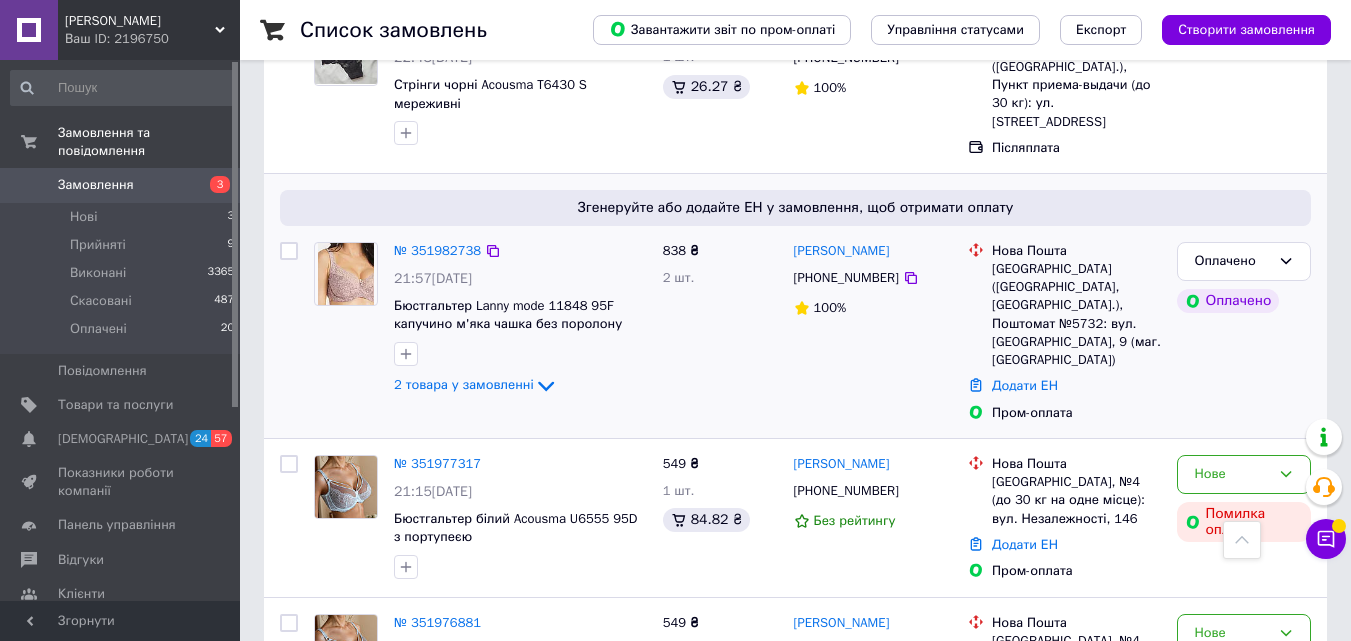 scroll, scrollTop: 900, scrollLeft: 0, axis: vertical 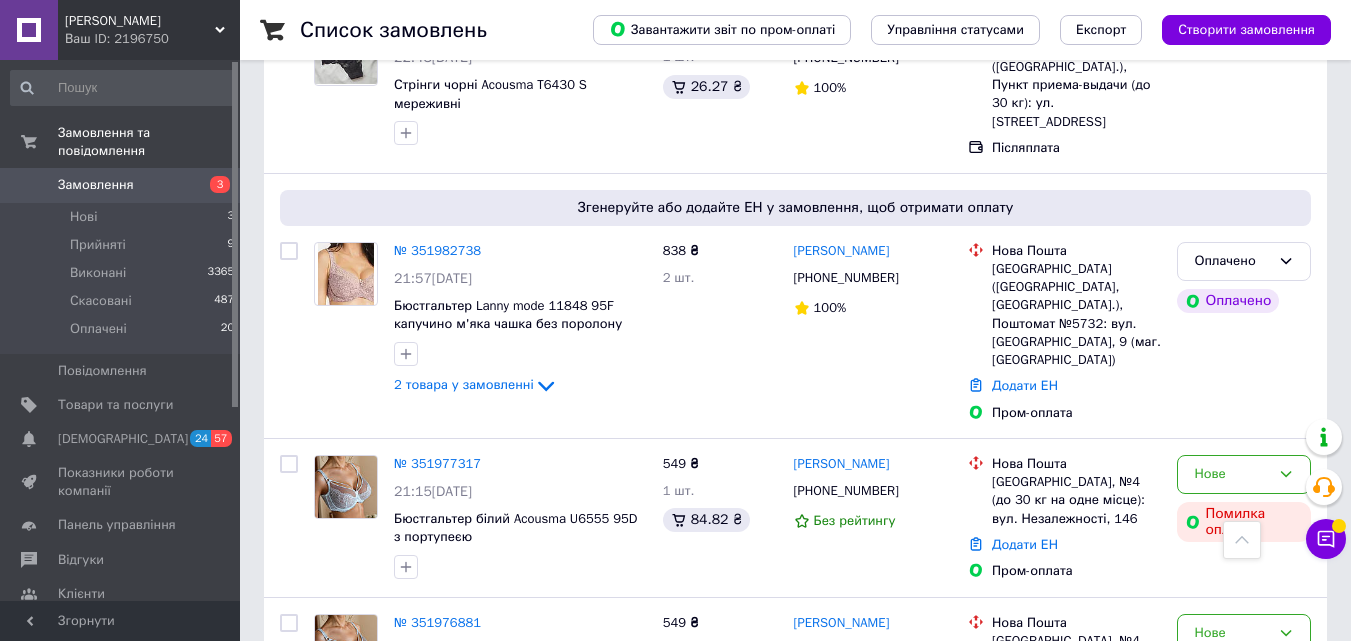 click on "№ 351982738" at bounding box center [437, 250] 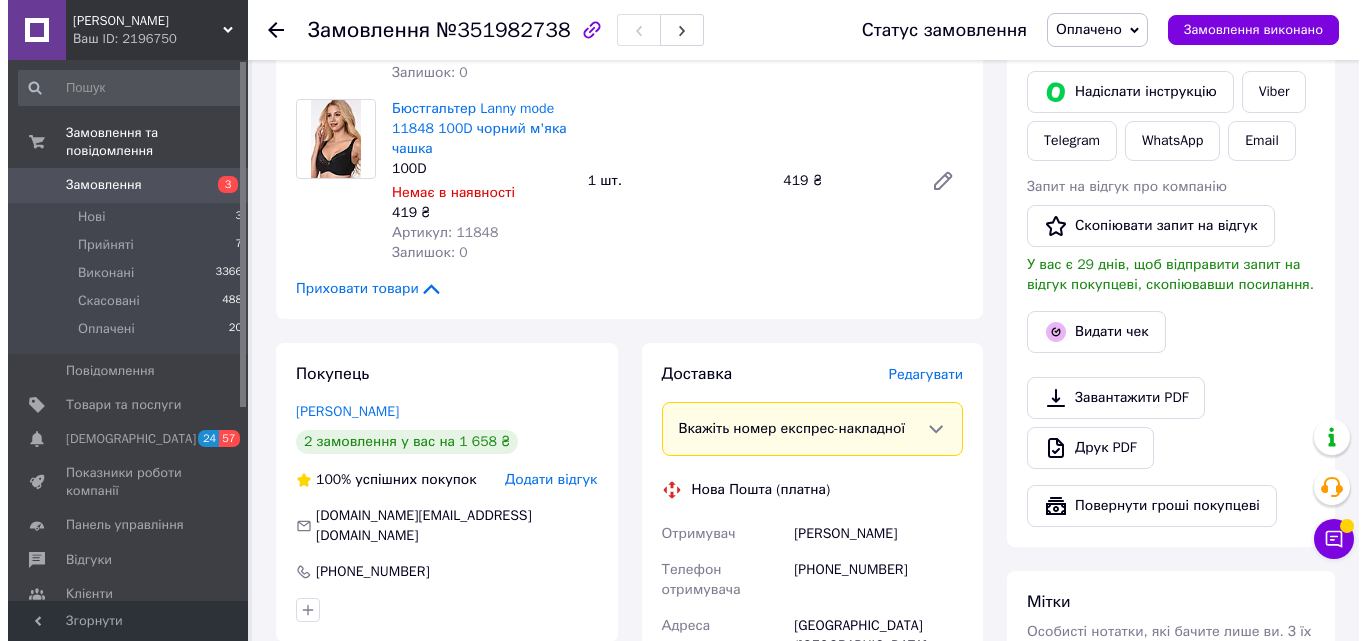 scroll, scrollTop: 400, scrollLeft: 0, axis: vertical 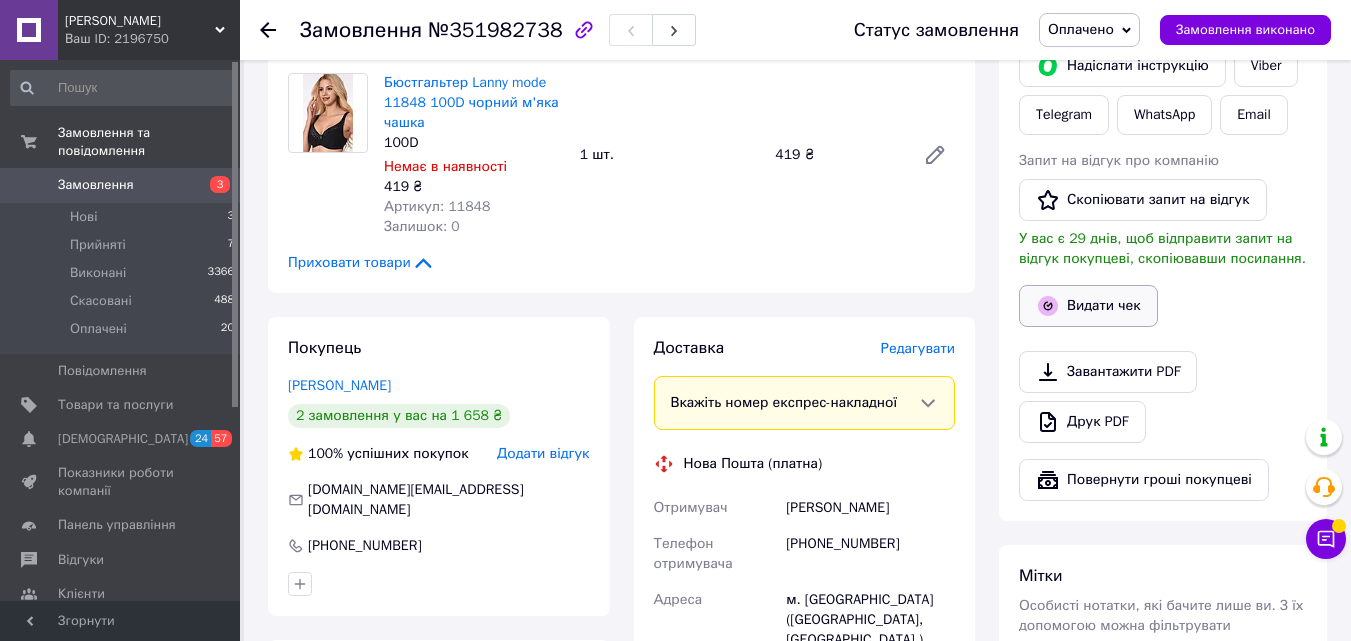 click on "Видати чек" at bounding box center [1088, 306] 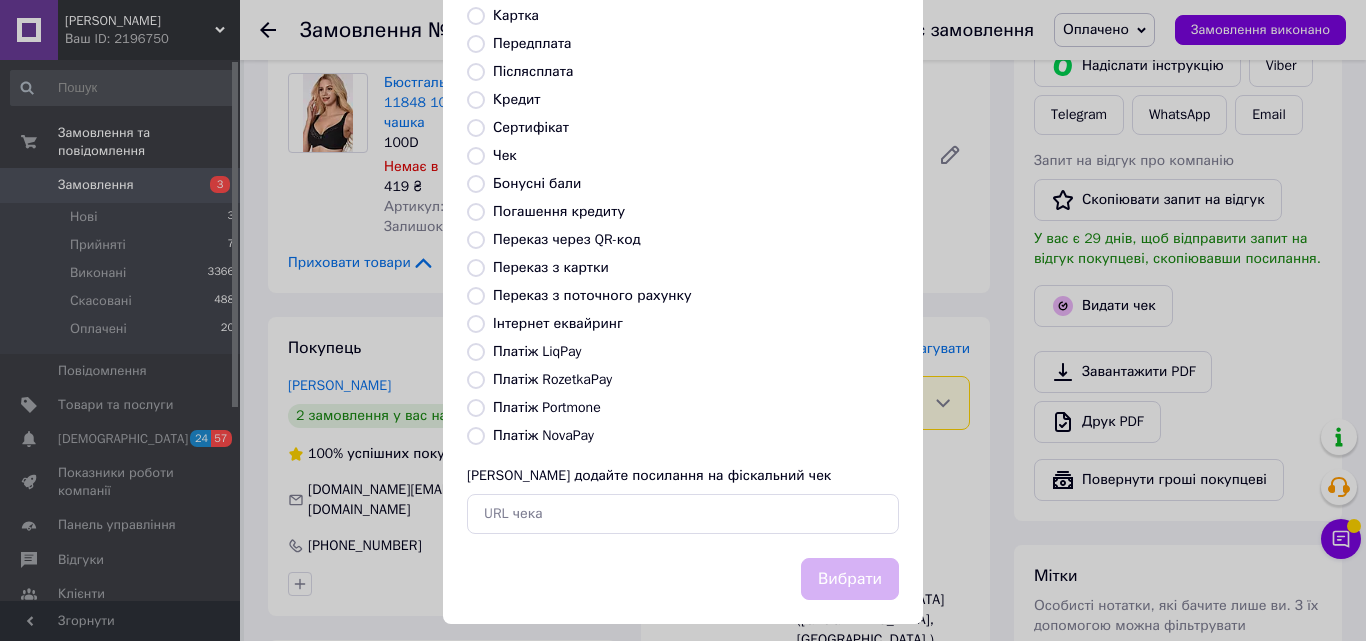scroll, scrollTop: 200, scrollLeft: 0, axis: vertical 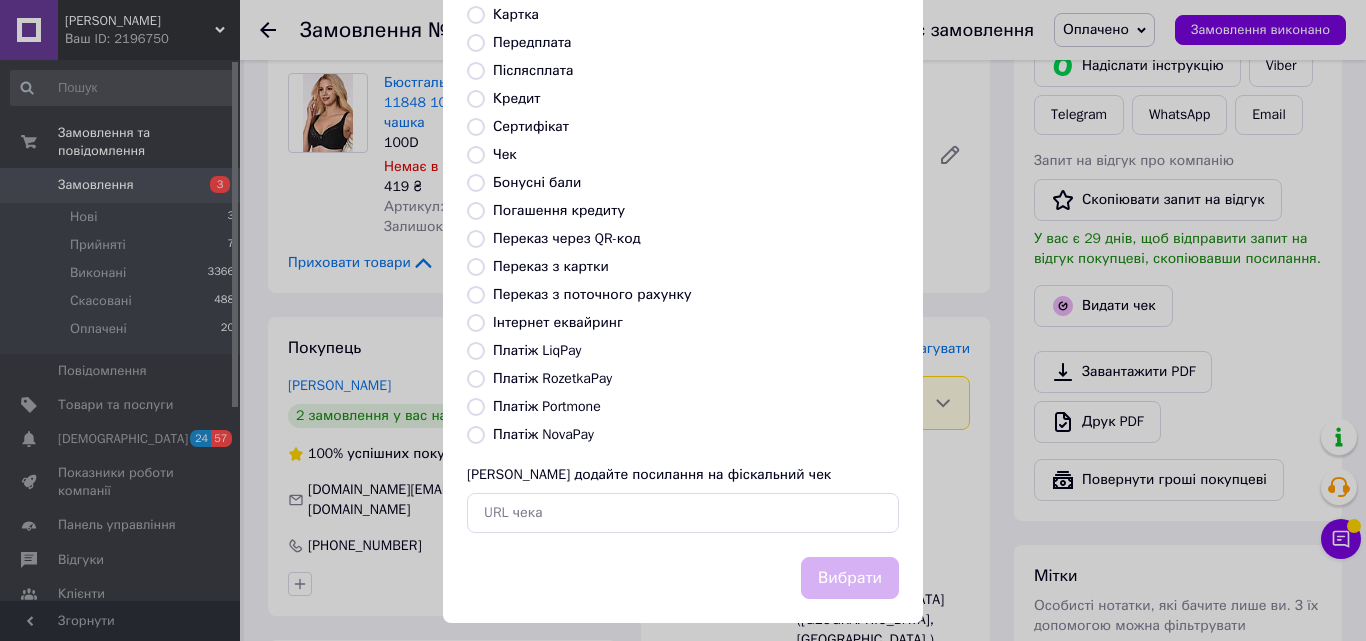 click on "Платіж RozetkaPay" at bounding box center (476, 379) 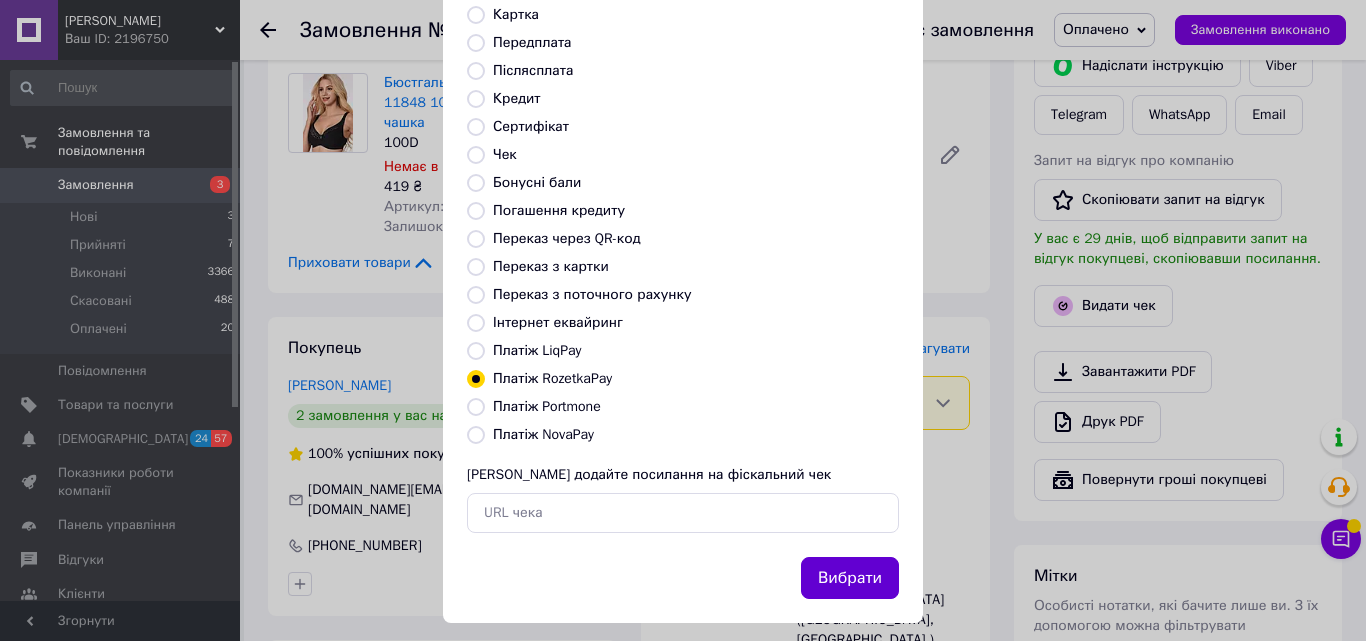 click on "Вибрати" at bounding box center (850, 578) 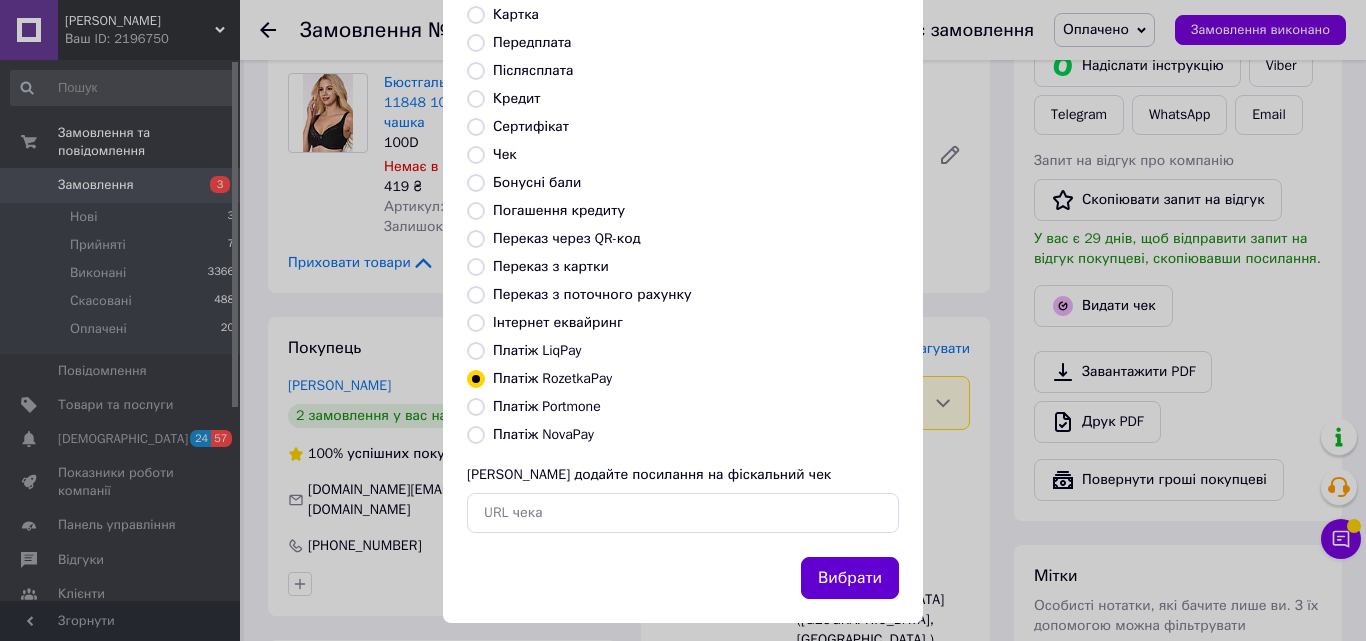 click on "Вибрати" at bounding box center [850, 578] 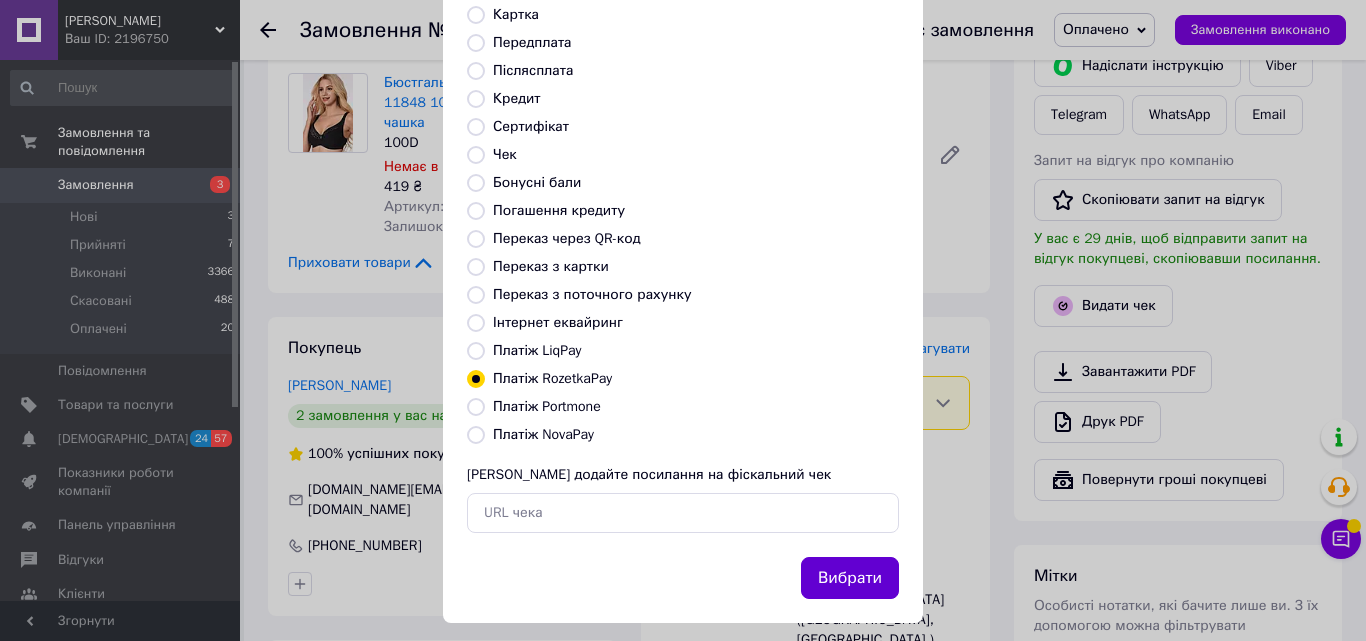 click on "Вибрати" at bounding box center (850, 578) 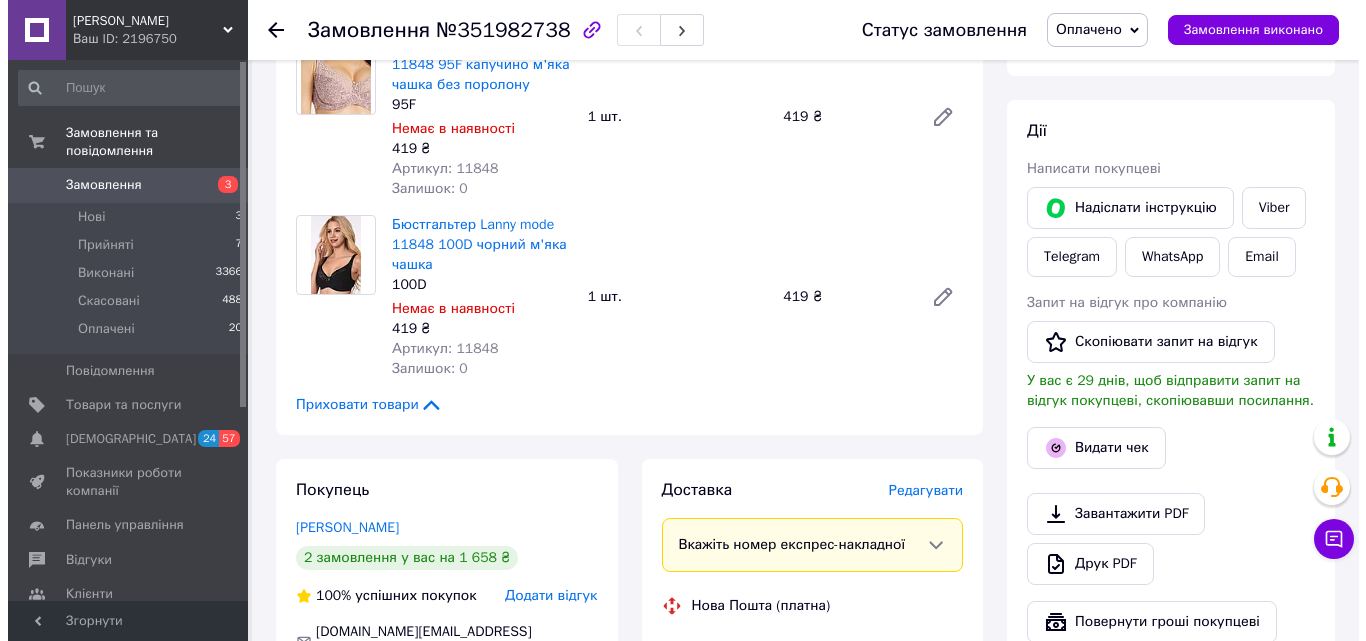 scroll, scrollTop: 273, scrollLeft: 0, axis: vertical 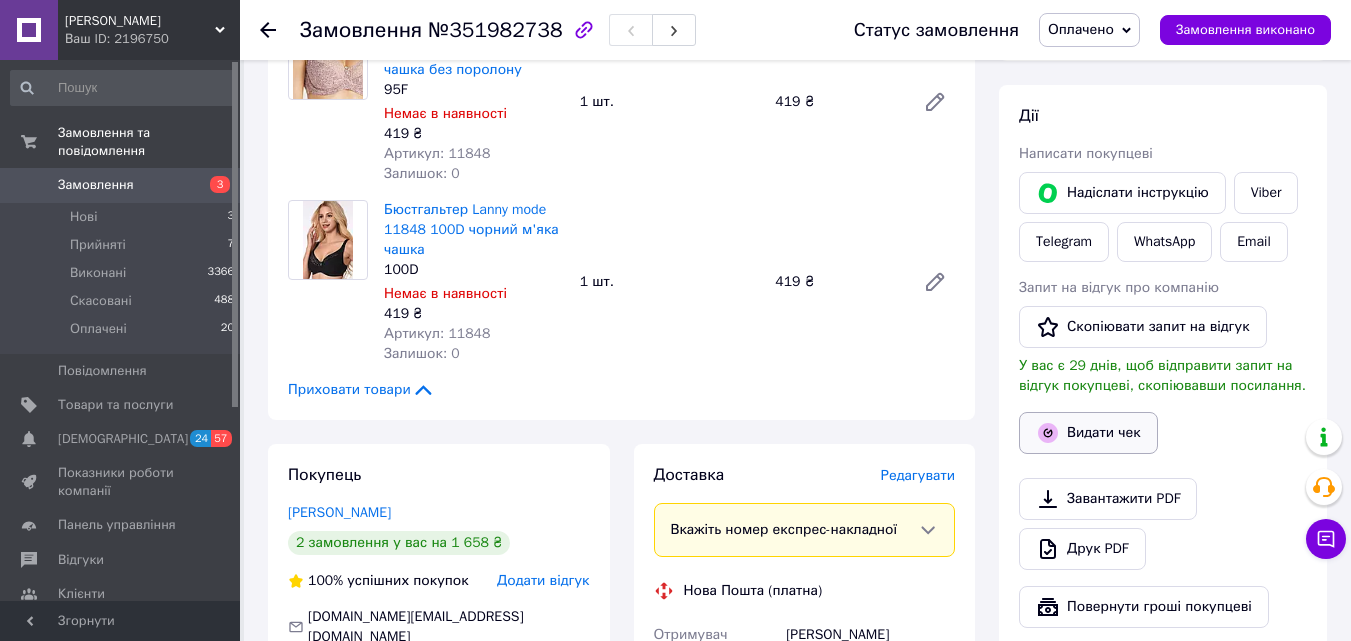 click on "Видати чек" at bounding box center [1088, 433] 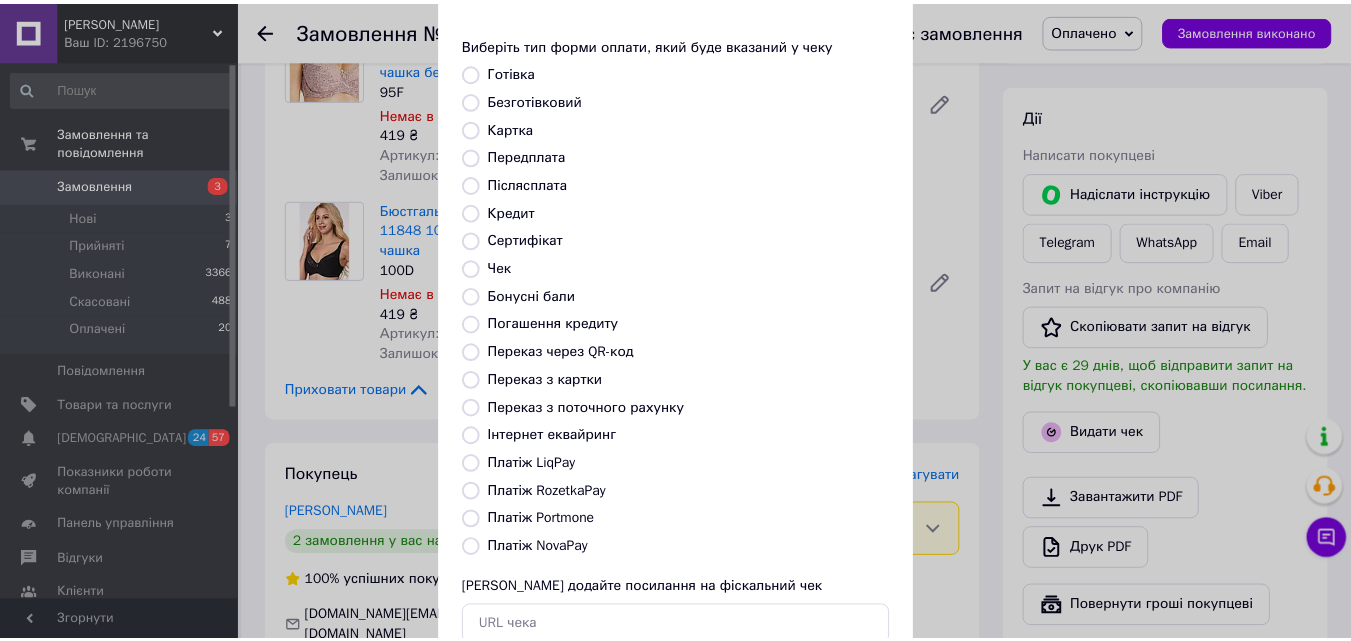 scroll, scrollTop: 218, scrollLeft: 0, axis: vertical 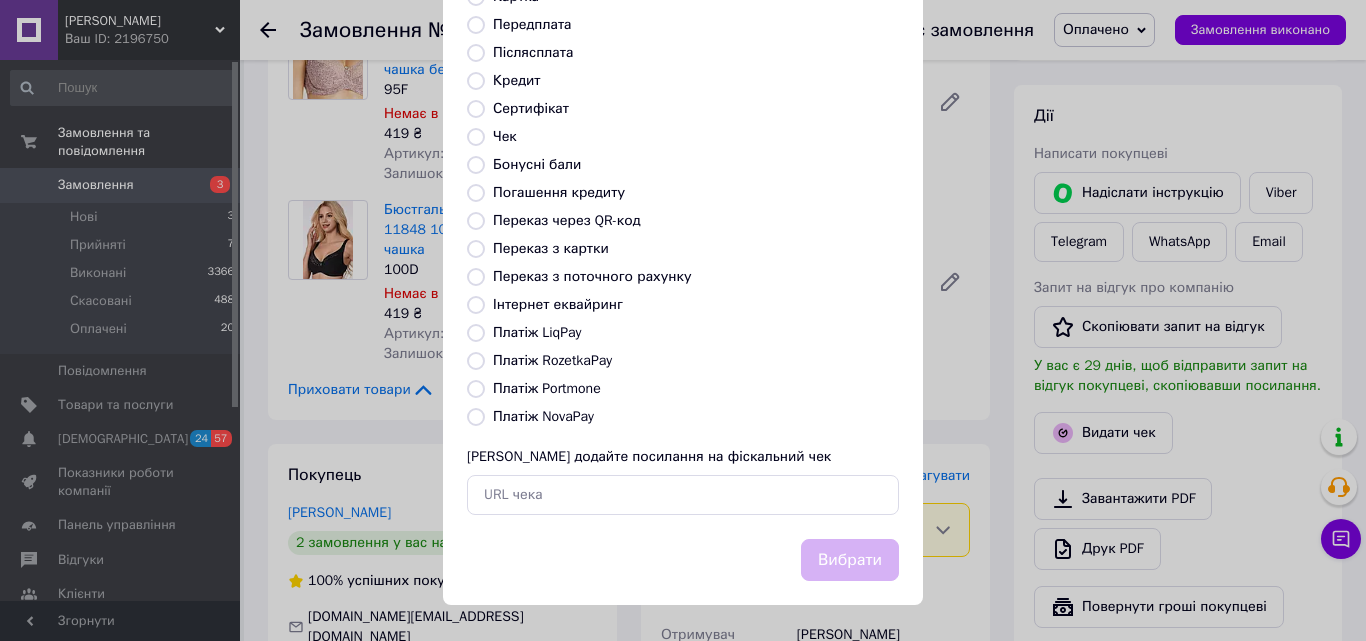drag, startPoint x: 470, startPoint y: 362, endPoint x: 480, endPoint y: 361, distance: 10.049875 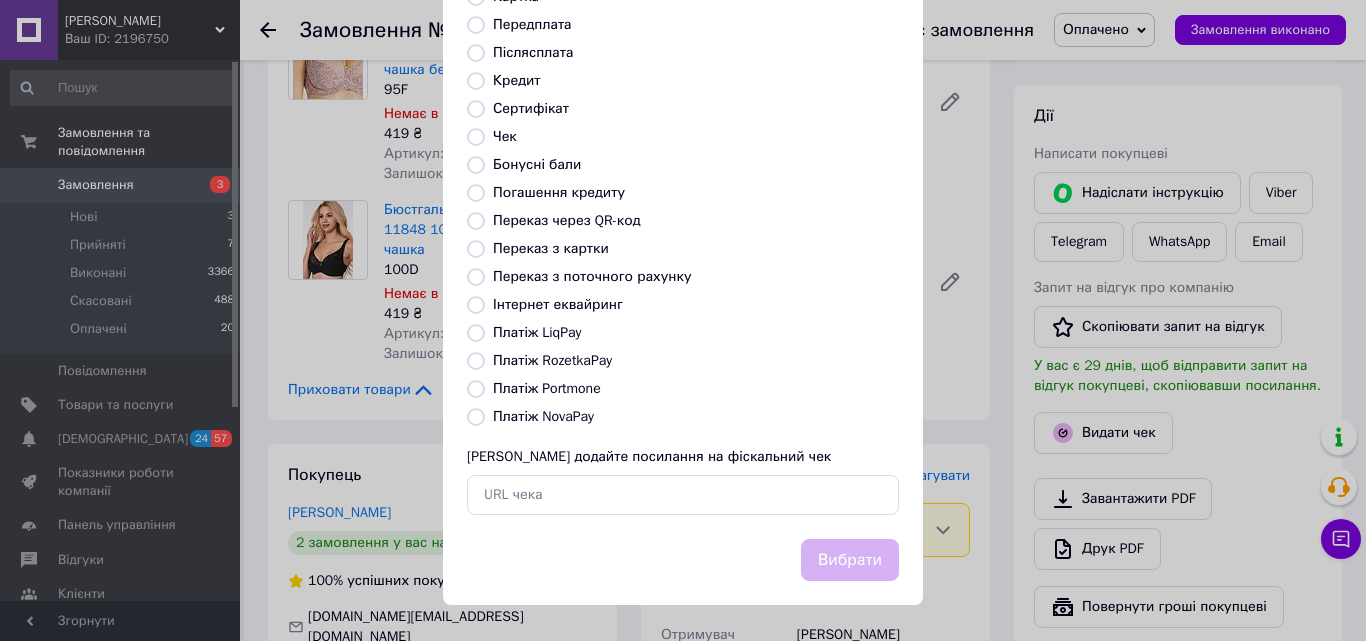radio on "true" 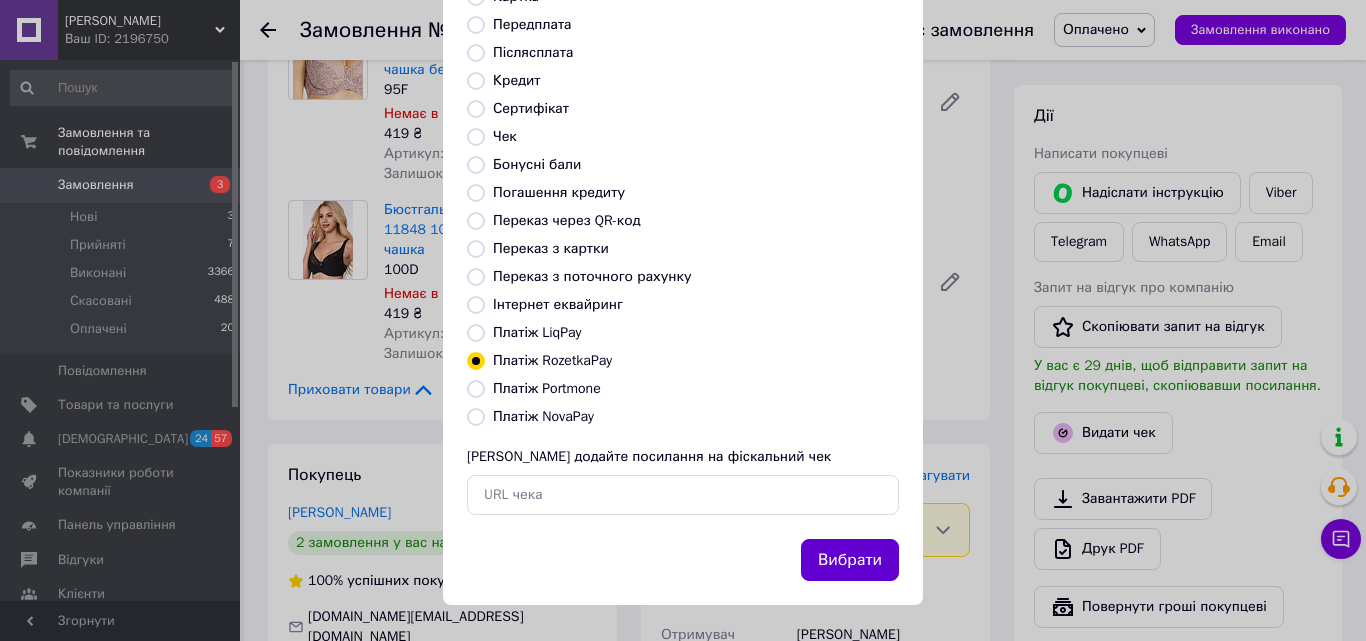 click on "Вибрати" at bounding box center (850, 560) 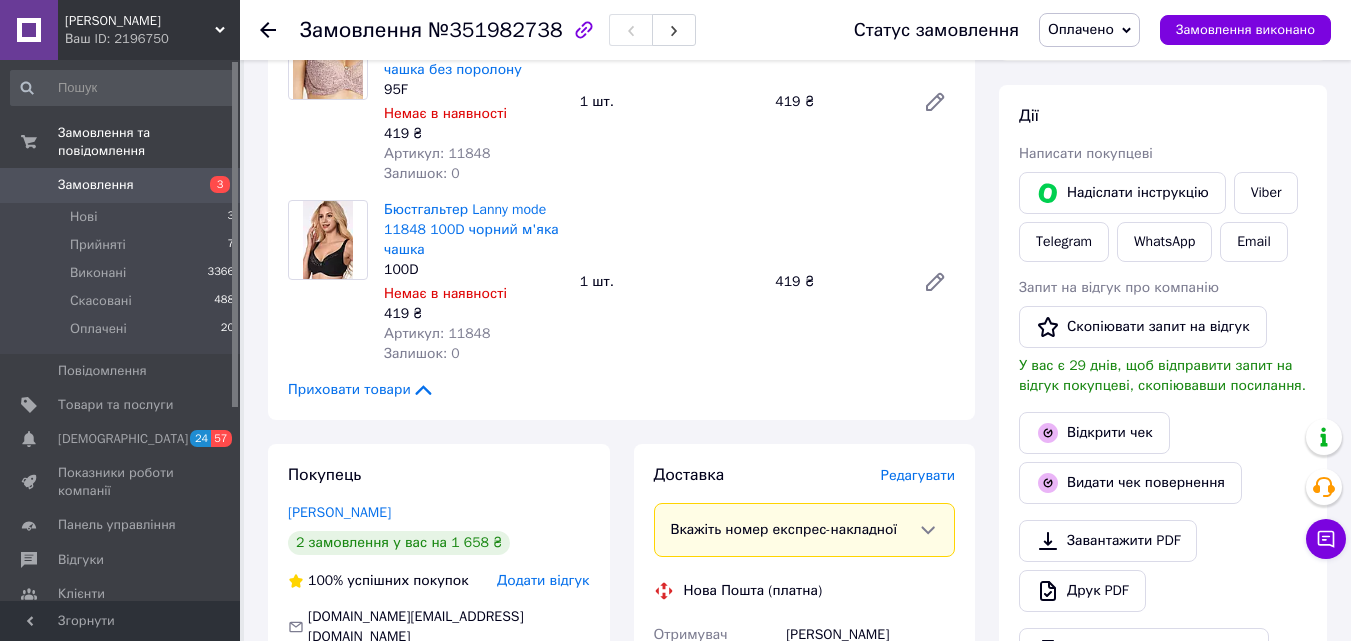 click on "Замовлення" at bounding box center (96, 185) 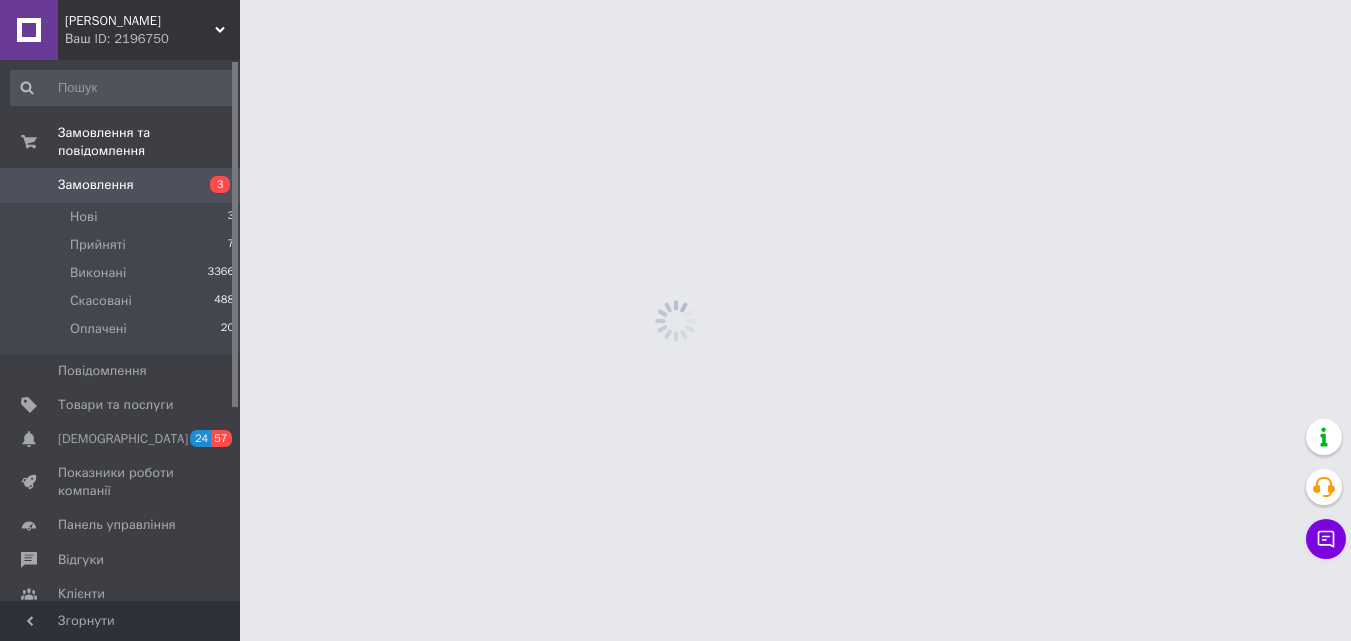 scroll, scrollTop: 0, scrollLeft: 0, axis: both 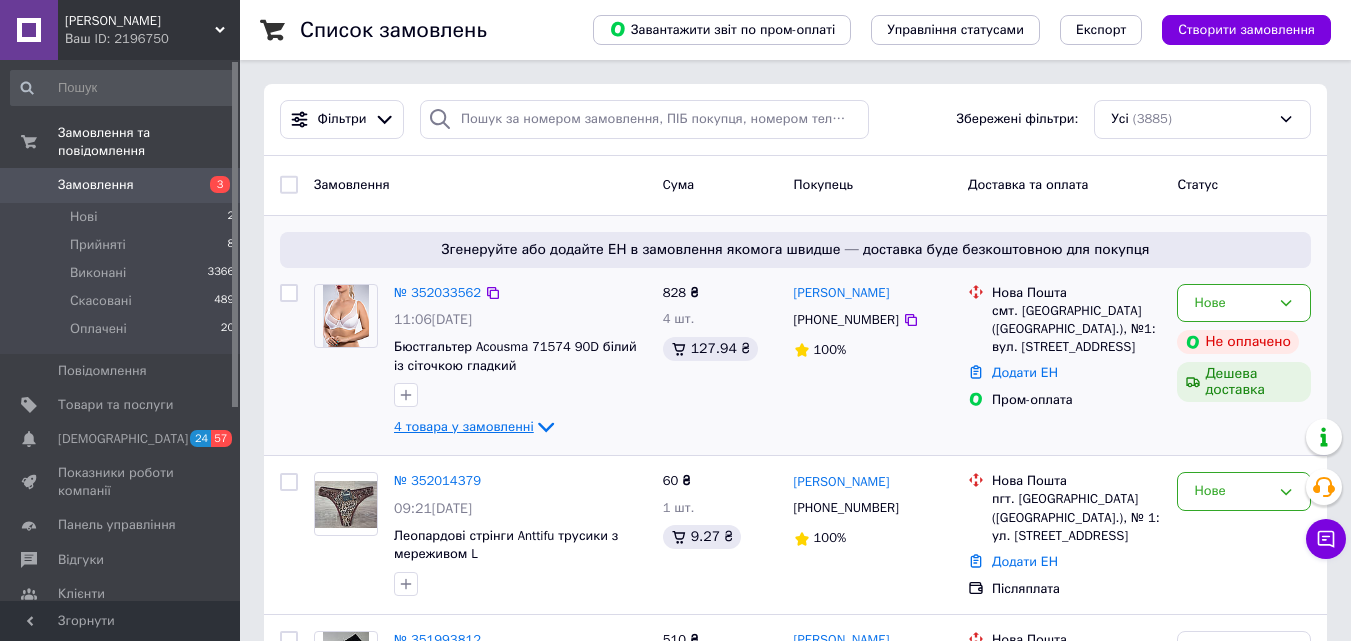 click on "4 товара у замовленні" at bounding box center [464, 426] 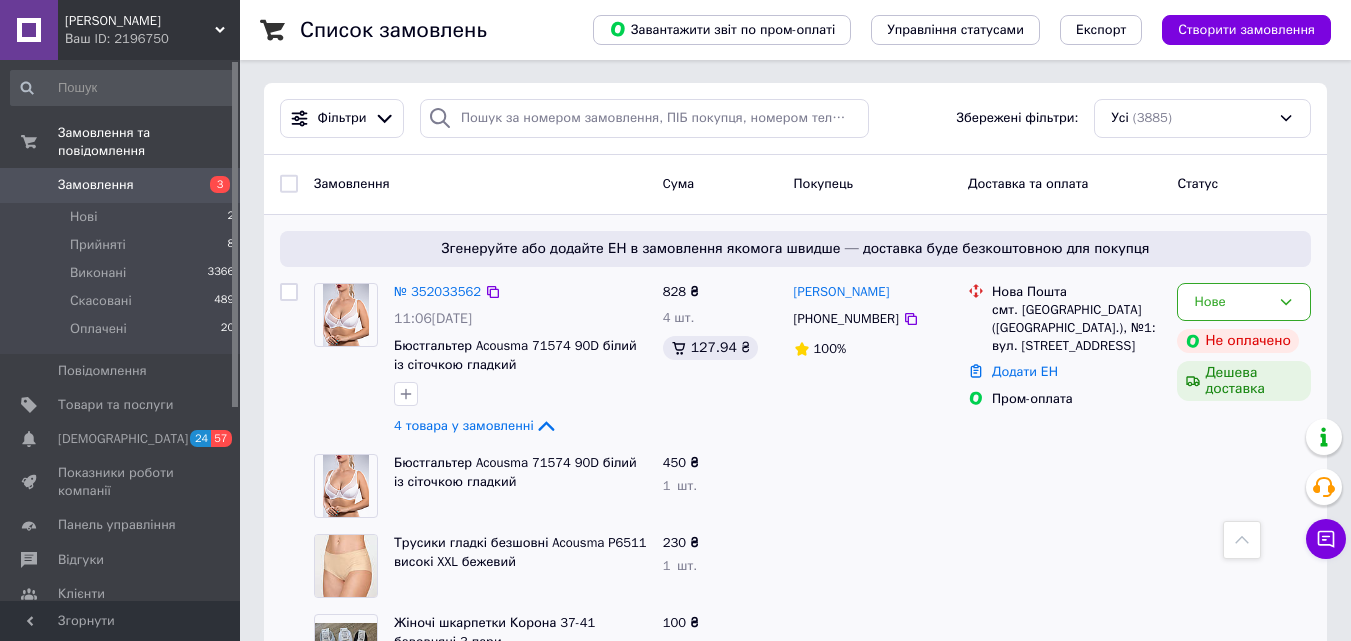 scroll, scrollTop: 0, scrollLeft: 0, axis: both 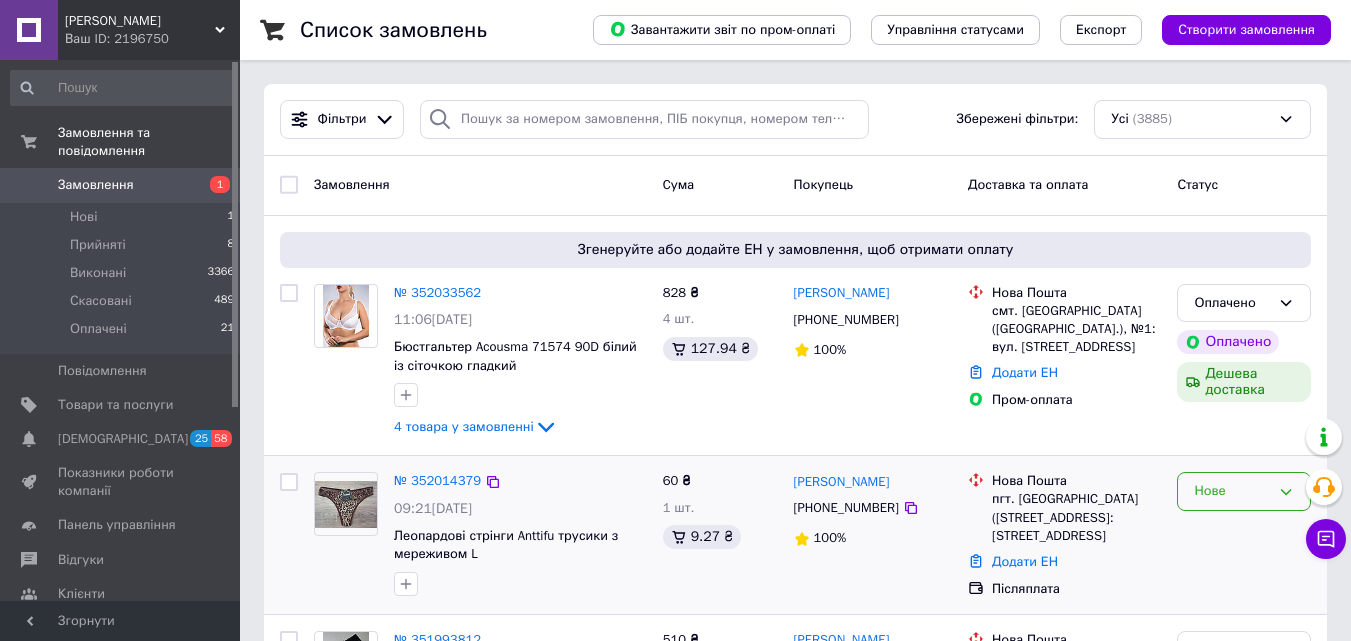 click on "Нове" at bounding box center [1244, 491] 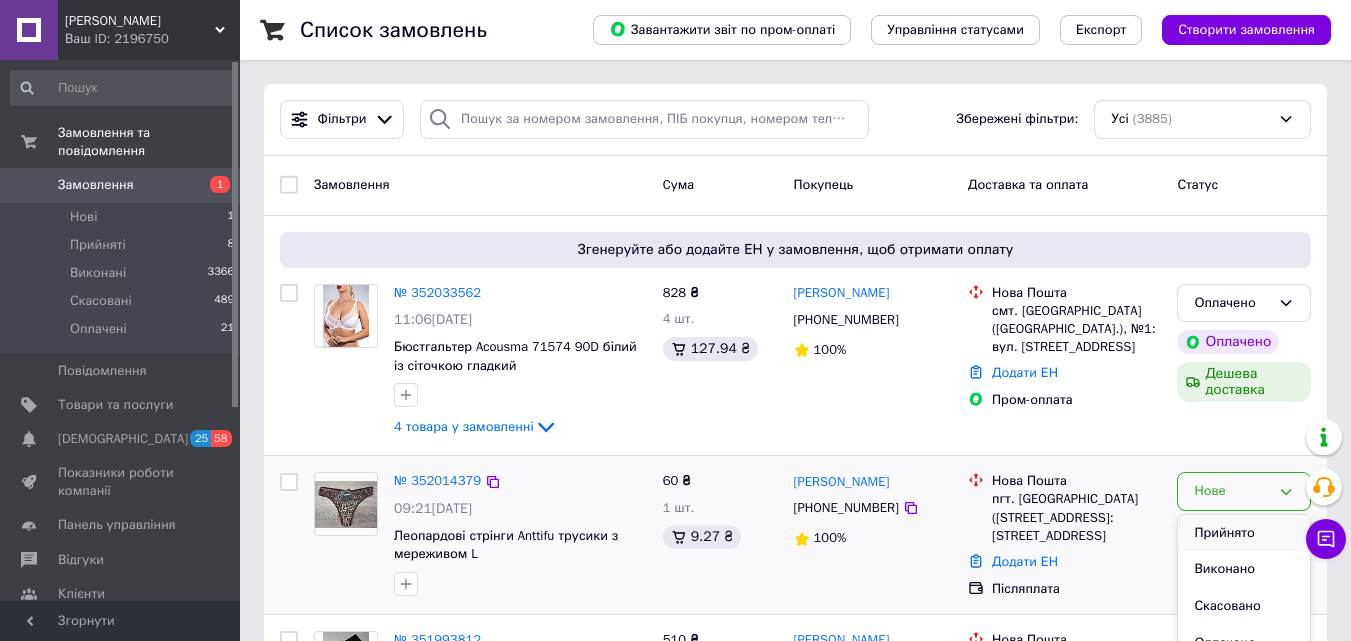 click on "Прийнято" at bounding box center (1244, 533) 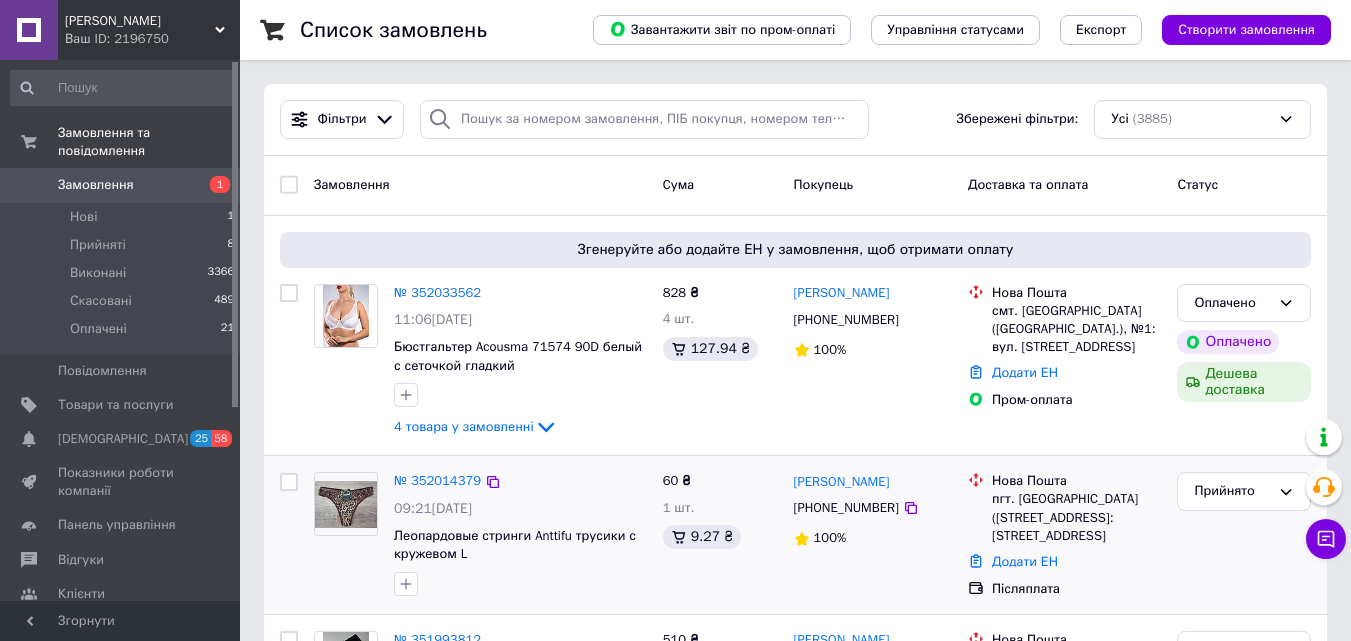 click on "№ 352014379" at bounding box center (437, 480) 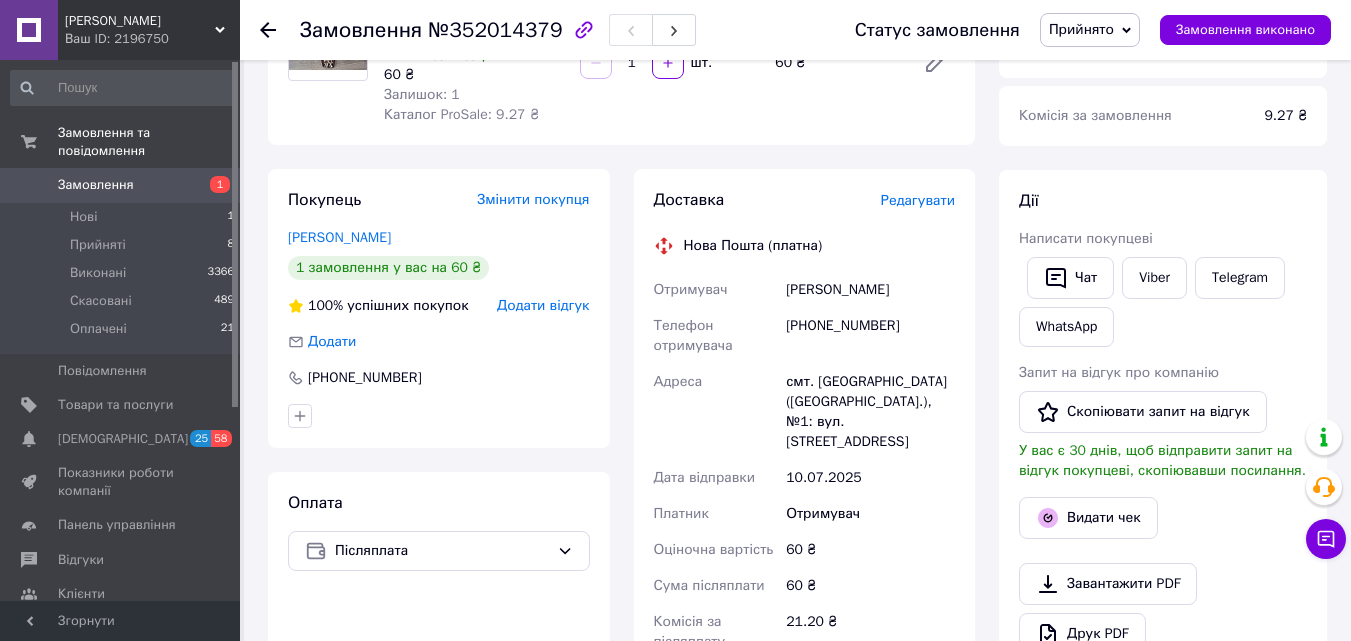 scroll, scrollTop: 300, scrollLeft: 0, axis: vertical 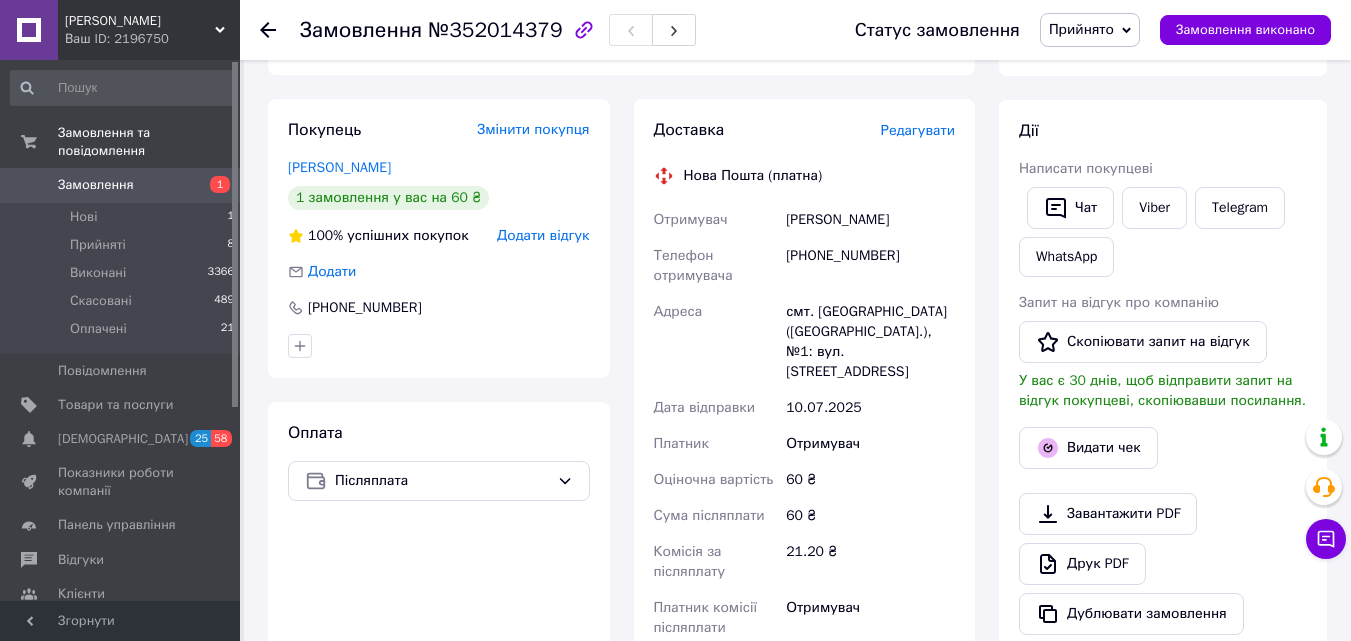click on "Прийнято" at bounding box center (1090, 30) 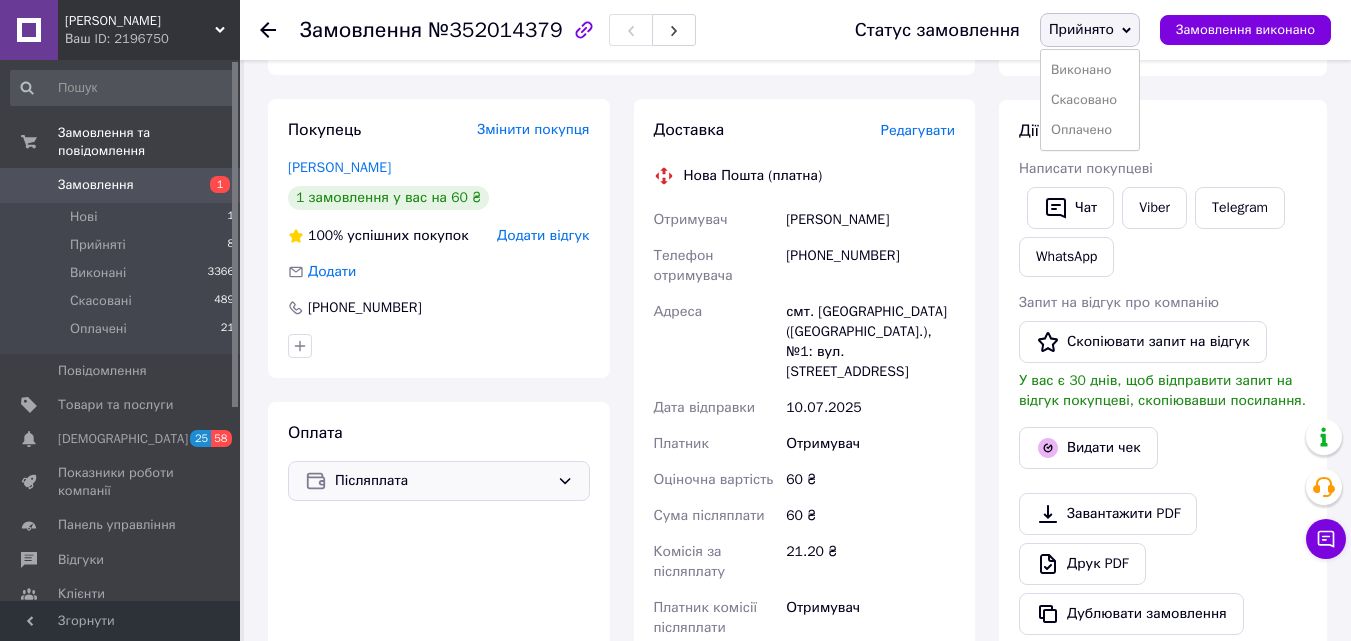 click 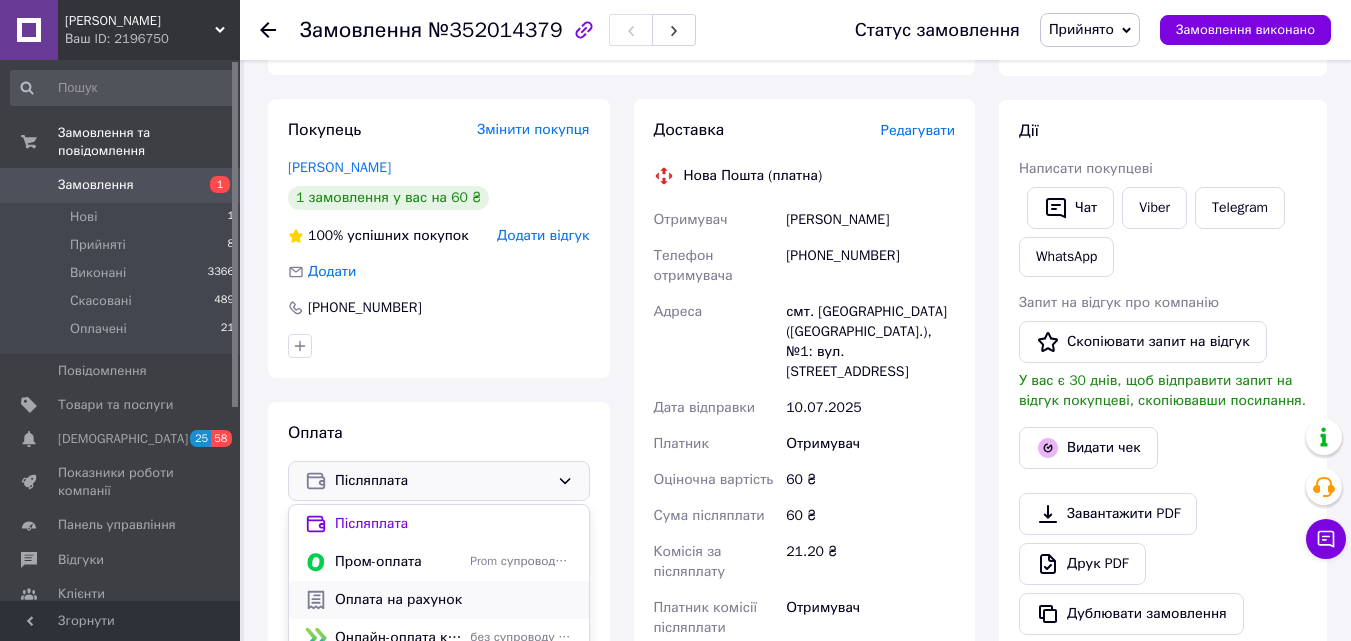 click on "Оплата на рахунок" at bounding box center (454, 600) 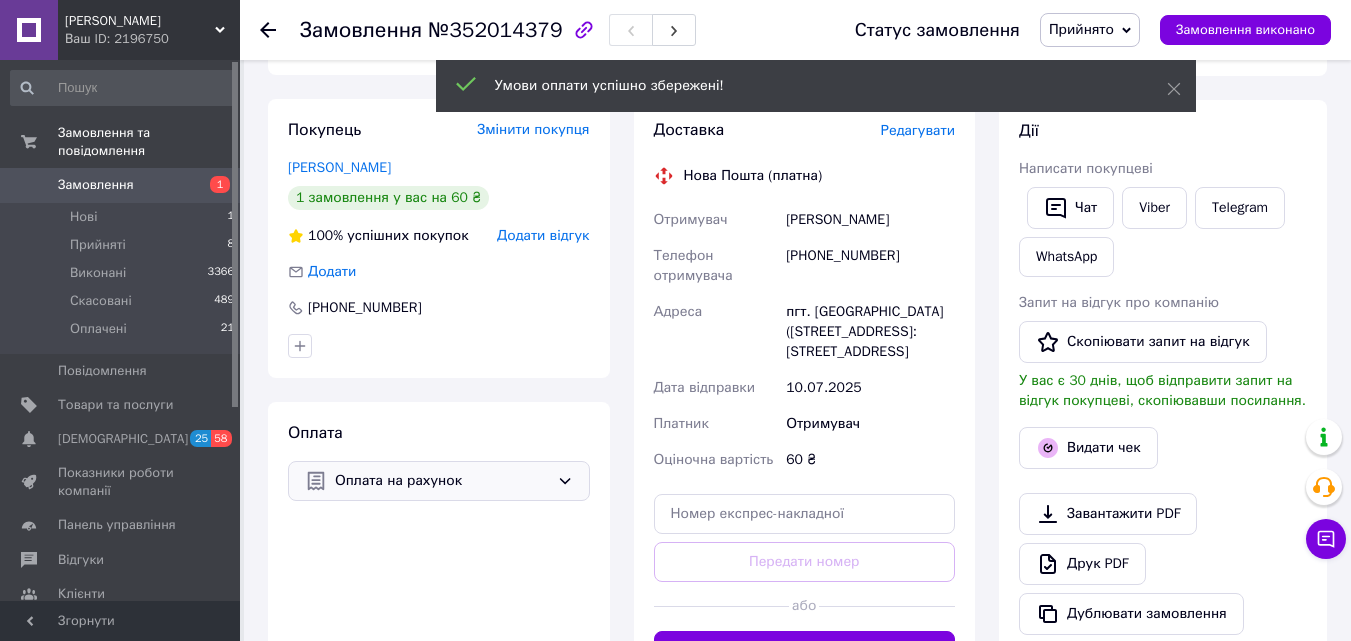 click 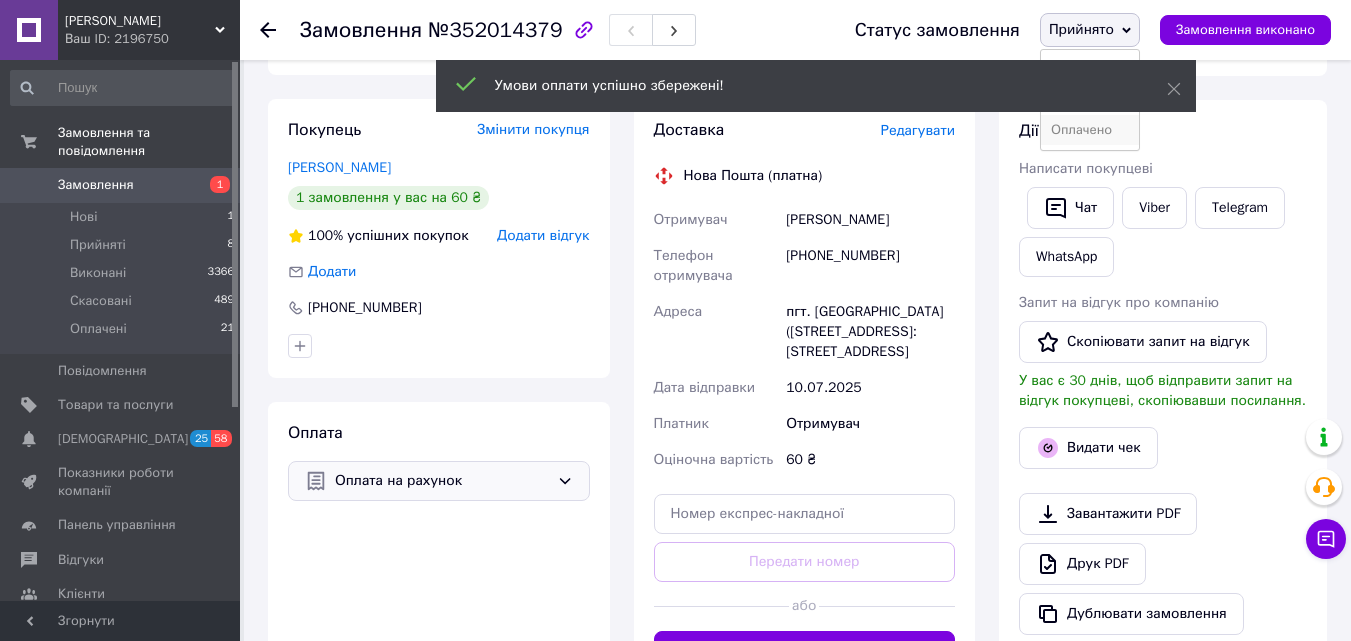 click on "Оплачено" at bounding box center (1090, 130) 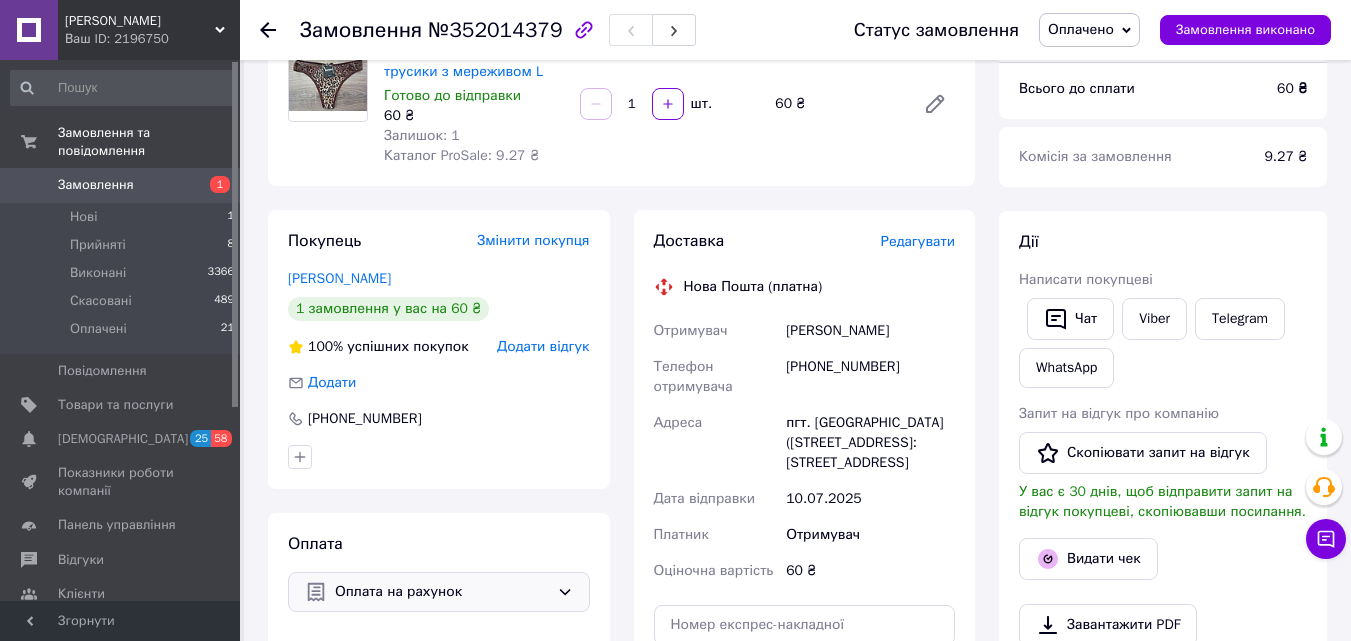 scroll, scrollTop: 0, scrollLeft: 0, axis: both 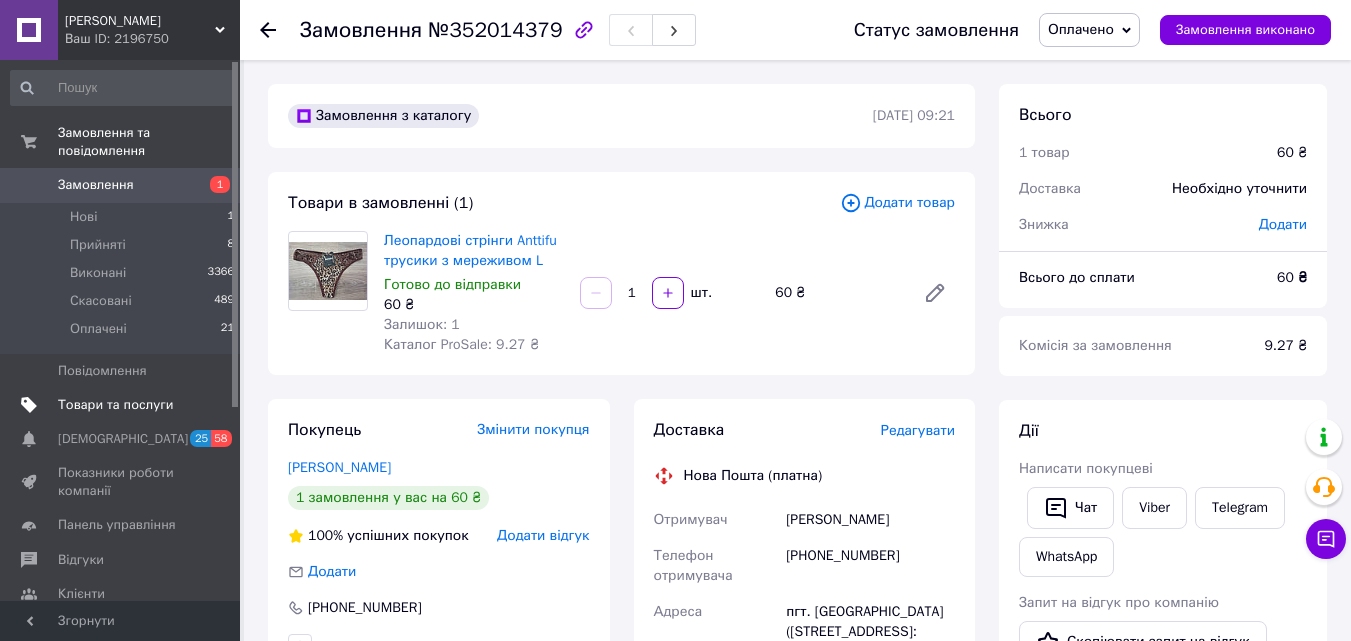 click on "Товари та послуги" at bounding box center (115, 405) 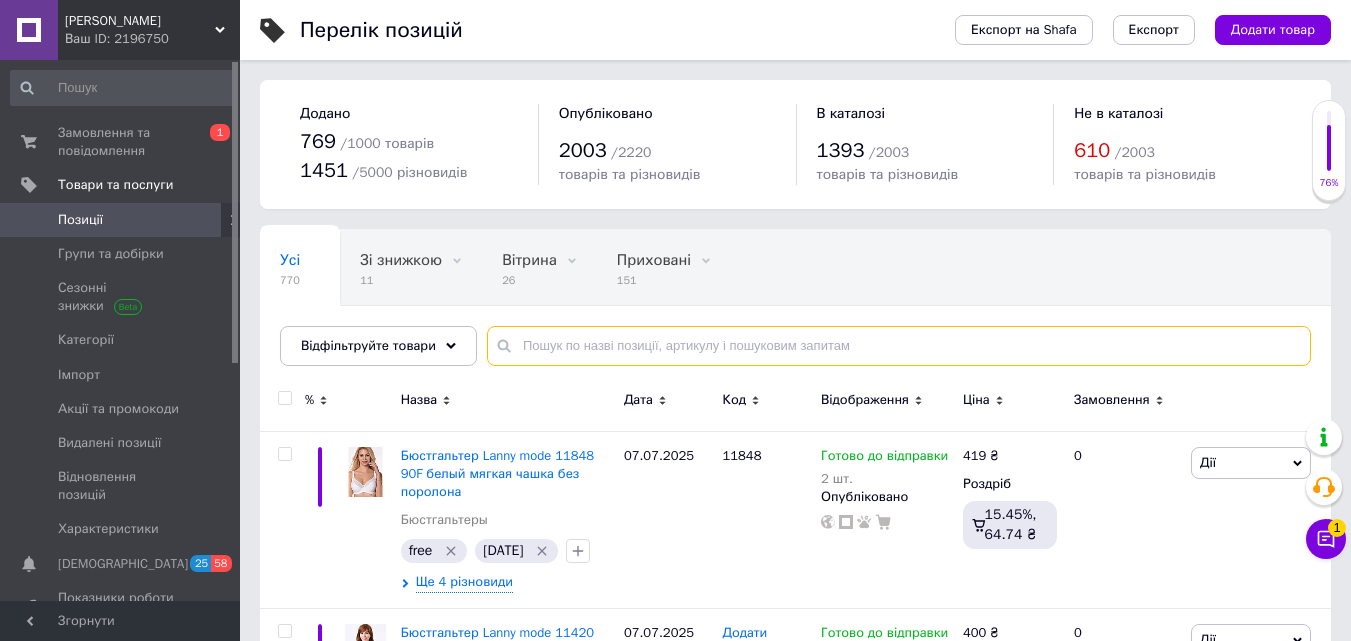 click at bounding box center (899, 346) 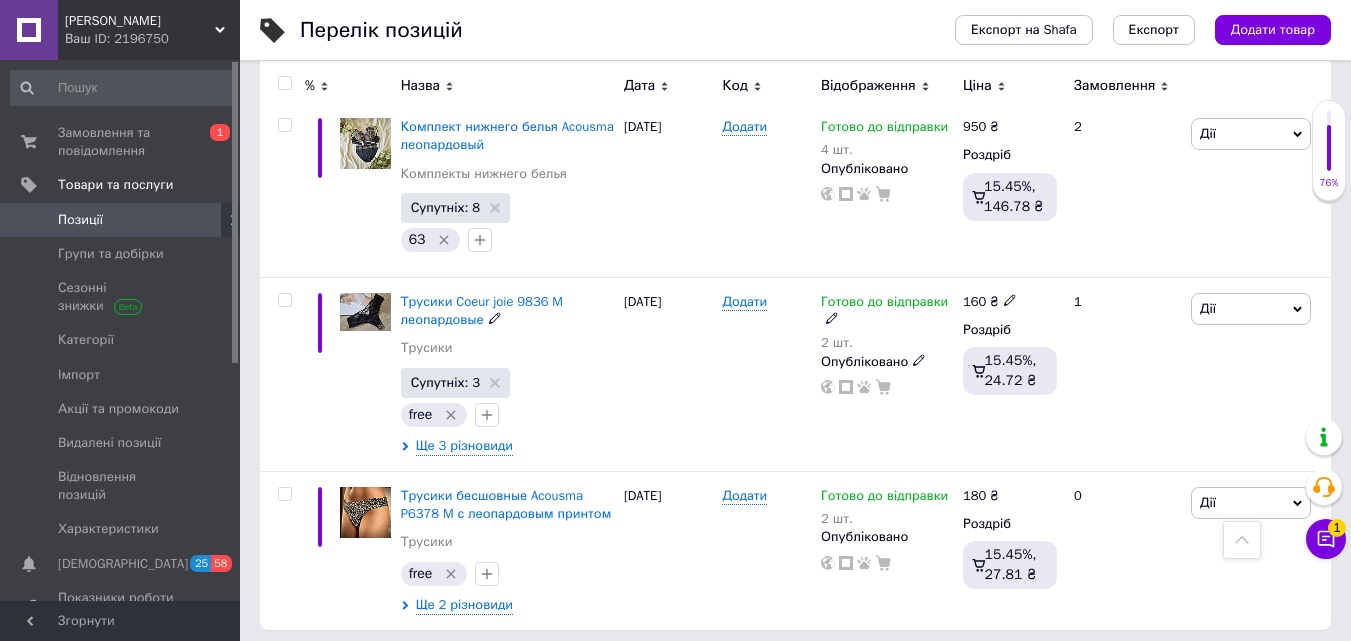 scroll, scrollTop: 3828, scrollLeft: 0, axis: vertical 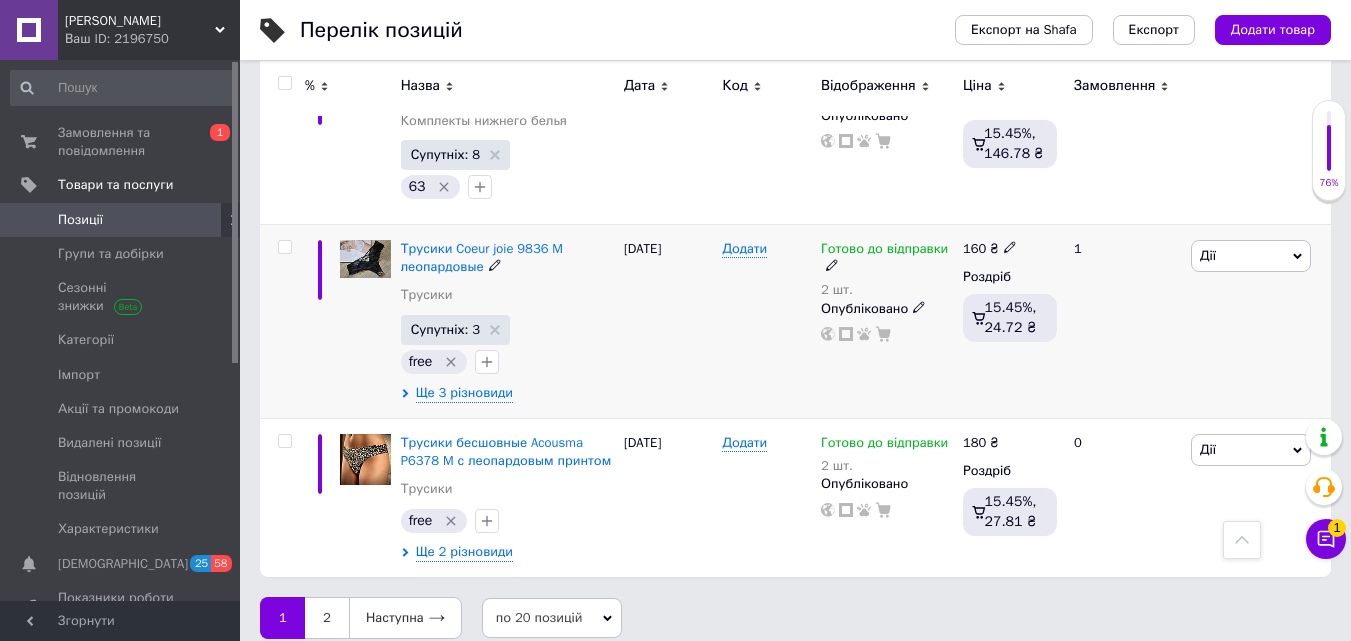 type on "леопардові" 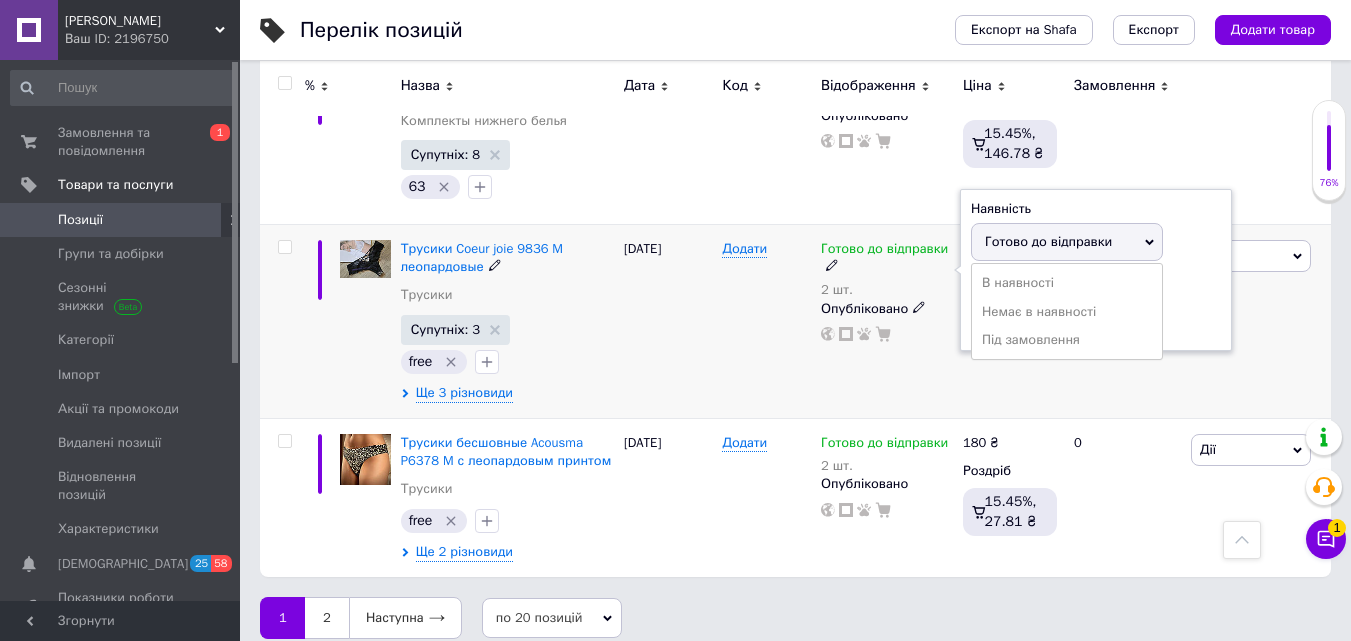 drag, startPoint x: 1203, startPoint y: 251, endPoint x: 1177, endPoint y: 259, distance: 27.202942 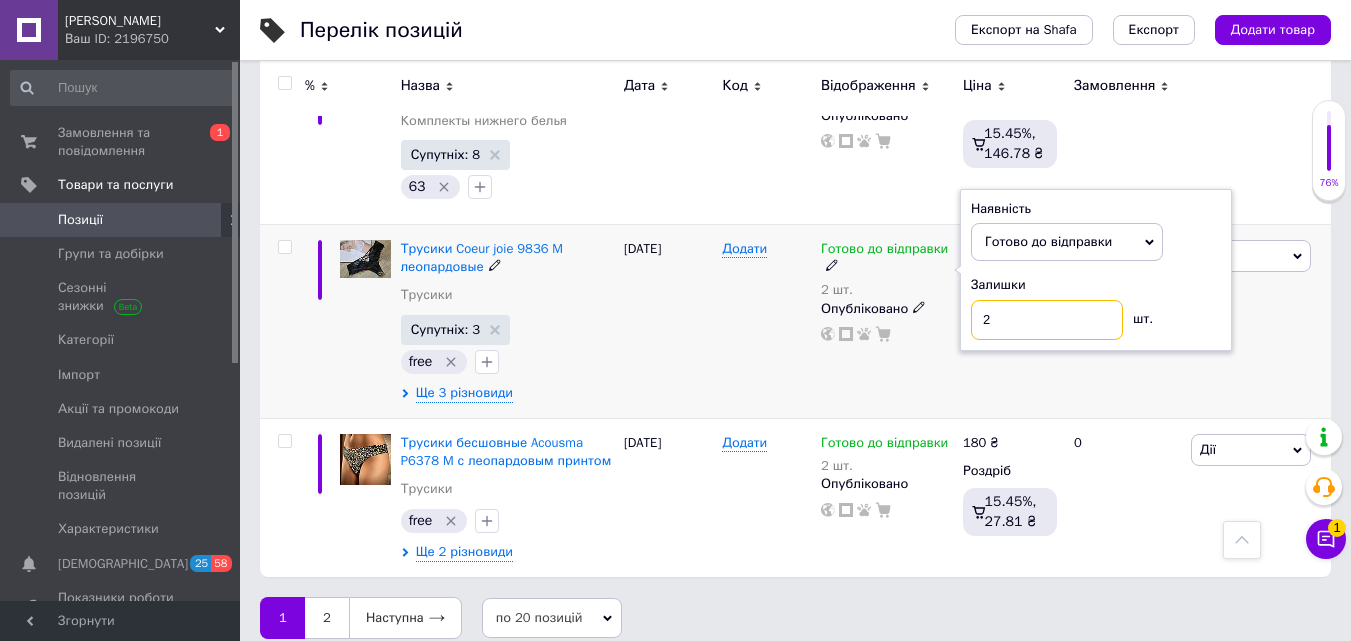 click on "2" at bounding box center (1047, 320) 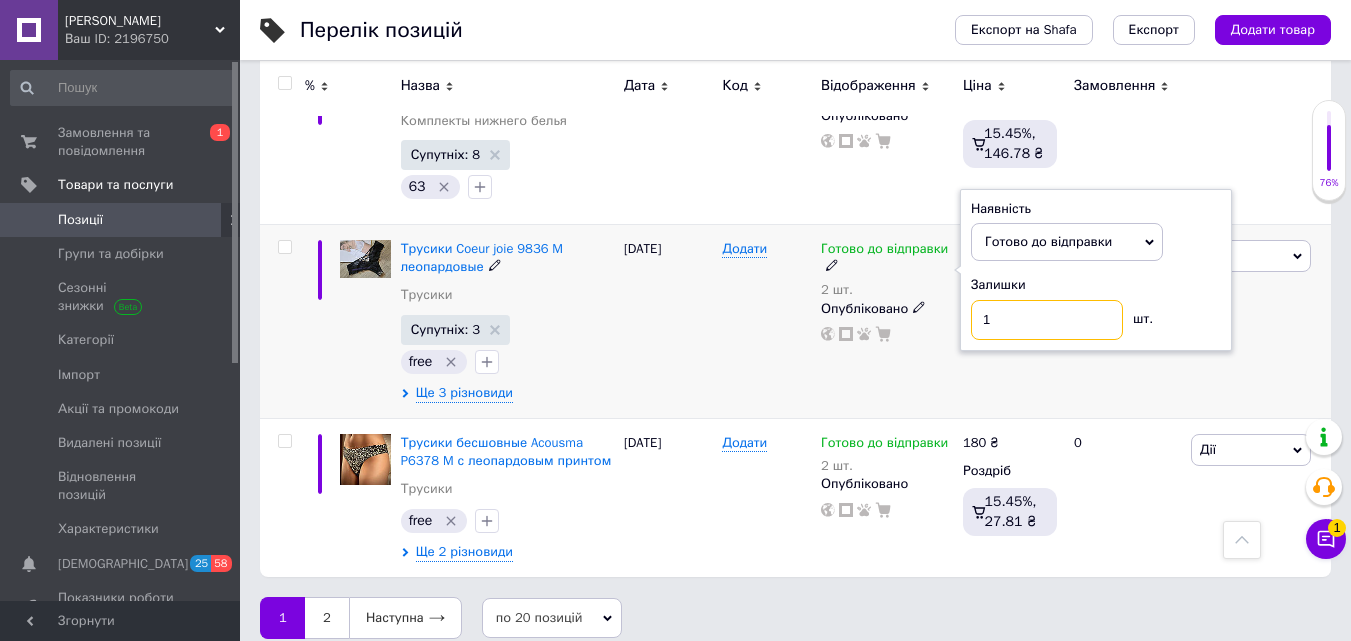 type on "1" 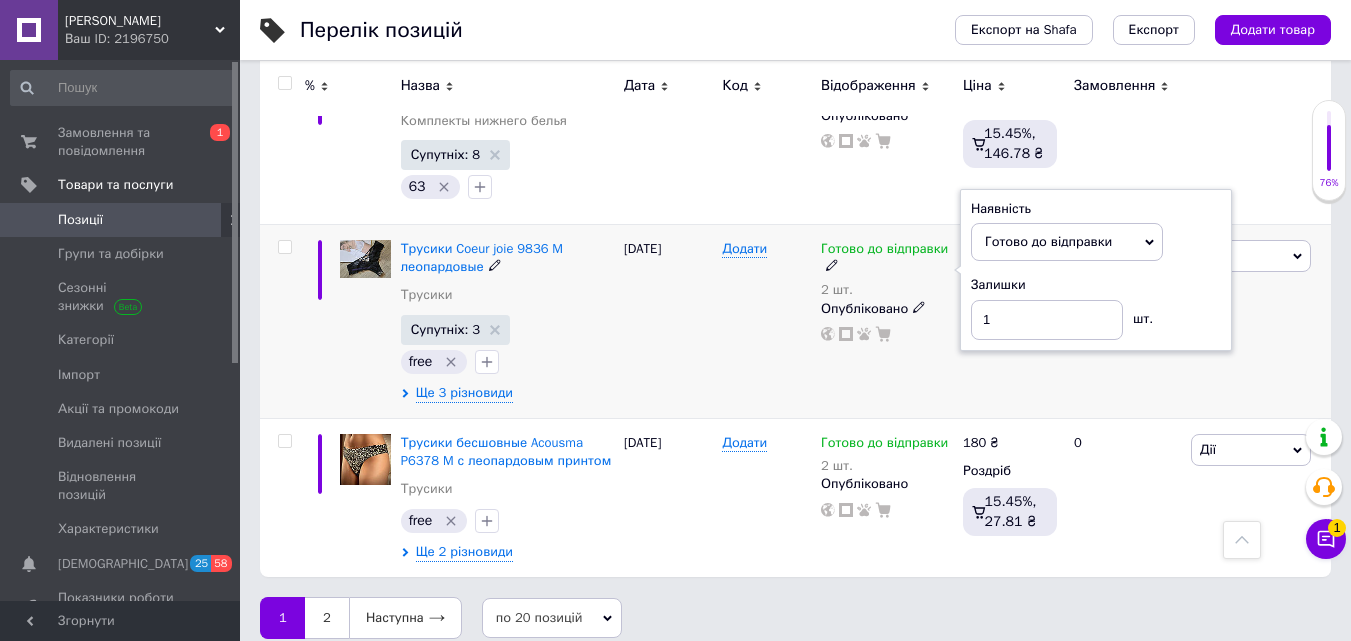 click on "23.12.2024" at bounding box center [668, 322] 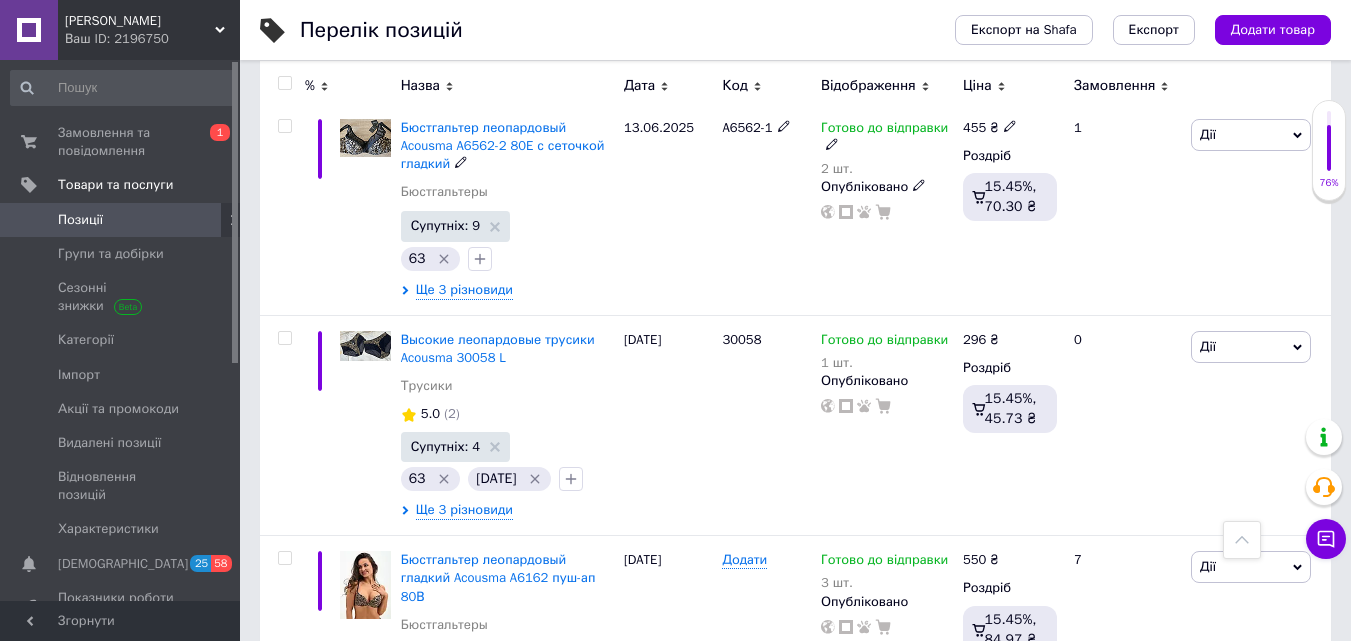 scroll, scrollTop: 0, scrollLeft: 0, axis: both 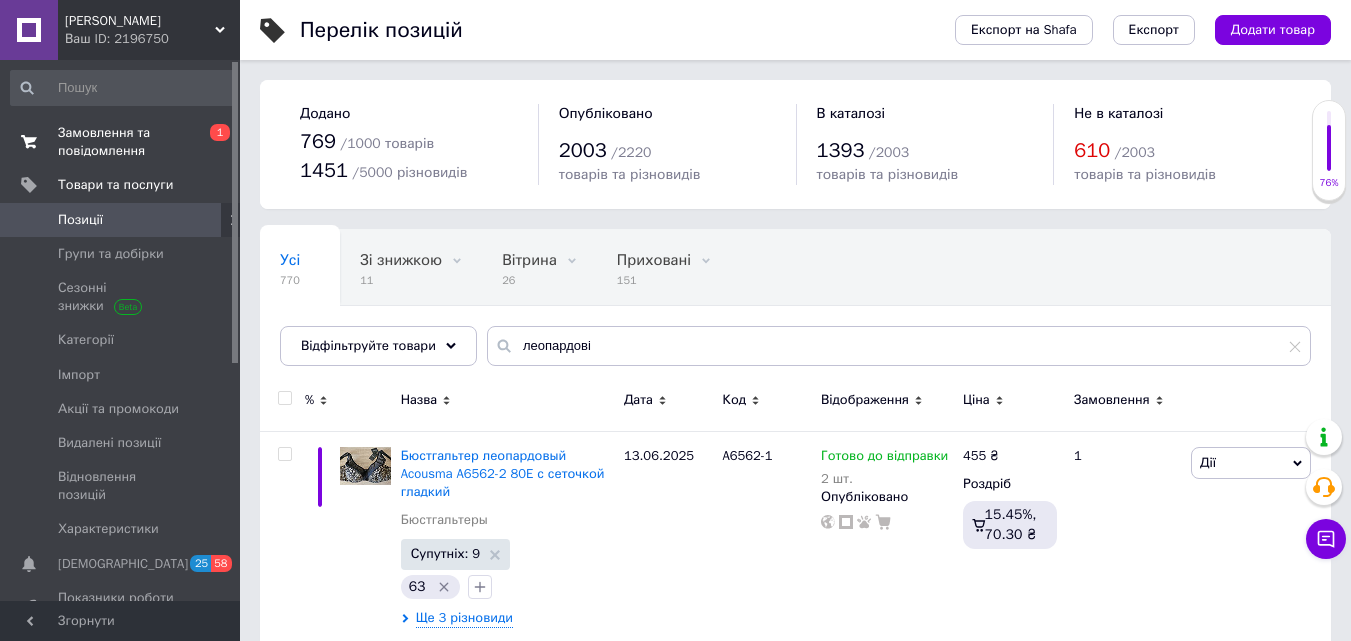 click on "Замовлення та повідомлення" at bounding box center (121, 142) 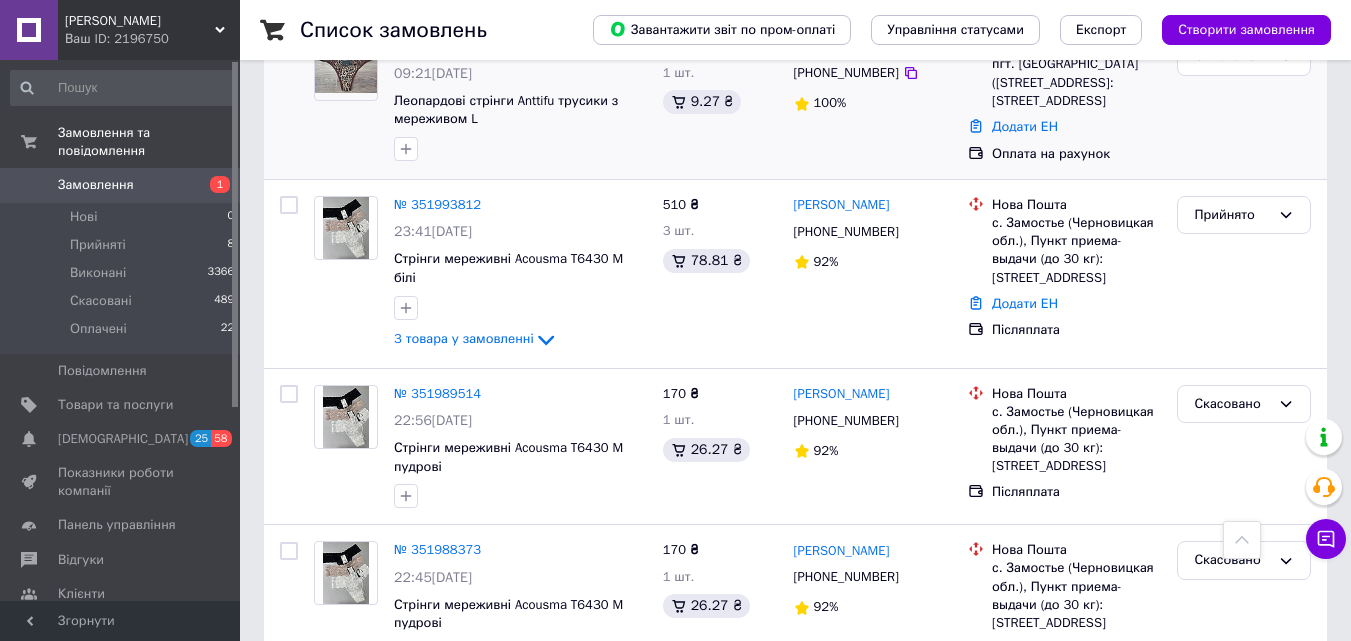 scroll, scrollTop: 400, scrollLeft: 0, axis: vertical 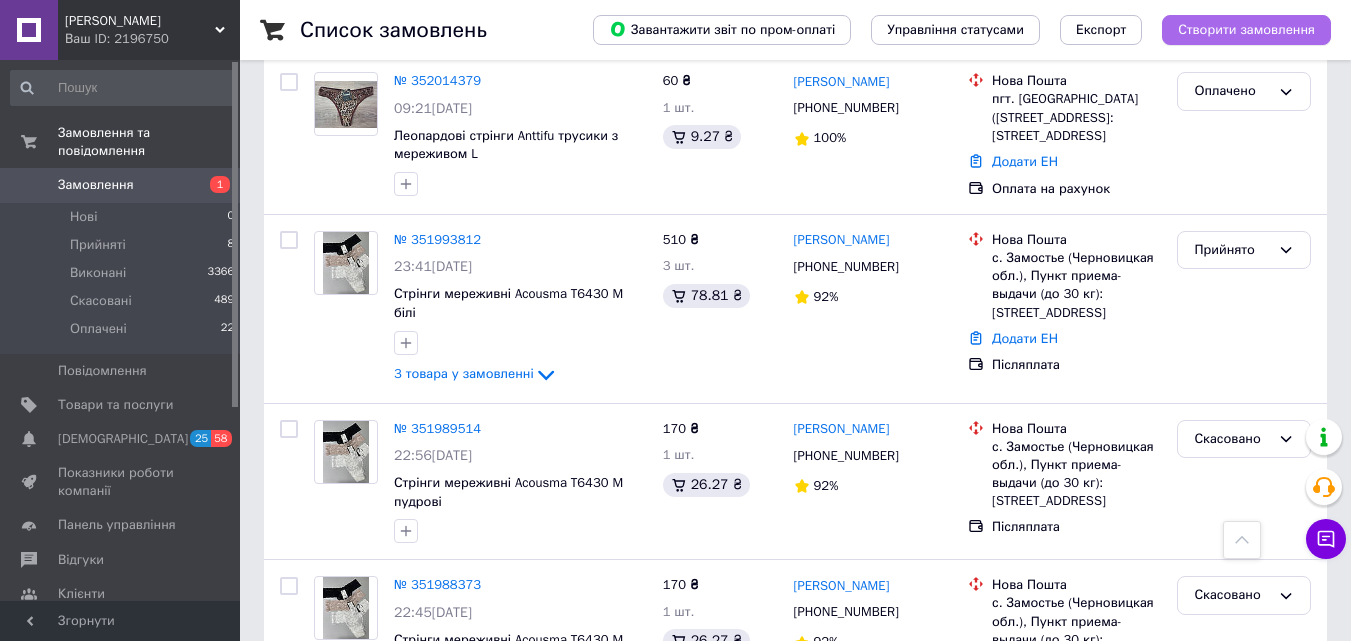 click on "Створити замовлення" at bounding box center (1246, 30) 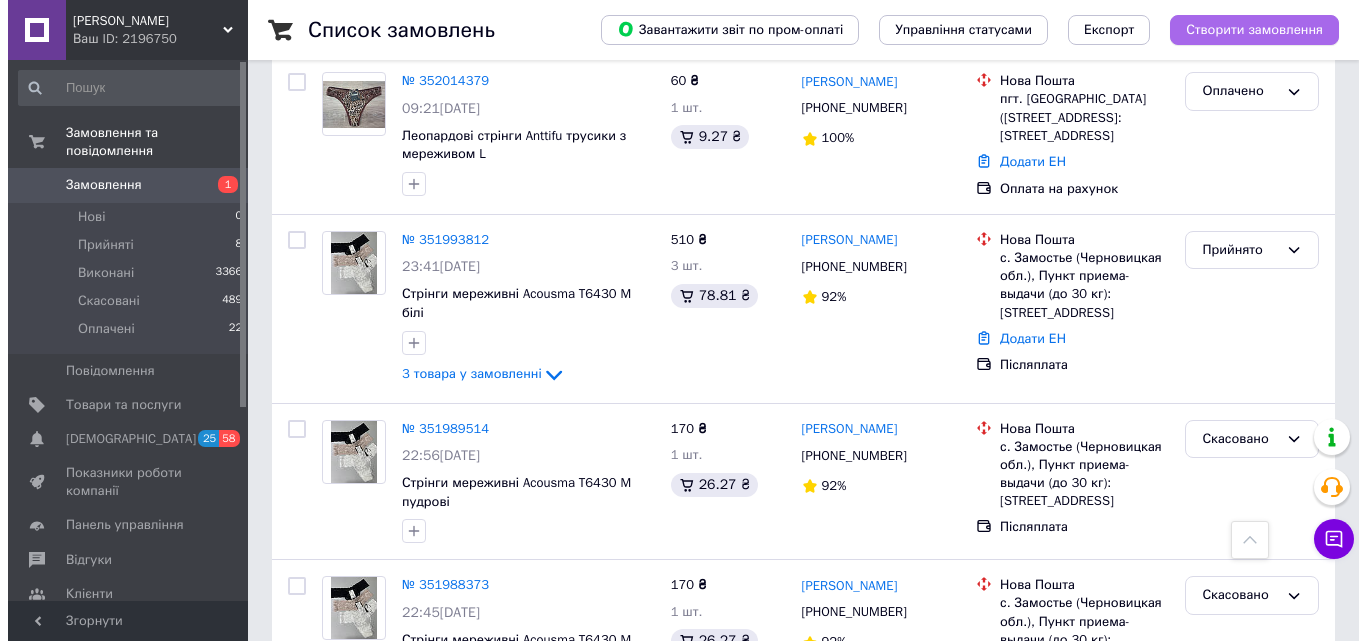scroll, scrollTop: 0, scrollLeft: 0, axis: both 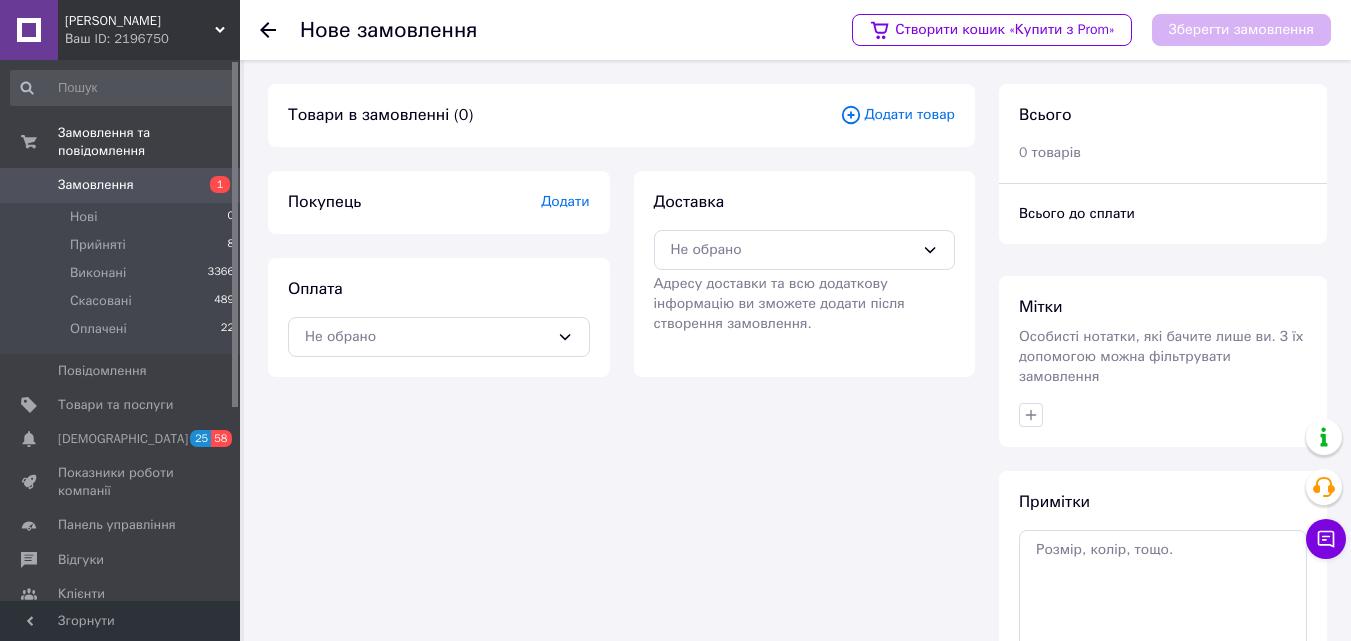 click on "Додати товар" at bounding box center (897, 115) 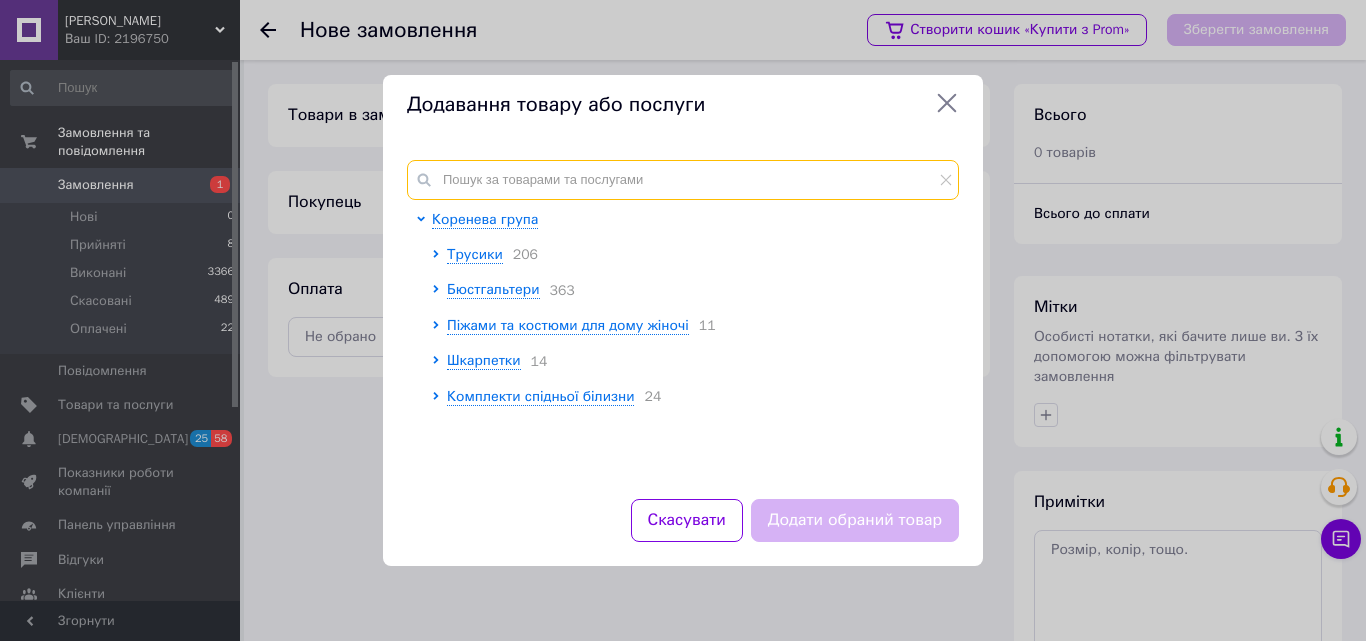 click at bounding box center [683, 180] 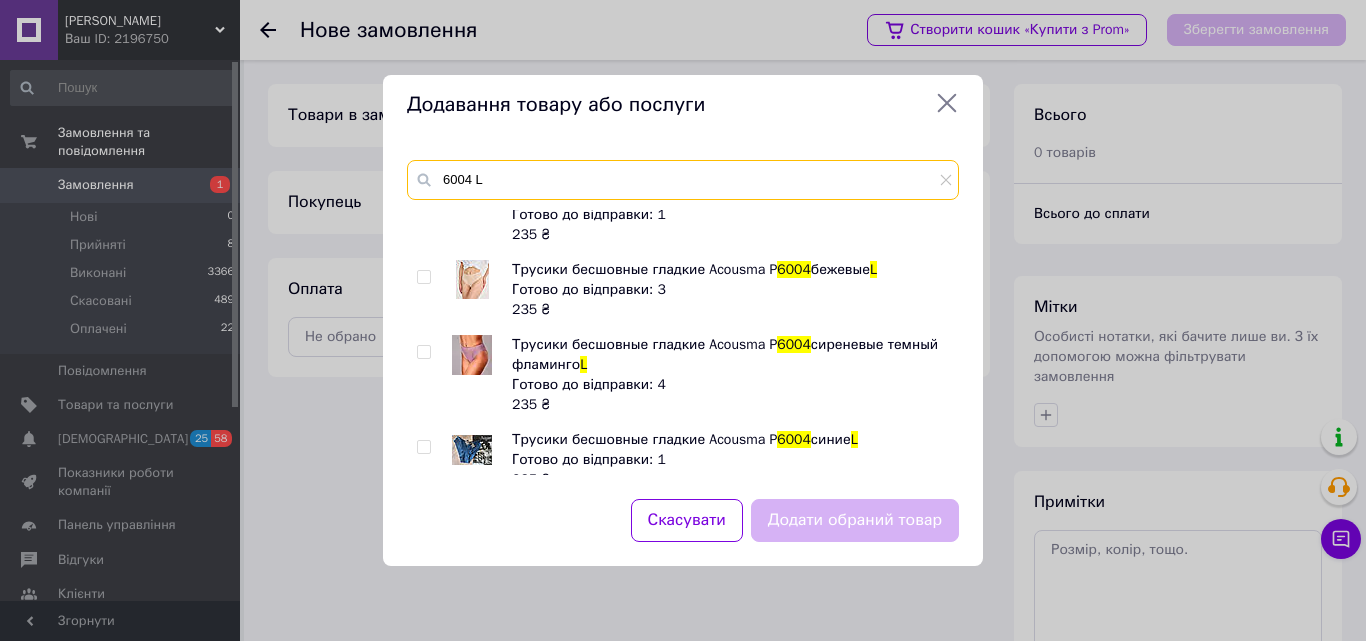 scroll, scrollTop: 200, scrollLeft: 0, axis: vertical 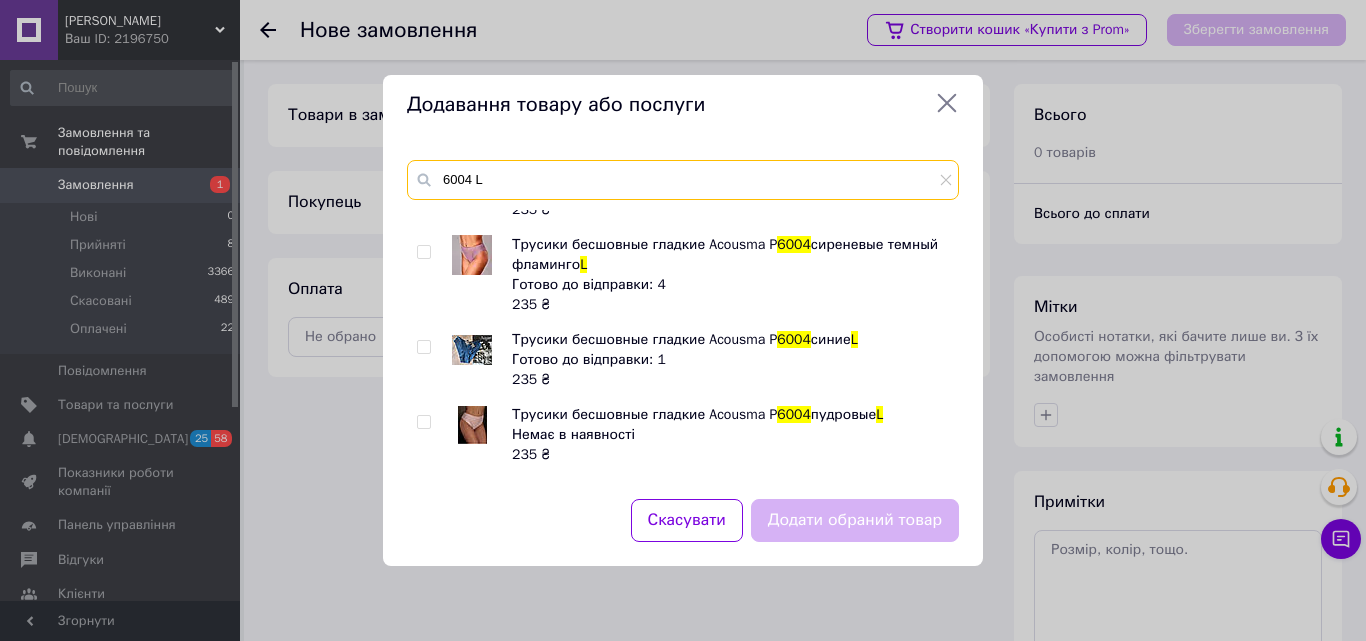 type on "6004 L" 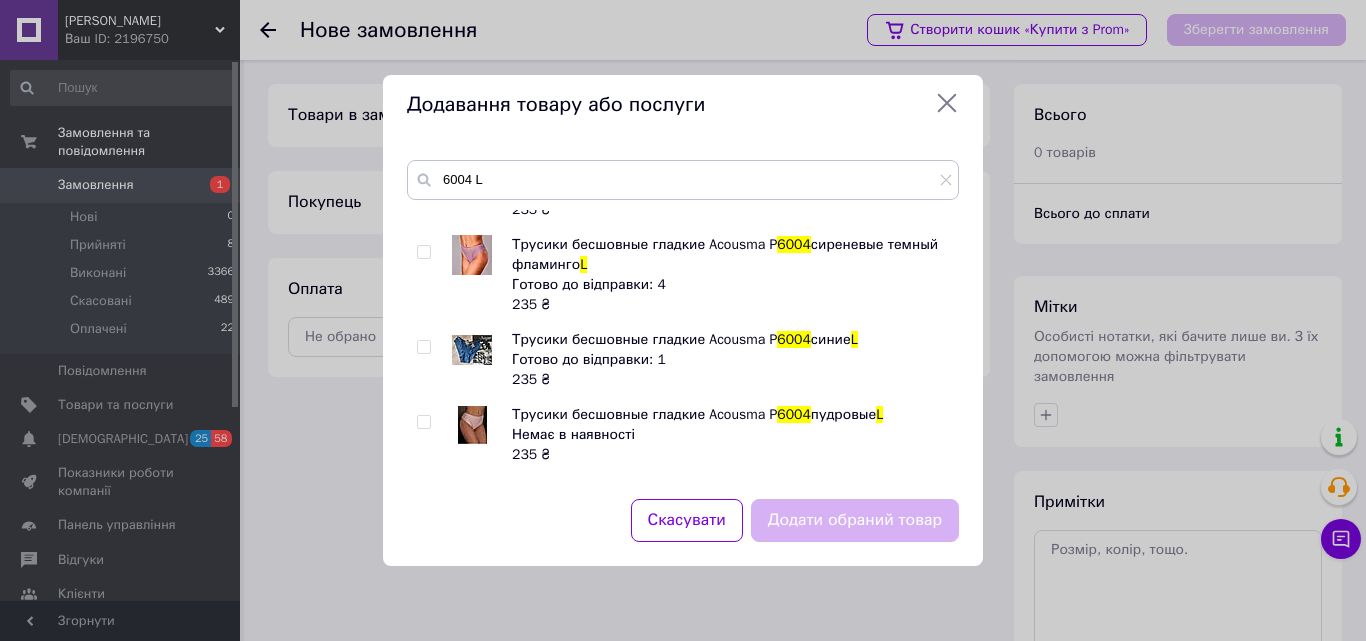 click at bounding box center [423, 347] 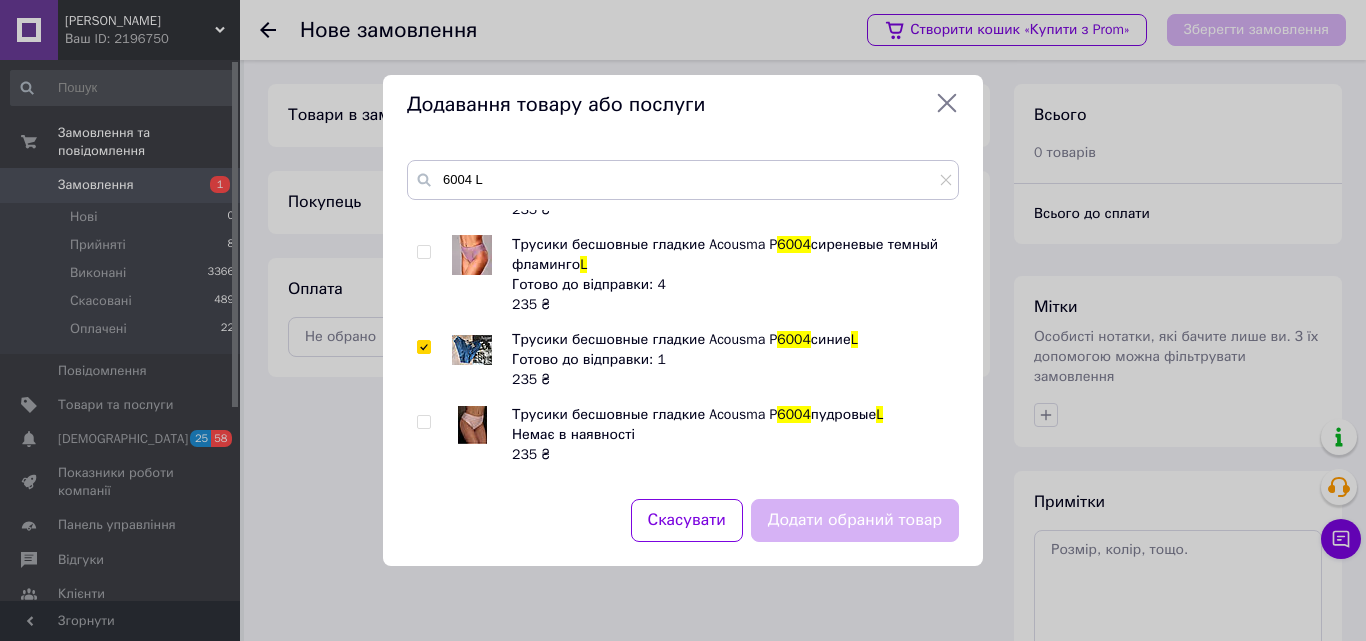 checkbox on "true" 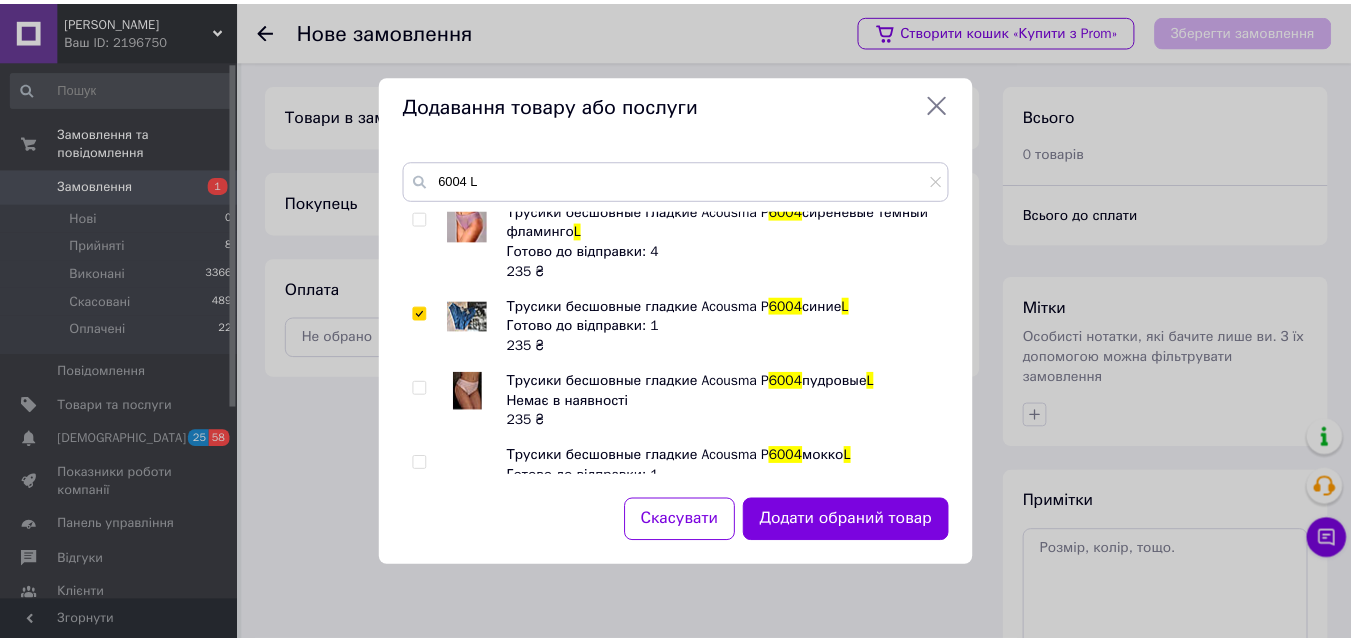 scroll, scrollTop: 265, scrollLeft: 0, axis: vertical 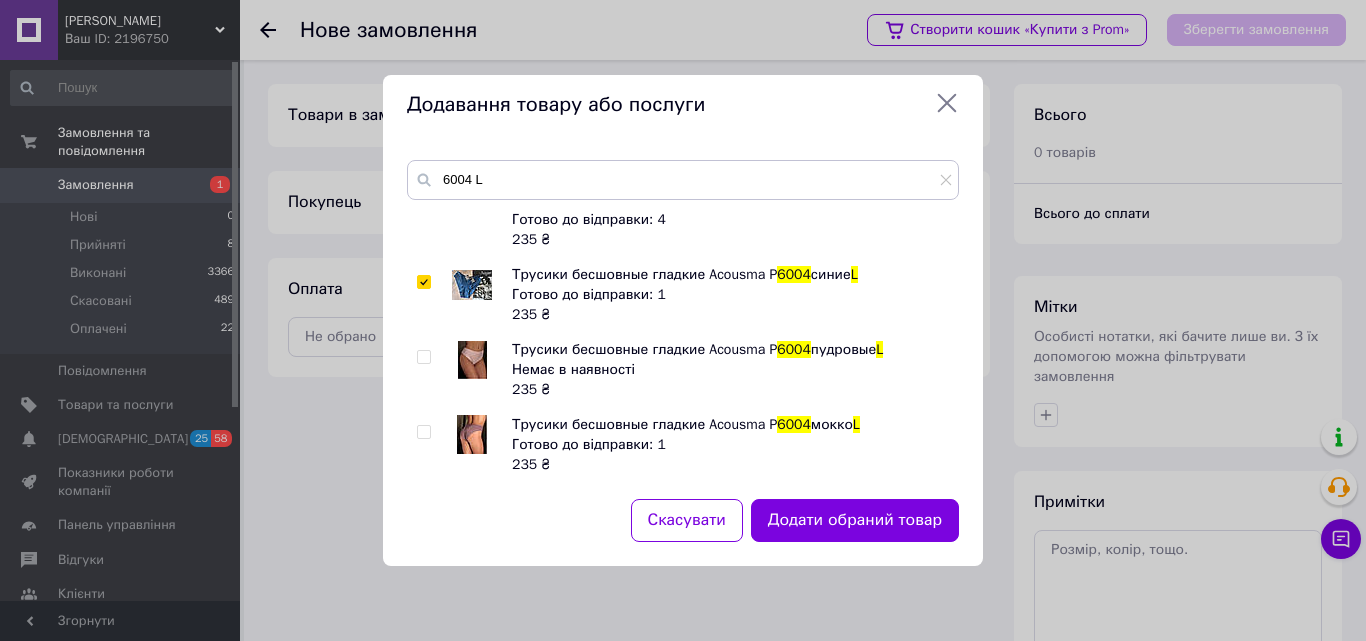click at bounding box center (423, 432) 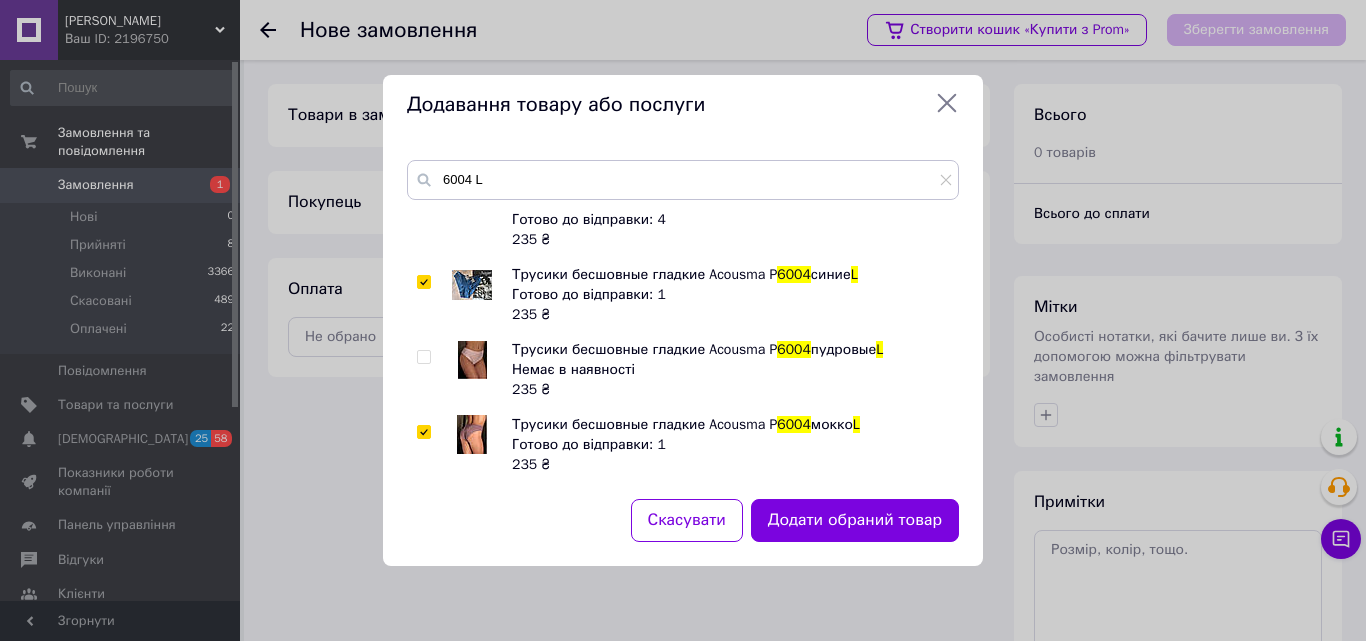 checkbox on "true" 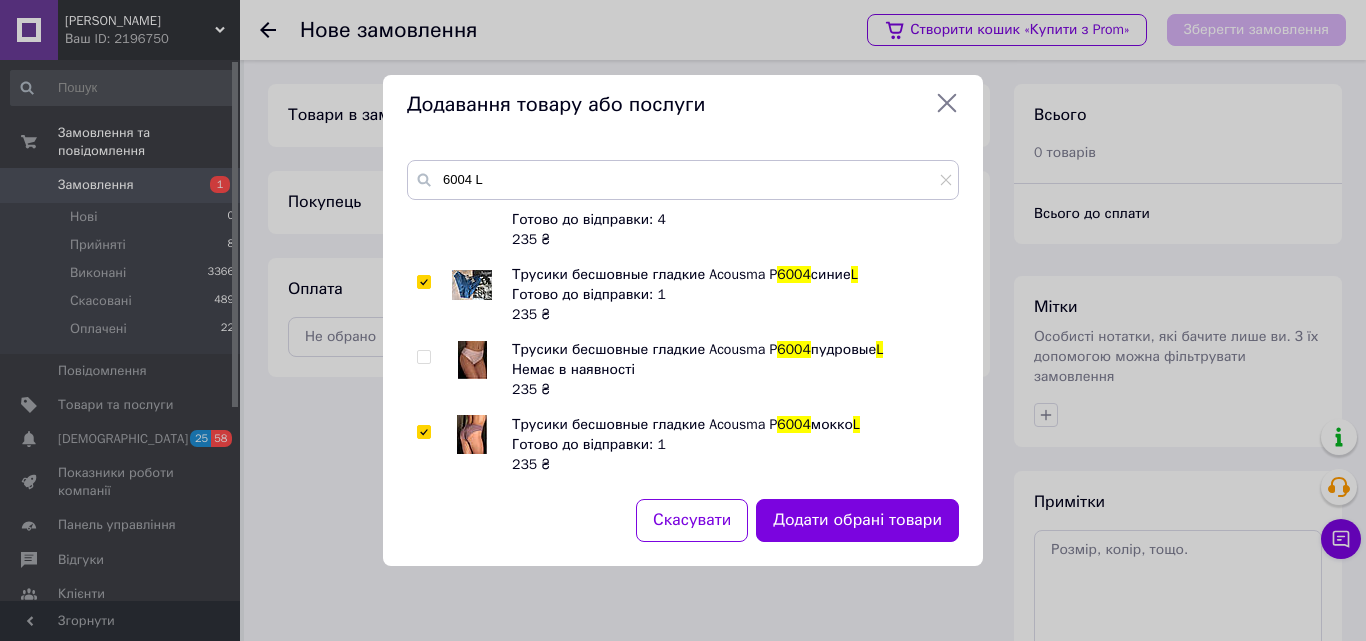 drag, startPoint x: 826, startPoint y: 520, endPoint x: 803, endPoint y: 479, distance: 47.010635 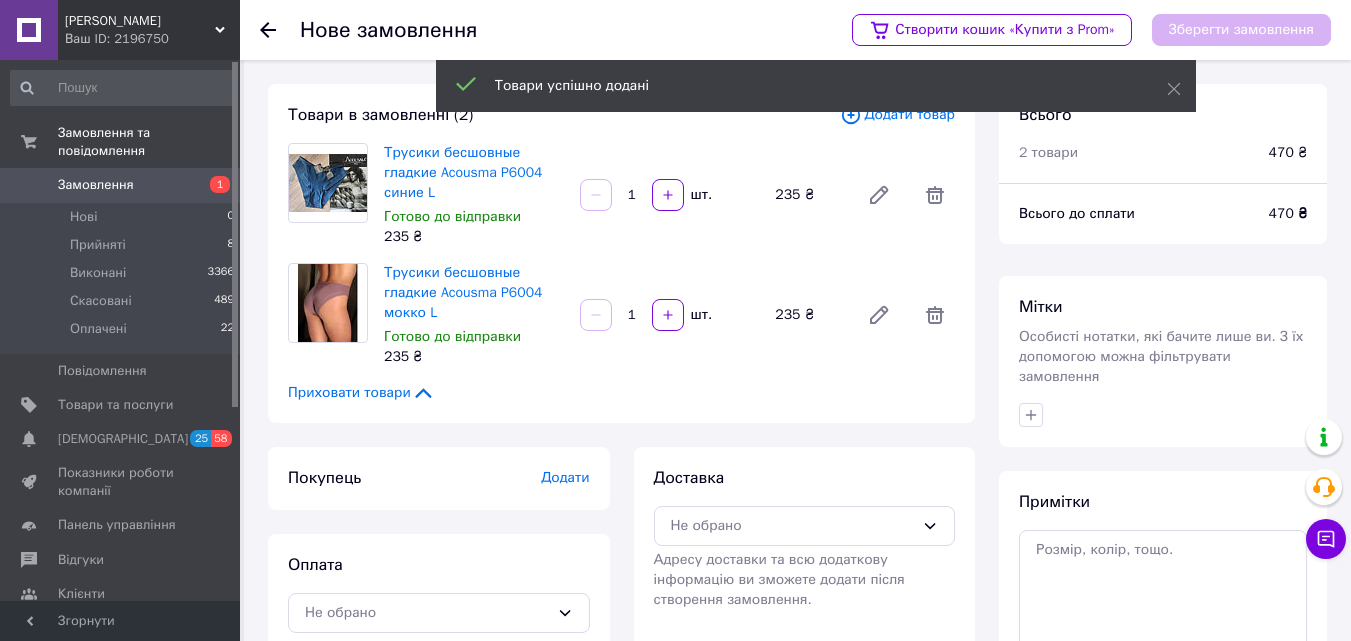 click on "Додати" at bounding box center (565, 477) 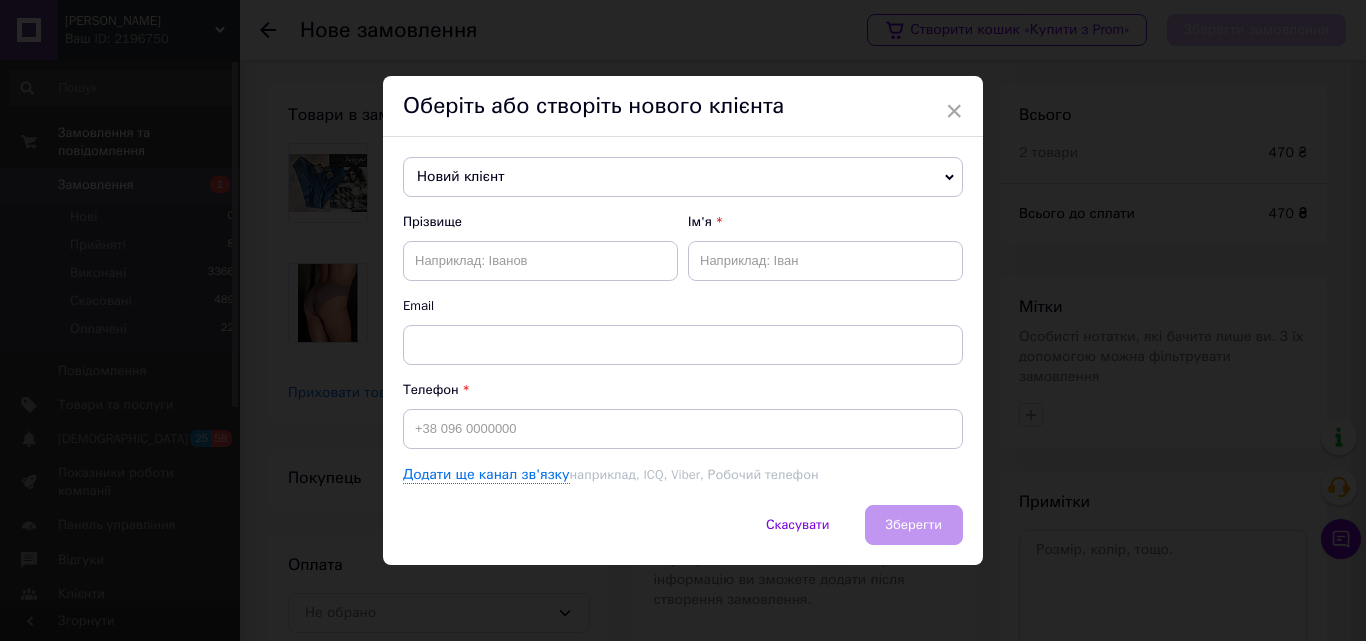click on "Новий клієнт" at bounding box center (683, 177) 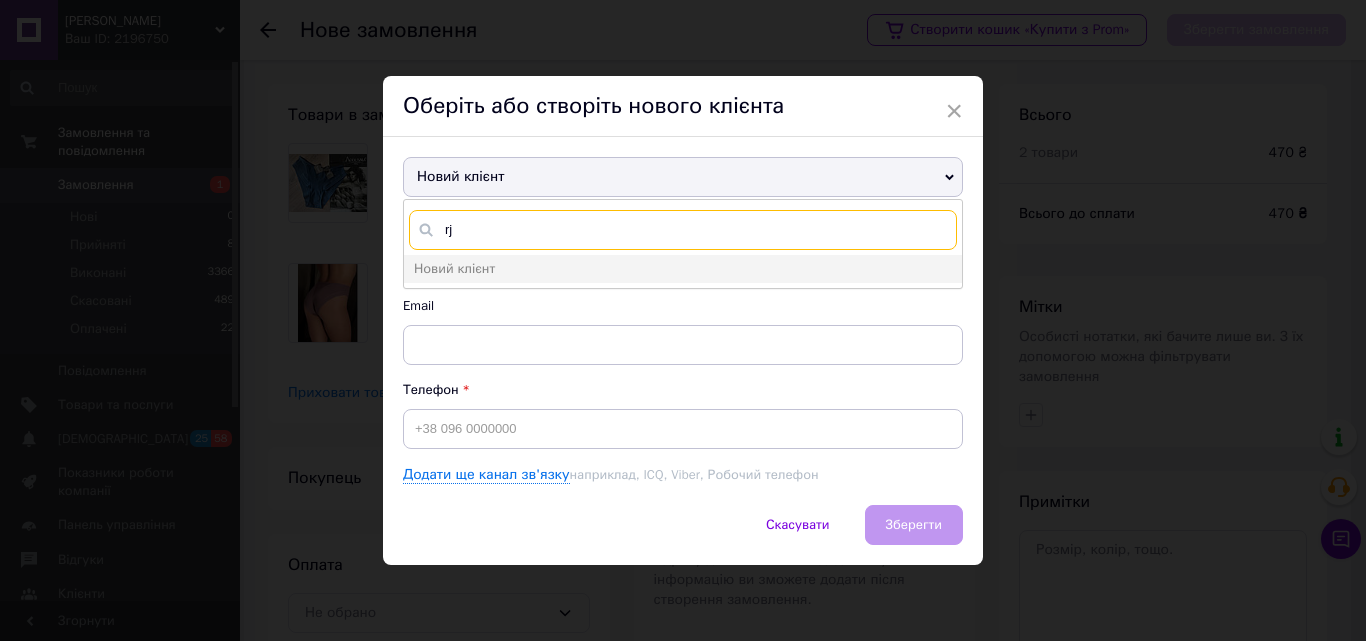 type on "r" 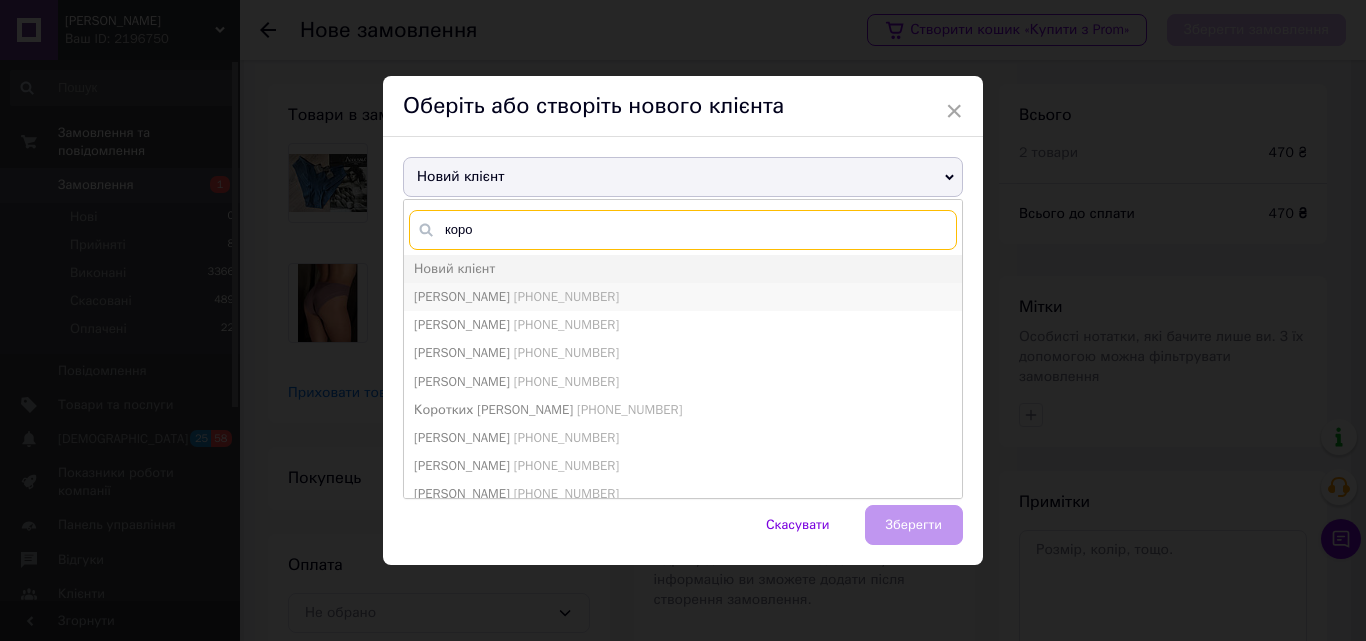 type on "коро" 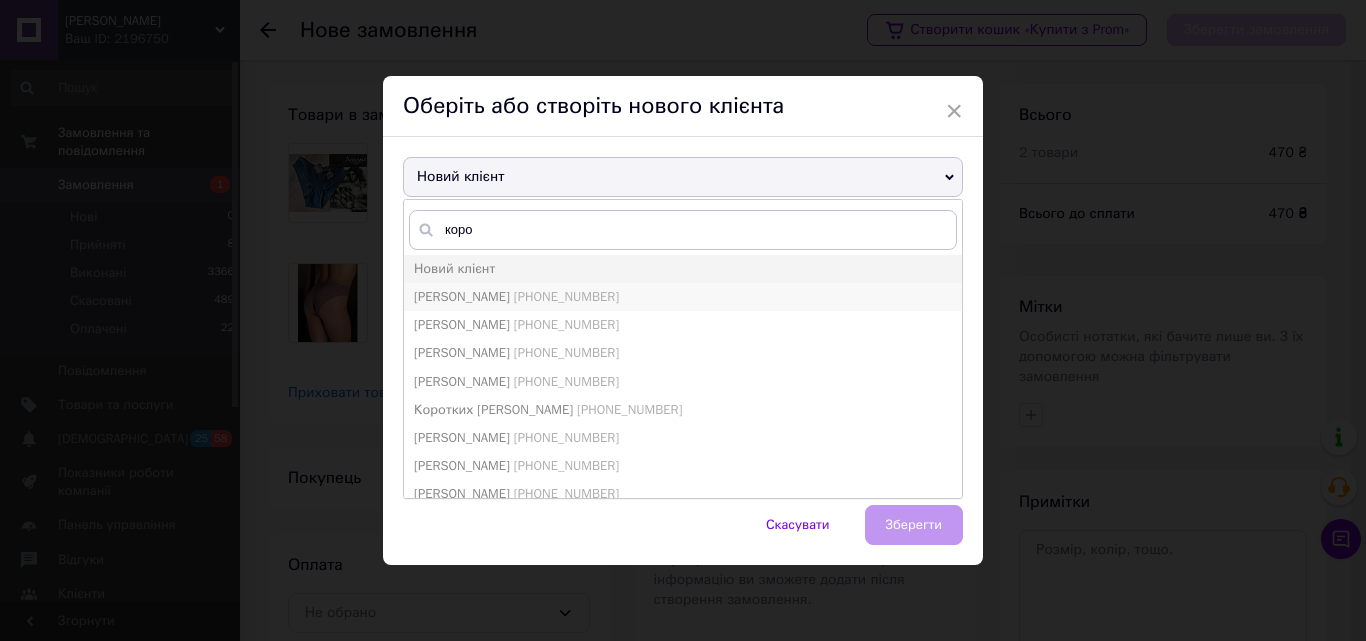 click on "[PHONE_NUMBER]" at bounding box center (566, 296) 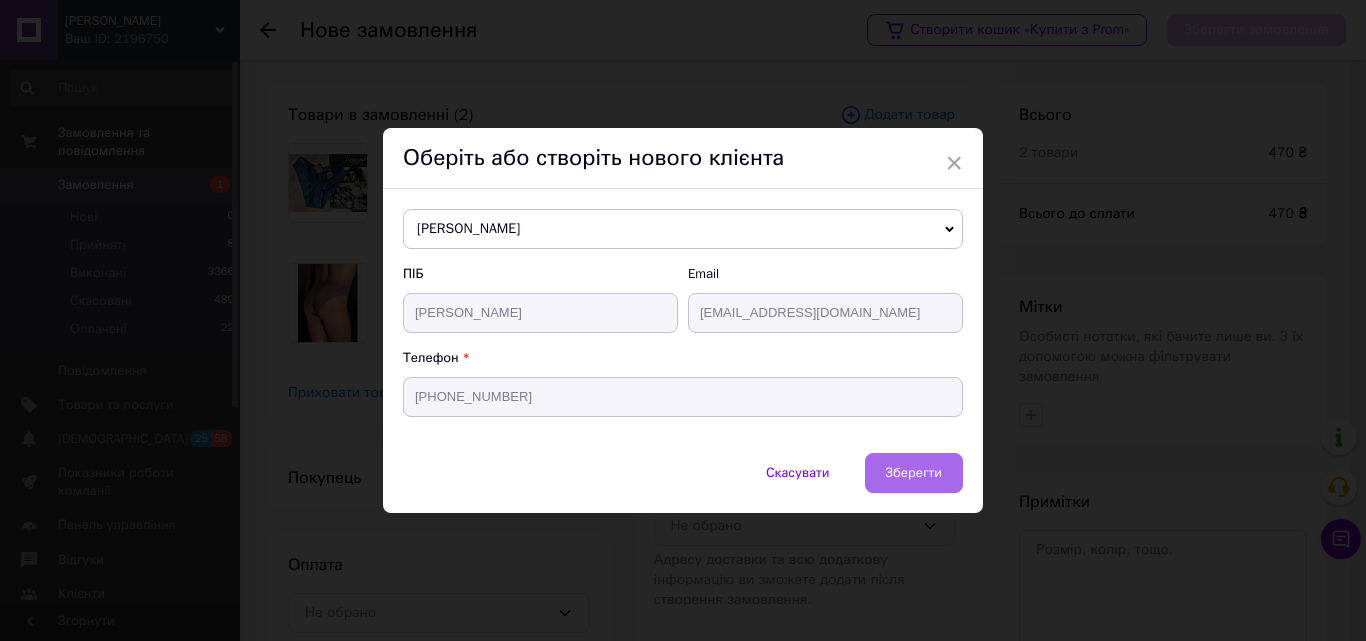 click on "Зберегти" at bounding box center [914, 472] 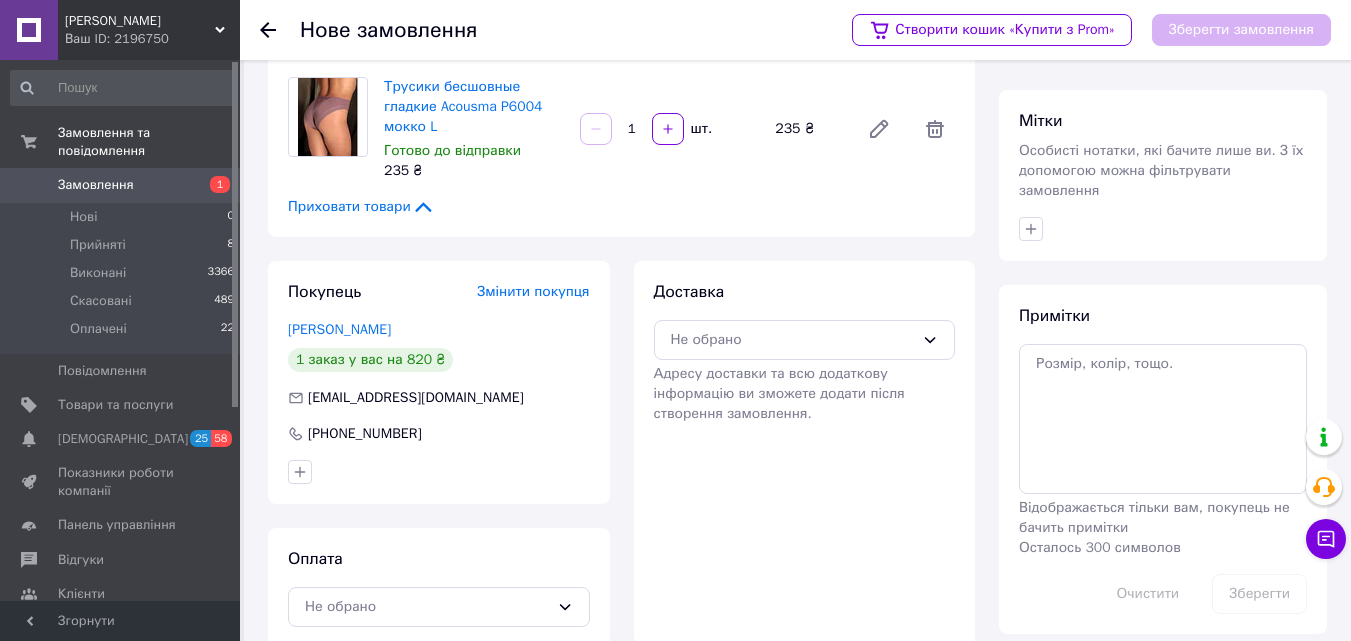 scroll, scrollTop: 200, scrollLeft: 0, axis: vertical 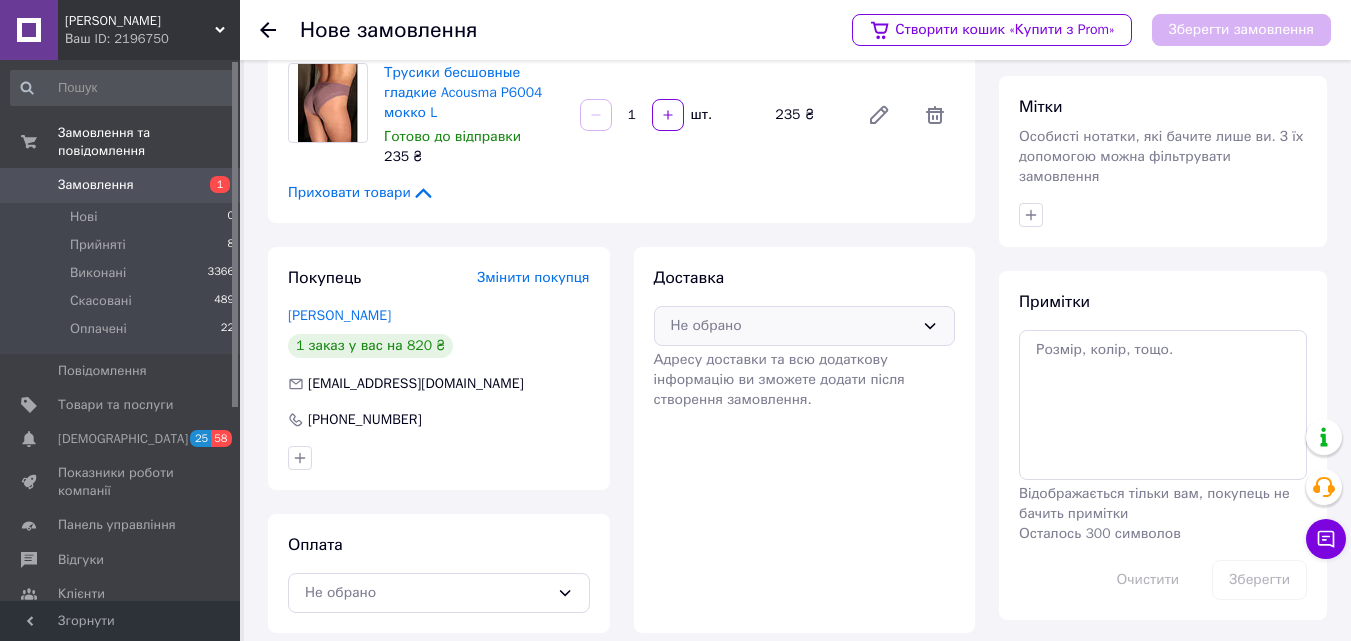 click on "Не обрано" at bounding box center [793, 326] 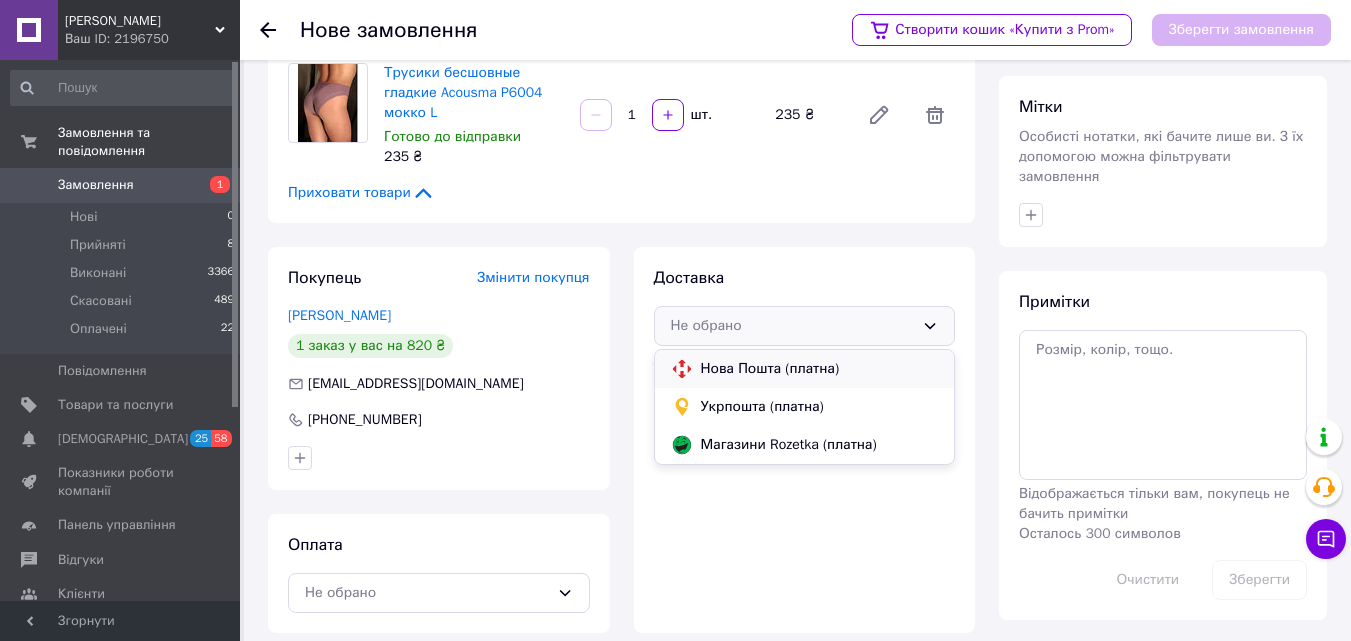 click on "Нова Пошта (платна)" at bounding box center [820, 369] 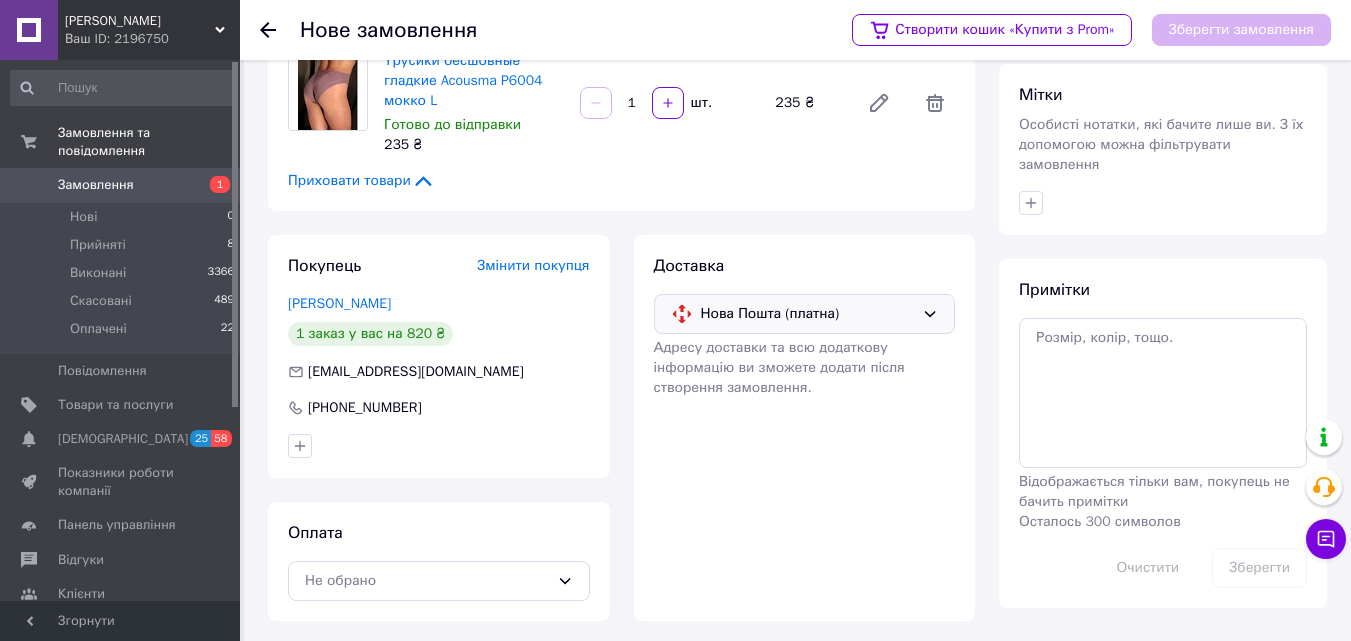 scroll, scrollTop: 216, scrollLeft: 0, axis: vertical 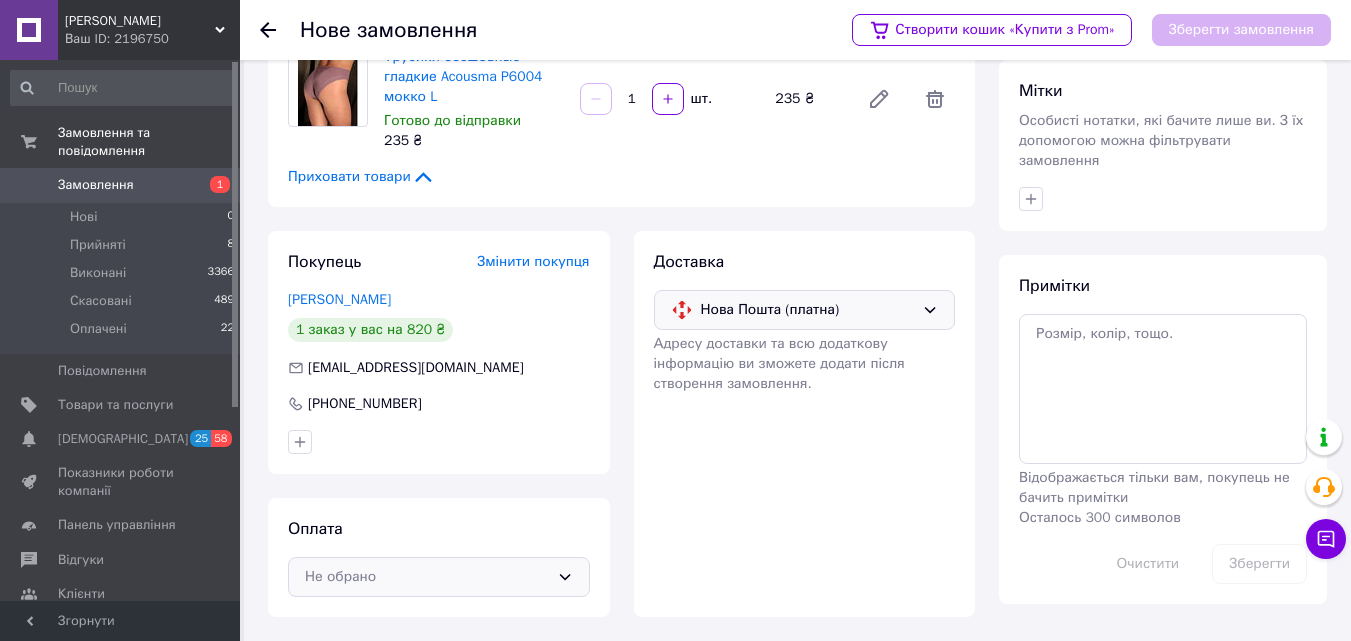 click 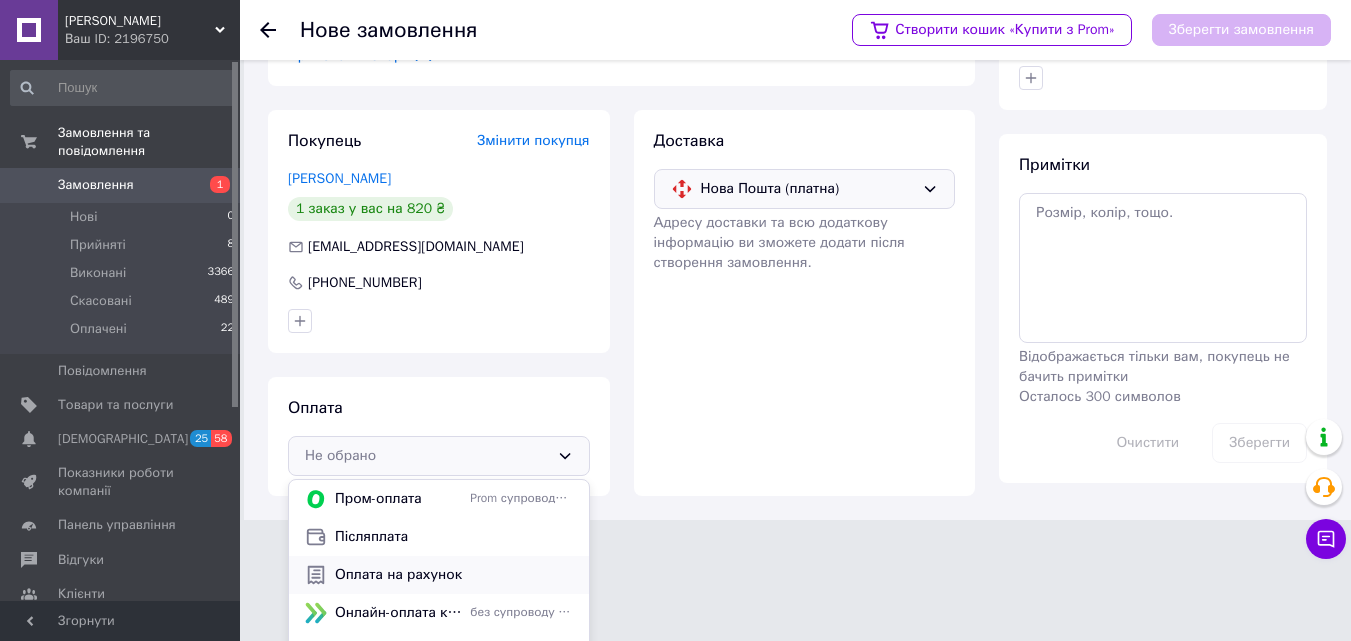 scroll, scrollTop: 349, scrollLeft: 0, axis: vertical 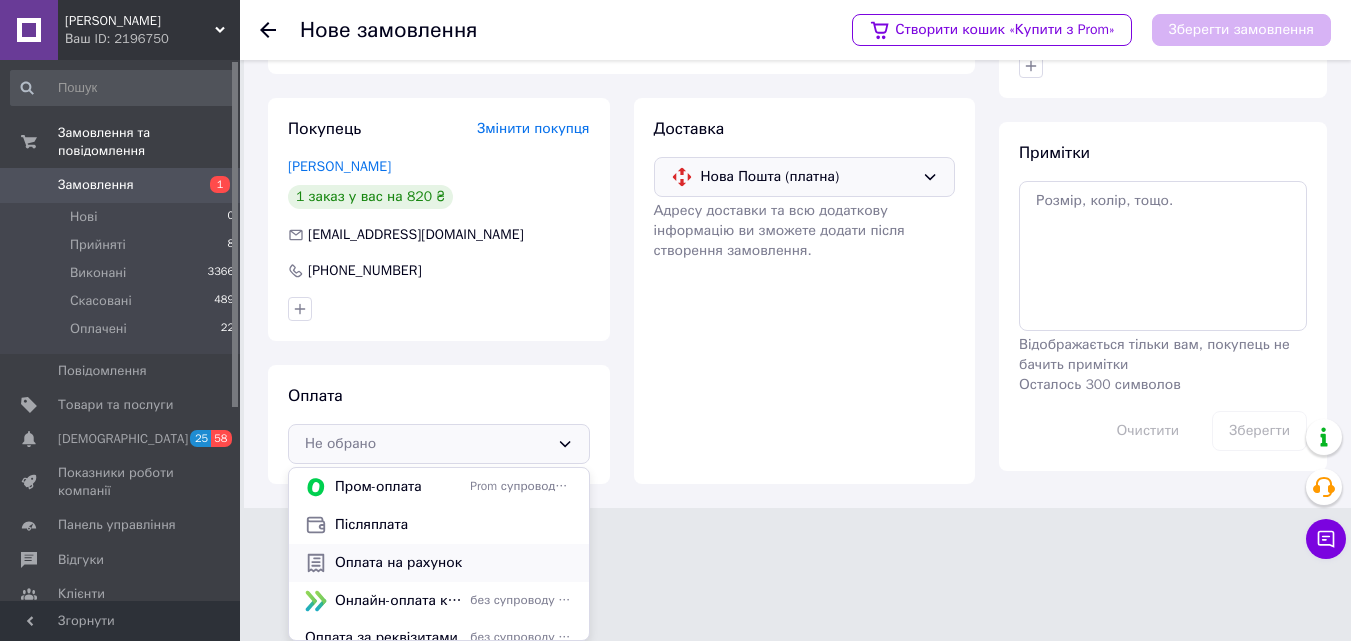 click on "Оплата на рахунок" at bounding box center (454, 563) 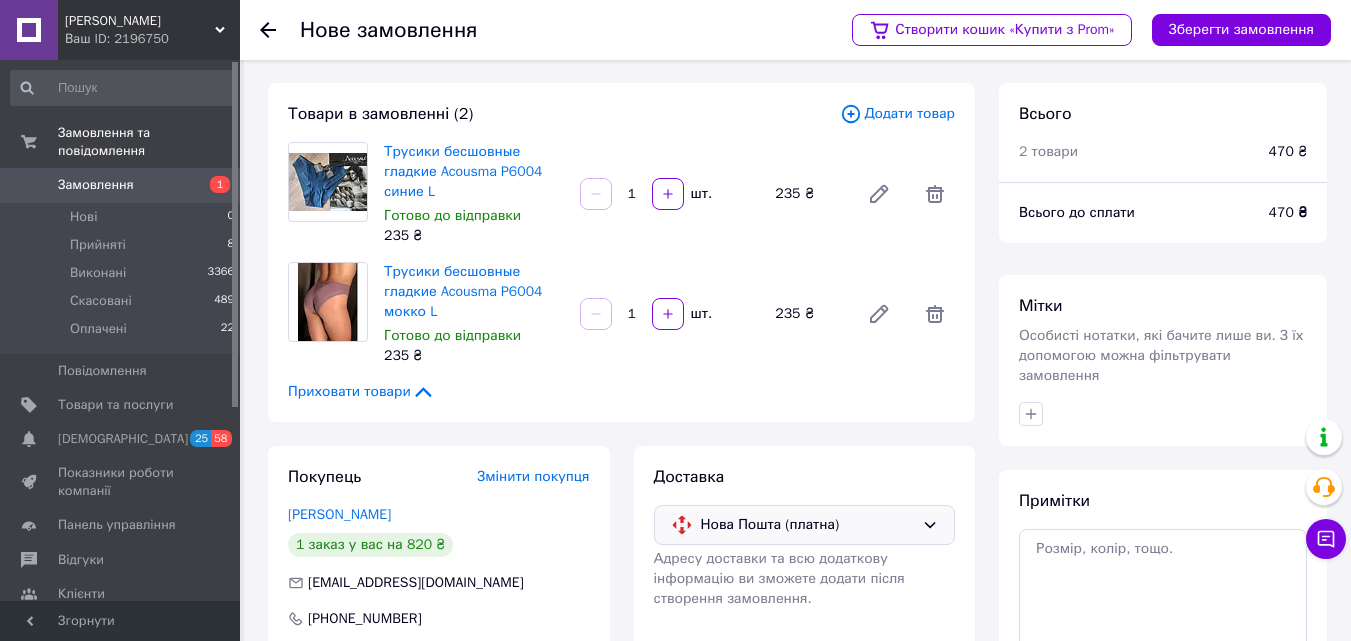 scroll, scrollTop: 0, scrollLeft: 0, axis: both 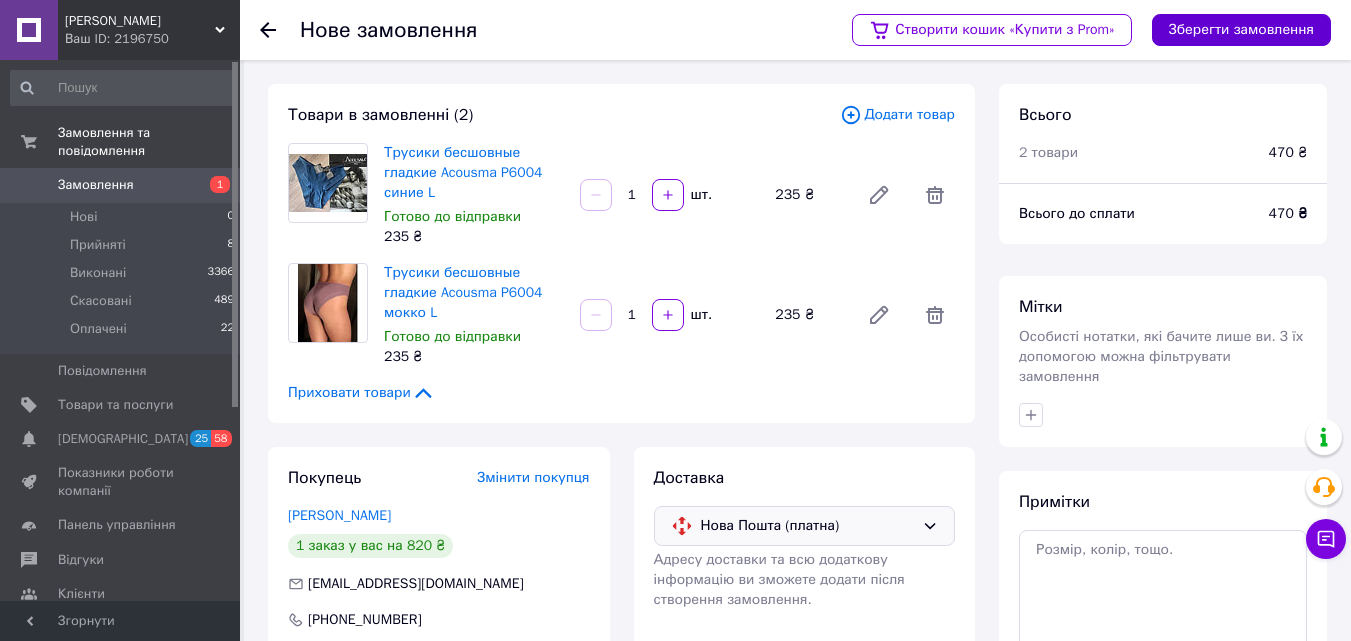 click on "Зберегти замовлення" at bounding box center [1241, 30] 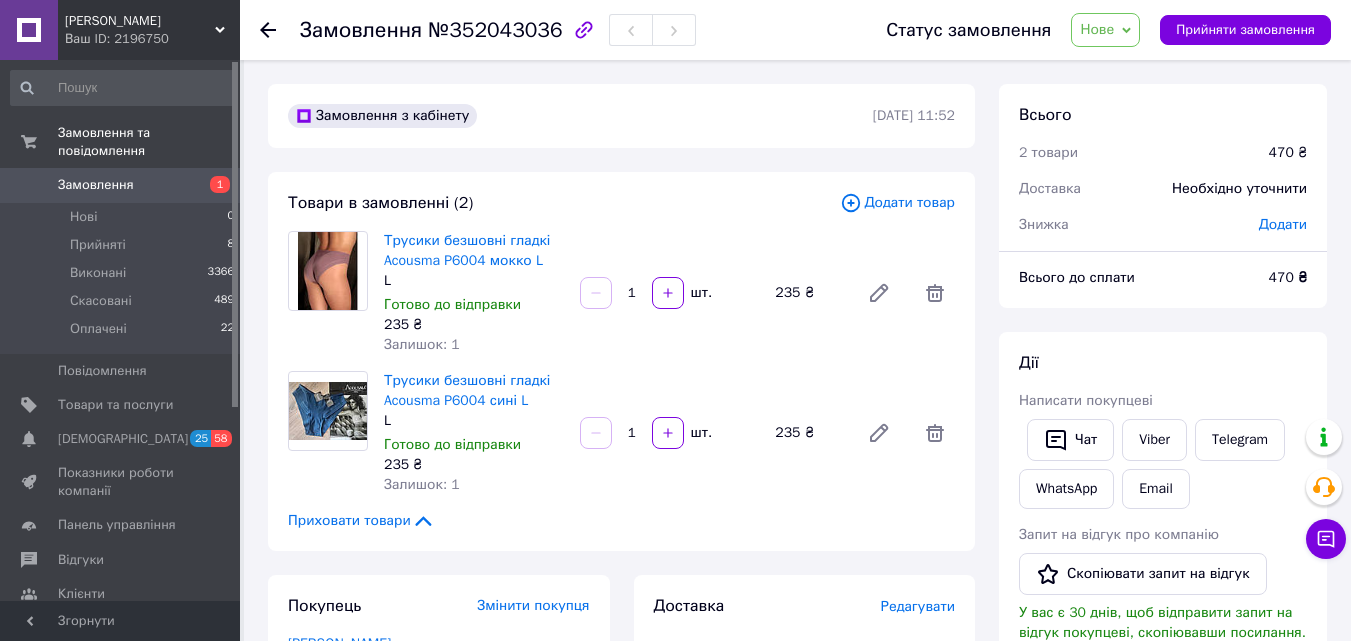 click on "Нове" at bounding box center (1097, 29) 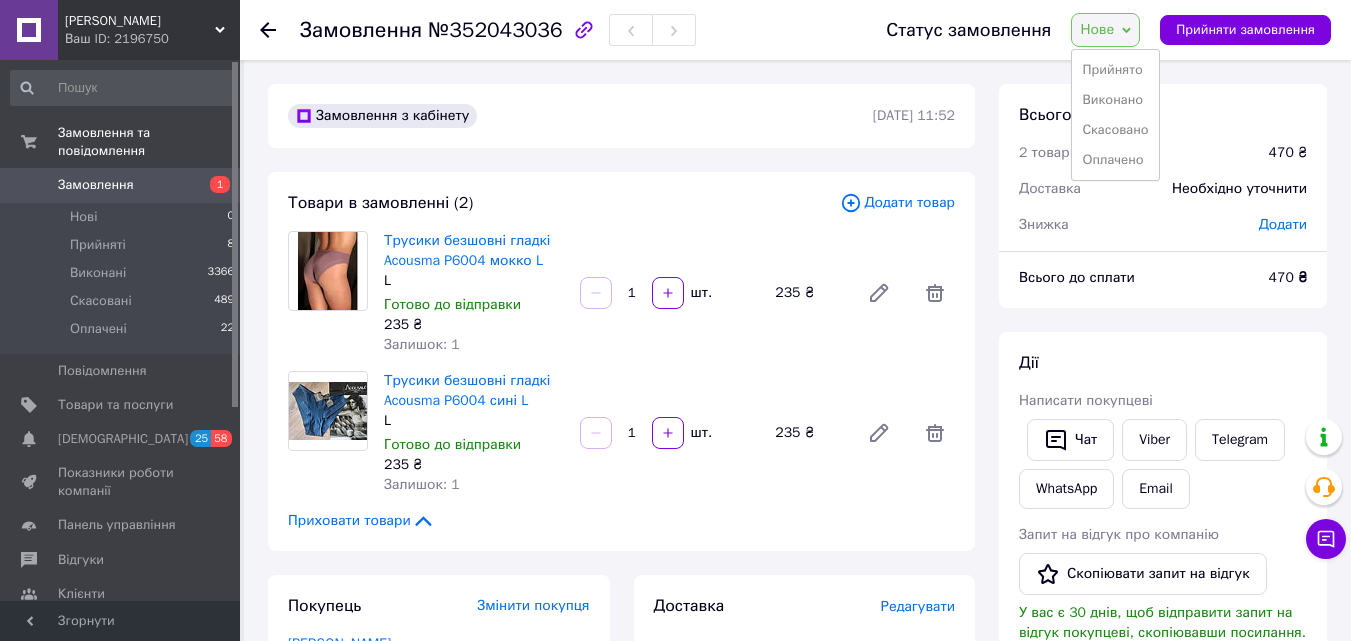 click on "Прийнято" at bounding box center (1115, 70) 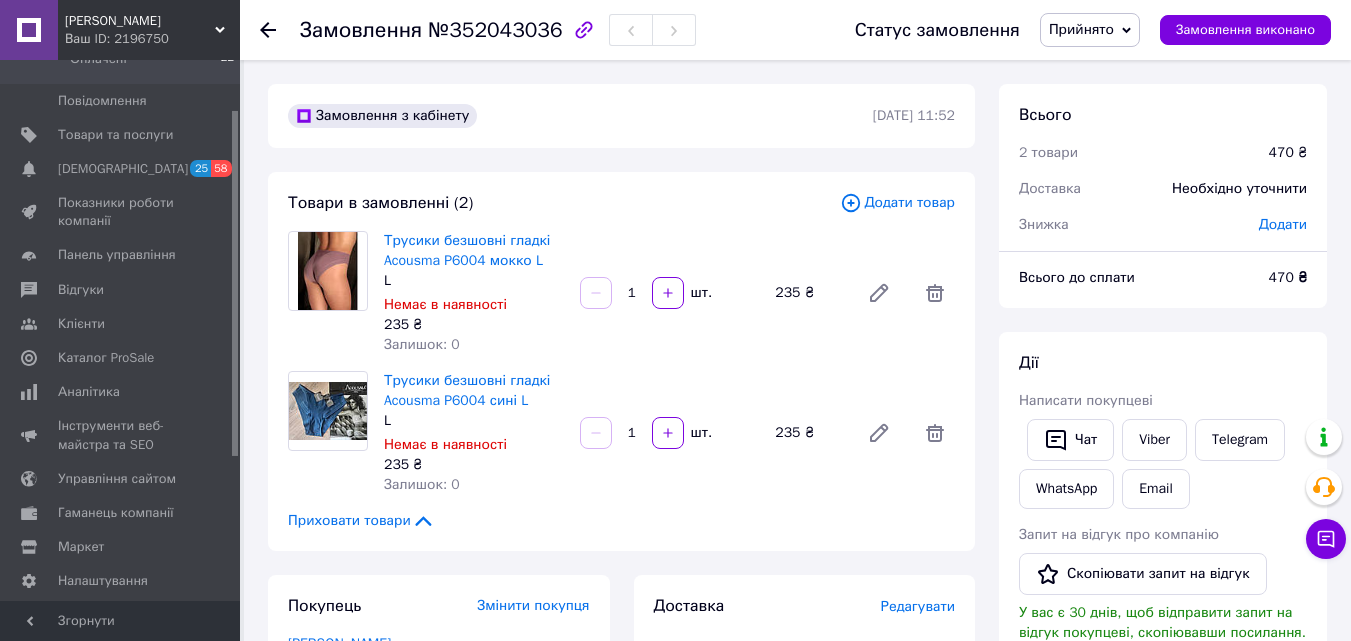 scroll, scrollTop: 302, scrollLeft: 0, axis: vertical 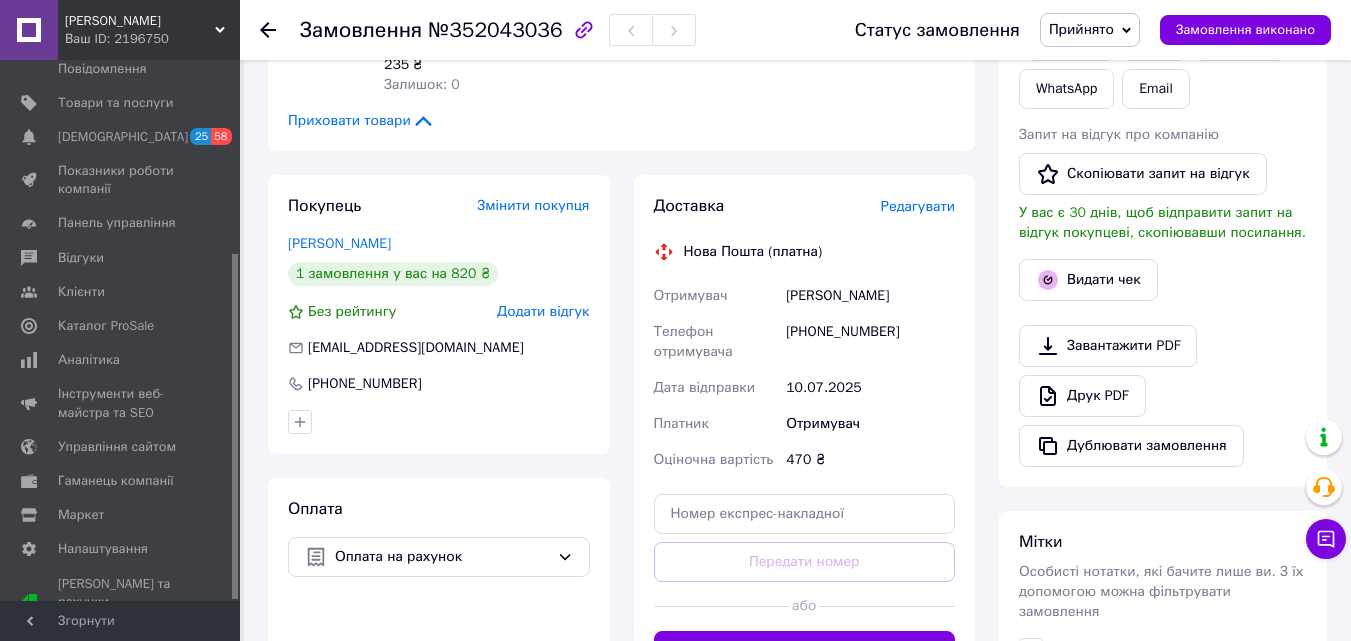 click on "Редагувати" at bounding box center [918, 206] 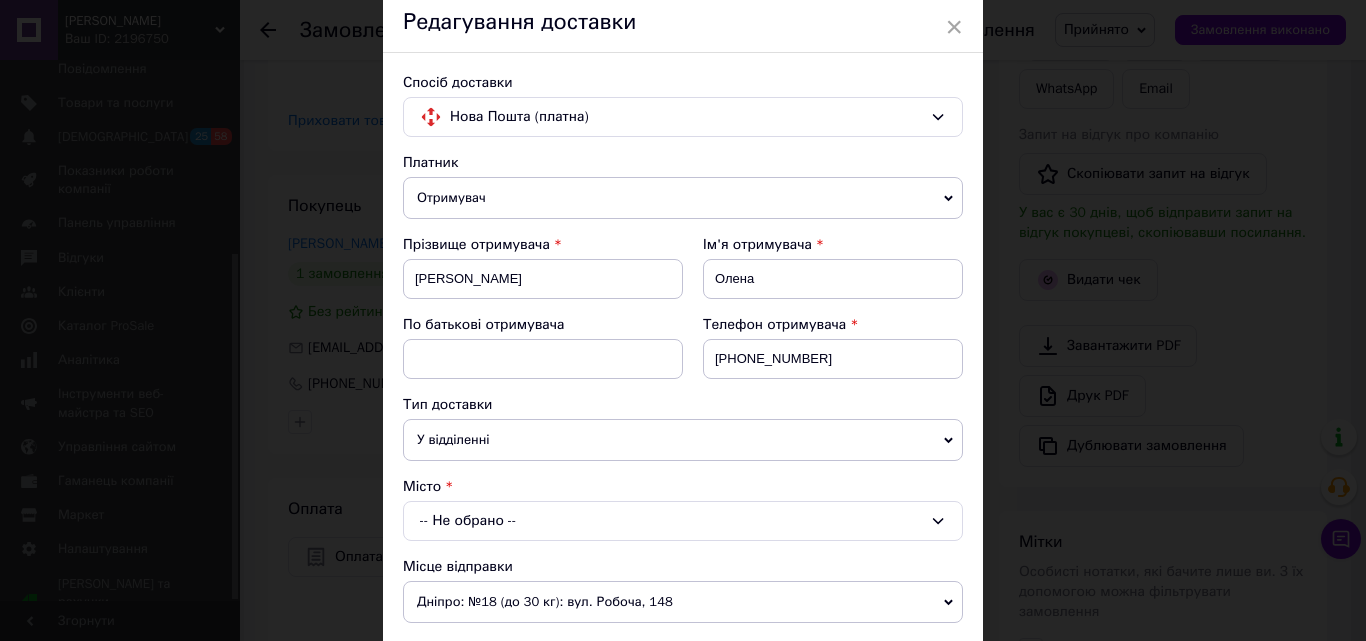 scroll, scrollTop: 200, scrollLeft: 0, axis: vertical 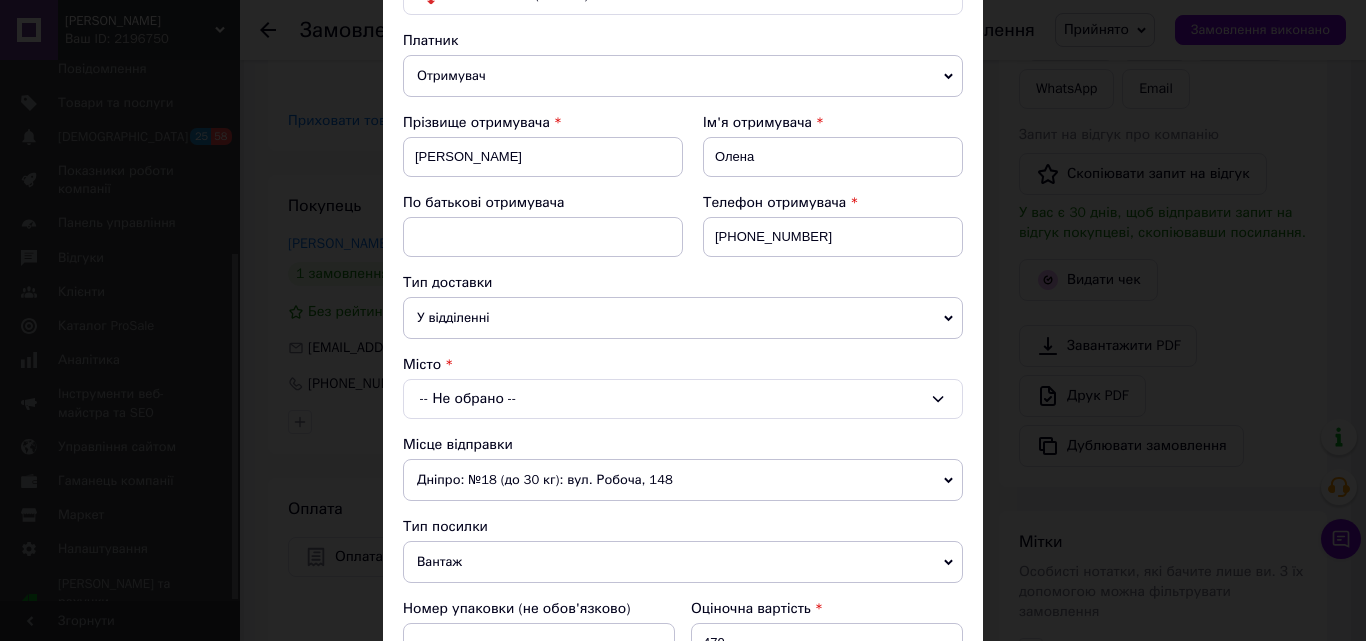 click on "-- Не обрано --" at bounding box center (683, 399) 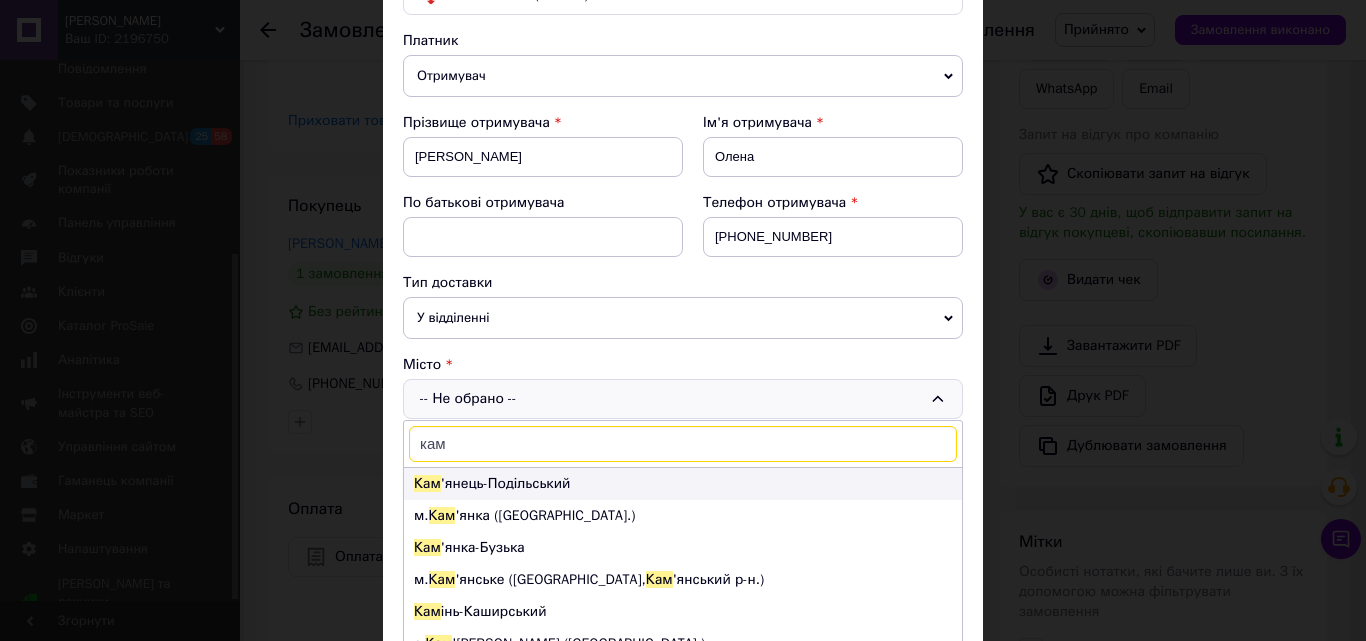 type on "кам" 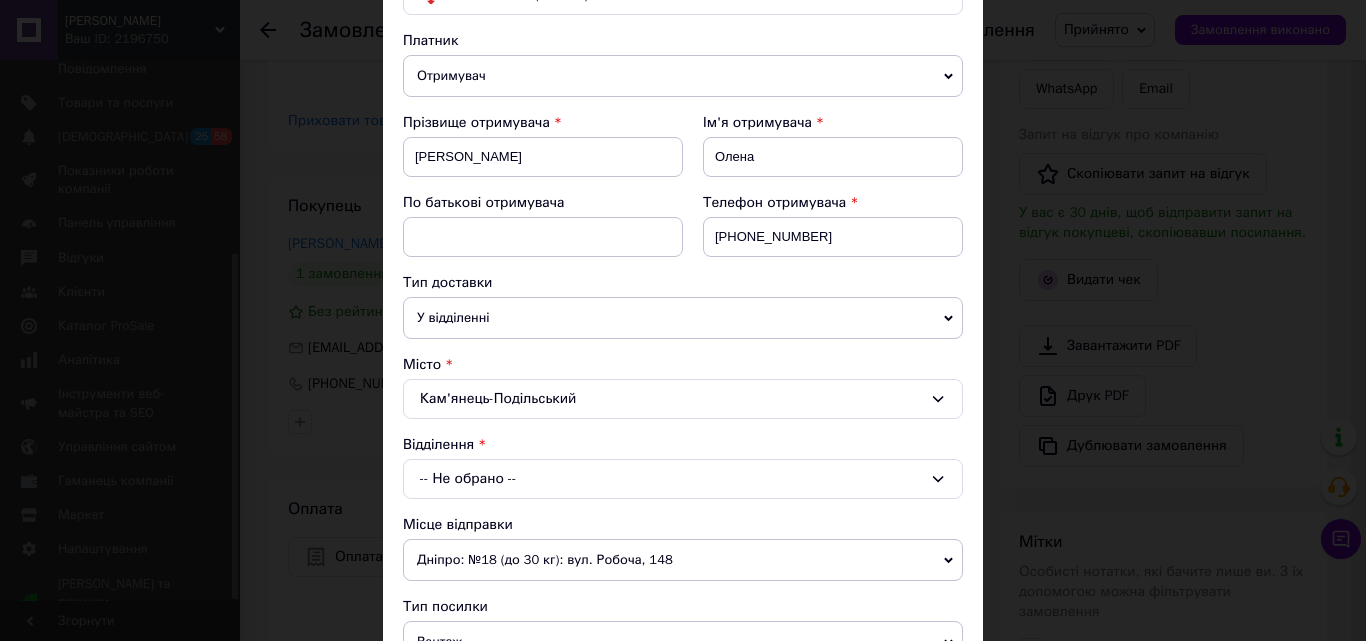 click on "-- Не обрано --" at bounding box center (683, 479) 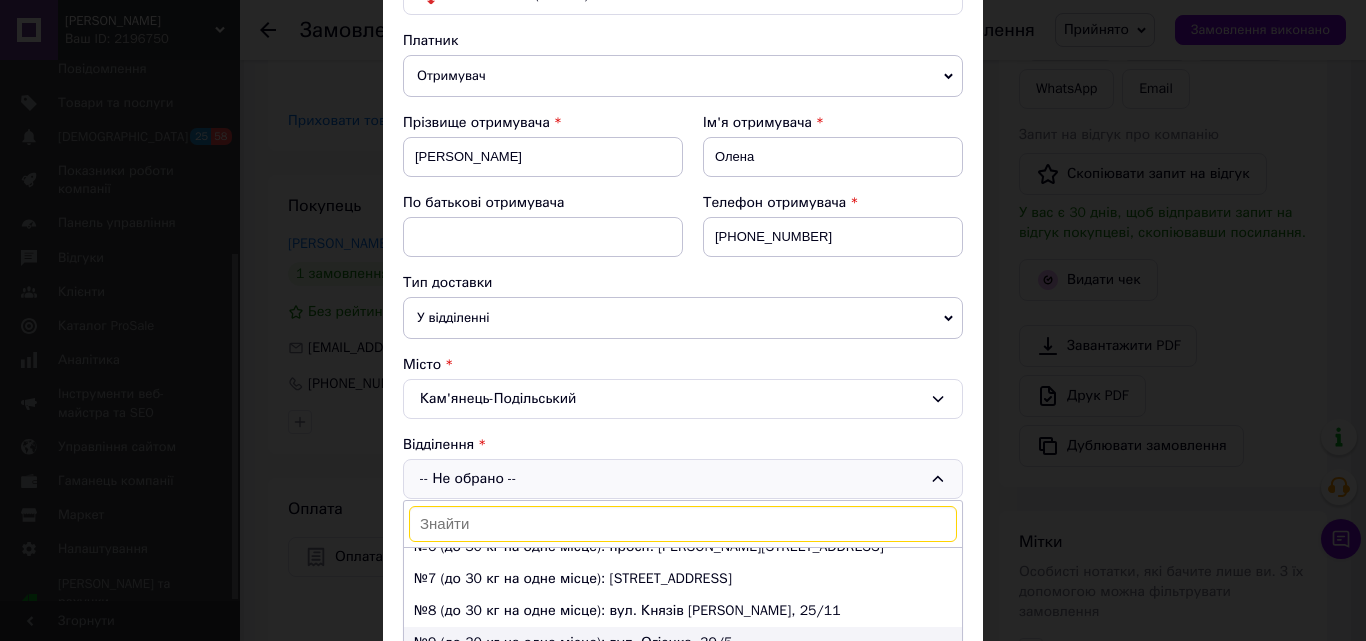 scroll, scrollTop: 200, scrollLeft: 0, axis: vertical 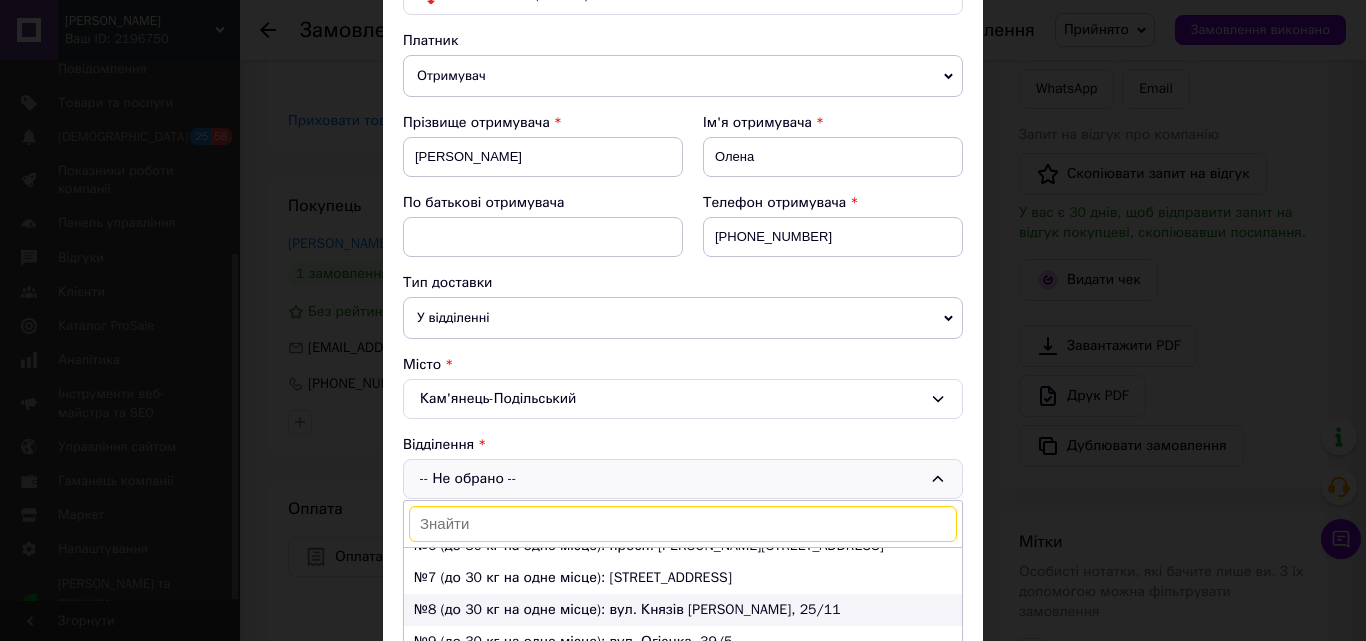 click on "№8 (до 30 кг на одне місце): вул. Князів Коріатовичів, 25/11" at bounding box center (683, 610) 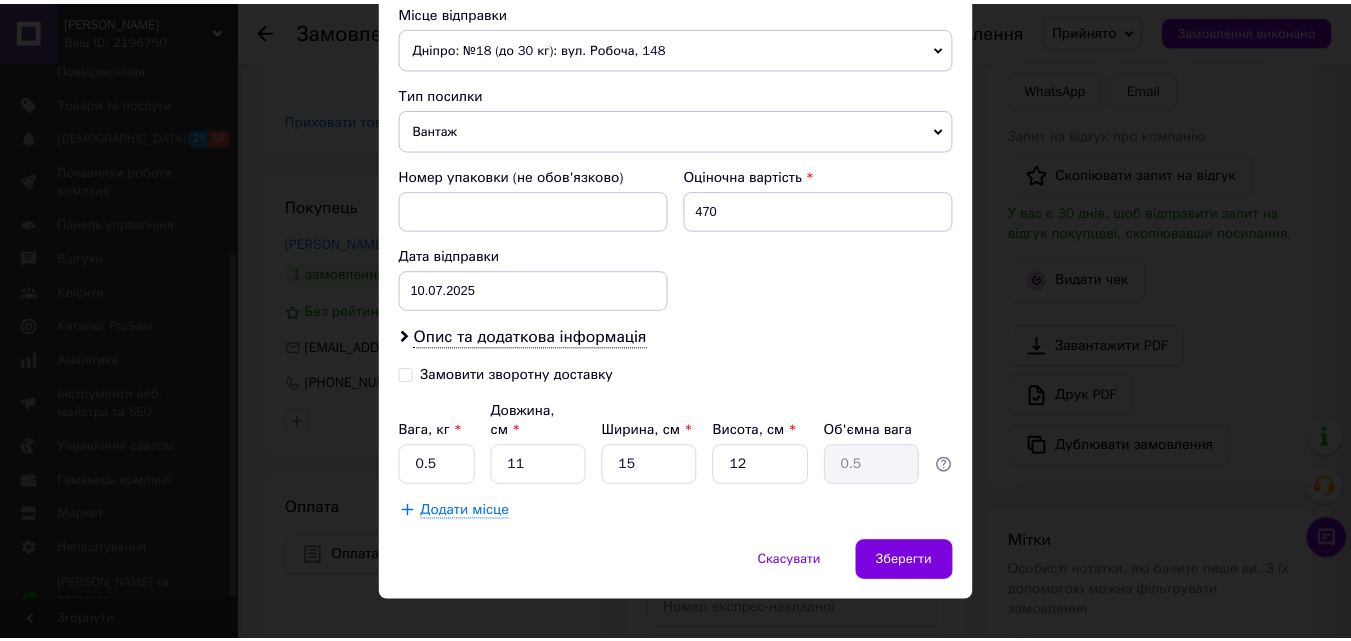 scroll, scrollTop: 723, scrollLeft: 0, axis: vertical 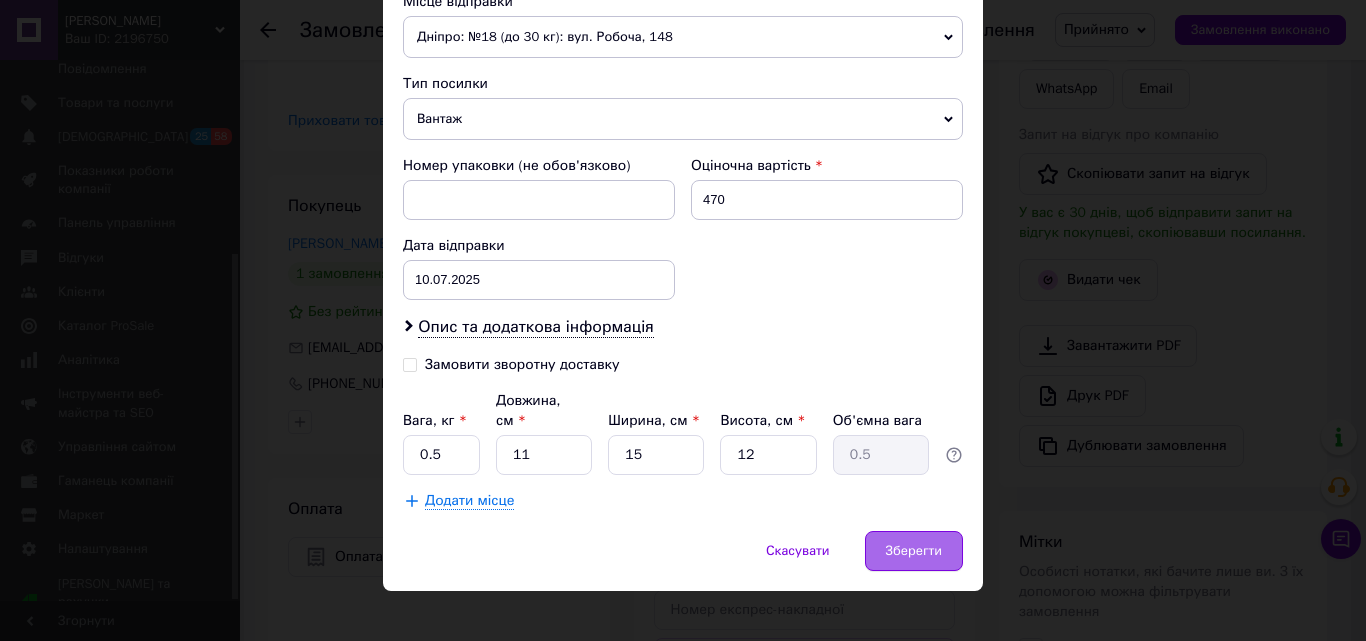 click on "Зберегти" at bounding box center (914, 551) 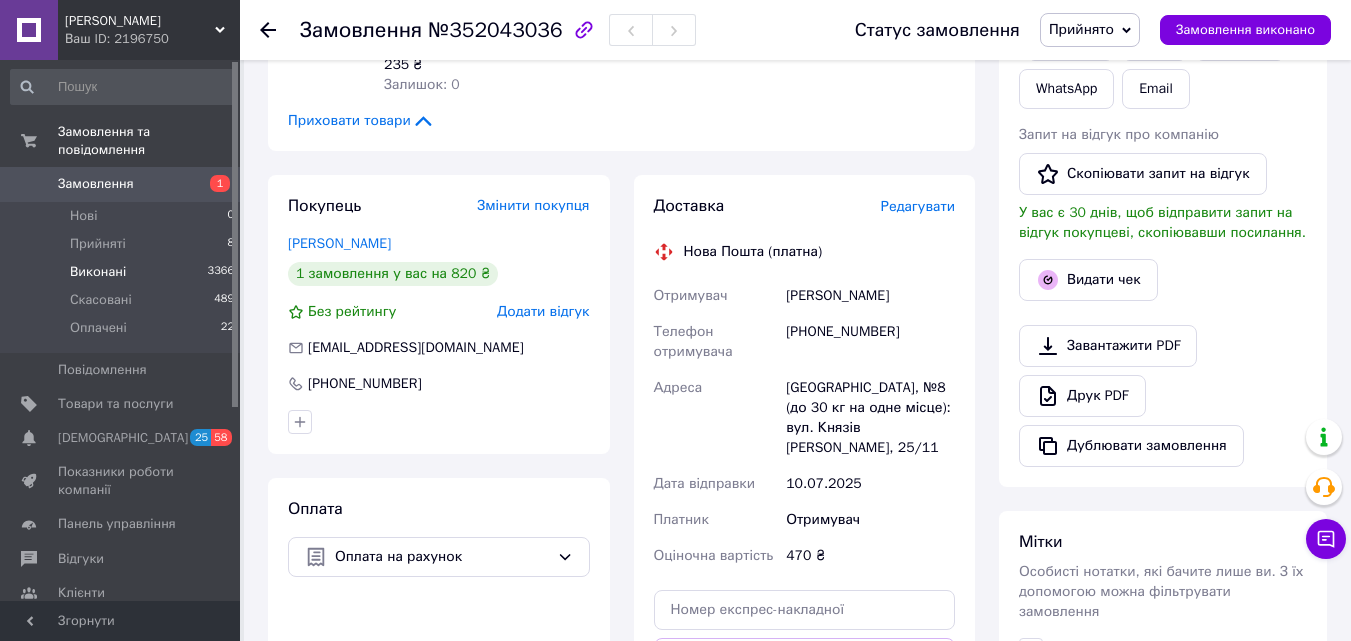 scroll, scrollTop: 0, scrollLeft: 0, axis: both 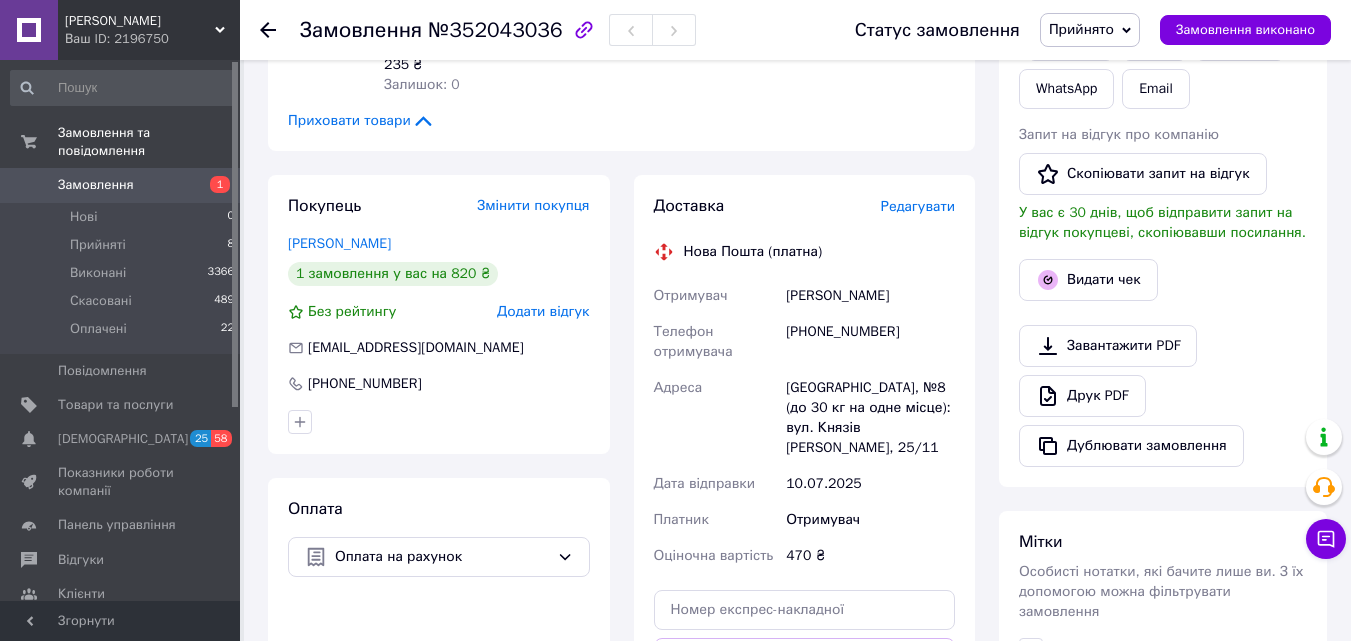 click on "Замовлення" at bounding box center (121, 185) 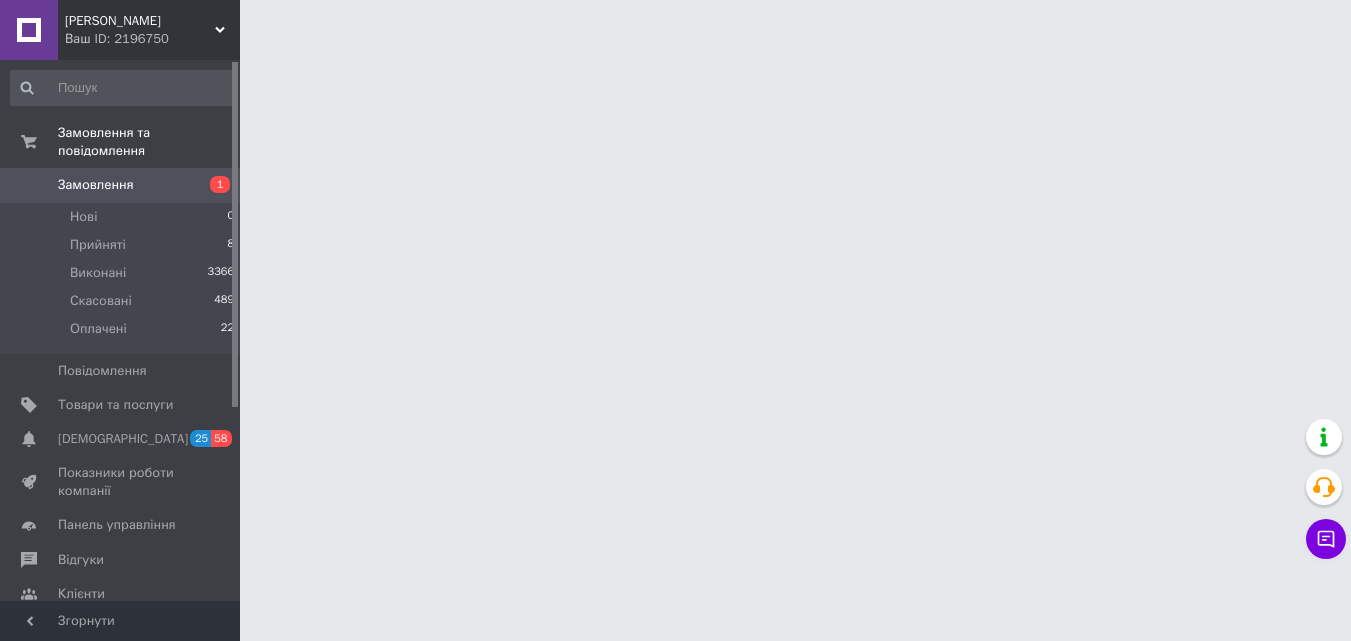 scroll, scrollTop: 0, scrollLeft: 0, axis: both 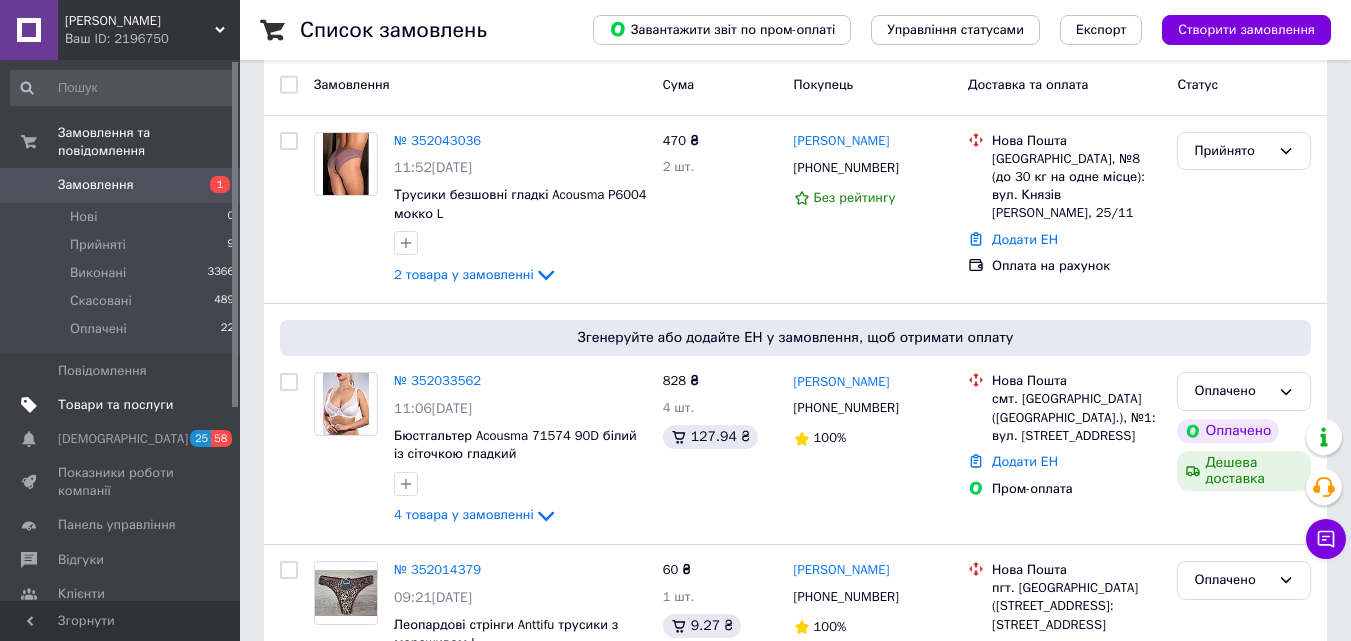 click on "Товари та послуги" at bounding box center [115, 405] 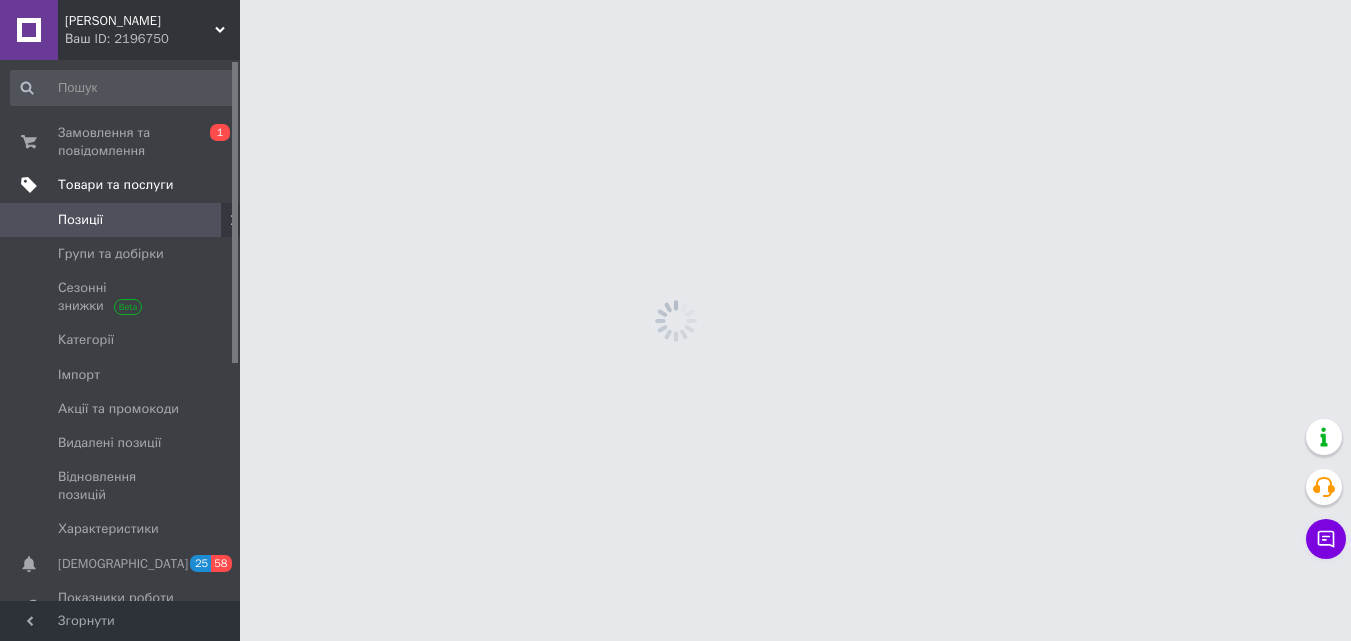 scroll, scrollTop: 0, scrollLeft: 0, axis: both 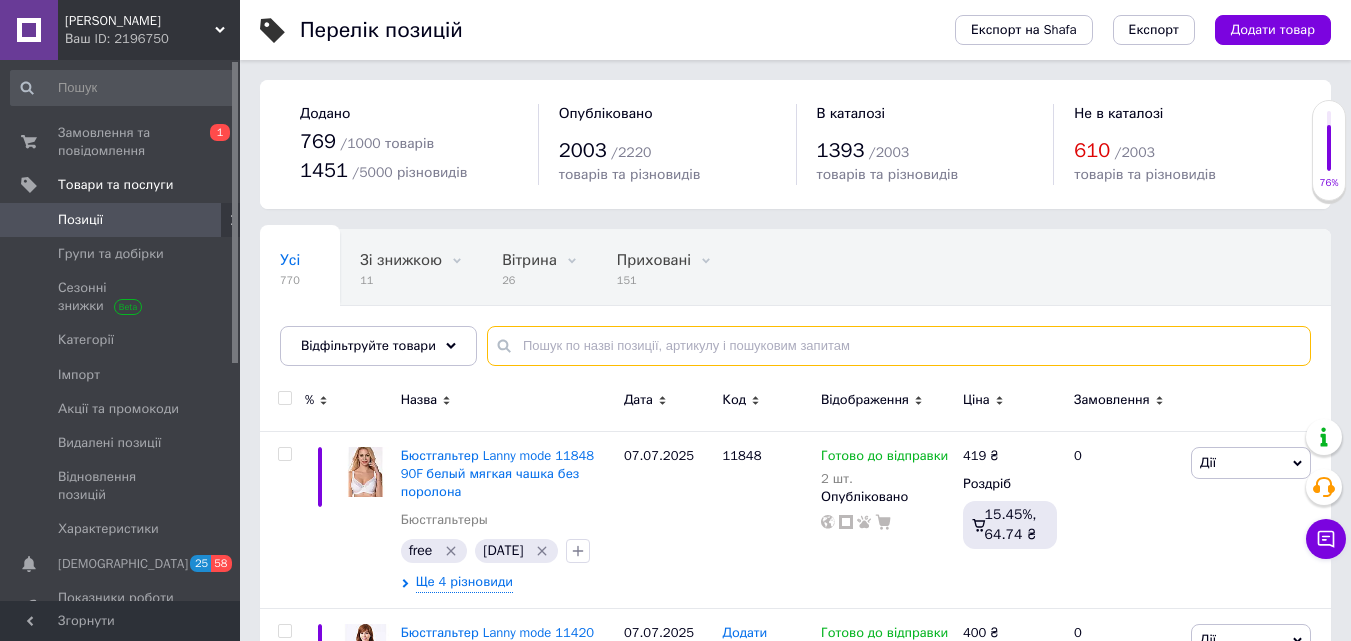 click at bounding box center (899, 346) 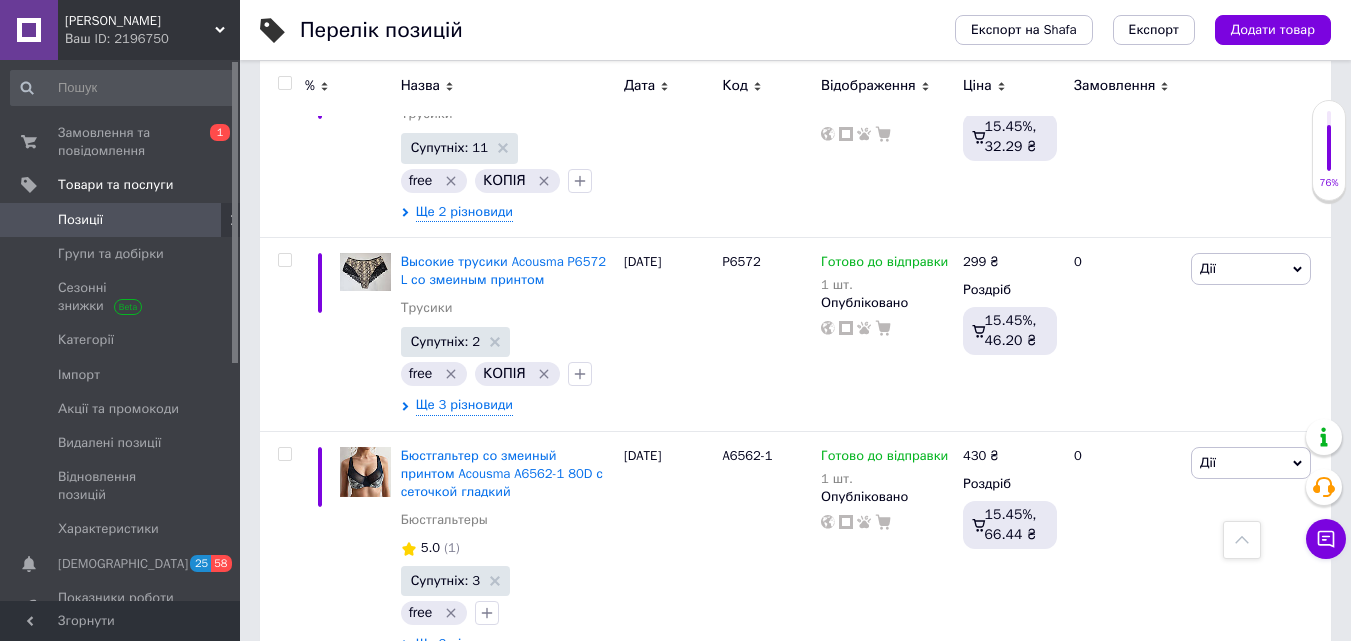 scroll, scrollTop: 0, scrollLeft: 0, axis: both 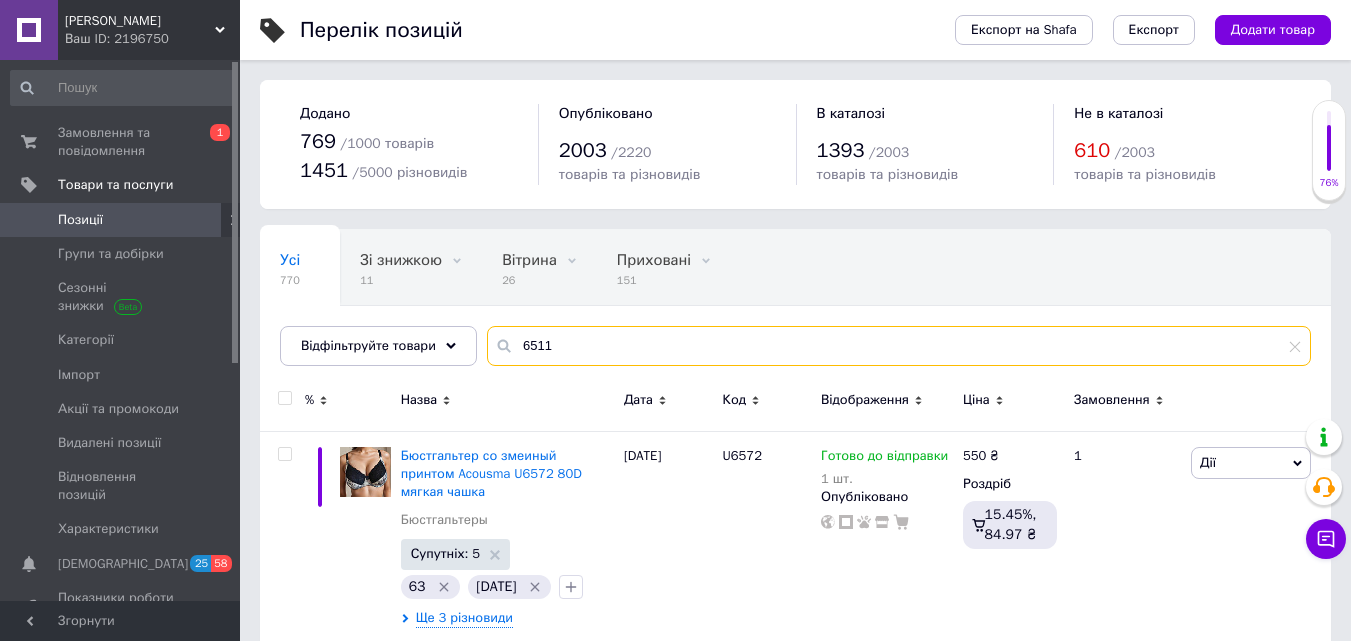 drag, startPoint x: 581, startPoint y: 348, endPoint x: 506, endPoint y: 331, distance: 76.902534 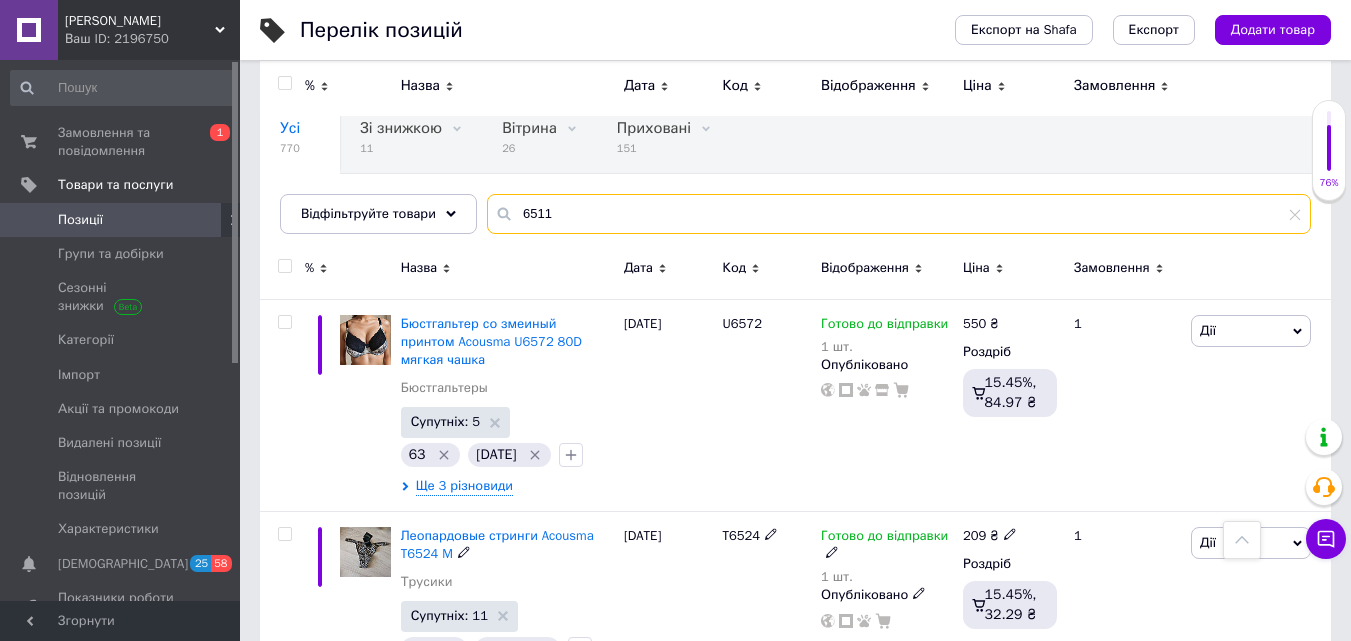 scroll, scrollTop: 0, scrollLeft: 0, axis: both 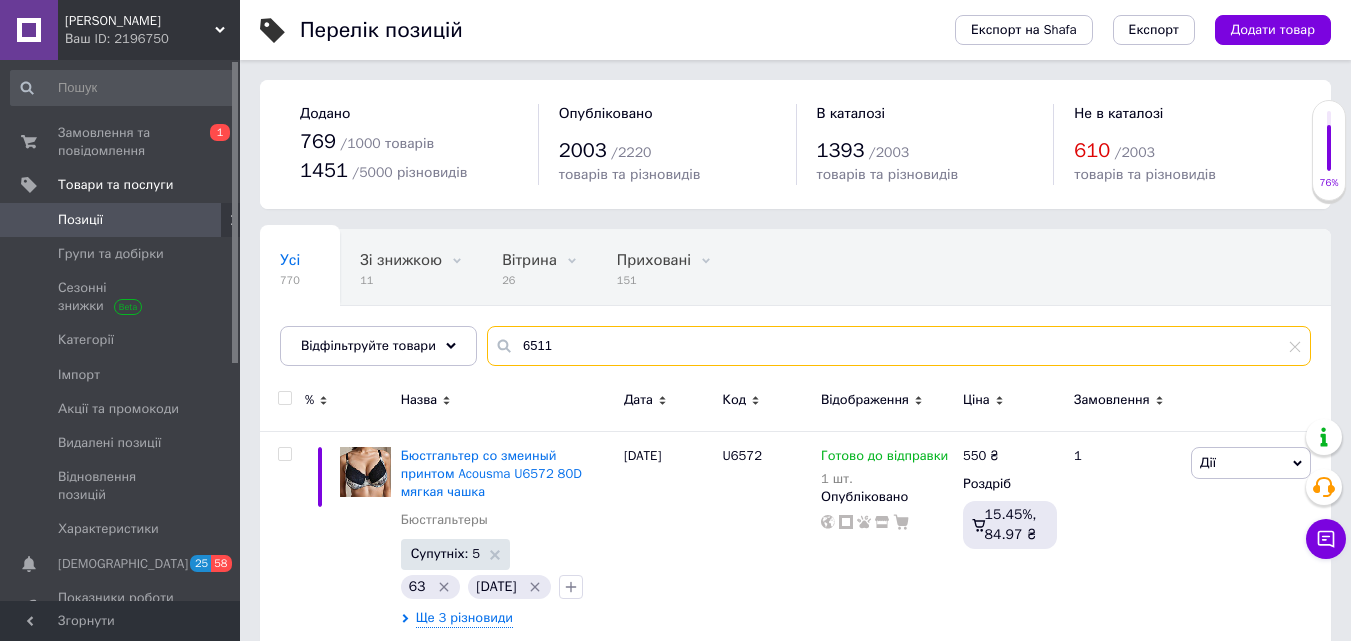 click on "6511" at bounding box center [899, 346] 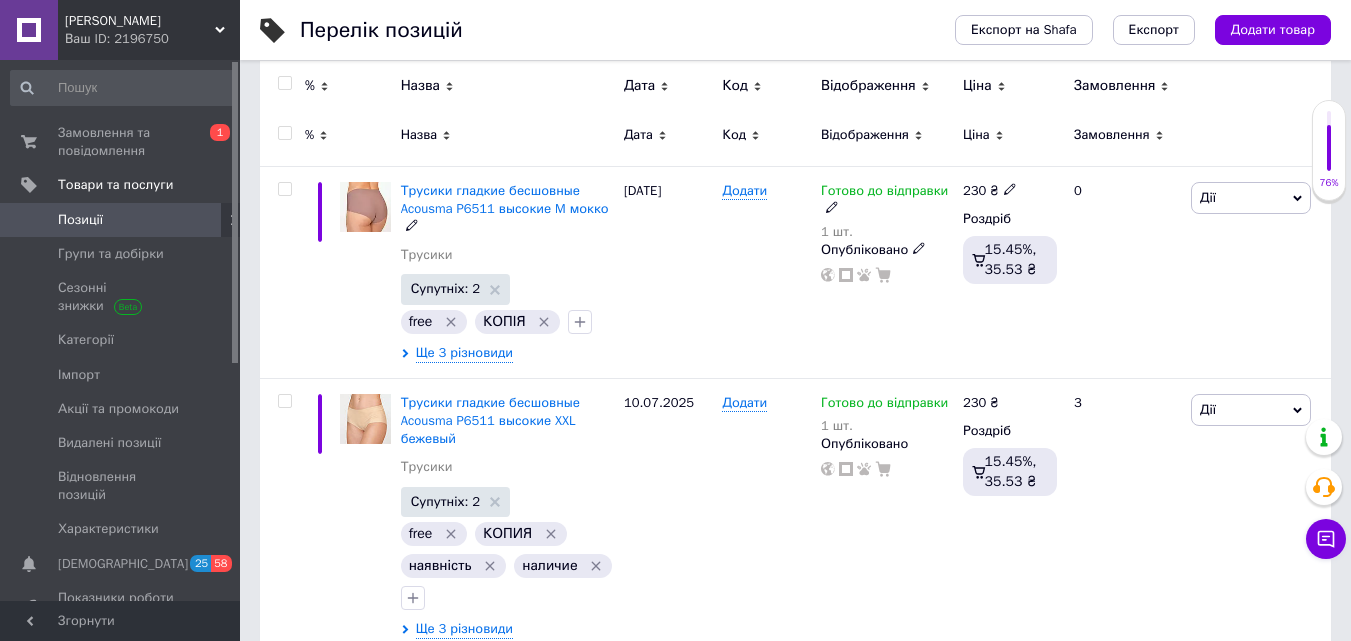 scroll, scrollTop: 300, scrollLeft: 0, axis: vertical 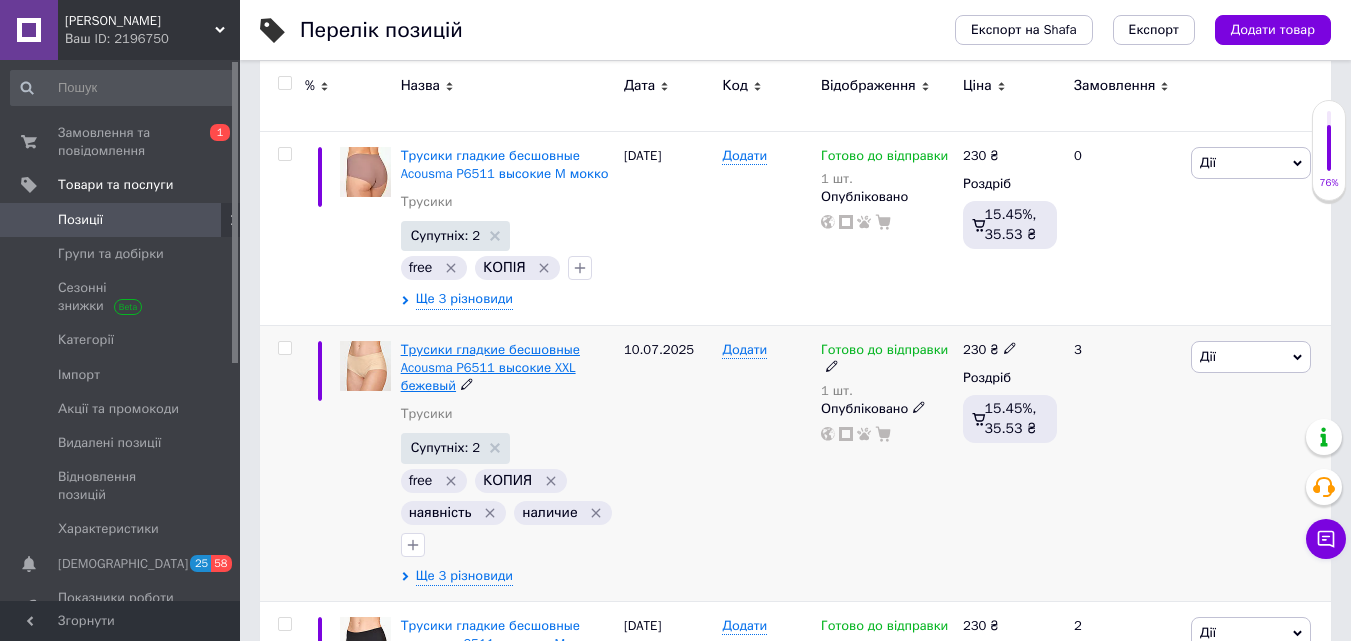 type on "З6511" 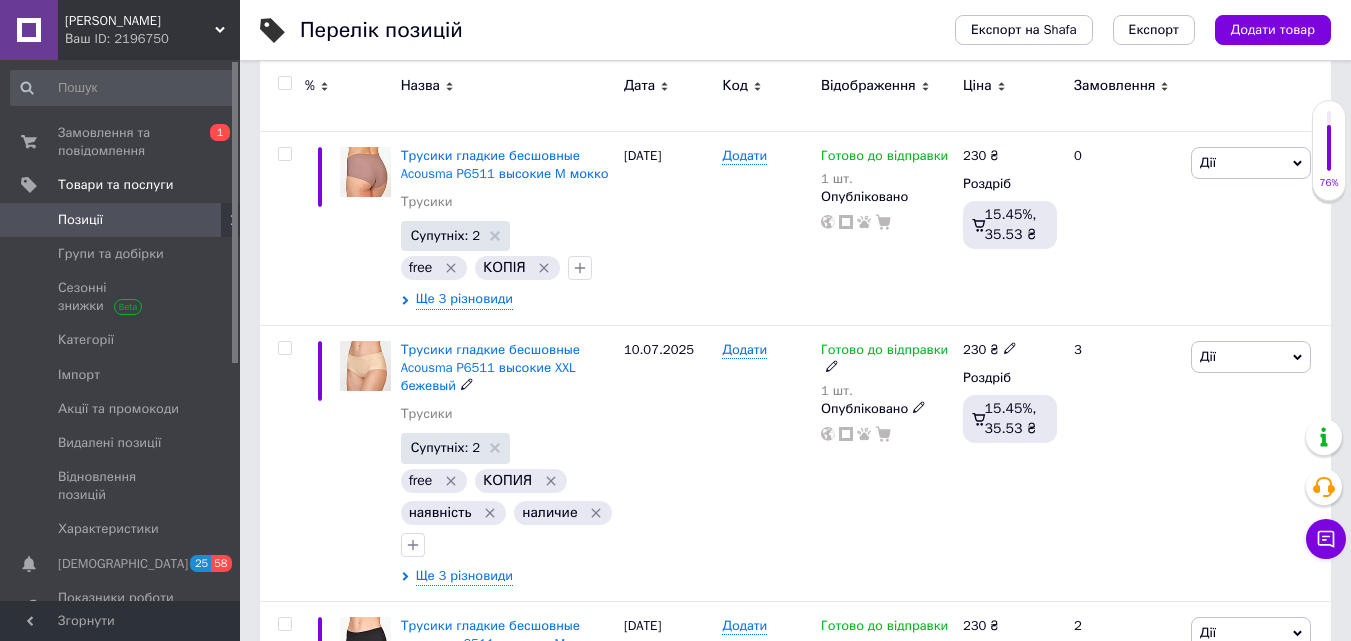 click on "Трусики гладкие бесшовные Acousma P6511 высокие XXL бежевый" at bounding box center (490, 367) 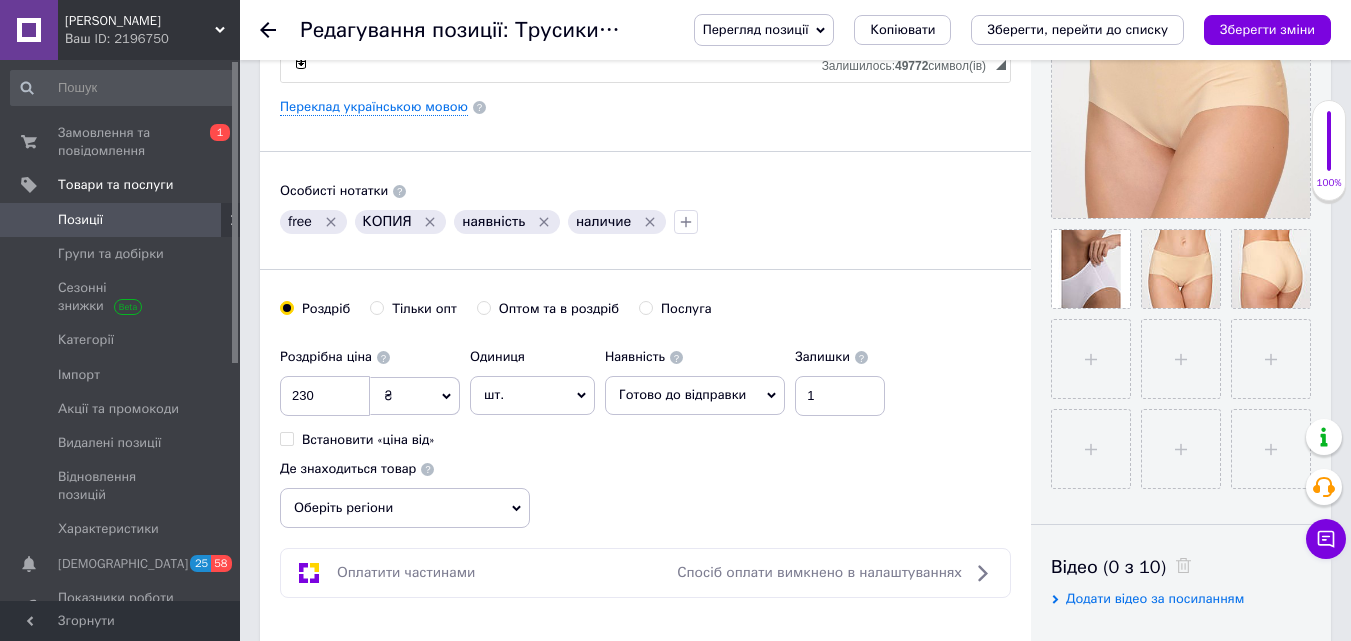 scroll, scrollTop: 600, scrollLeft: 0, axis: vertical 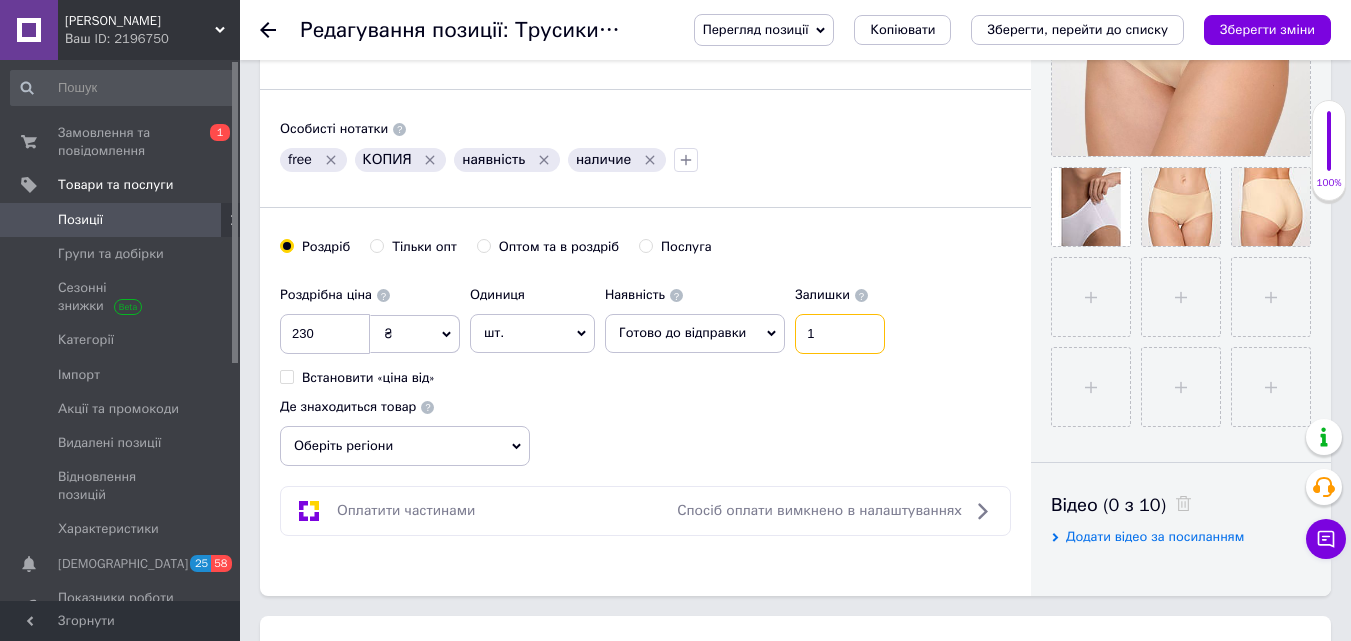 click on "1" at bounding box center [840, 334] 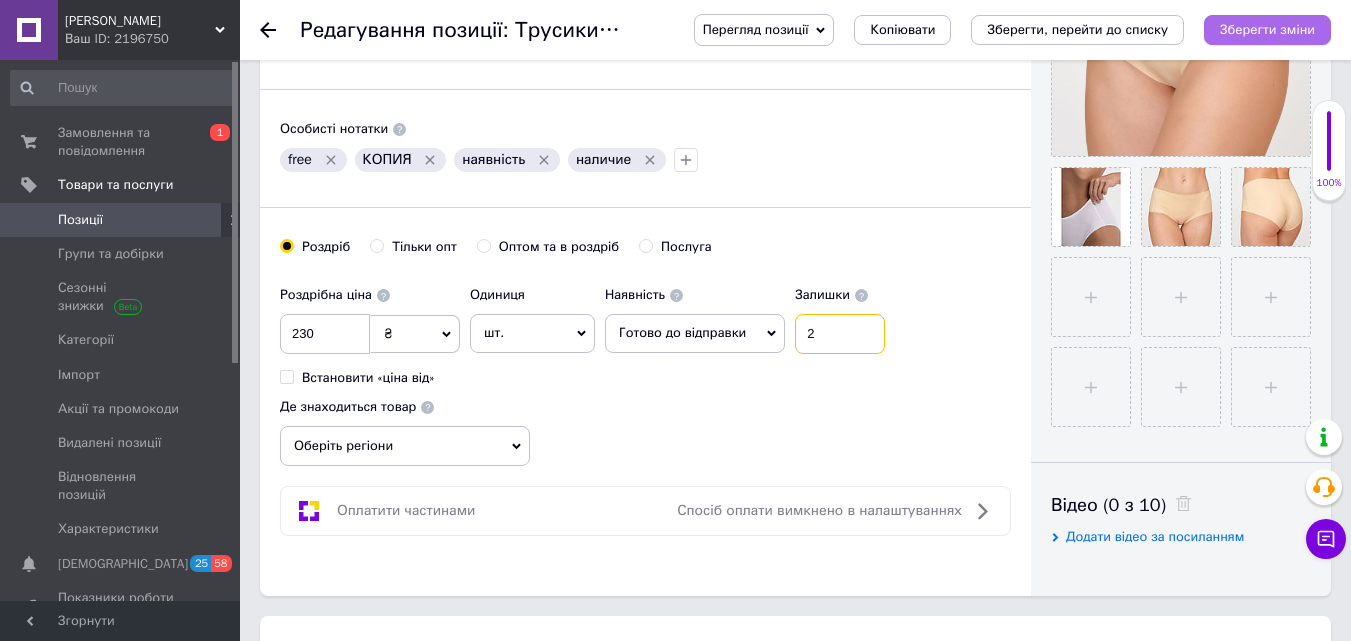 type on "2" 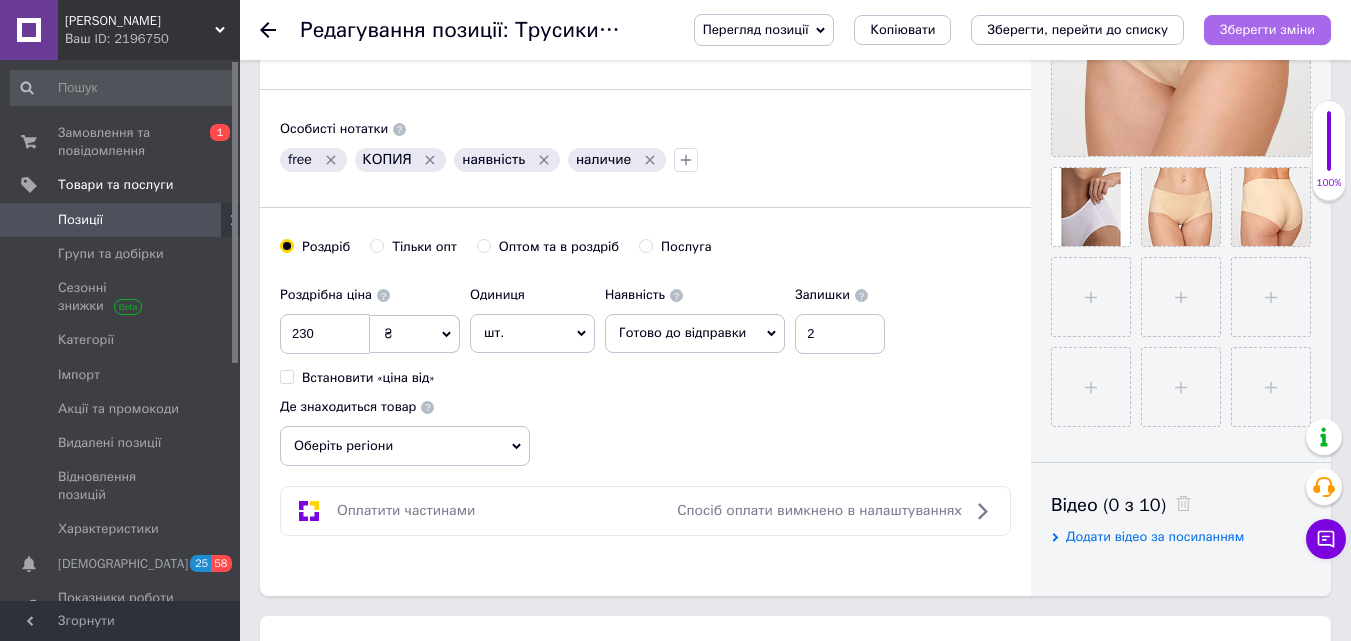 click on "Зберегти зміни" at bounding box center [1267, 29] 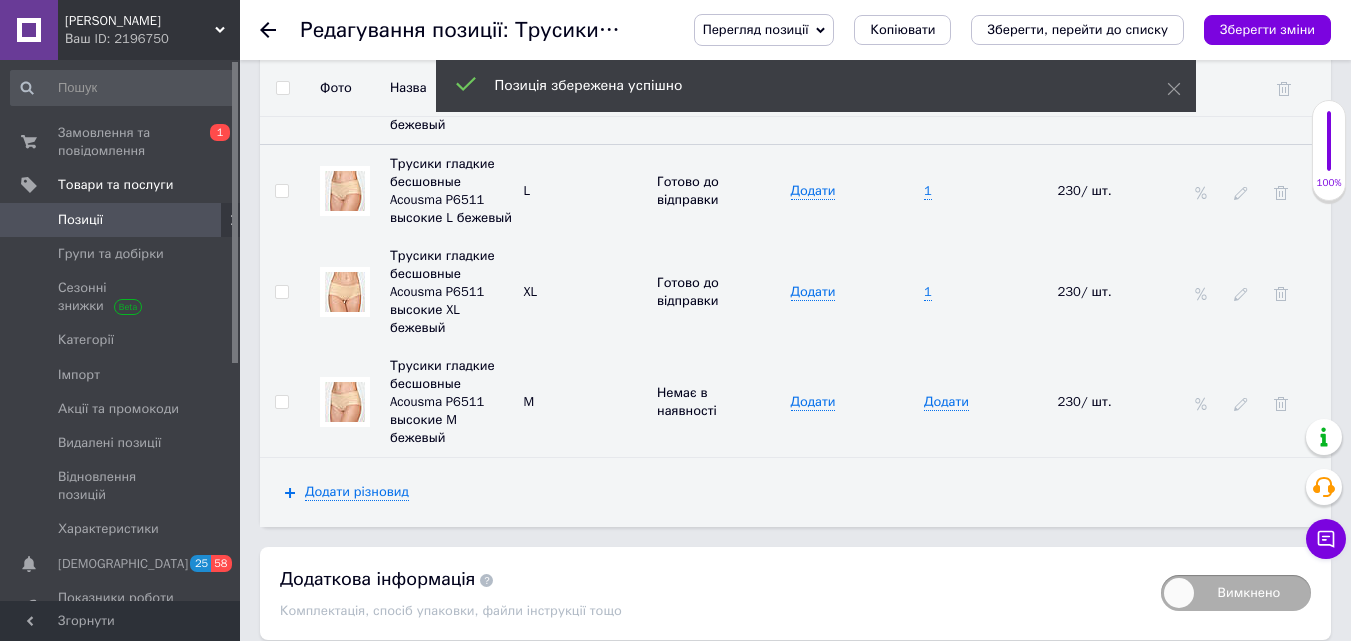 scroll, scrollTop: 2900, scrollLeft: 0, axis: vertical 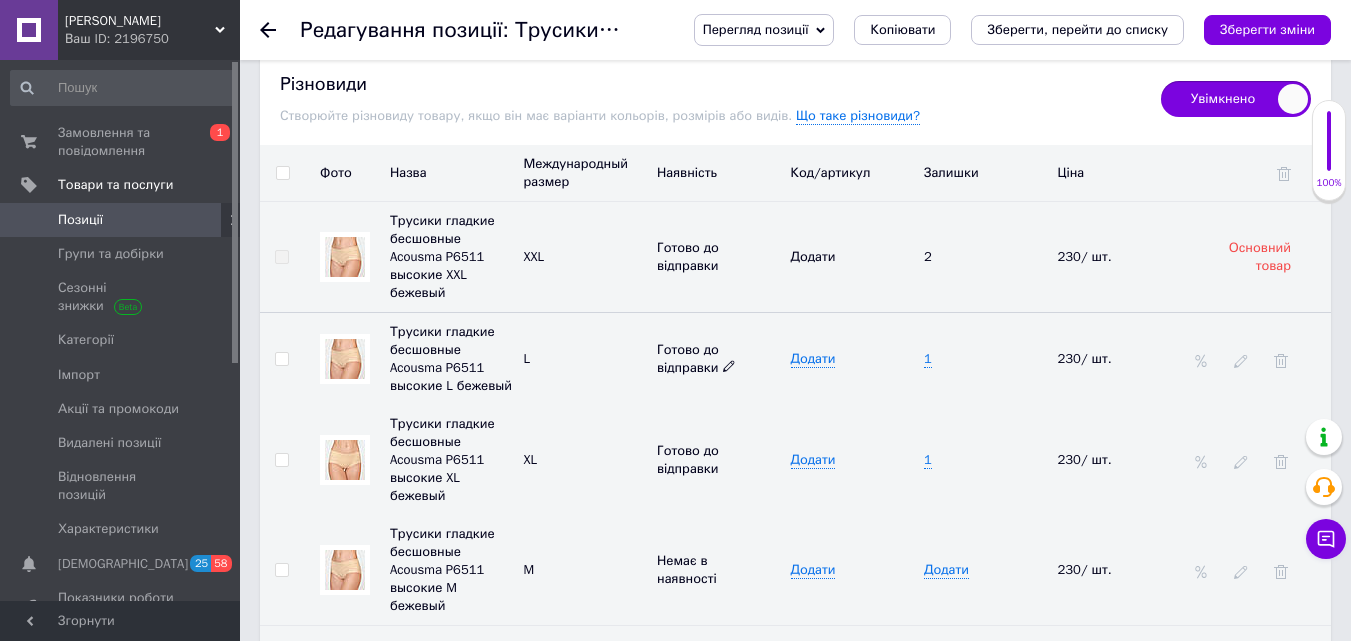 click 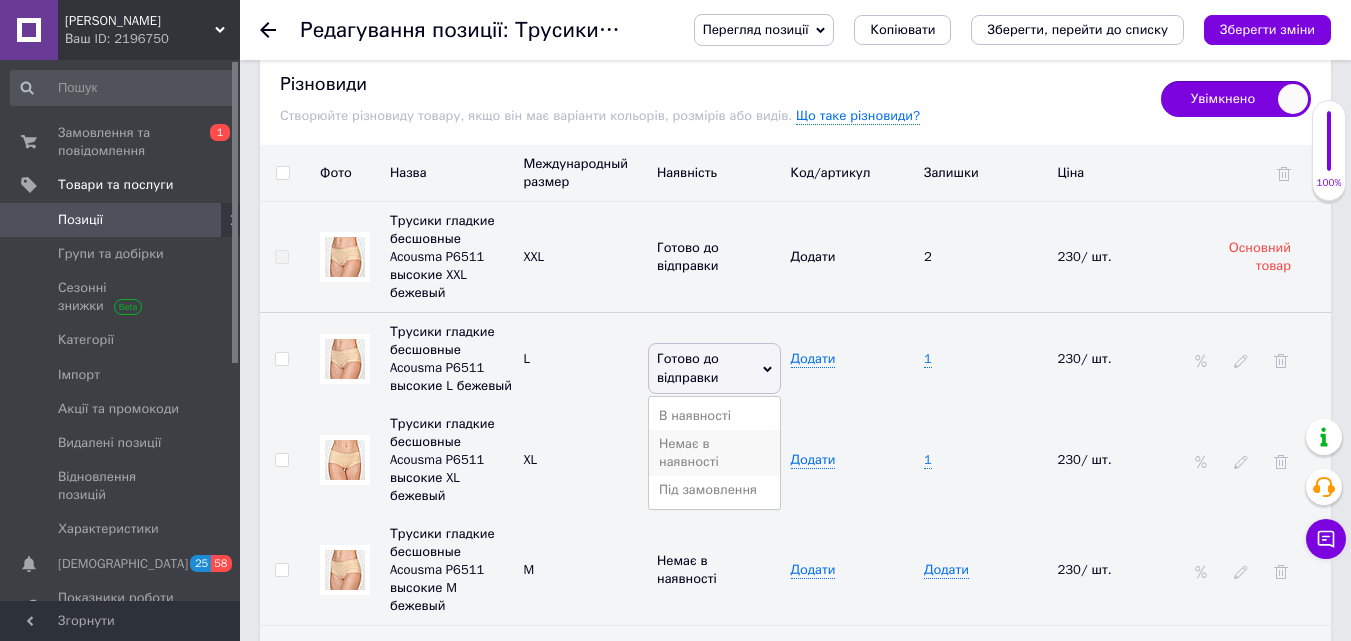 click on "Немає в наявності" at bounding box center [714, 453] 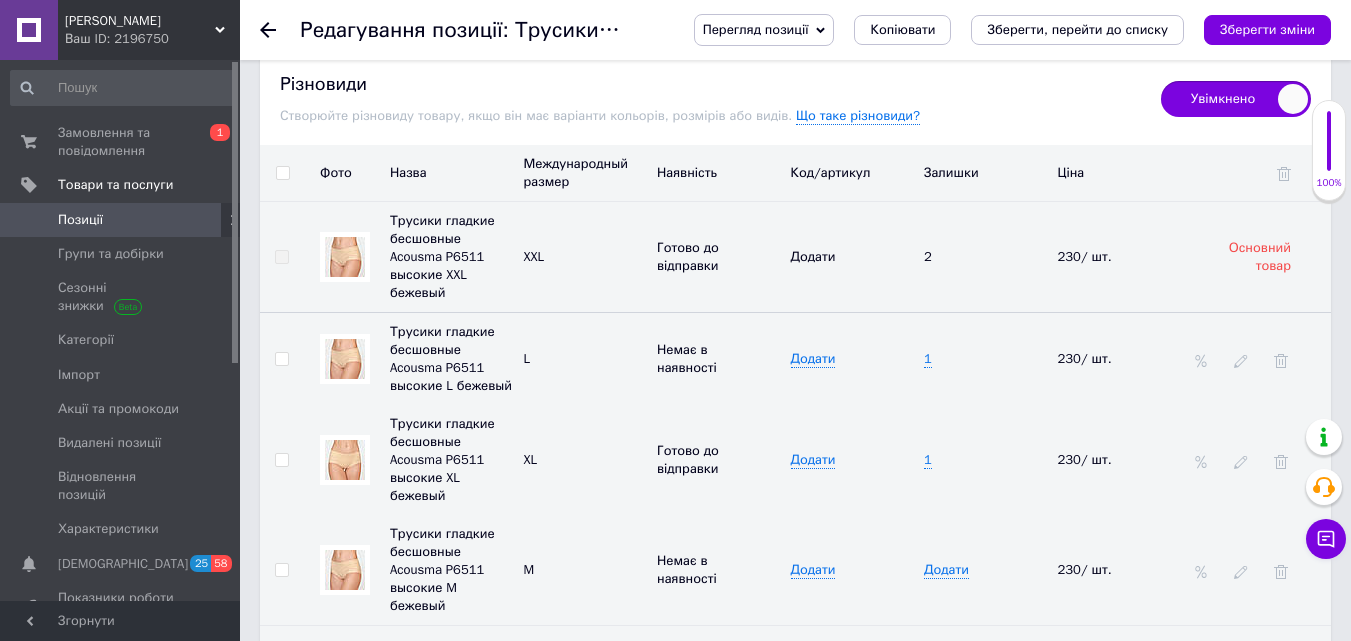 click on "1" at bounding box center (986, 359) 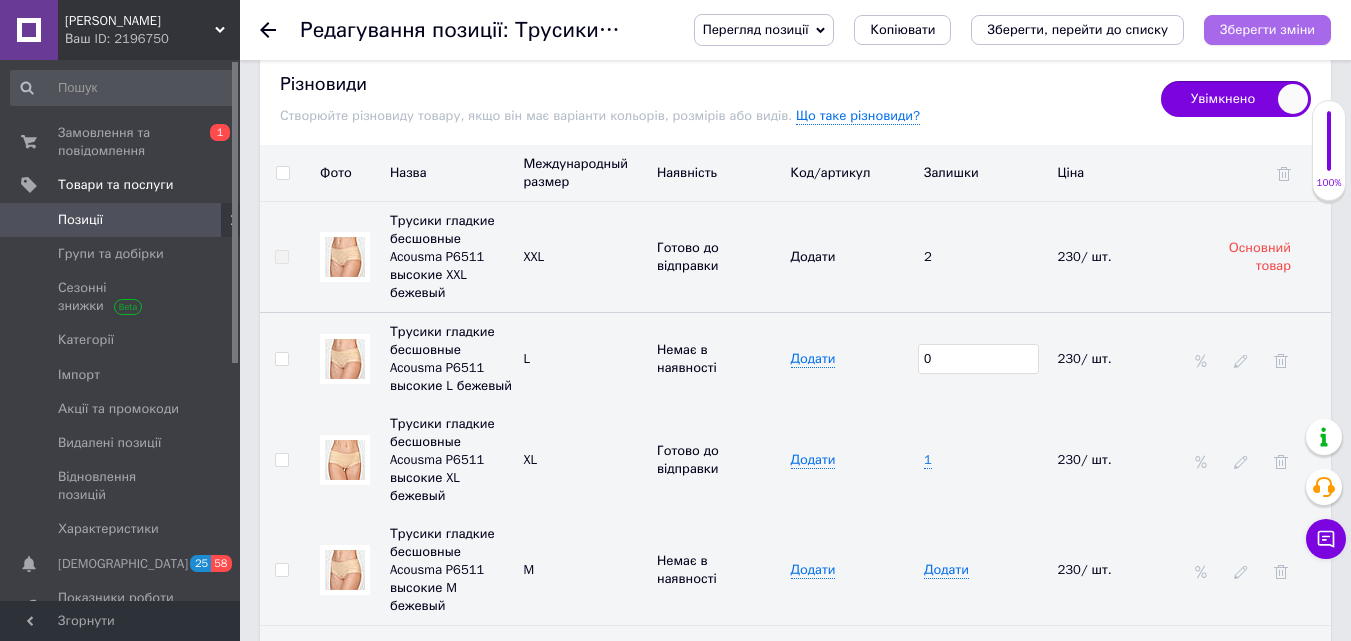 type on "0" 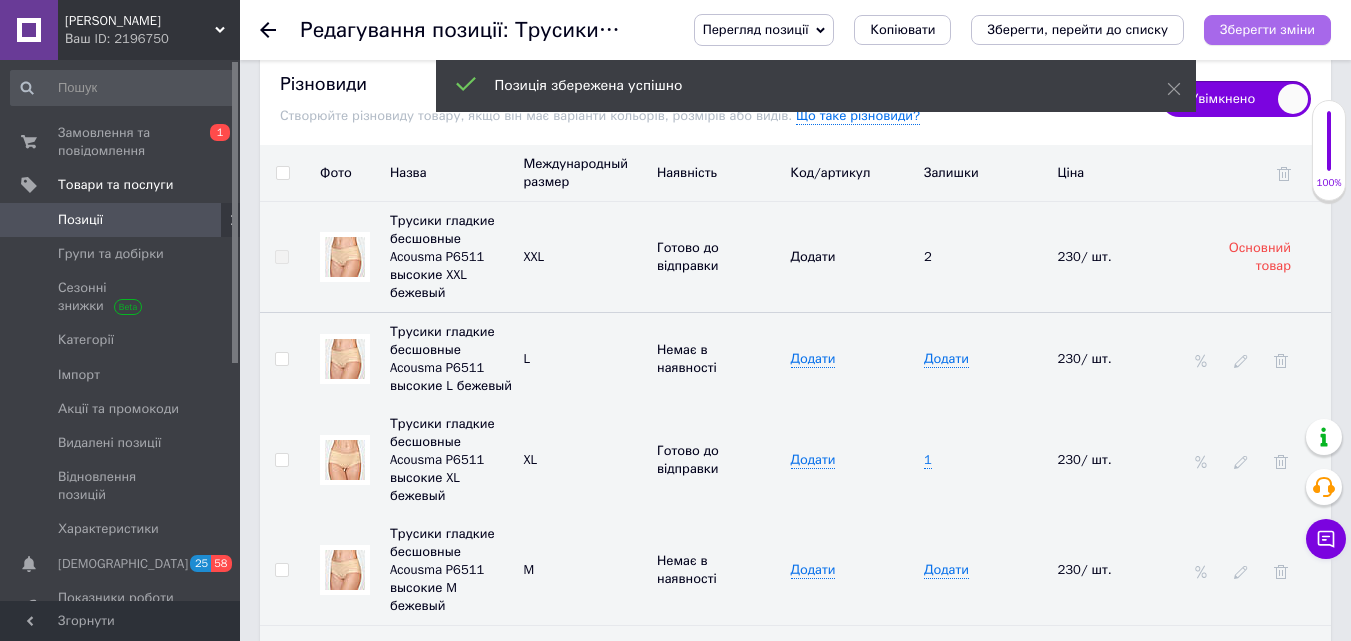 click on "Зберегти зміни" at bounding box center [1267, 30] 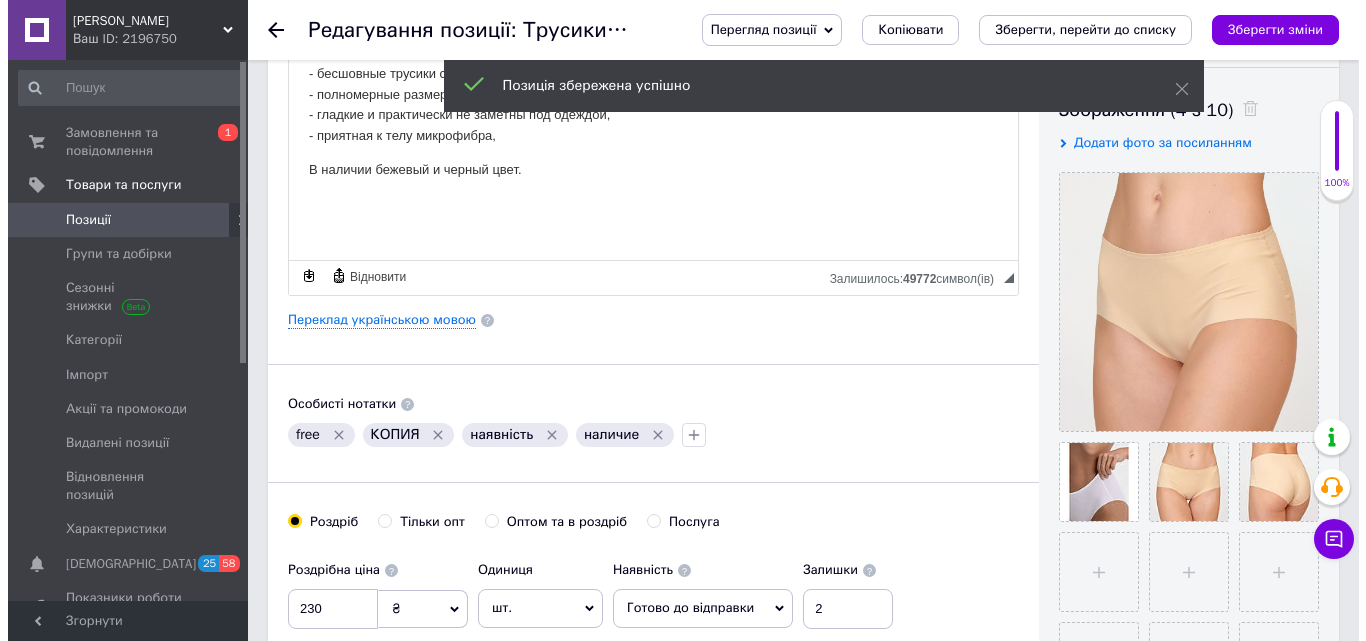 scroll, scrollTop: 200, scrollLeft: 0, axis: vertical 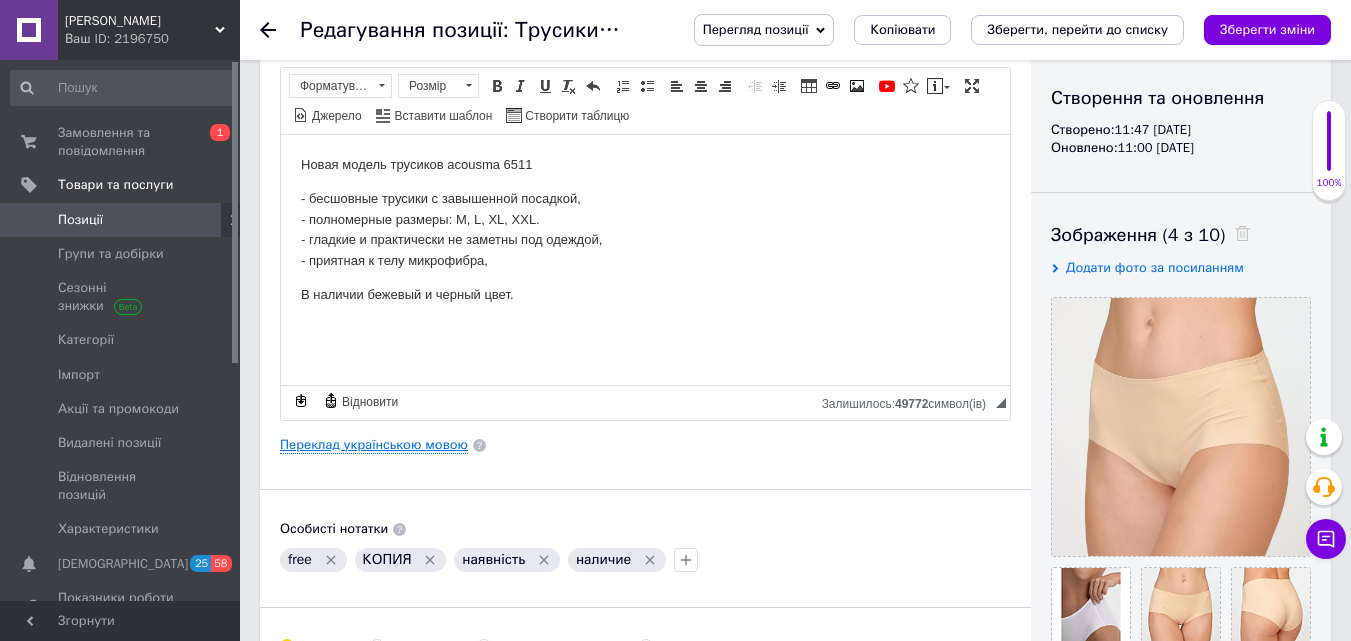 click on "Переклад українською мовою" at bounding box center (374, 445) 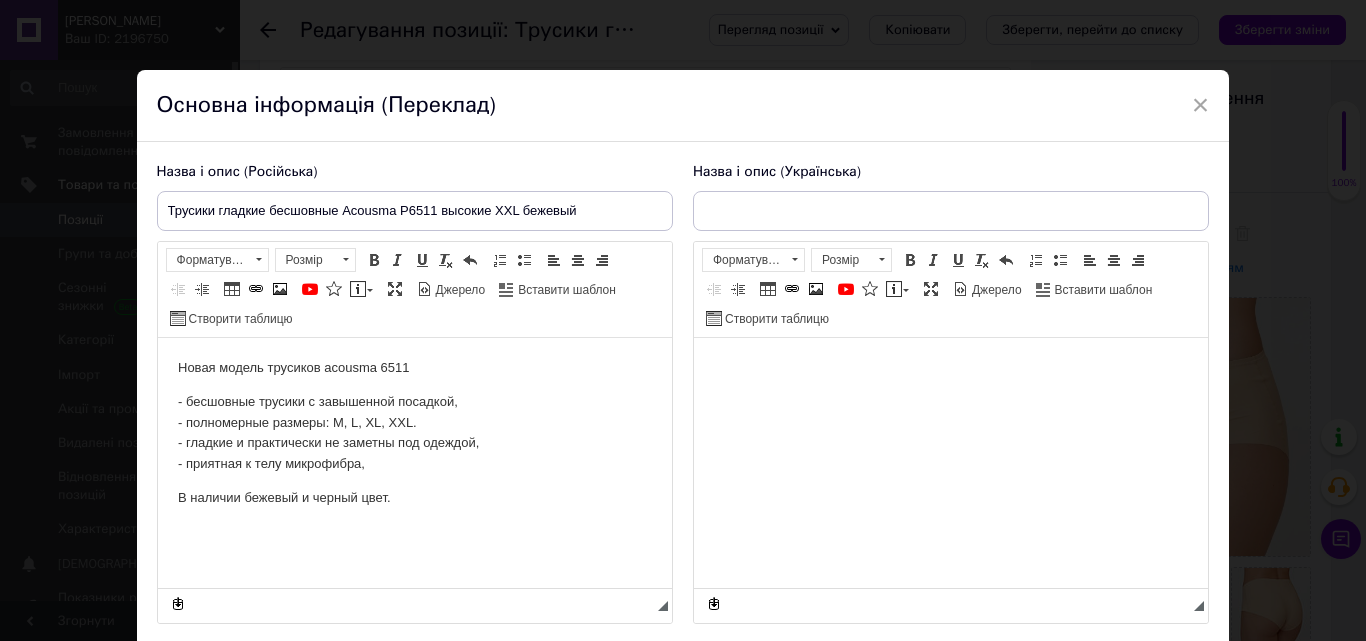 scroll, scrollTop: 0, scrollLeft: 0, axis: both 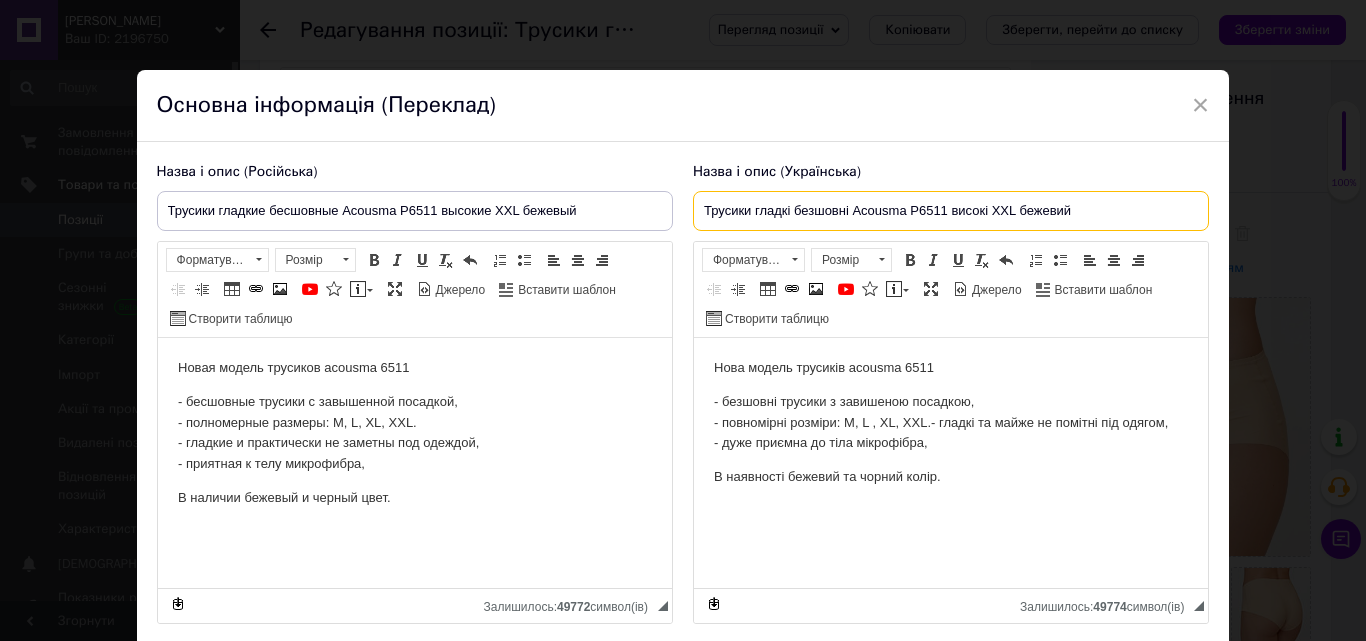drag, startPoint x: 1005, startPoint y: 211, endPoint x: 989, endPoint y: 211, distance: 16 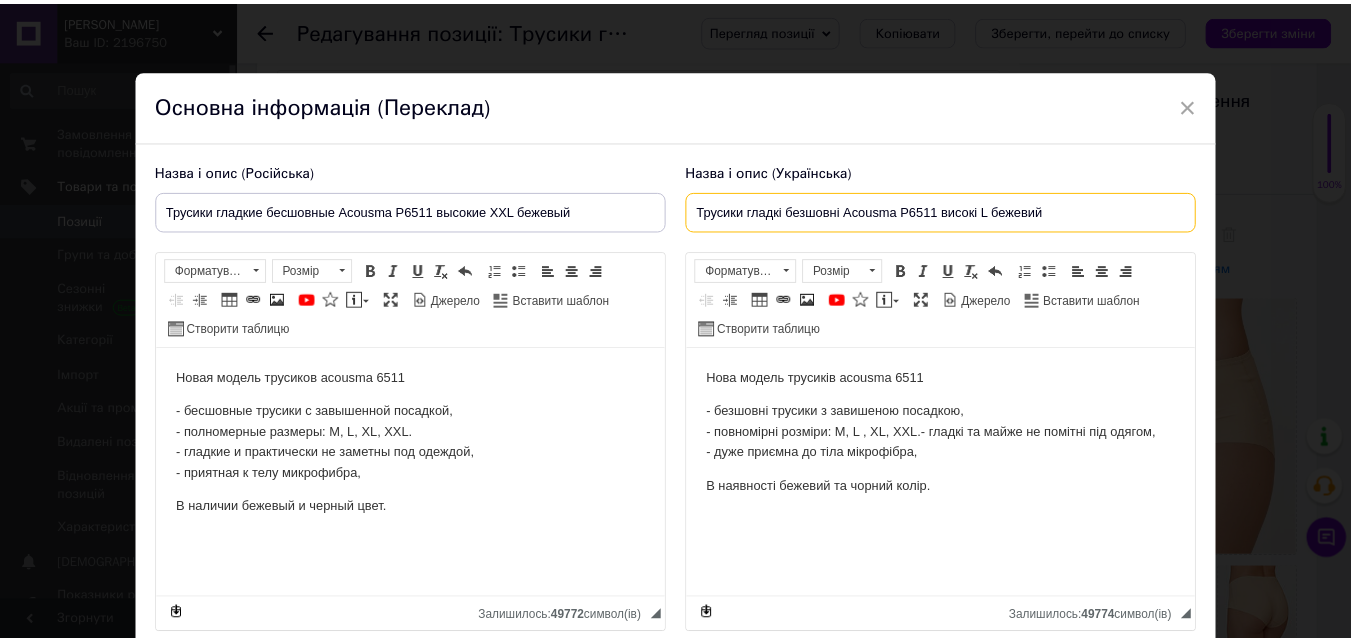 scroll, scrollTop: 158, scrollLeft: 0, axis: vertical 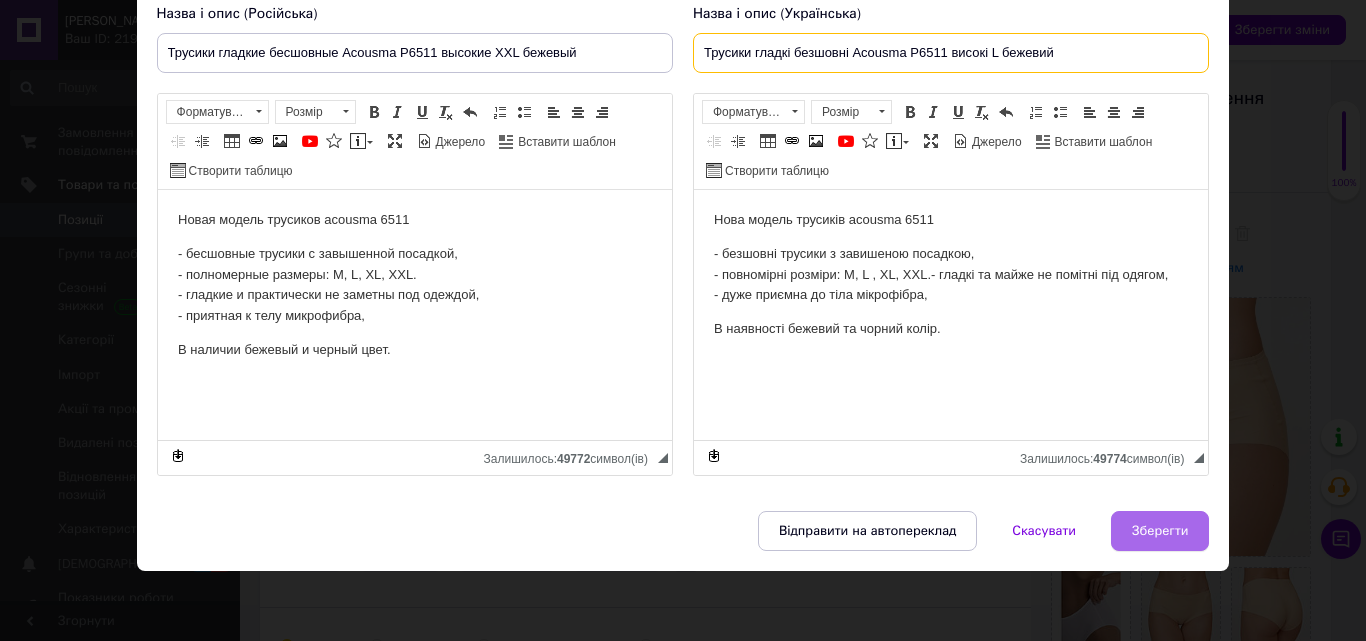 type on "Трусики гладкі безшовні Acousma P6511 високі L бежевий" 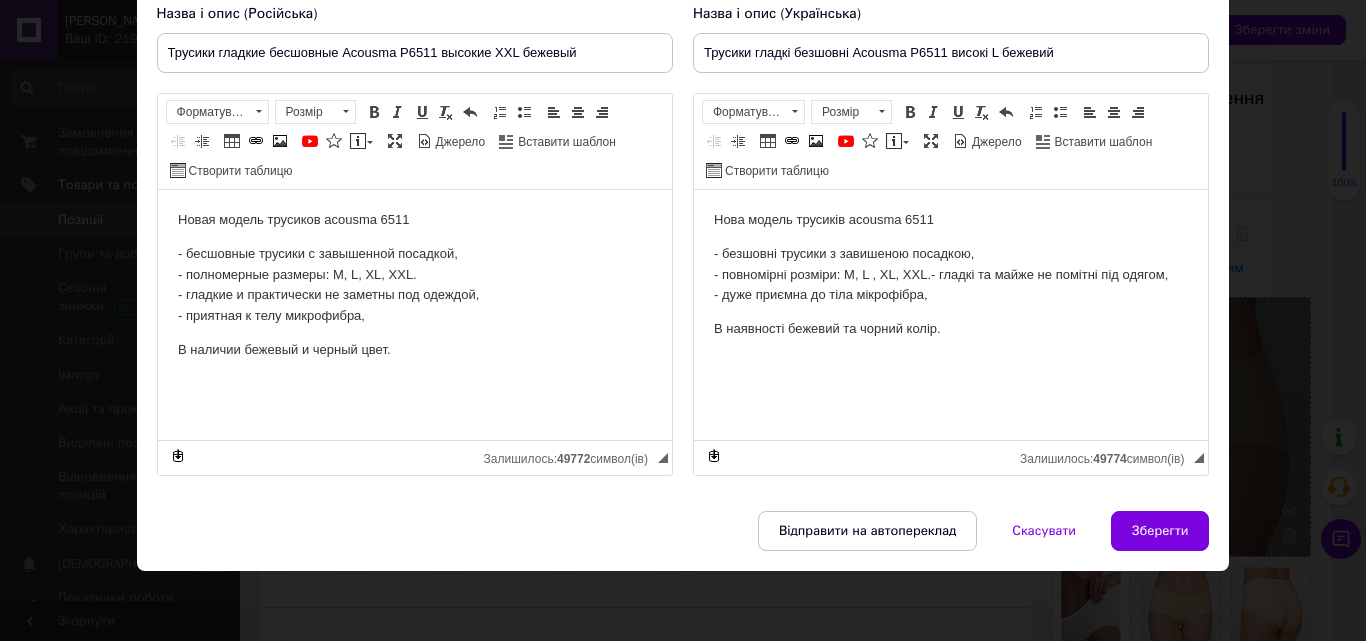 drag, startPoint x: 1137, startPoint y: 514, endPoint x: 1104, endPoint y: 463, distance: 60.74537 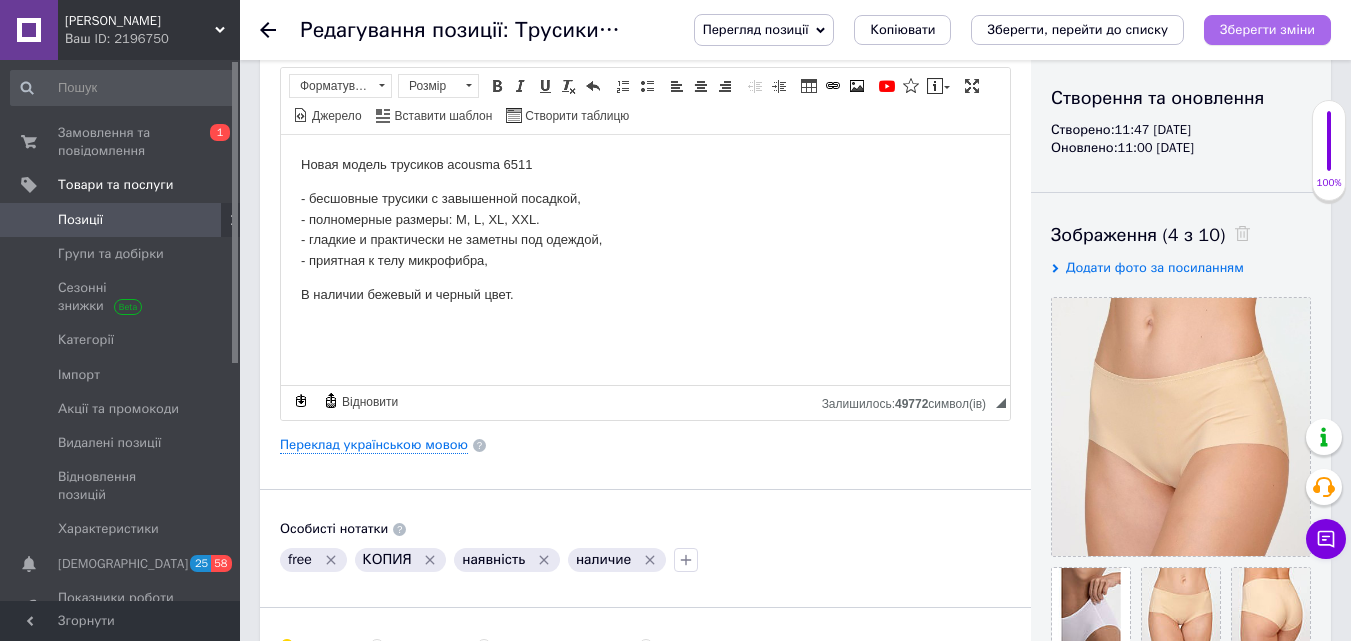 click on "Зберегти зміни" at bounding box center (1267, 29) 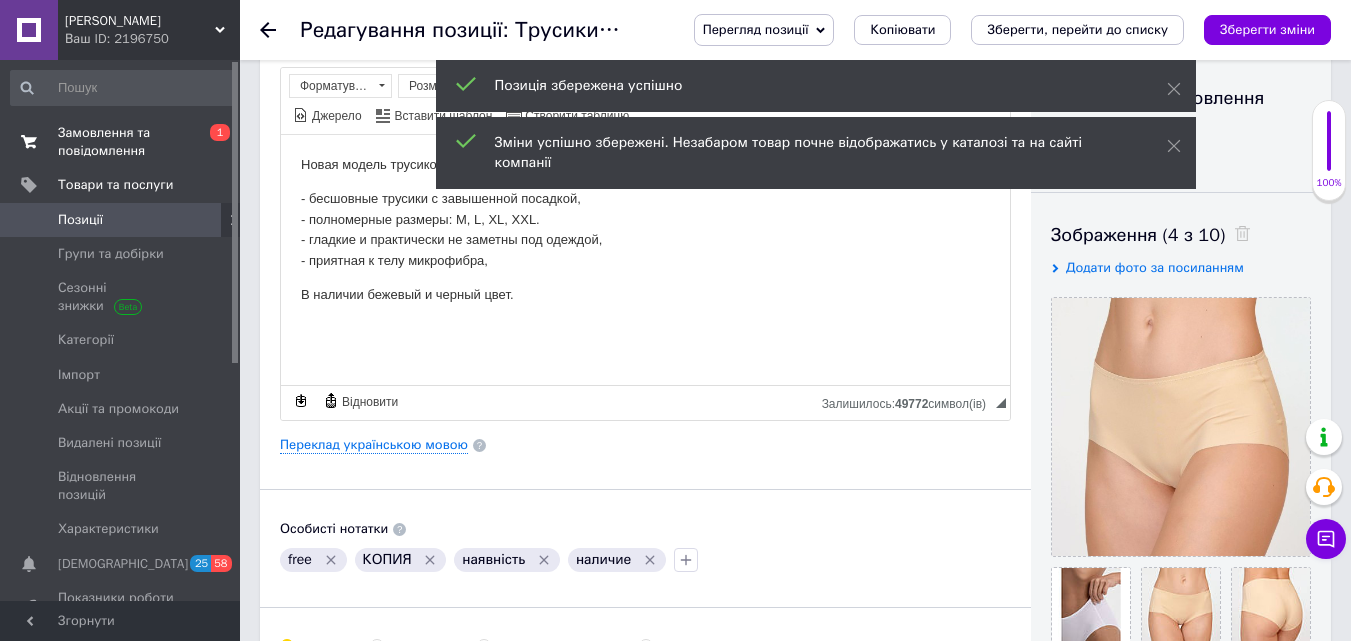 click on "Замовлення та повідомлення" at bounding box center [121, 142] 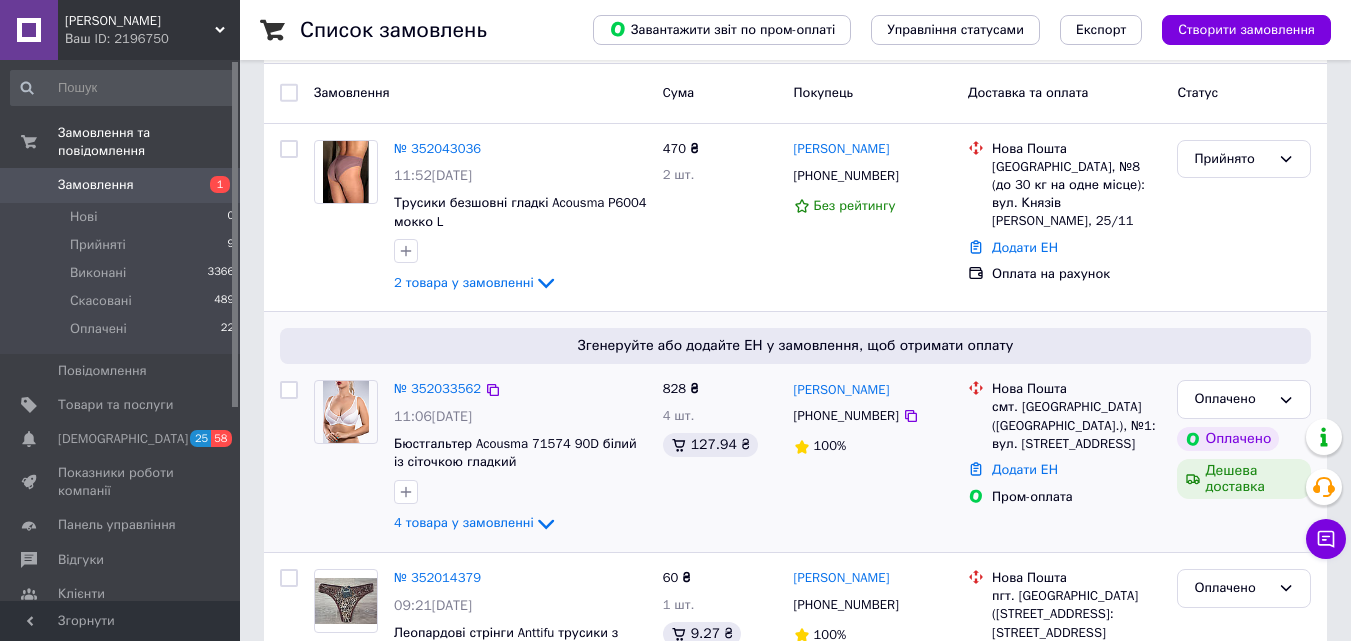 scroll, scrollTop: 100, scrollLeft: 0, axis: vertical 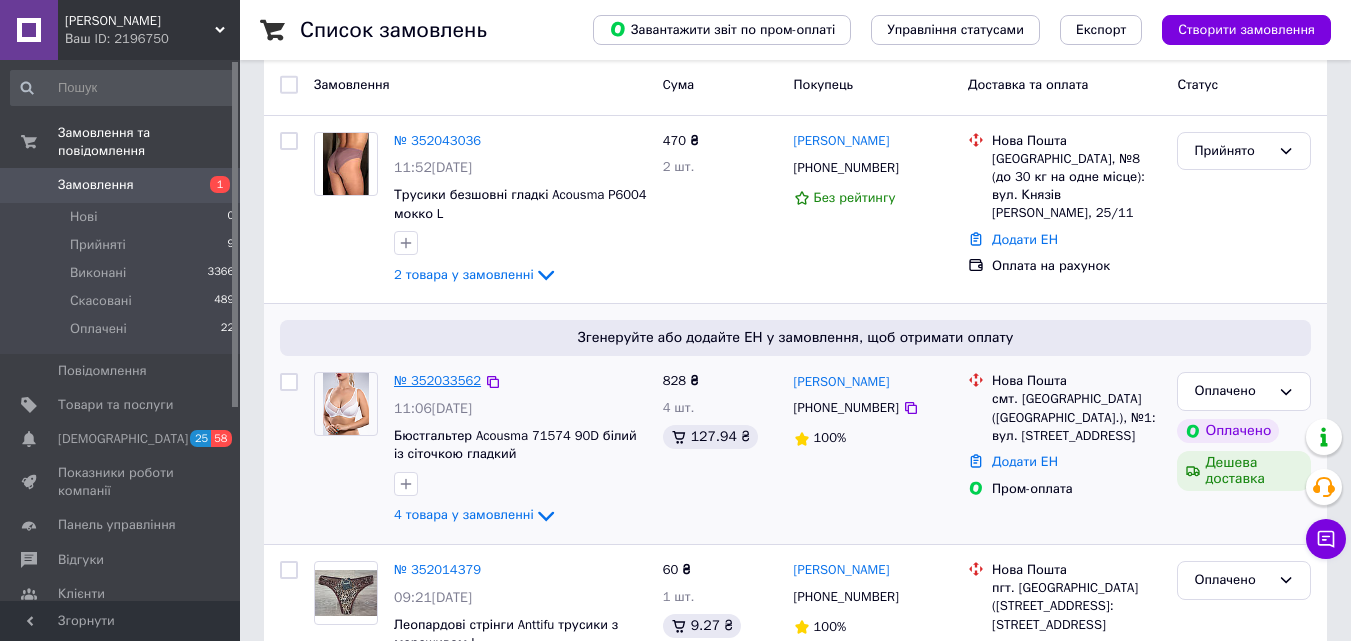 click on "№ 352033562" at bounding box center [437, 380] 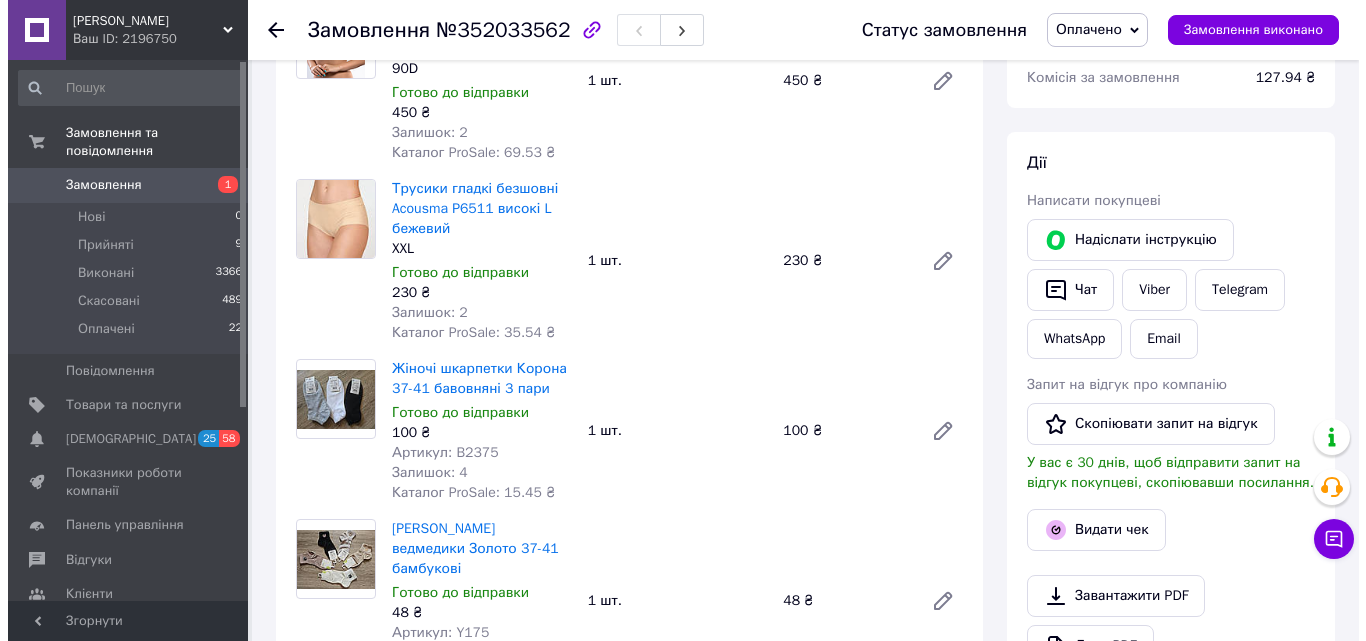 scroll, scrollTop: 300, scrollLeft: 0, axis: vertical 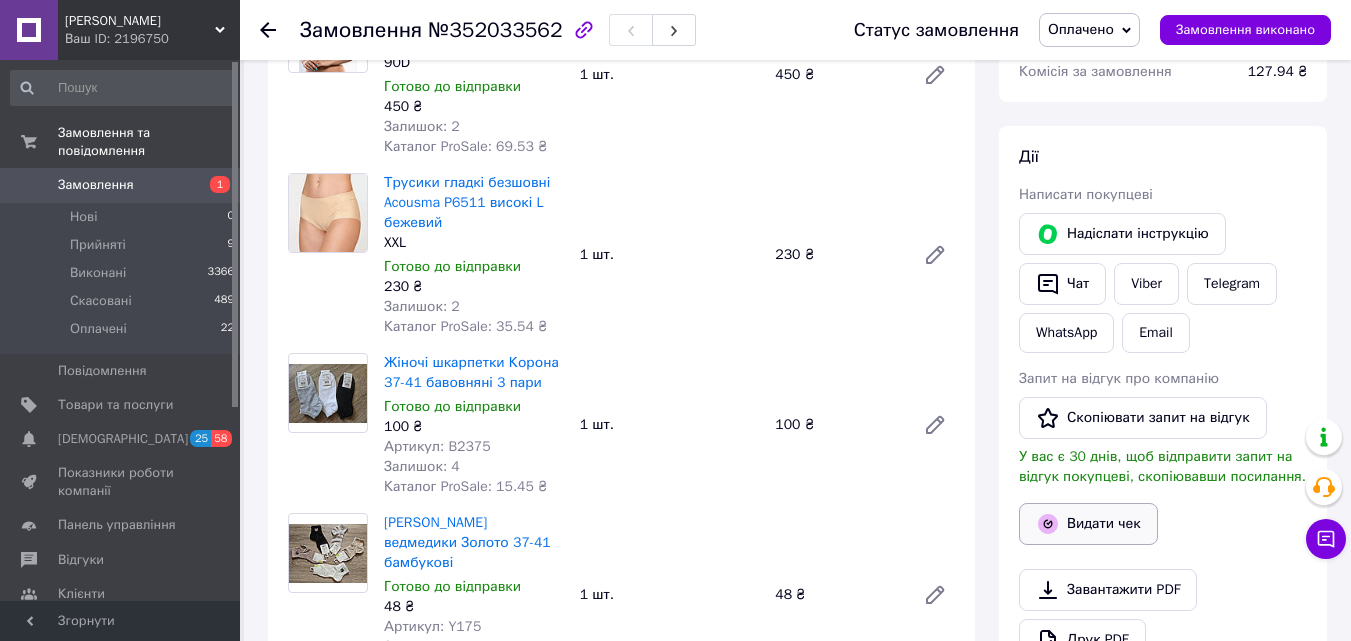 click on "Видати чек" at bounding box center [1088, 524] 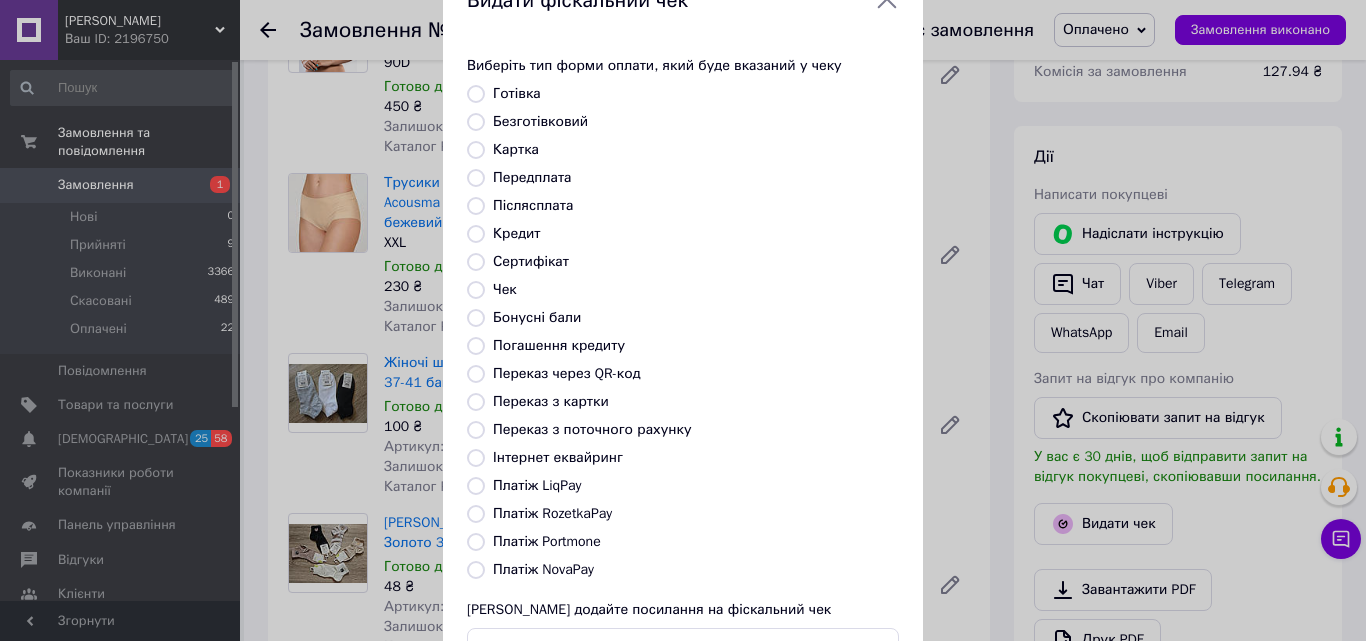scroll, scrollTop: 100, scrollLeft: 0, axis: vertical 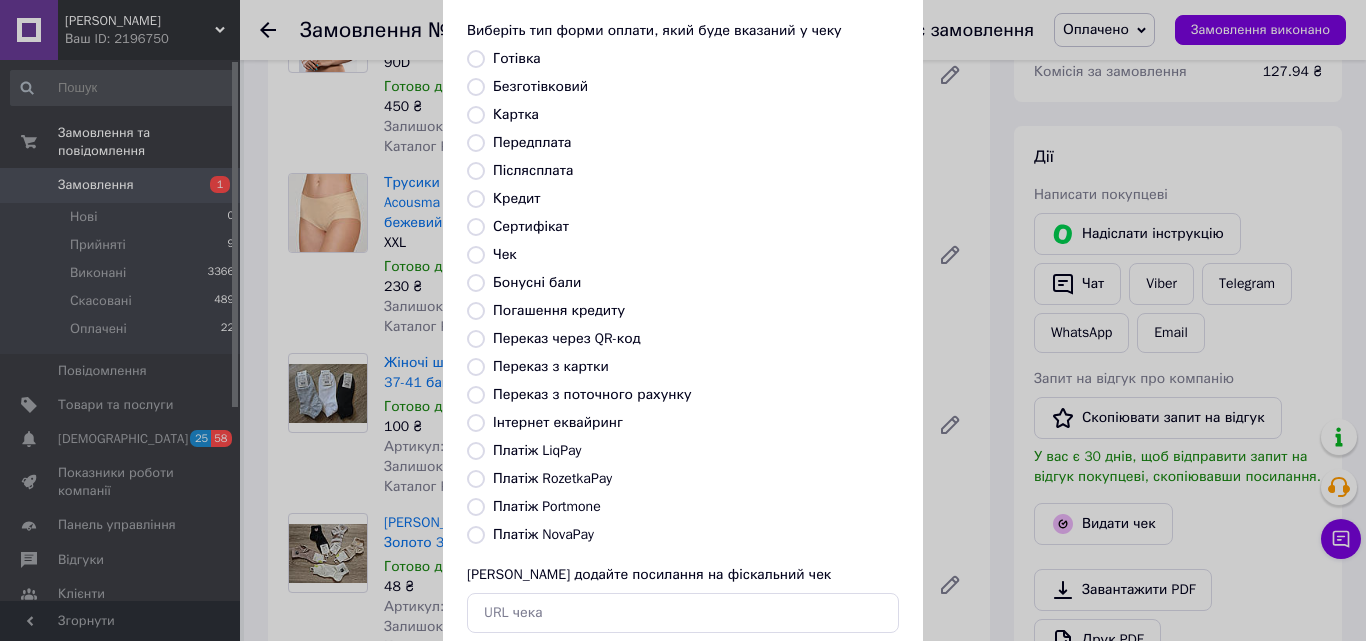 click on "Платіж RozetkaPay" at bounding box center (476, 479) 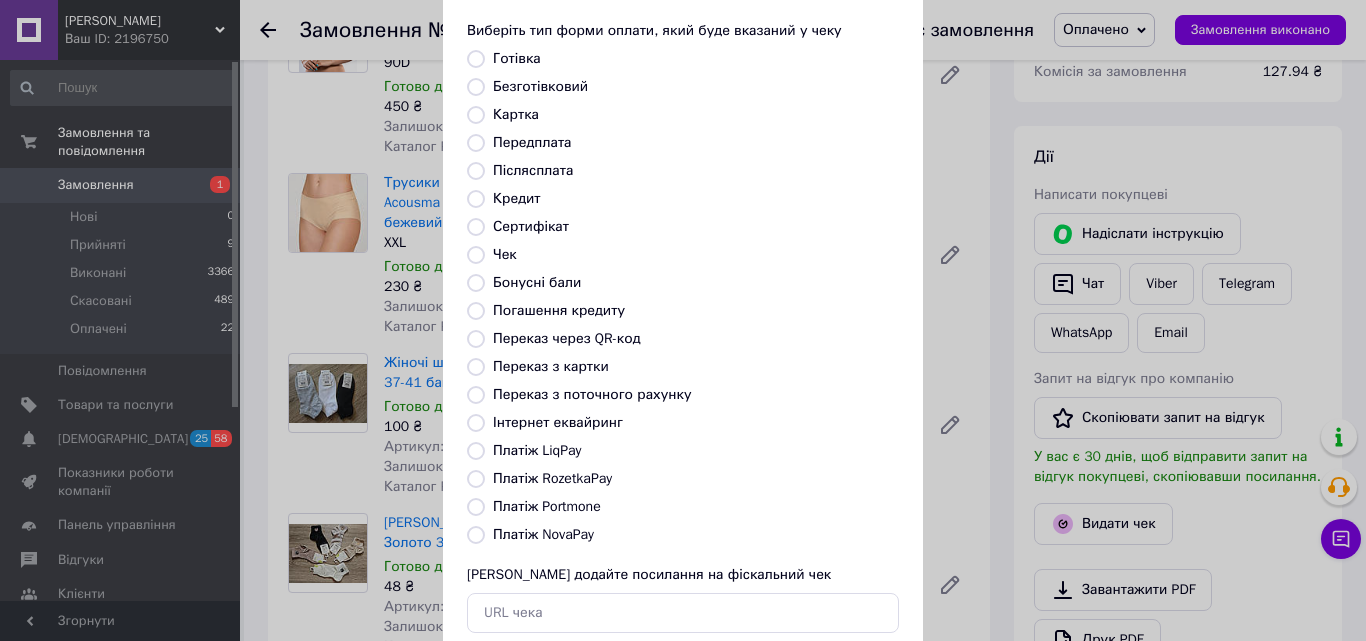 radio on "true" 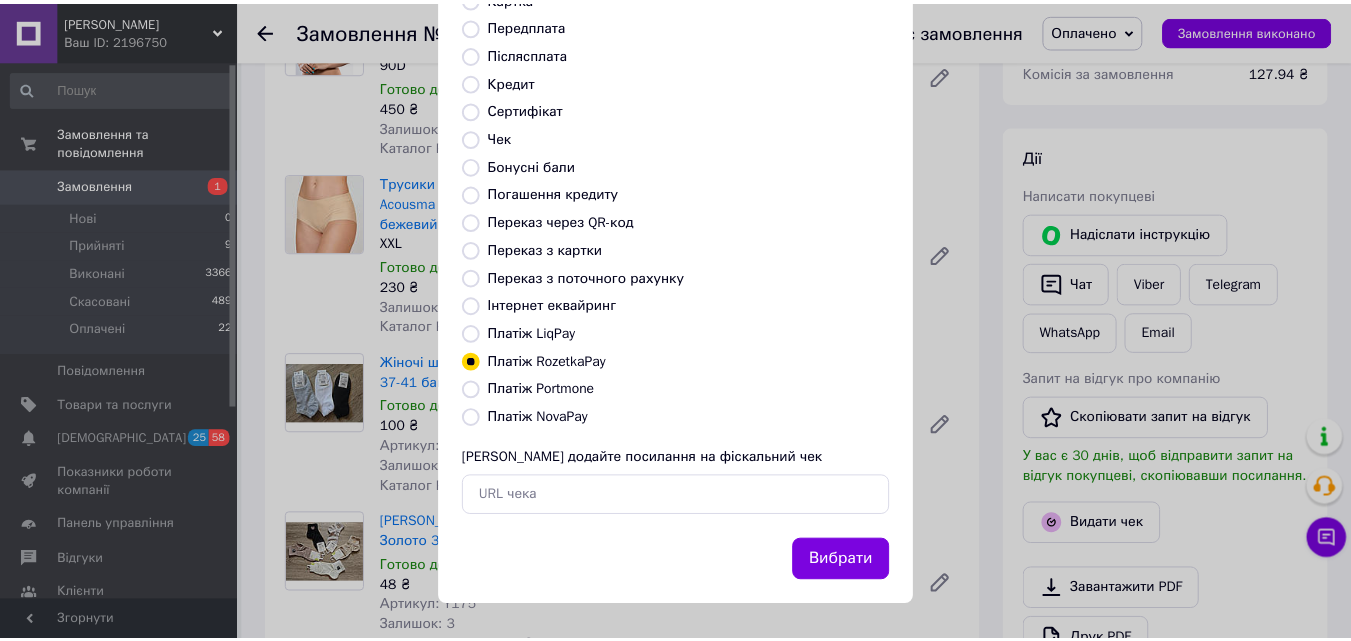 scroll, scrollTop: 218, scrollLeft: 0, axis: vertical 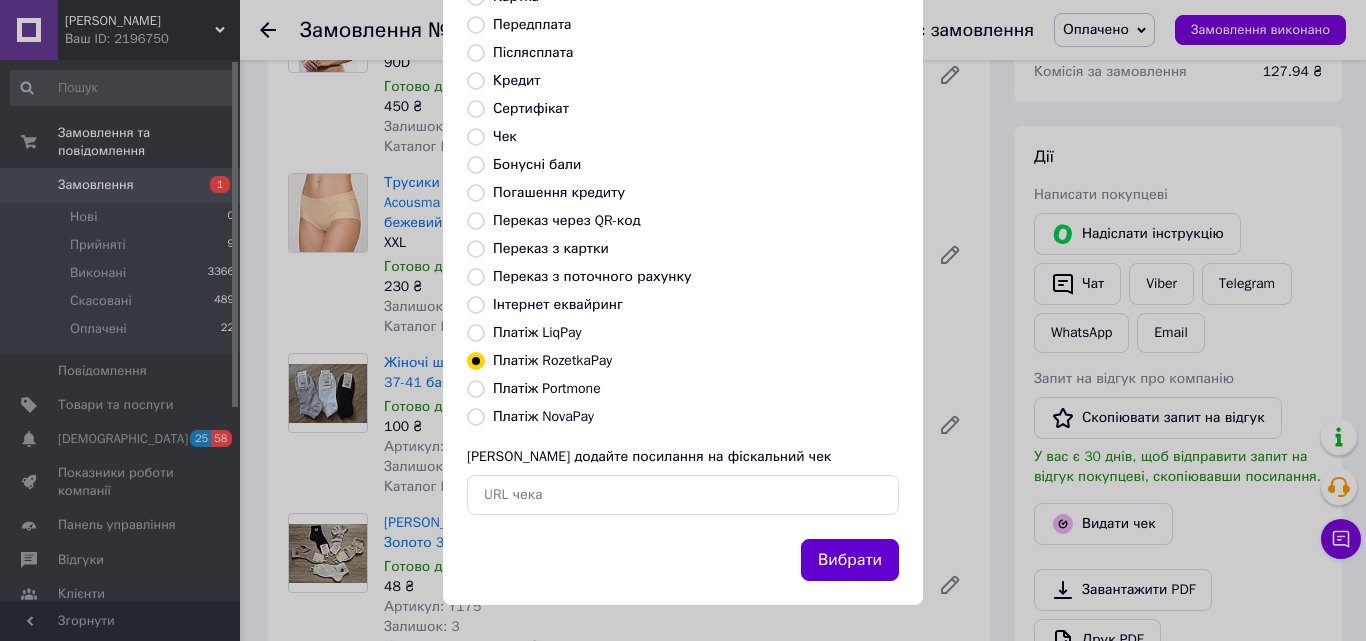 click on "Вибрати" at bounding box center (850, 560) 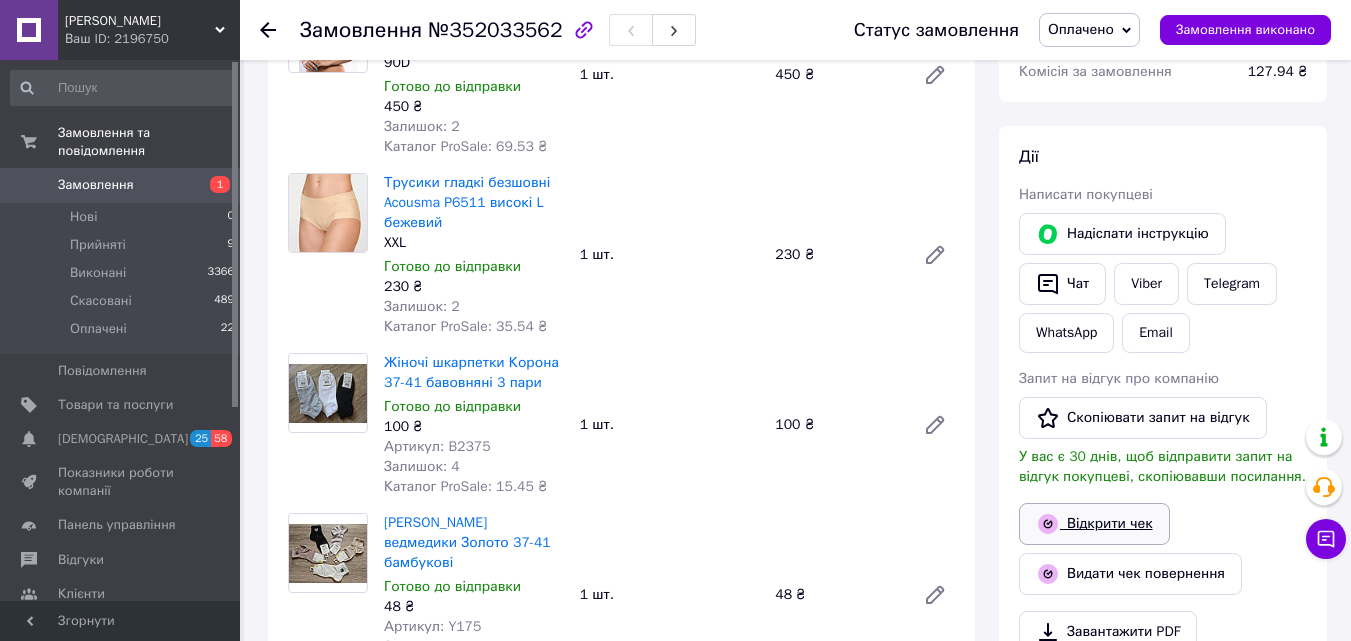 click on "Відкрити чек" at bounding box center (1094, 524) 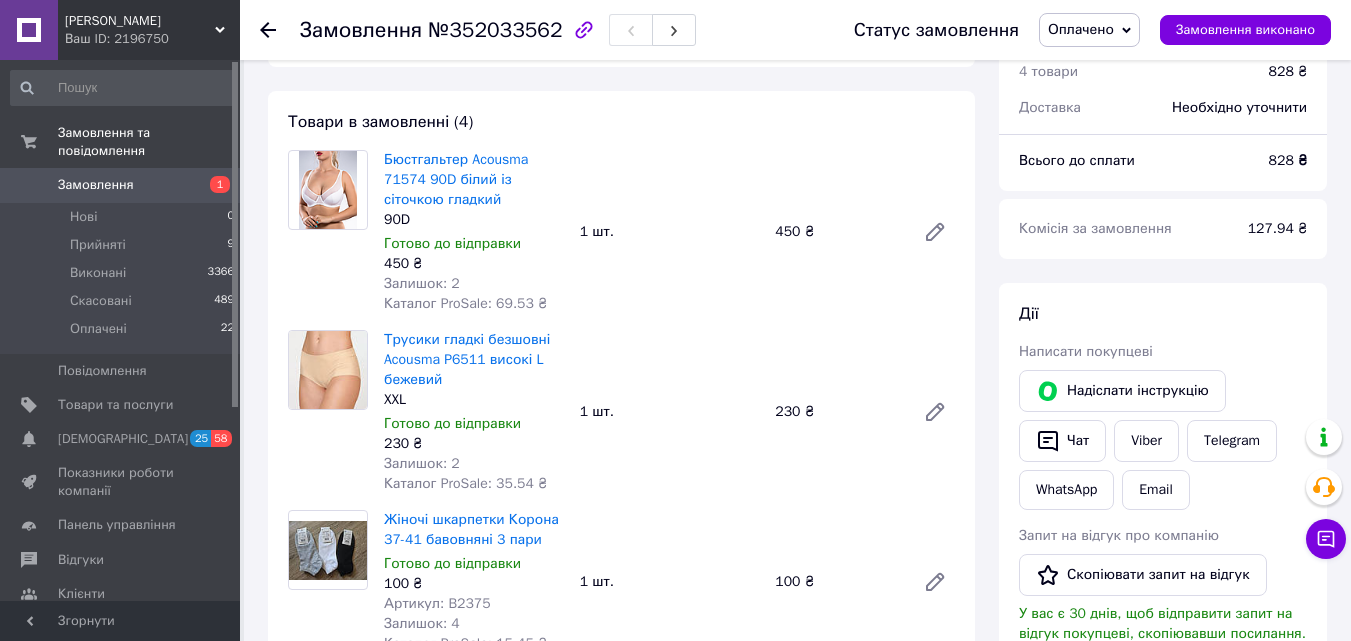 scroll, scrollTop: 0, scrollLeft: 0, axis: both 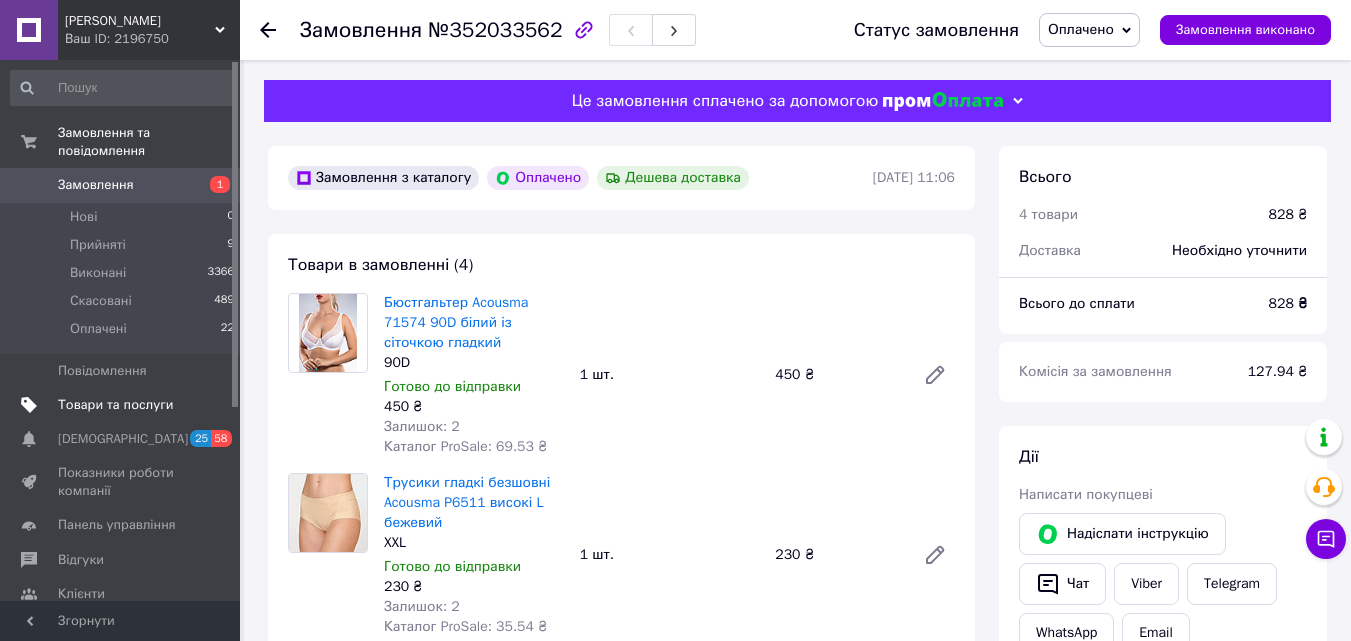 click on "Товари та послуги" at bounding box center (115, 405) 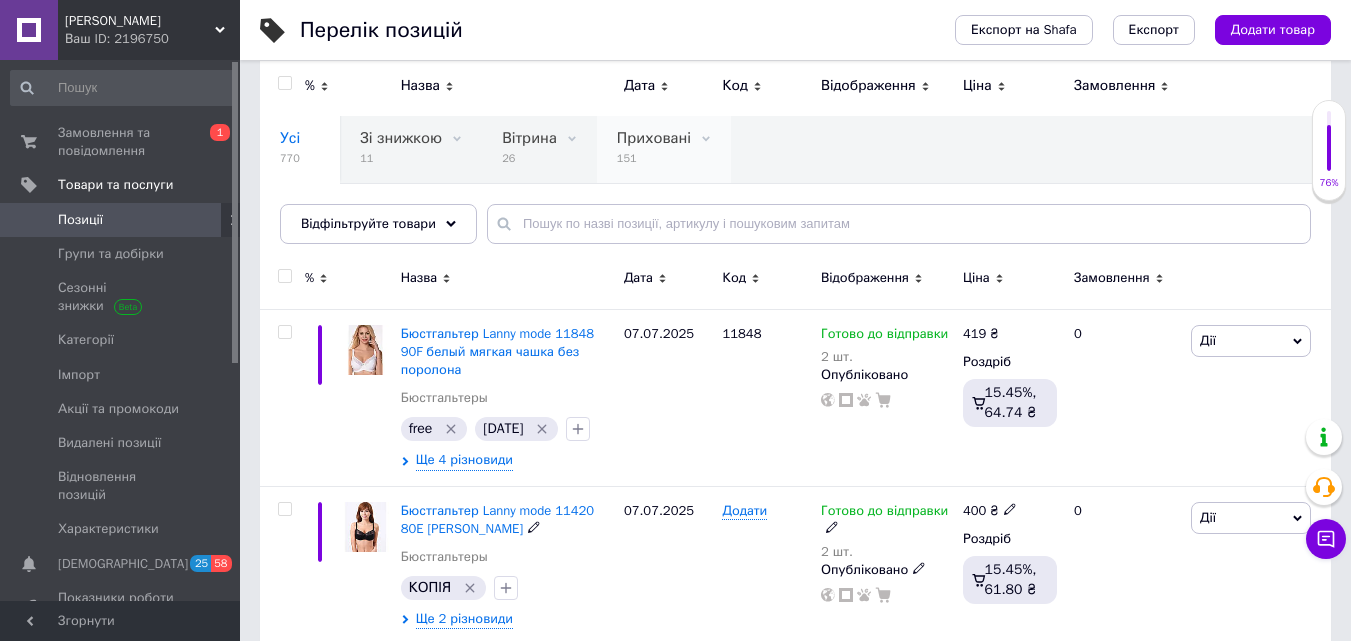 scroll, scrollTop: 100, scrollLeft: 0, axis: vertical 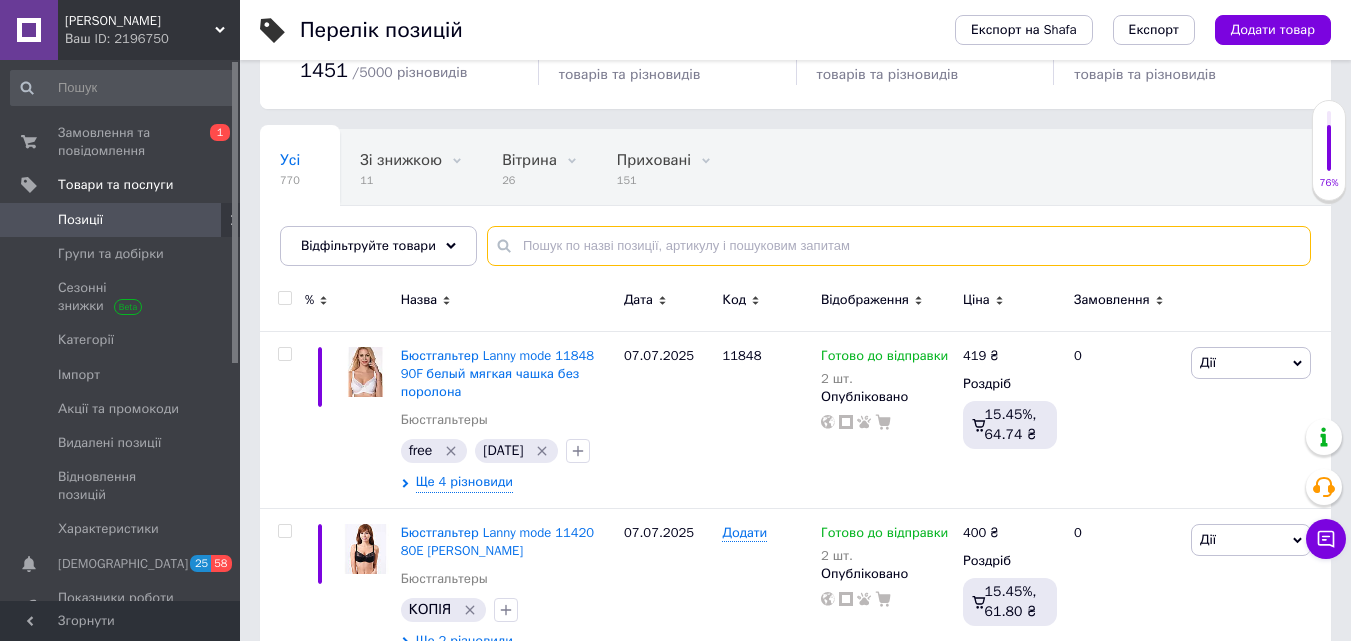 click at bounding box center (899, 246) 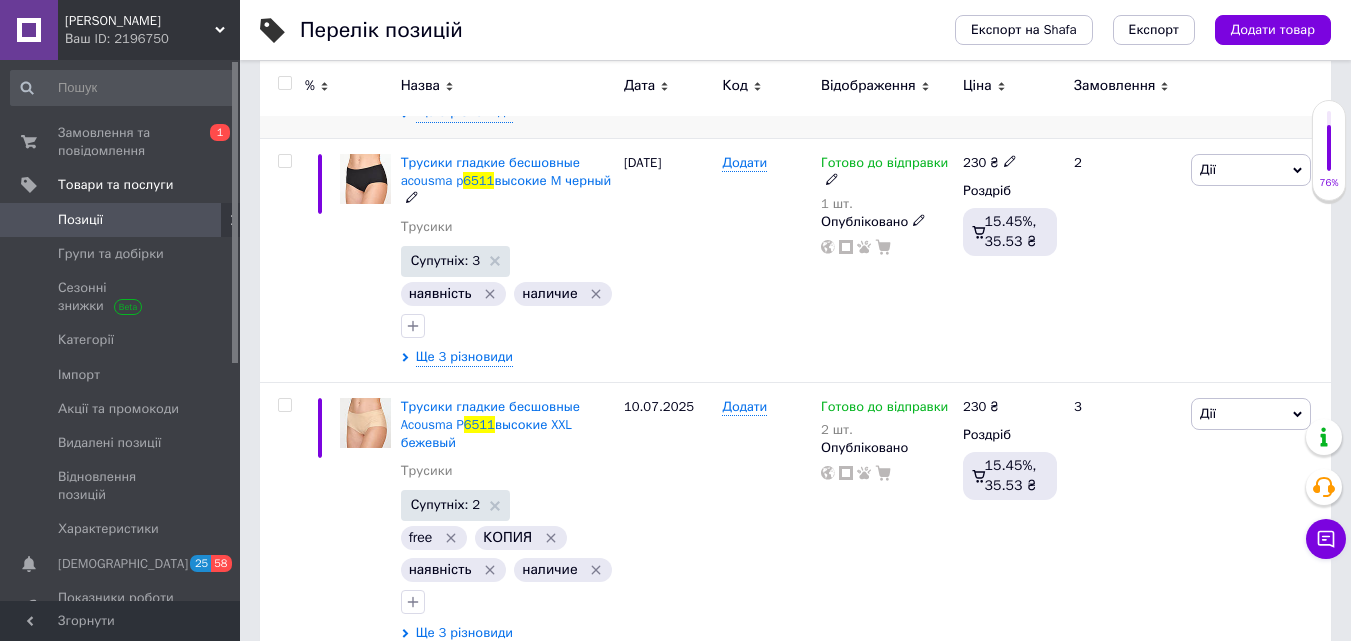 scroll, scrollTop: 500, scrollLeft: 0, axis: vertical 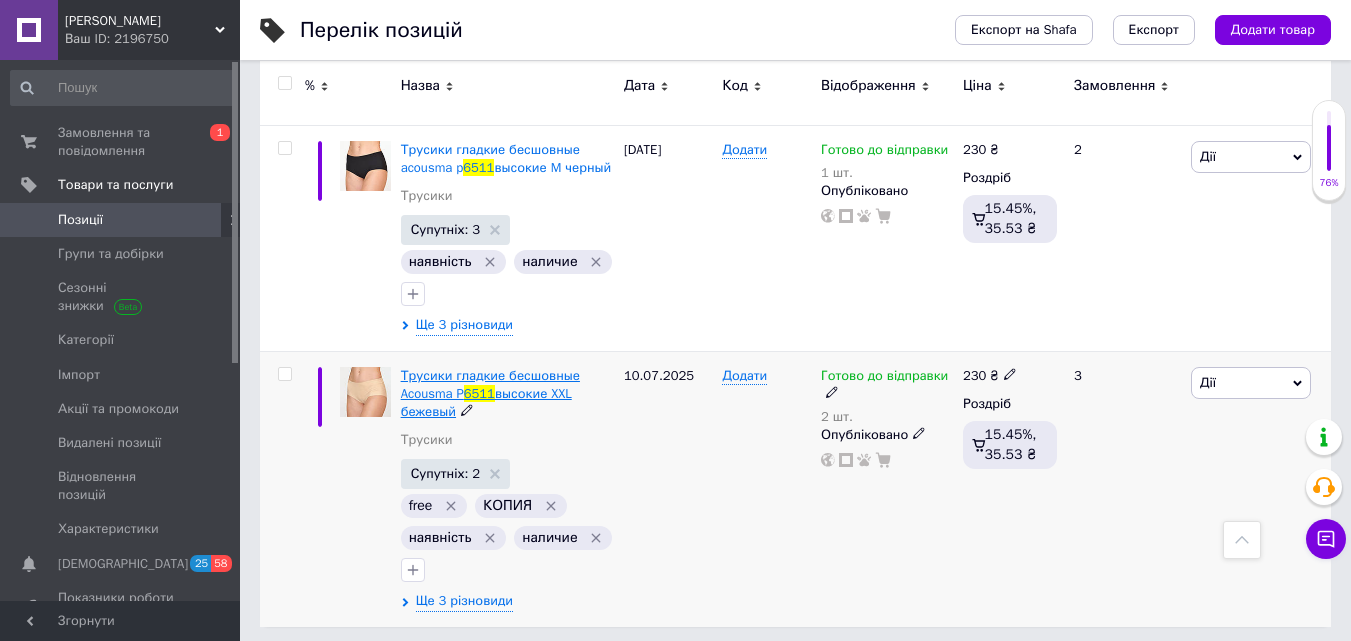type on "6511" 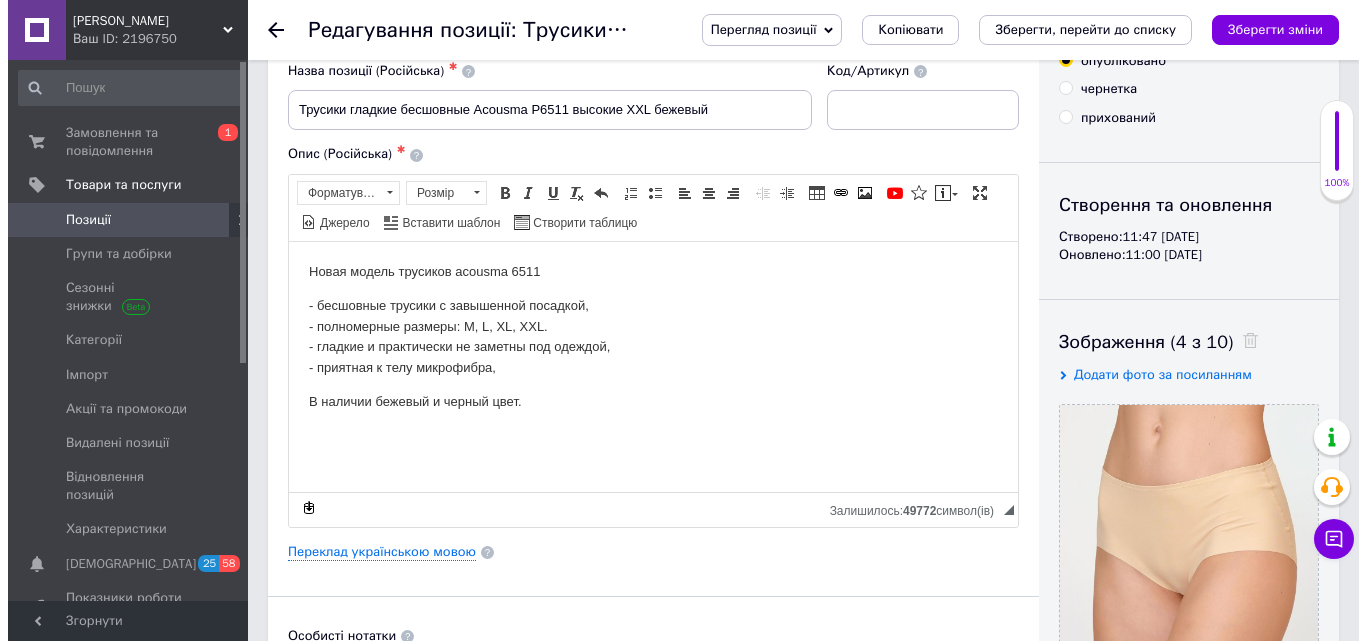 scroll, scrollTop: 200, scrollLeft: 0, axis: vertical 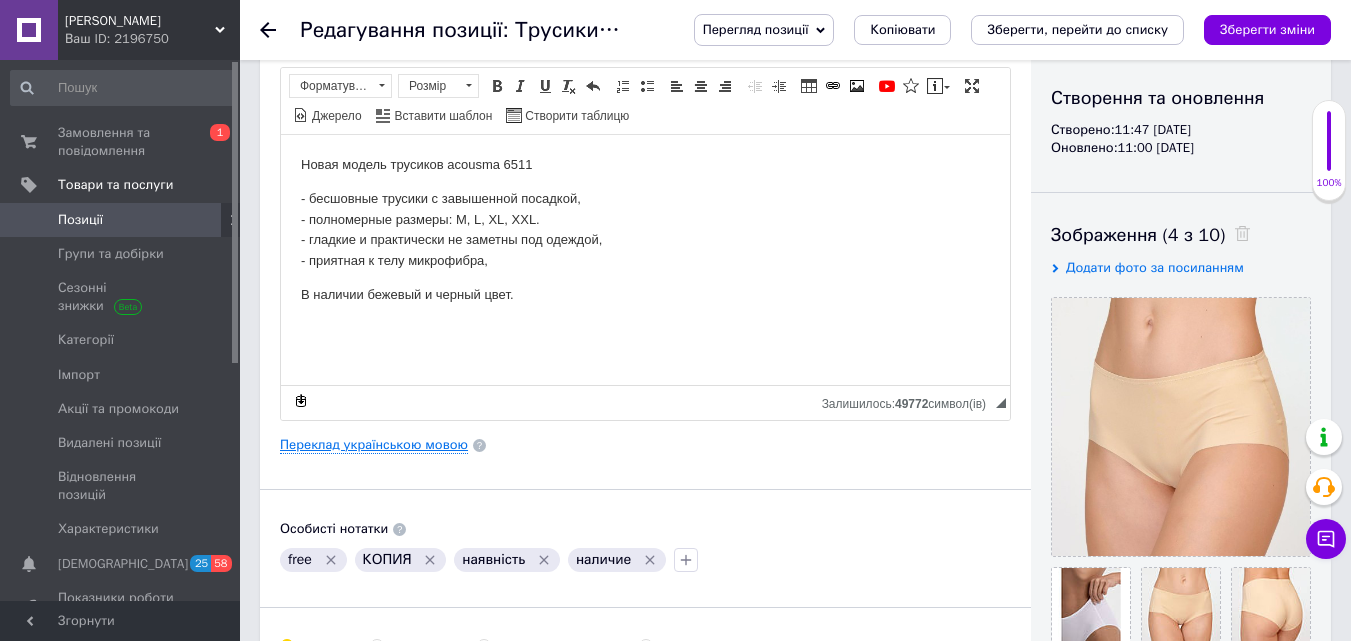click on "Переклад українською мовою" at bounding box center (374, 445) 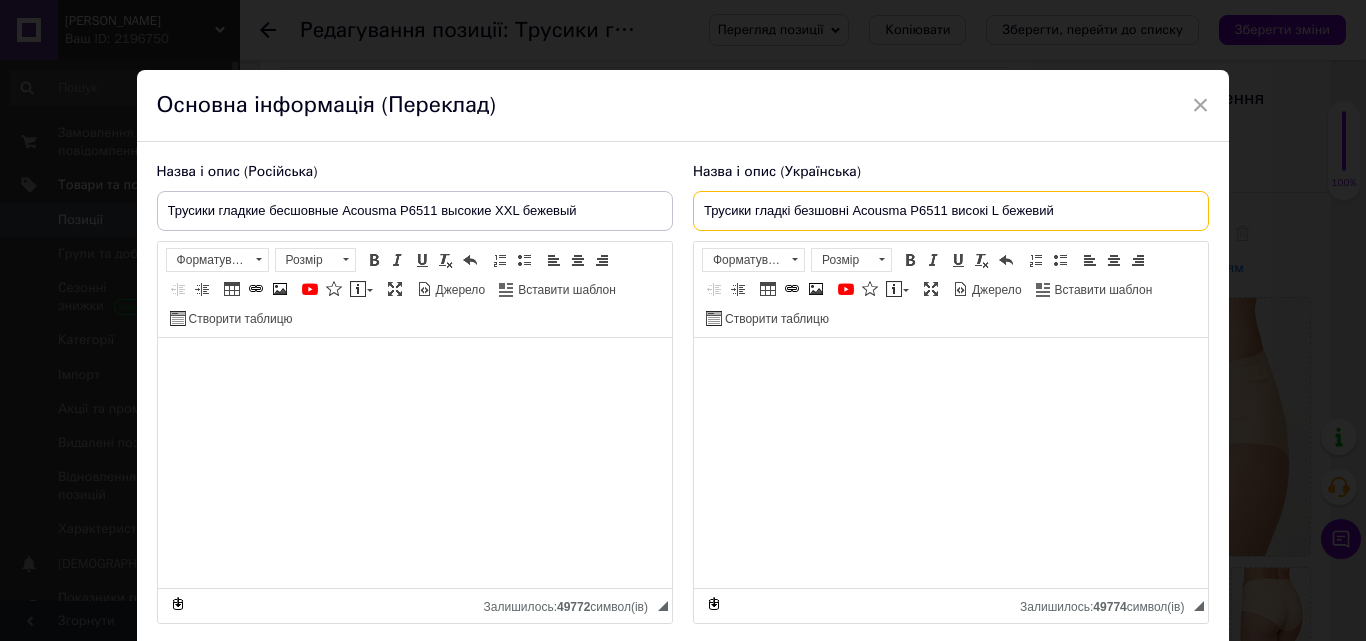 click on "Трусики гладкі безшовні Acousma P6511 високі L бежевий" at bounding box center (951, 211) 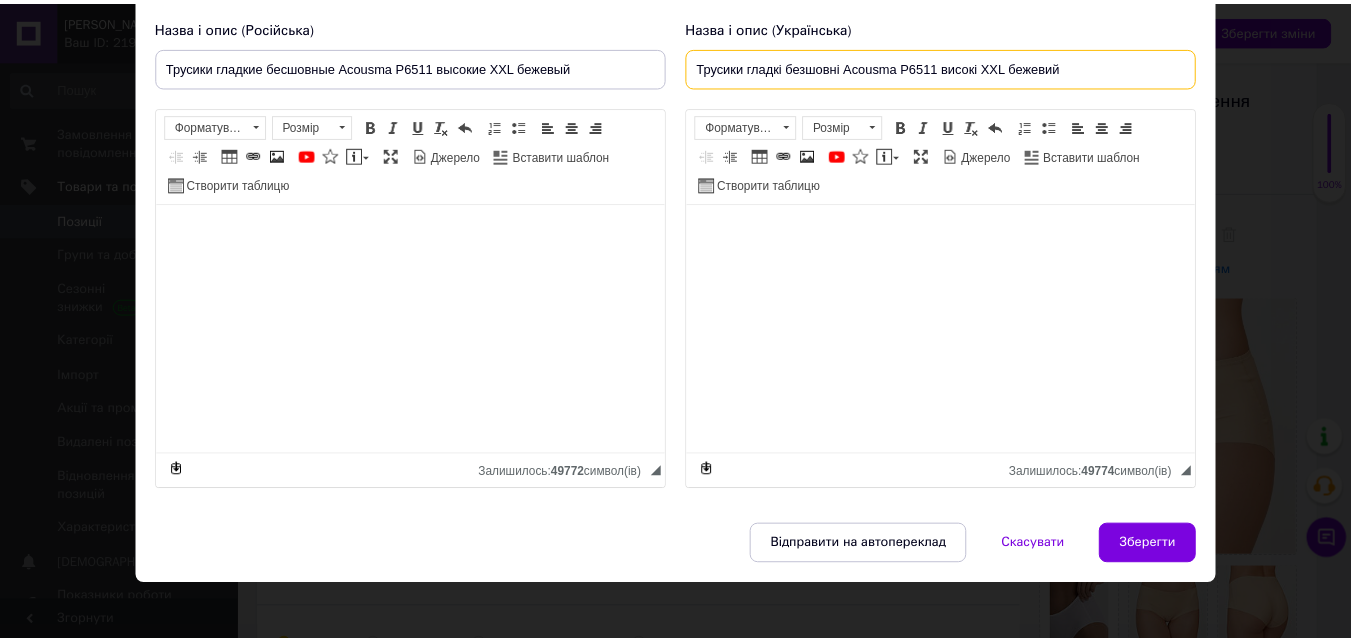 scroll, scrollTop: 158, scrollLeft: 0, axis: vertical 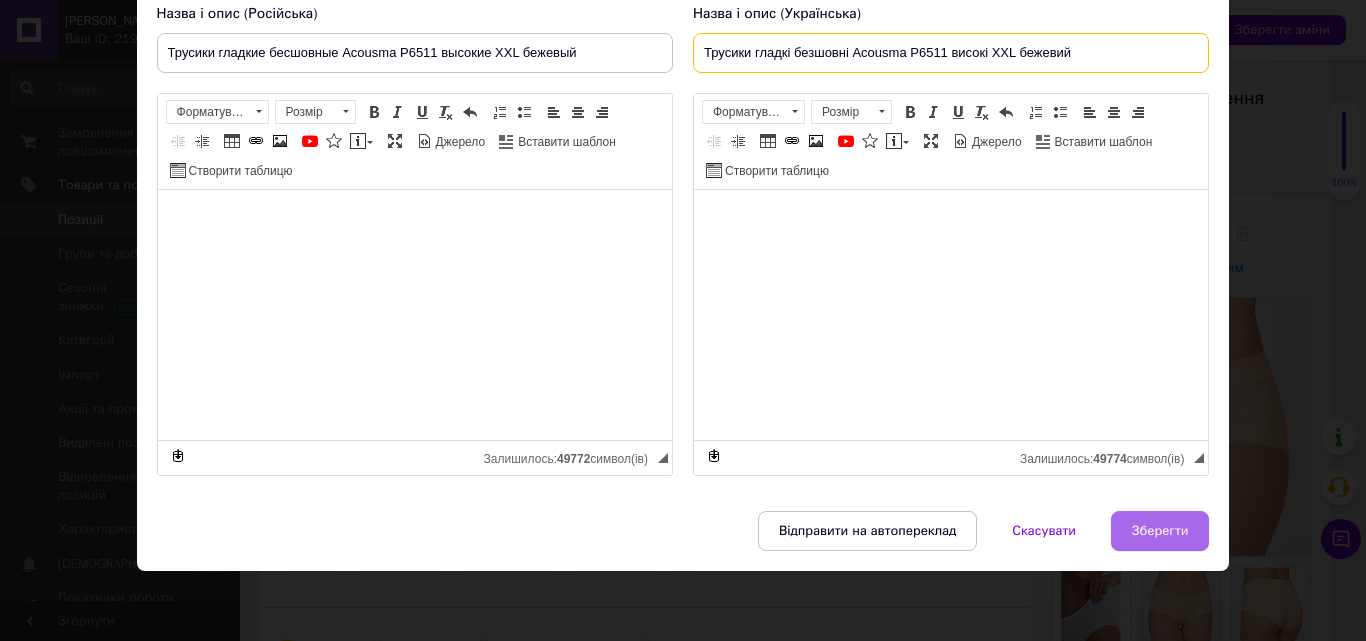type on "Трусики гладкі безшовні Acousma P6511 високі XXL бежевий" 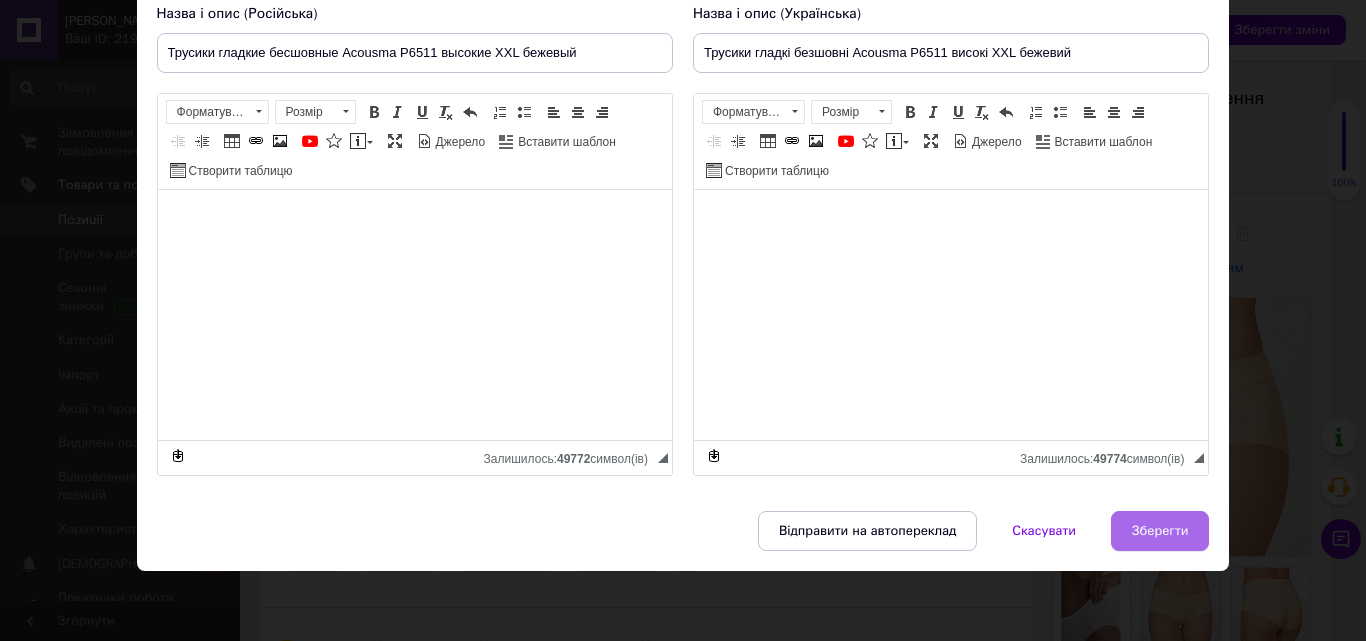 click on "Зберегти" at bounding box center [1160, 531] 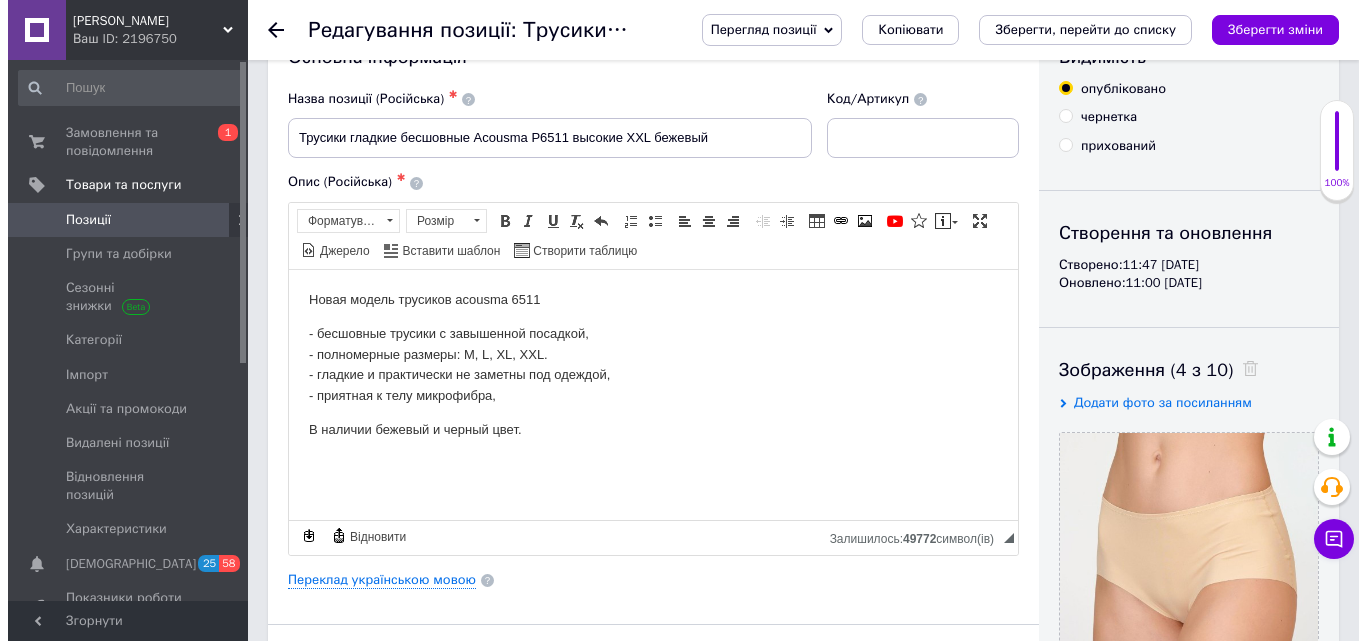 scroll, scrollTop: 100, scrollLeft: 0, axis: vertical 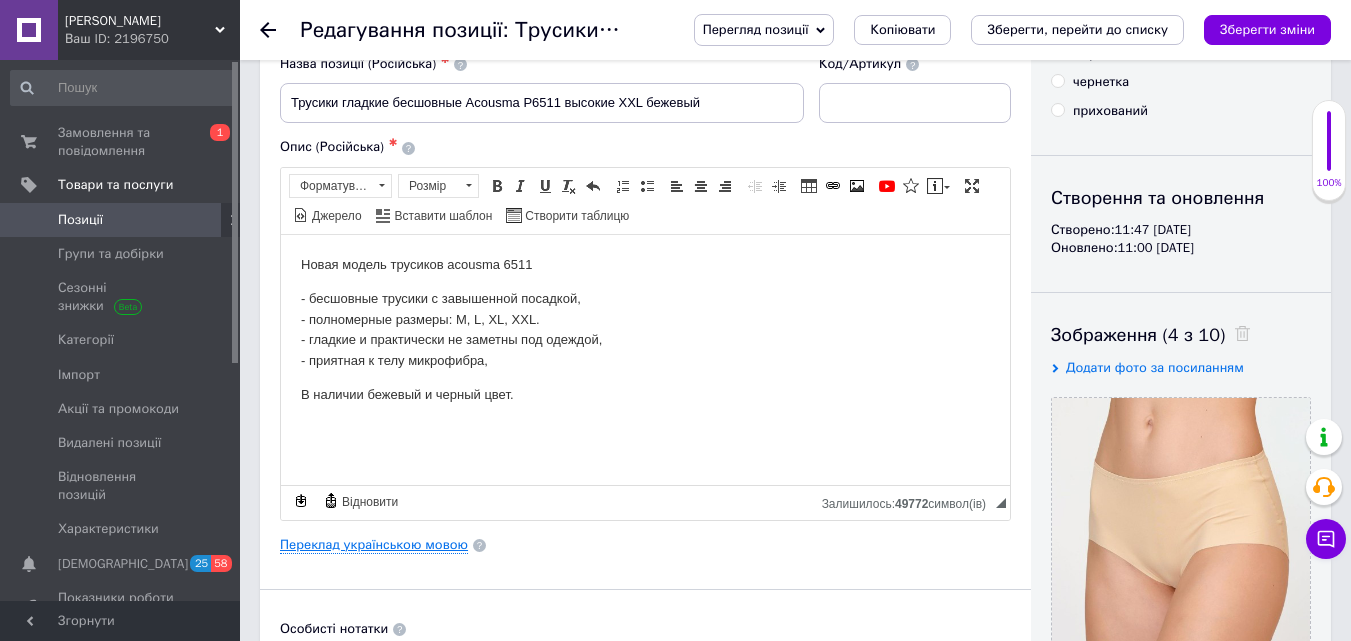 click on "Переклад українською мовою" at bounding box center (374, 545) 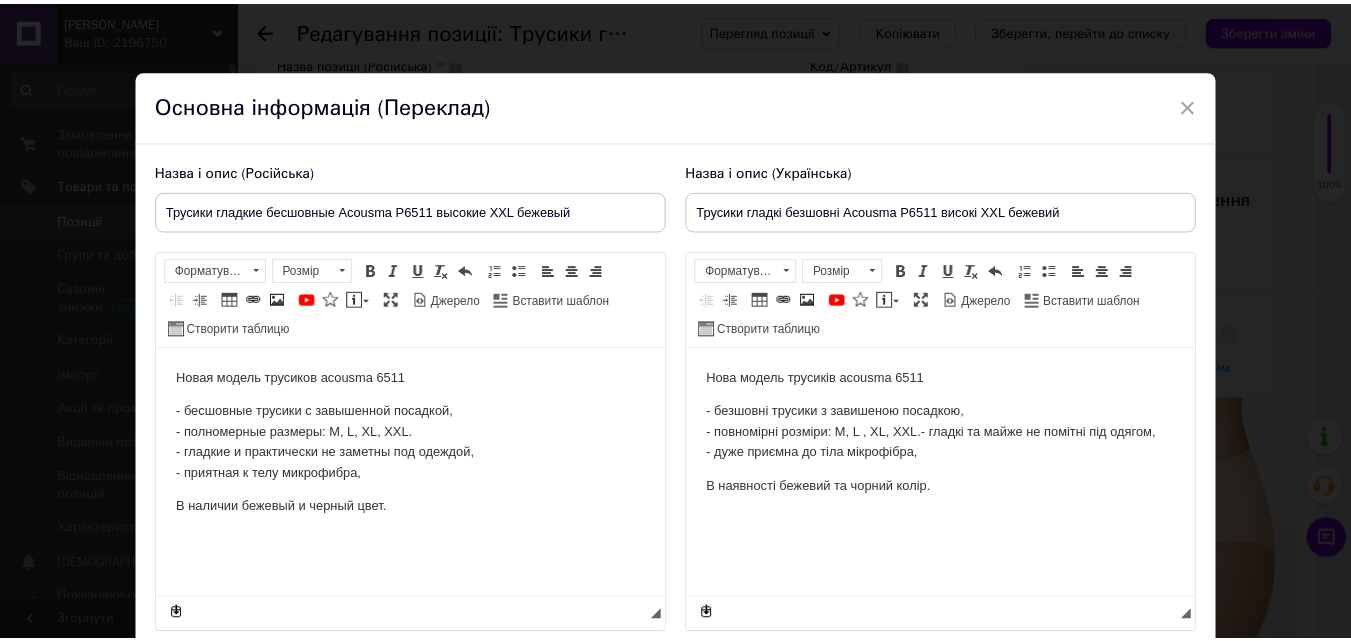 scroll, scrollTop: 0, scrollLeft: 0, axis: both 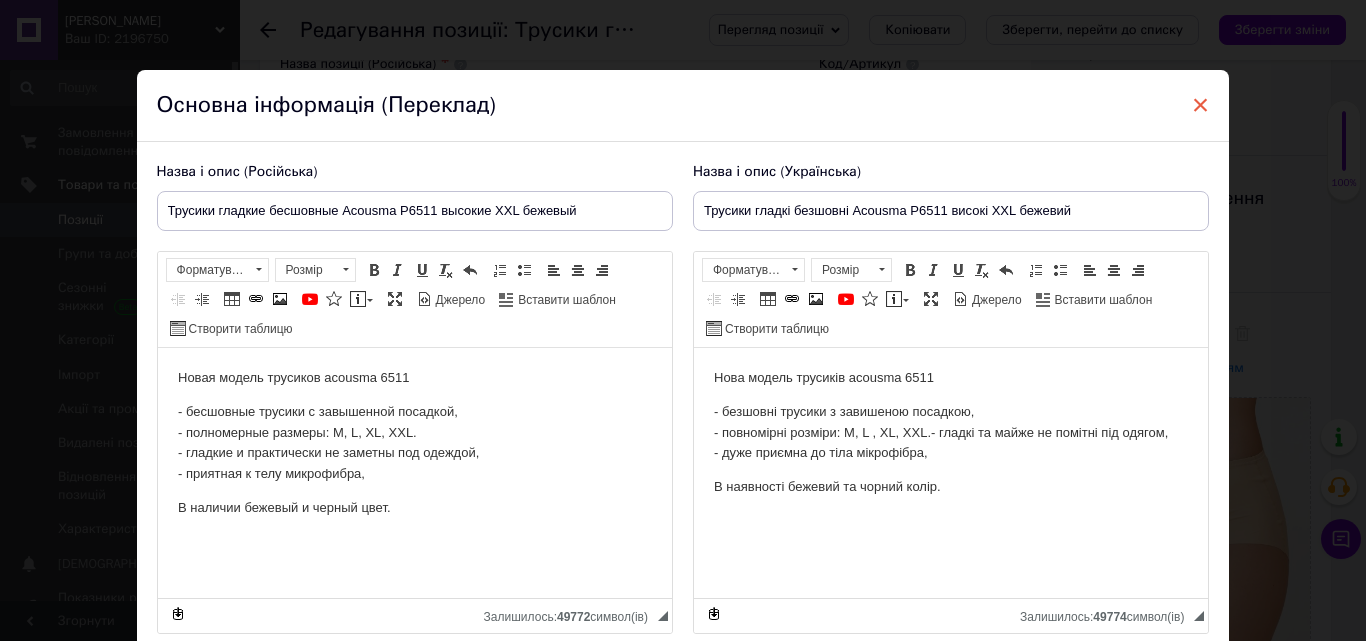 click on "×" at bounding box center [1201, 105] 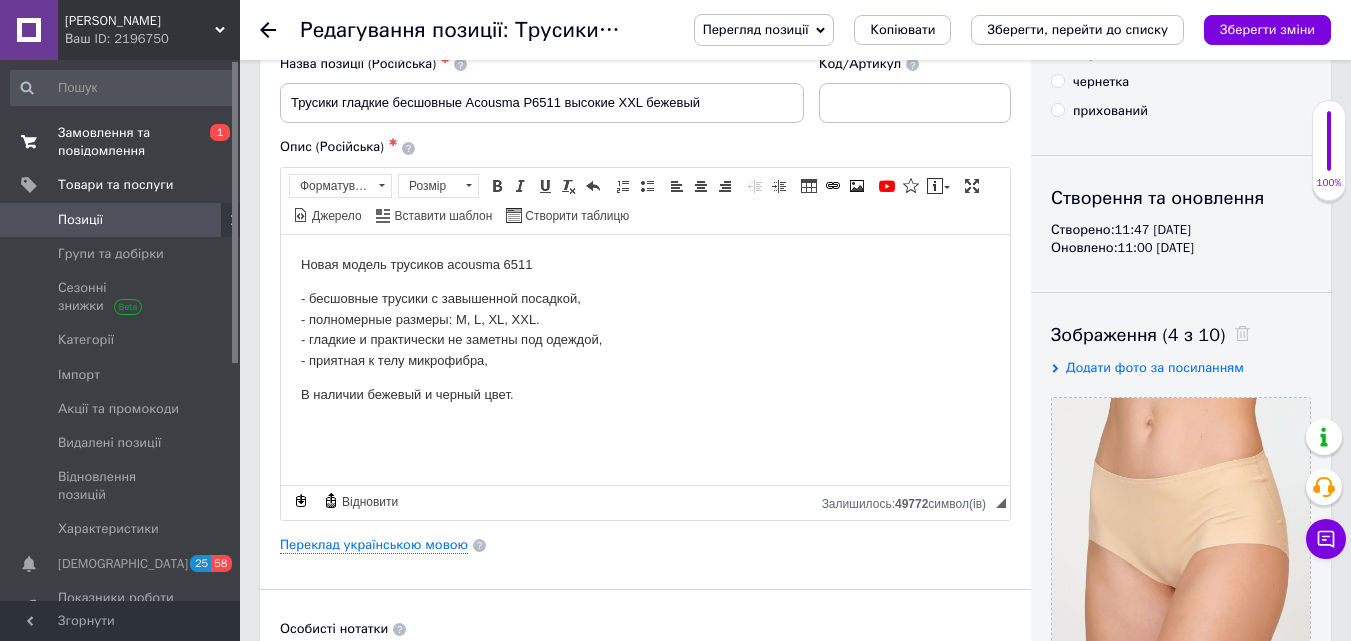 click on "Замовлення та повідомлення" at bounding box center [121, 142] 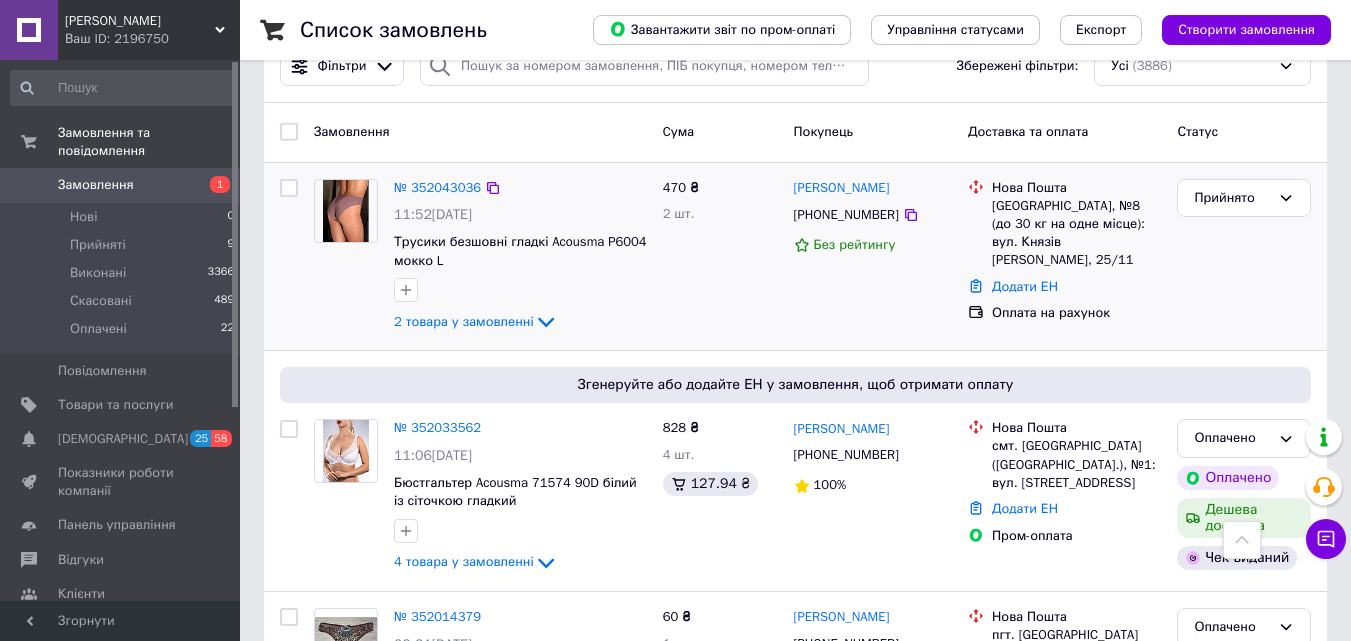 scroll, scrollTop: 0, scrollLeft: 0, axis: both 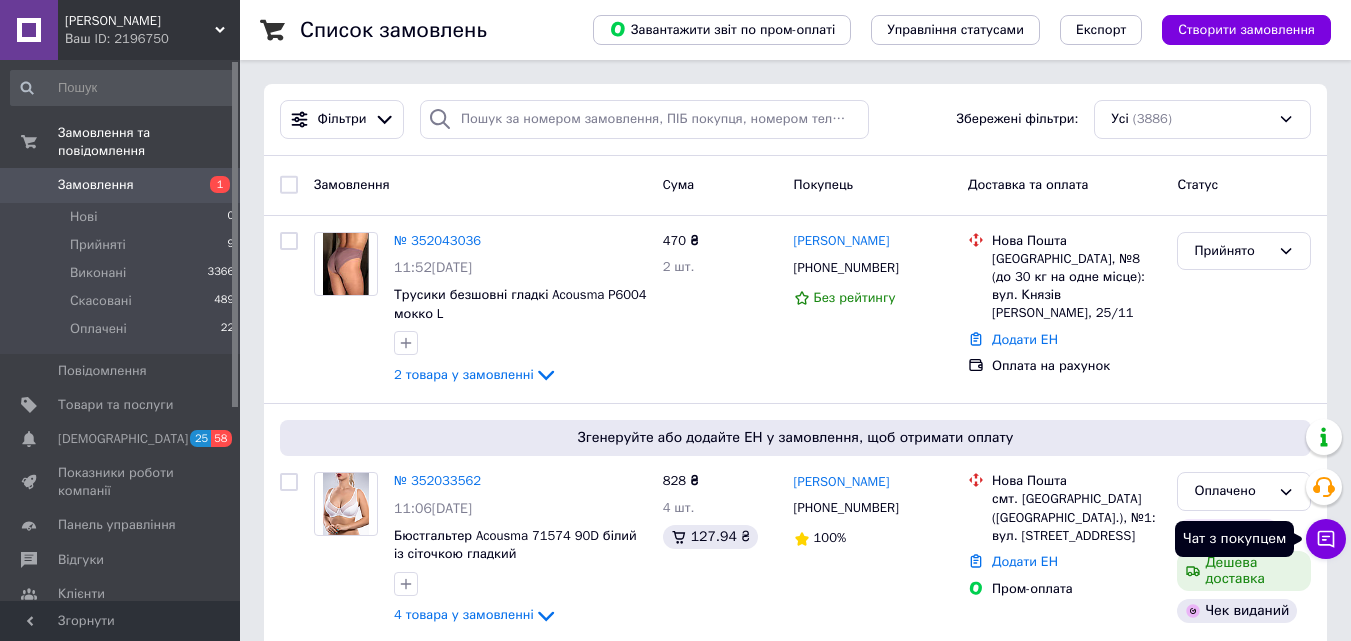 click 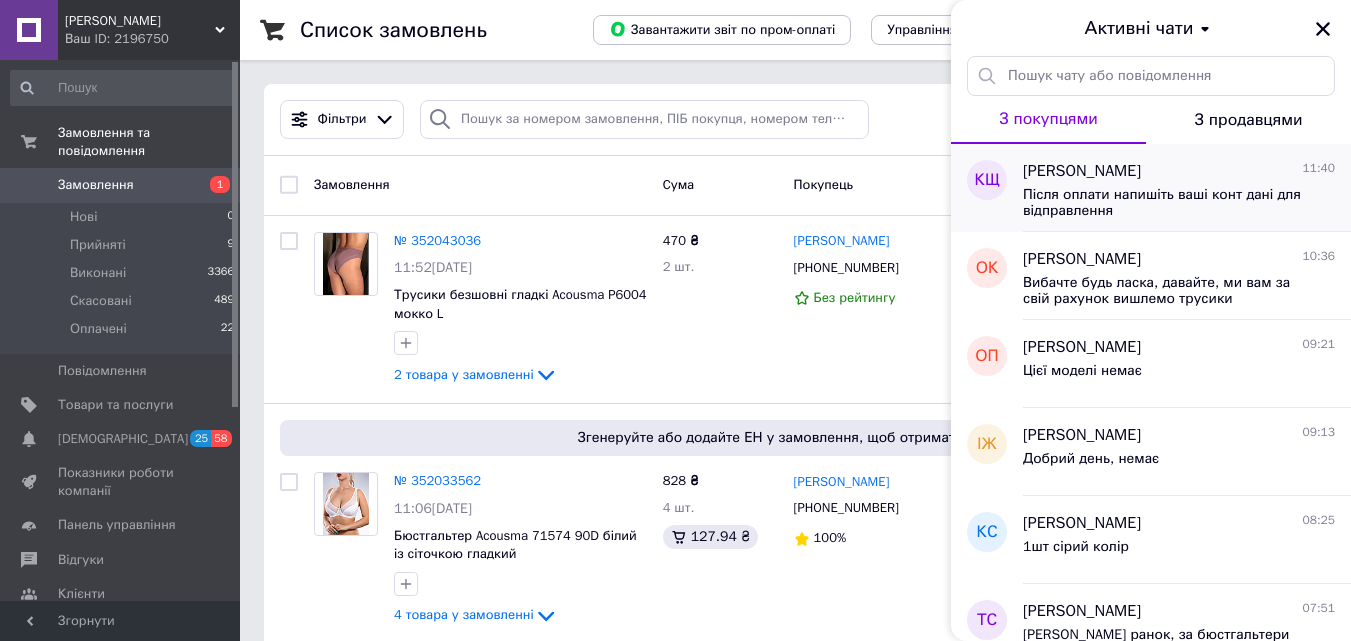 click on "Після оплати напишіть ваші конт дані для відправлення" at bounding box center (1165, 203) 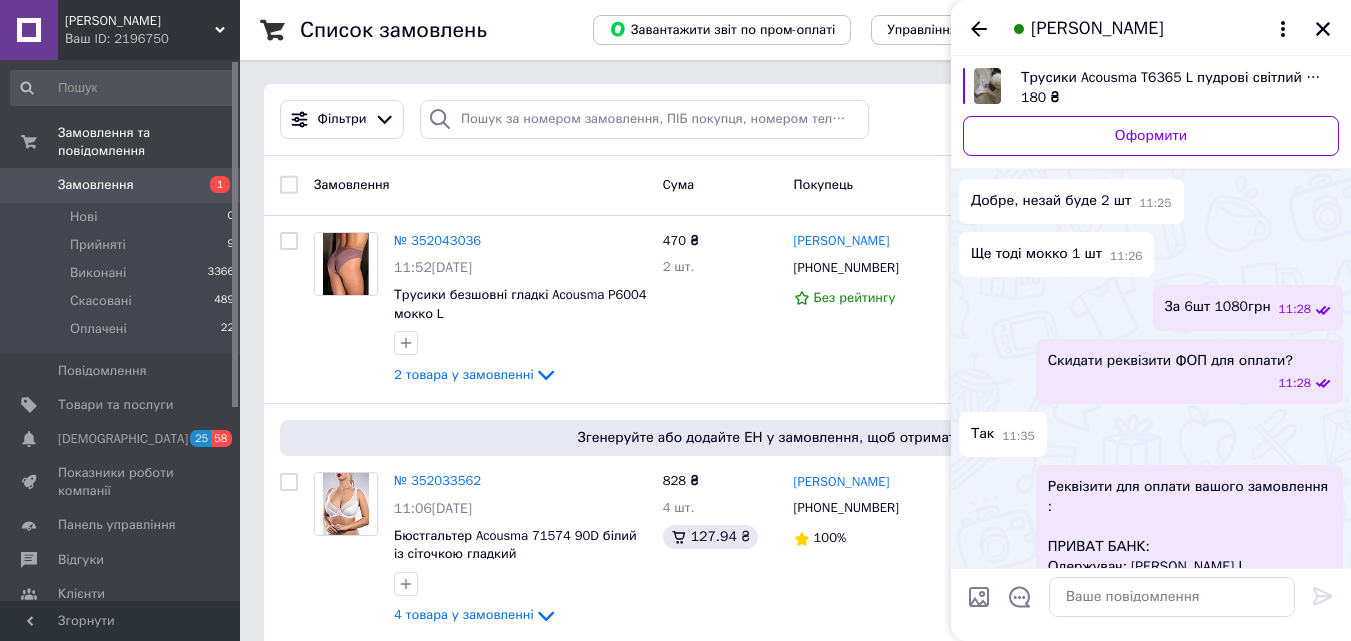 scroll, scrollTop: 723, scrollLeft: 0, axis: vertical 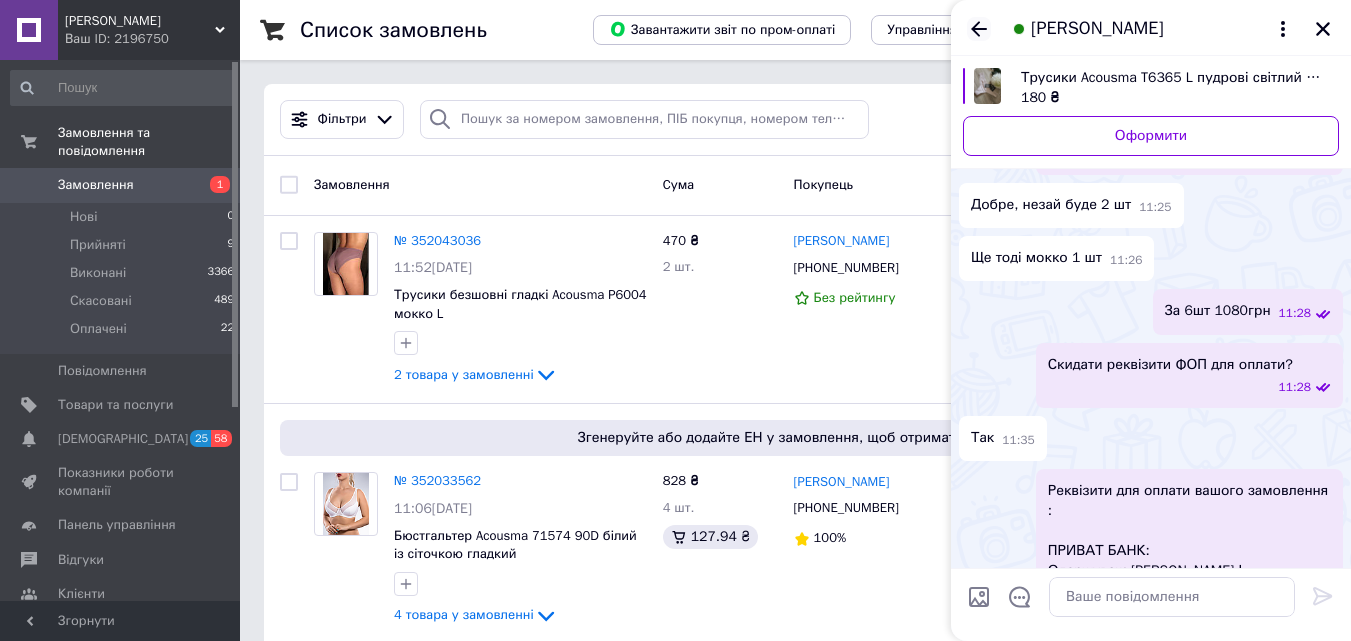 click 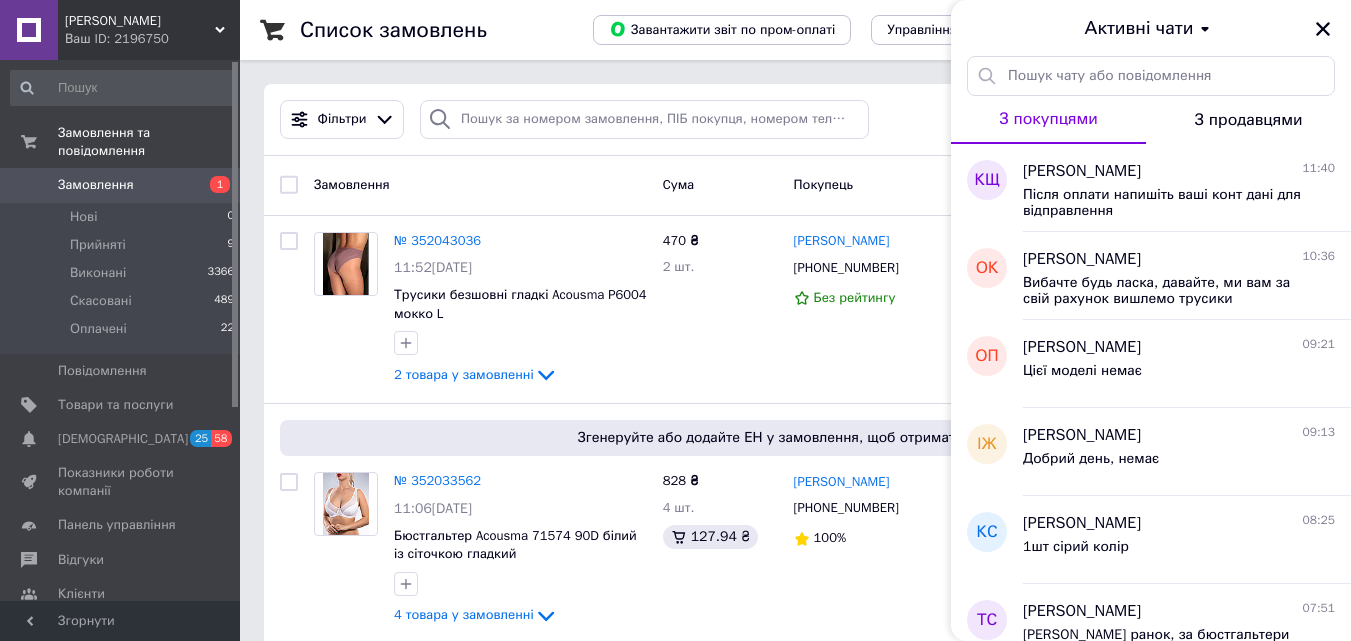 click on "Замовлення 1" at bounding box center (123, 185) 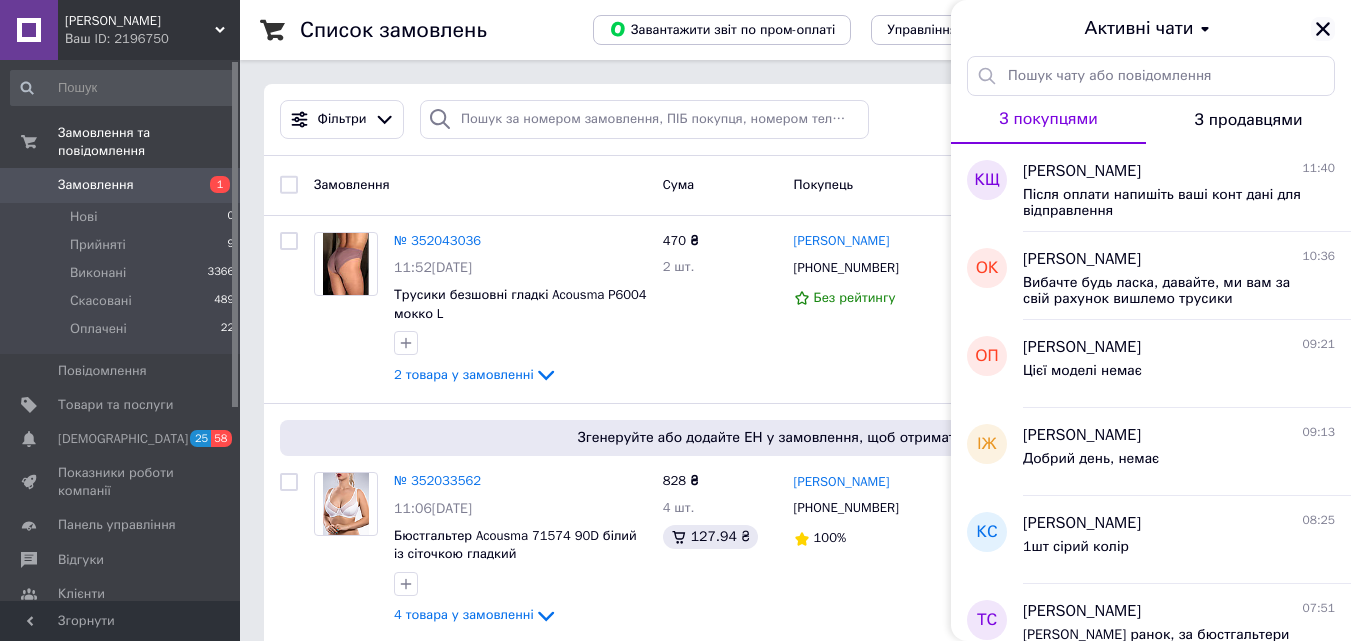 click 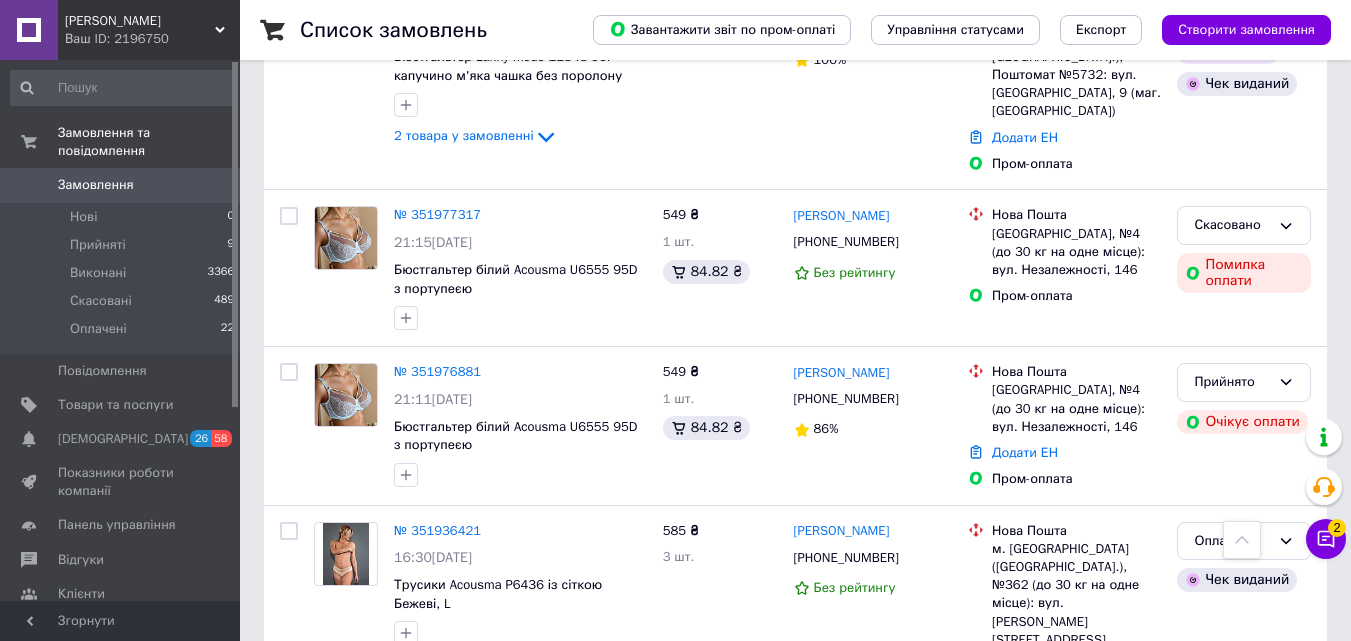 scroll, scrollTop: 1700, scrollLeft: 0, axis: vertical 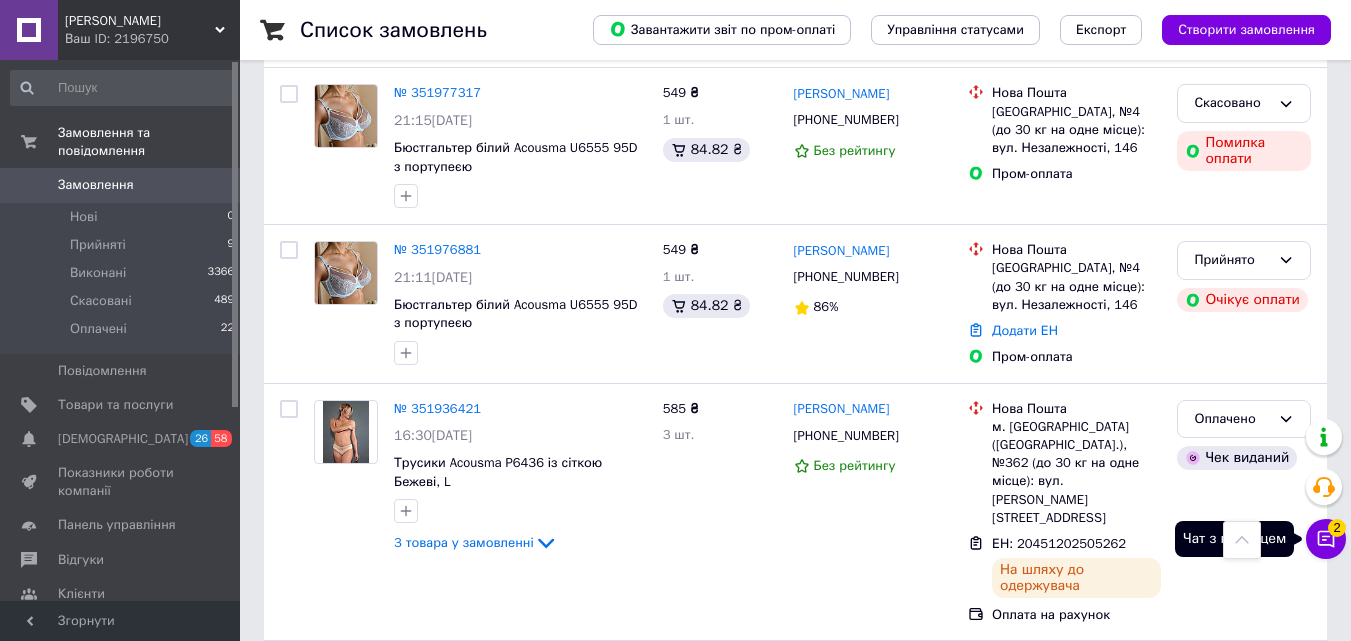 click on "2" at bounding box center (1337, 528) 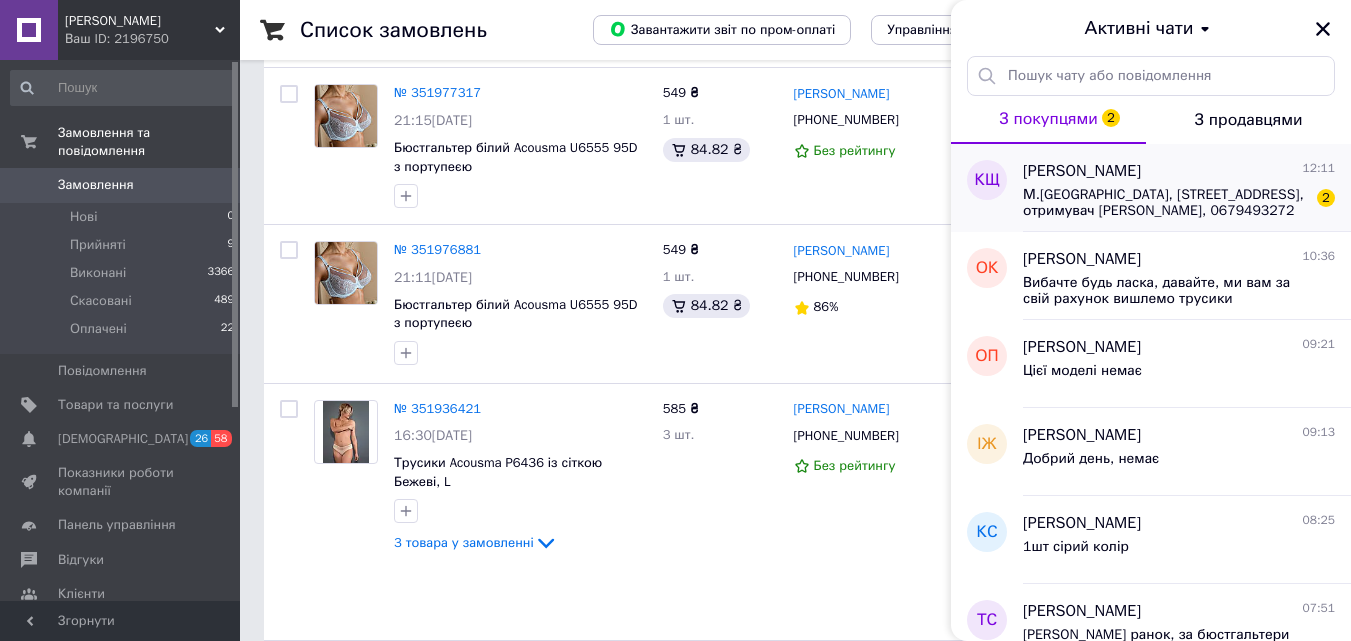 click on "М.Львів, вул.Зубрівська, 7 НП #74, отримувач Щербакова Ксенія, 0679493272" at bounding box center [1165, 203] 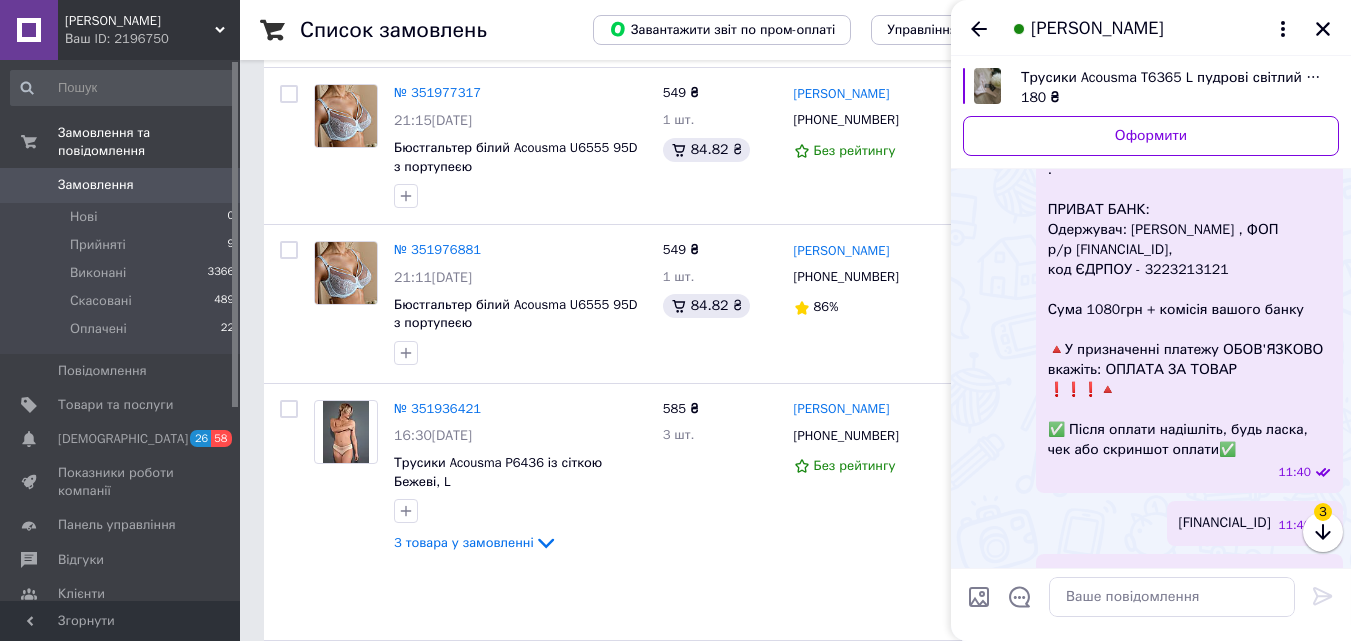 scroll, scrollTop: 1399, scrollLeft: 0, axis: vertical 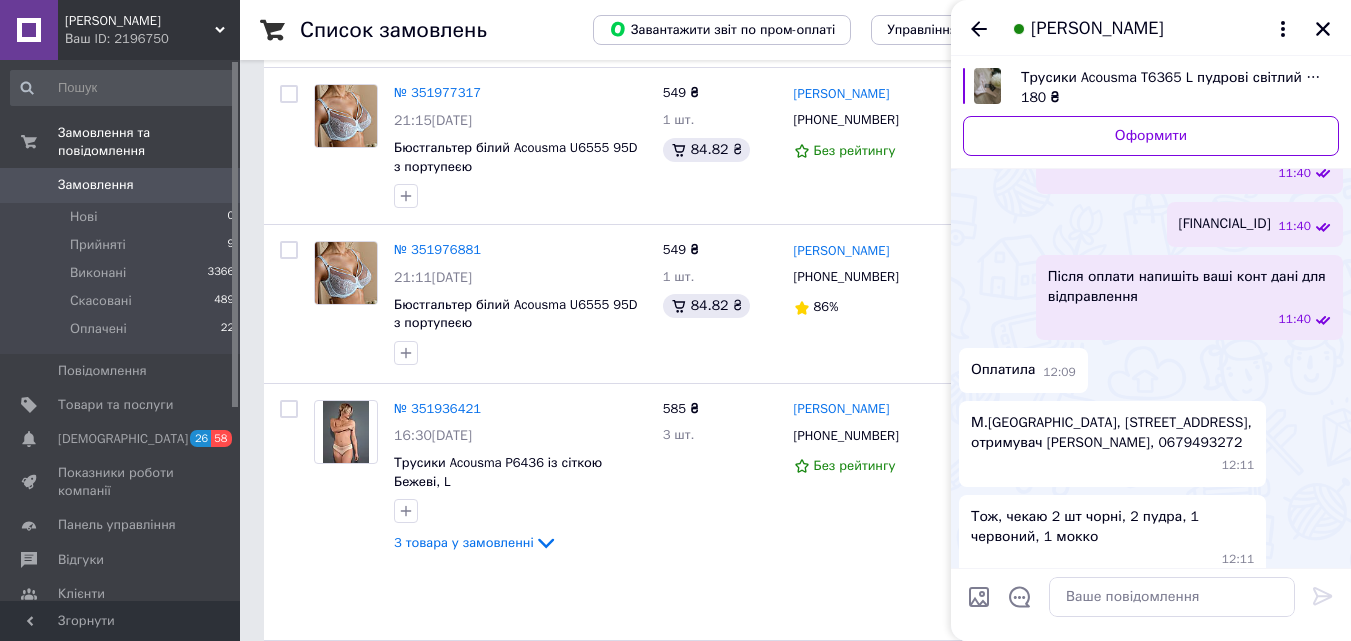 click on "Замовлення" at bounding box center [96, 185] 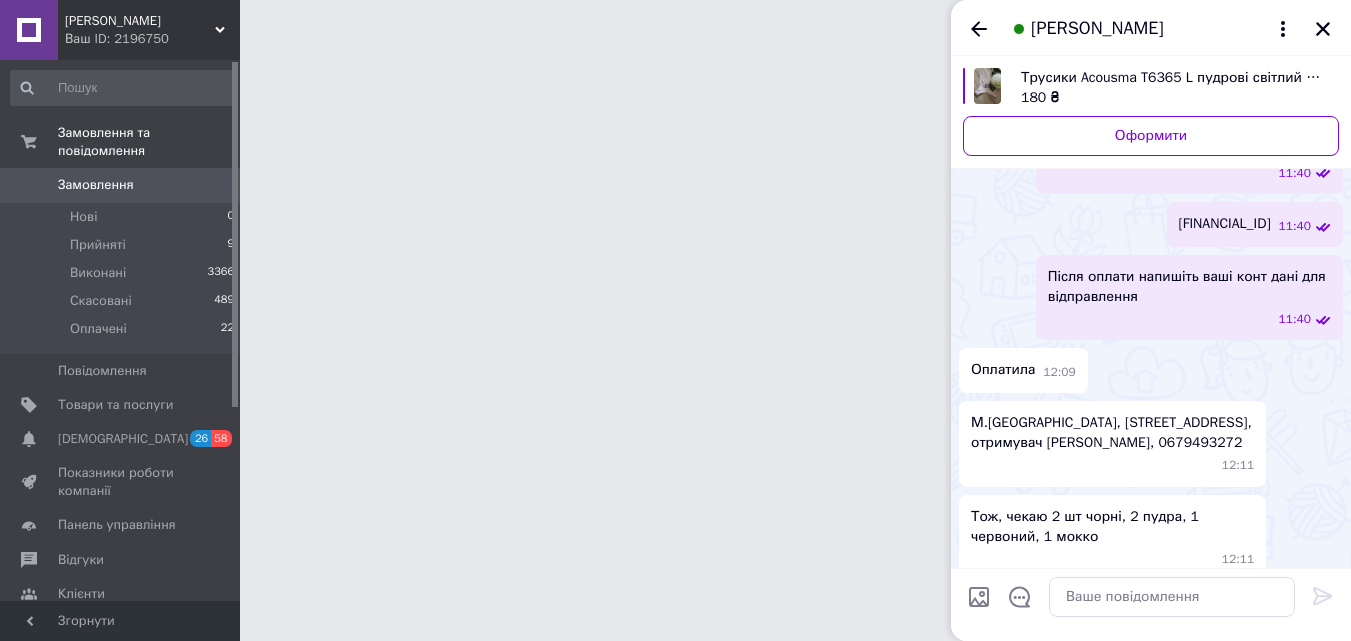 scroll, scrollTop: 0, scrollLeft: 0, axis: both 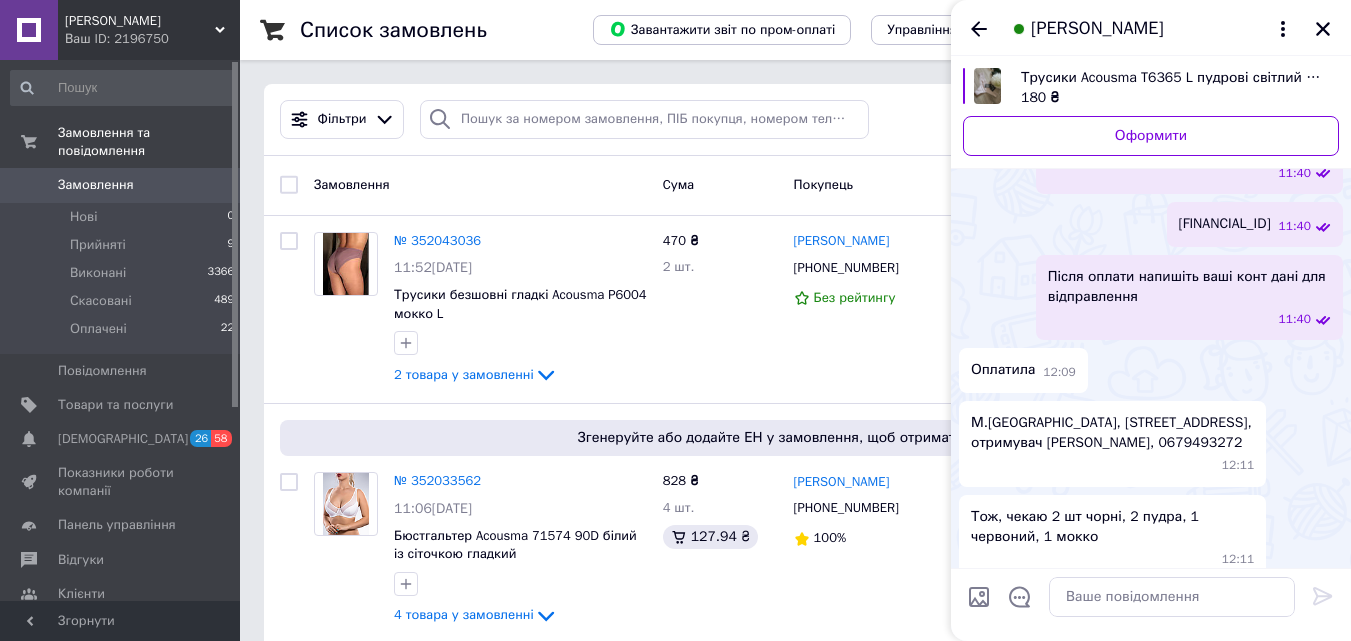 click at bounding box center [979, 597] 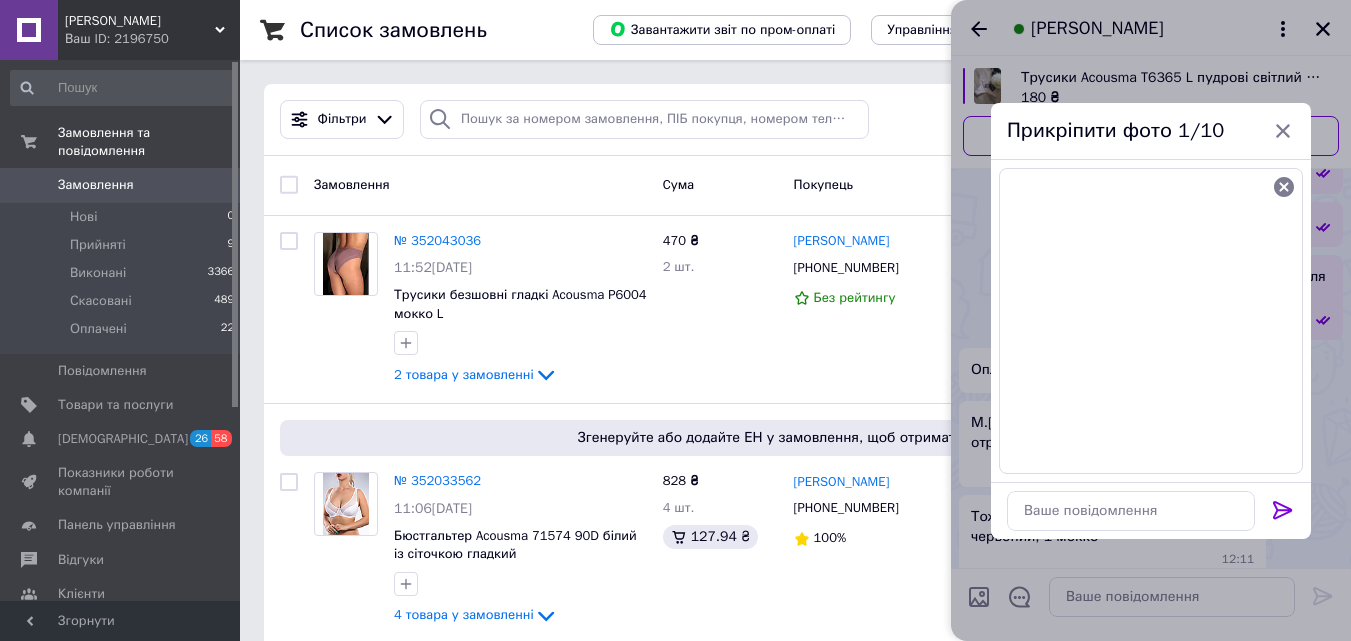 drag, startPoint x: 1288, startPoint y: 505, endPoint x: 1258, endPoint y: 492, distance: 32.695564 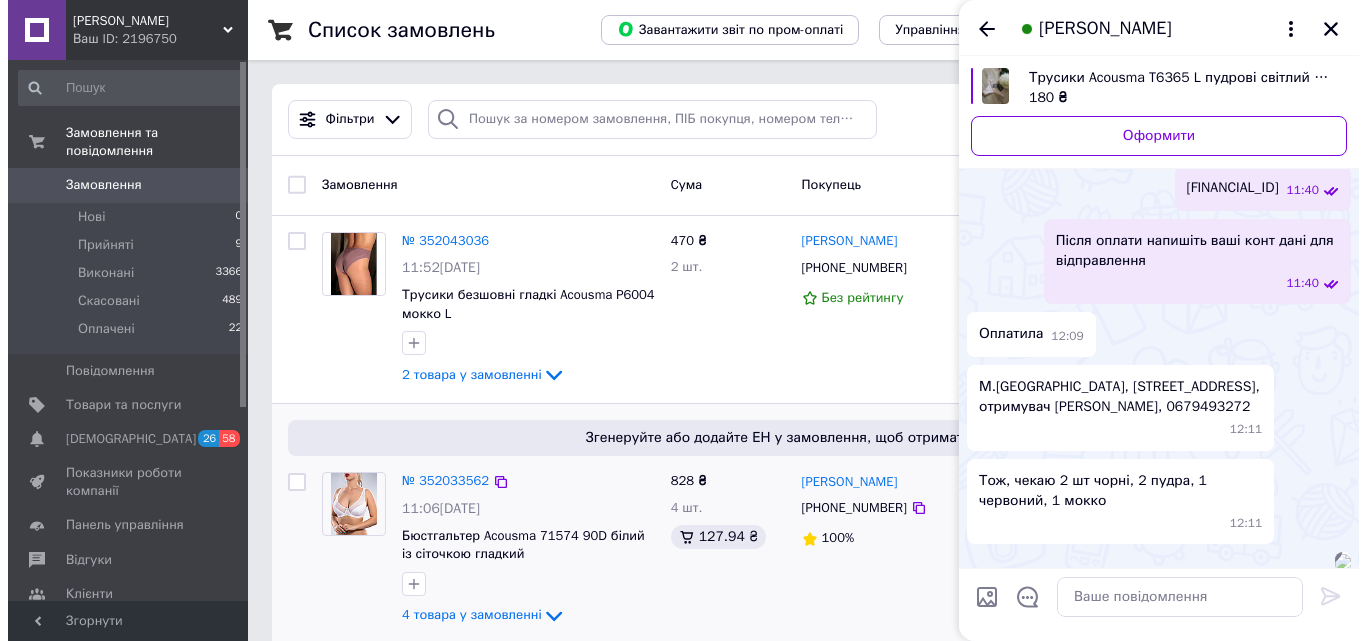 scroll, scrollTop: 1547, scrollLeft: 0, axis: vertical 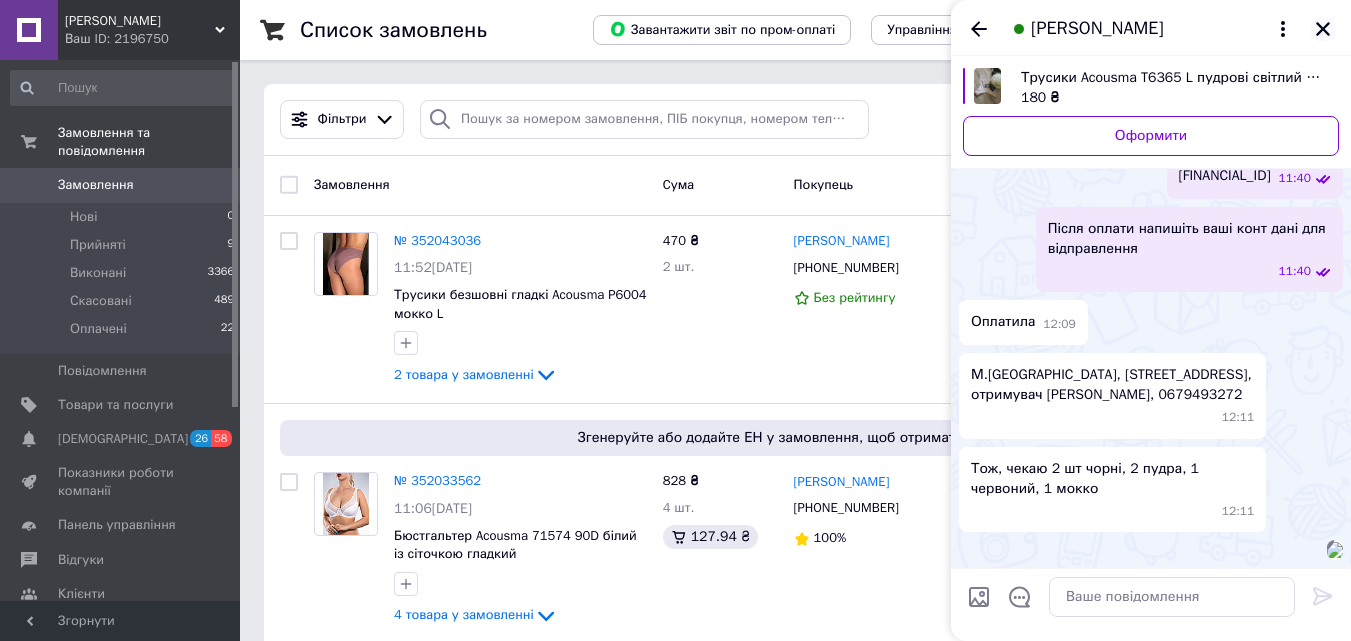 click 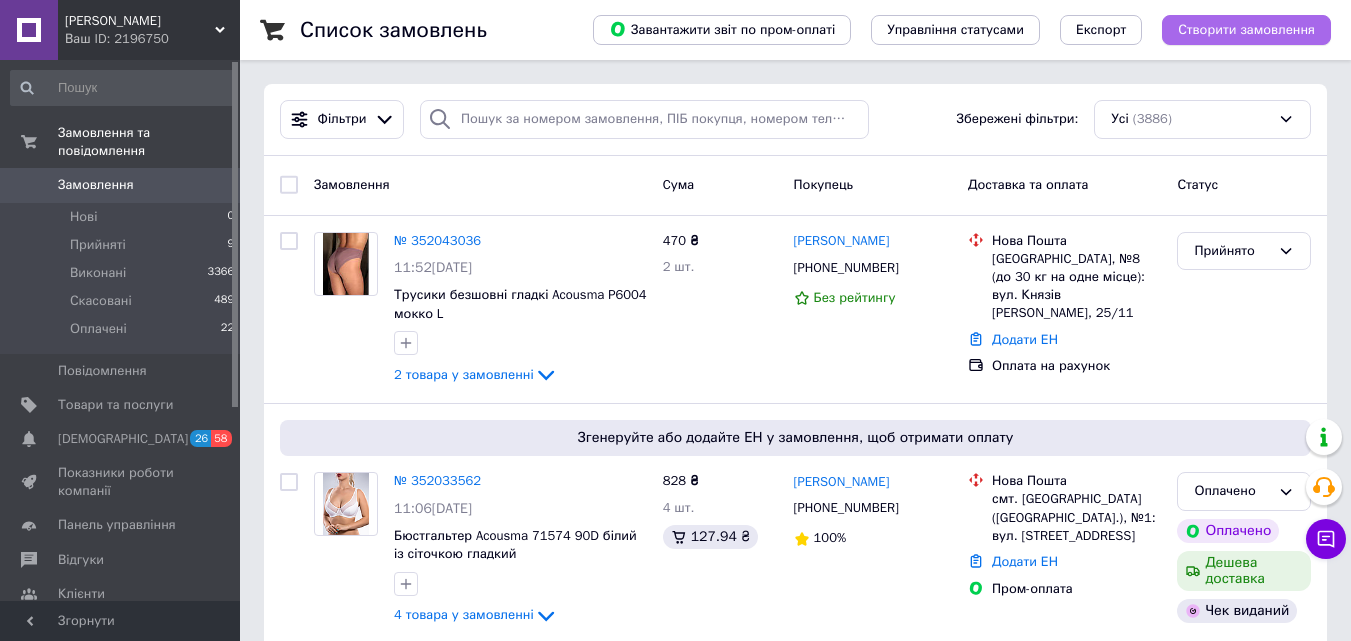 click on "Створити замовлення" at bounding box center (1246, 30) 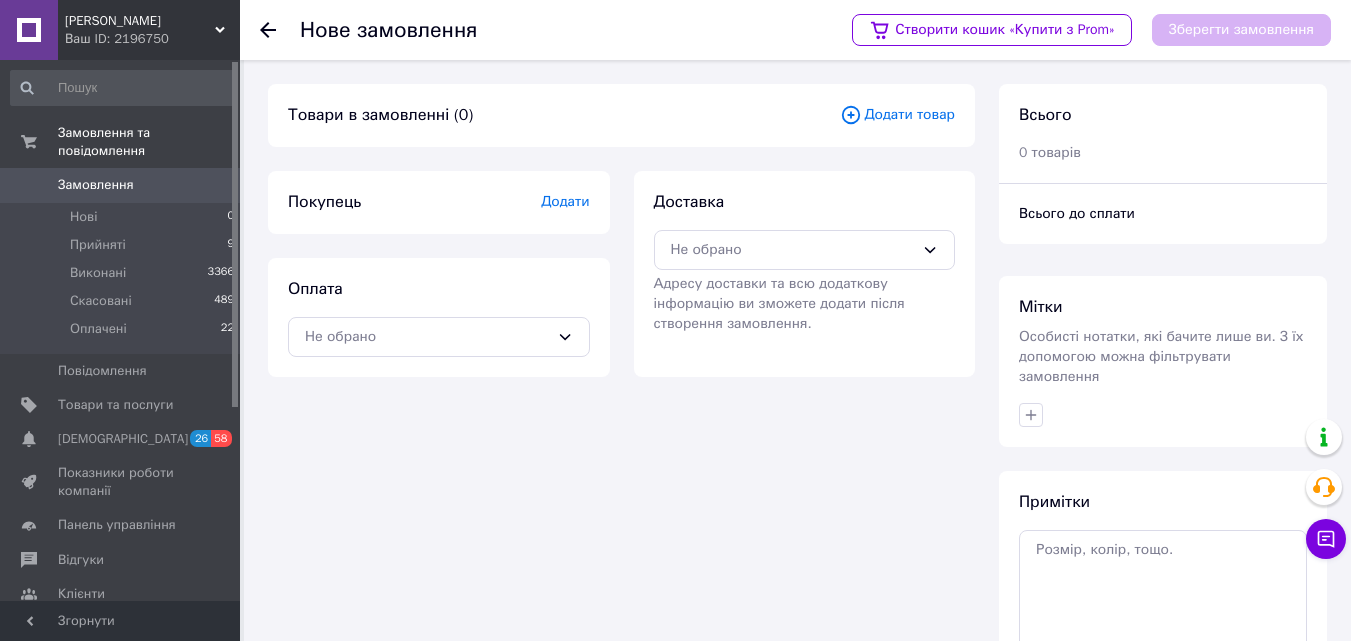 click on "Додати товар" at bounding box center (897, 115) 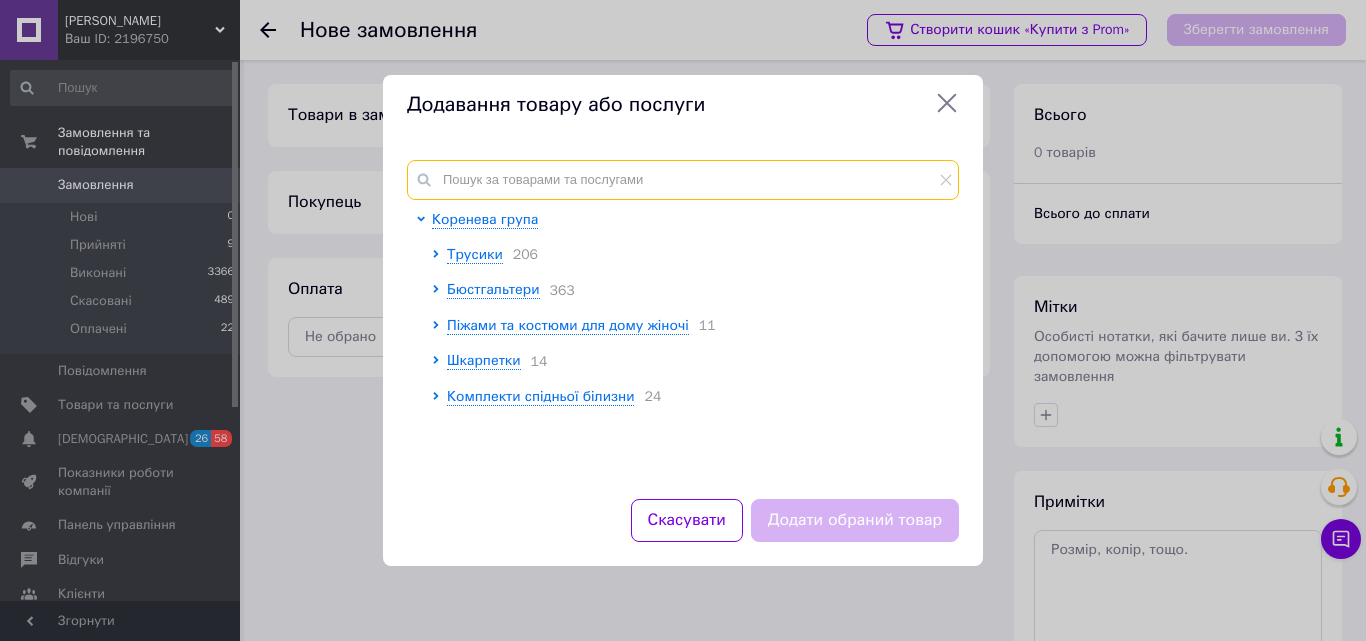 click at bounding box center [683, 180] 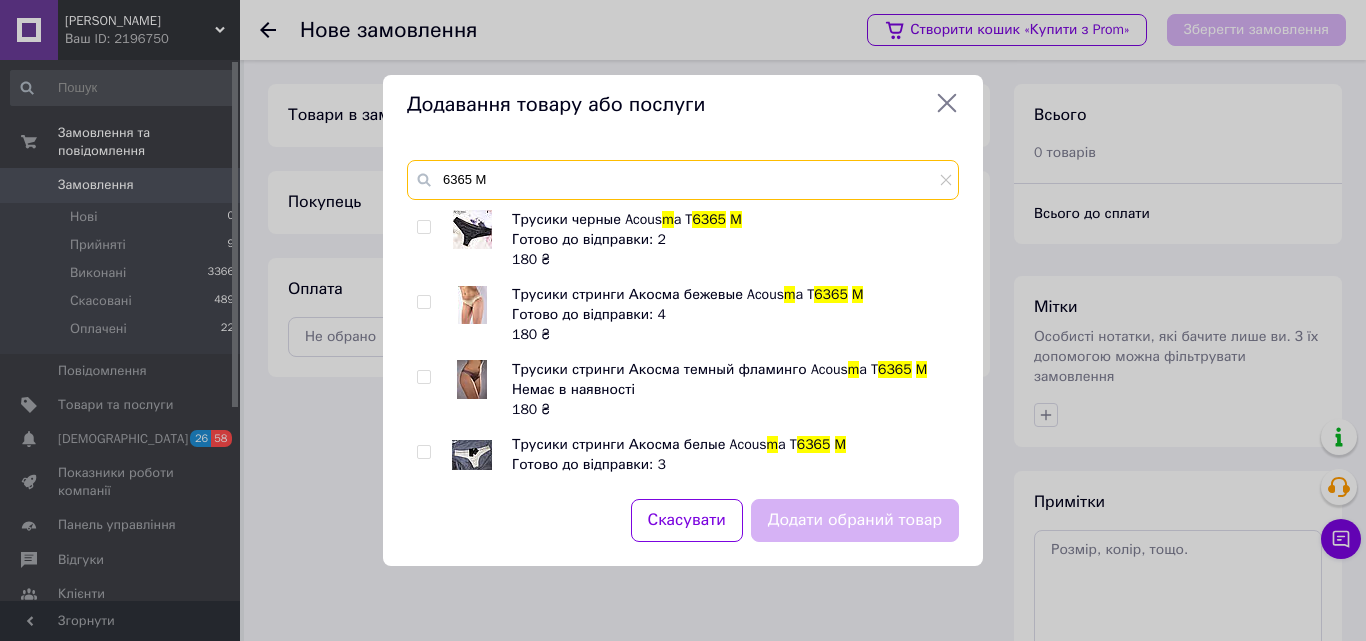 type on "6365 M" 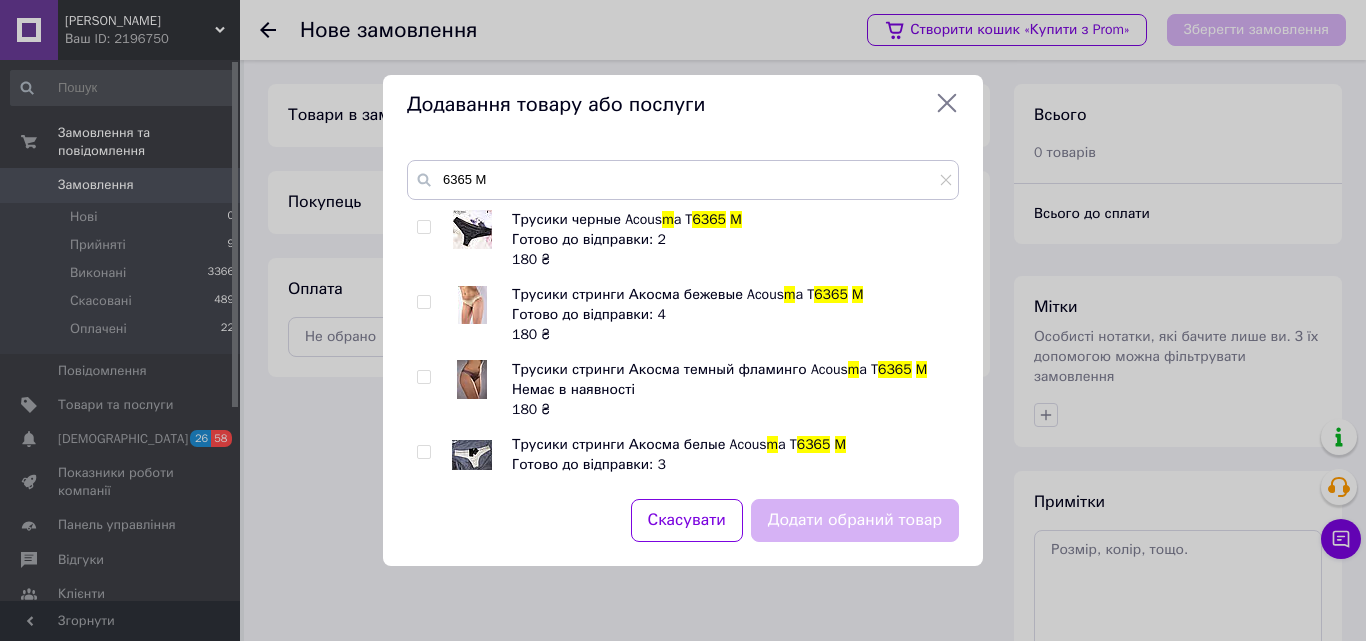 click at bounding box center [423, 227] 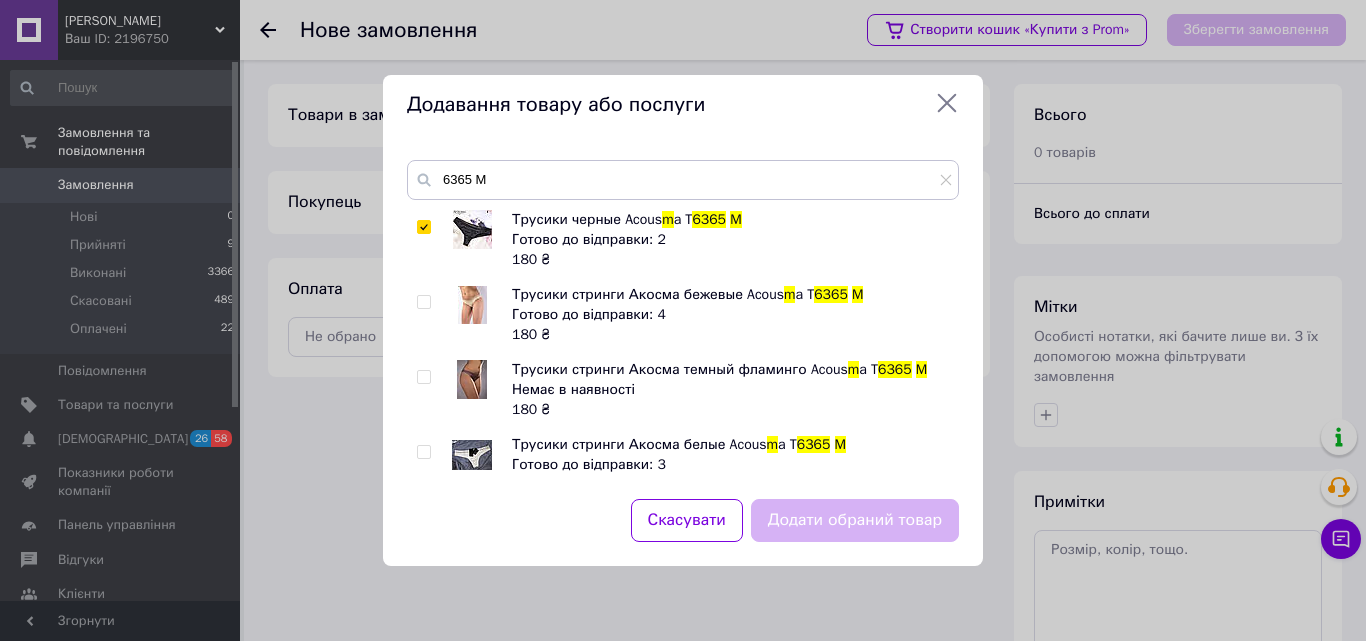 checkbox on "true" 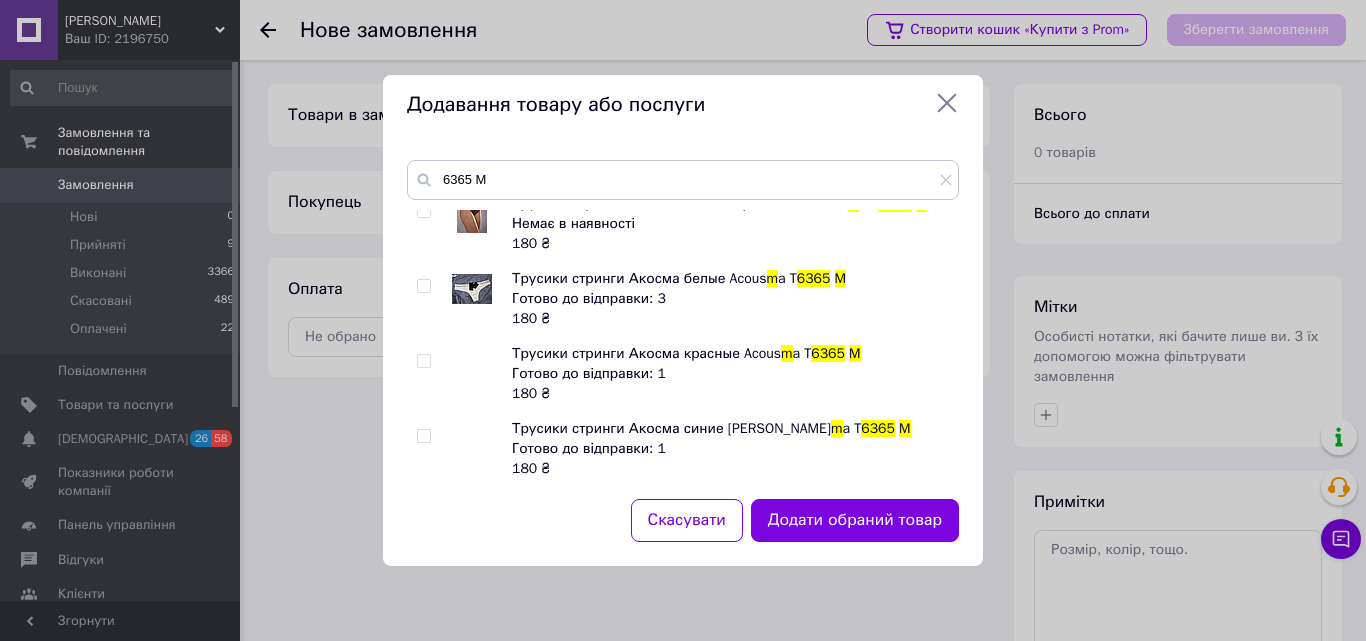 scroll, scrollTop: 200, scrollLeft: 0, axis: vertical 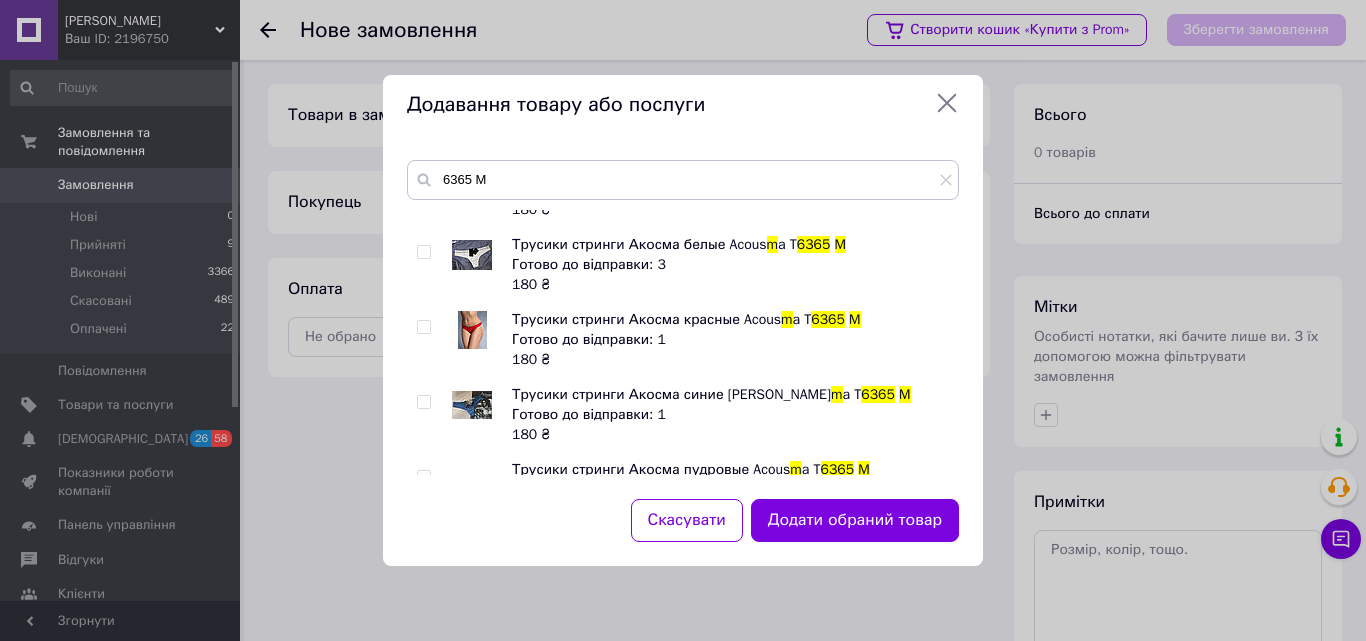 click at bounding box center [423, 327] 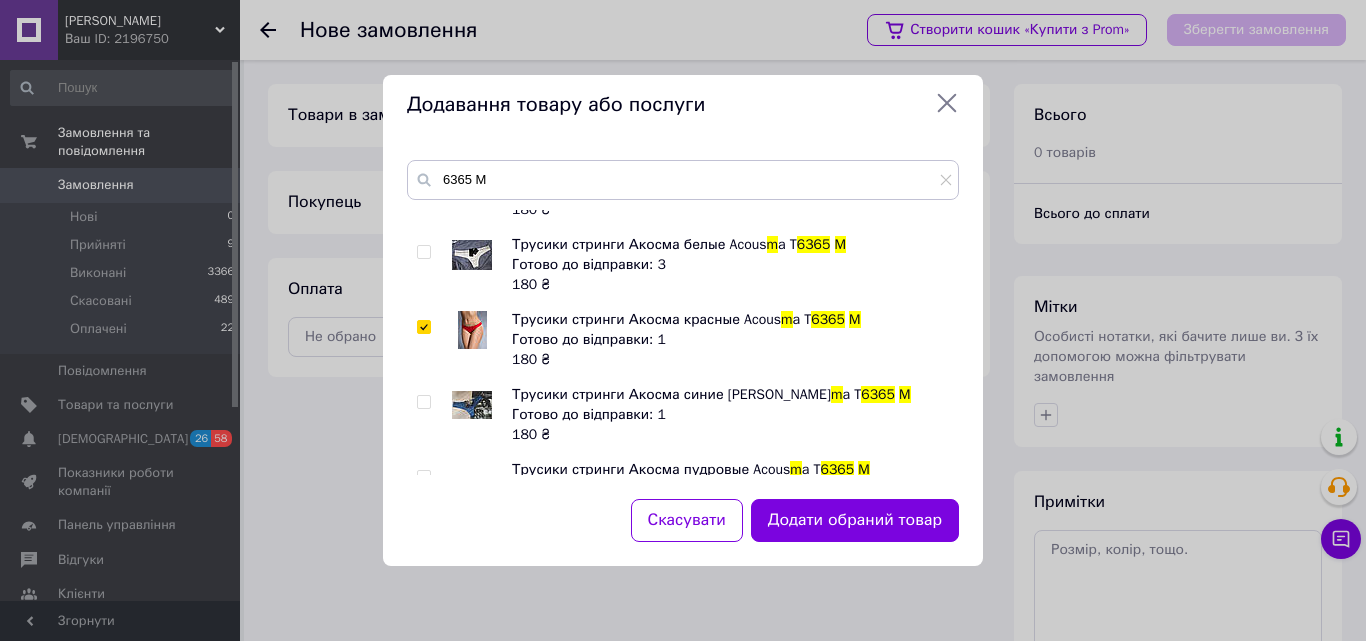 checkbox on "true" 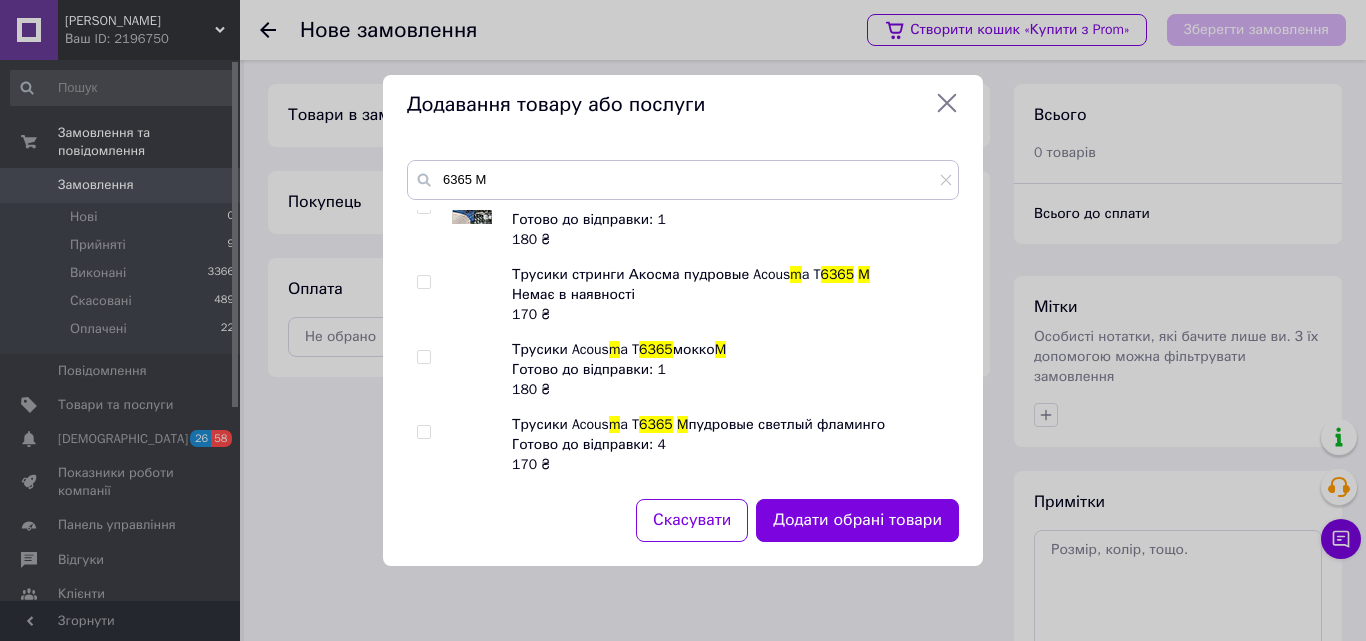 scroll, scrollTop: 295, scrollLeft: 0, axis: vertical 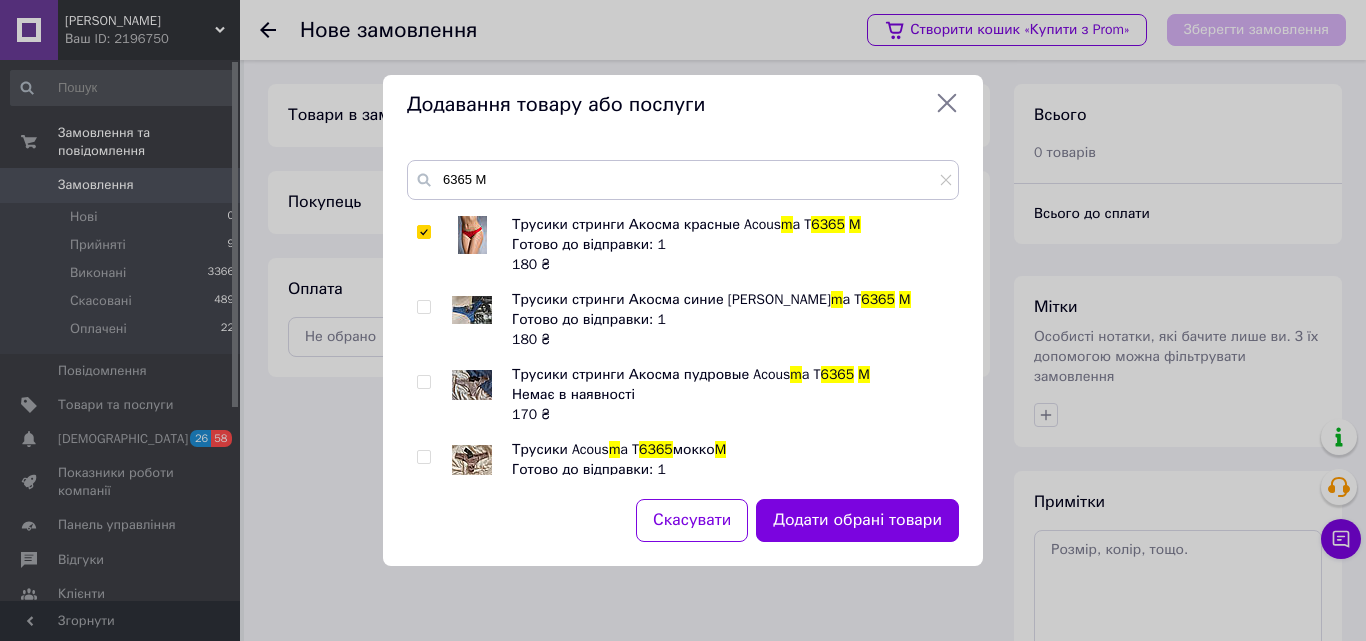 click at bounding box center [423, 457] 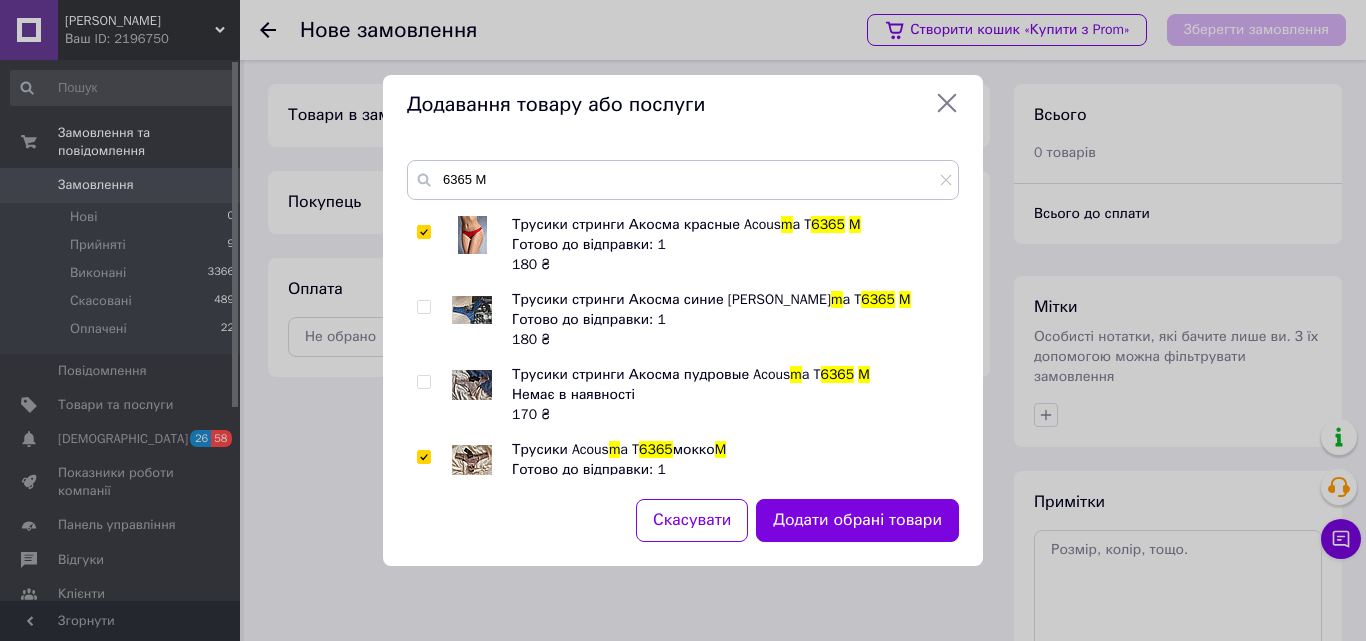 checkbox on "true" 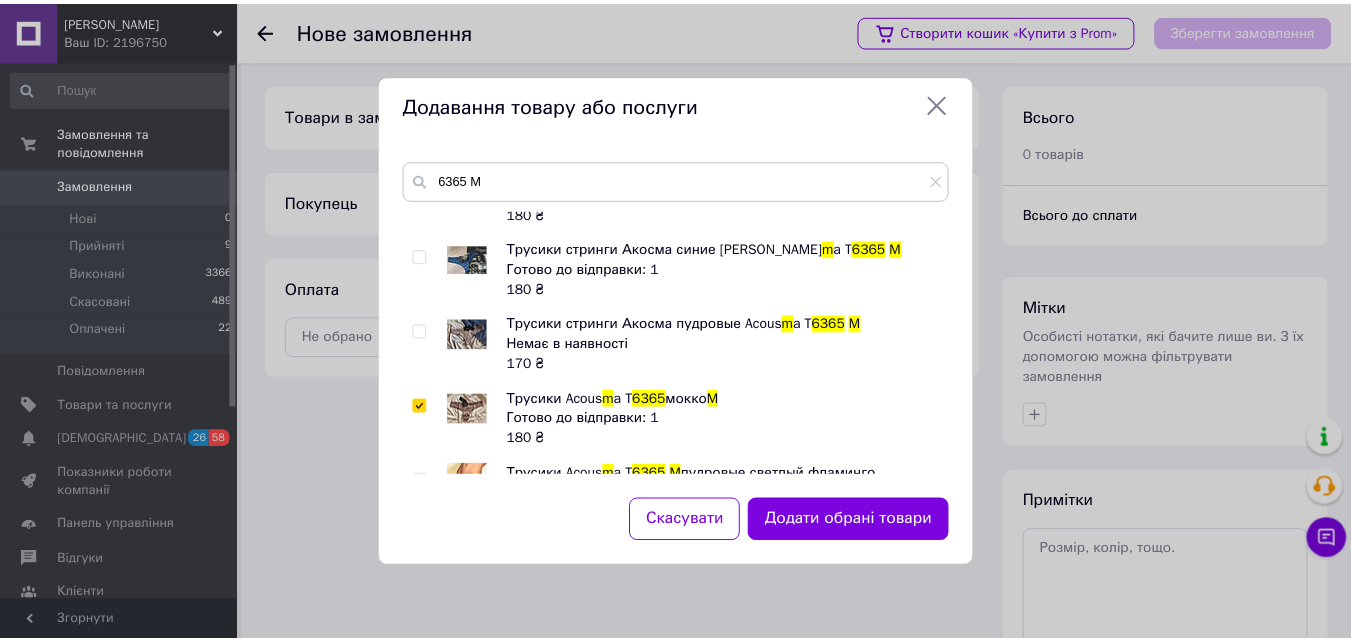 scroll, scrollTop: 395, scrollLeft: 0, axis: vertical 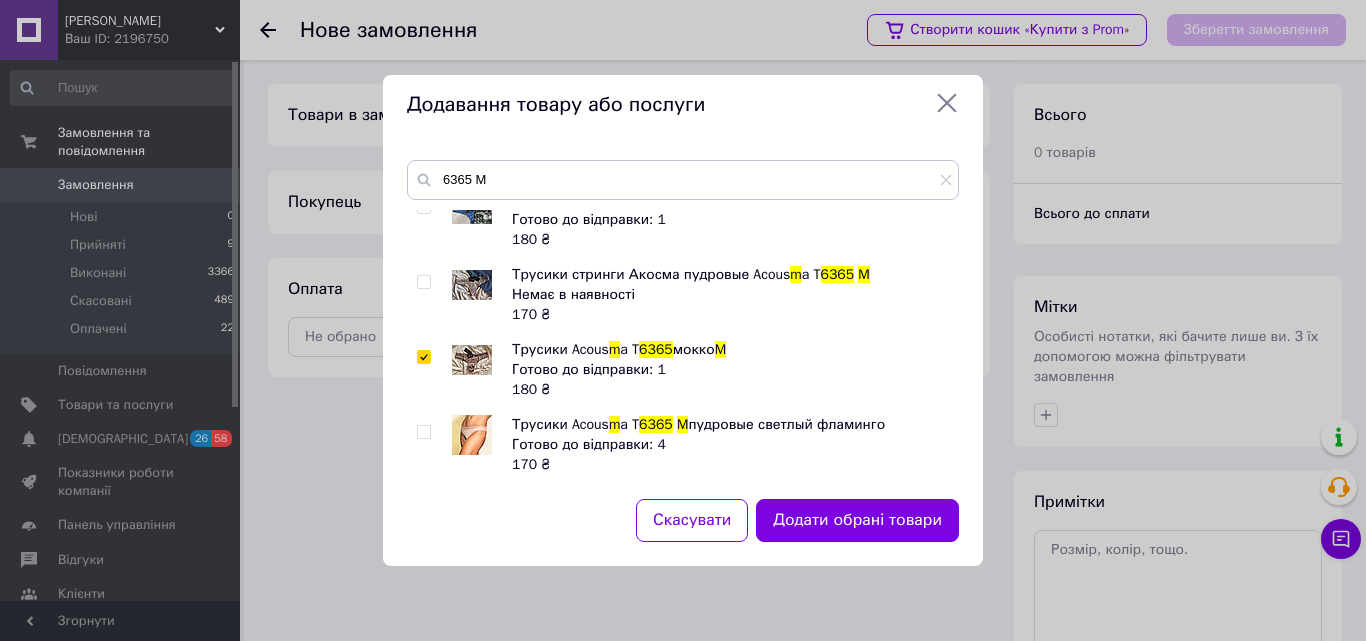 click at bounding box center (423, 432) 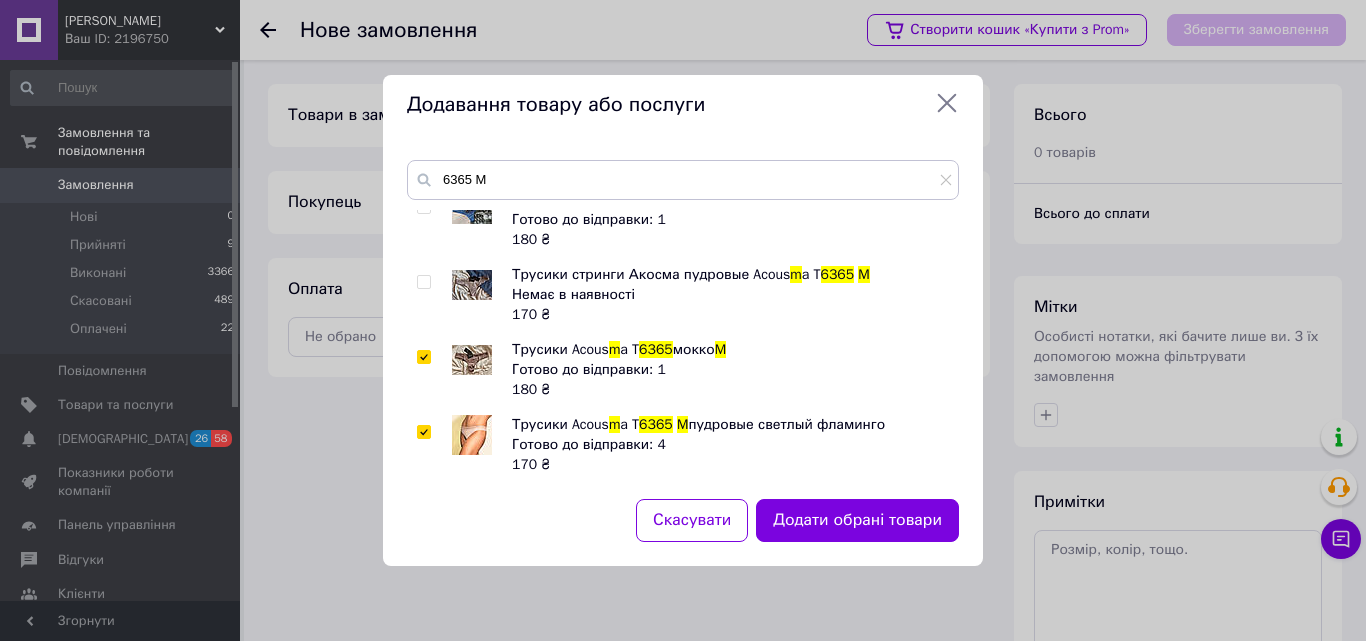 checkbox on "true" 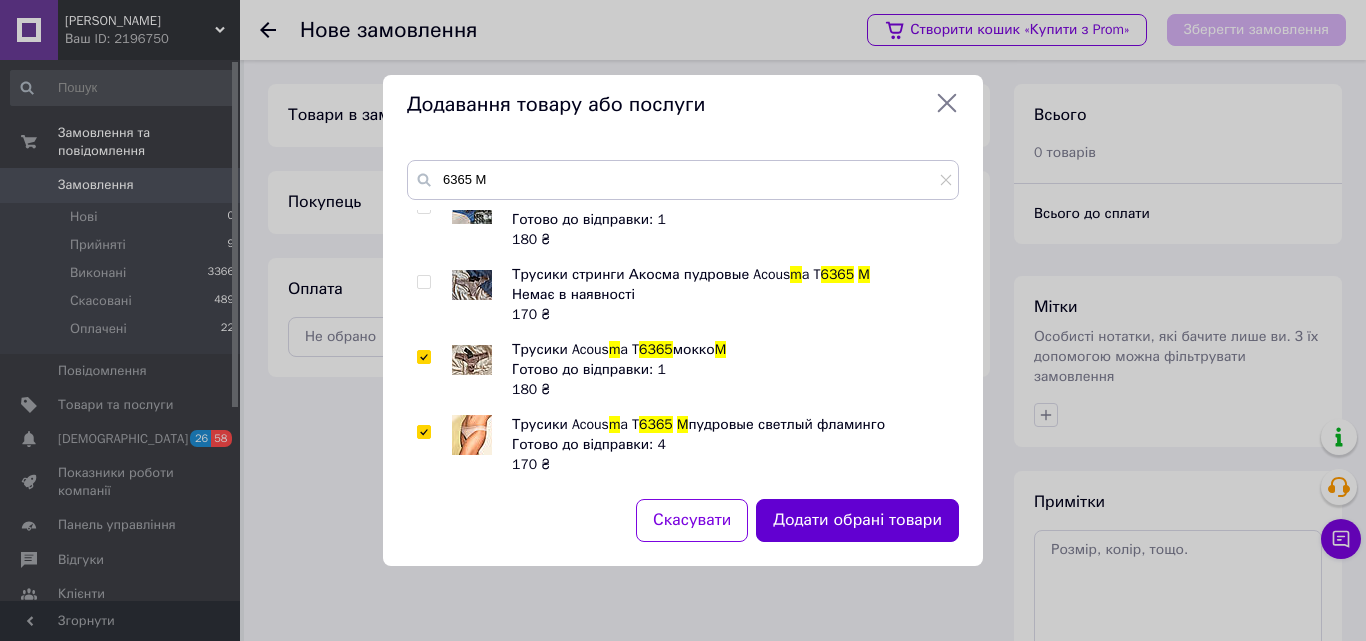 click on "Додати обрані товари" at bounding box center [857, 520] 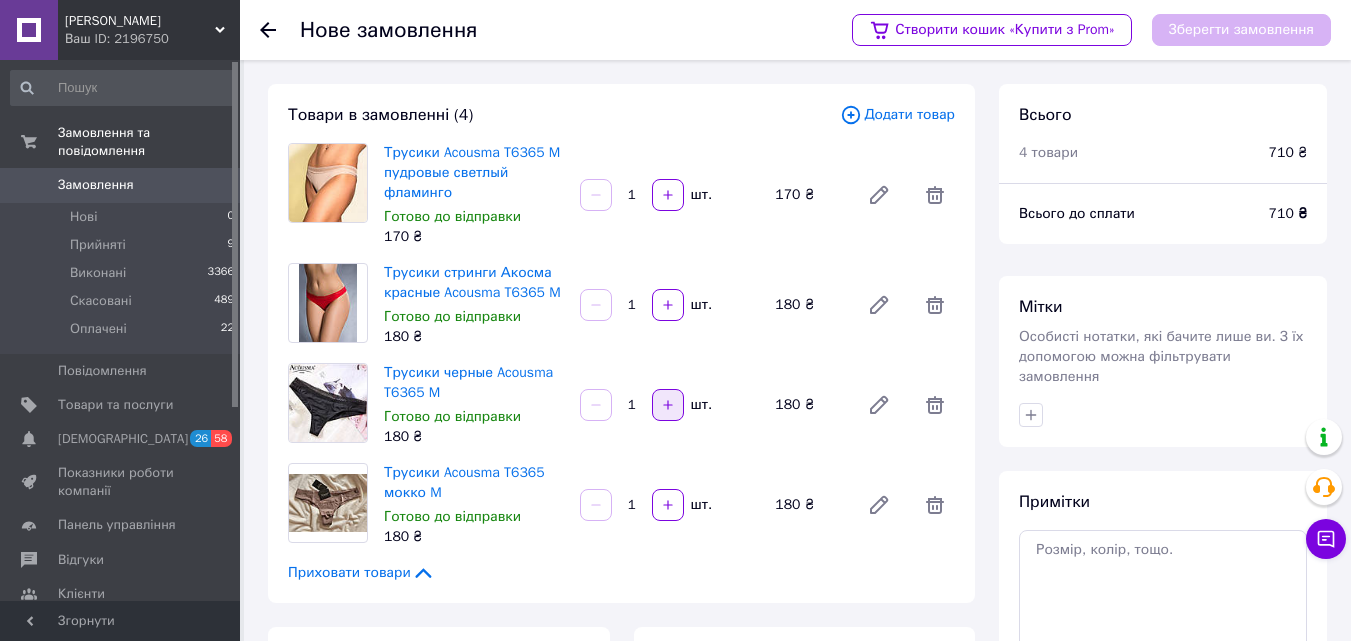 click at bounding box center (668, 405) 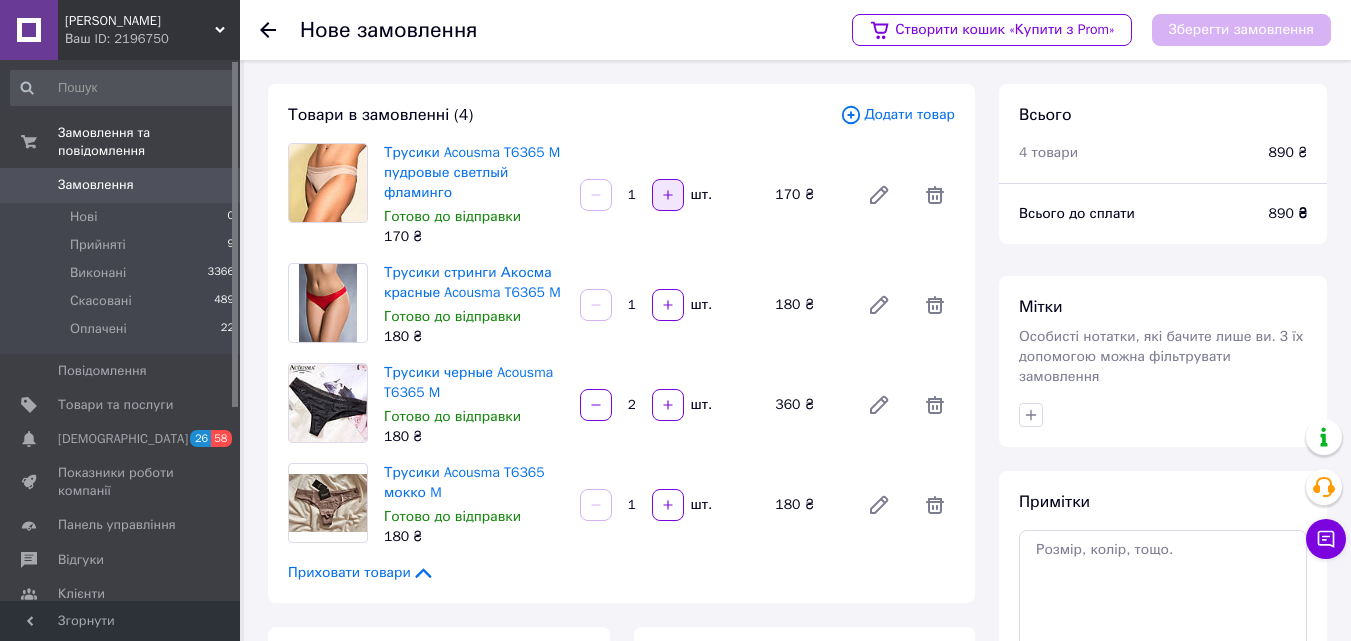 click 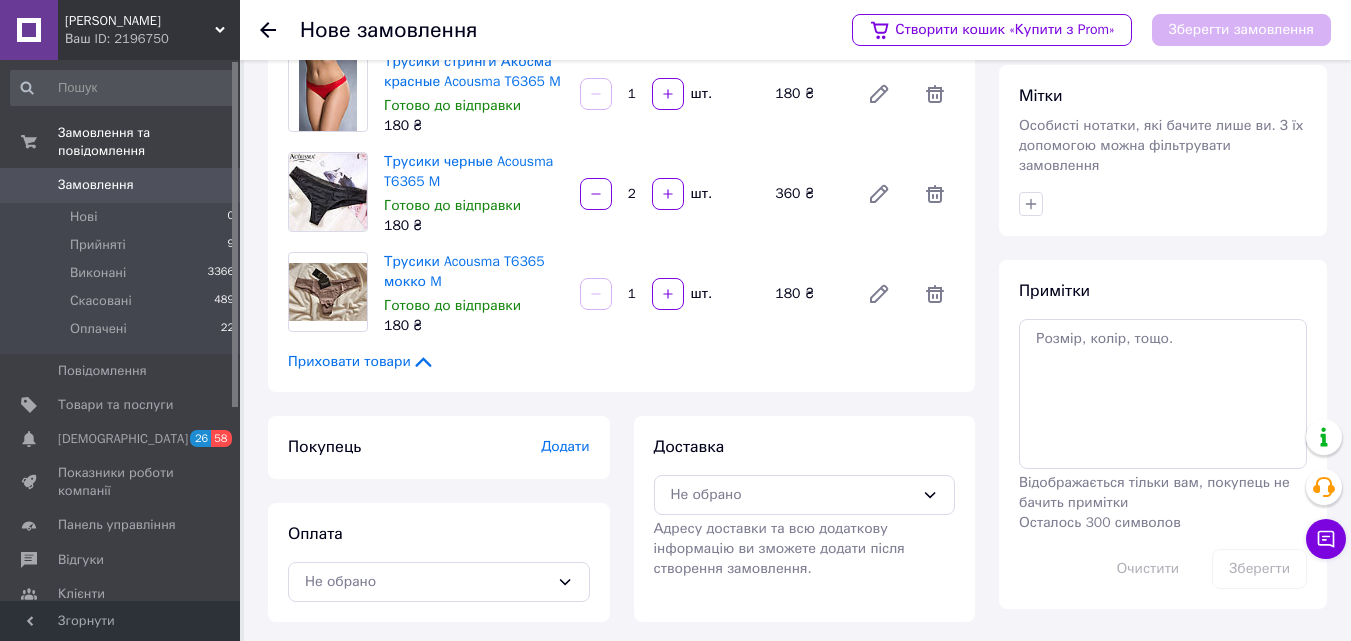 scroll, scrollTop: 216, scrollLeft: 0, axis: vertical 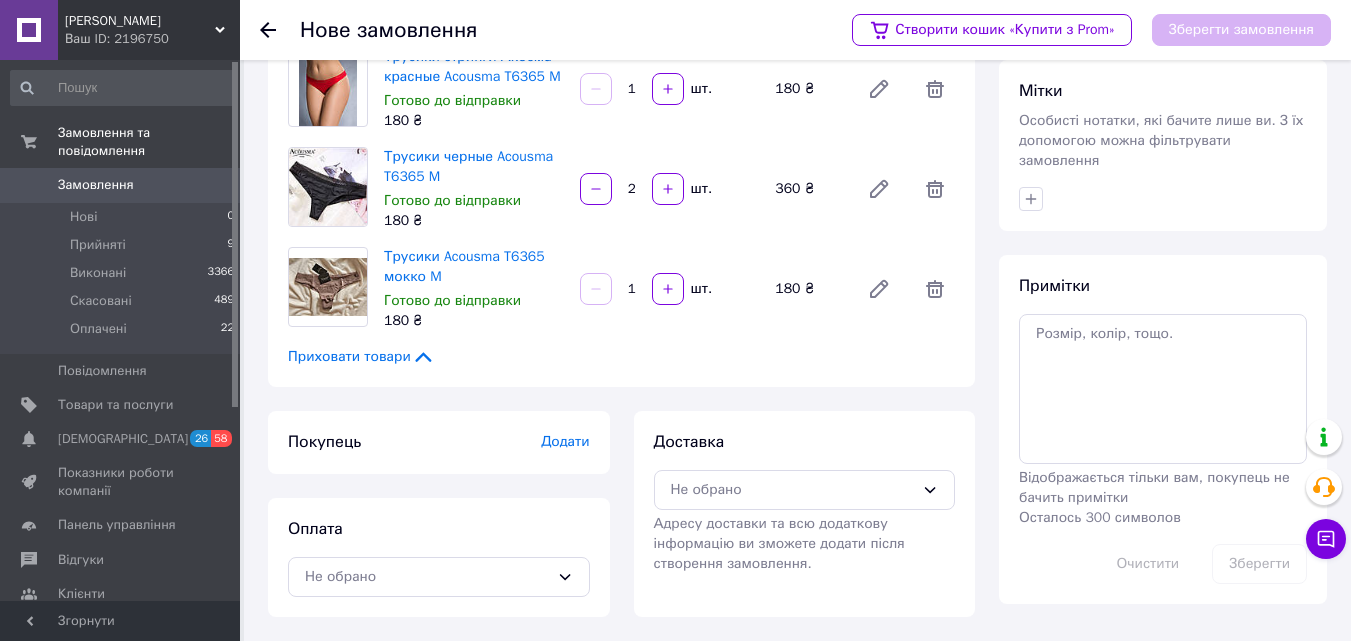 click on "Додати" at bounding box center (565, 441) 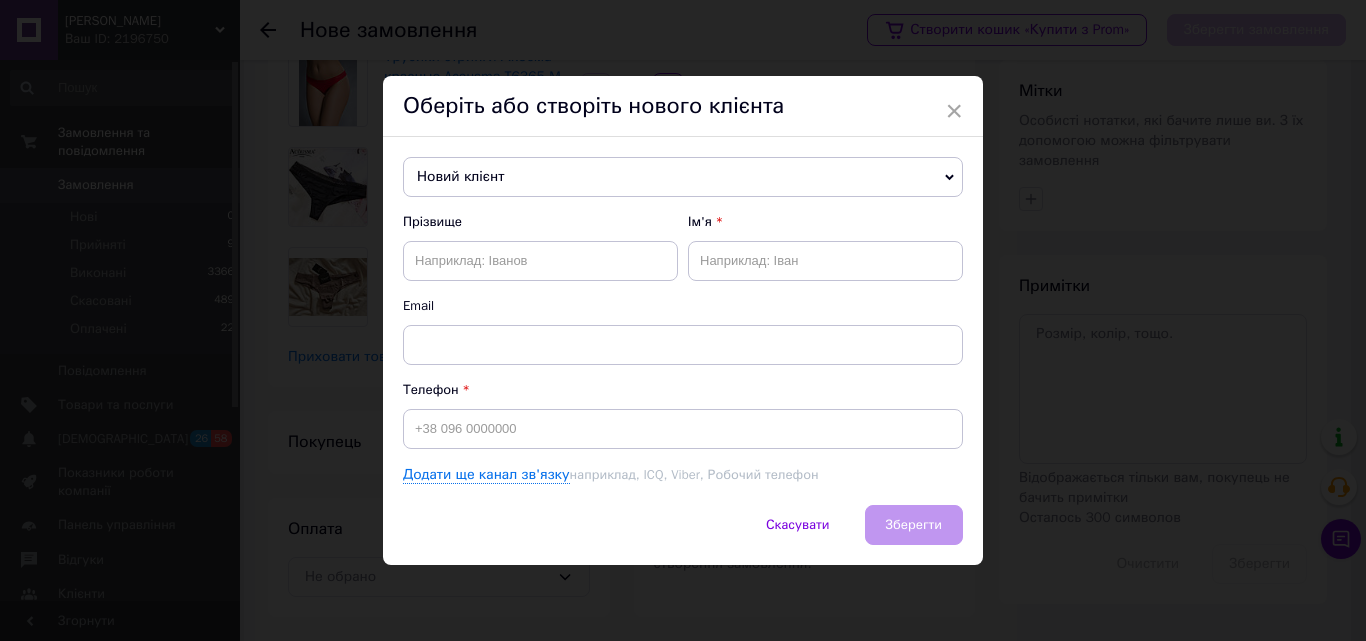 click on "Новий клієнт" at bounding box center (683, 177) 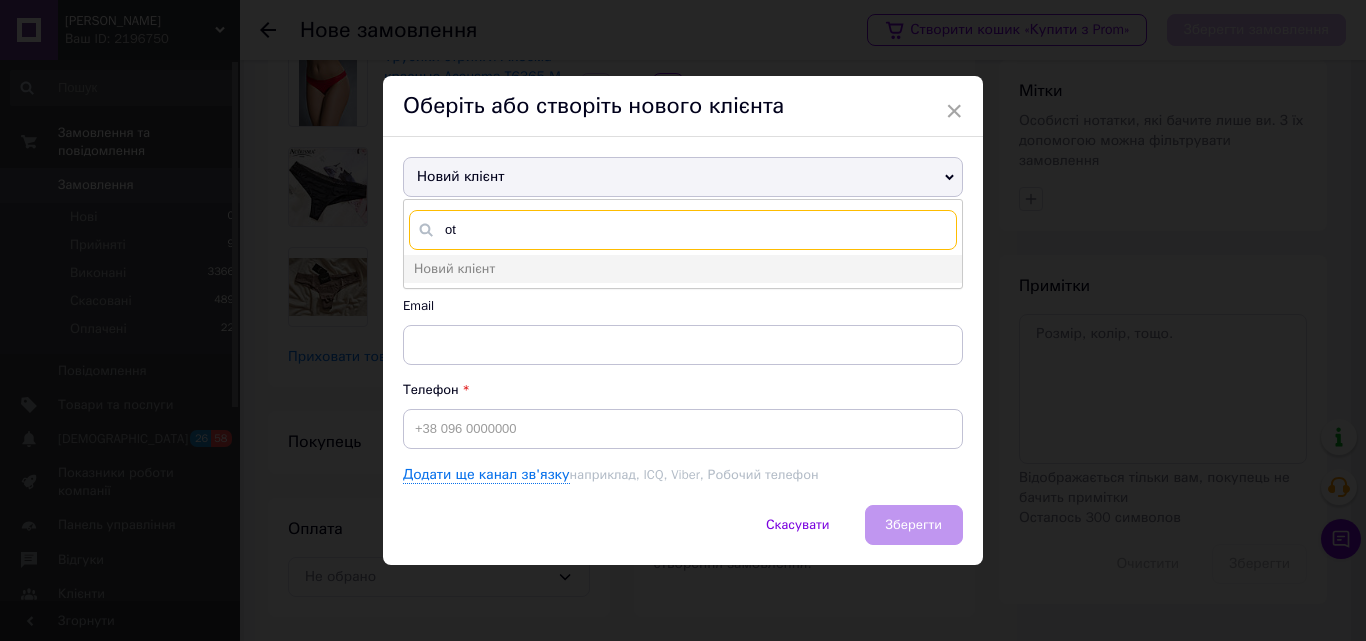 type on "o" 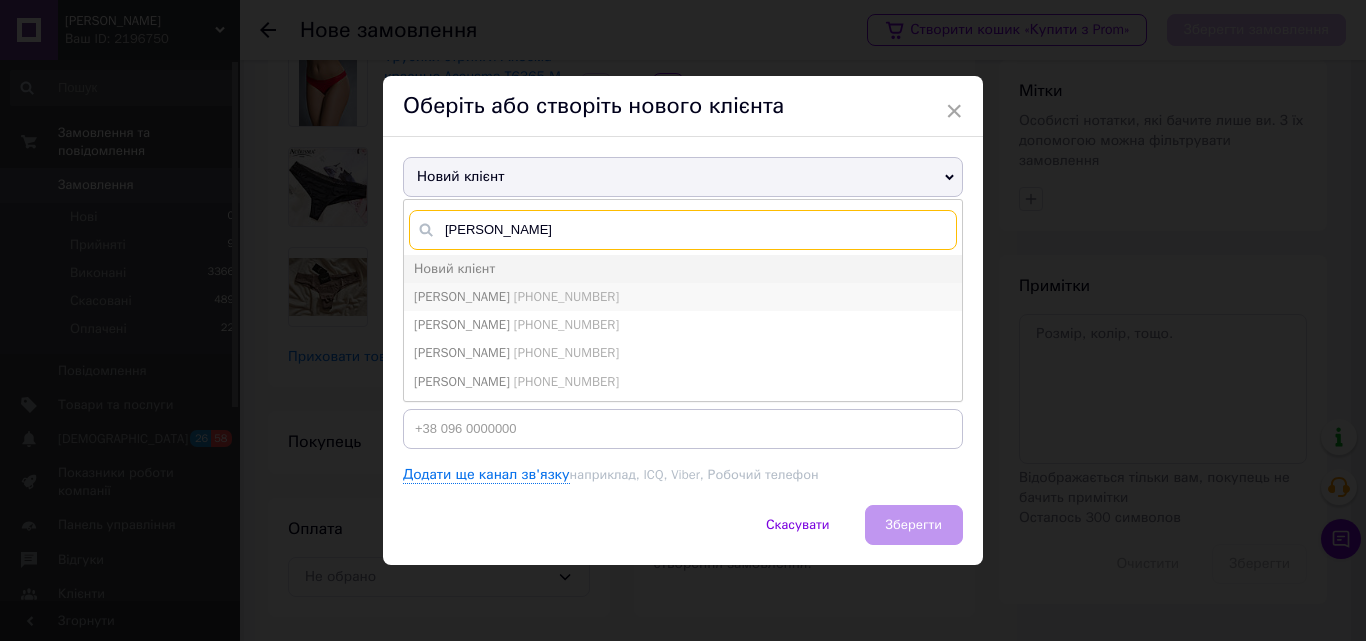 type on "щербак" 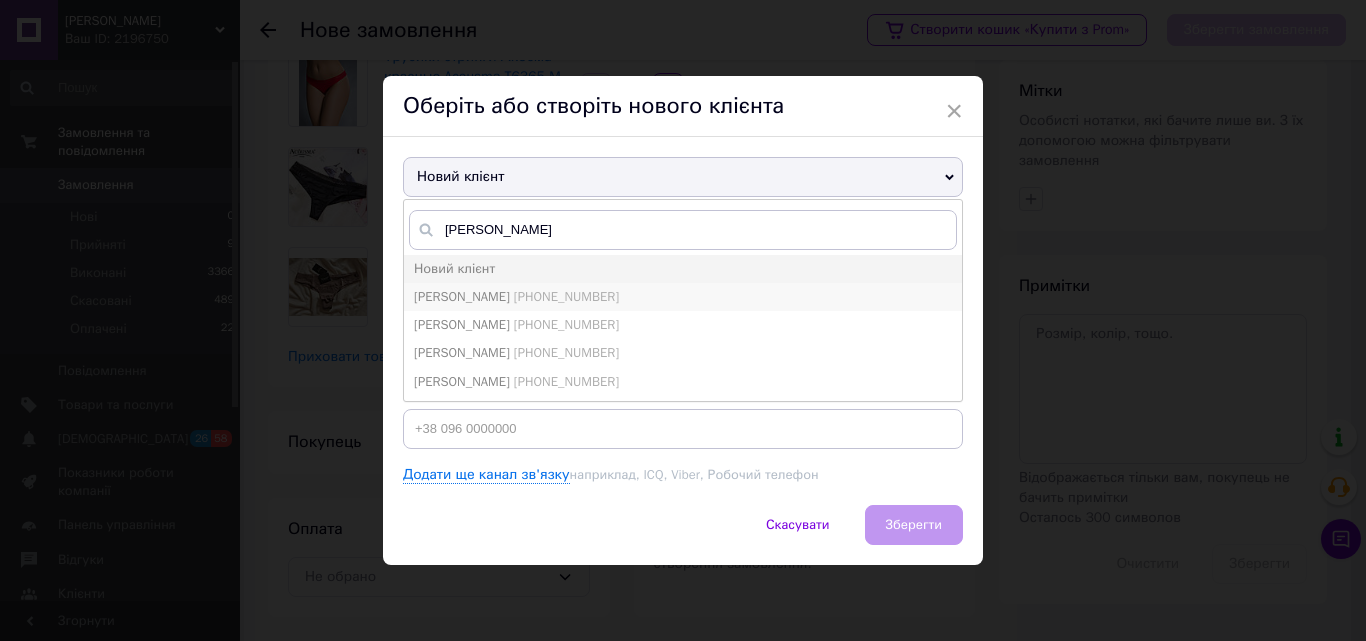 click on "[PHONE_NUMBER]" at bounding box center [566, 296] 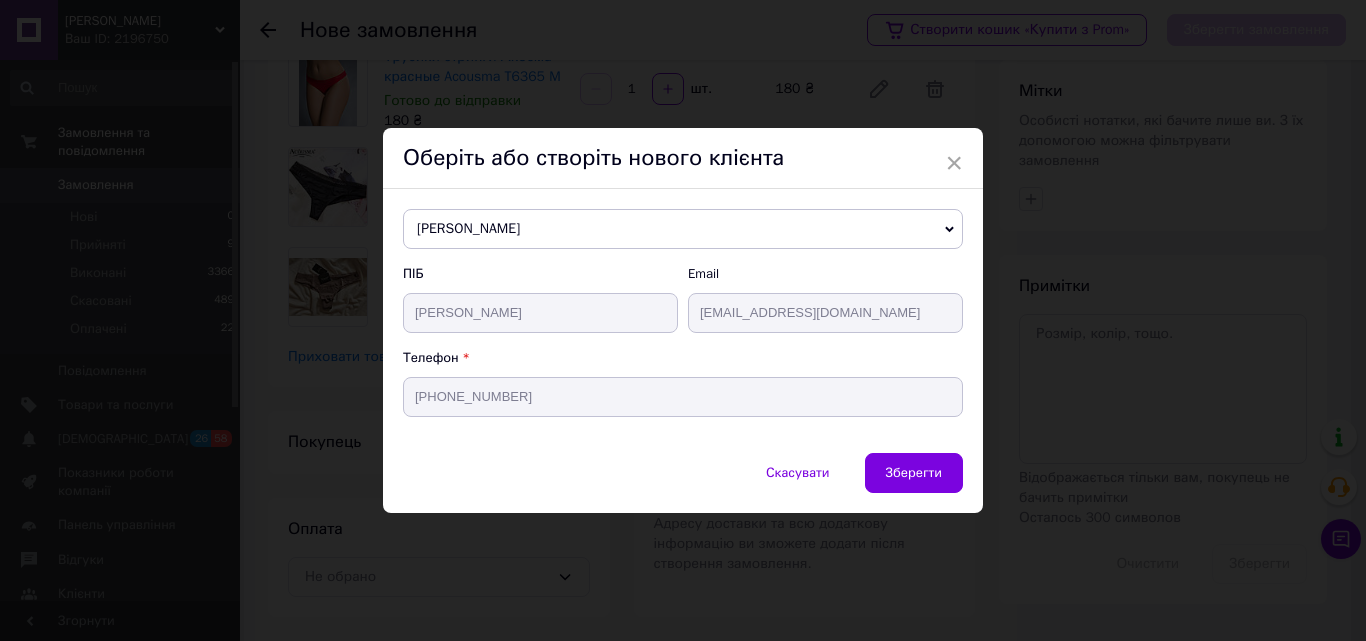 click on "Скасувати   Зберегти" at bounding box center (683, 483) 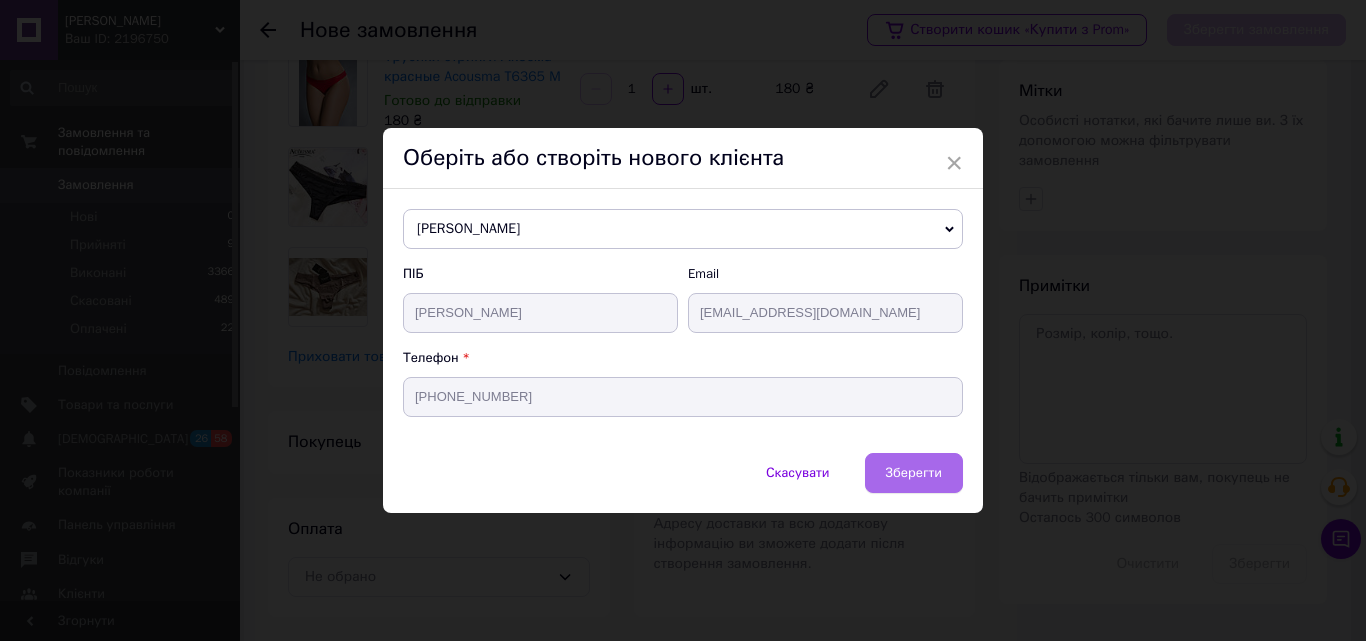 click on "Зберегти" at bounding box center [914, 473] 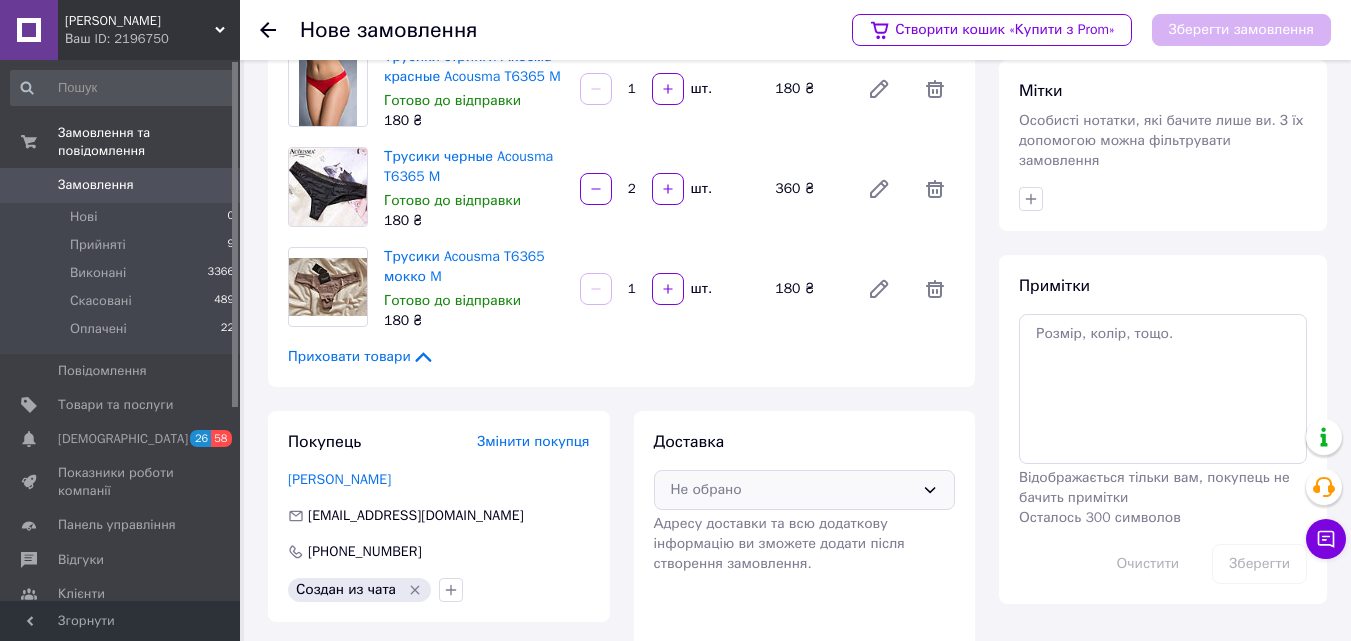 click on "Не обрано" at bounding box center [793, 490] 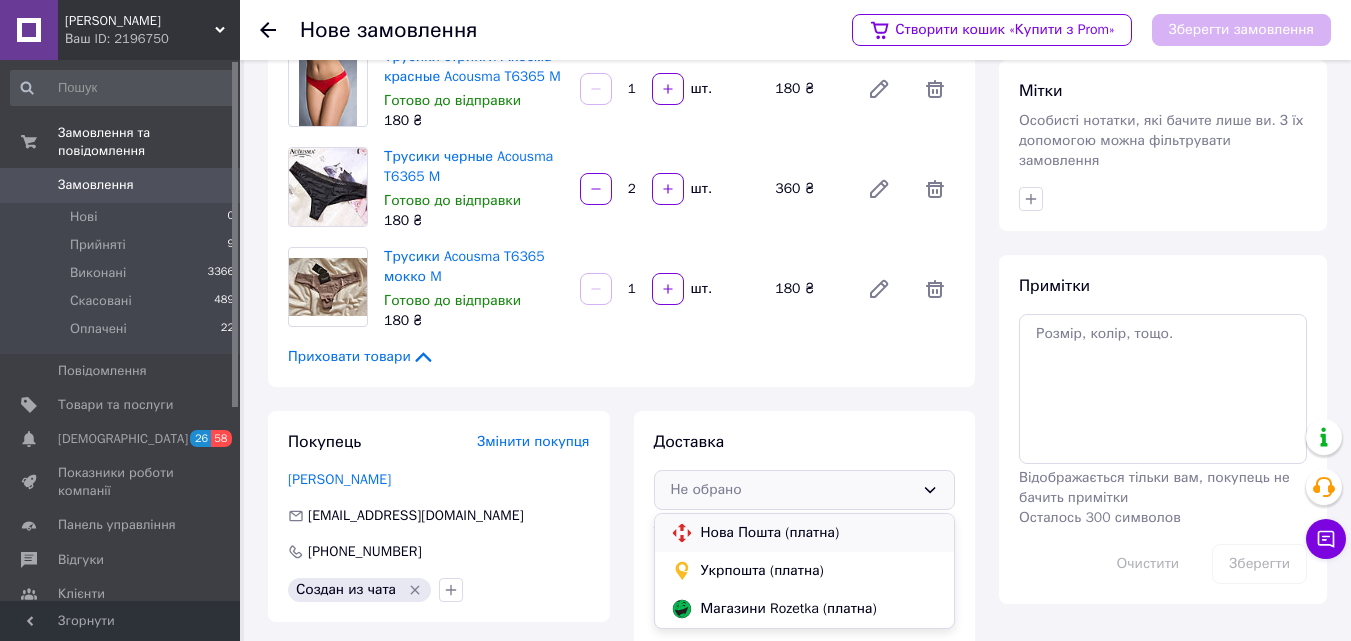 click on "Нова Пошта (платна)" at bounding box center [820, 533] 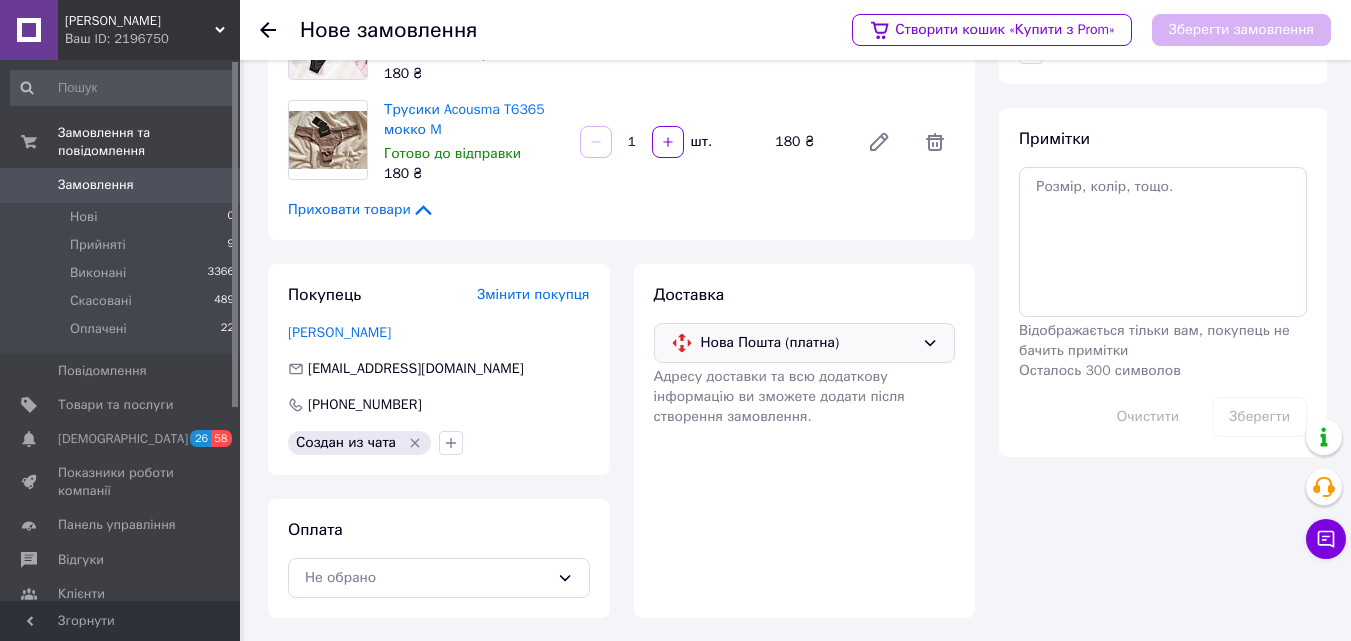 scroll, scrollTop: 364, scrollLeft: 0, axis: vertical 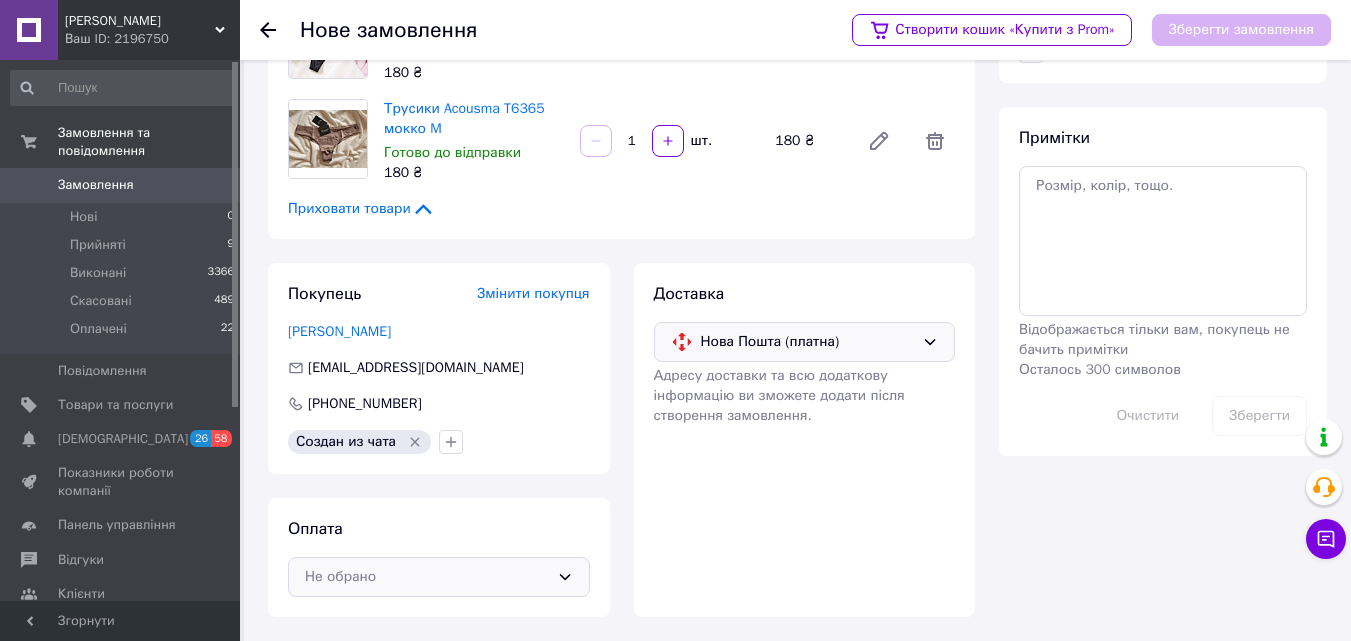 click on "Не обрано" at bounding box center [439, 577] 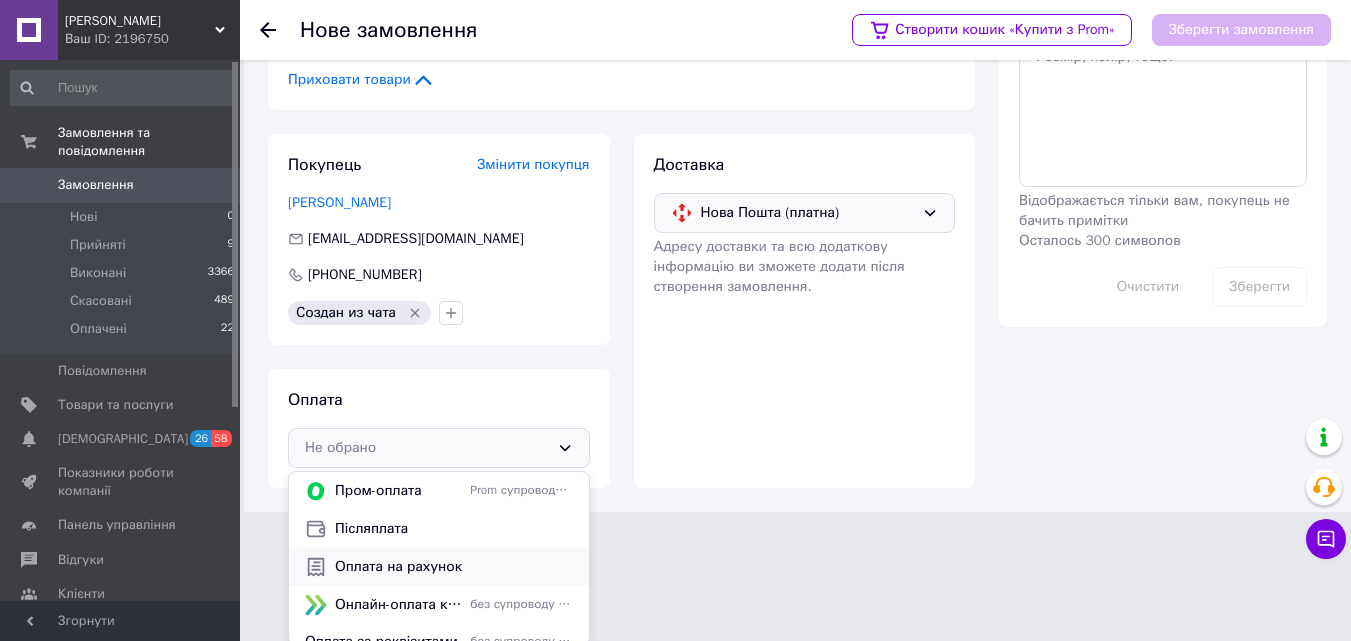 scroll, scrollTop: 497, scrollLeft: 0, axis: vertical 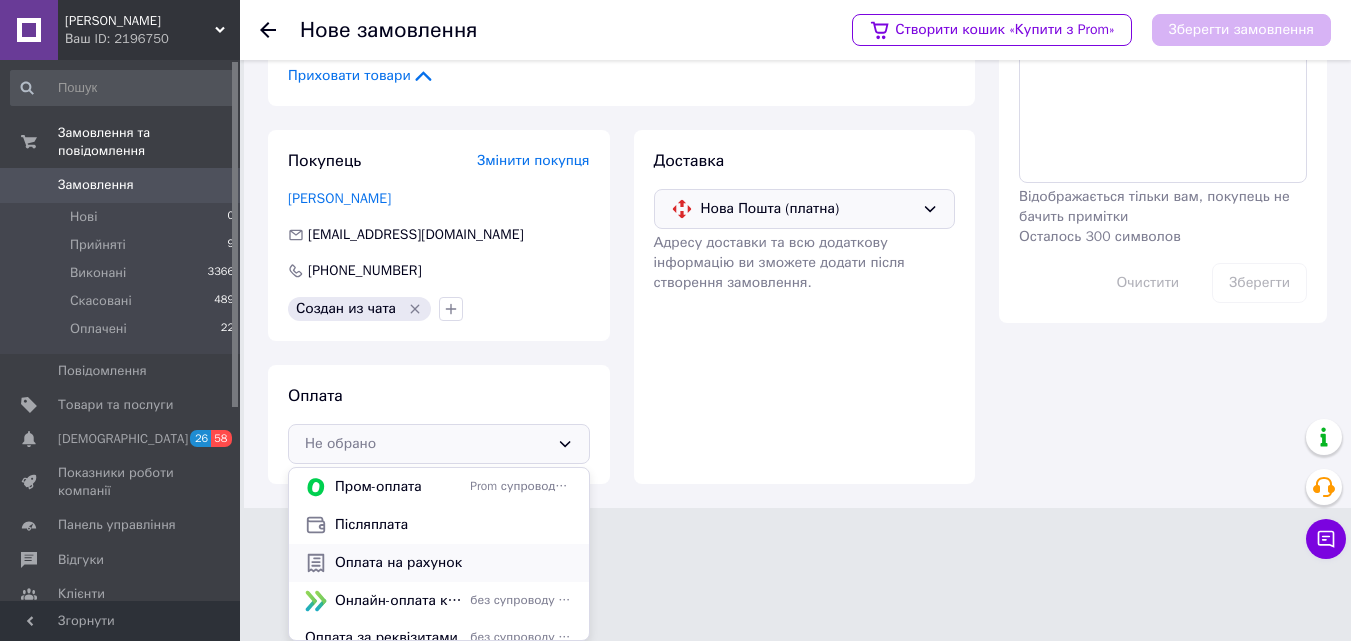 click on "Оплата на рахунок" at bounding box center (439, 563) 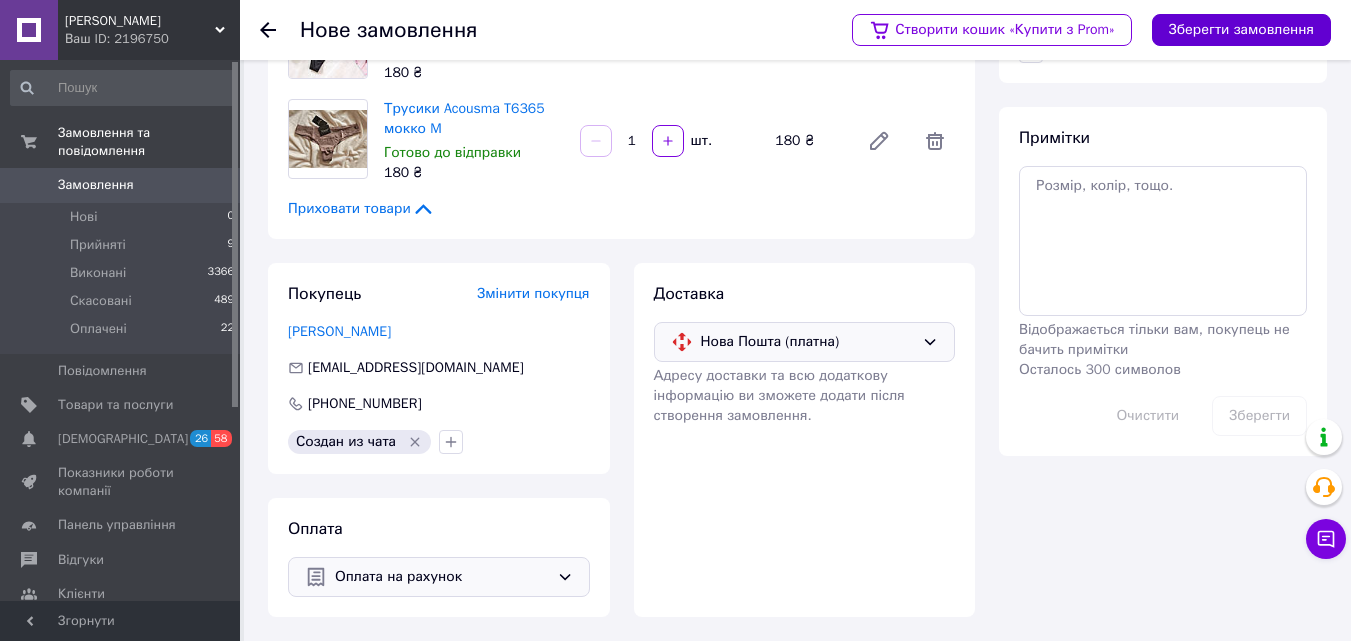 click on "Зберегти замовлення" at bounding box center [1241, 30] 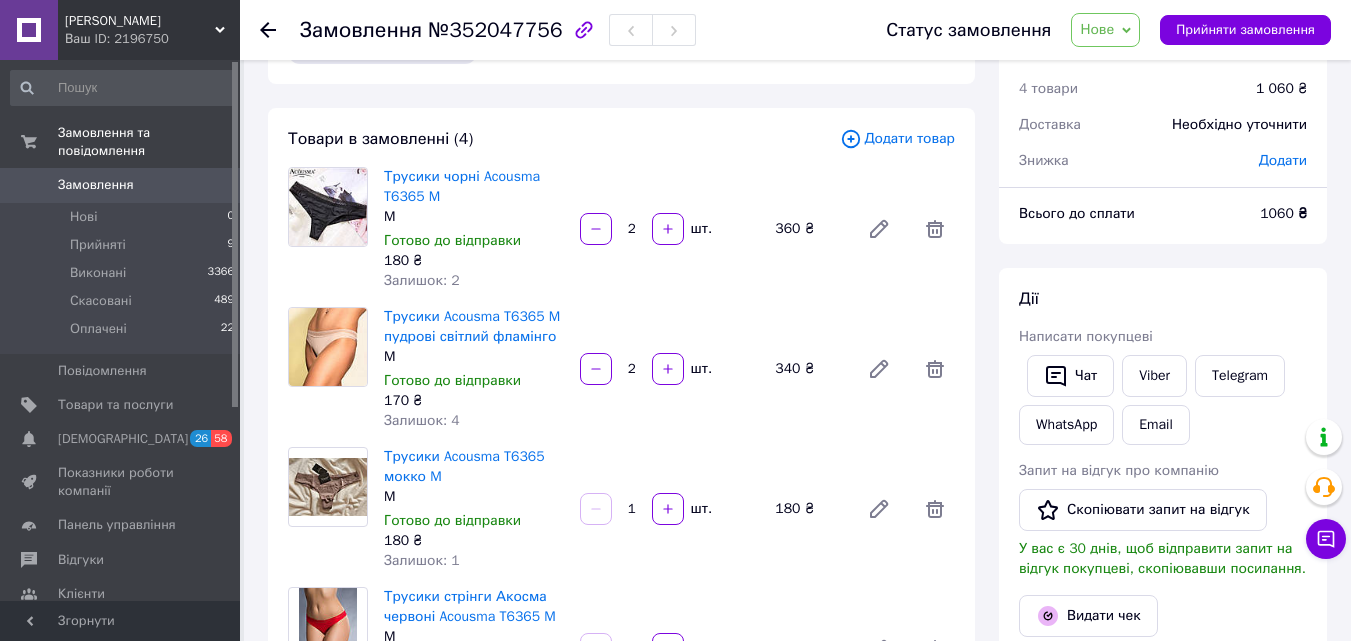 scroll, scrollTop: 164, scrollLeft: 0, axis: vertical 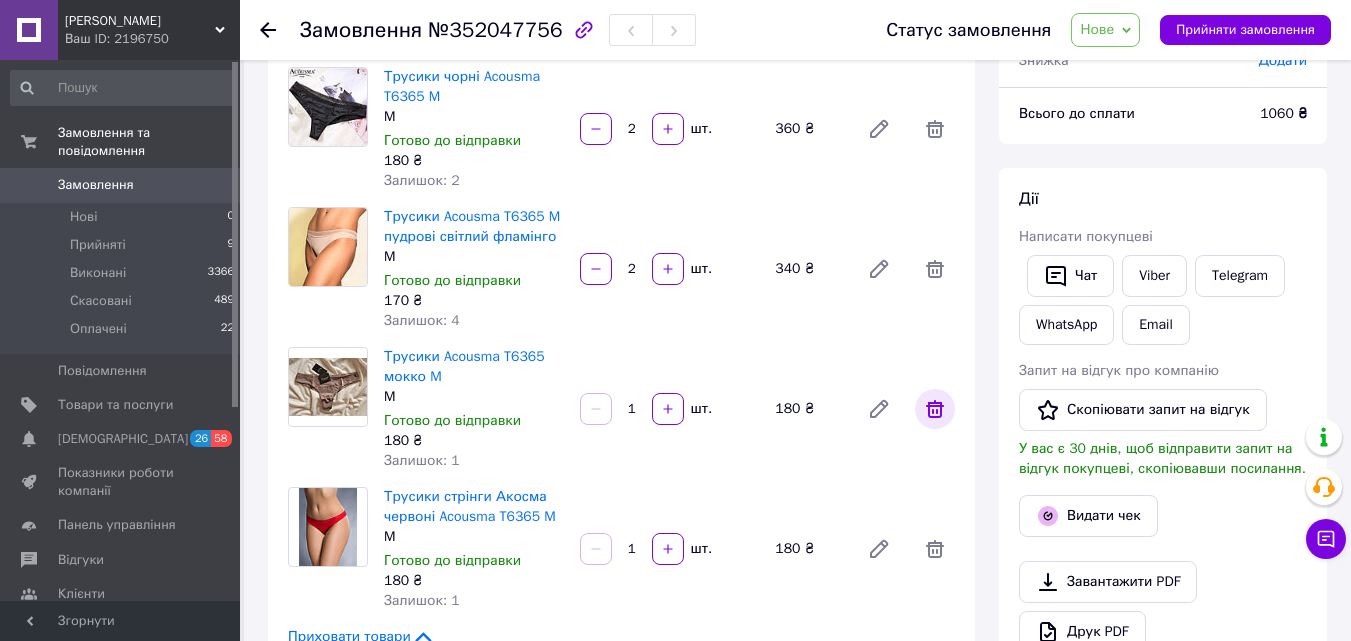 click 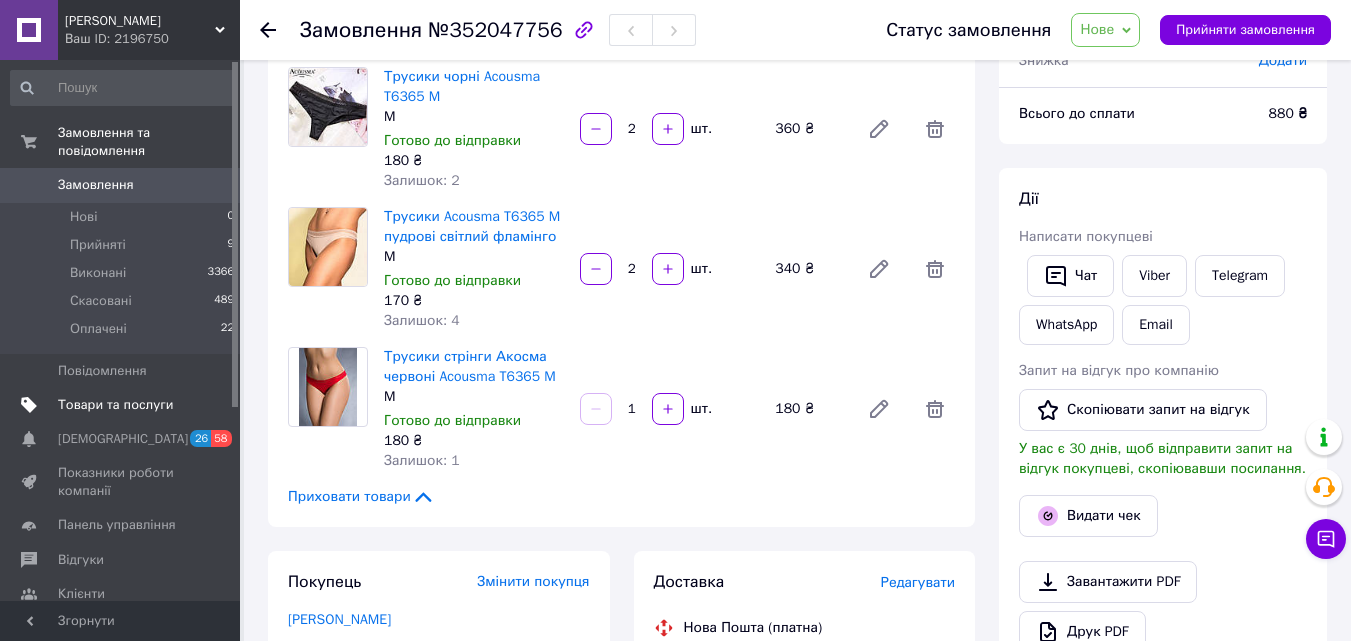 click on "Товари та послуги" at bounding box center [115, 405] 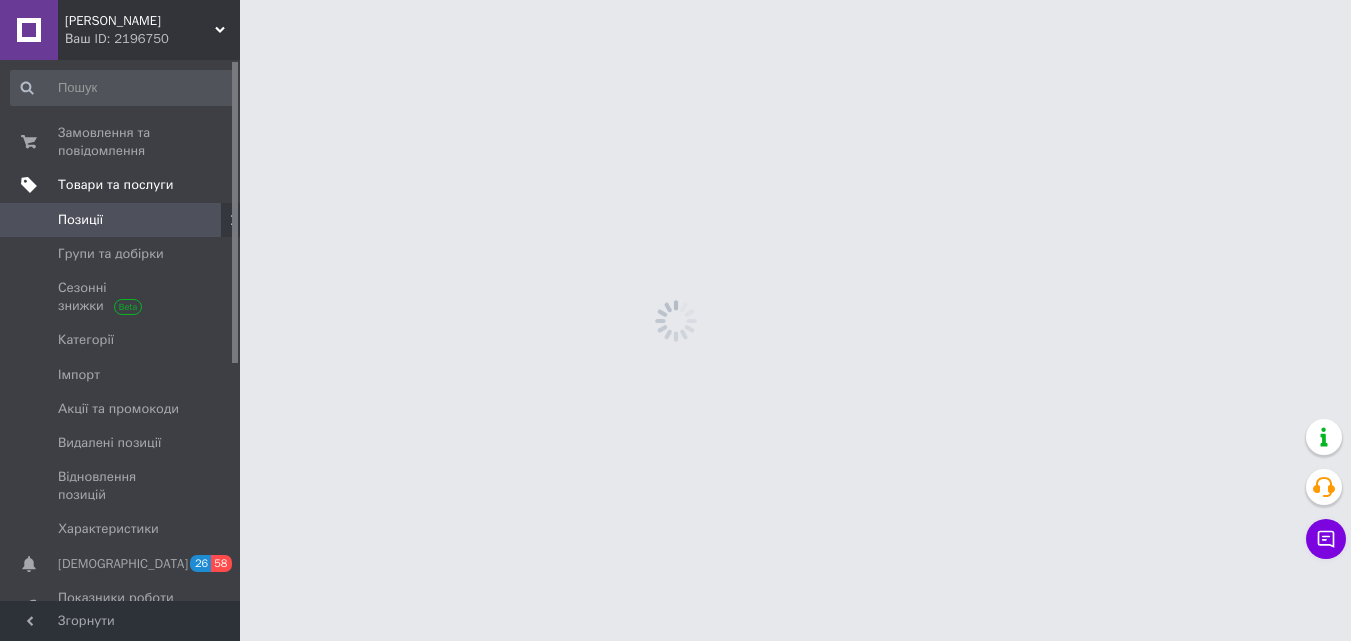 scroll, scrollTop: 0, scrollLeft: 0, axis: both 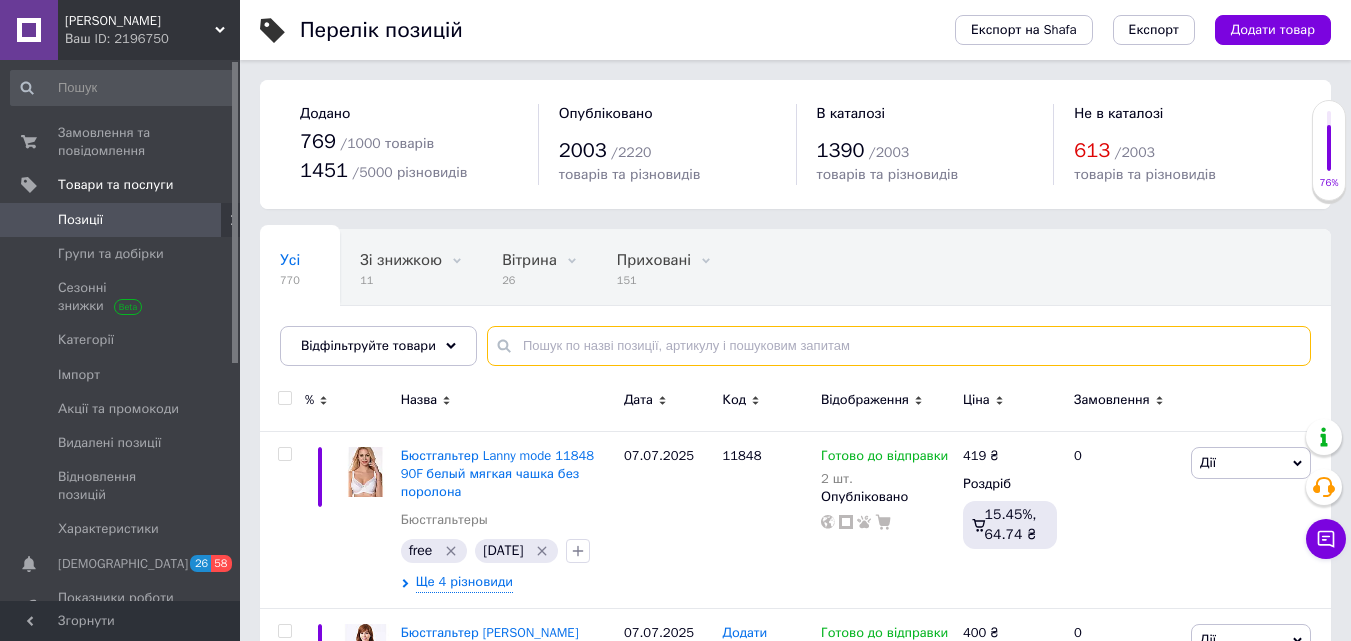 click at bounding box center [899, 346] 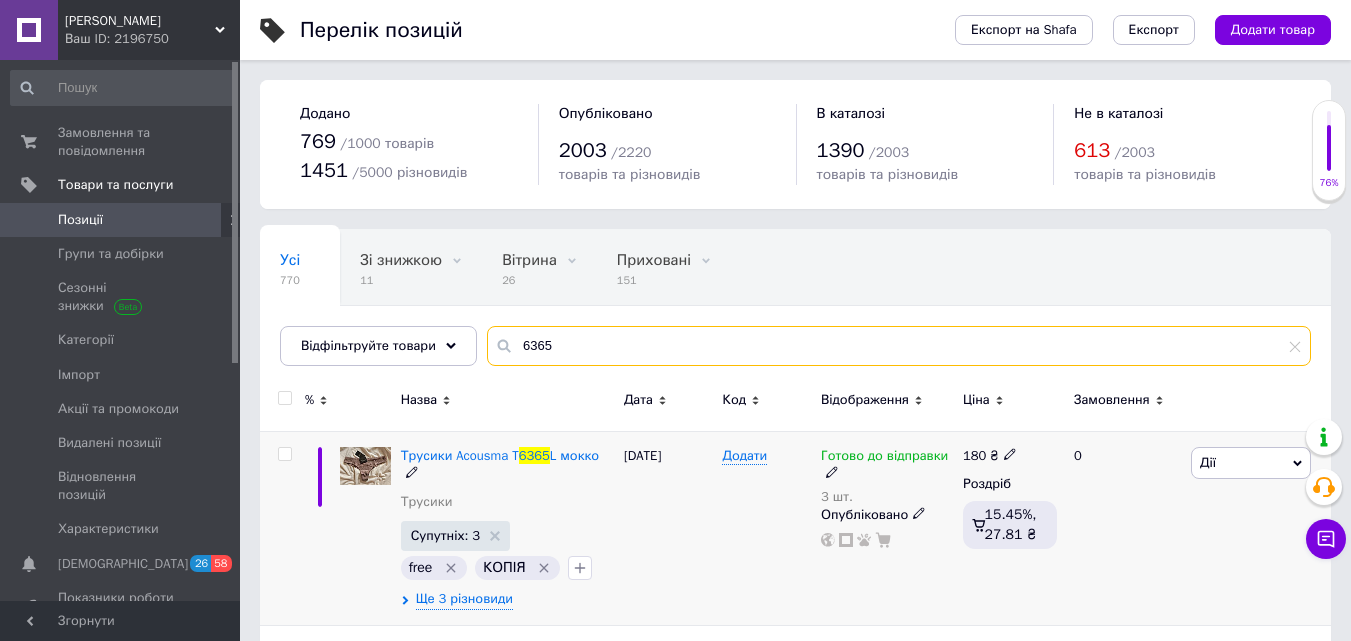 type on "6365" 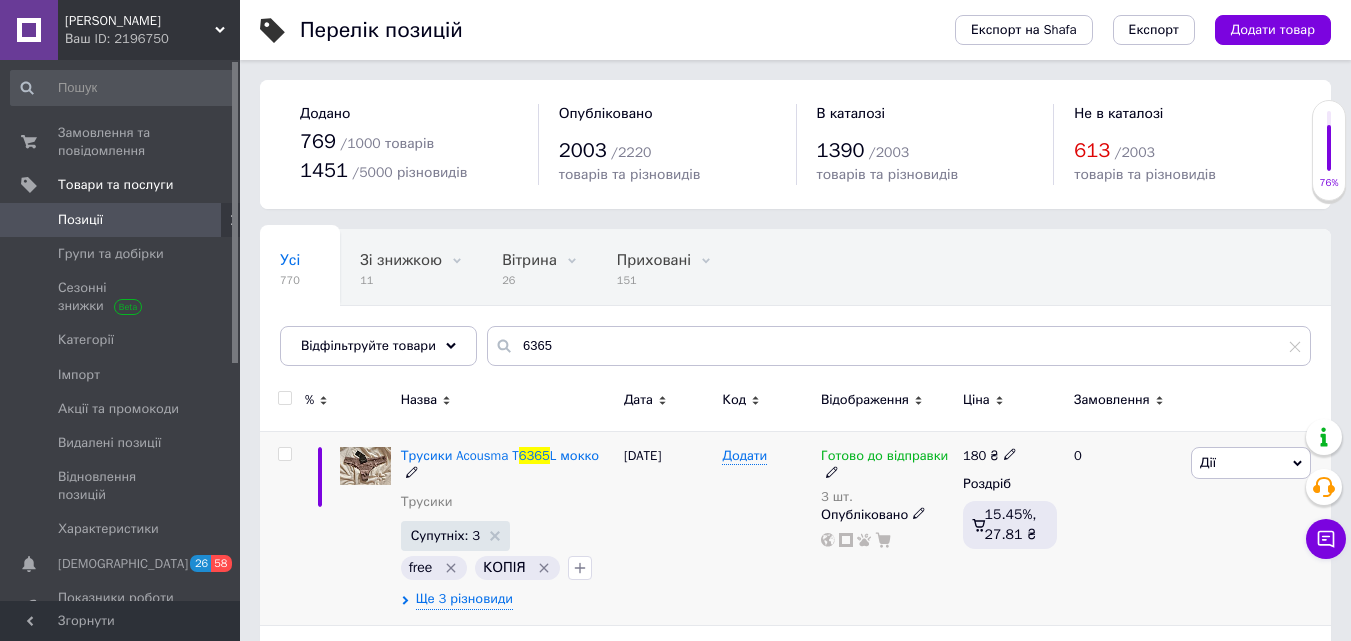 click 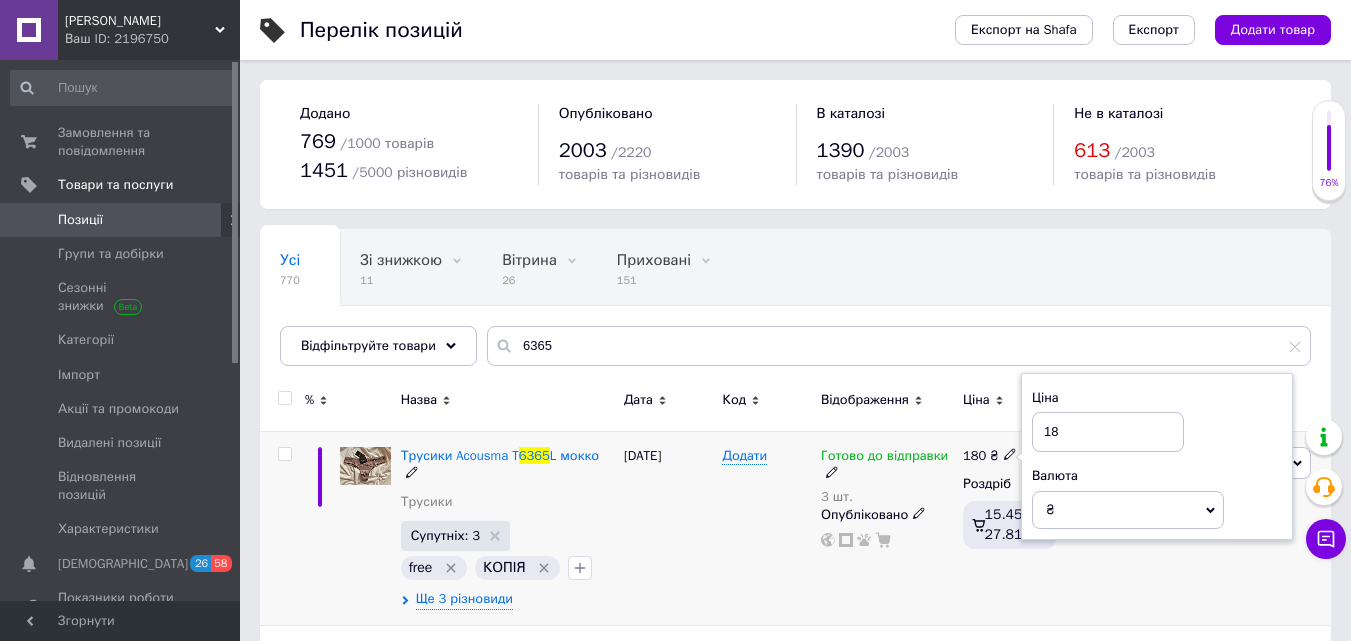 type on "1" 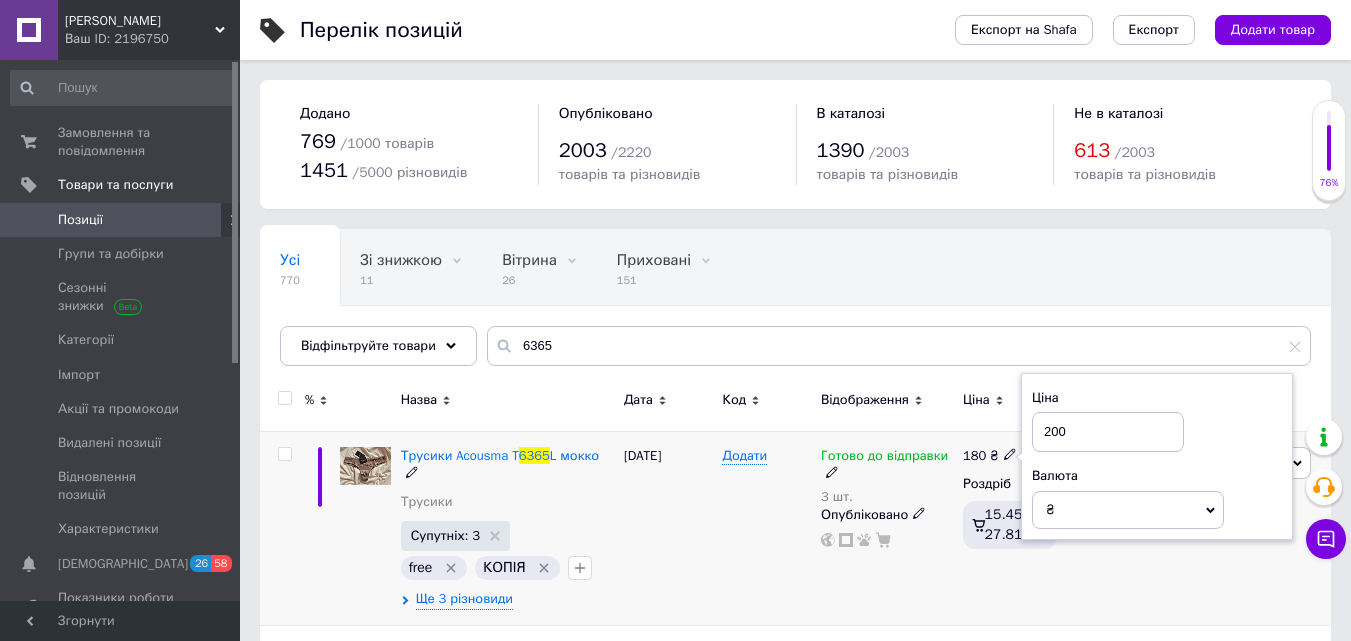 type on "200" 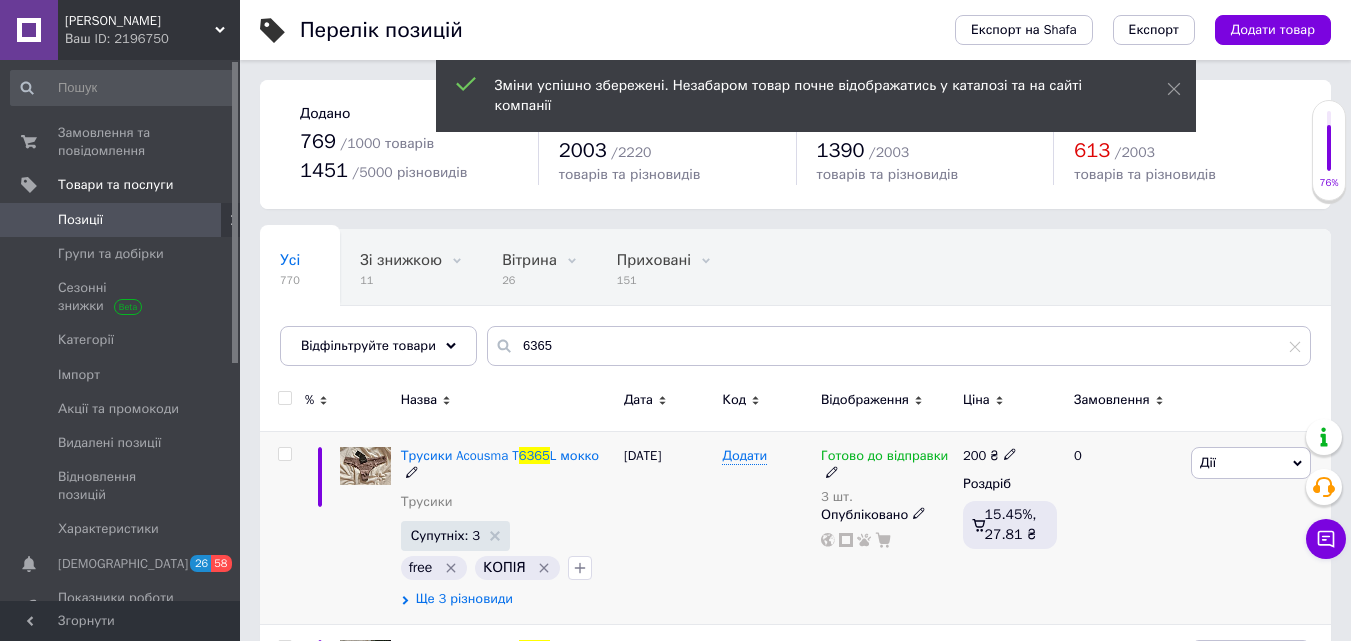 click on "Ще 3 різновиди" at bounding box center [464, 599] 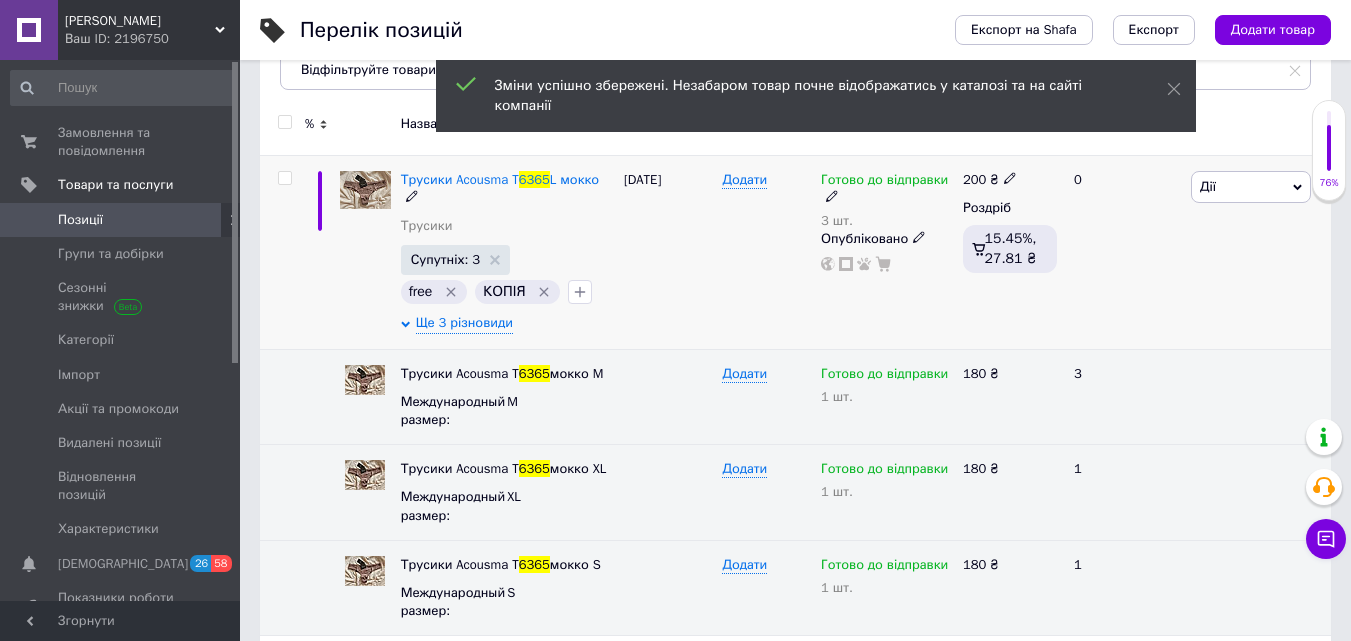 scroll, scrollTop: 300, scrollLeft: 0, axis: vertical 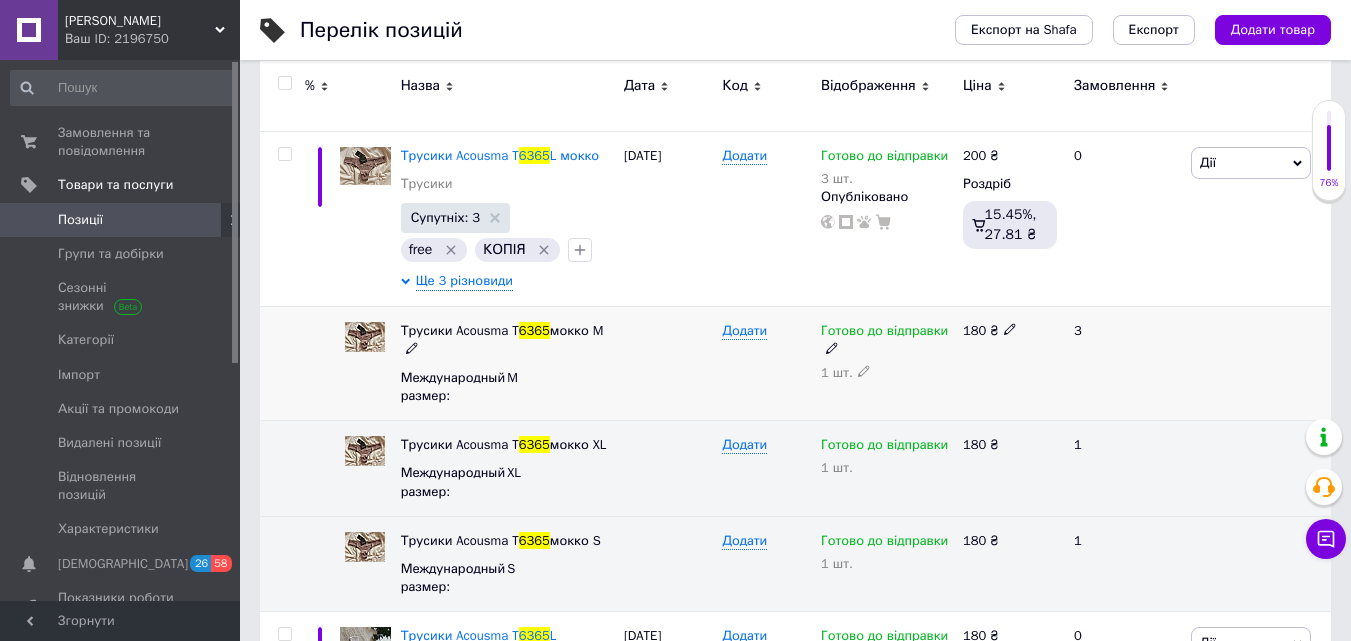 click at bounding box center (1010, 328) 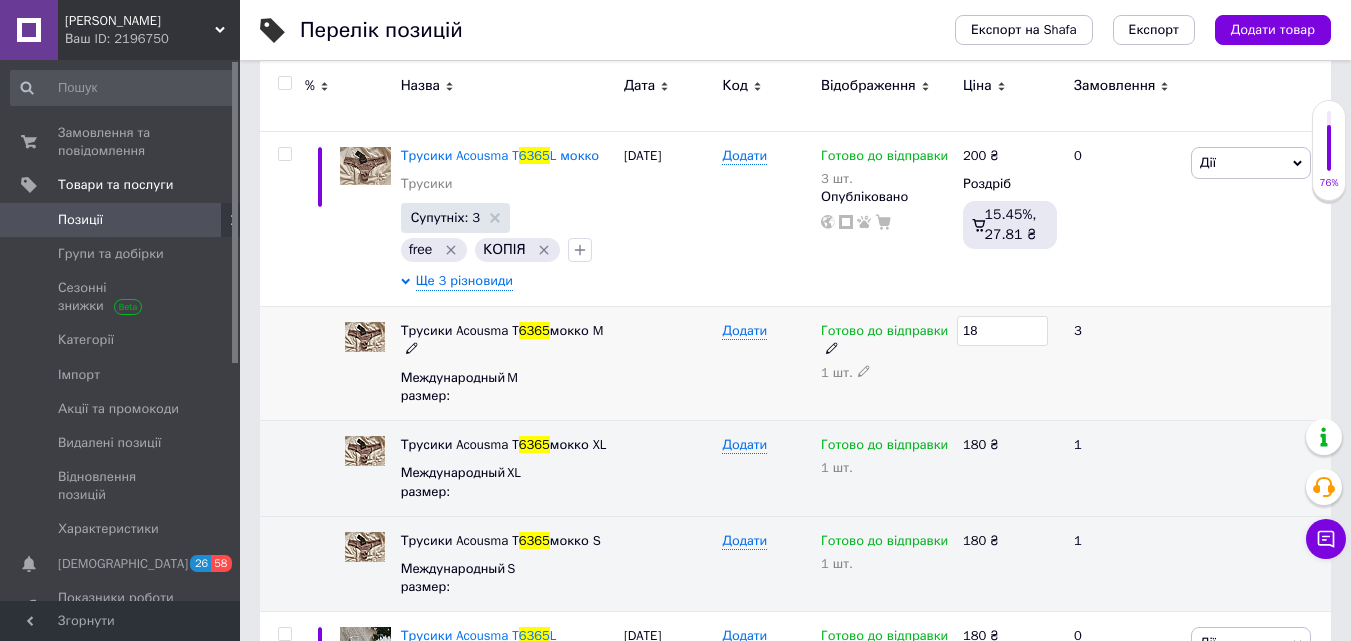 type on "1" 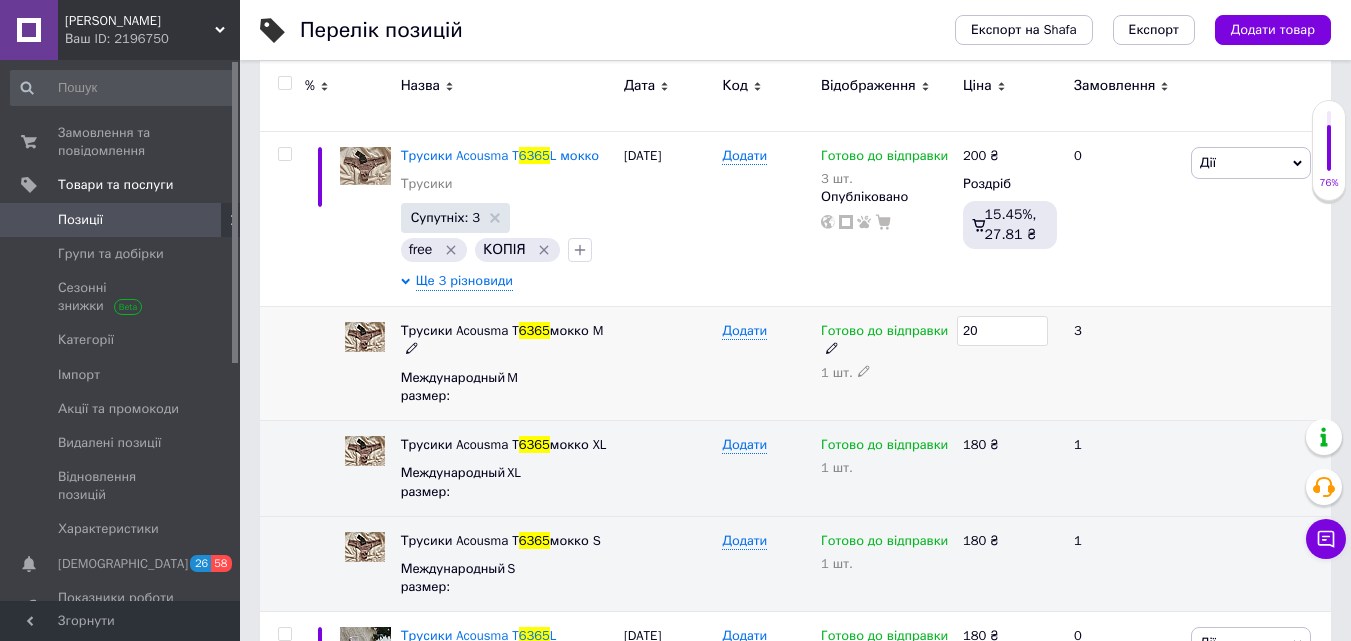 type on "200" 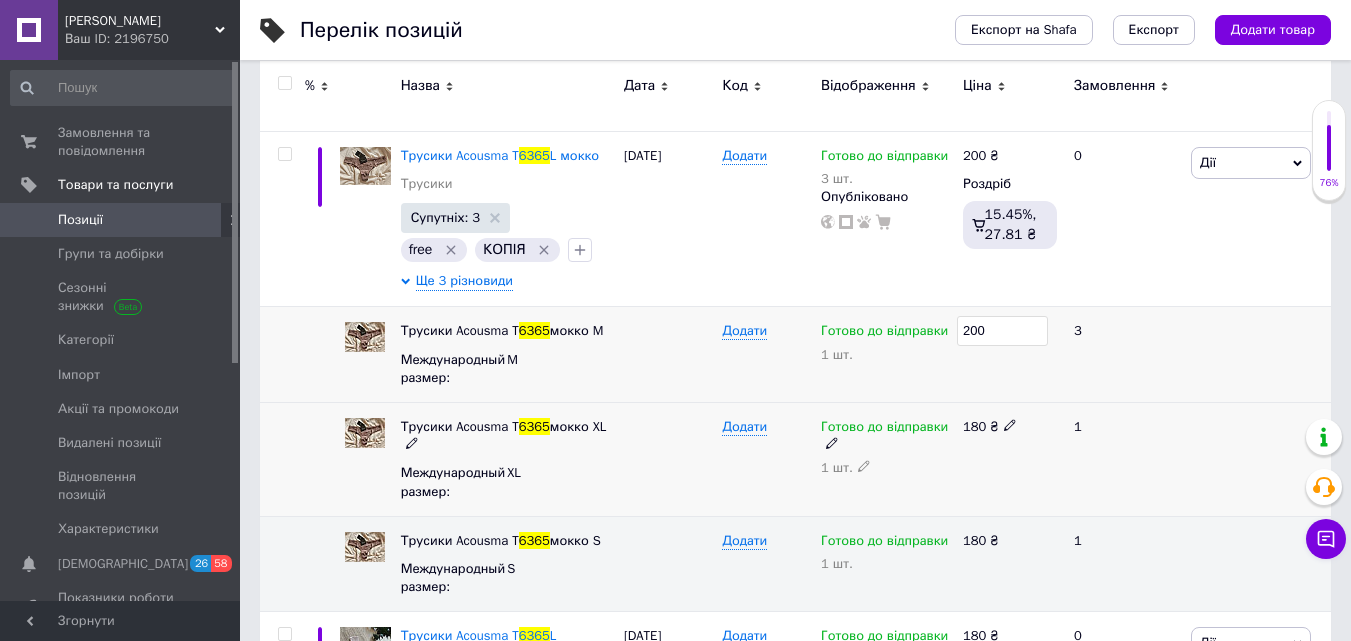 click 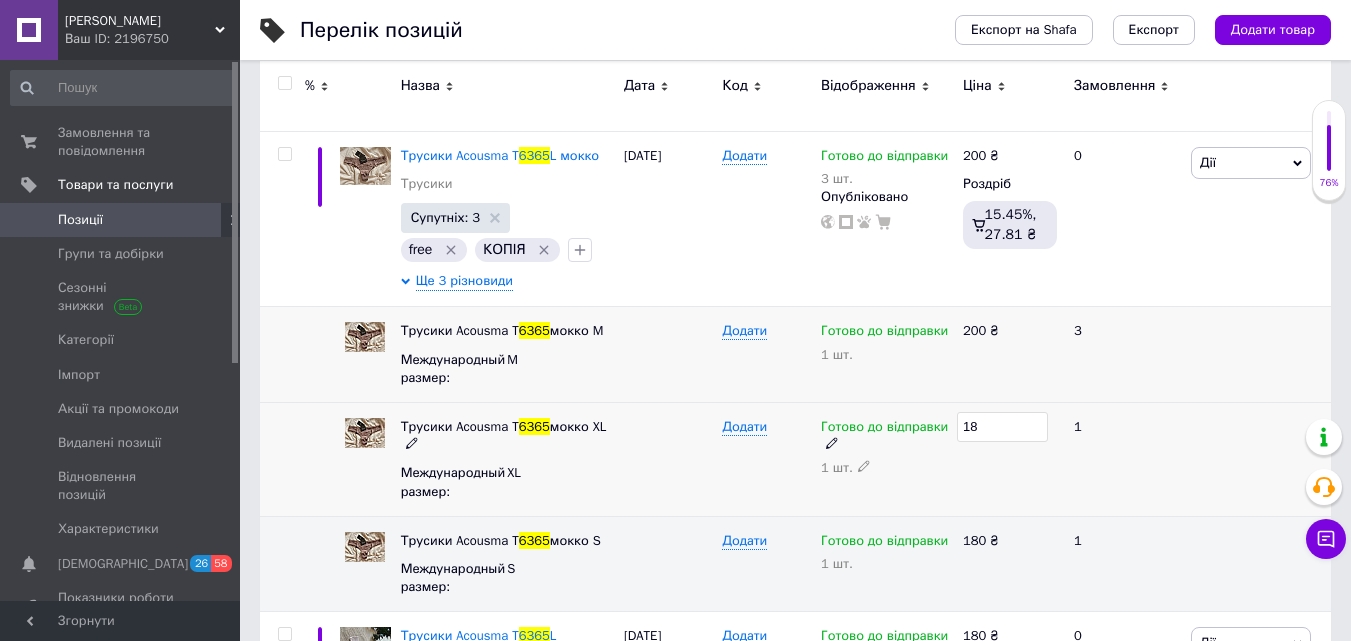 type on "1" 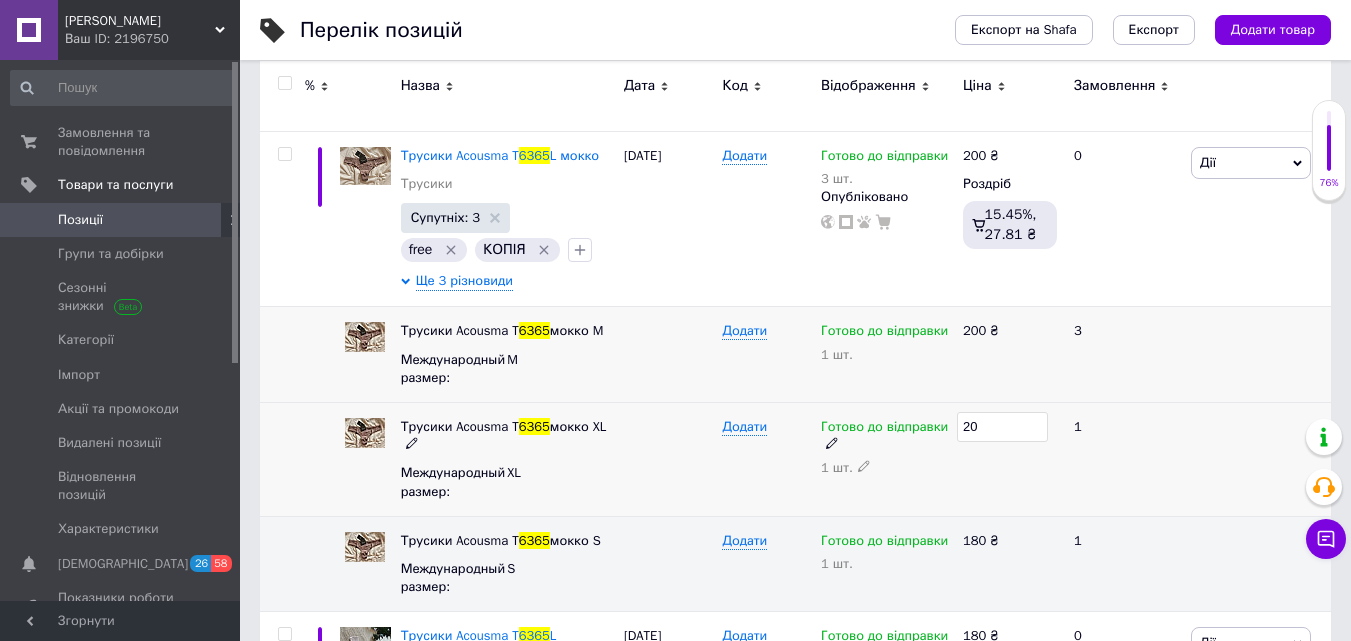 type on "200" 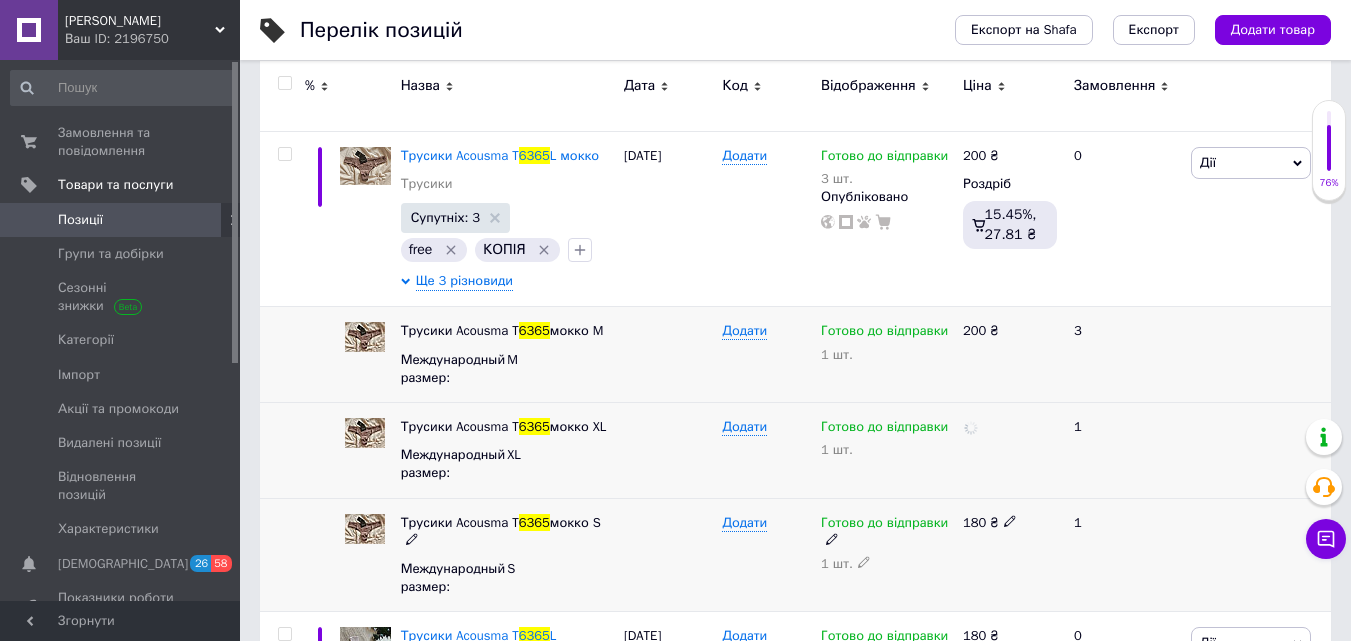 click on "180   ₴" at bounding box center [1010, 523] 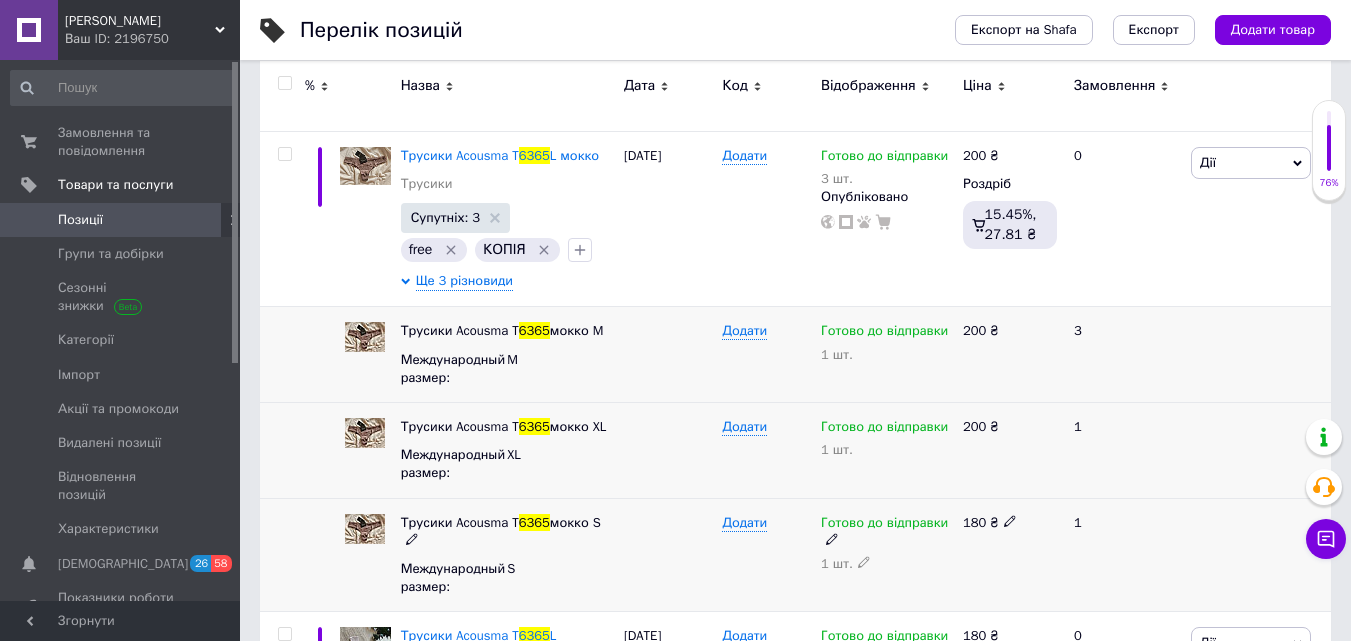 click 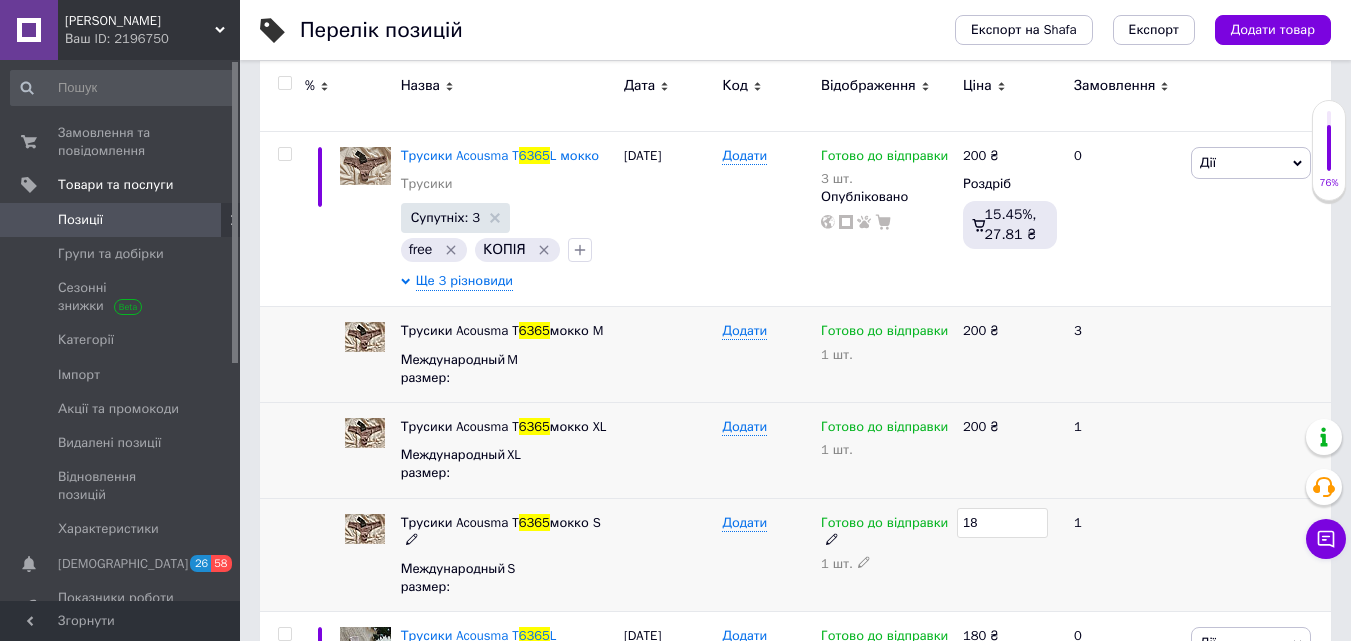 type on "1" 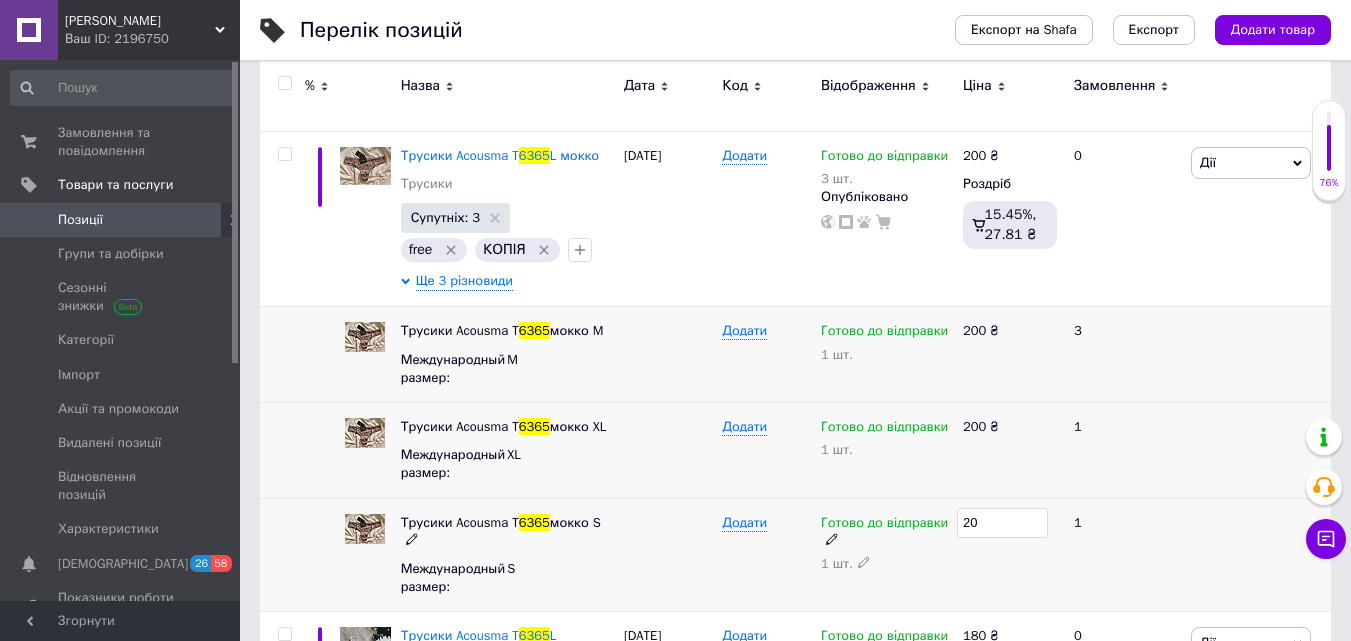 type on "200" 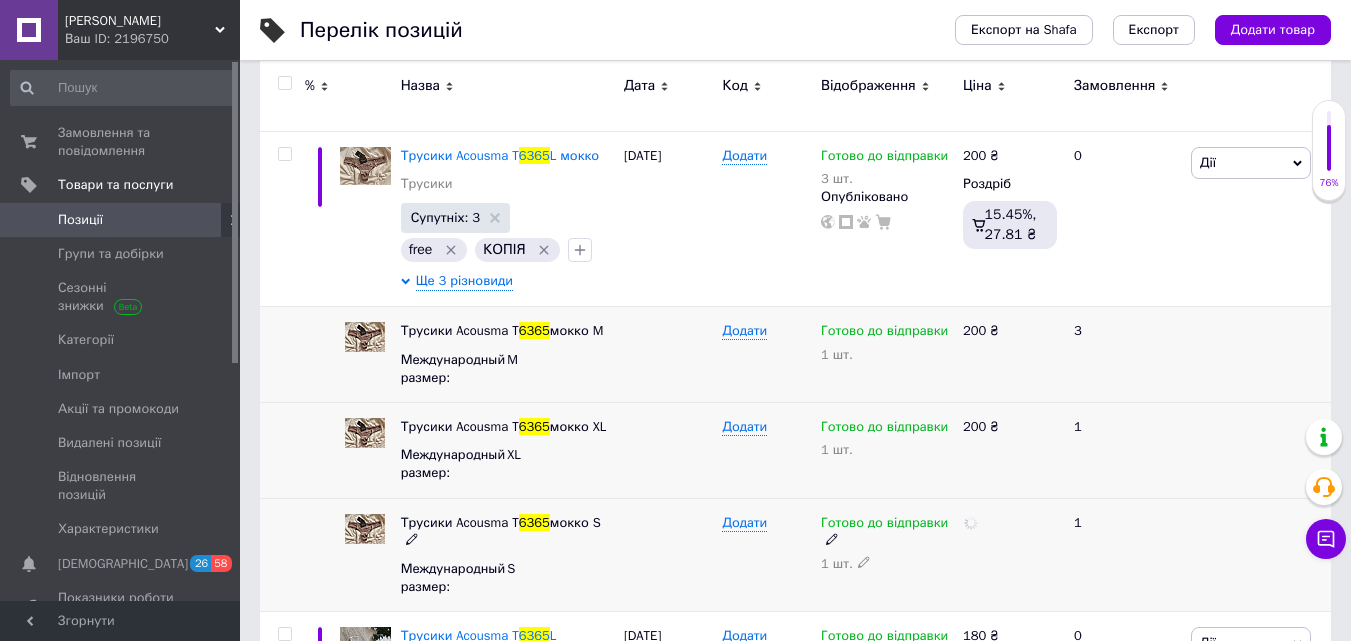 click at bounding box center (1010, 555) 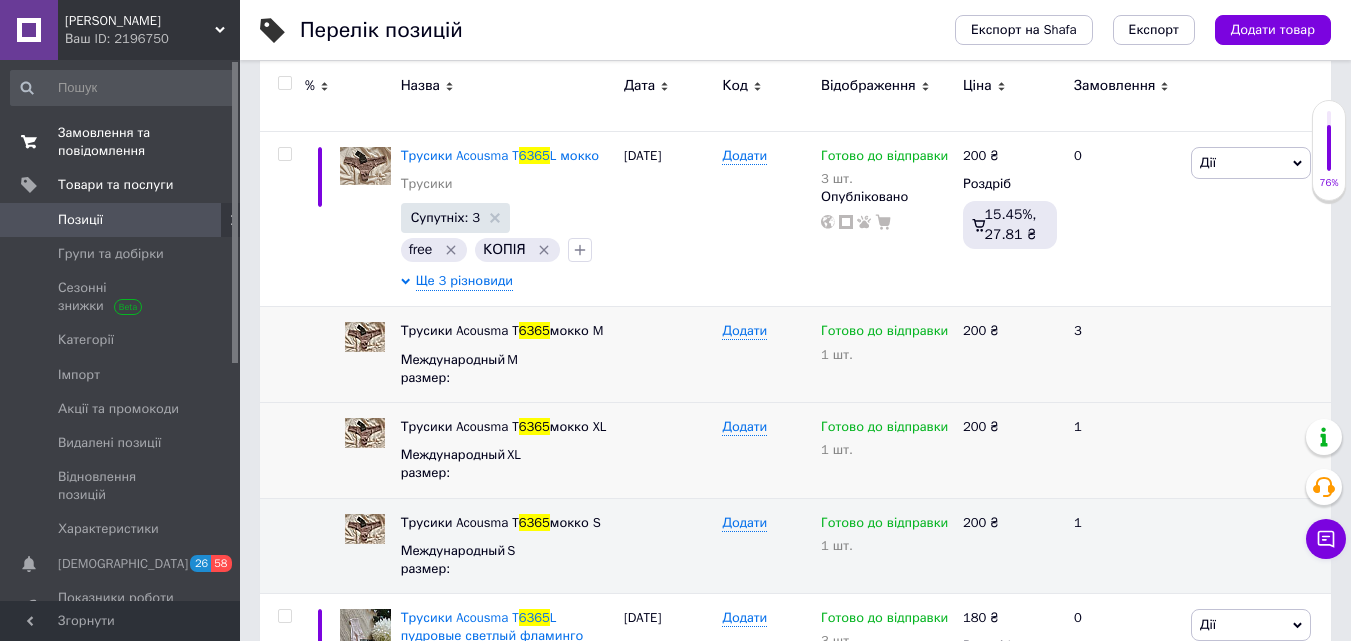 click on "Замовлення та повідомлення" at bounding box center (121, 142) 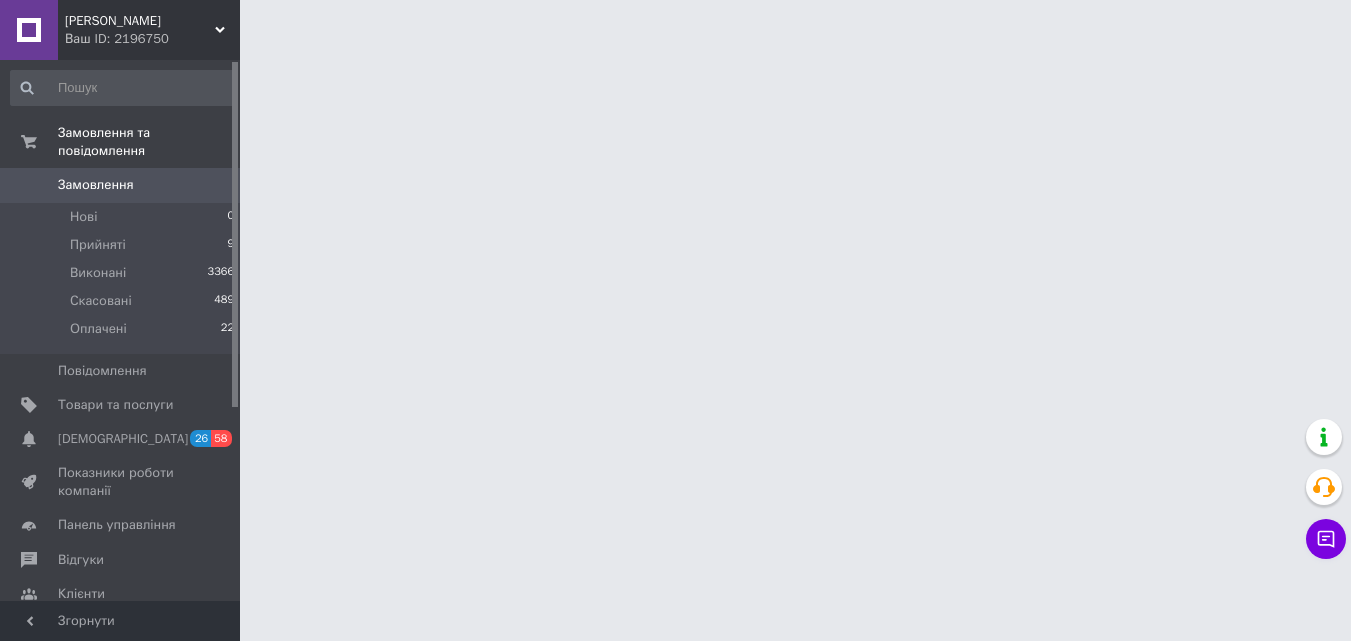 scroll, scrollTop: 0, scrollLeft: 0, axis: both 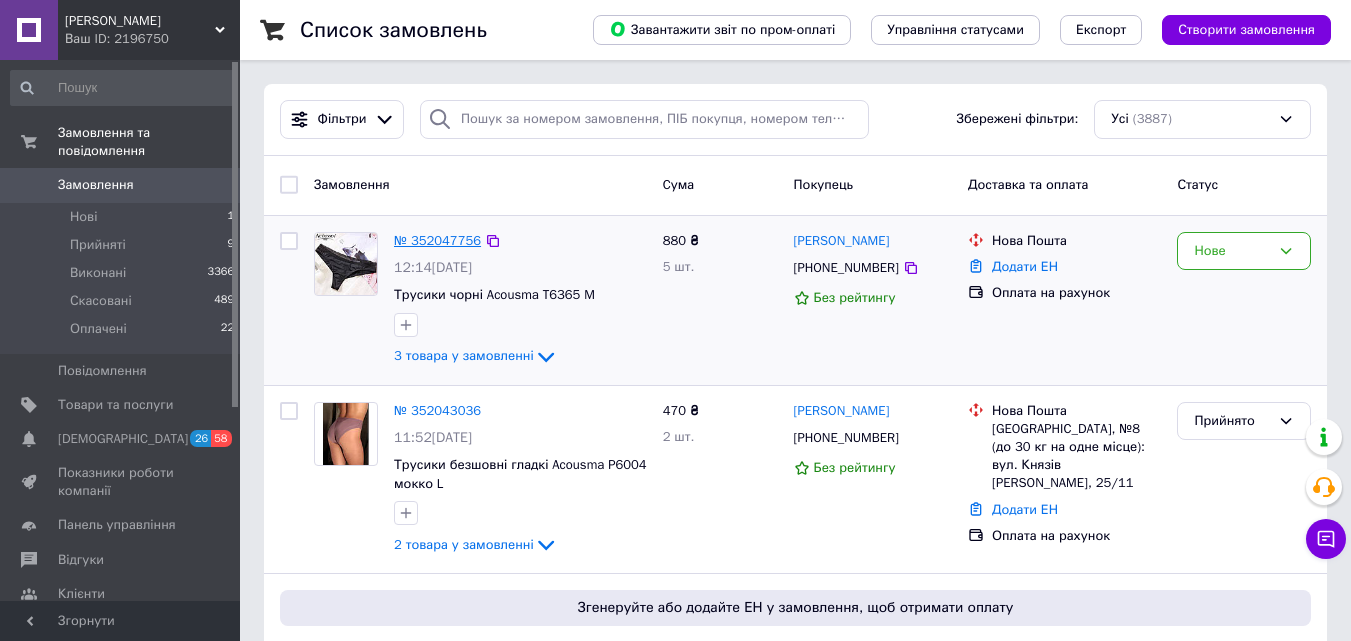 click on "№ 352047756" at bounding box center [437, 240] 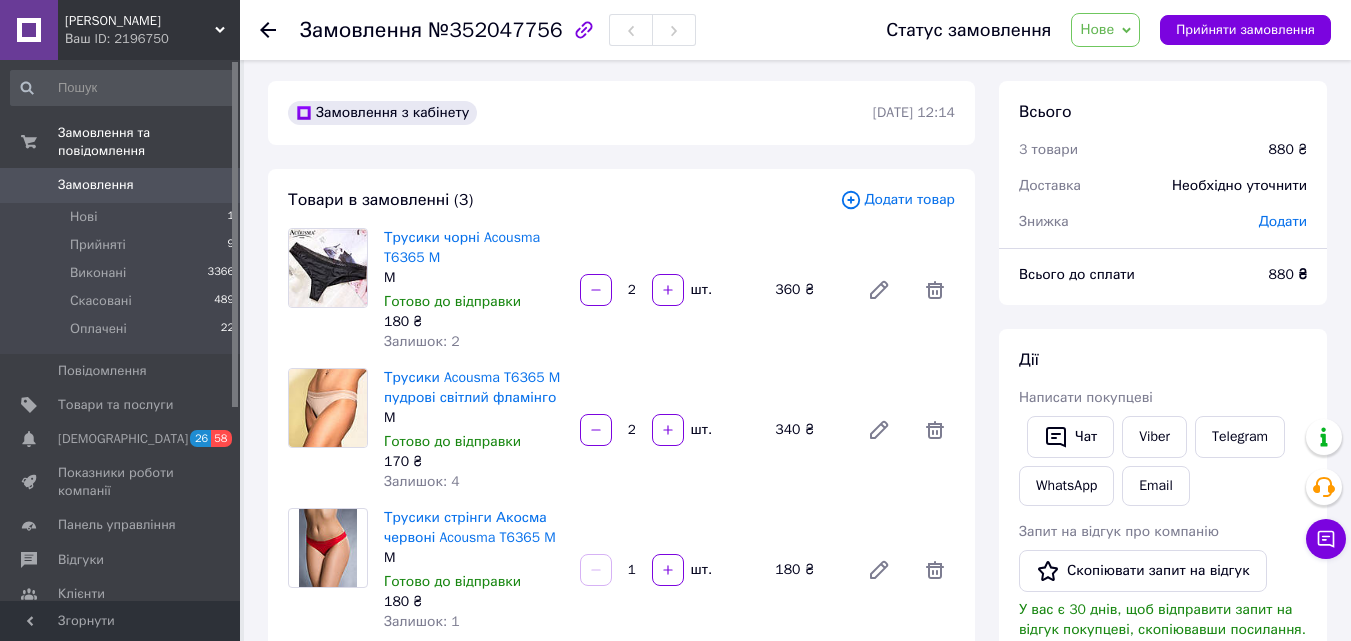 scroll, scrollTop: 0, scrollLeft: 0, axis: both 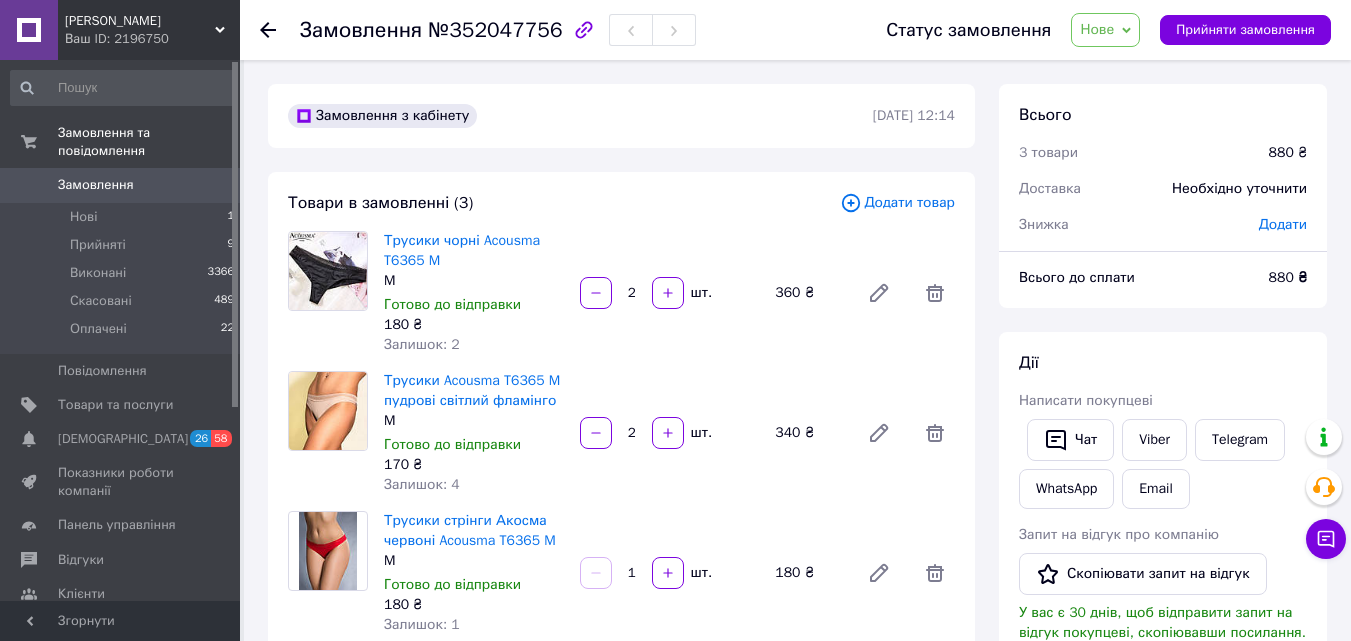 click on "Додати товар" at bounding box center [897, 203] 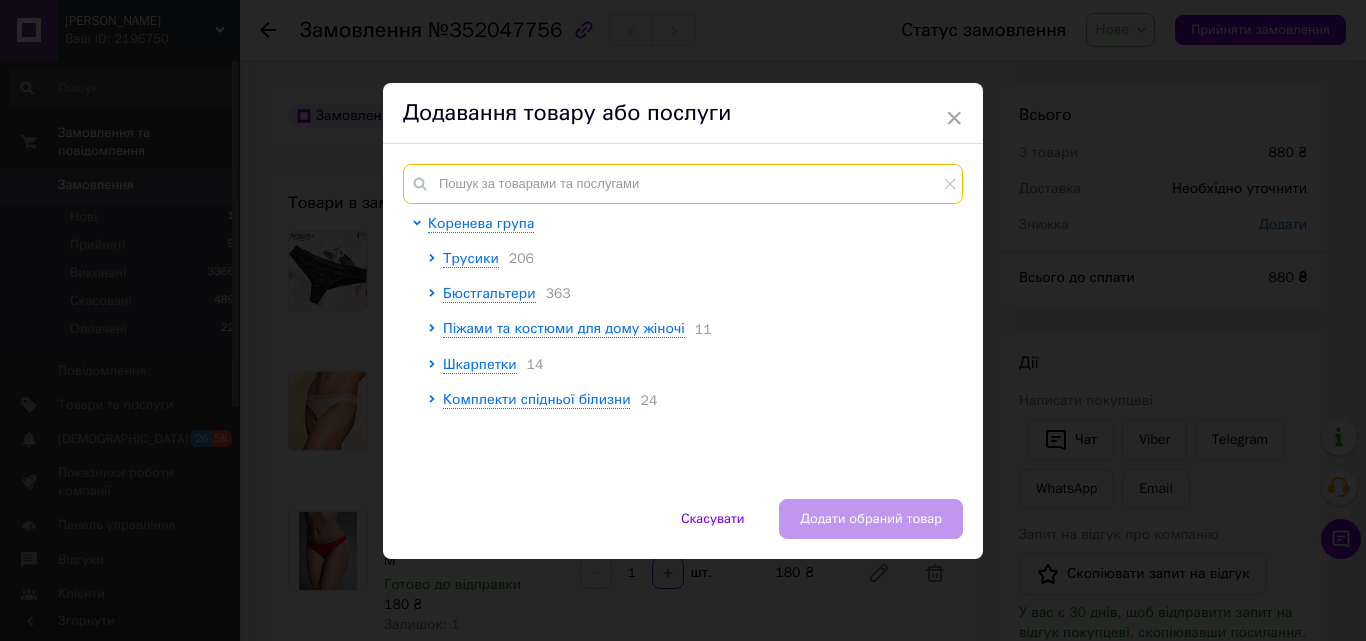 click at bounding box center (683, 184) 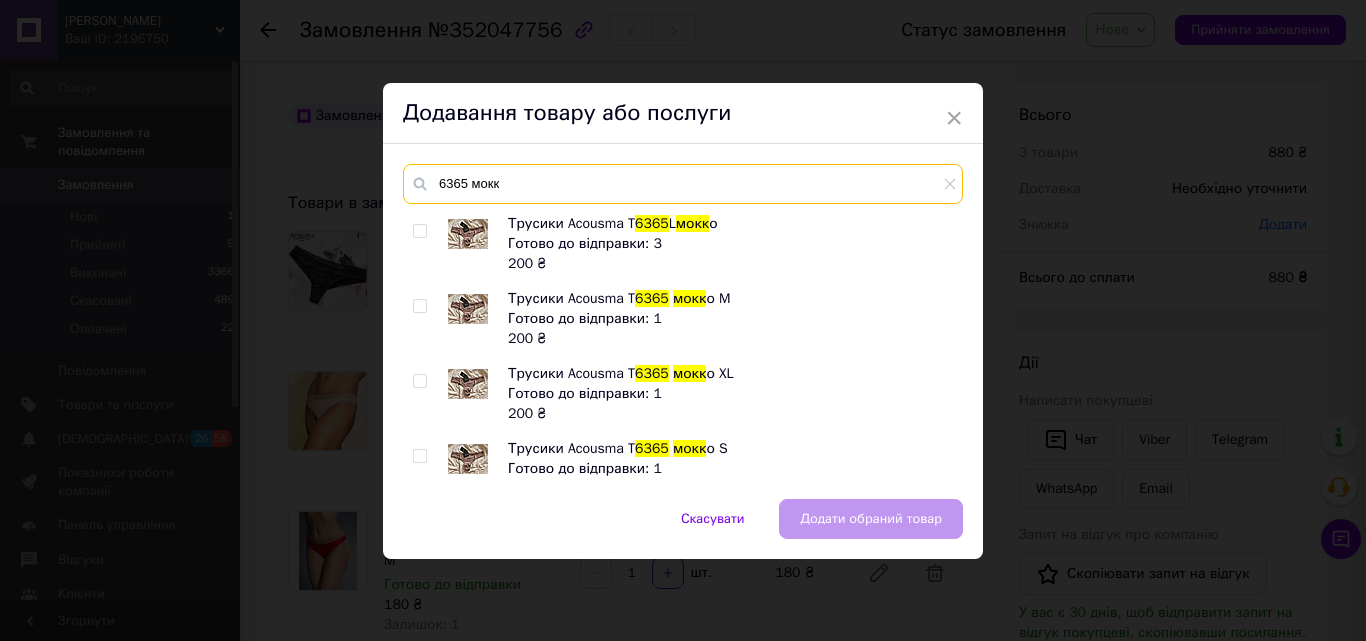 type on "6365 мокк" 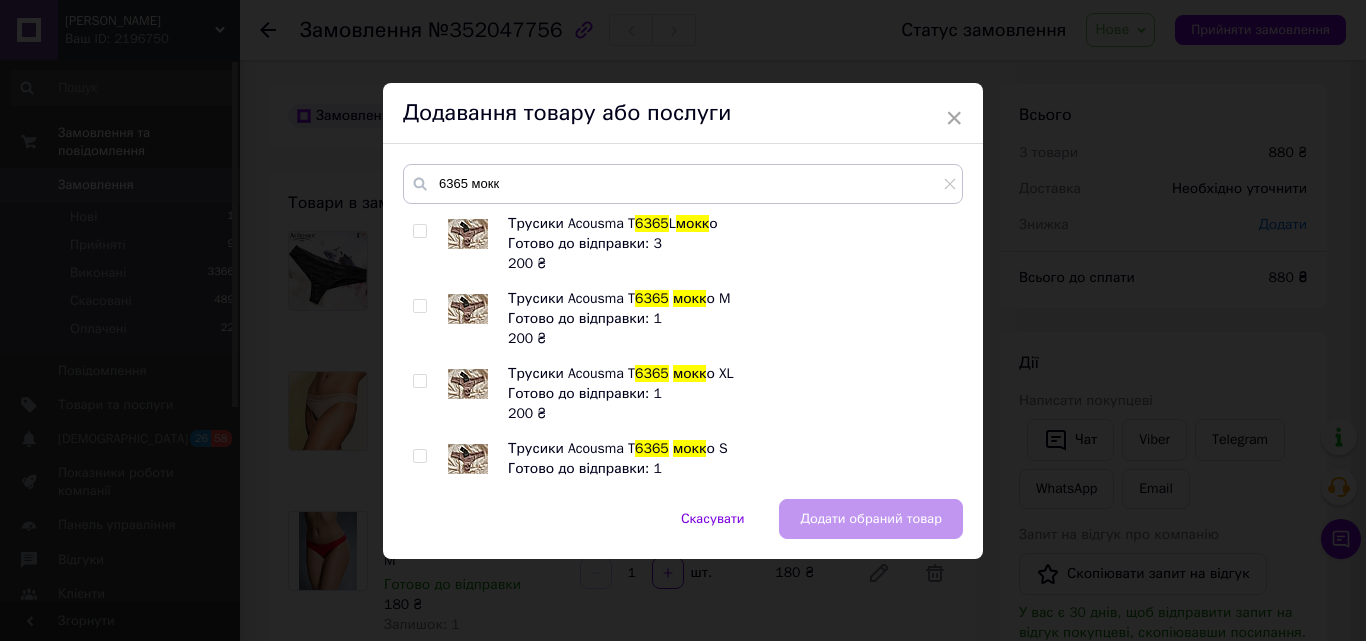 click at bounding box center (419, 306) 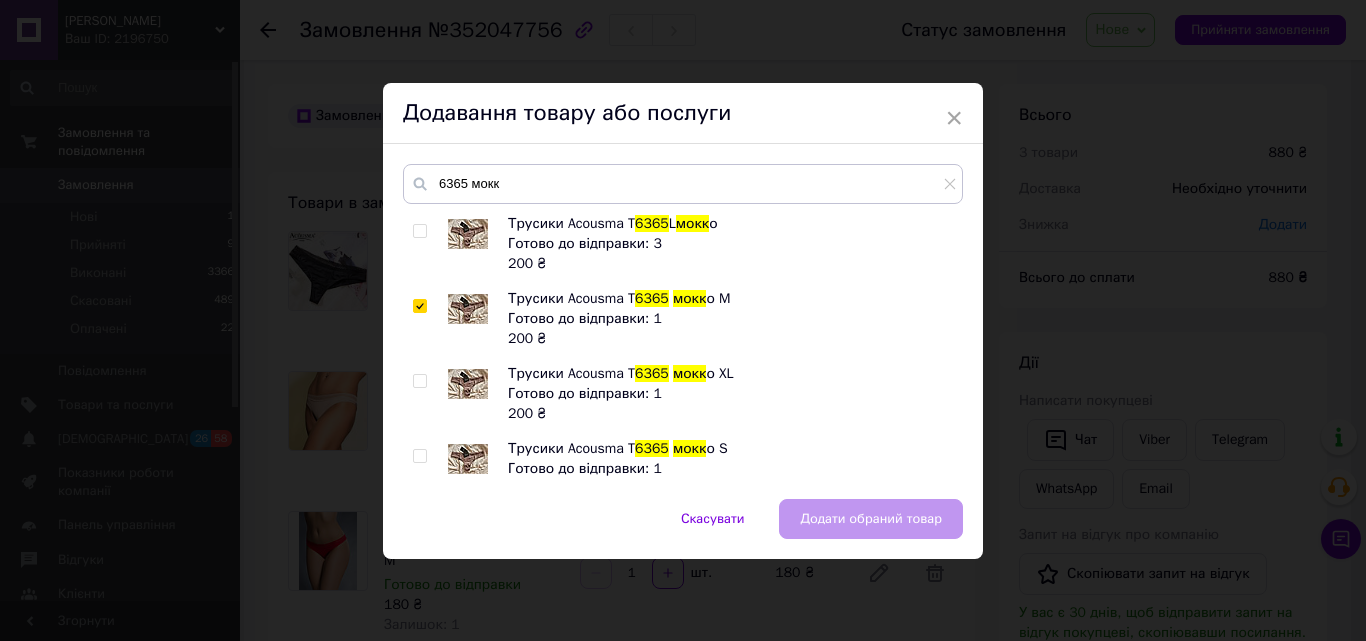 checkbox on "true" 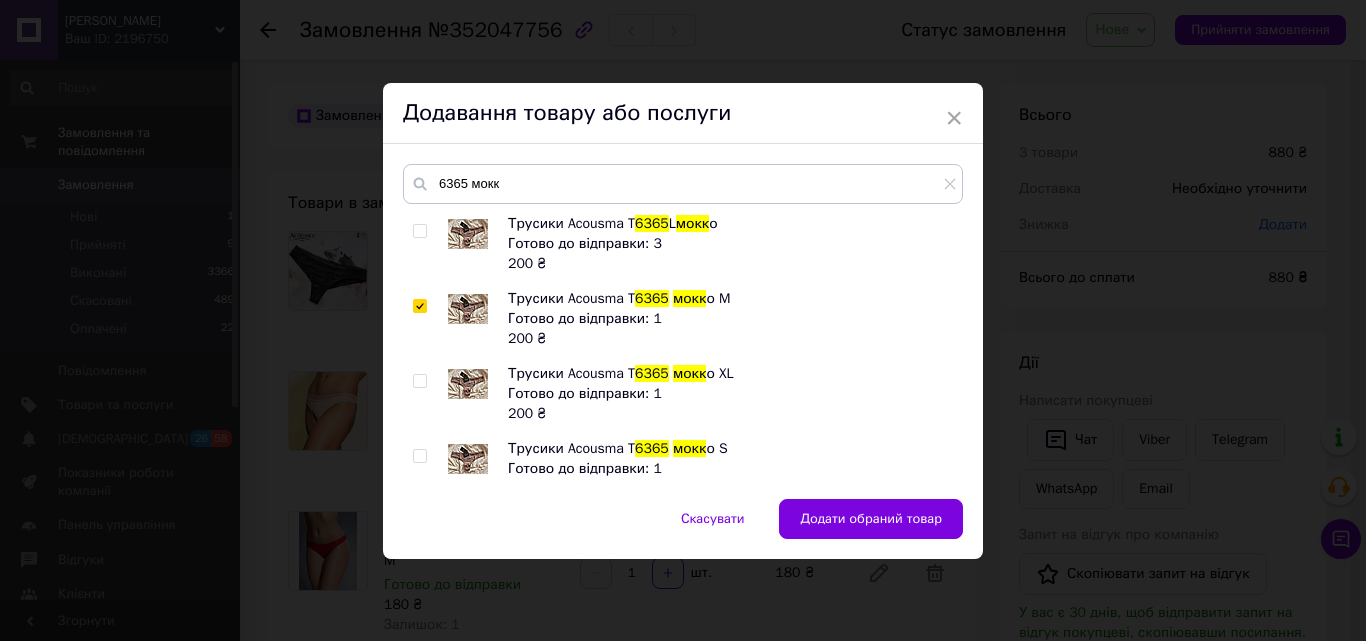 click on "Додати обраний товар" at bounding box center (871, 519) 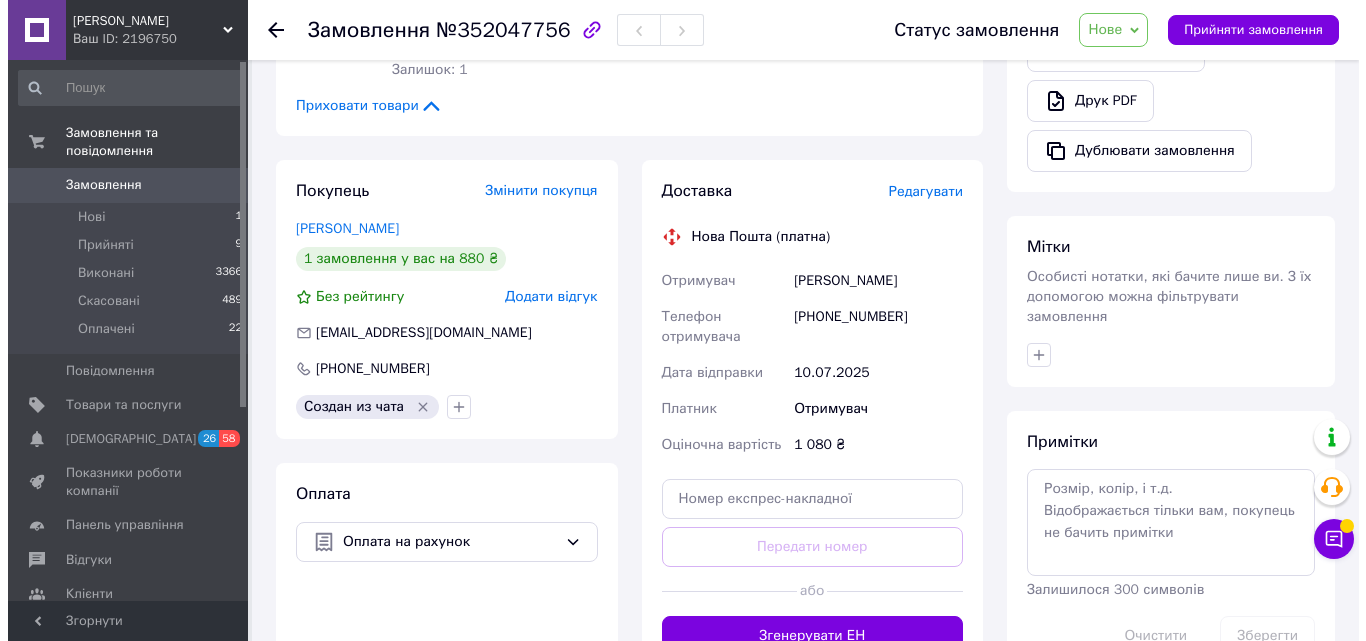 scroll, scrollTop: 700, scrollLeft: 0, axis: vertical 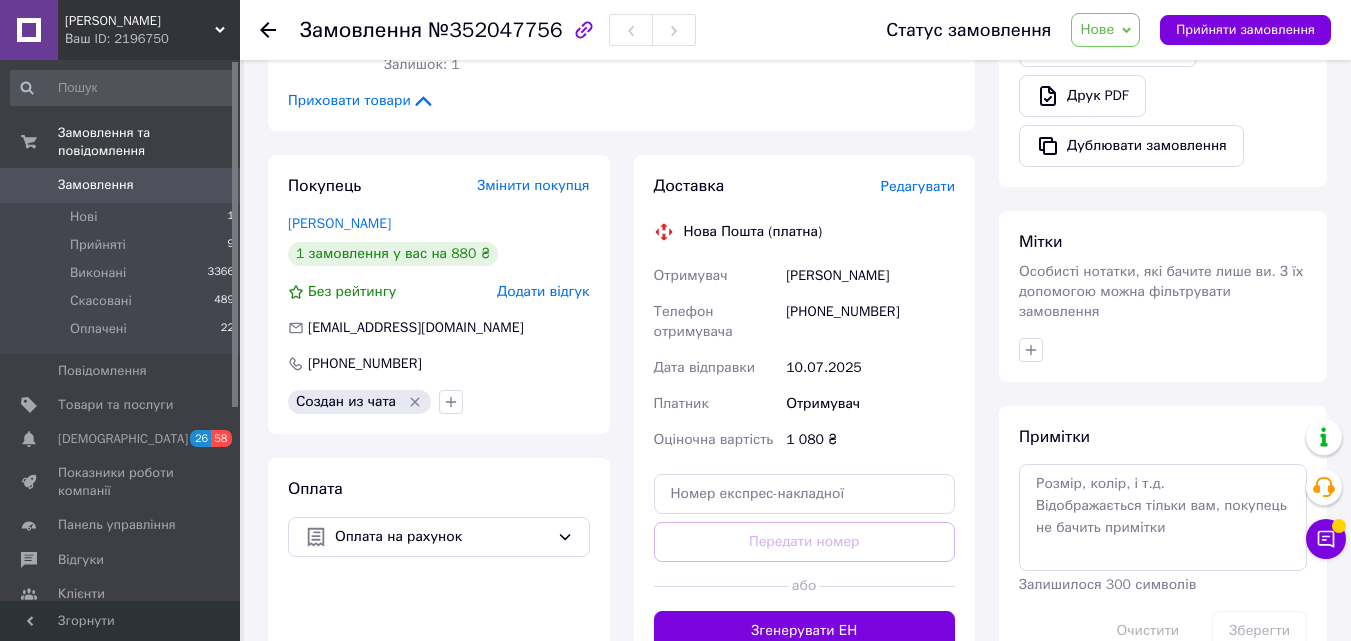 click on "Редагувати" at bounding box center [918, 186] 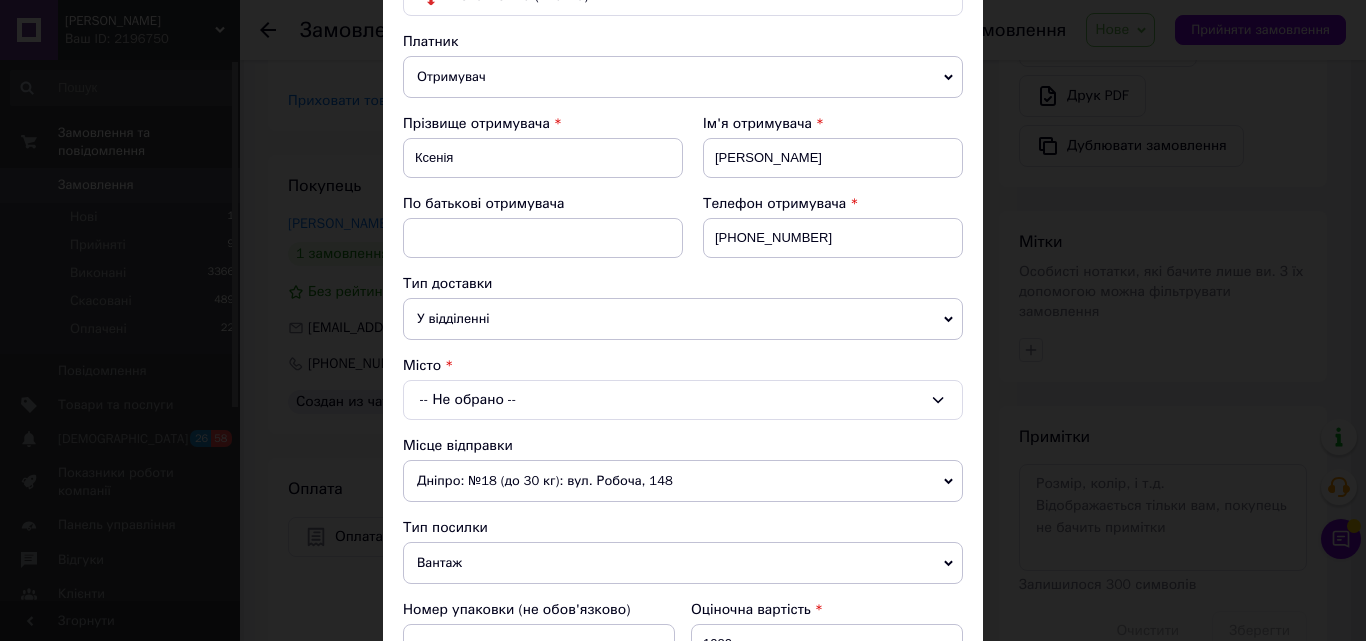 scroll, scrollTop: 200, scrollLeft: 0, axis: vertical 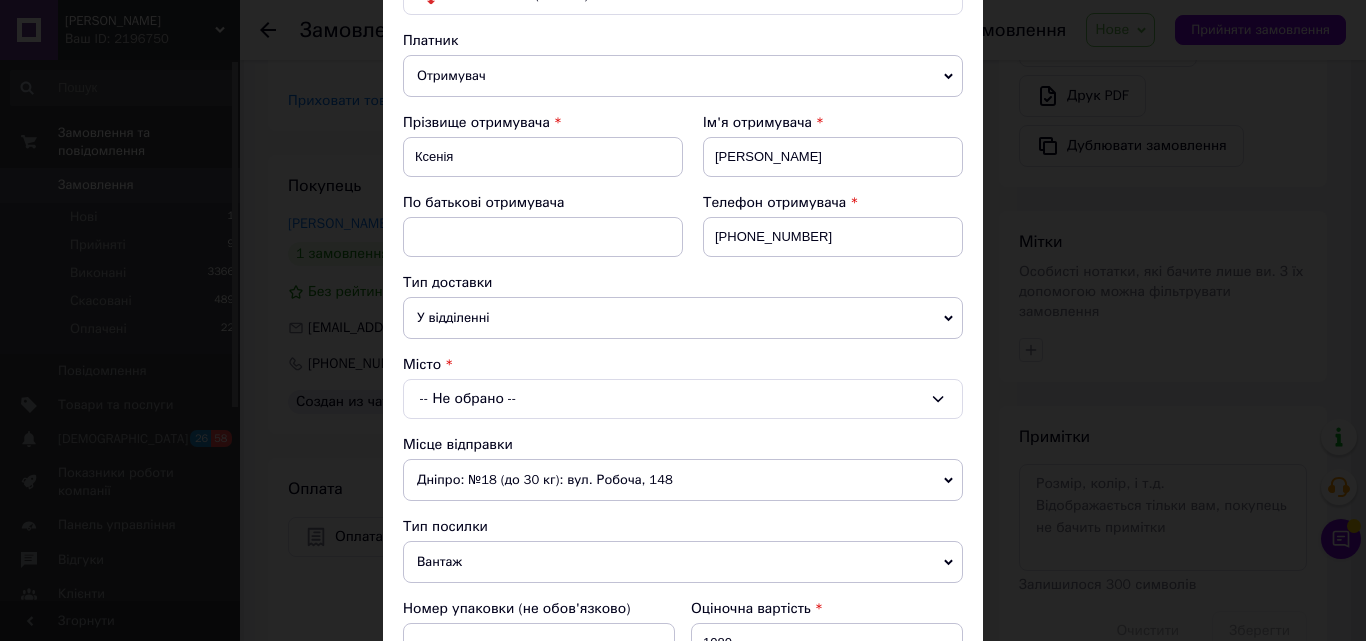 click on "У відділенні" at bounding box center (683, 318) 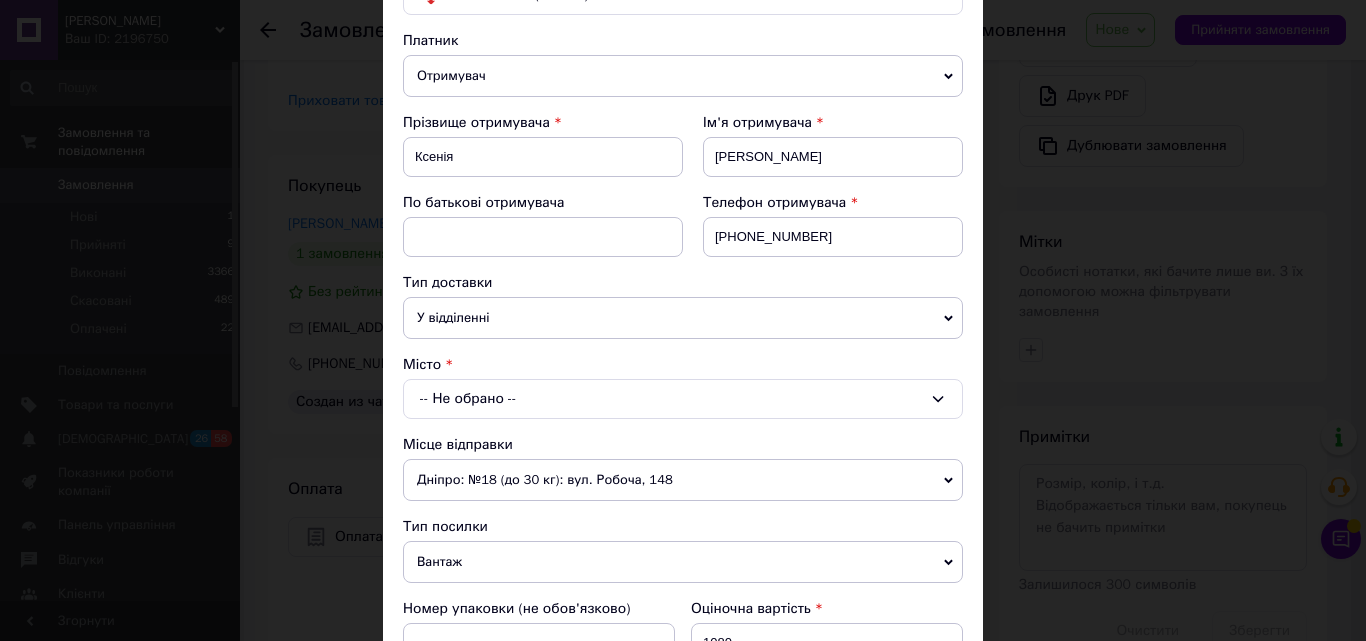 click on "Спосіб доставки Нова Пошта (платна) Платник Отримувач Відправник Прізвище отримувача Ксенія Ім'я отримувача Щербакова По батькові отримувача Телефон отримувача +380679493272 Тип доставки У відділенні Кур'єром В поштоматі Місто -- Не обрано -- Місце відправки Дніпро: №18 (до 30 кг): вул. Робоча, 148 Немає збігів. Спробуйте змінити умови пошуку Додати ще місце відправки Тип посилки Вантаж Документи Номер упаковки (не обов'язково) Оціночна вартість 1080 Дата відправки 10.07.2025 < 2025 > < Июль > Пн Вт Ср Чт Пт Сб Вс 30 1 2 3 4 5 6 7 8 9 10 11 12 13 14 15 16 17 18 19 20 21 22 23 24 25 26 27 28 29 30 31 1 2 3 4 5 6 7 8 9 10     * 0.5 *" at bounding box center [683, 452] 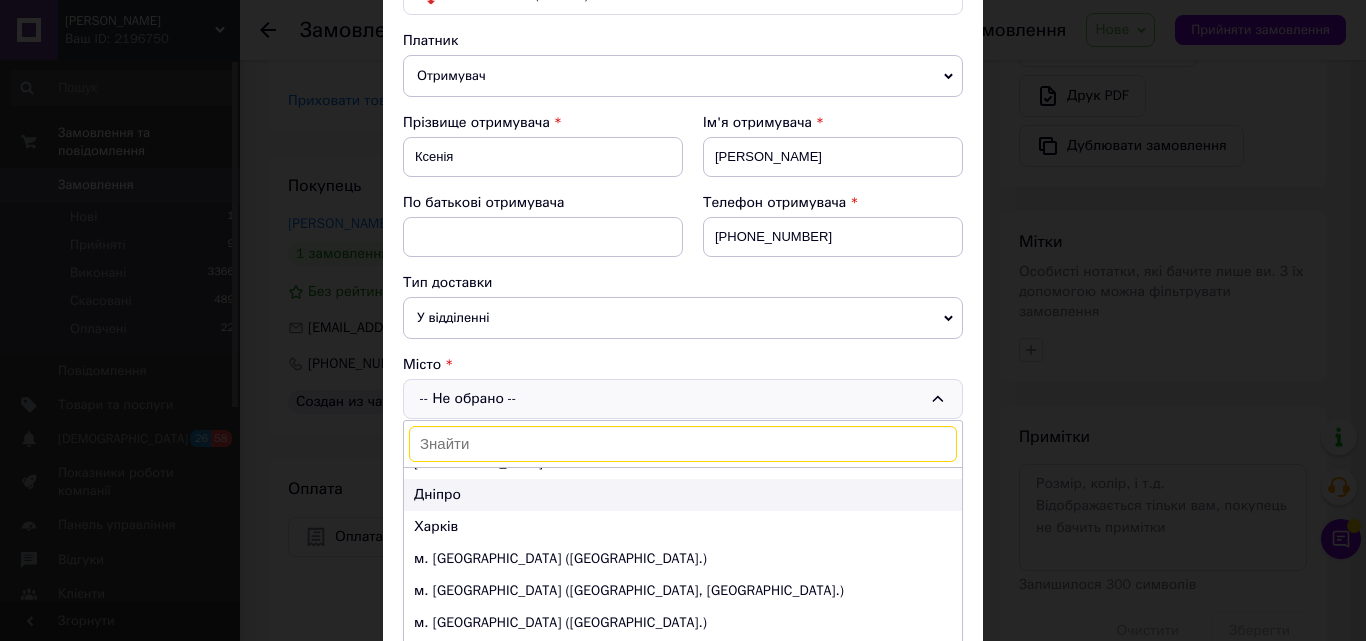 scroll, scrollTop: 100, scrollLeft: 0, axis: vertical 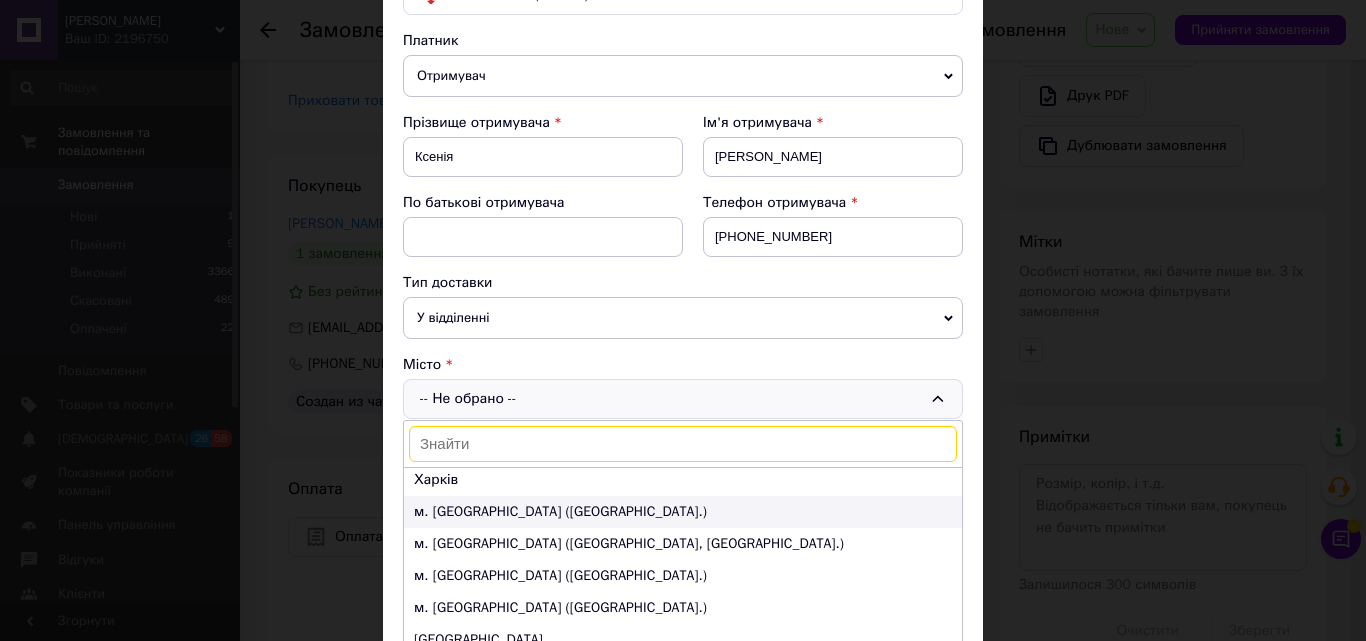 click on "м. Львів (Львівська обл.)" at bounding box center [683, 512] 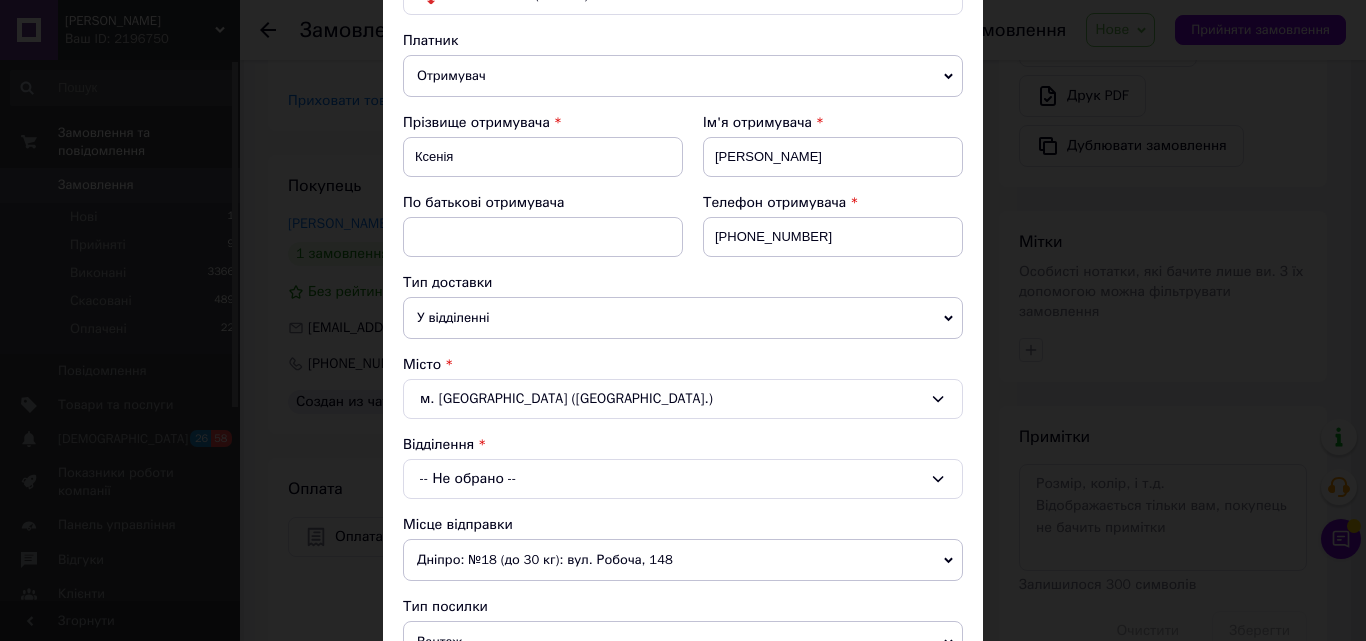 click on "-- Не обрано --" at bounding box center (683, 479) 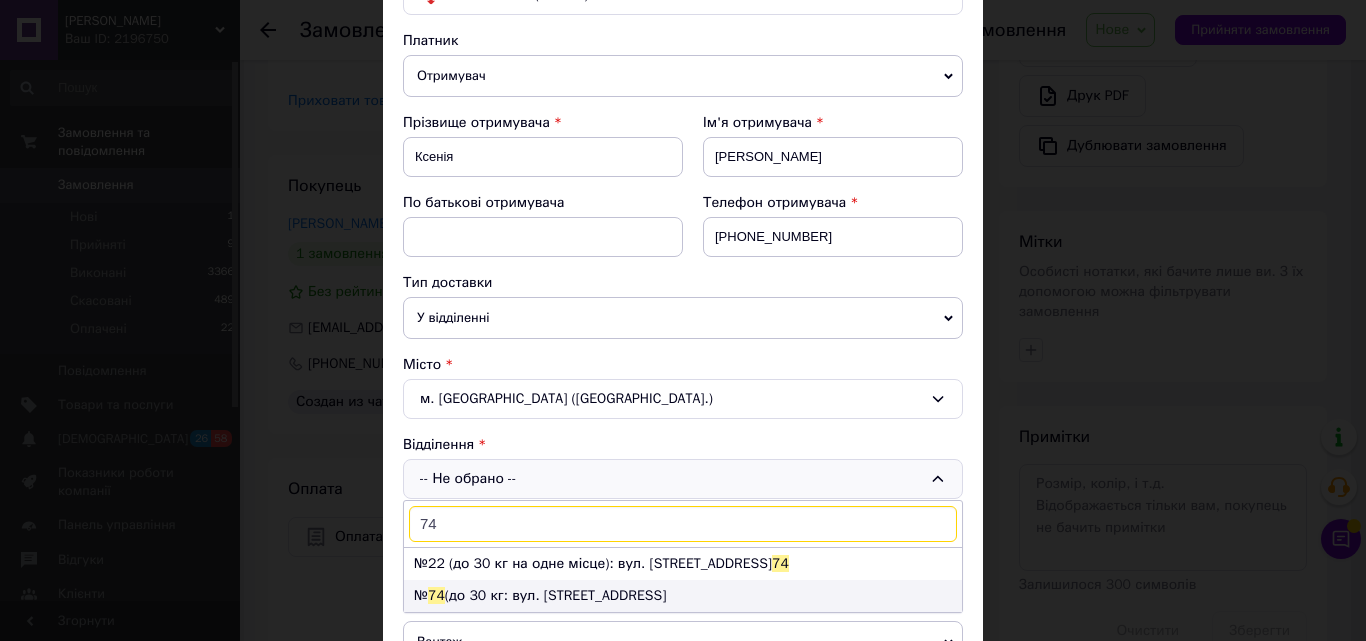 type on "74" 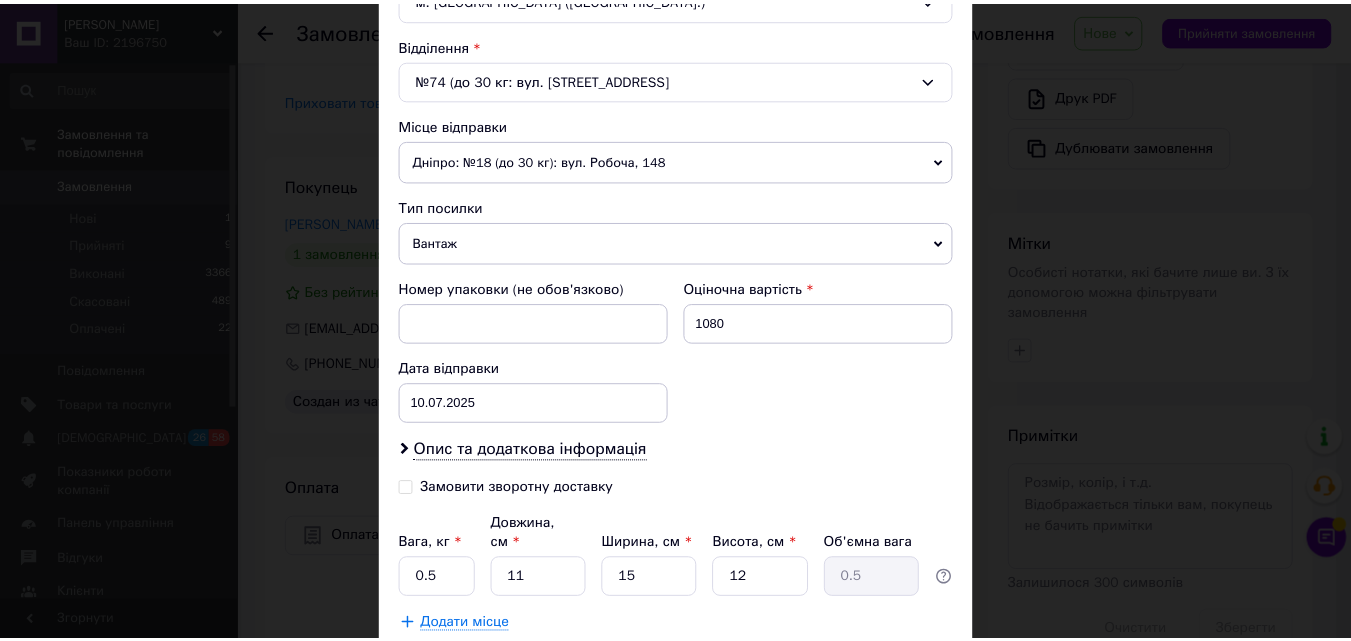 scroll, scrollTop: 723, scrollLeft: 0, axis: vertical 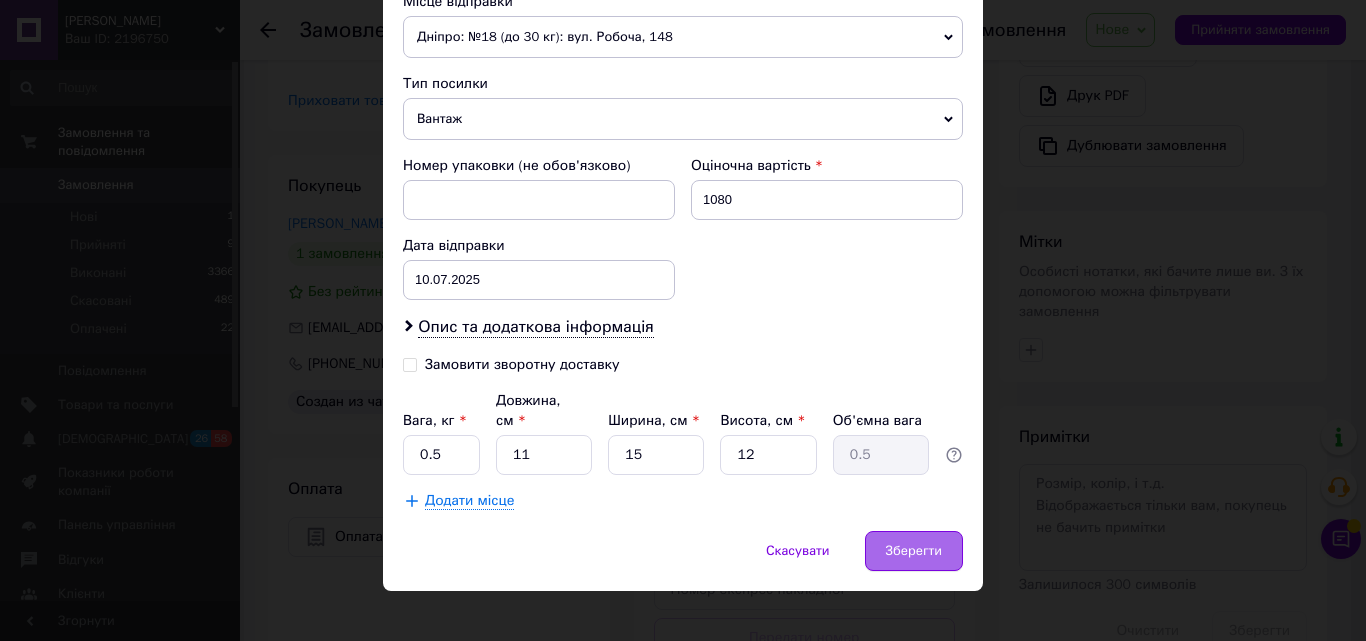 click on "Зберегти" at bounding box center [914, 551] 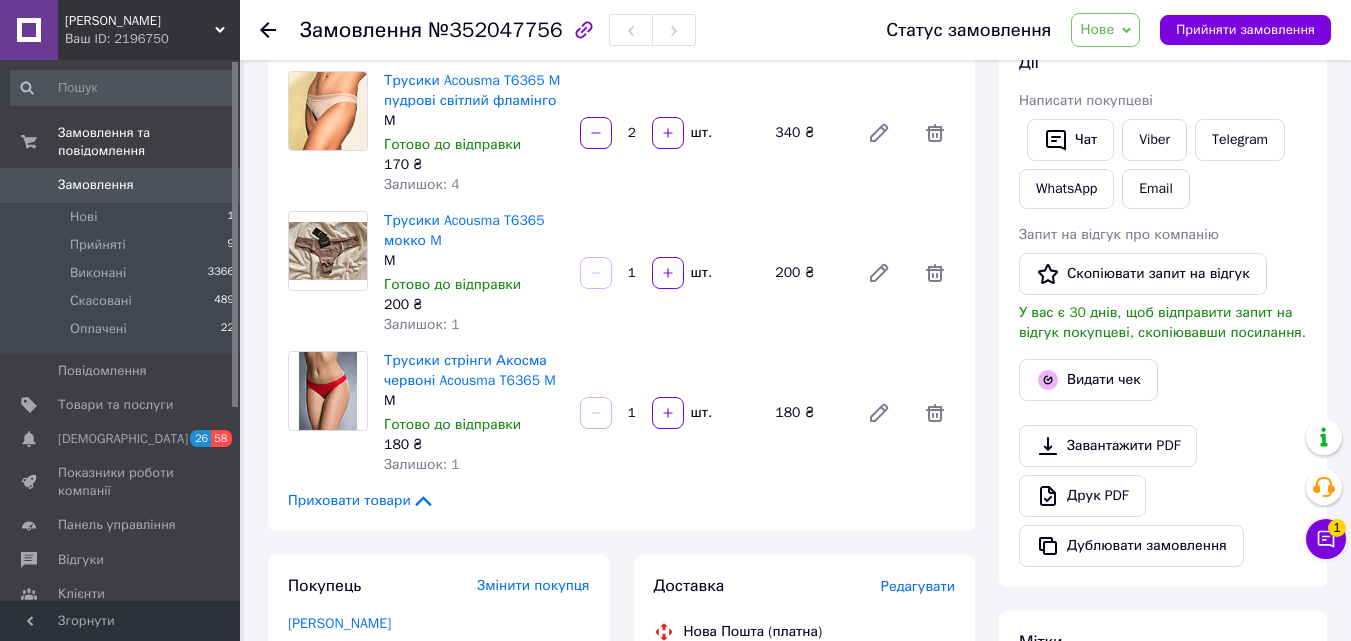 scroll, scrollTop: 0, scrollLeft: 0, axis: both 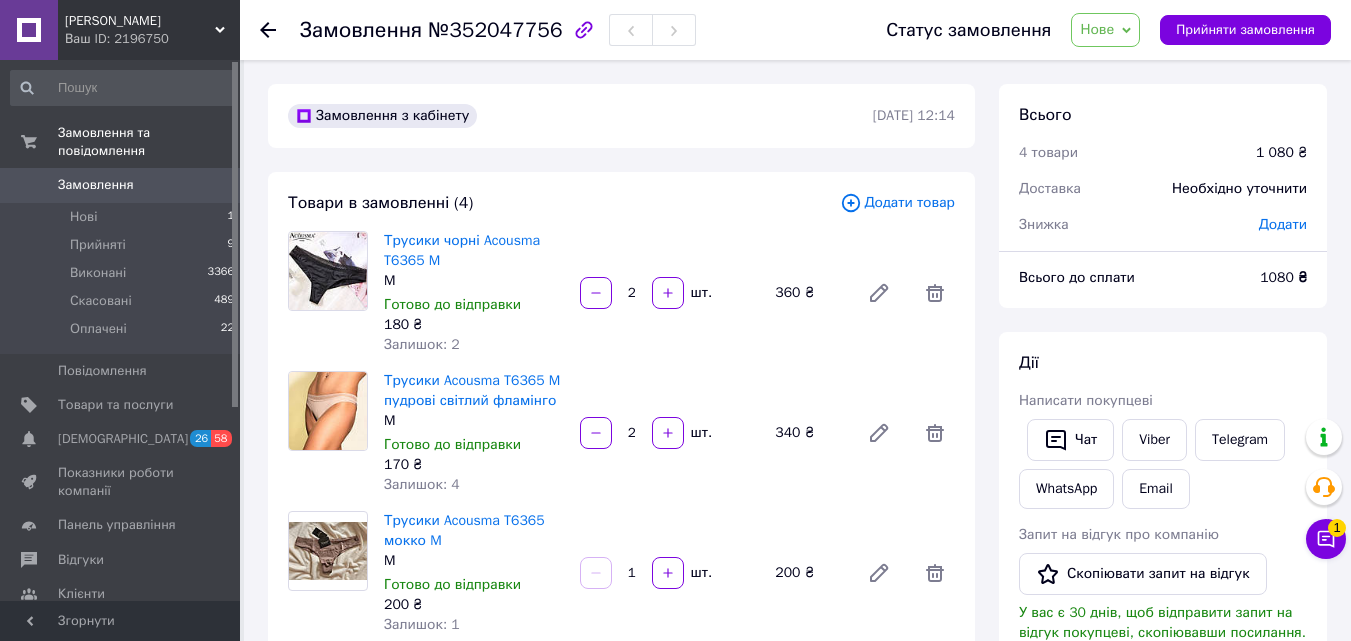 click 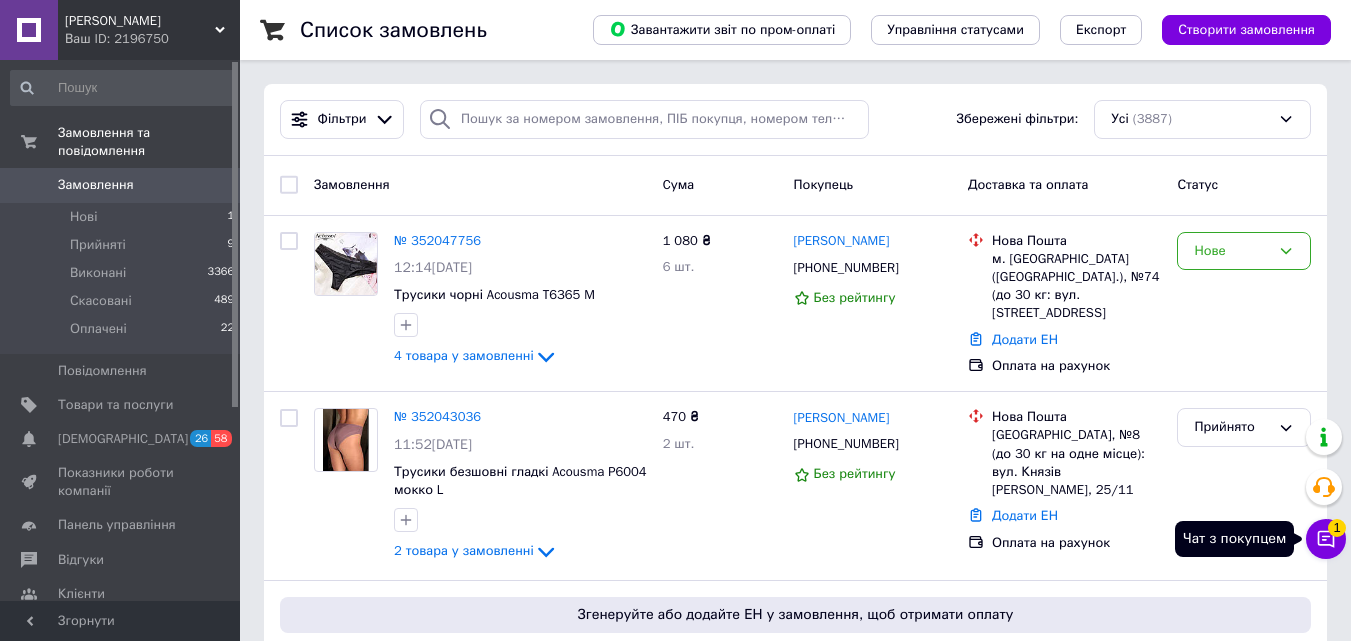 click 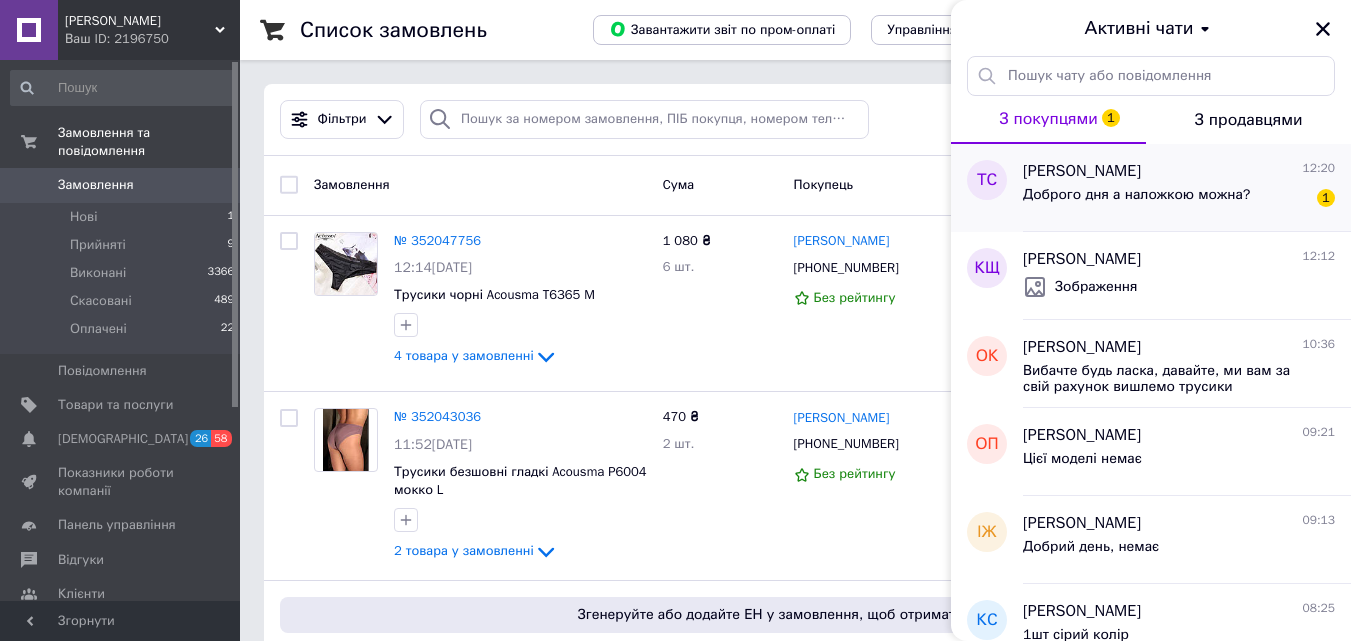click on "Доброго дня а наложкою можна?" at bounding box center (1136, 195) 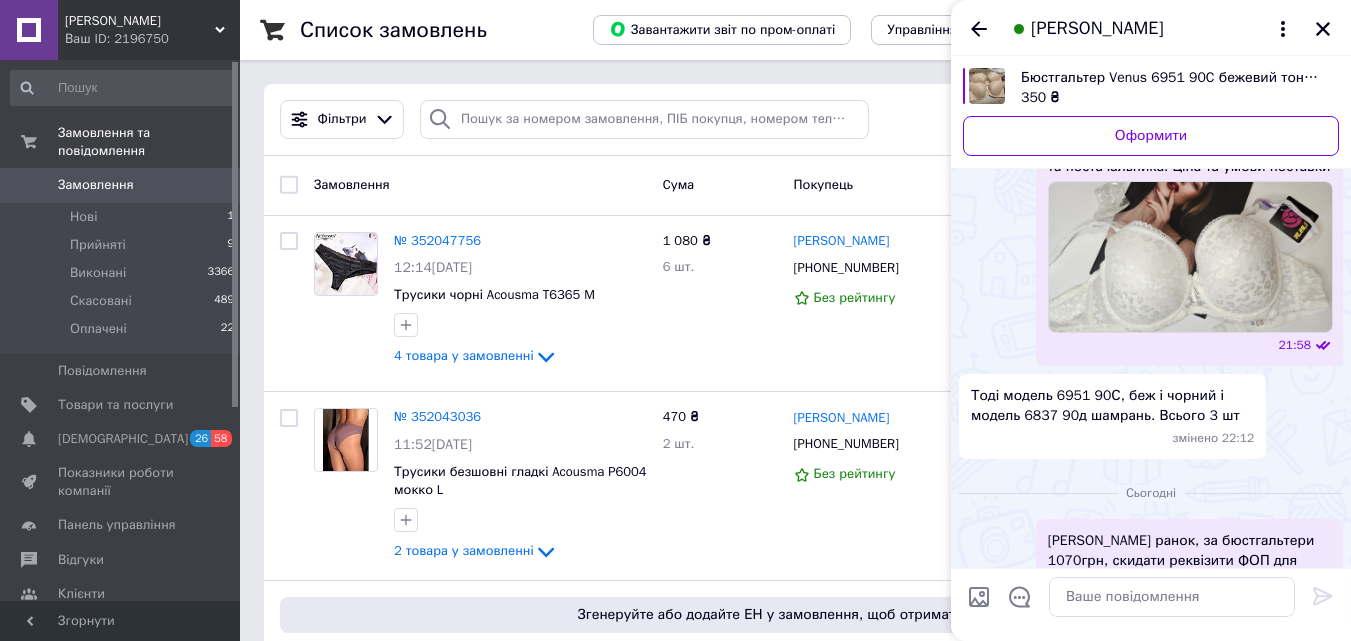 scroll, scrollTop: 691, scrollLeft: 0, axis: vertical 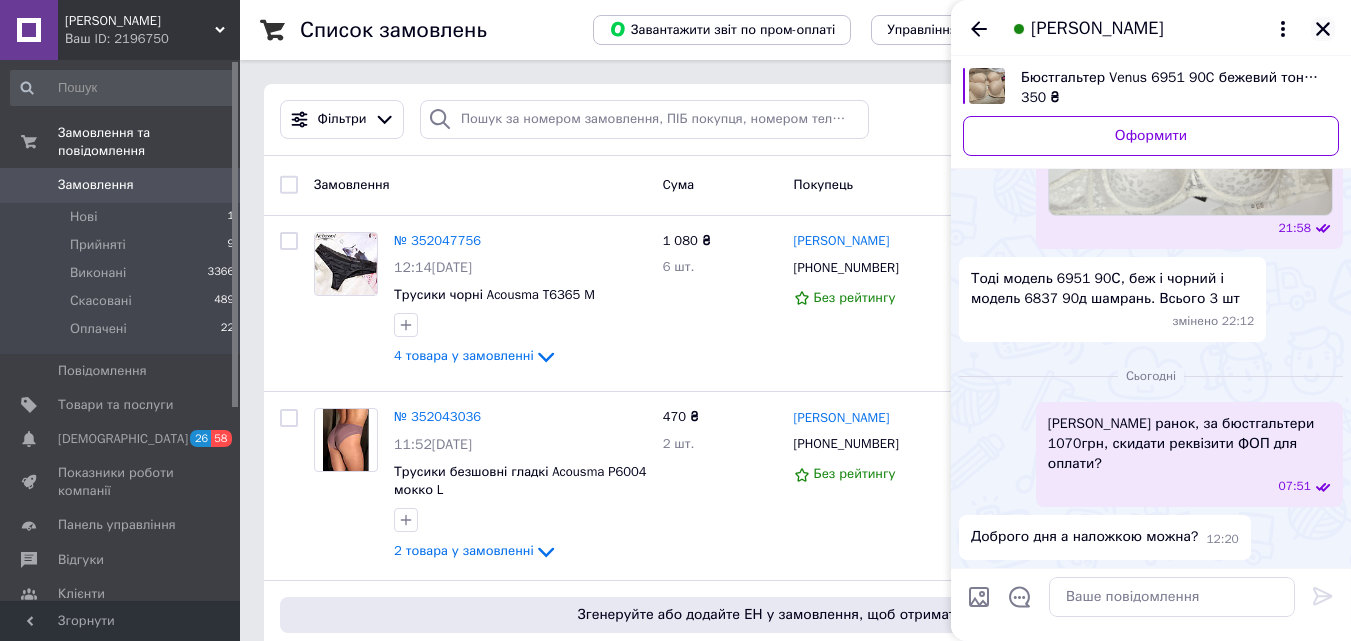 click 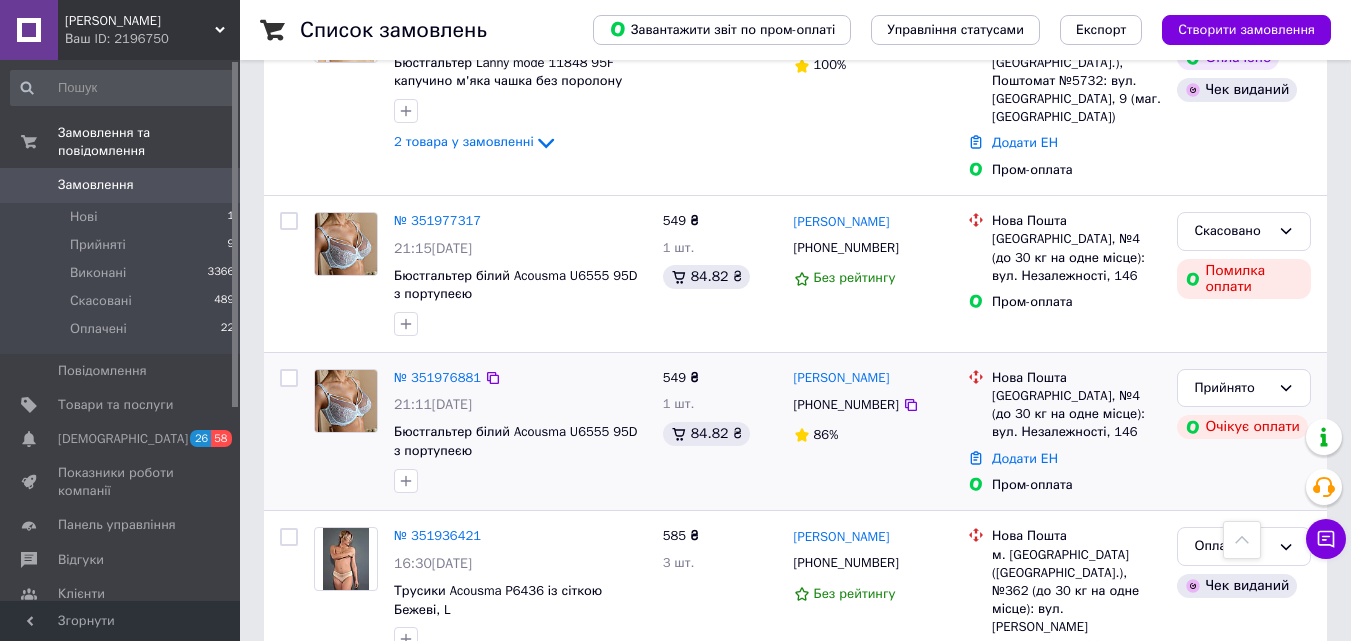 scroll, scrollTop: 1714, scrollLeft: 0, axis: vertical 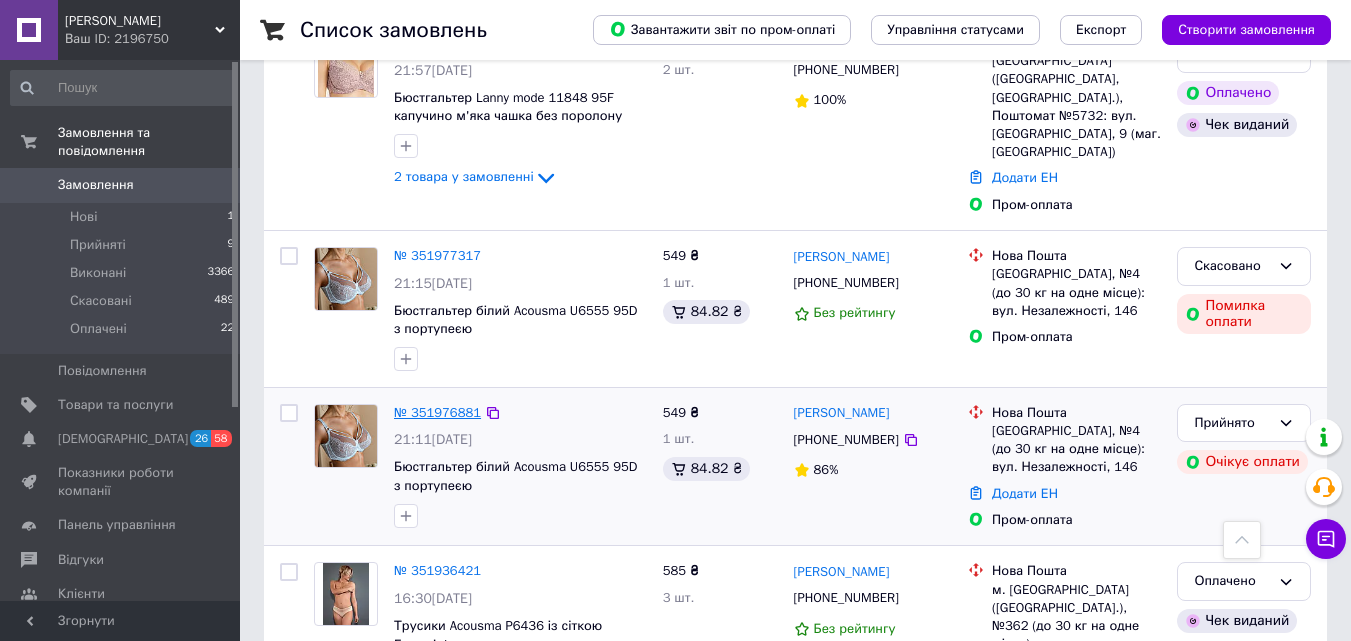 click on "№ 351976881" at bounding box center (437, 412) 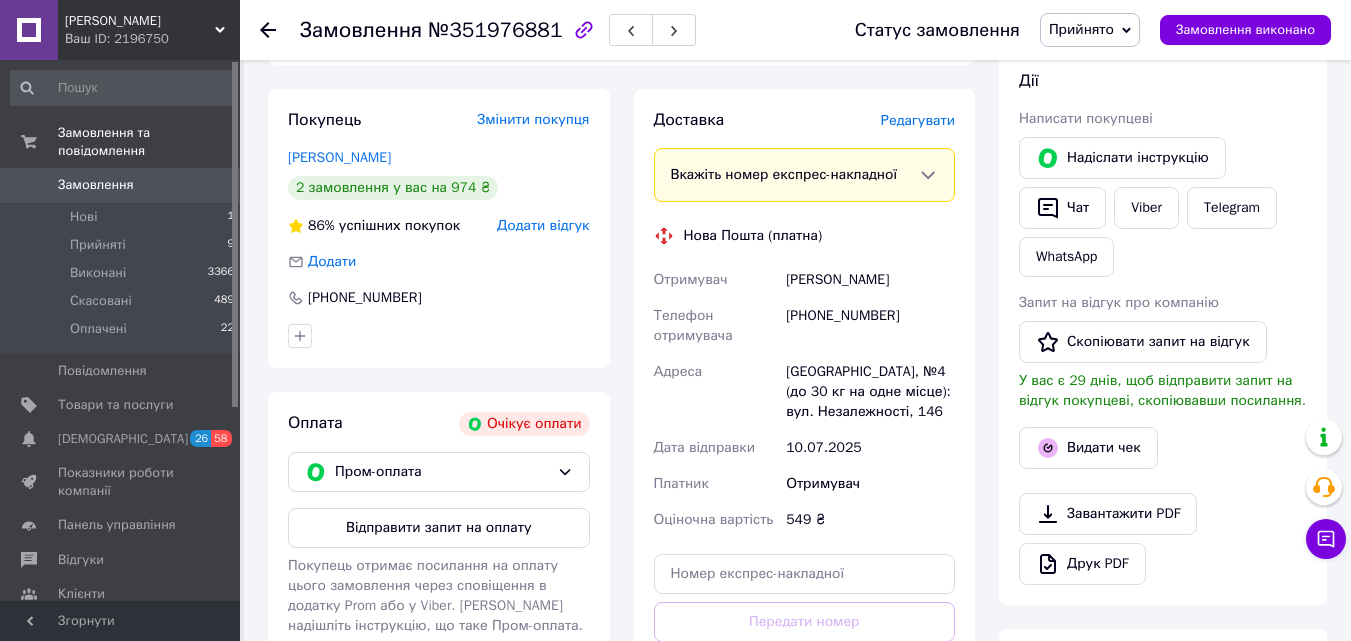 scroll, scrollTop: 202, scrollLeft: 0, axis: vertical 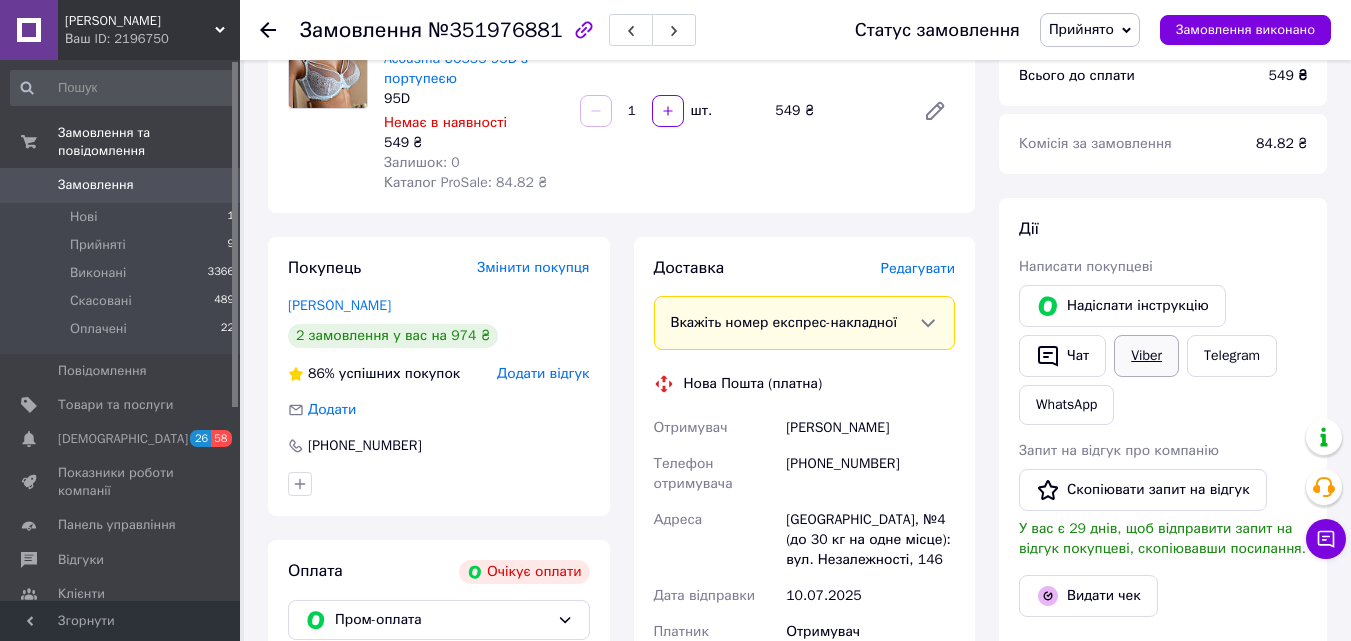 click on "Viber" at bounding box center (1146, 356) 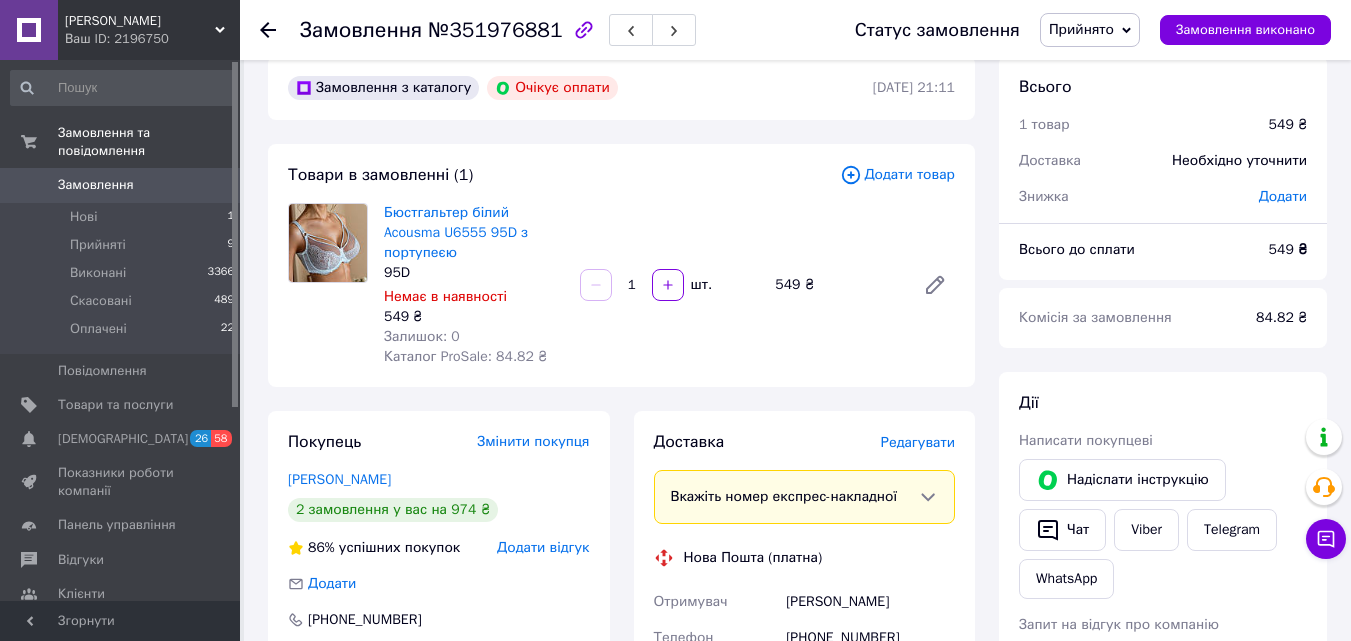 scroll, scrollTop: 0, scrollLeft: 0, axis: both 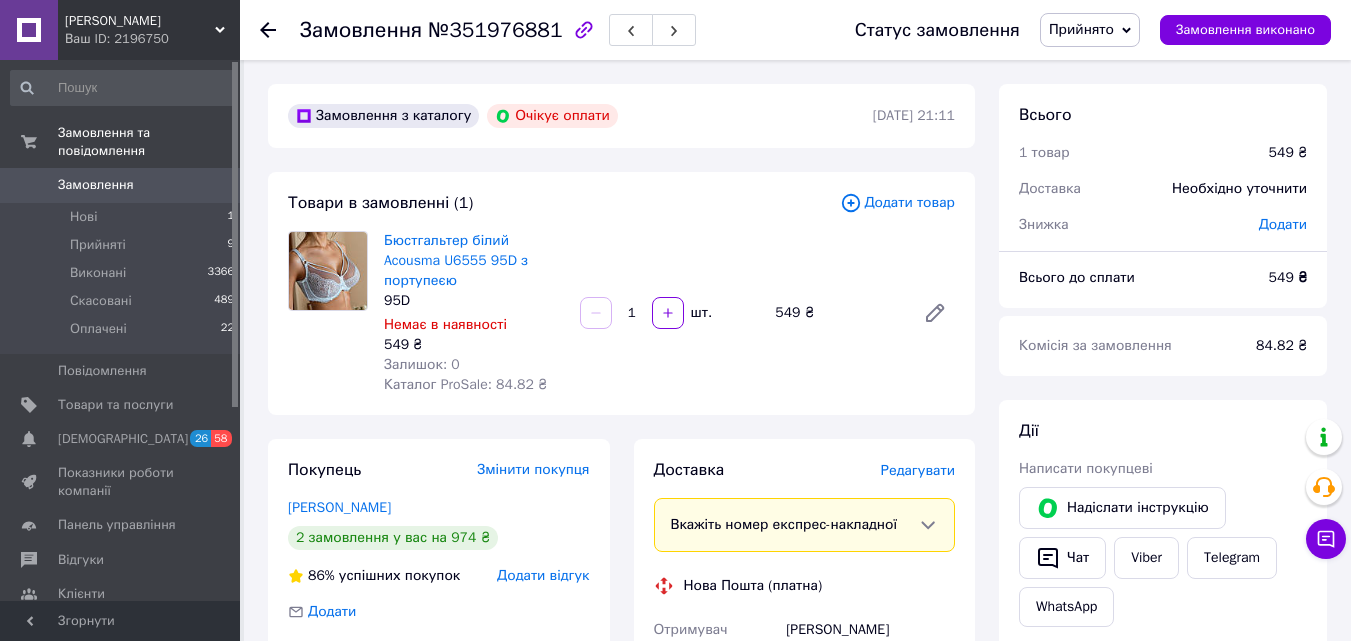 click on "Покупець Змінити покупця Двірник  Оксана  2 замовлення у вас на 974 ₴ 86%   успішних покупок Додати відгук Додати +380663105314" at bounding box center [439, 578] 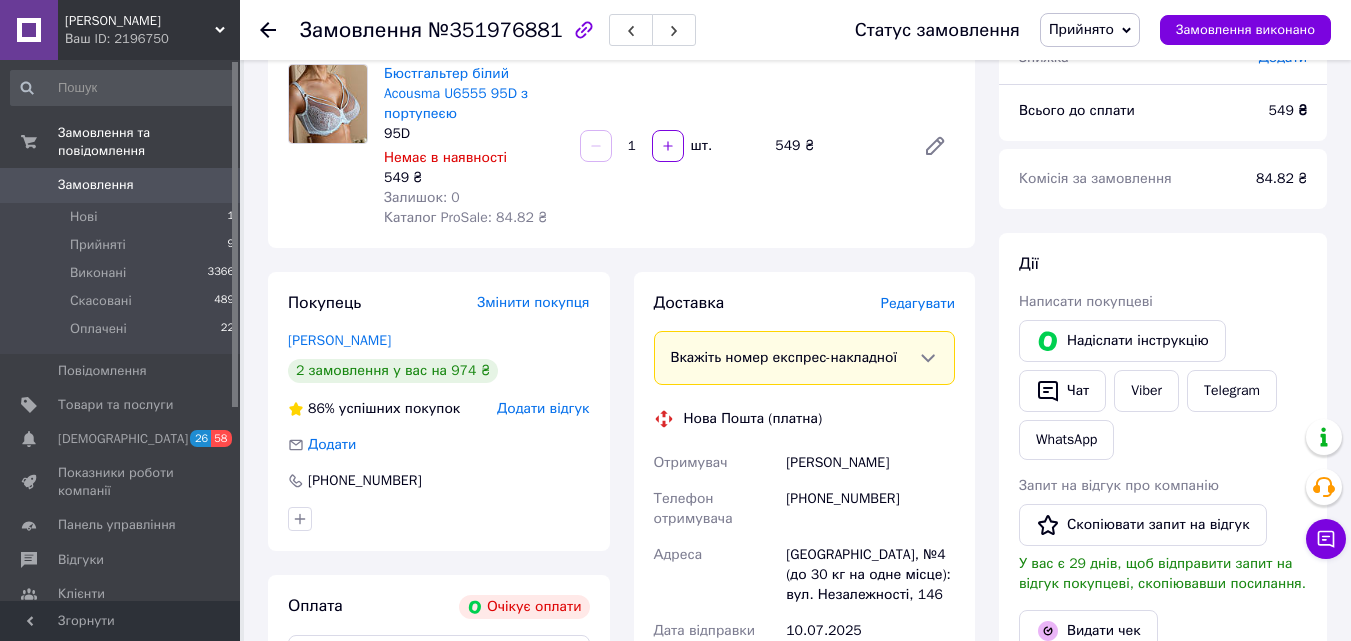 scroll, scrollTop: 202, scrollLeft: 0, axis: vertical 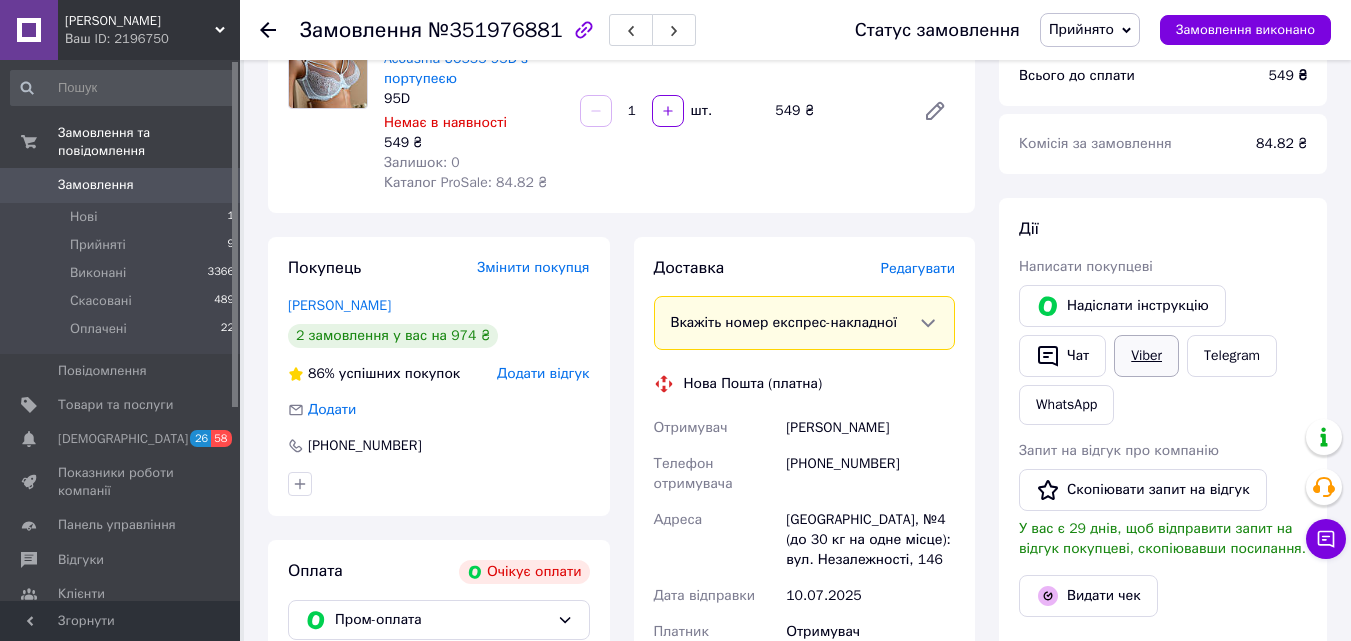 click on "Viber" at bounding box center [1146, 356] 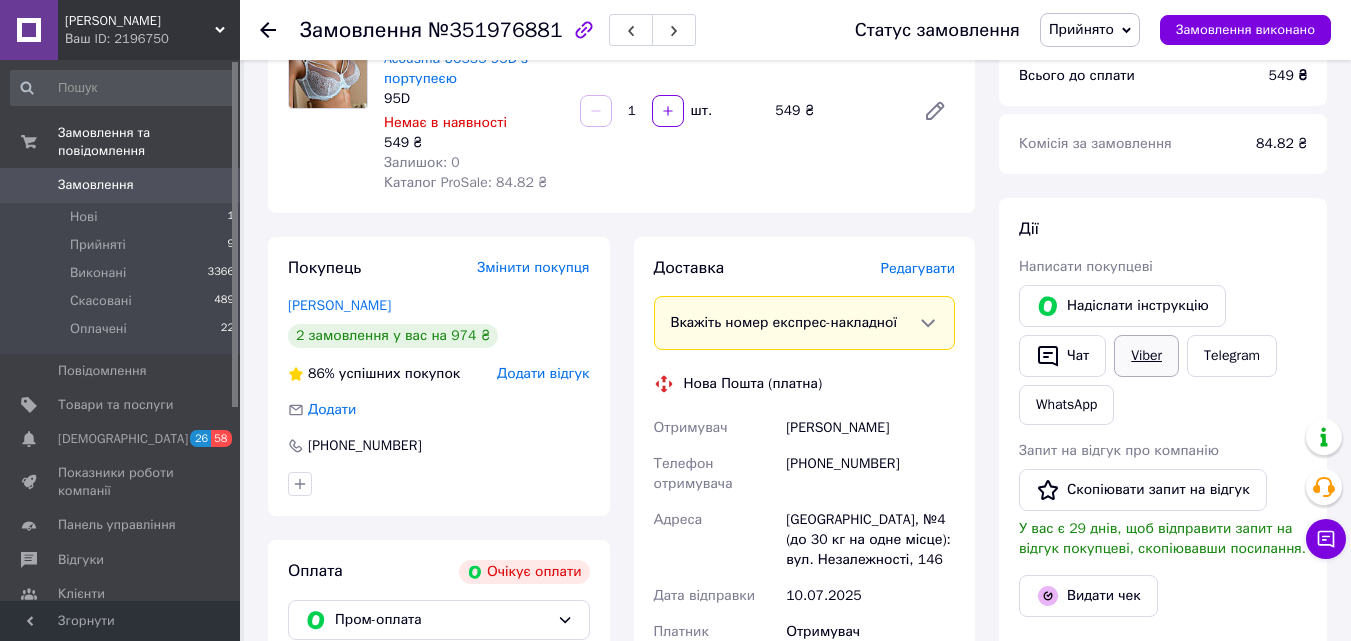 click on "Viber" at bounding box center [1146, 356] 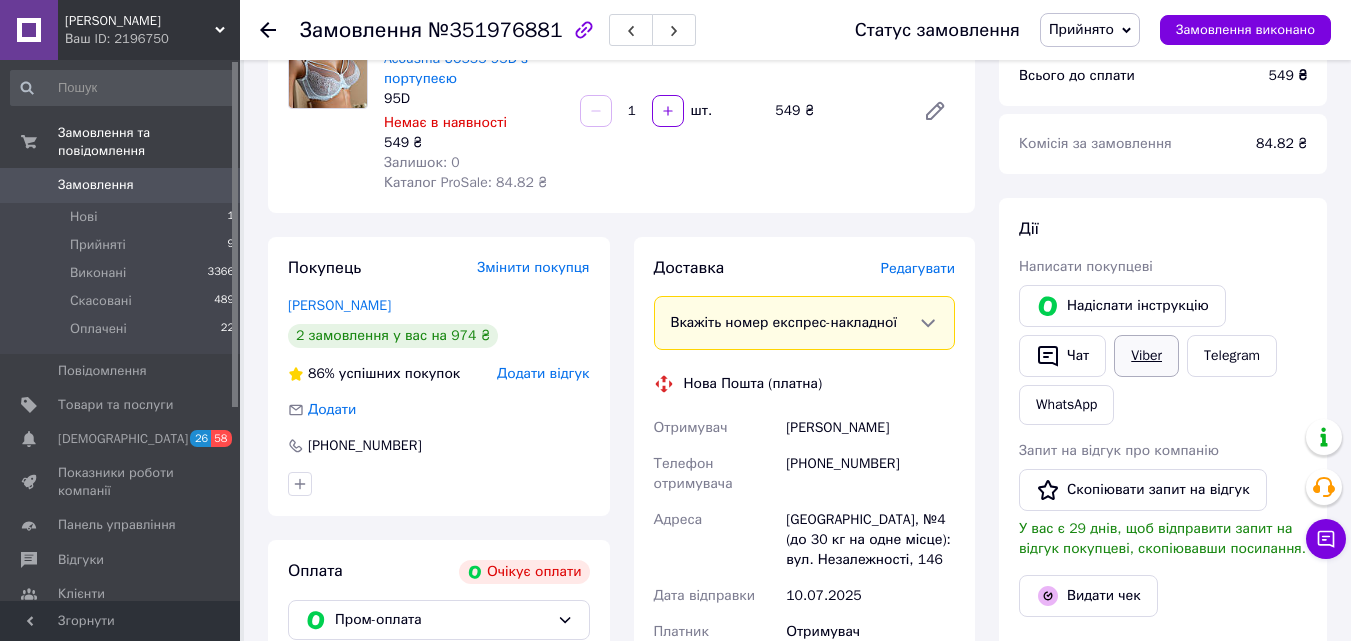 click on "Viber" at bounding box center (1146, 356) 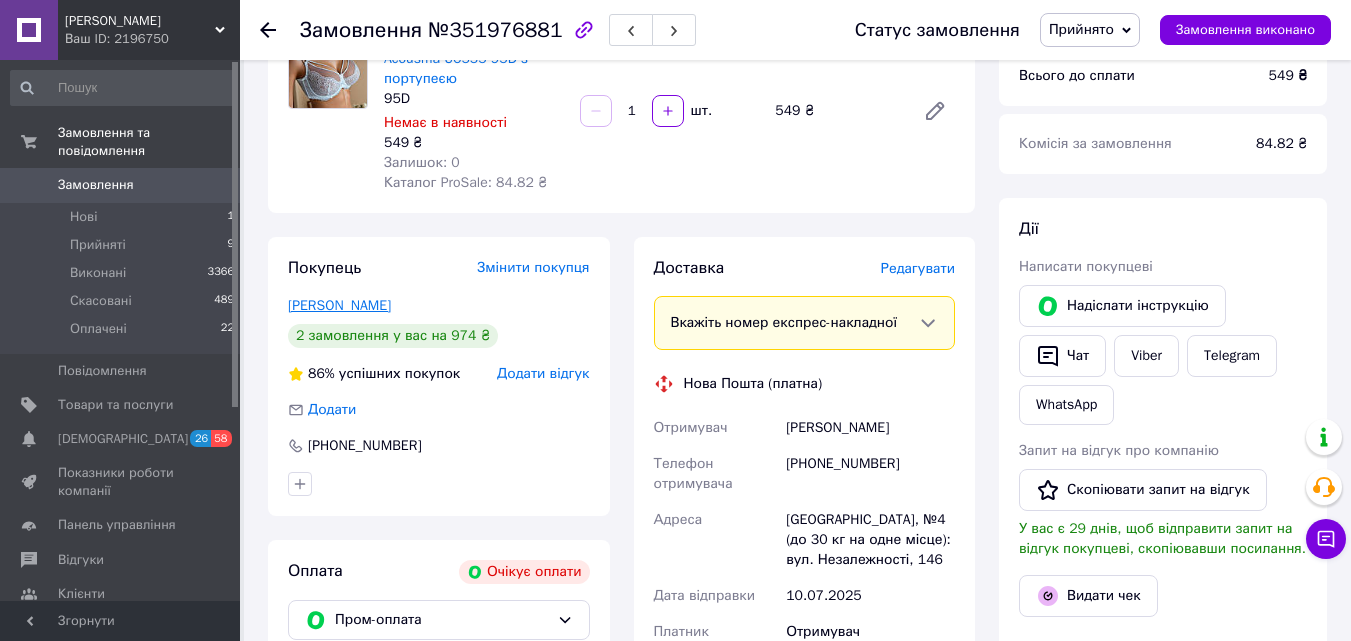 click on "[PERSON_NAME]" at bounding box center (339, 305) 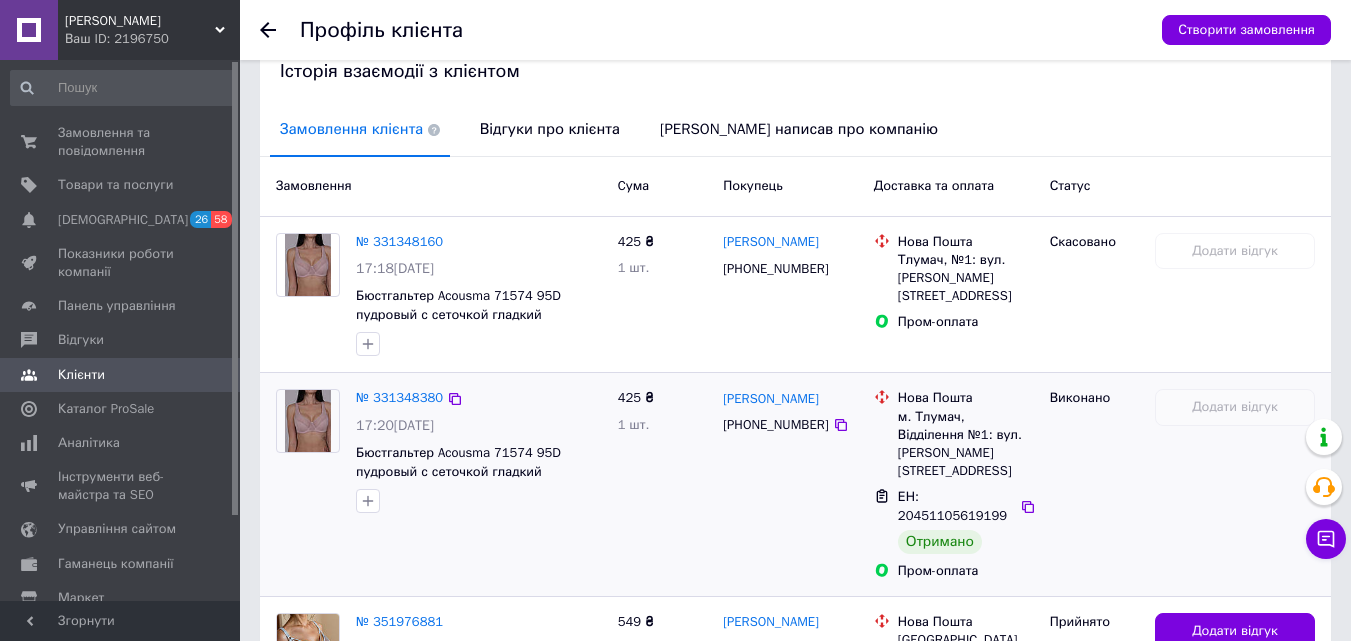 scroll, scrollTop: 399, scrollLeft: 0, axis: vertical 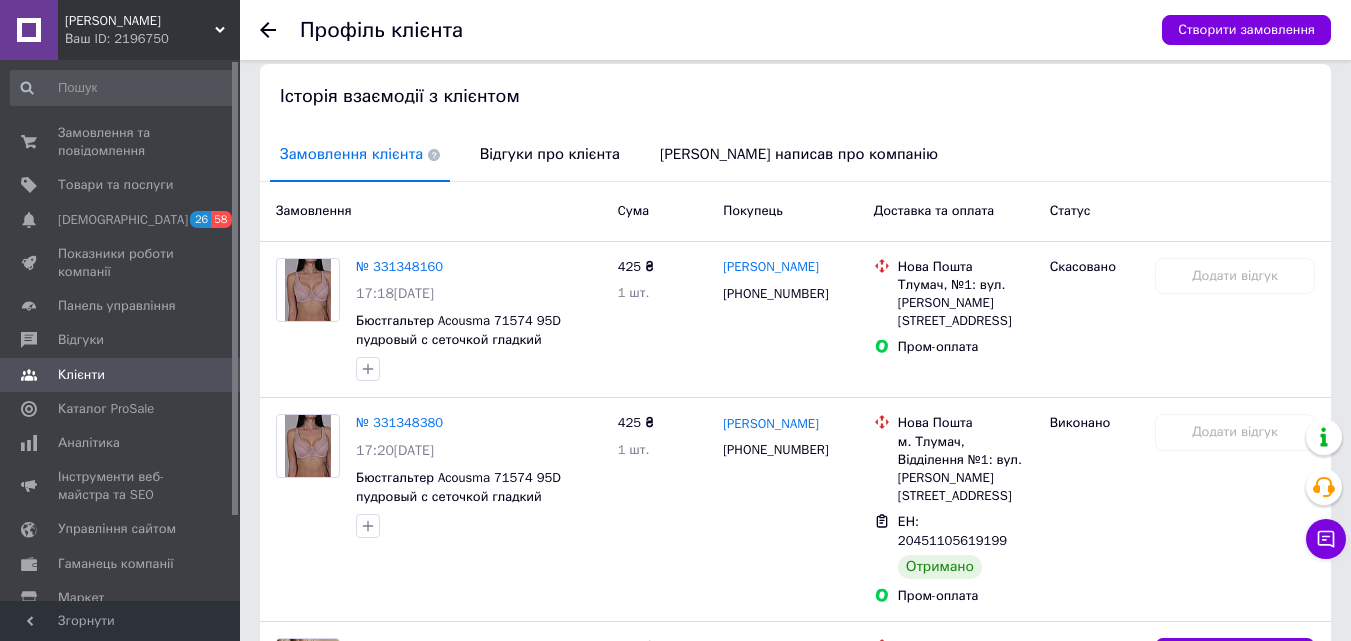 click at bounding box center [280, 30] 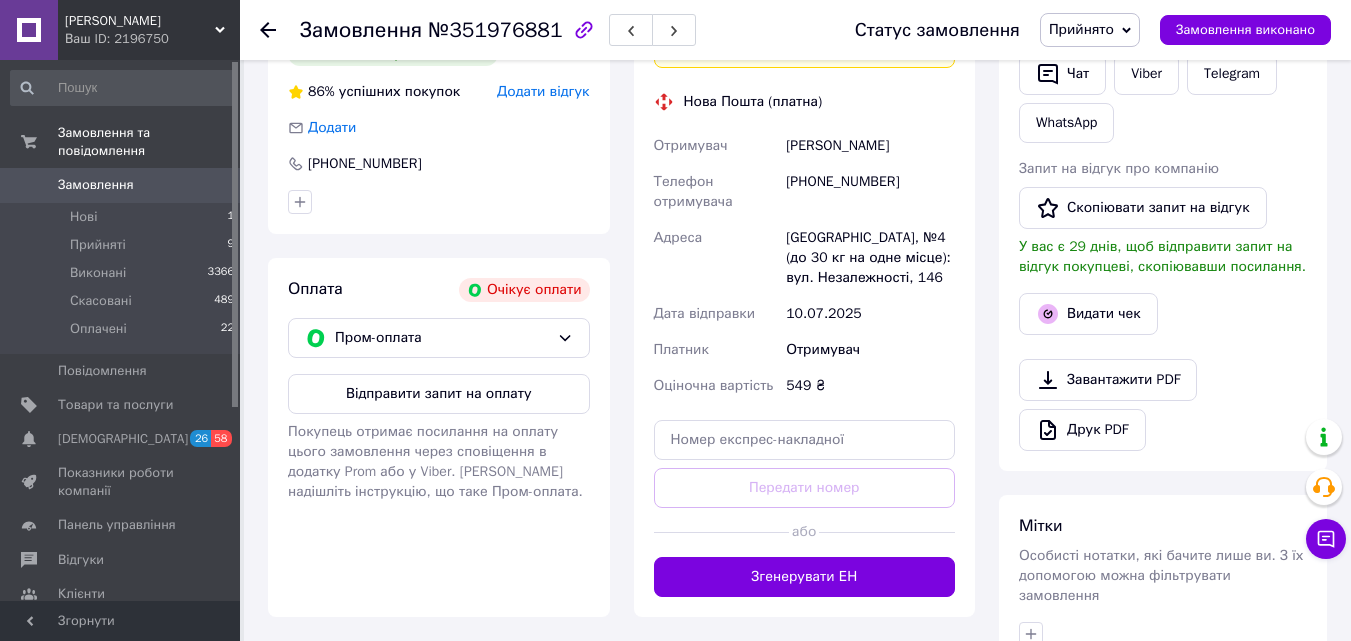 scroll, scrollTop: 500, scrollLeft: 0, axis: vertical 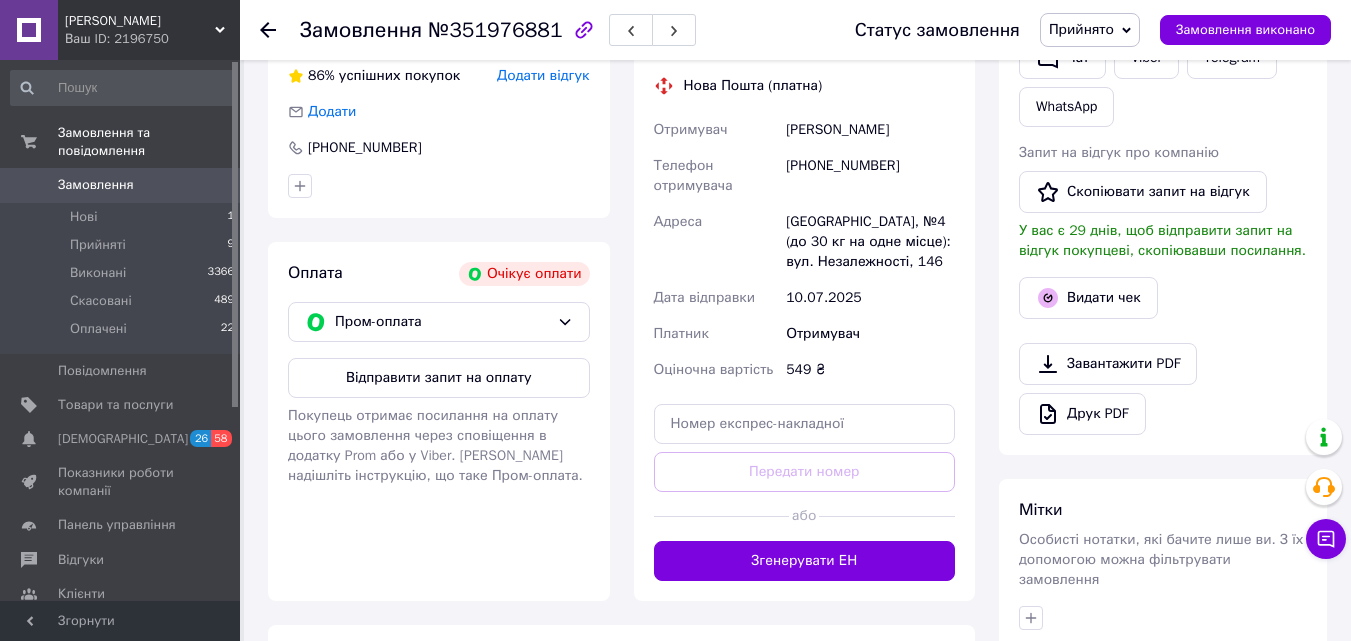 click 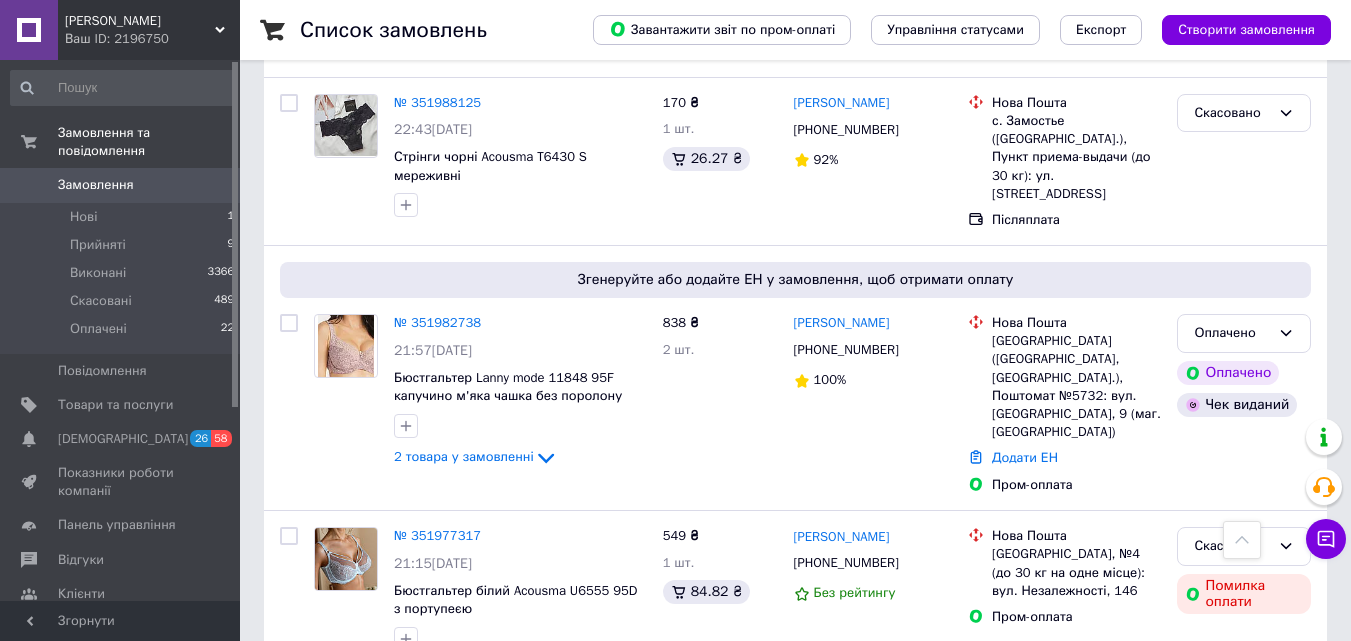 scroll, scrollTop: 1400, scrollLeft: 0, axis: vertical 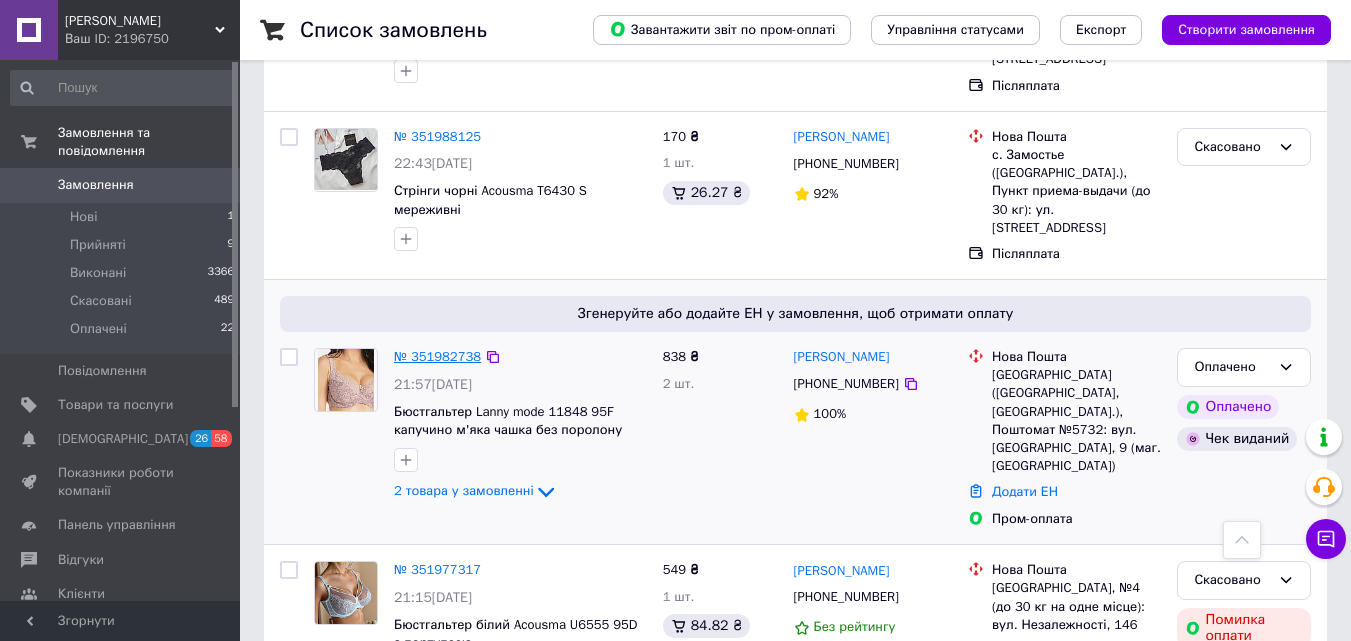 click on "№ 351982738" at bounding box center [437, 356] 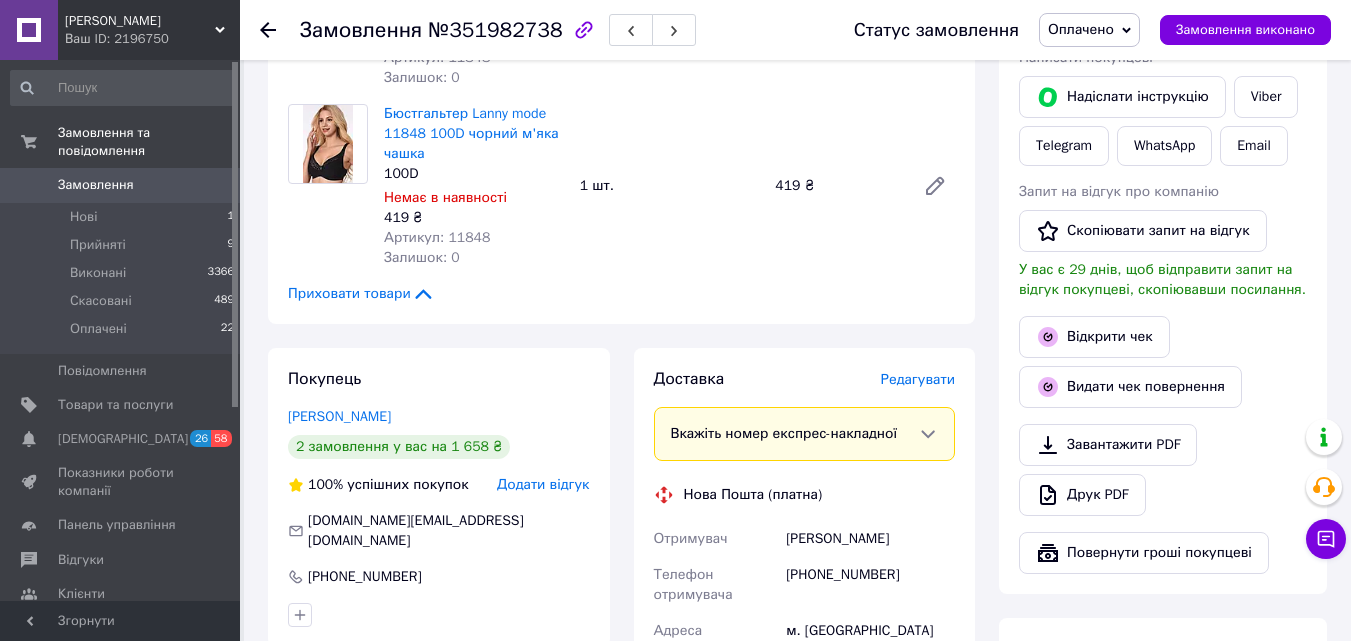 scroll, scrollTop: 169, scrollLeft: 0, axis: vertical 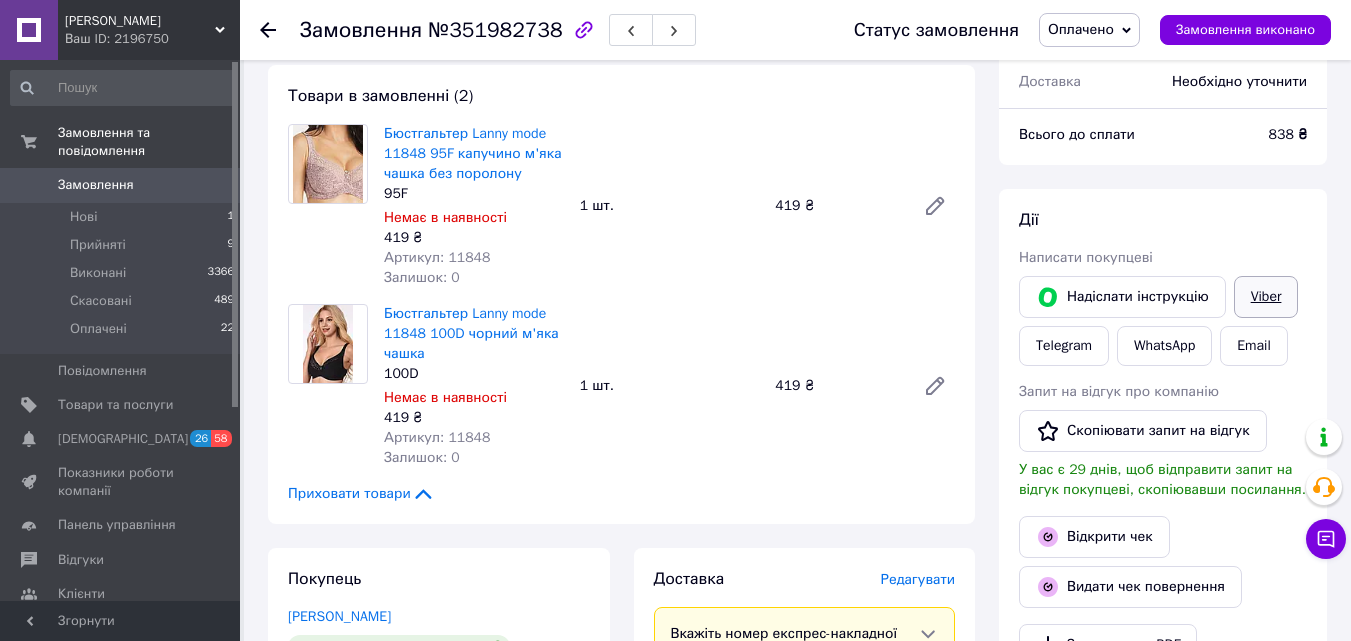 click on "Viber" at bounding box center [1266, 297] 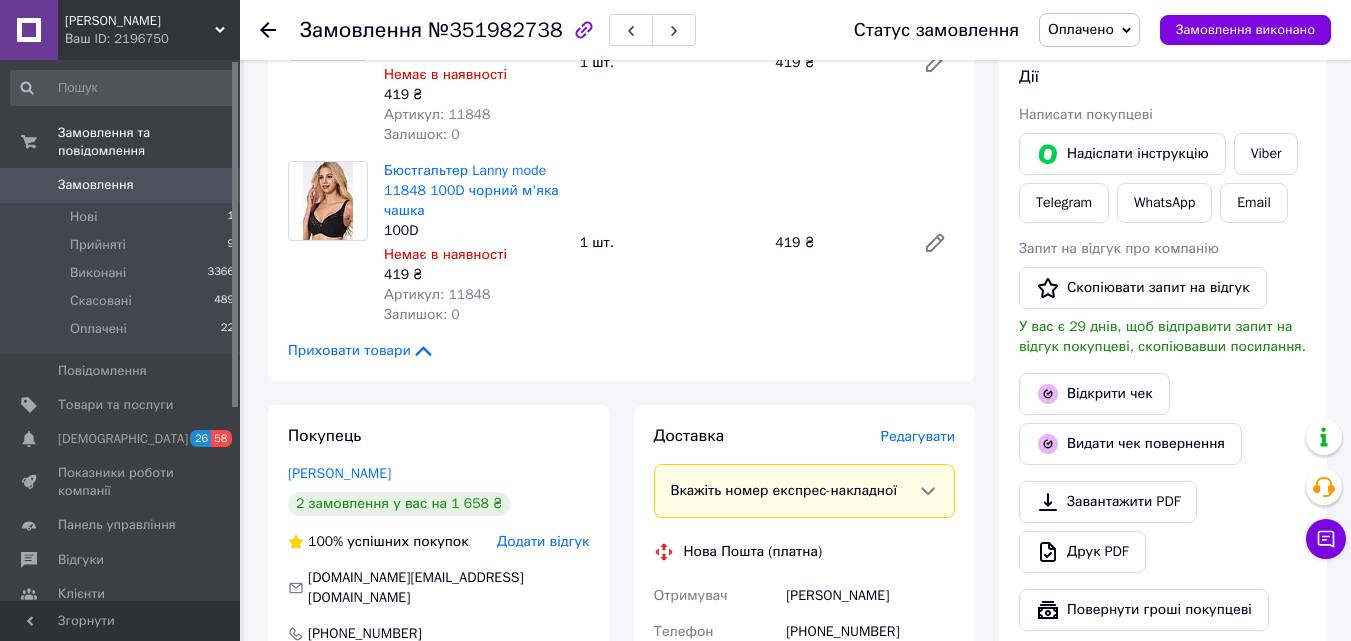 scroll, scrollTop: 500, scrollLeft: 0, axis: vertical 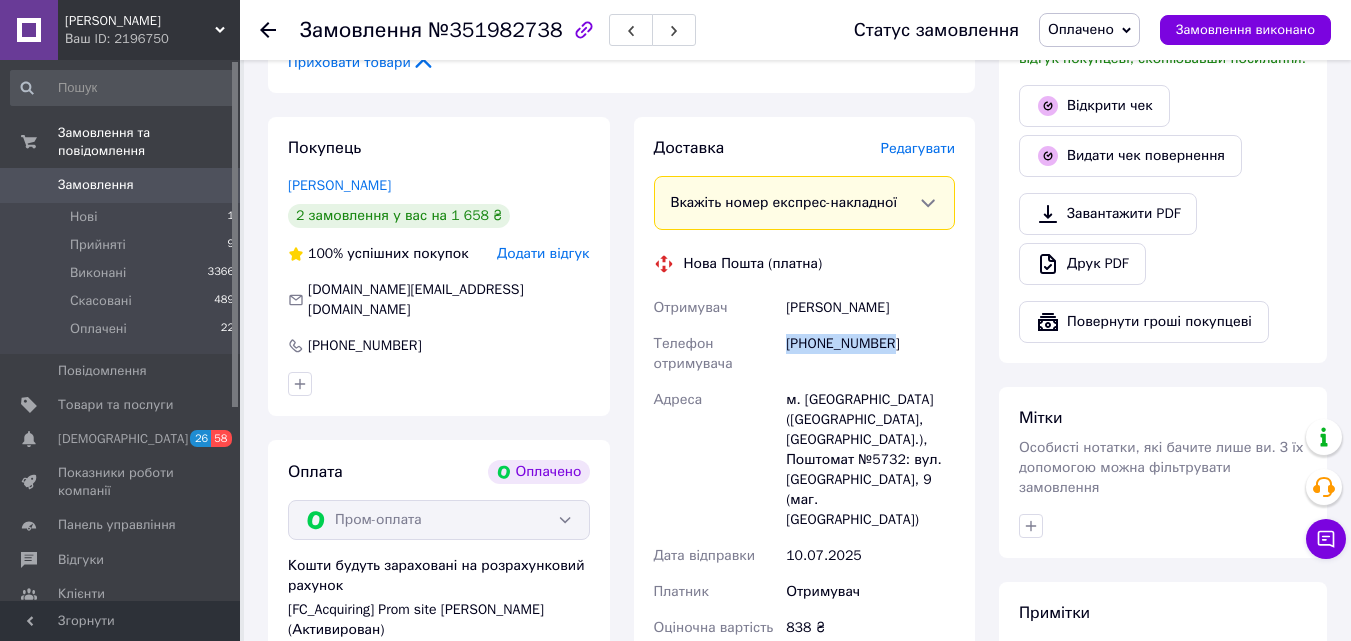 drag, startPoint x: 784, startPoint y: 346, endPoint x: 914, endPoint y: 355, distance: 130.31117 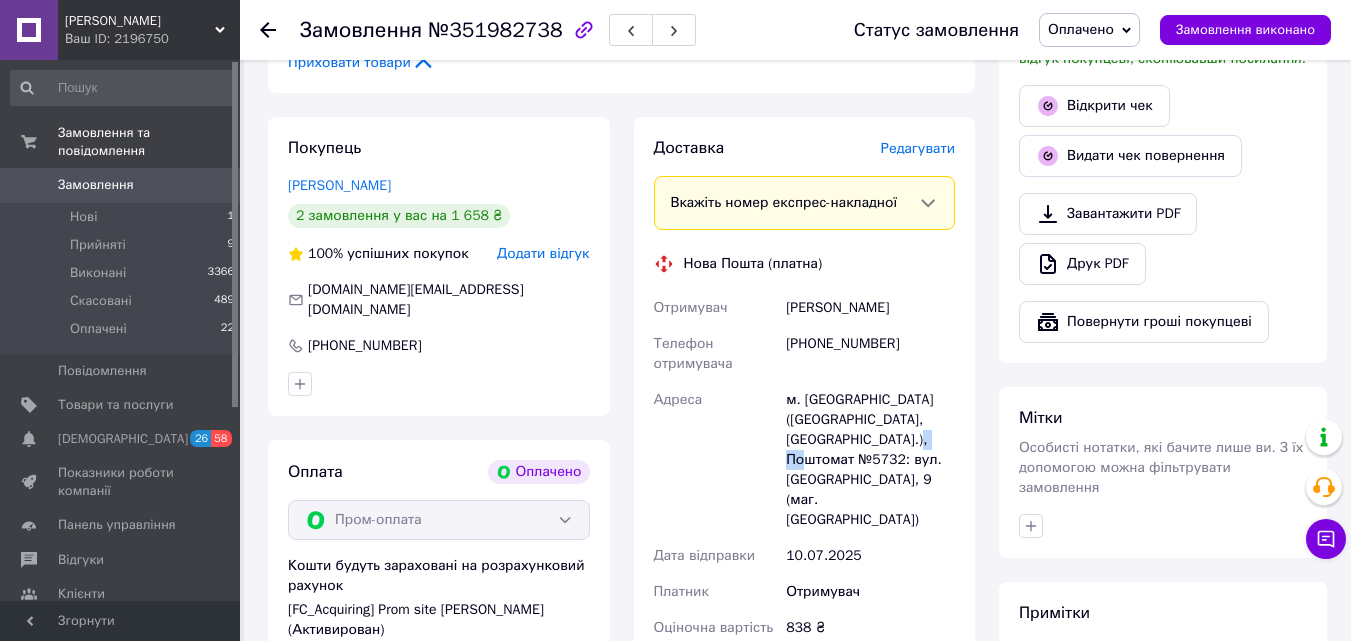 drag, startPoint x: 875, startPoint y: 437, endPoint x: 901, endPoint y: 441, distance: 26.305893 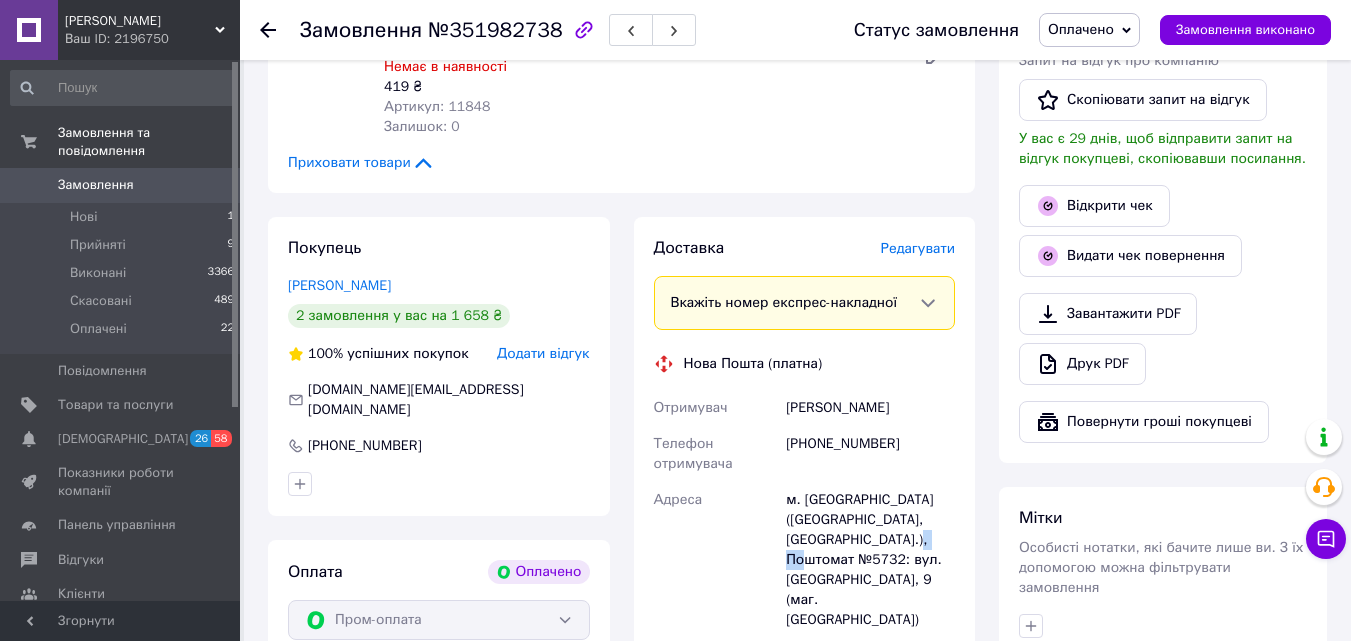 scroll, scrollTop: 800, scrollLeft: 0, axis: vertical 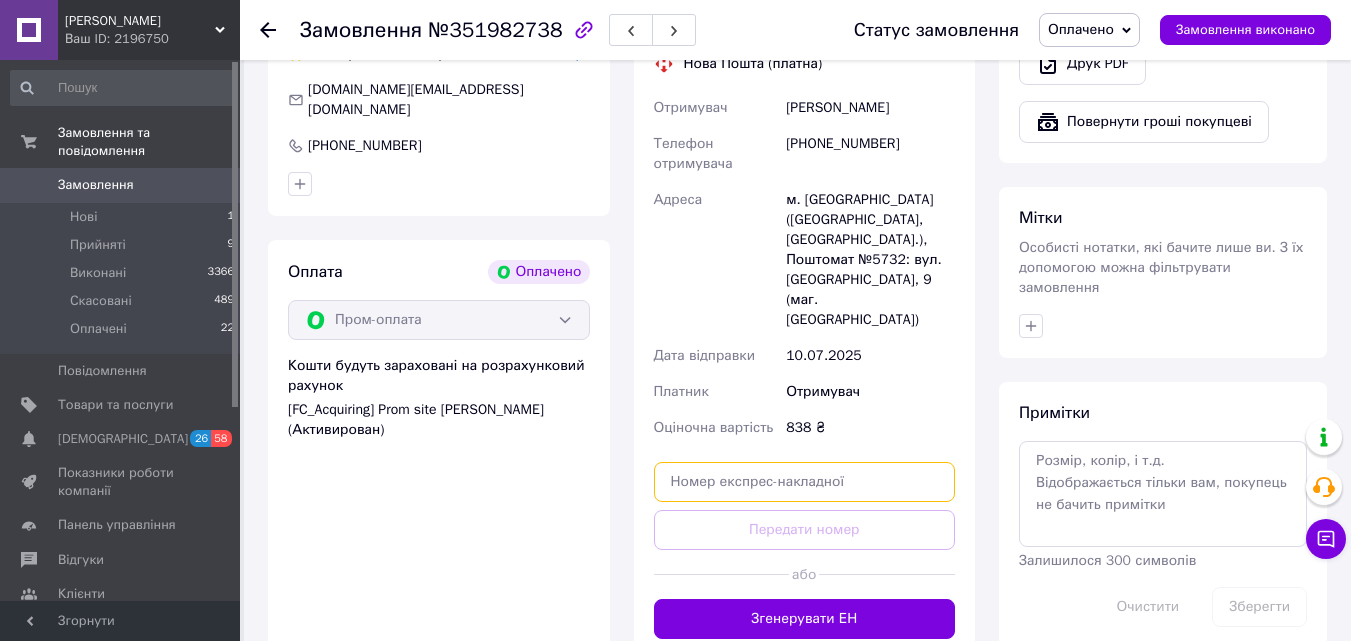click at bounding box center [805, 482] 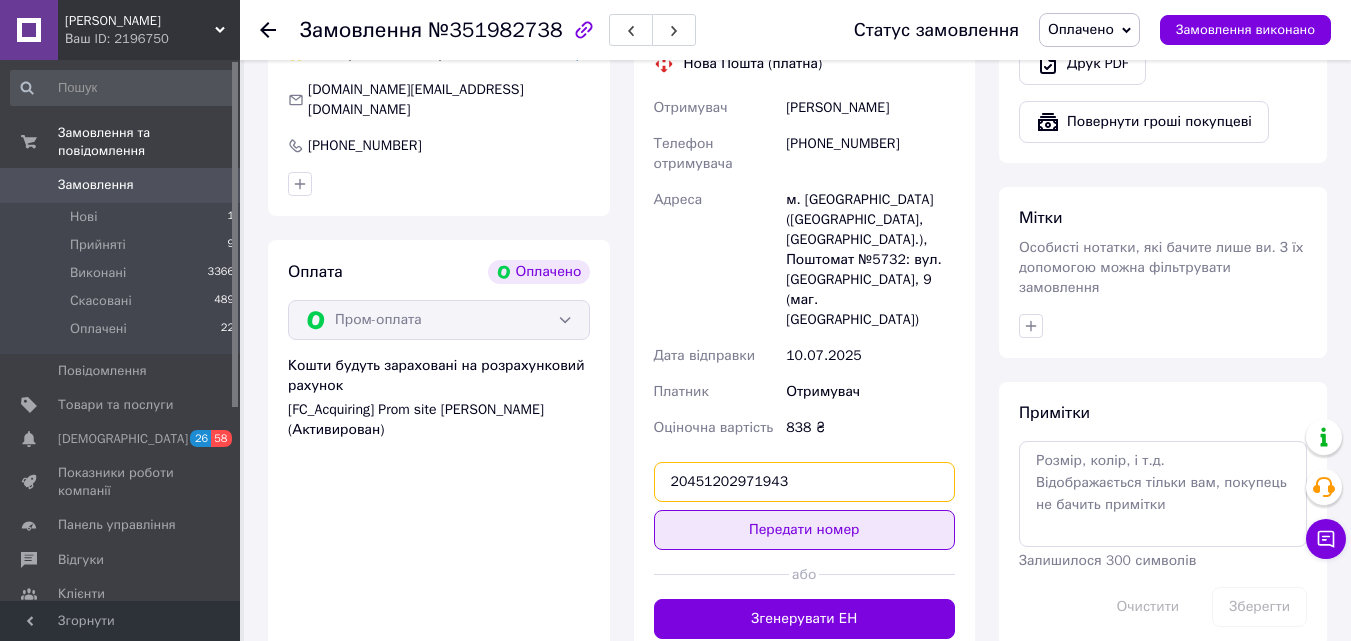type on "20451202971943" 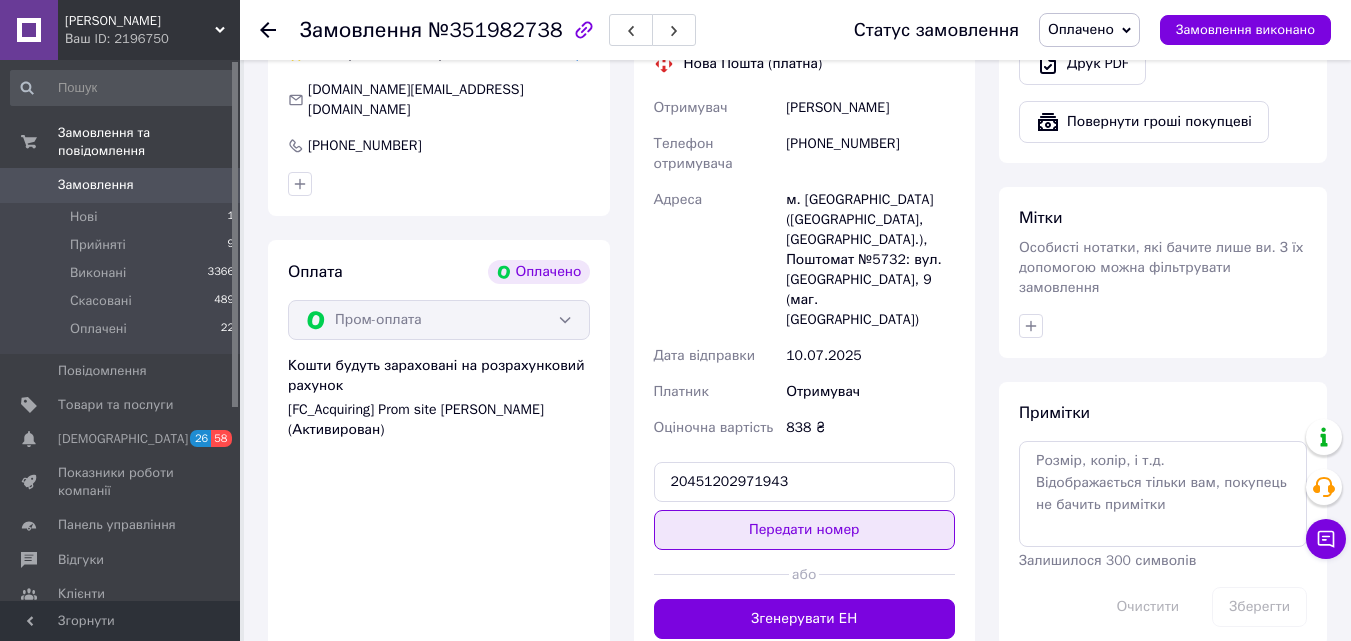 click on "Передати номер" at bounding box center [805, 530] 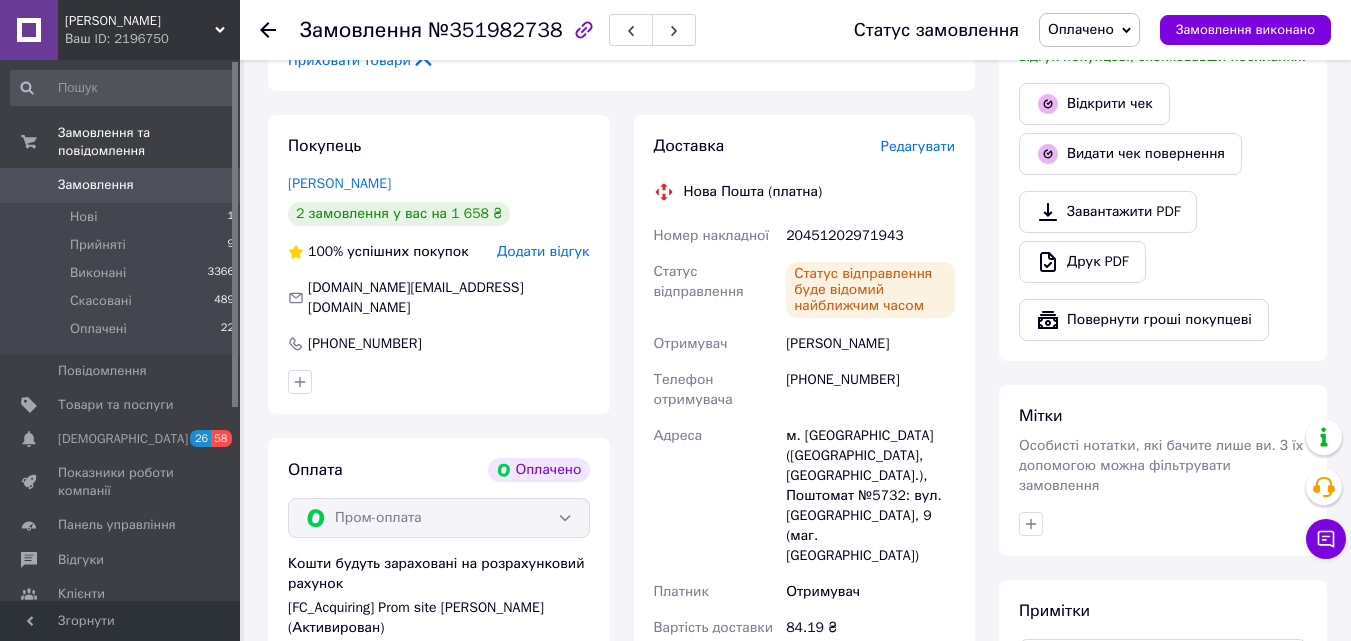 scroll, scrollTop: 600, scrollLeft: 0, axis: vertical 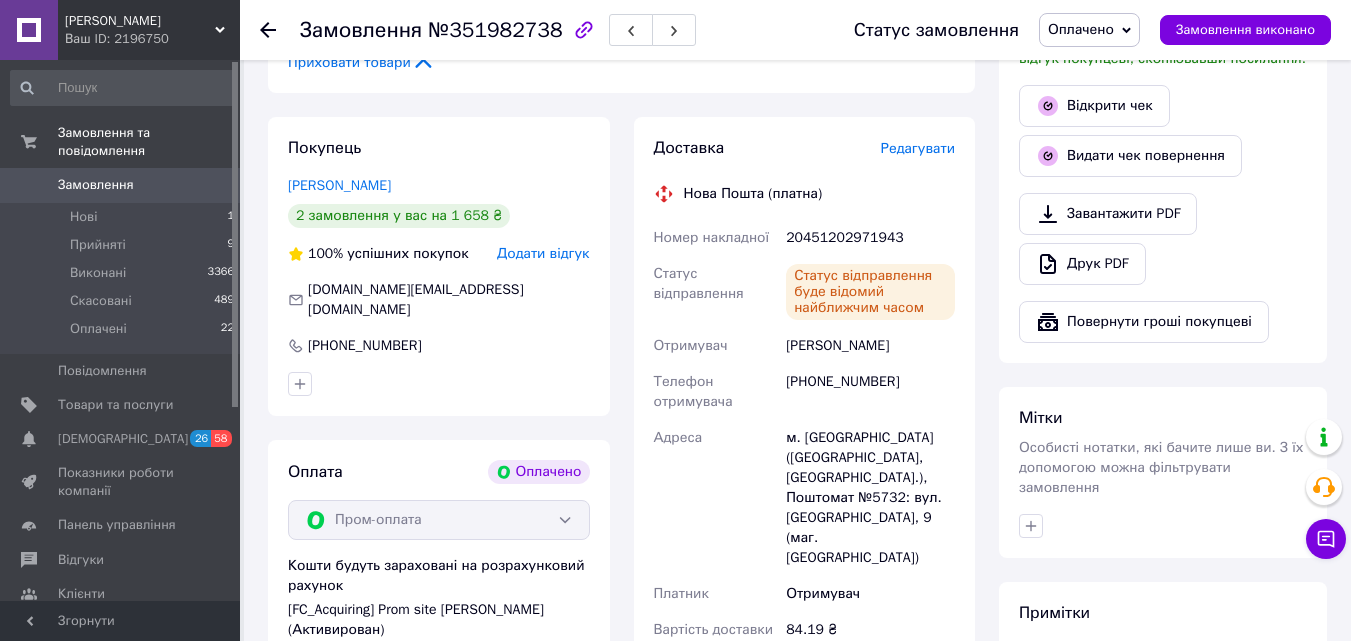 drag, startPoint x: 1179, startPoint y: 474, endPoint x: 1128, endPoint y: 349, distance: 135.00371 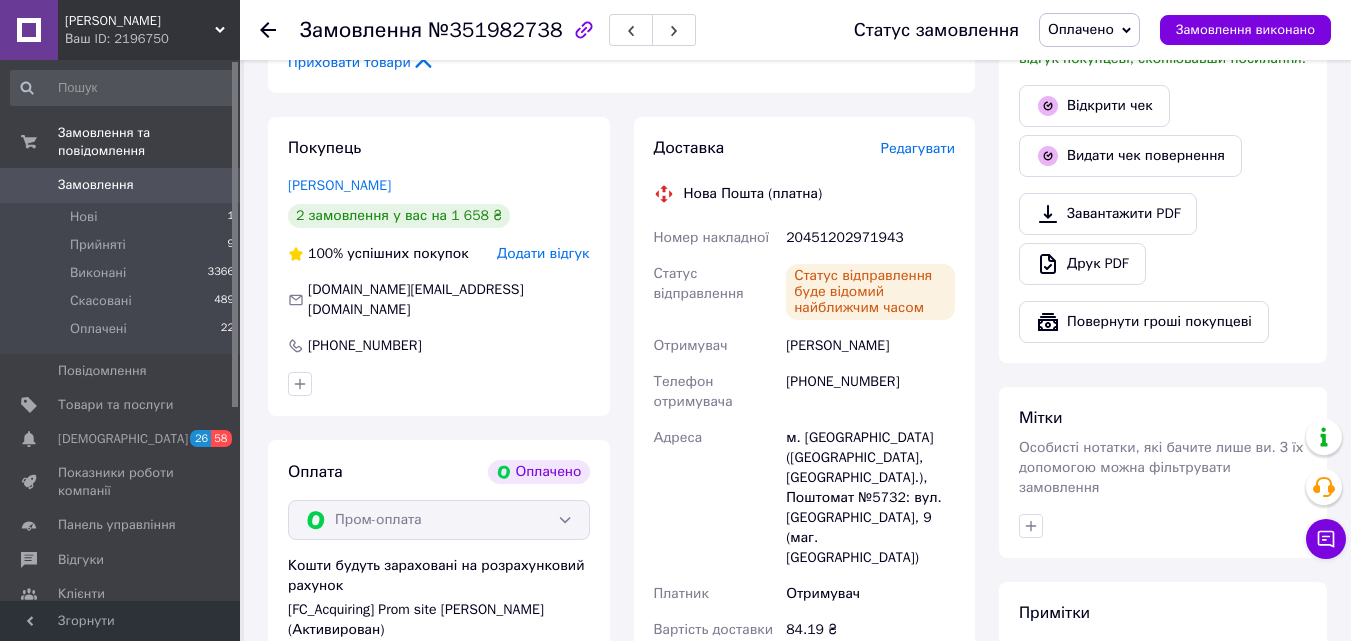 click 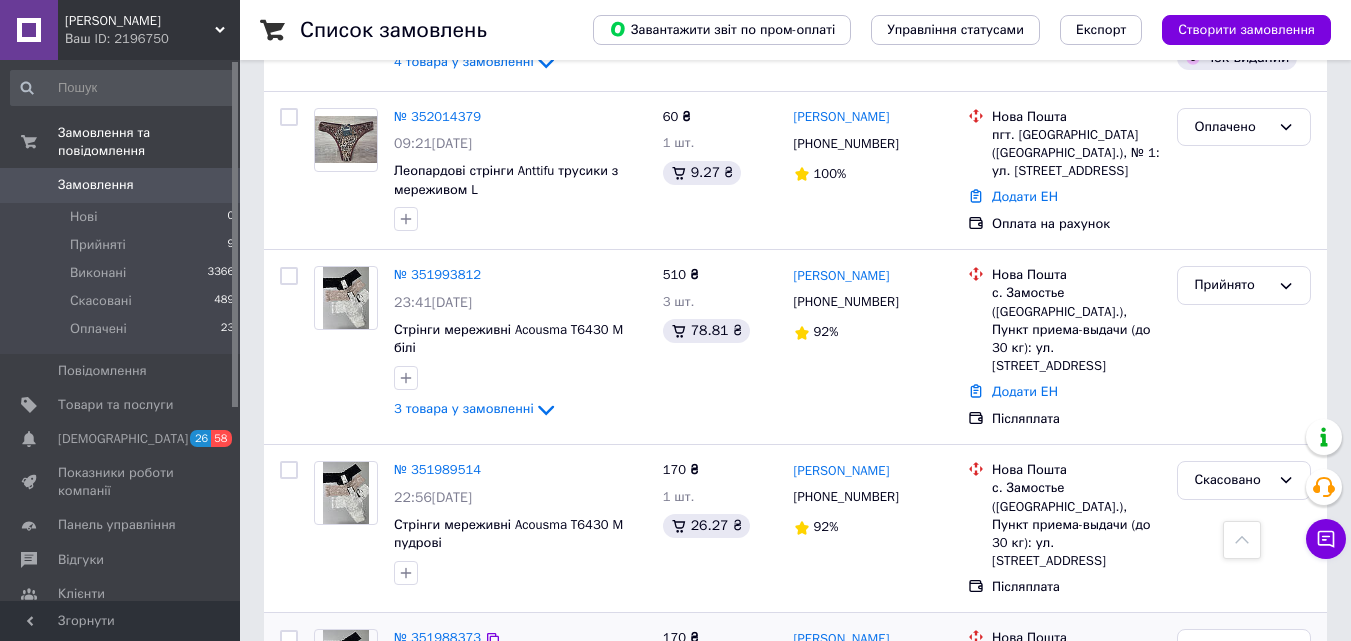 scroll, scrollTop: 700, scrollLeft: 0, axis: vertical 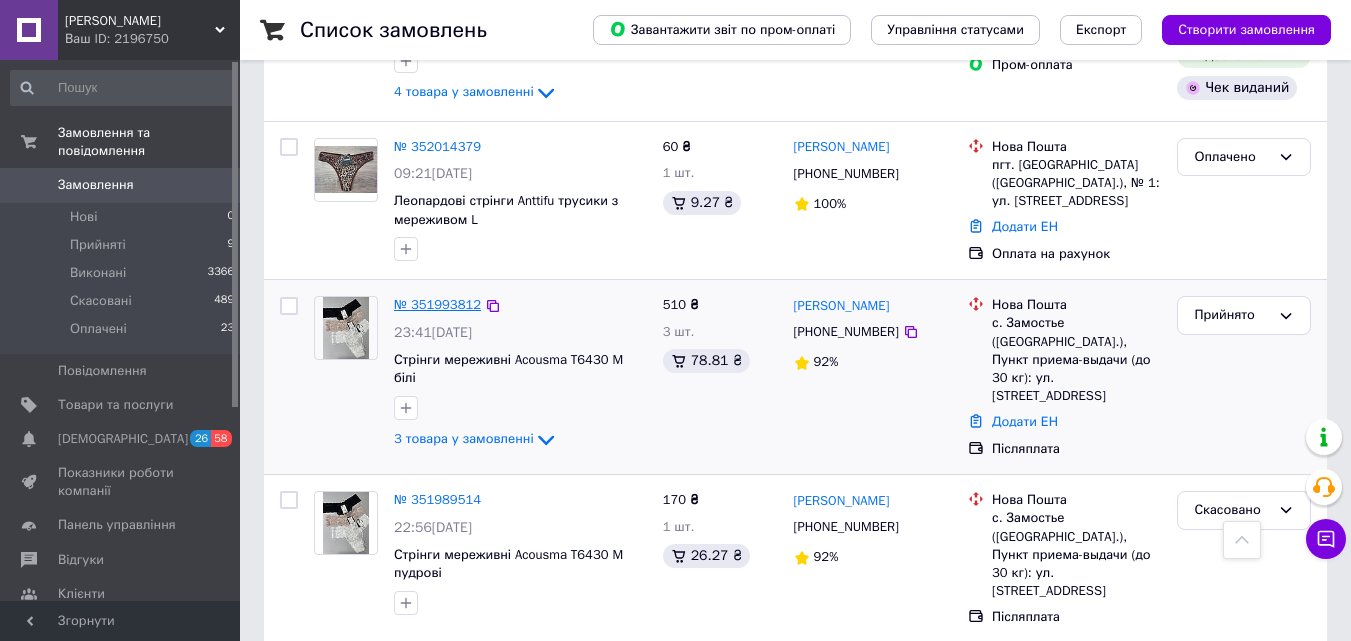 click on "№ 351993812" at bounding box center (437, 304) 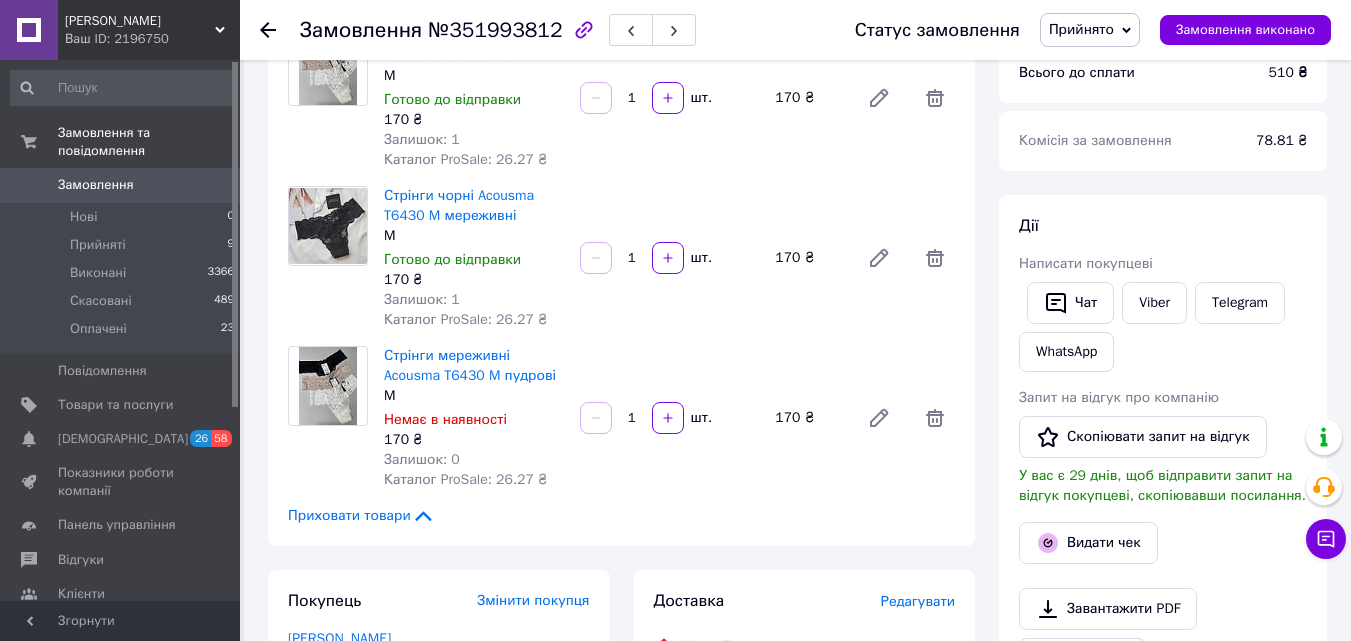 scroll, scrollTop: 200, scrollLeft: 0, axis: vertical 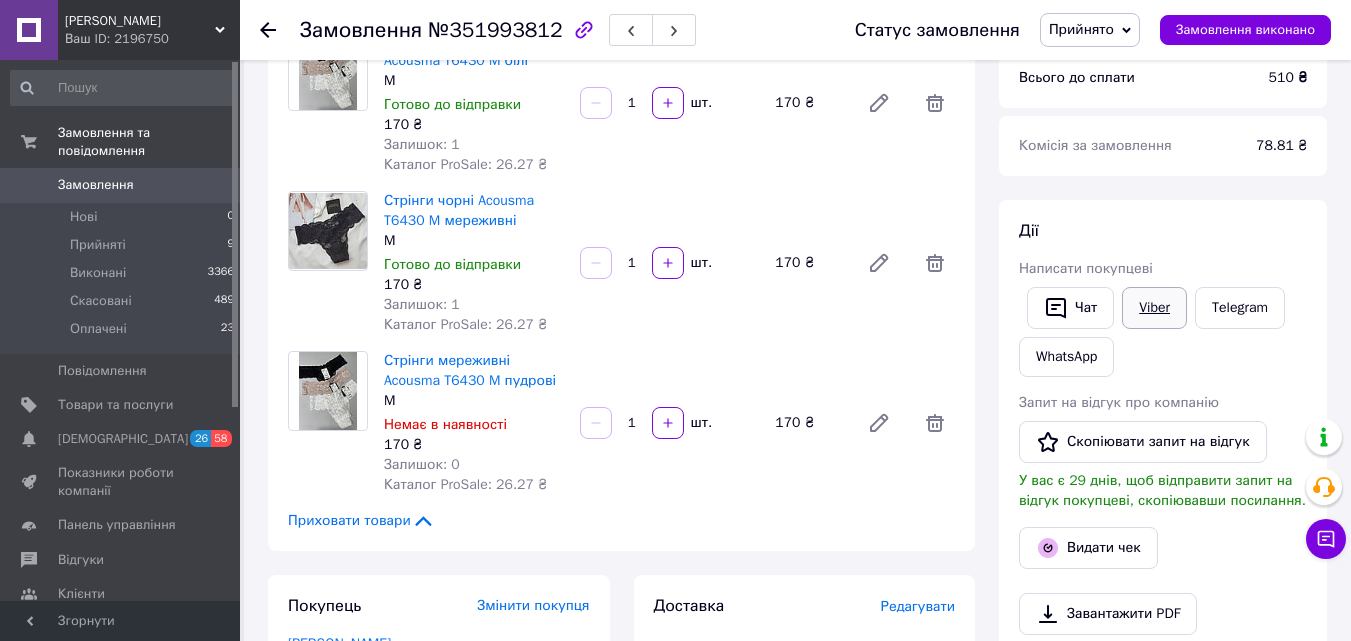click on "Viber" at bounding box center (1154, 308) 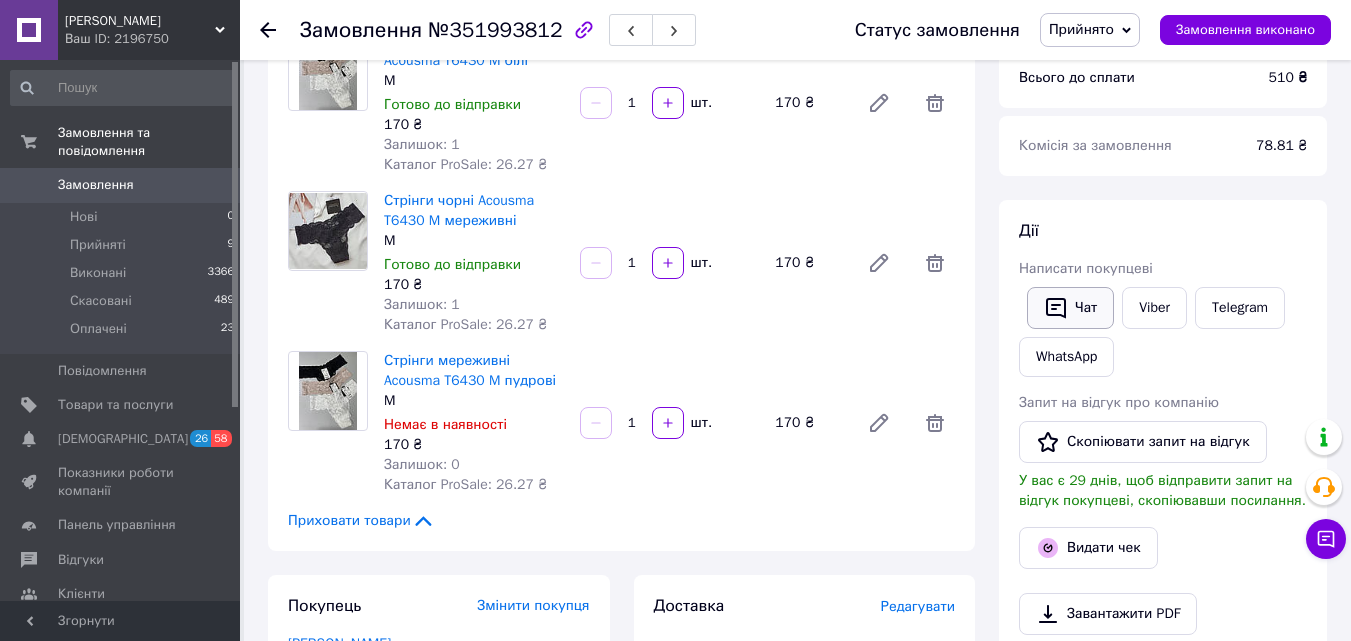 scroll, scrollTop: 0, scrollLeft: 0, axis: both 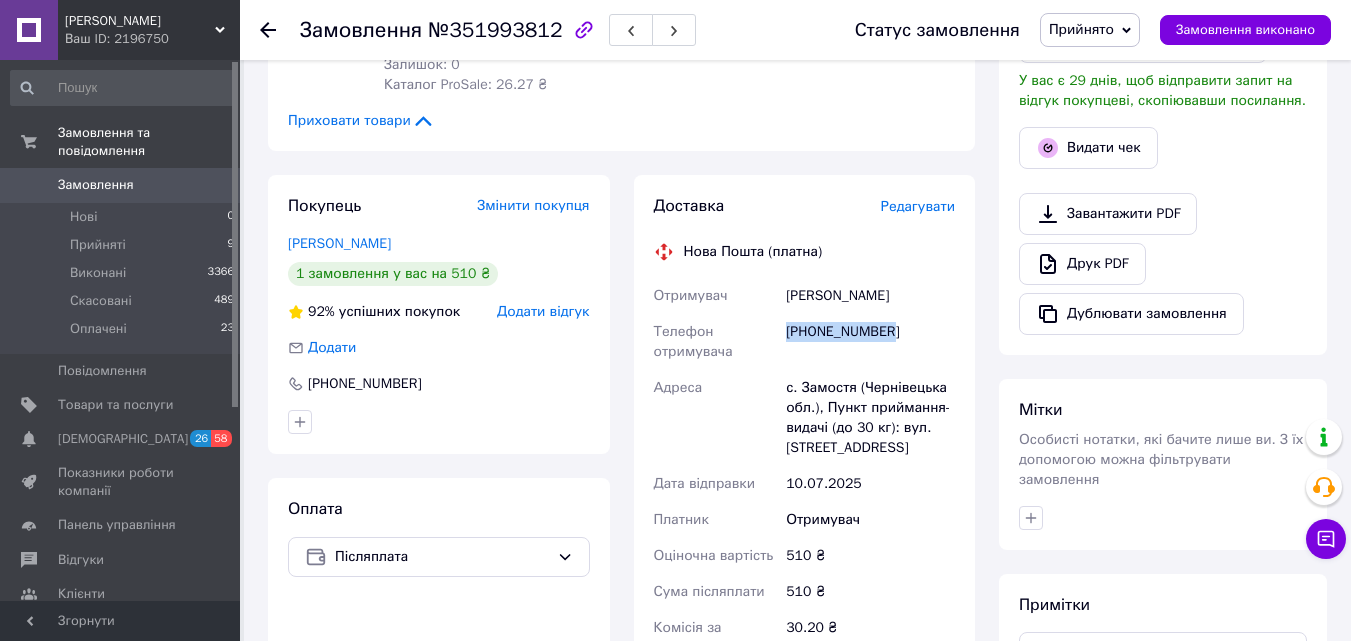 drag, startPoint x: 785, startPoint y: 325, endPoint x: 910, endPoint y: 335, distance: 125.39936 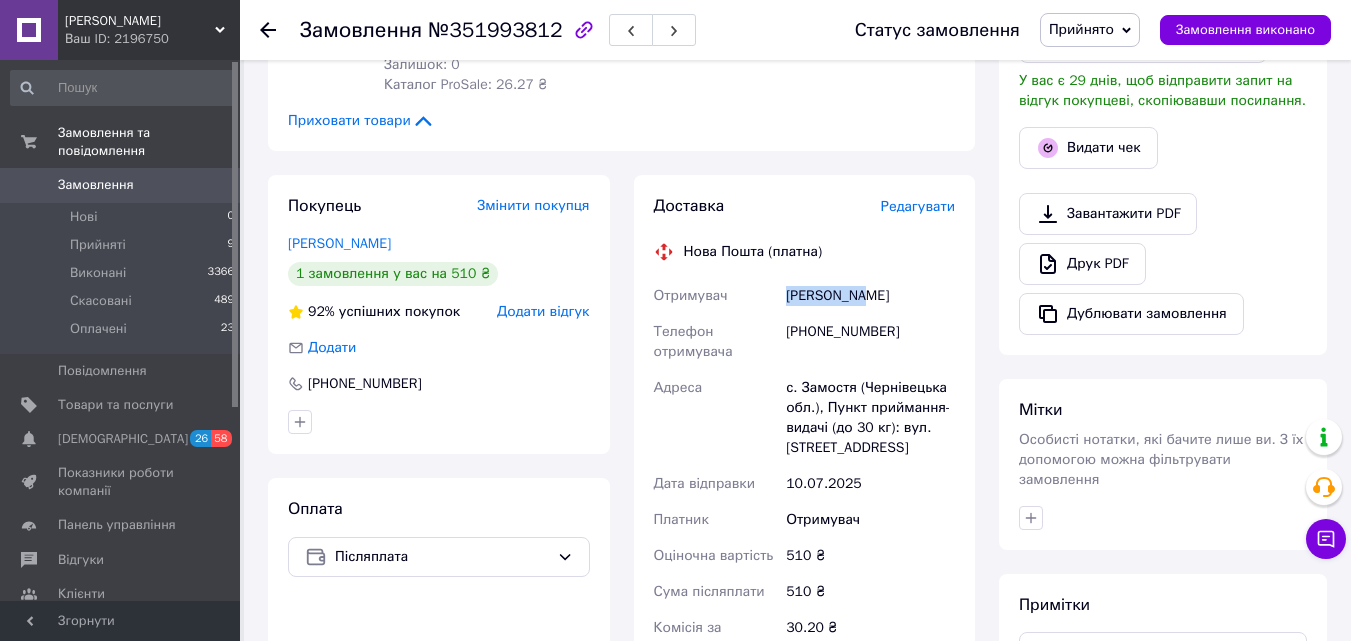 drag, startPoint x: 793, startPoint y: 295, endPoint x: 872, endPoint y: 296, distance: 79.00633 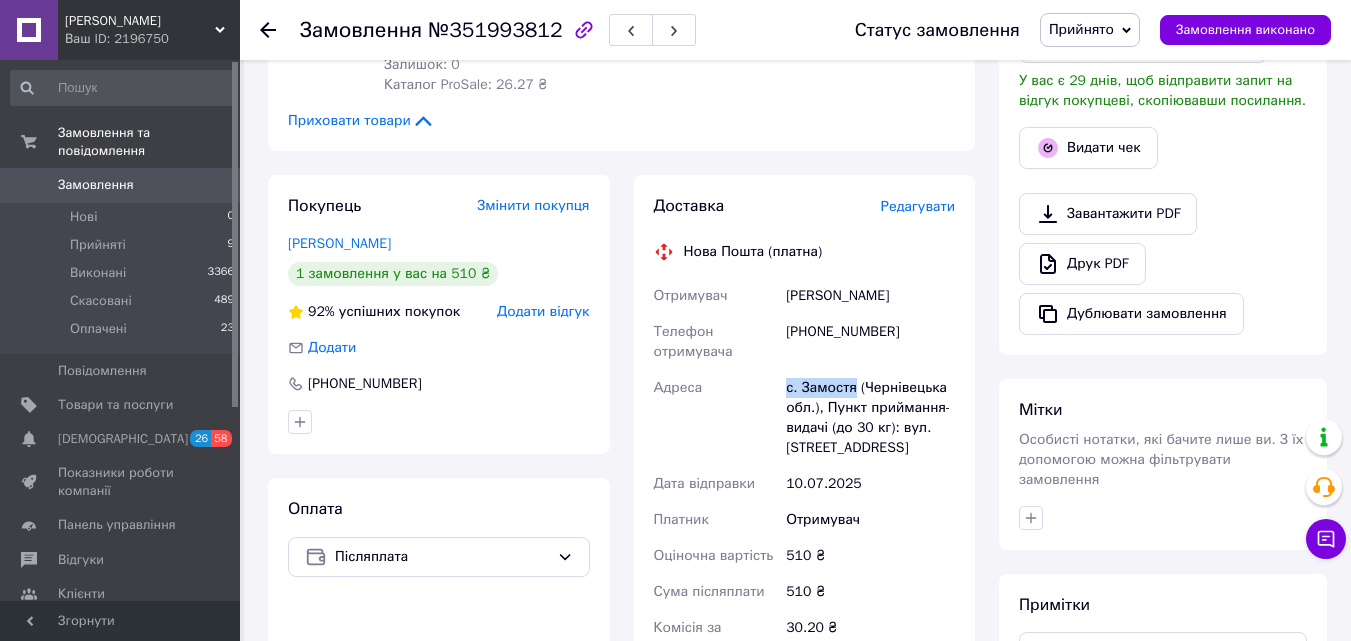 drag, startPoint x: 781, startPoint y: 392, endPoint x: 851, endPoint y: 396, distance: 70.11419 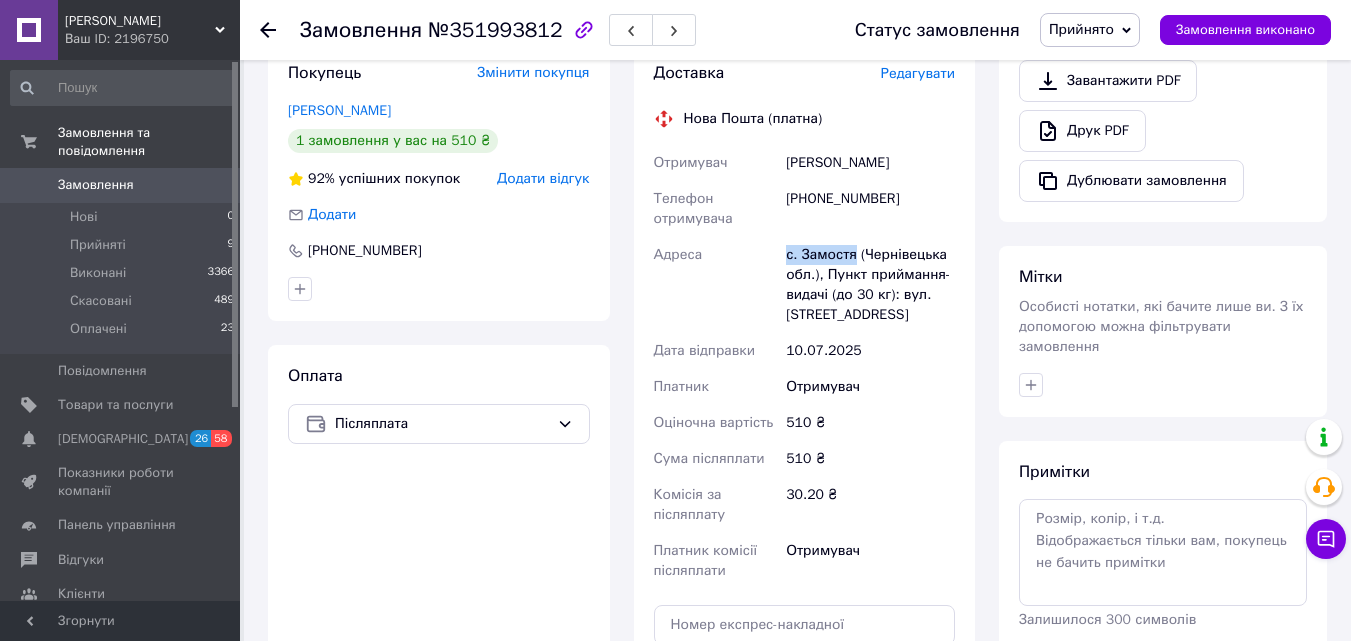 scroll, scrollTop: 900, scrollLeft: 0, axis: vertical 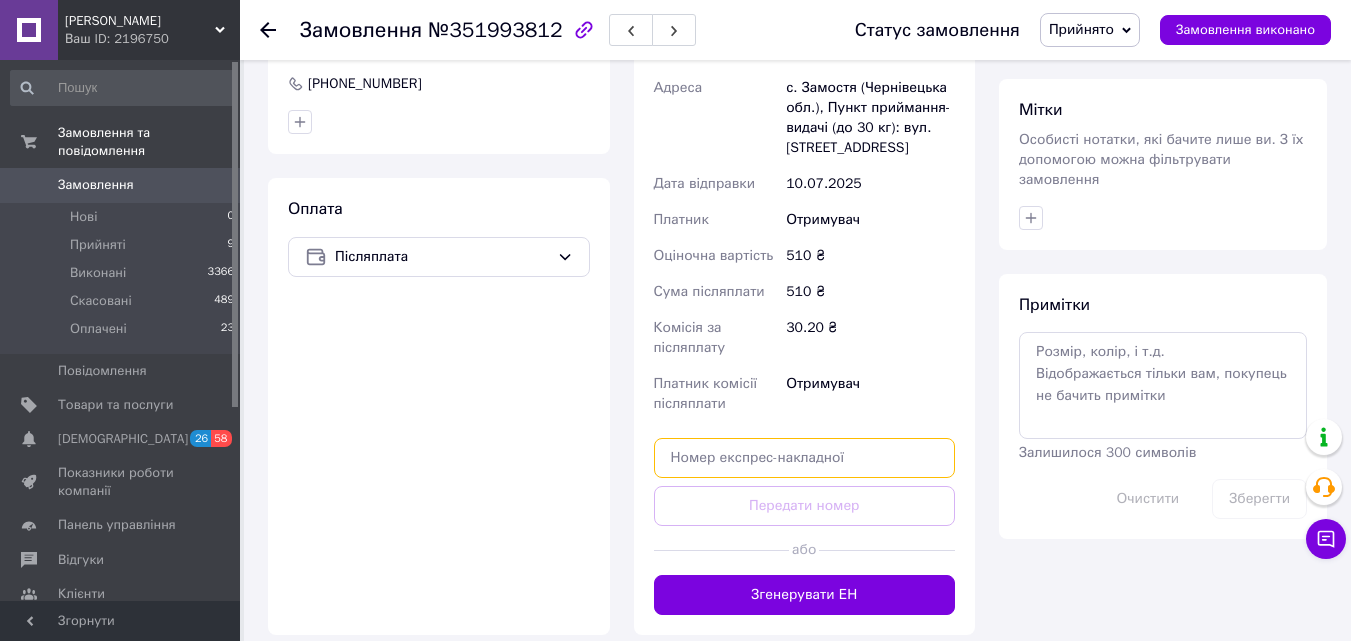 click at bounding box center [805, 458] 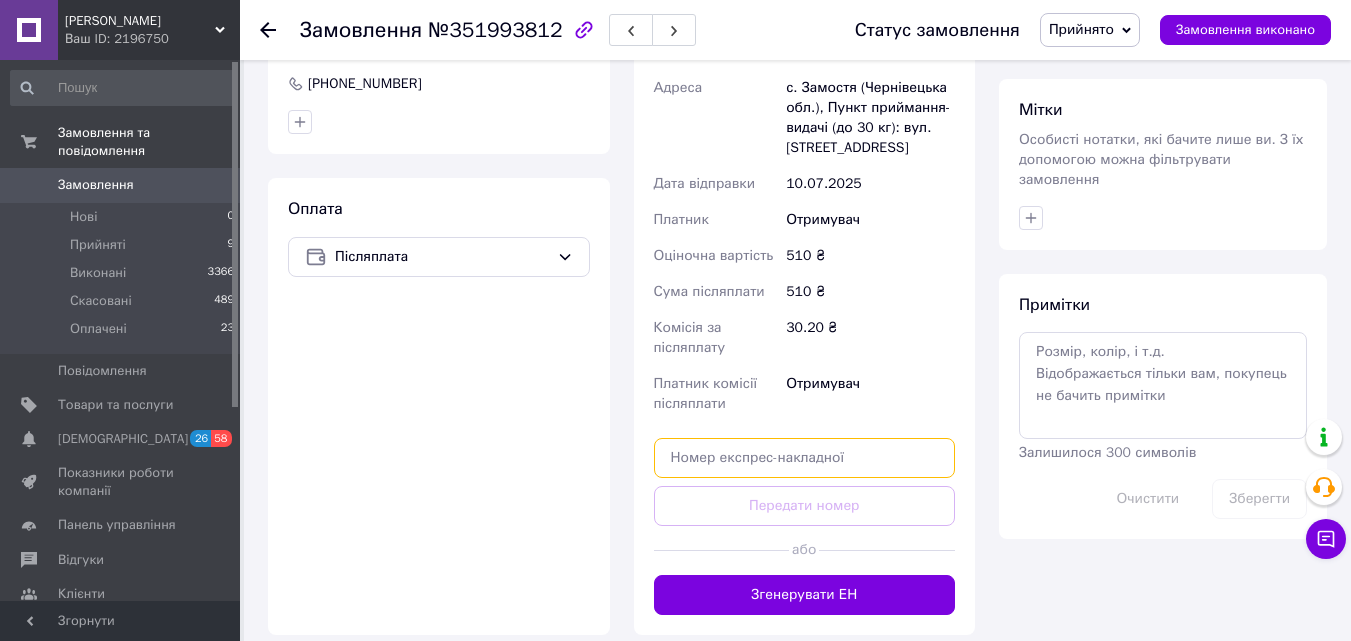 paste on "20451202978875" 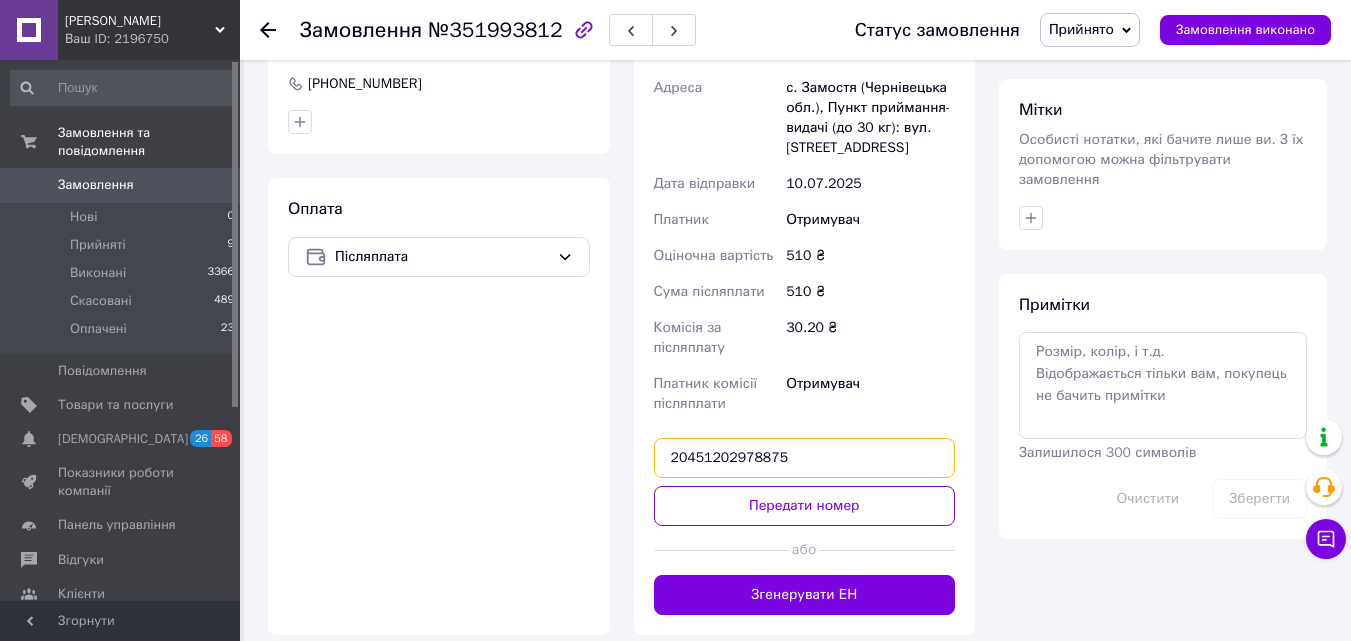 type on "20451202978875" 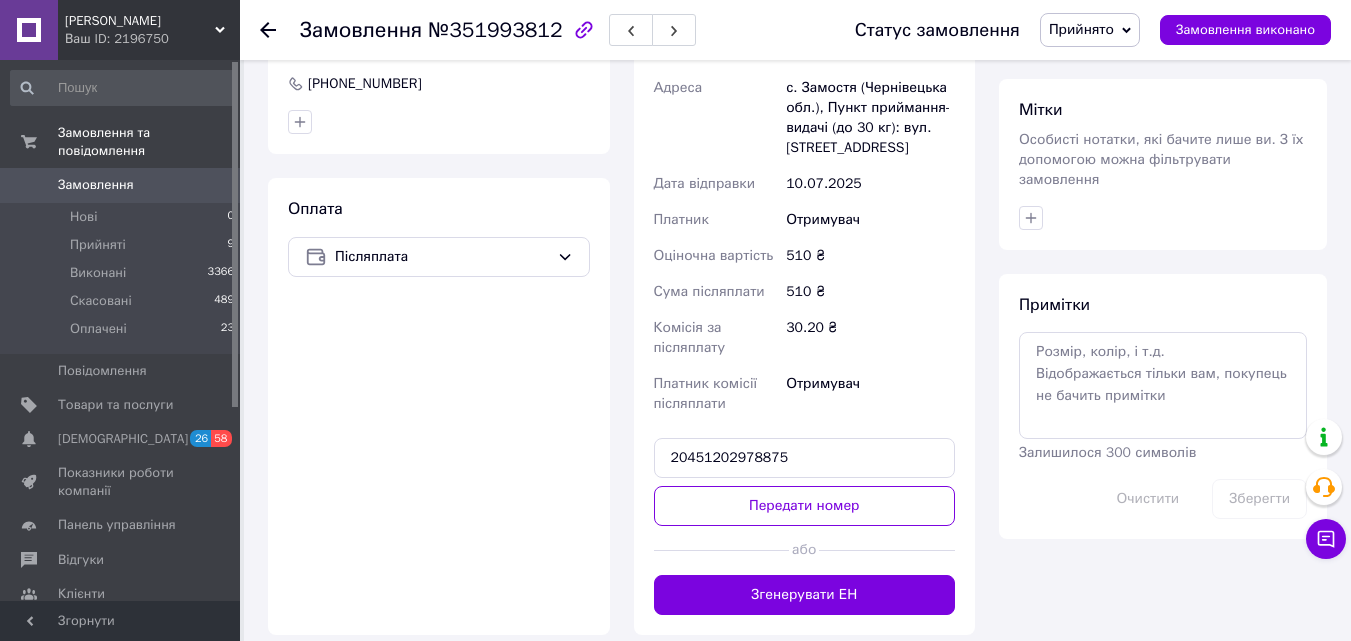 click on "Передати номер" at bounding box center (805, 506) 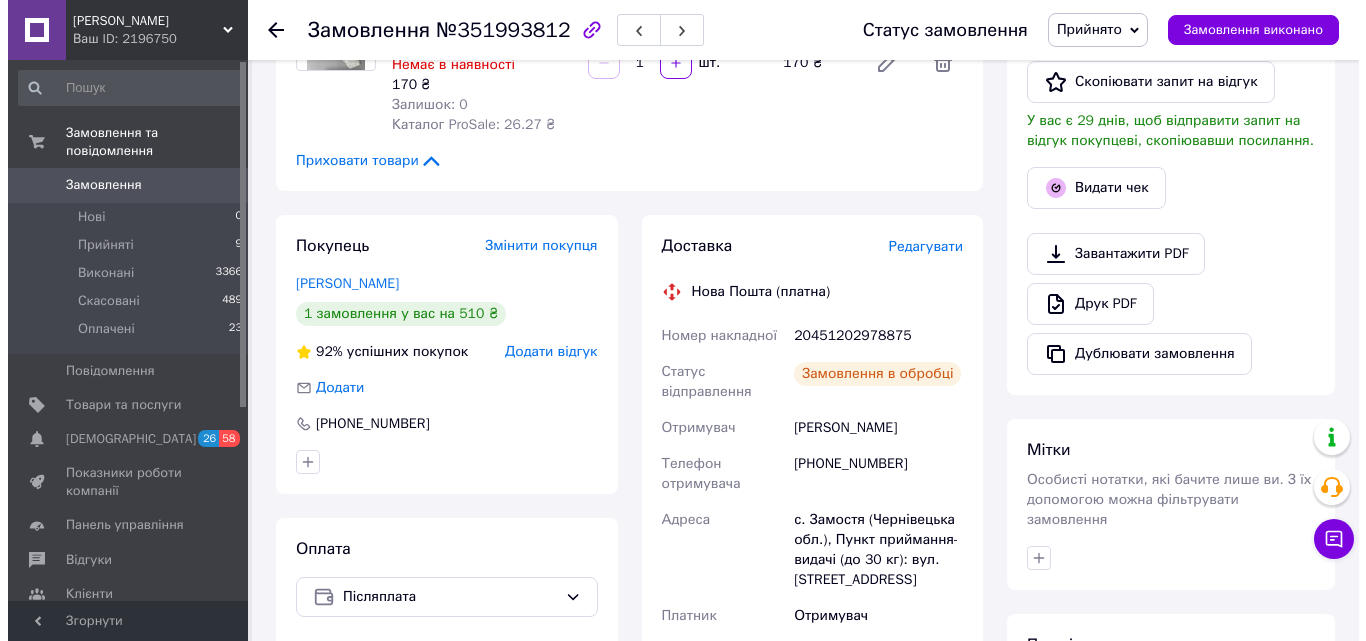 scroll, scrollTop: 500, scrollLeft: 0, axis: vertical 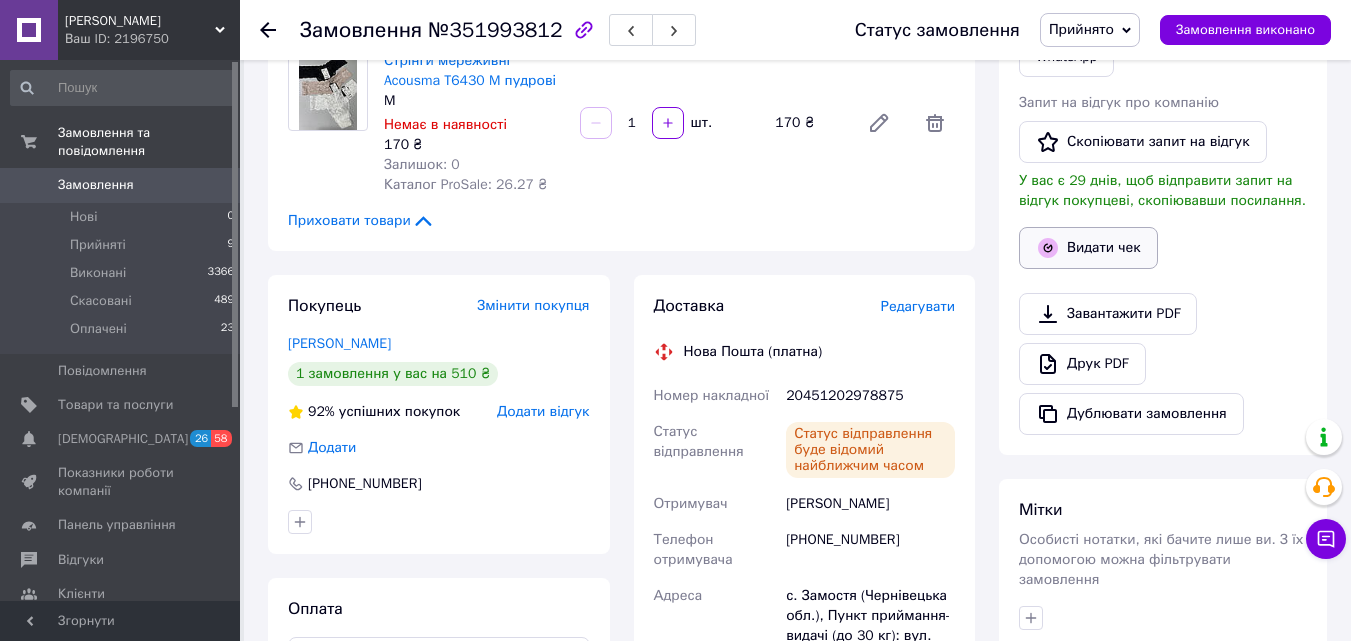 click on "Видати чек" at bounding box center [1088, 248] 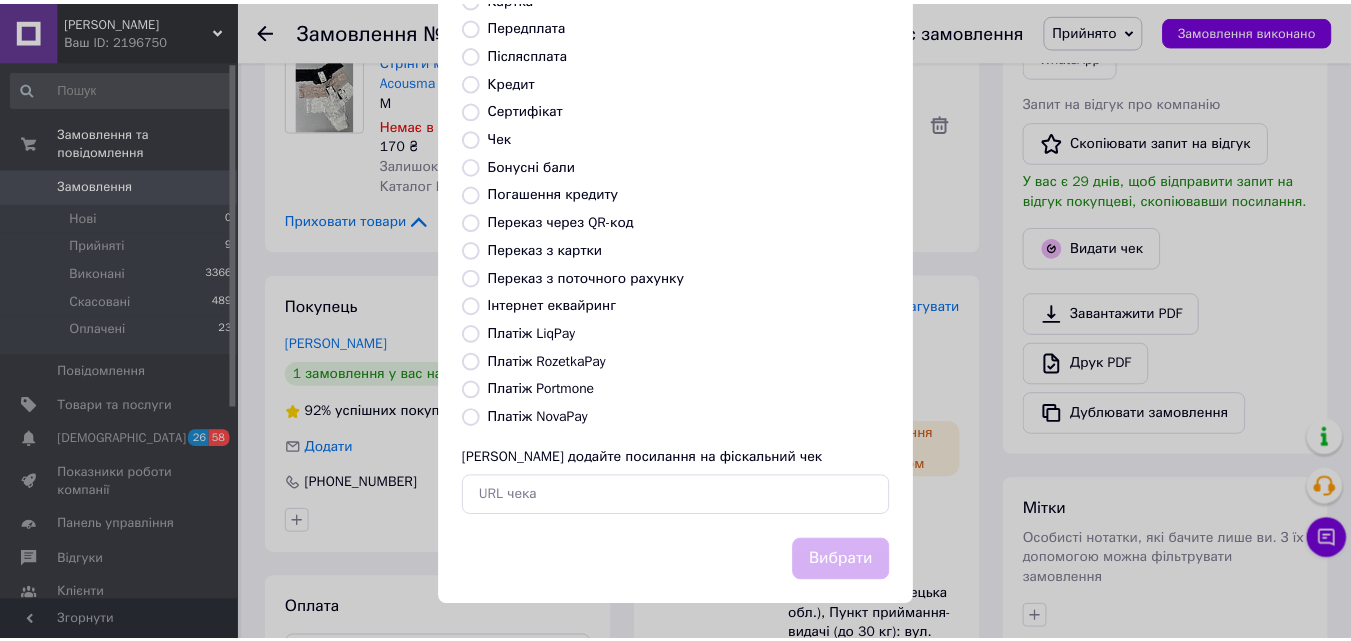 scroll, scrollTop: 218, scrollLeft: 0, axis: vertical 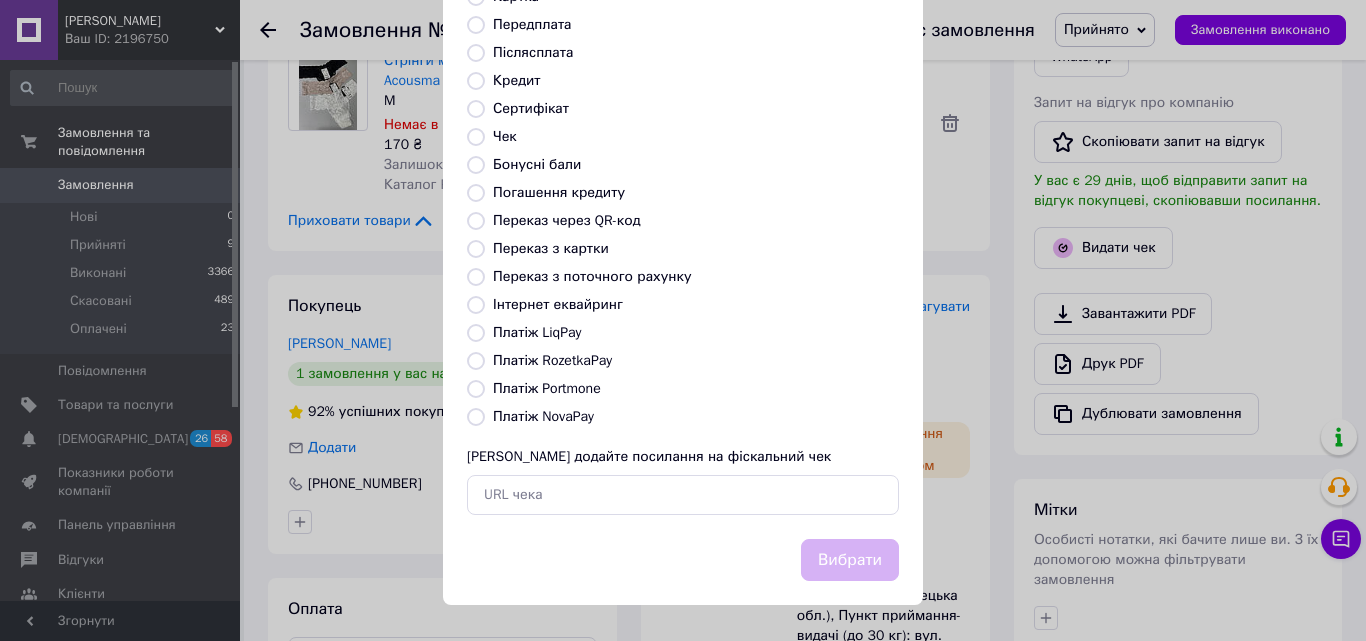 click on "Платіж NovaPay" at bounding box center (543, 416) 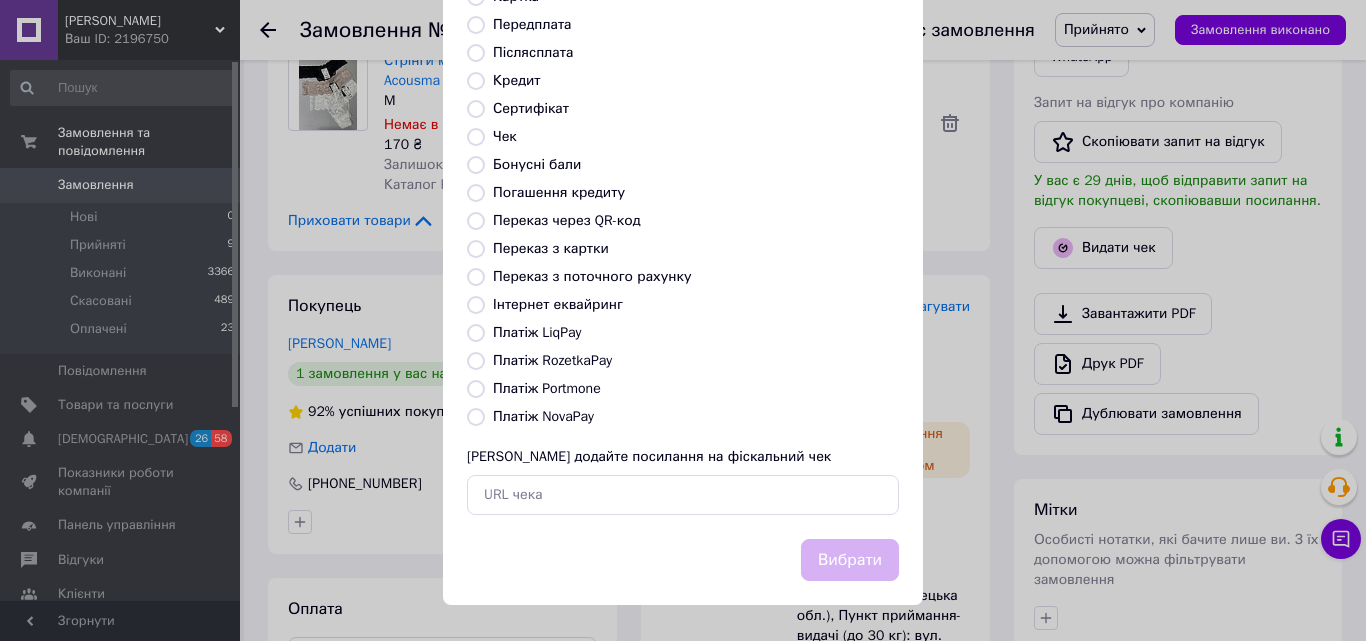 radio on "true" 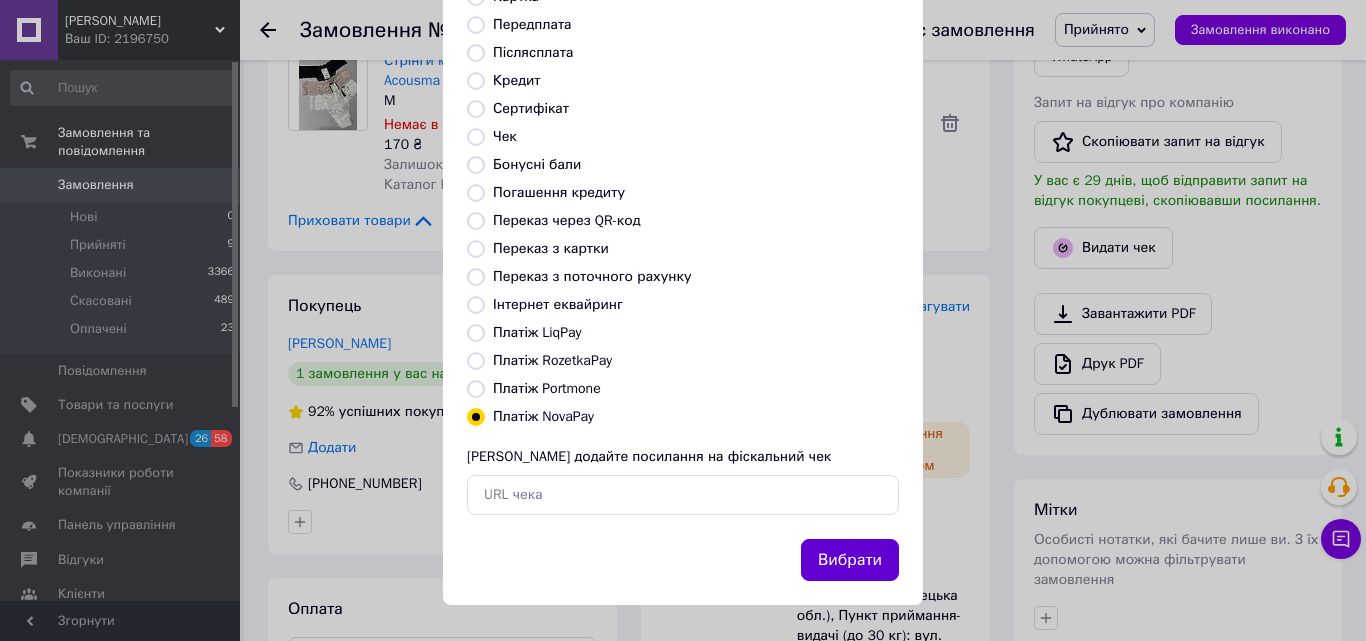 click on "Вибрати" at bounding box center (850, 560) 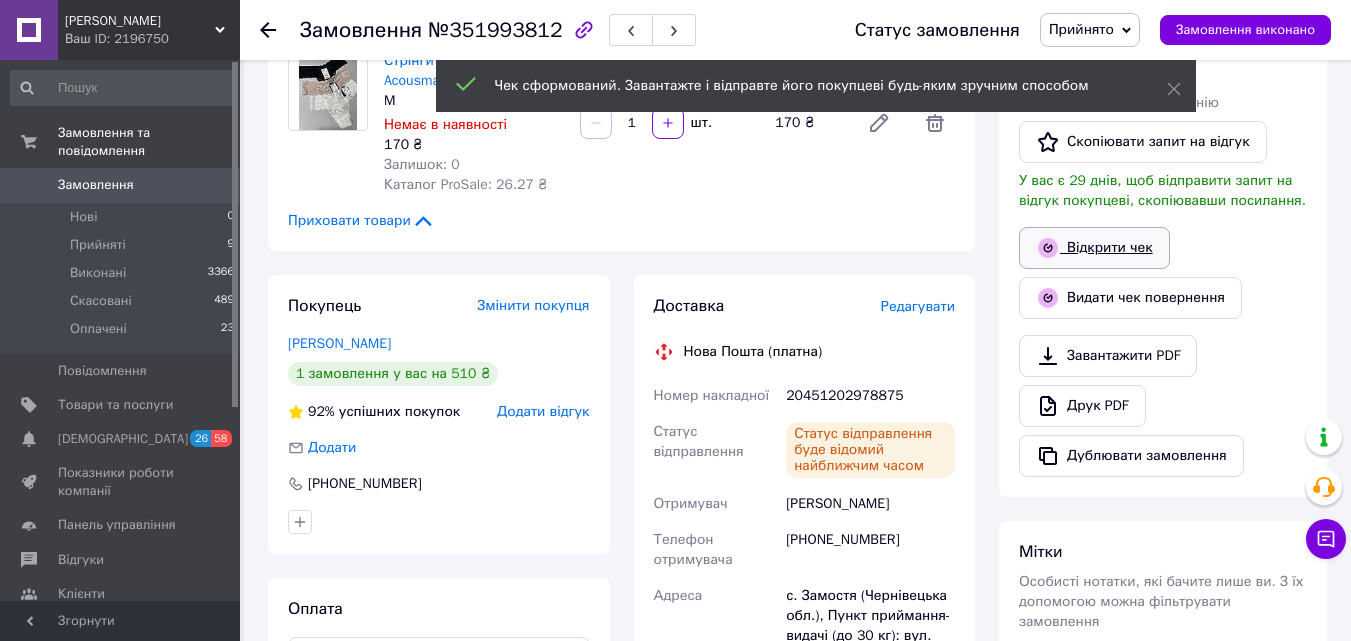 click on "Відкрити чек" at bounding box center [1094, 248] 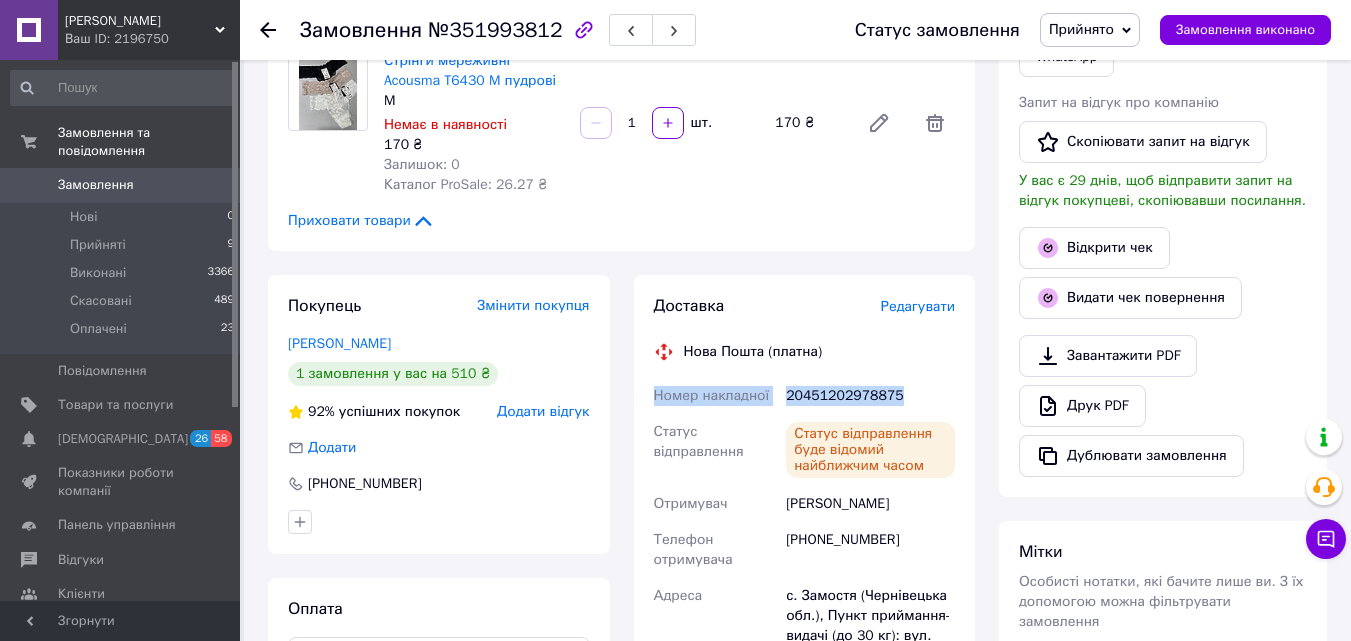 drag, startPoint x: 651, startPoint y: 395, endPoint x: 899, endPoint y: 402, distance: 248.09877 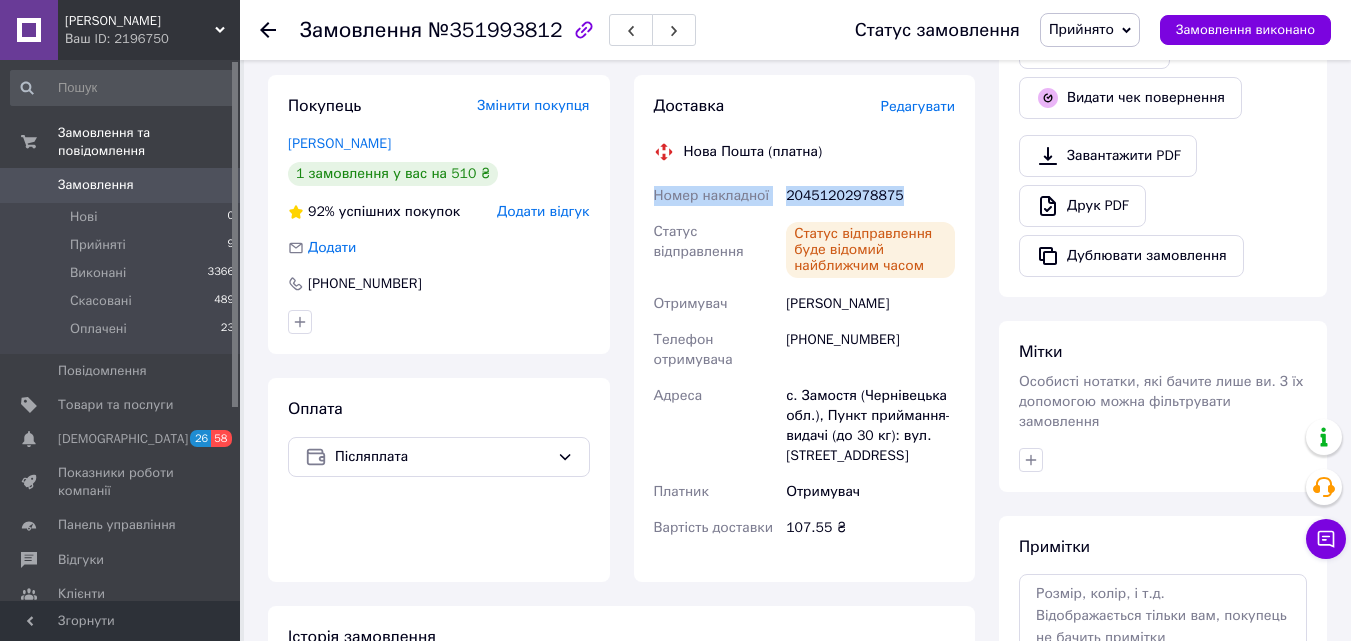 scroll, scrollTop: 100, scrollLeft: 0, axis: vertical 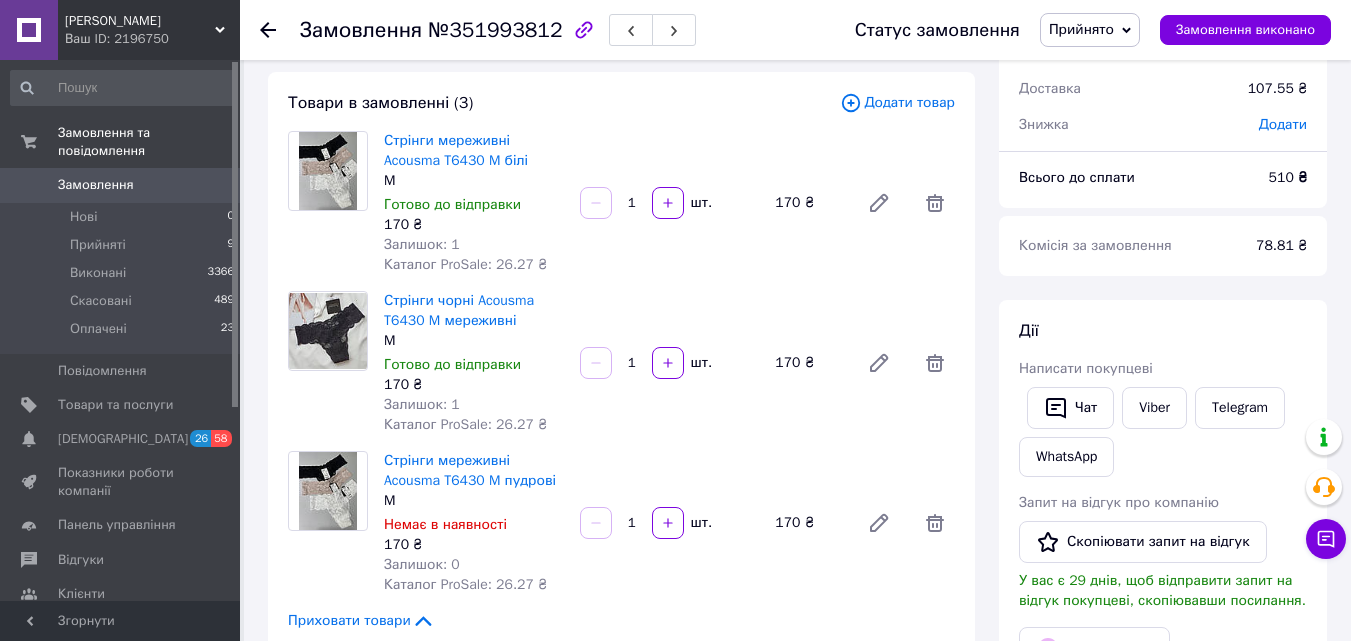 click 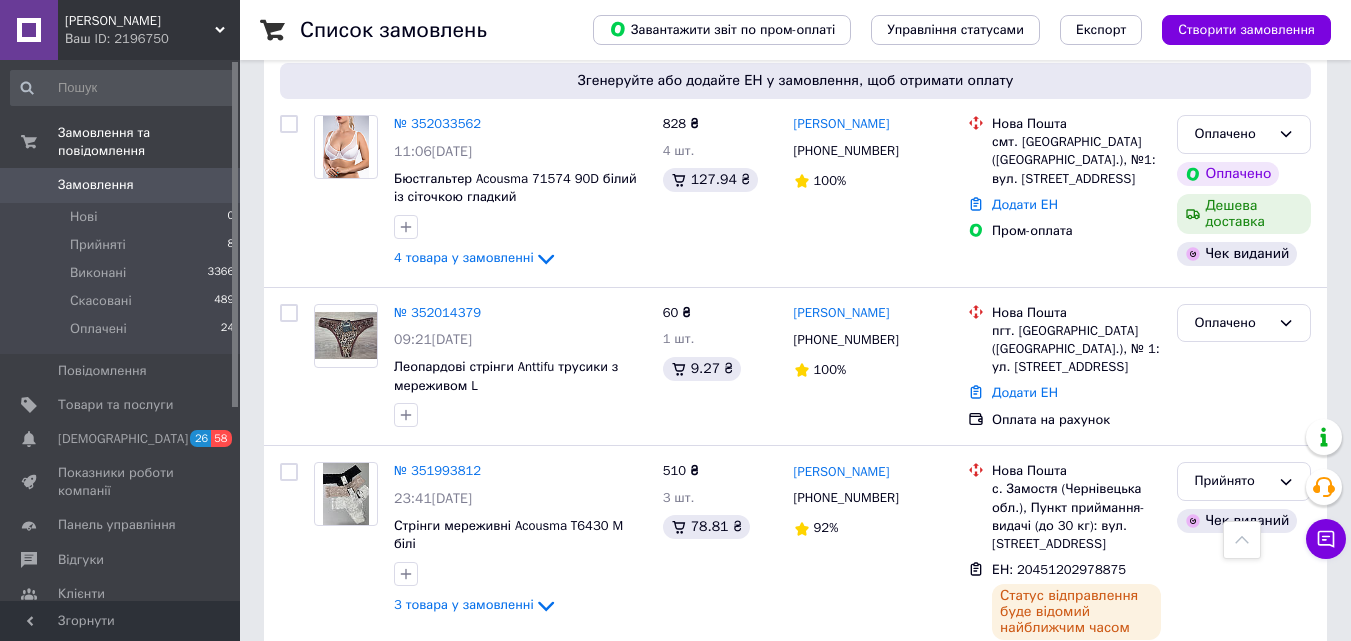 scroll, scrollTop: 500, scrollLeft: 0, axis: vertical 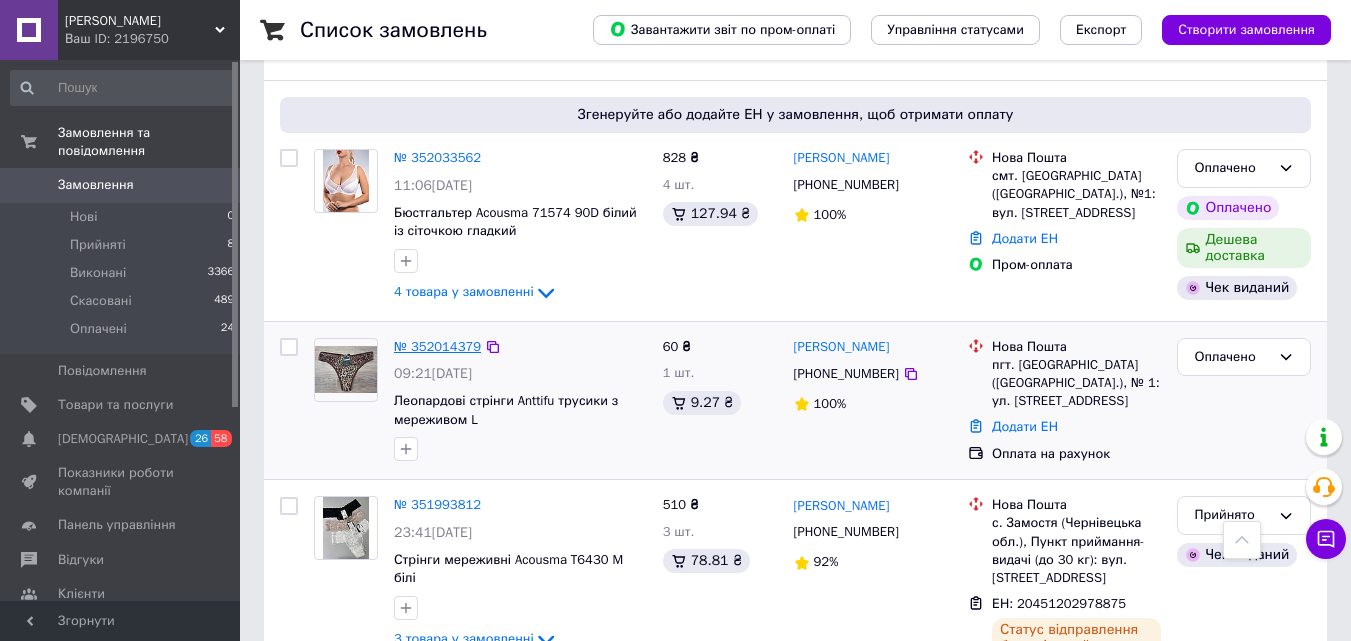 click on "№ 352014379" at bounding box center [437, 346] 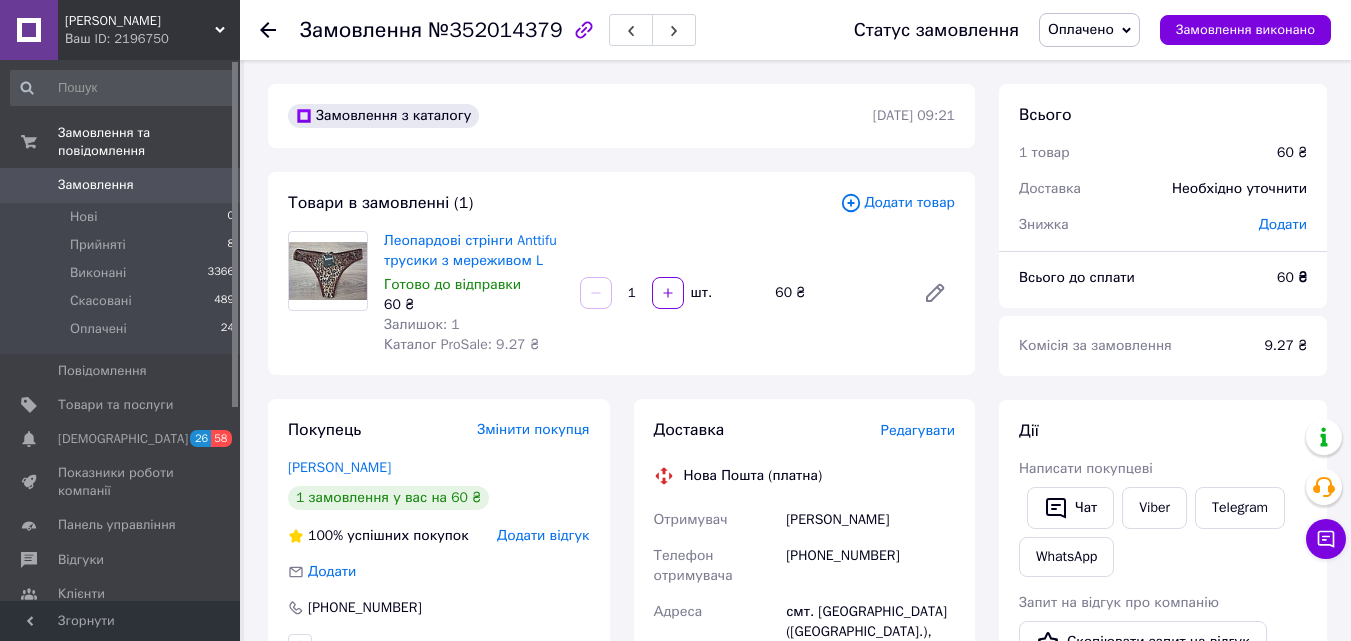 scroll, scrollTop: 100, scrollLeft: 0, axis: vertical 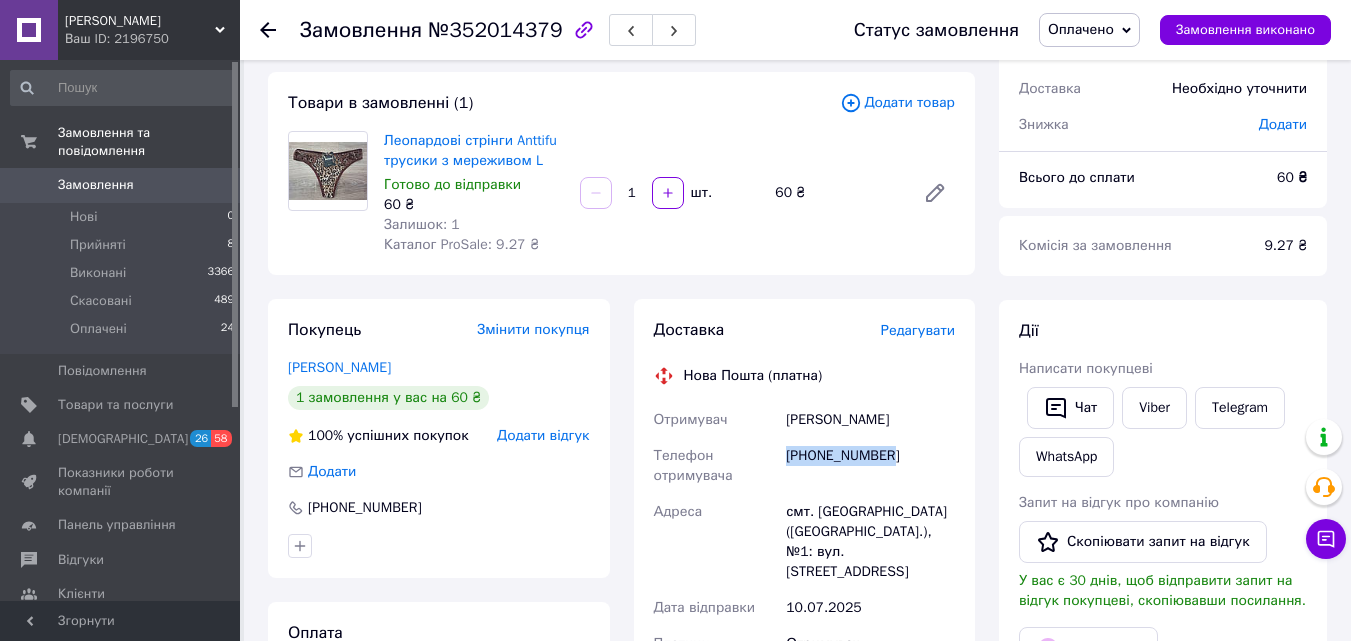 drag, startPoint x: 787, startPoint y: 452, endPoint x: 940, endPoint y: 457, distance: 153.08168 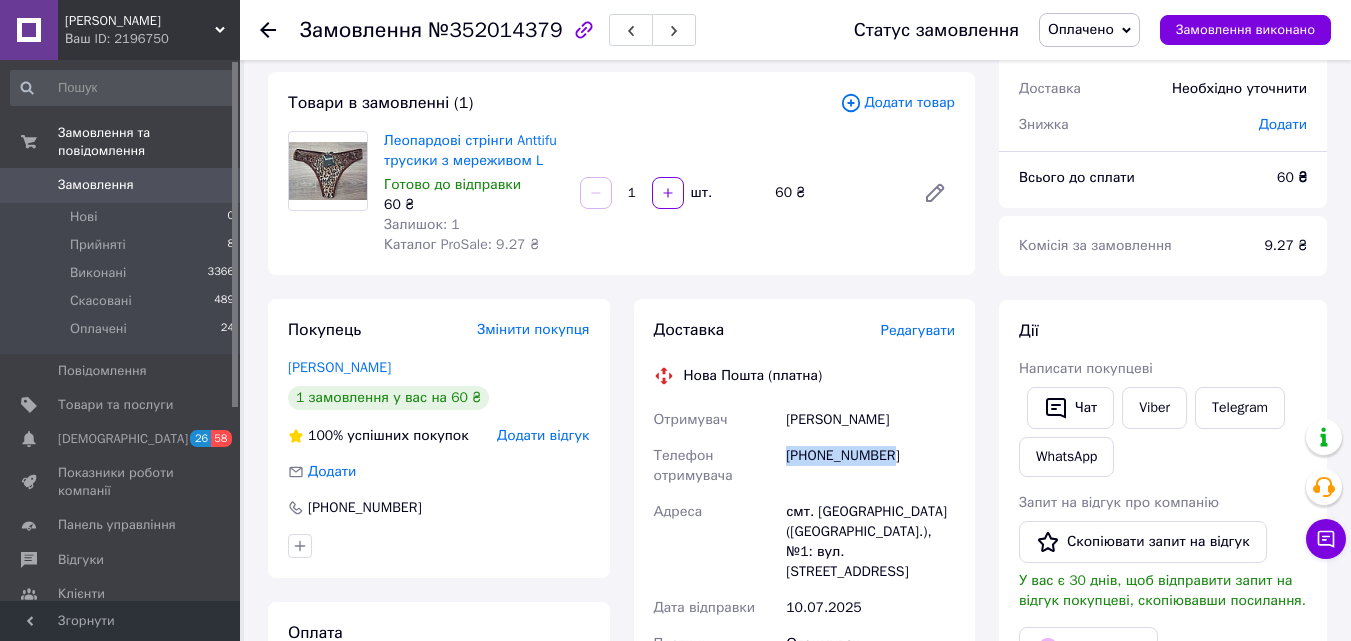 copy on "[PHONE_NUMBER]" 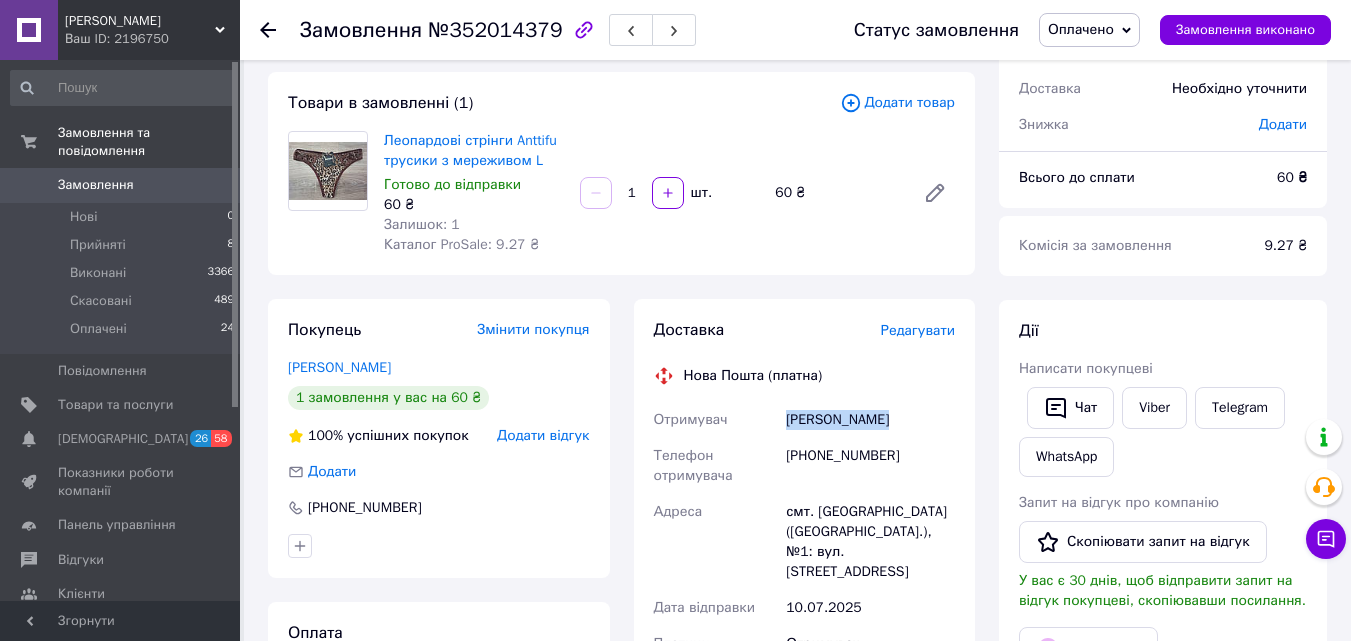 drag, startPoint x: 790, startPoint y: 422, endPoint x: 921, endPoint y: 424, distance: 131.01526 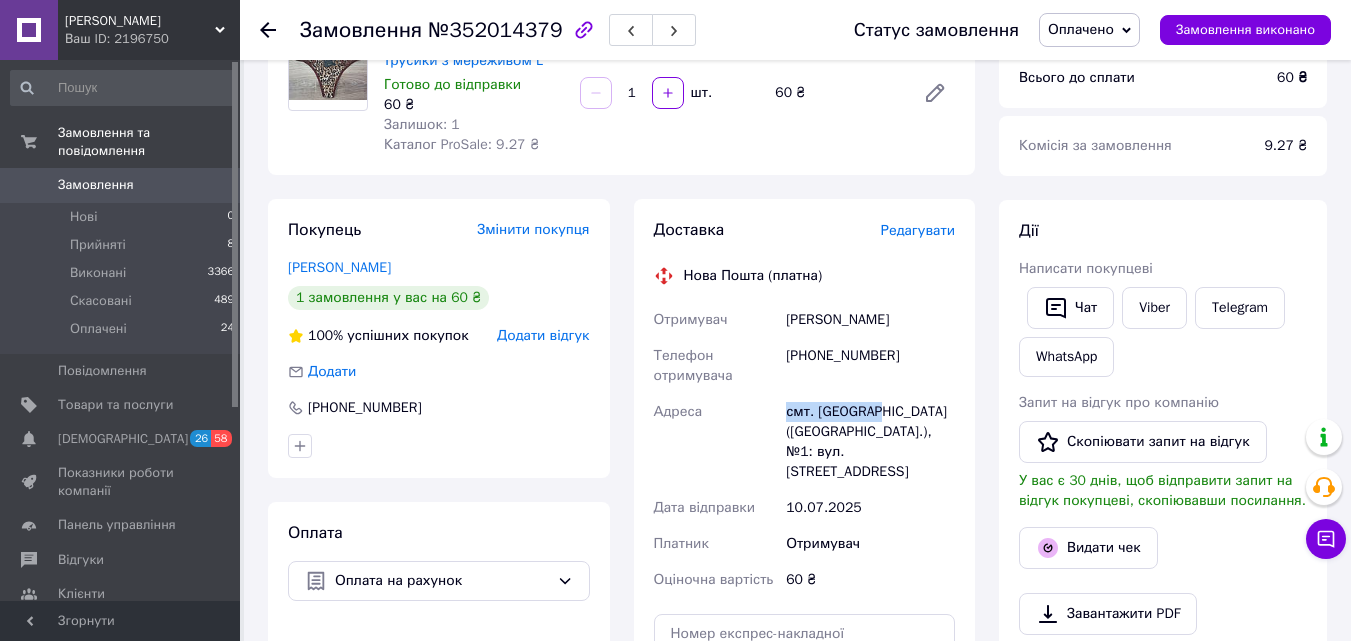 drag, startPoint x: 788, startPoint y: 410, endPoint x: 891, endPoint y: 394, distance: 104.23531 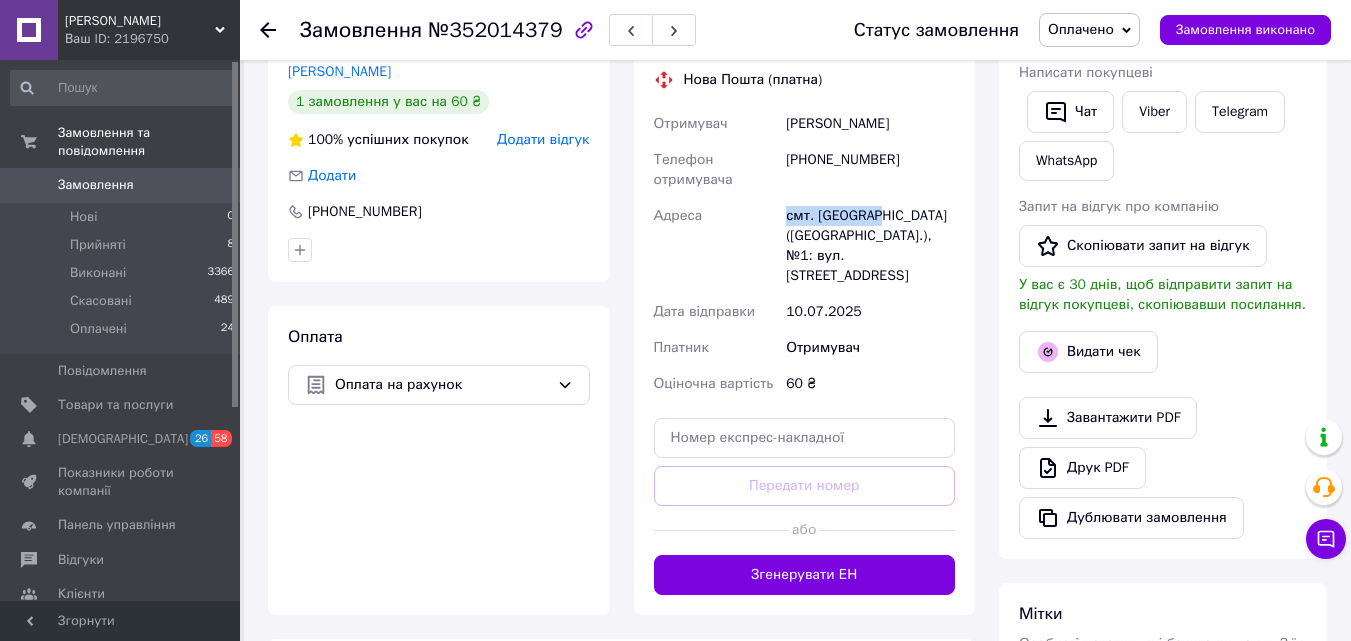 scroll, scrollTop: 400, scrollLeft: 0, axis: vertical 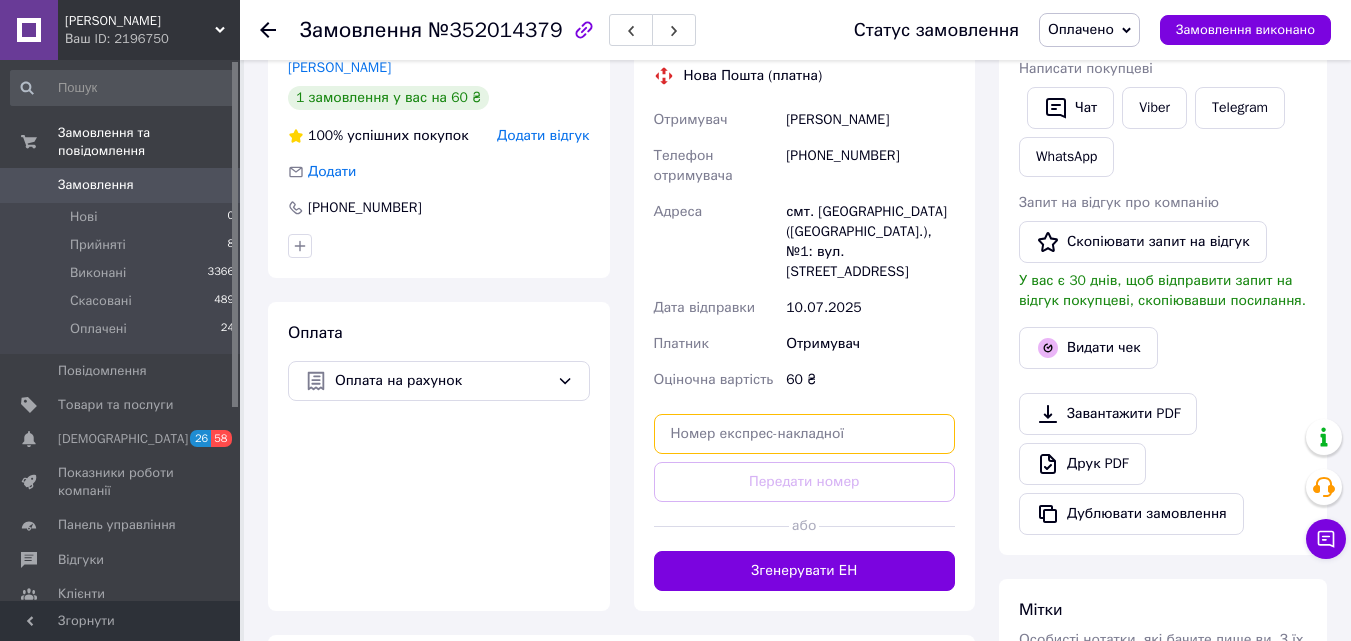 click at bounding box center [805, 434] 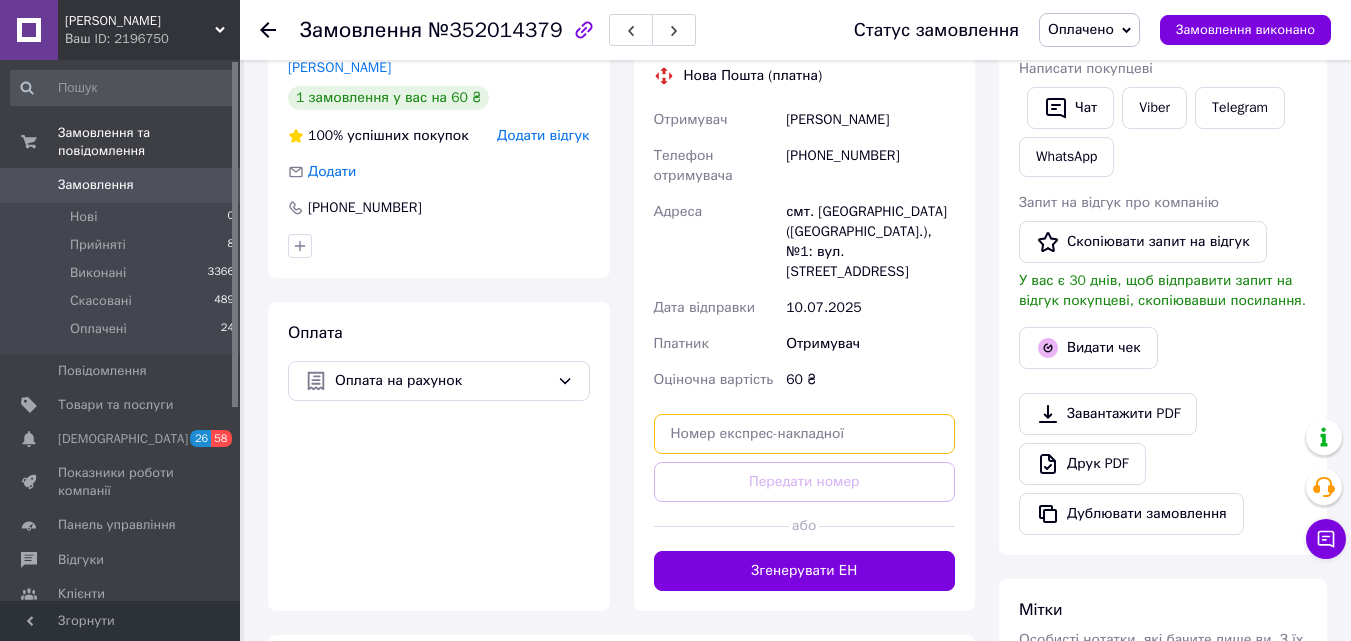 paste on "20451202982962" 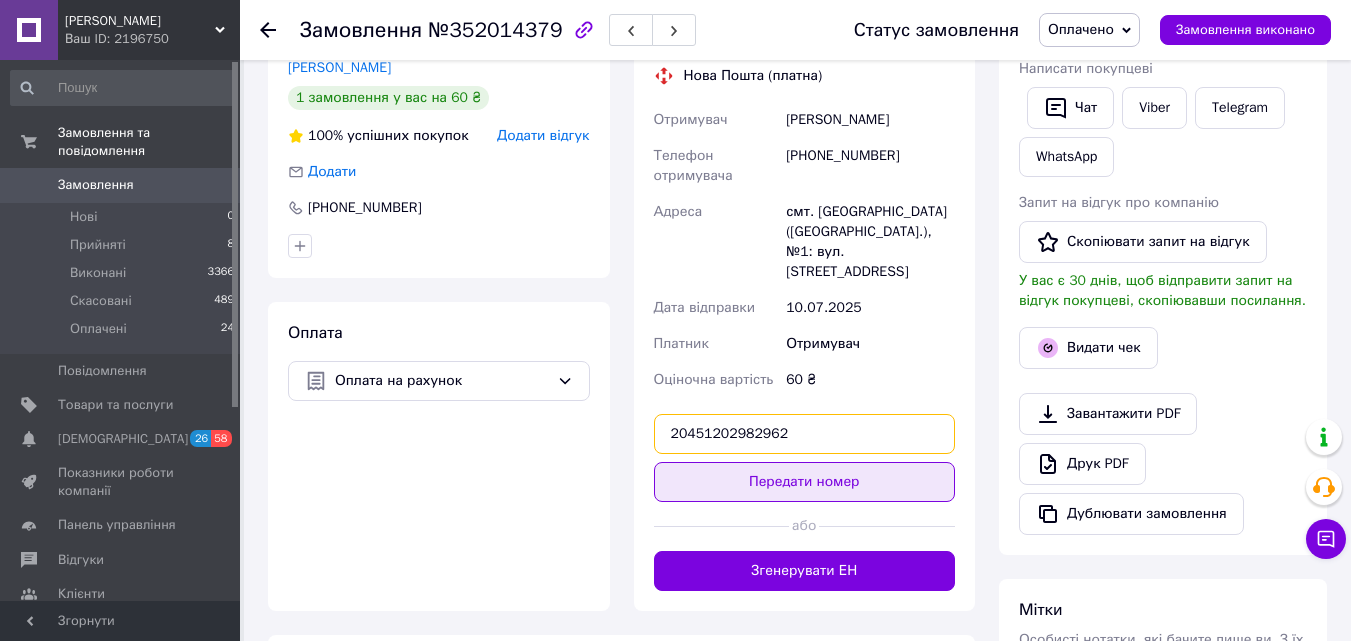 type on "20451202982962" 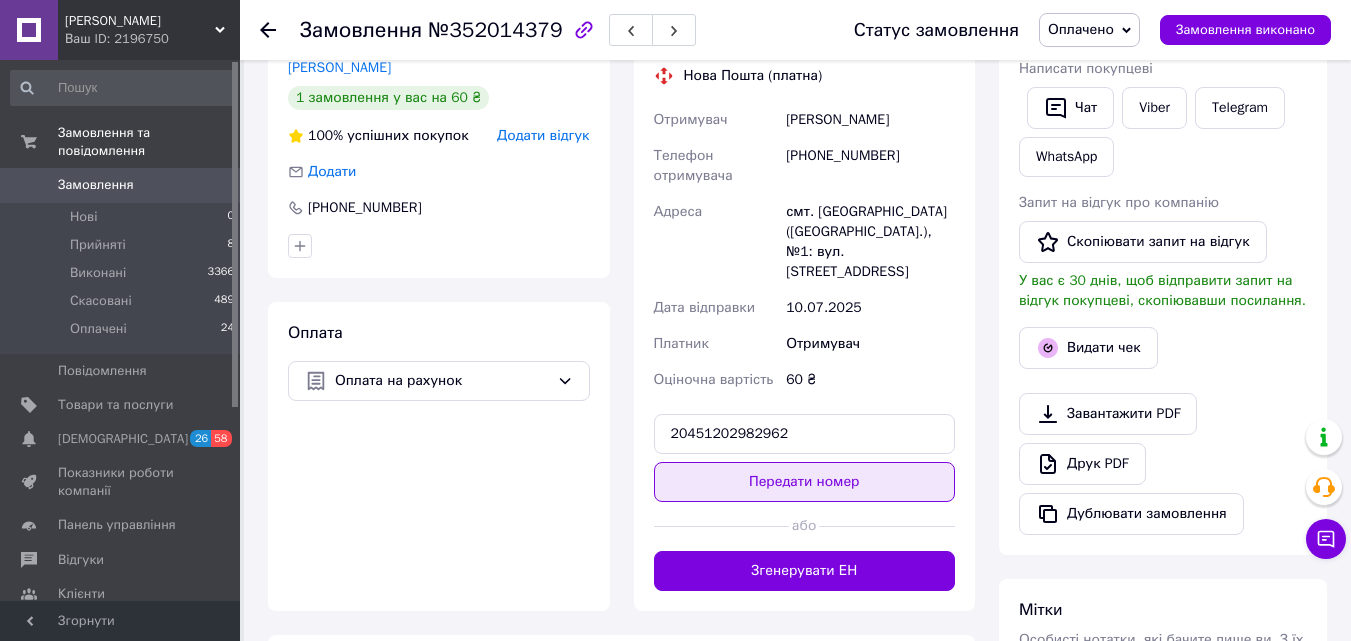 click on "Передати номер" at bounding box center [805, 482] 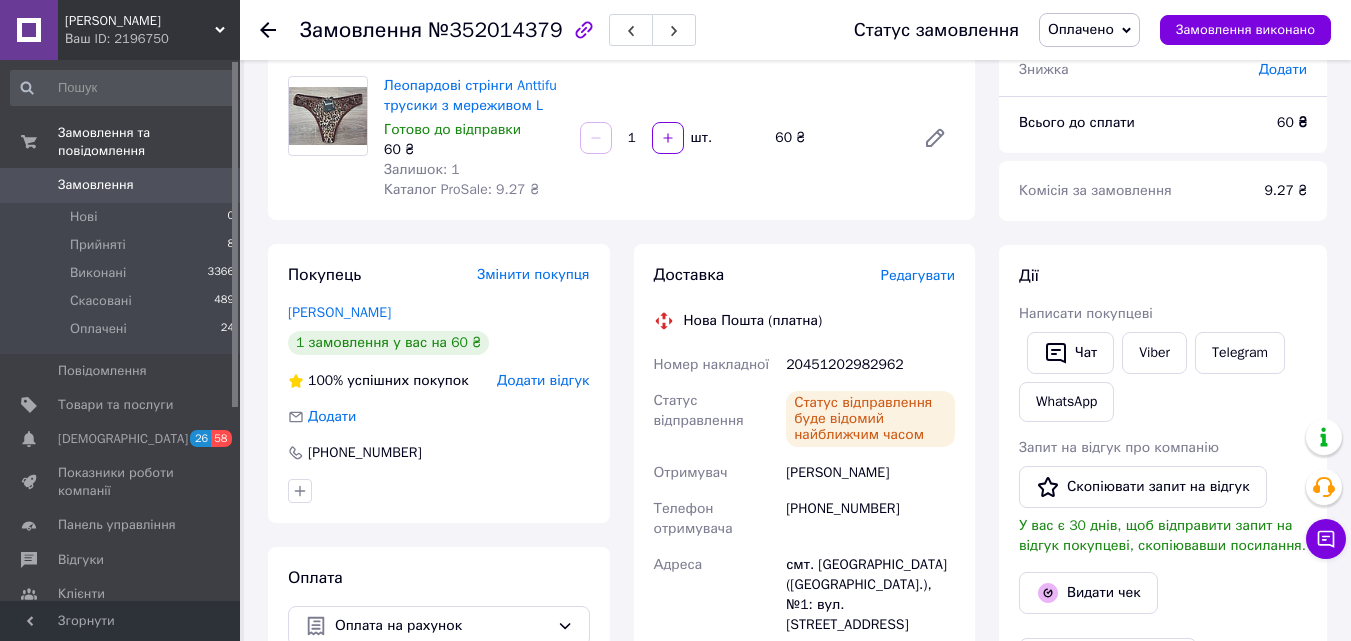 scroll, scrollTop: 200, scrollLeft: 0, axis: vertical 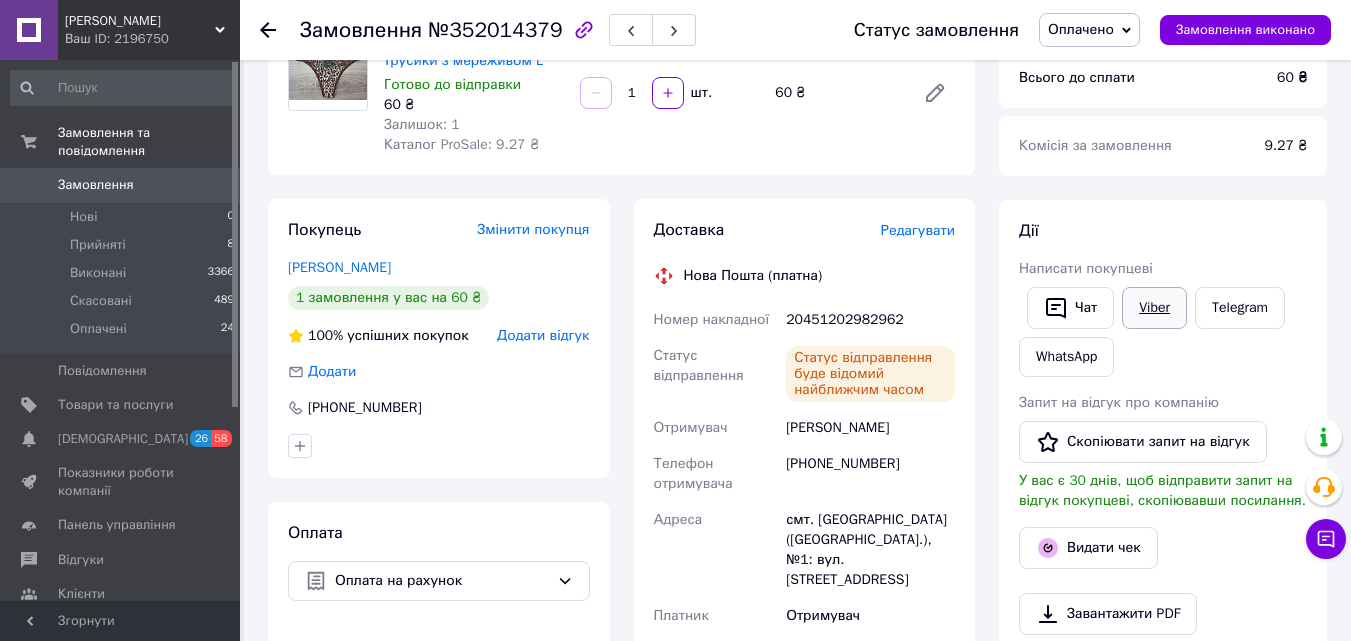 click on "Viber" at bounding box center (1154, 308) 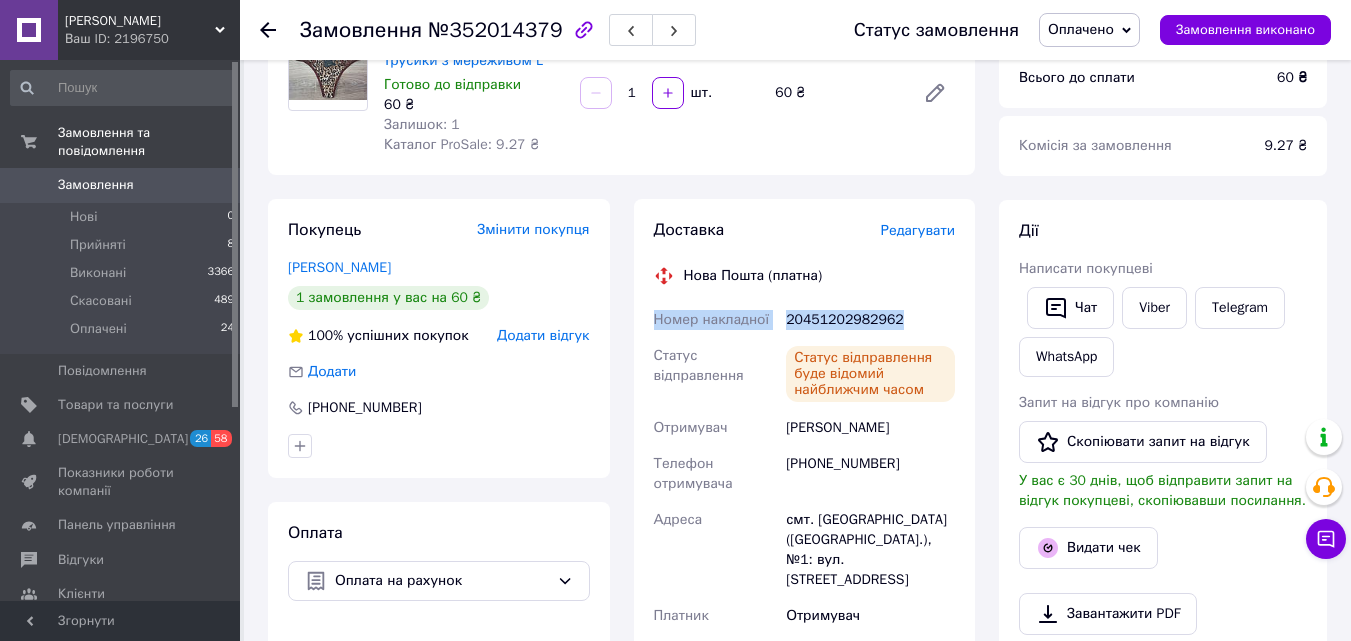 drag, startPoint x: 651, startPoint y: 319, endPoint x: 913, endPoint y: 300, distance: 262.68802 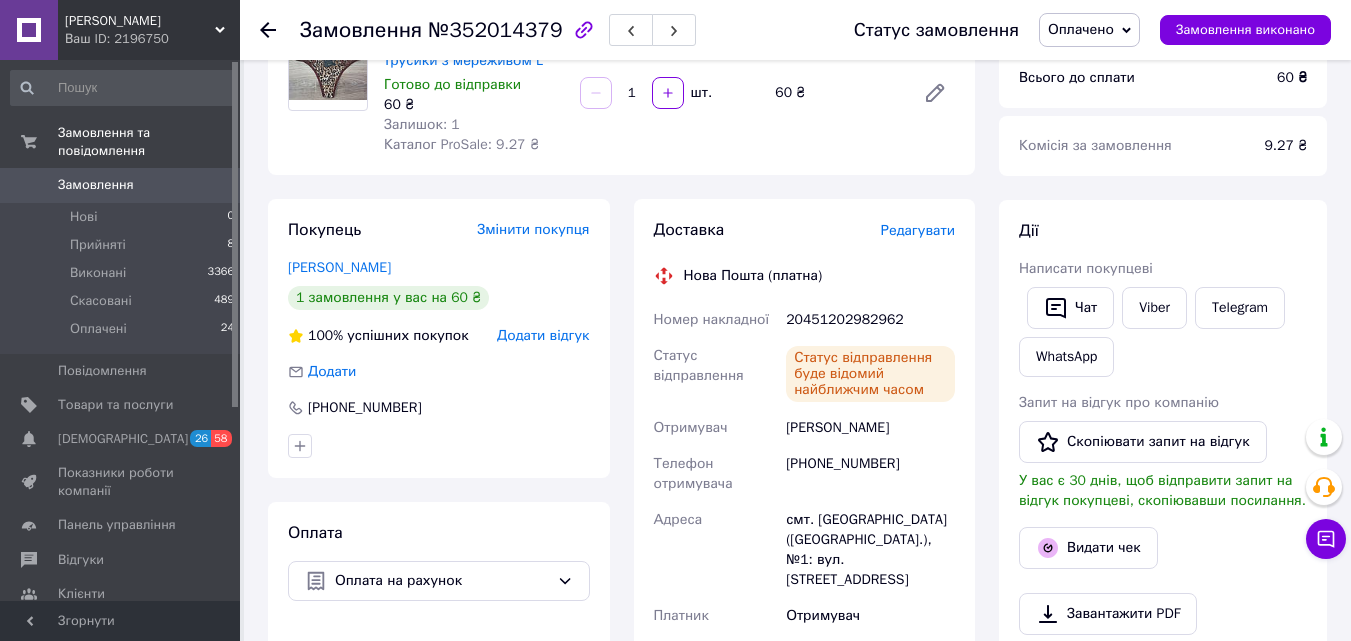 click on "Замовлення №352014379 Статус замовлення Оплачено Прийнято Виконано Скасовано Замовлення виконано" at bounding box center (795, 30) 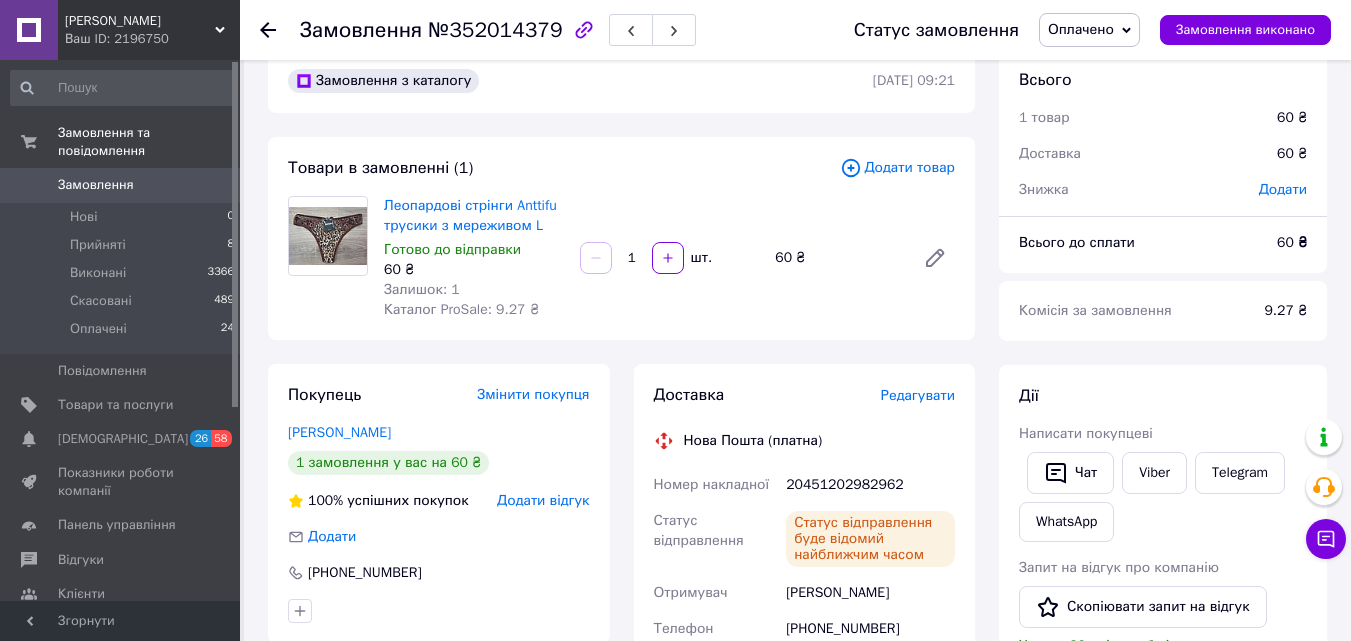 scroll, scrollTop: 0, scrollLeft: 0, axis: both 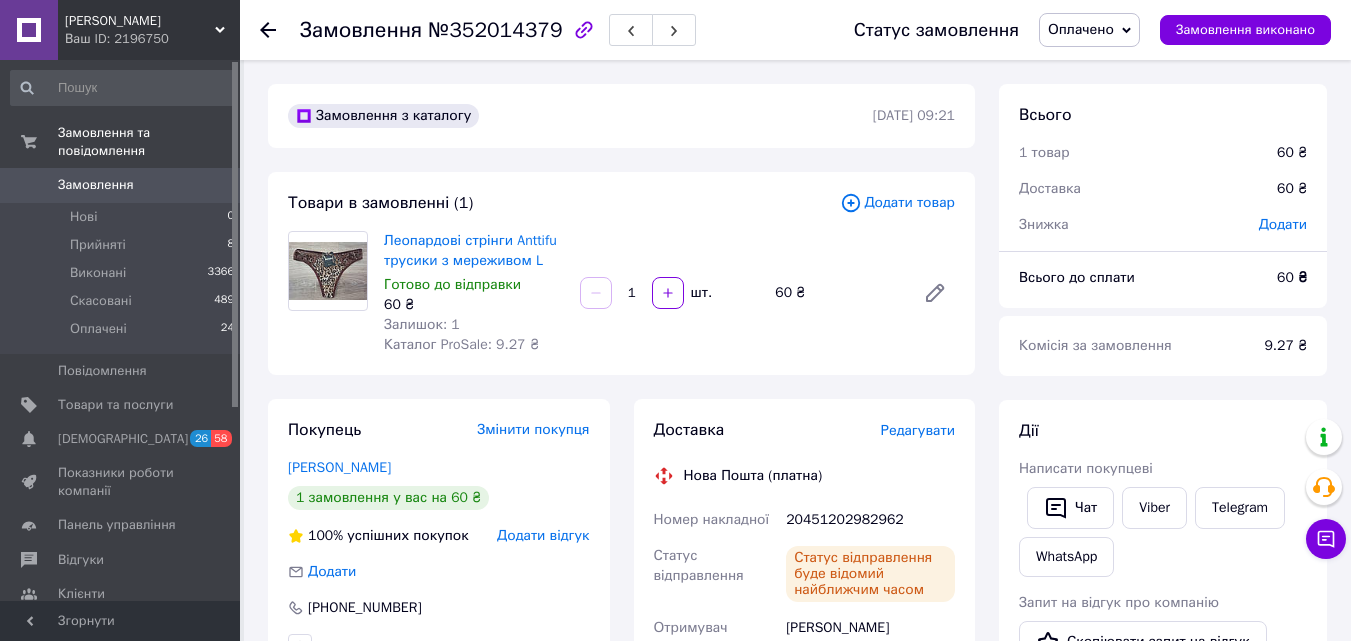 click 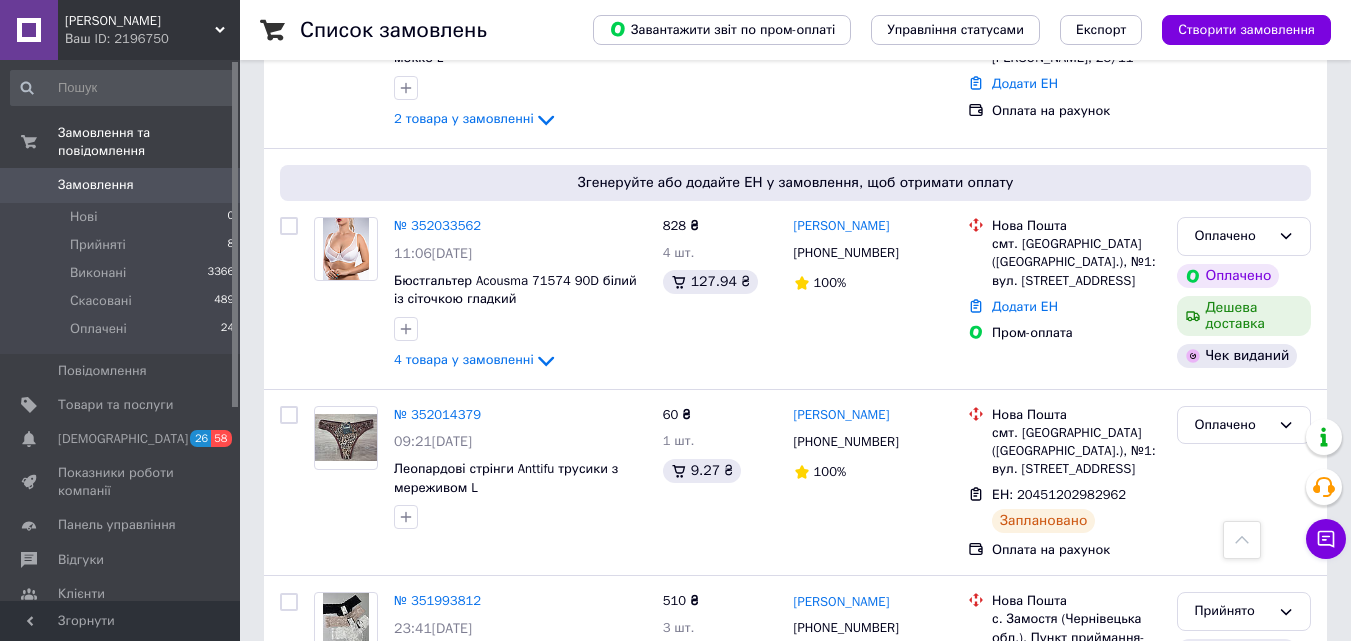 scroll, scrollTop: 400, scrollLeft: 0, axis: vertical 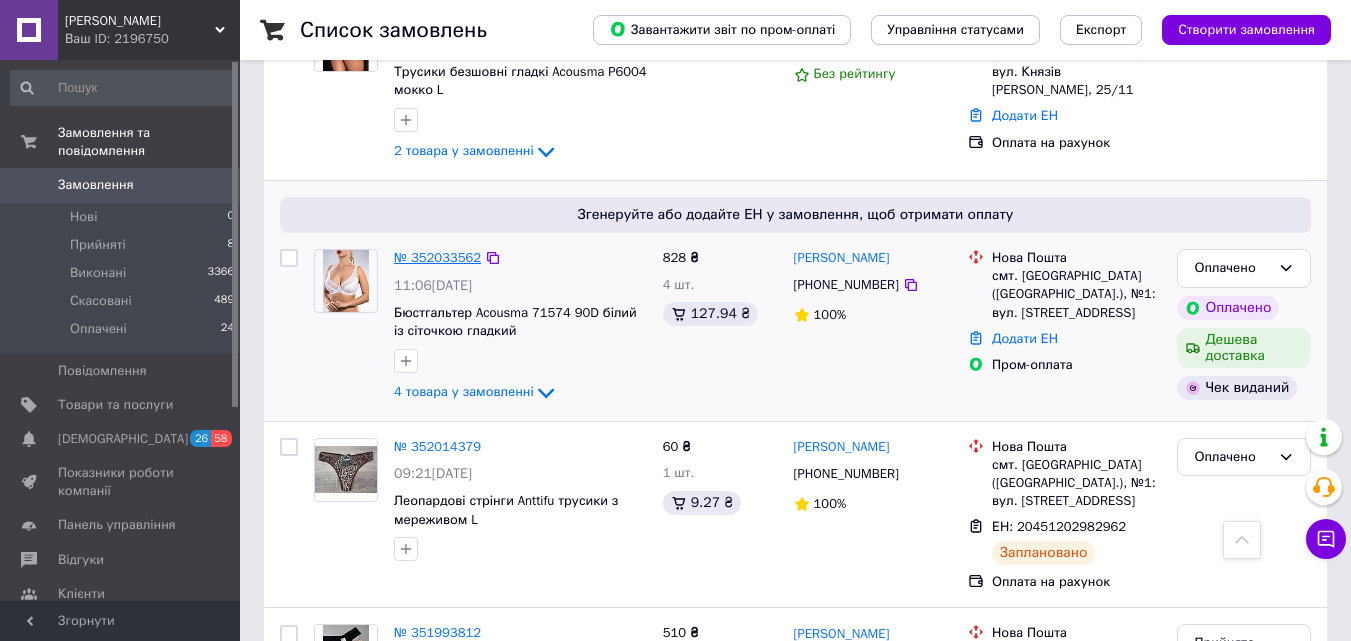 click on "№ 352033562" at bounding box center (437, 257) 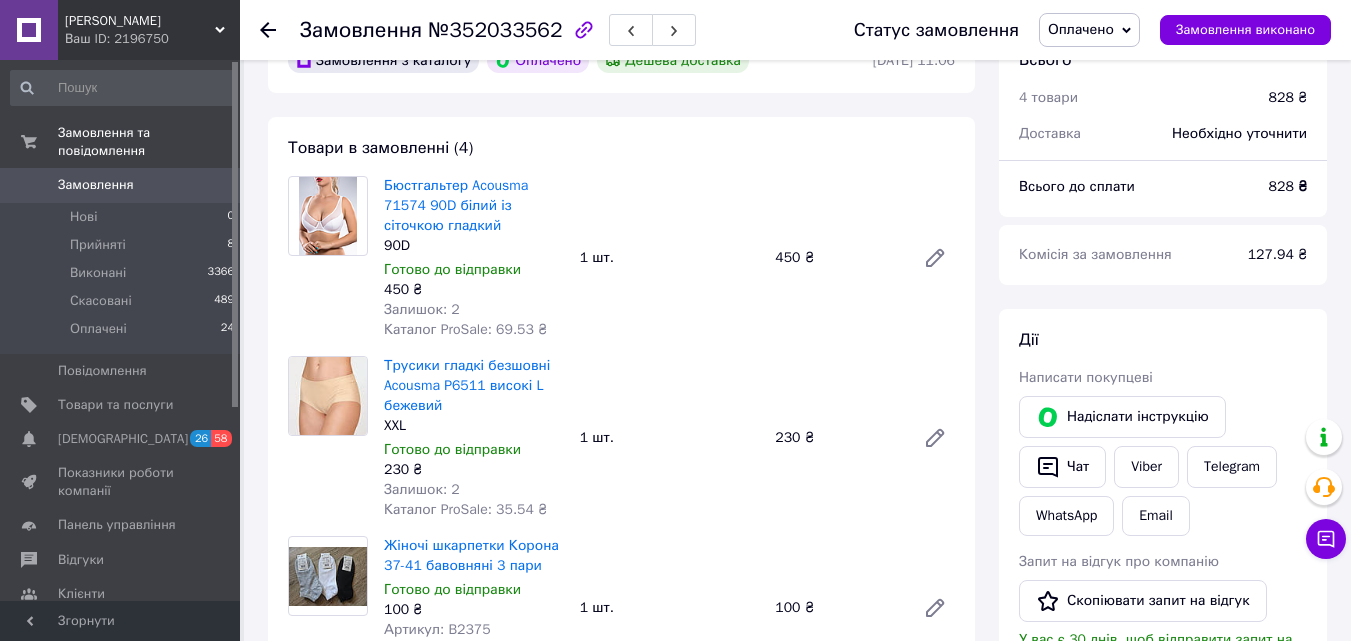 scroll, scrollTop: 100, scrollLeft: 0, axis: vertical 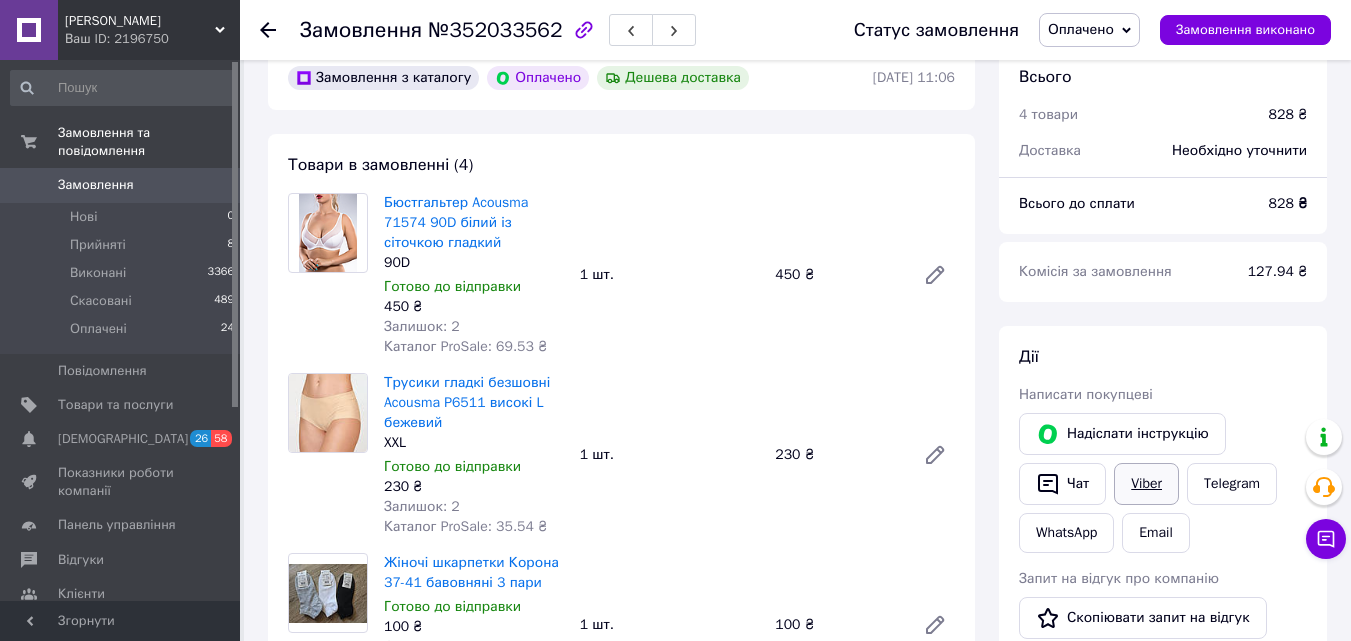 click on "Viber" at bounding box center [1146, 484] 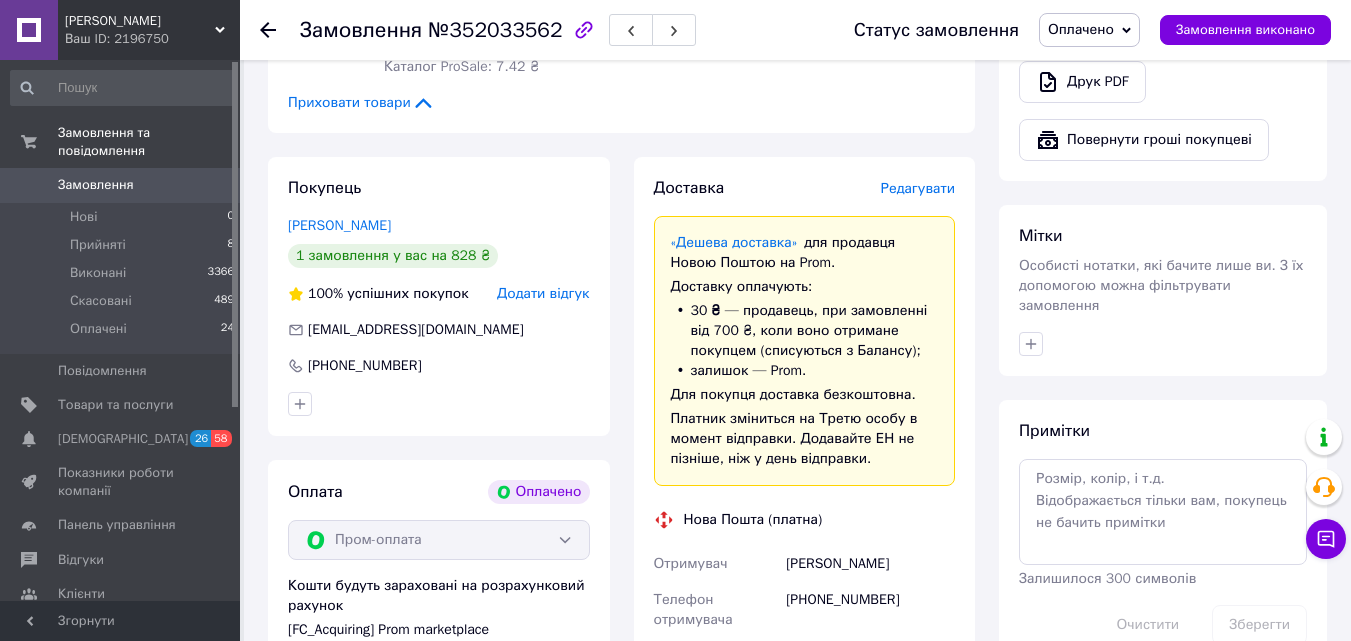 scroll, scrollTop: 1200, scrollLeft: 0, axis: vertical 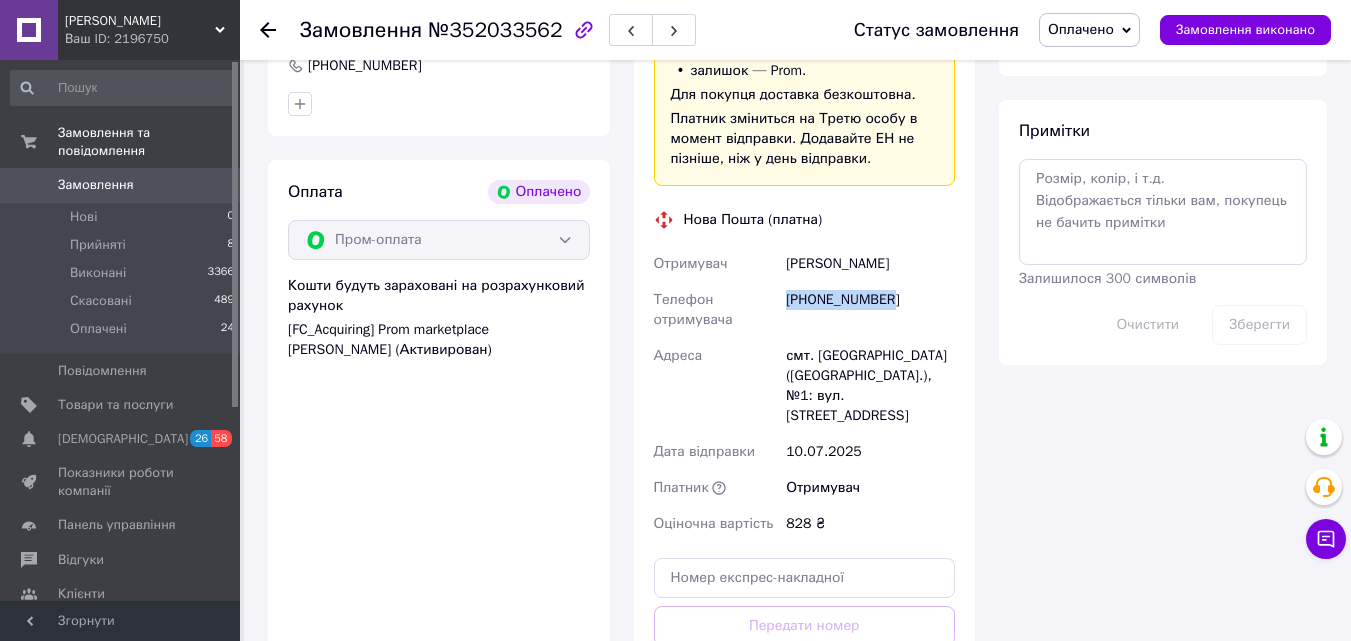drag, startPoint x: 786, startPoint y: 299, endPoint x: 912, endPoint y: 305, distance: 126.14278 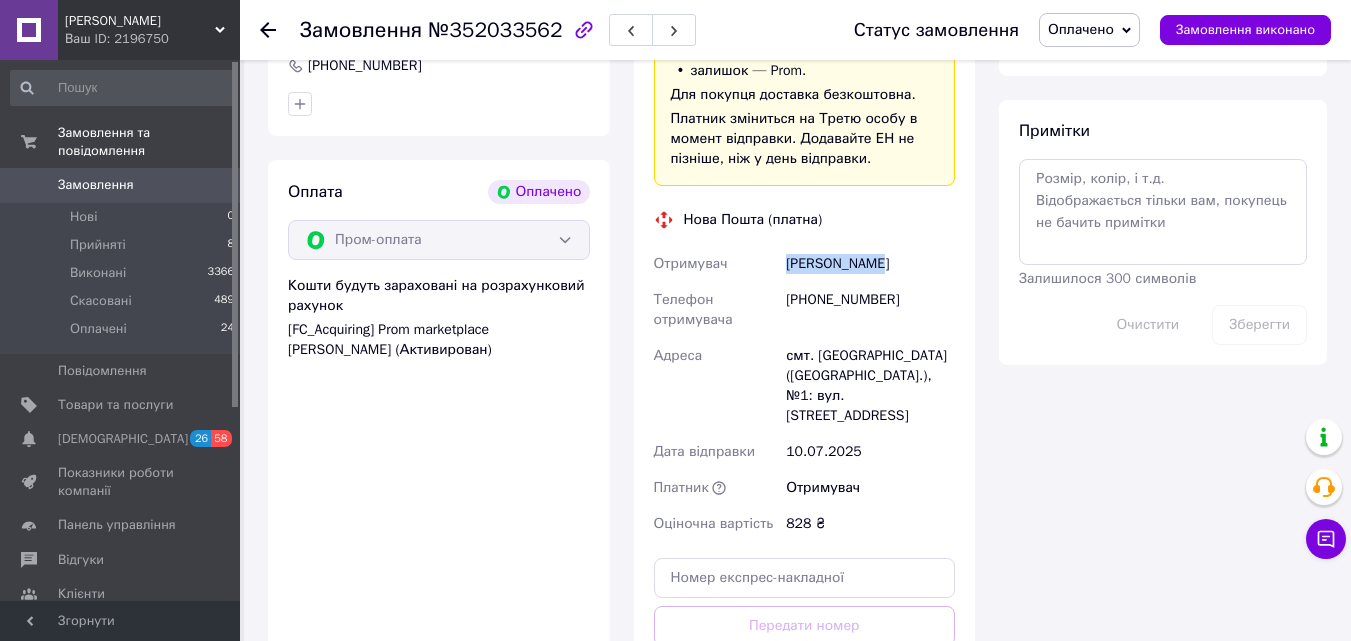 drag, startPoint x: 787, startPoint y: 253, endPoint x: 905, endPoint y: 274, distance: 119.85408 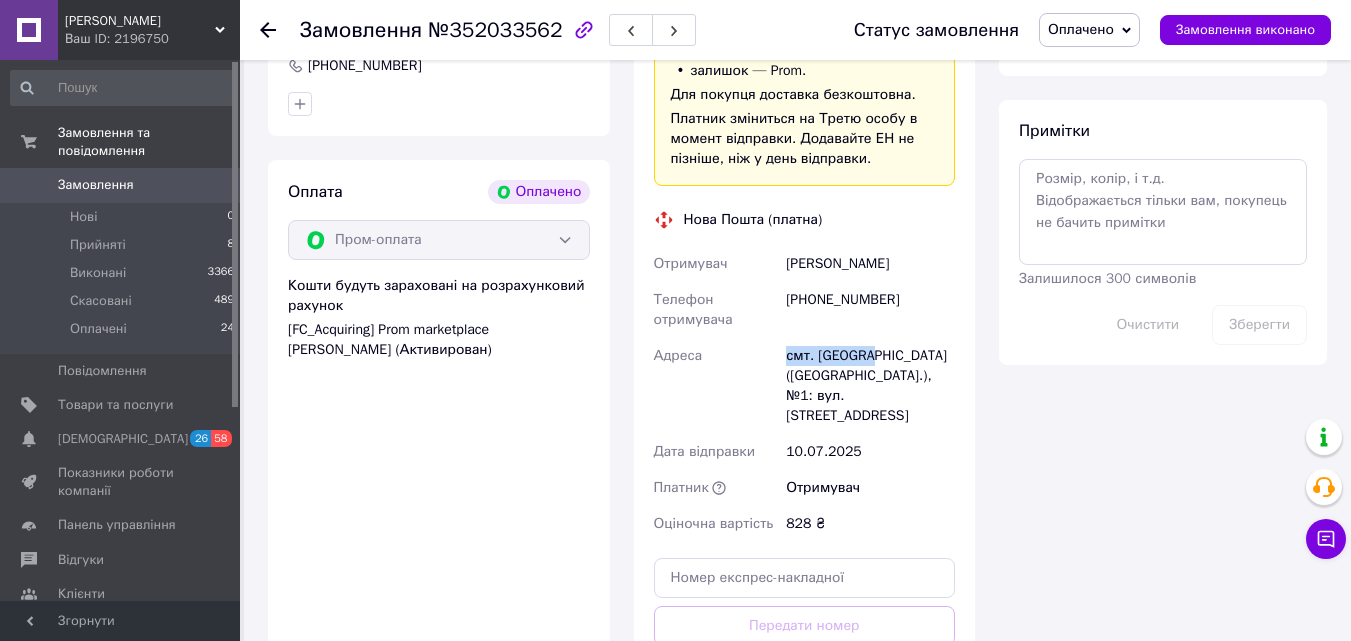 drag, startPoint x: 780, startPoint y: 351, endPoint x: 870, endPoint y: 350, distance: 90.005554 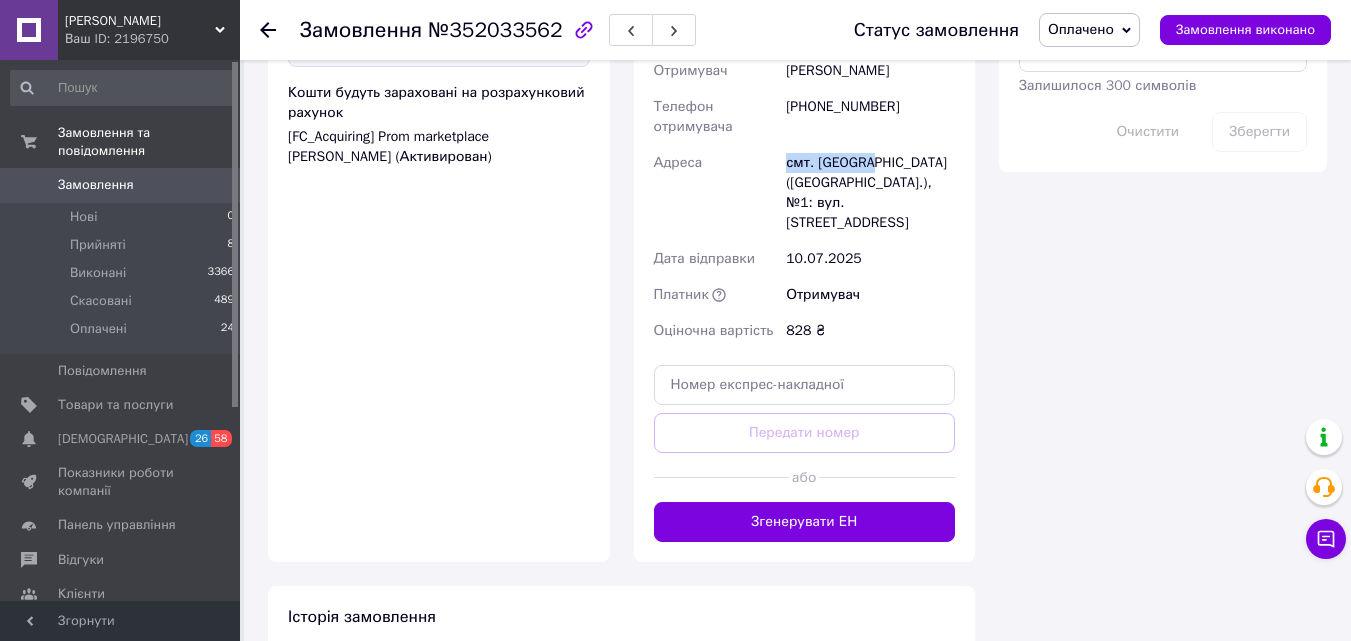 scroll, scrollTop: 1605, scrollLeft: 0, axis: vertical 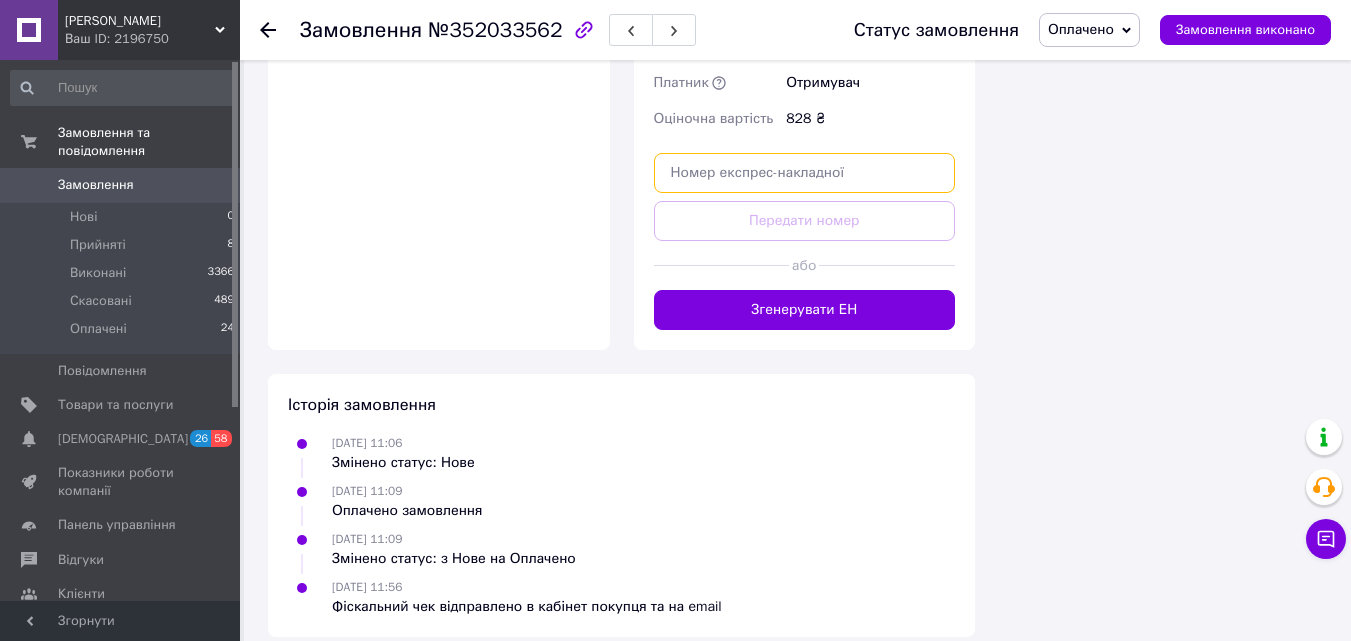click at bounding box center (805, 173) 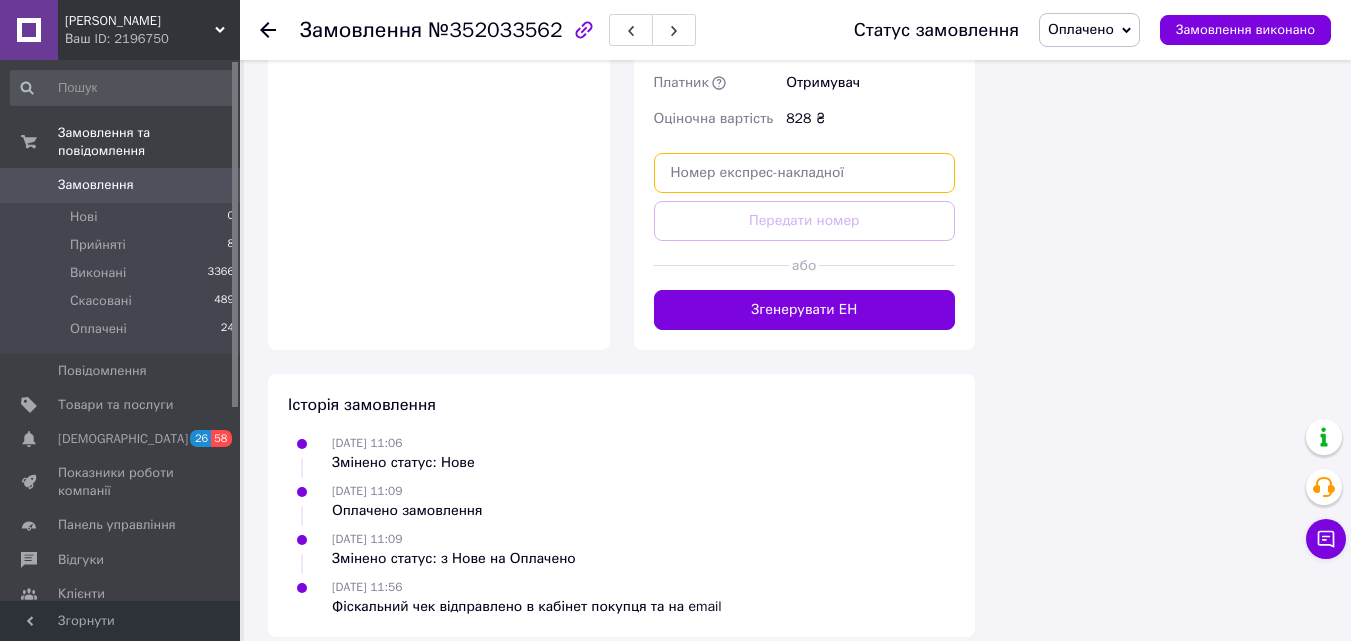 paste on "20451202988531" 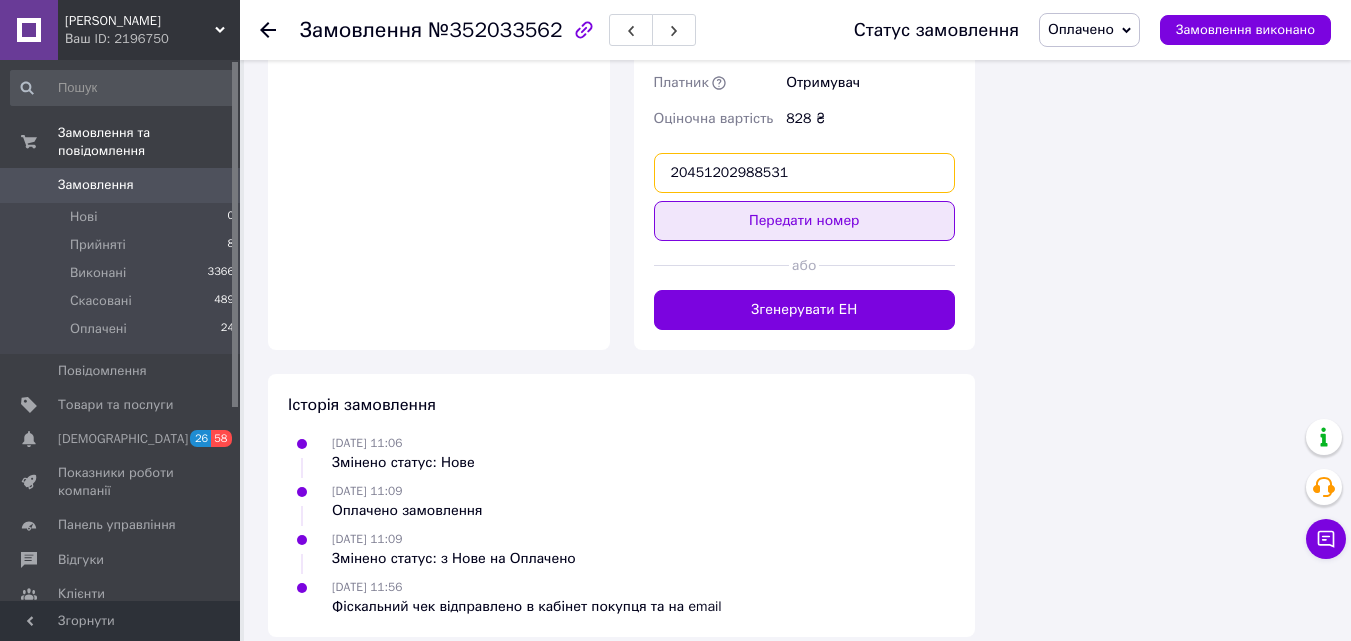 type on "20451202988531" 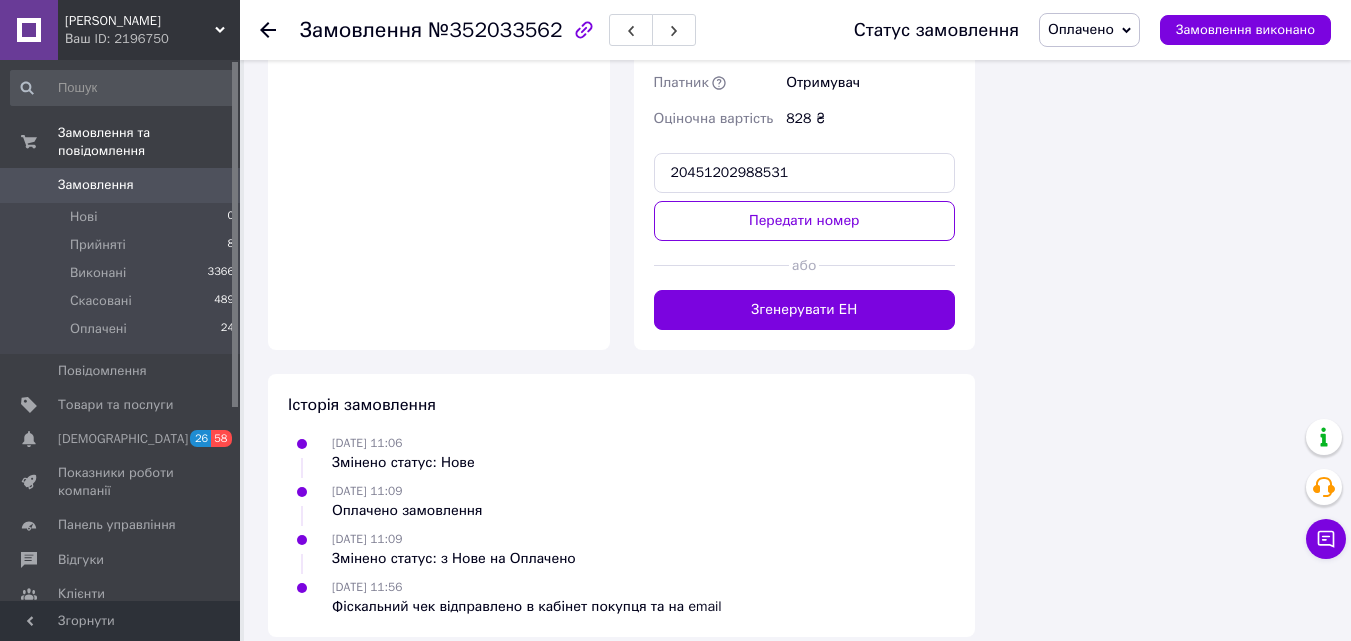 click on "Передати номер" at bounding box center (805, 221) 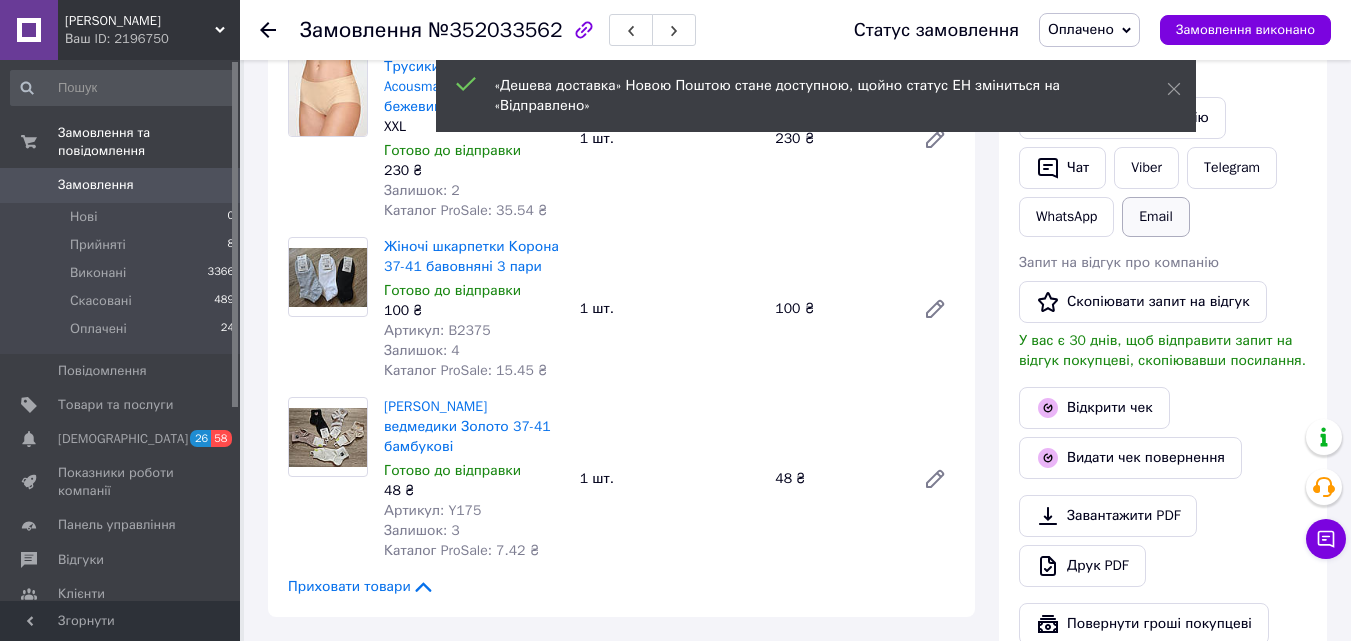 scroll, scrollTop: 305, scrollLeft: 0, axis: vertical 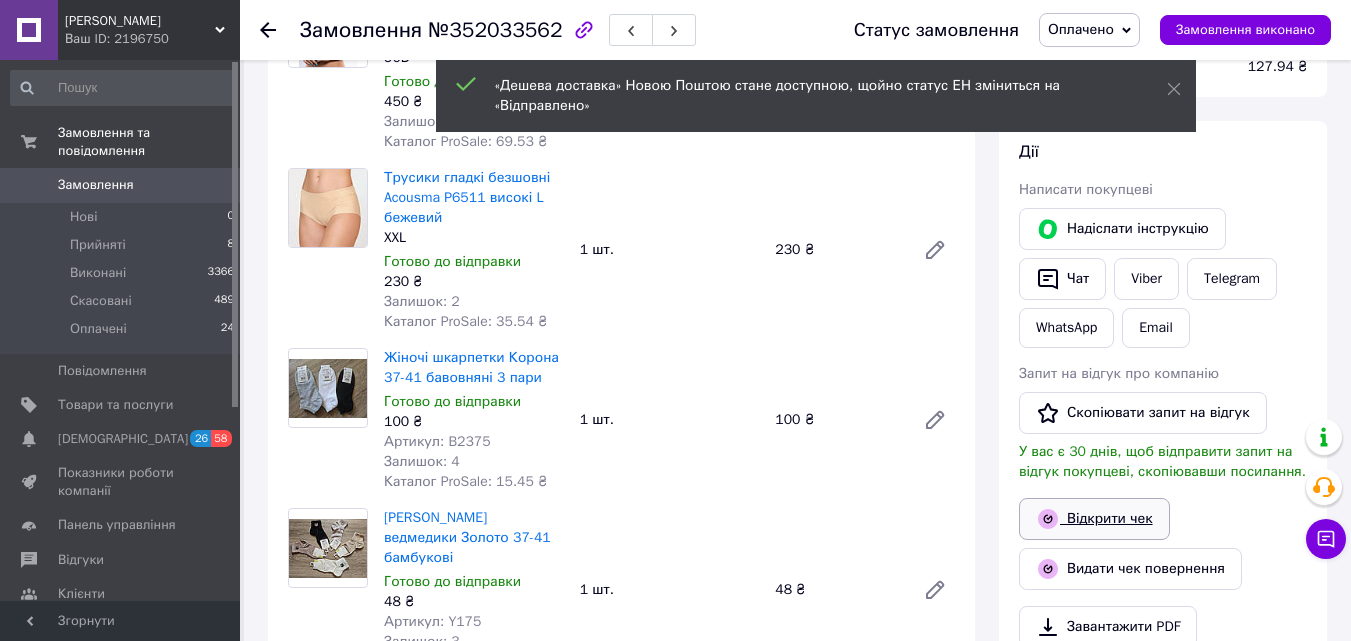 click on "Відкрити чек" at bounding box center (1094, 519) 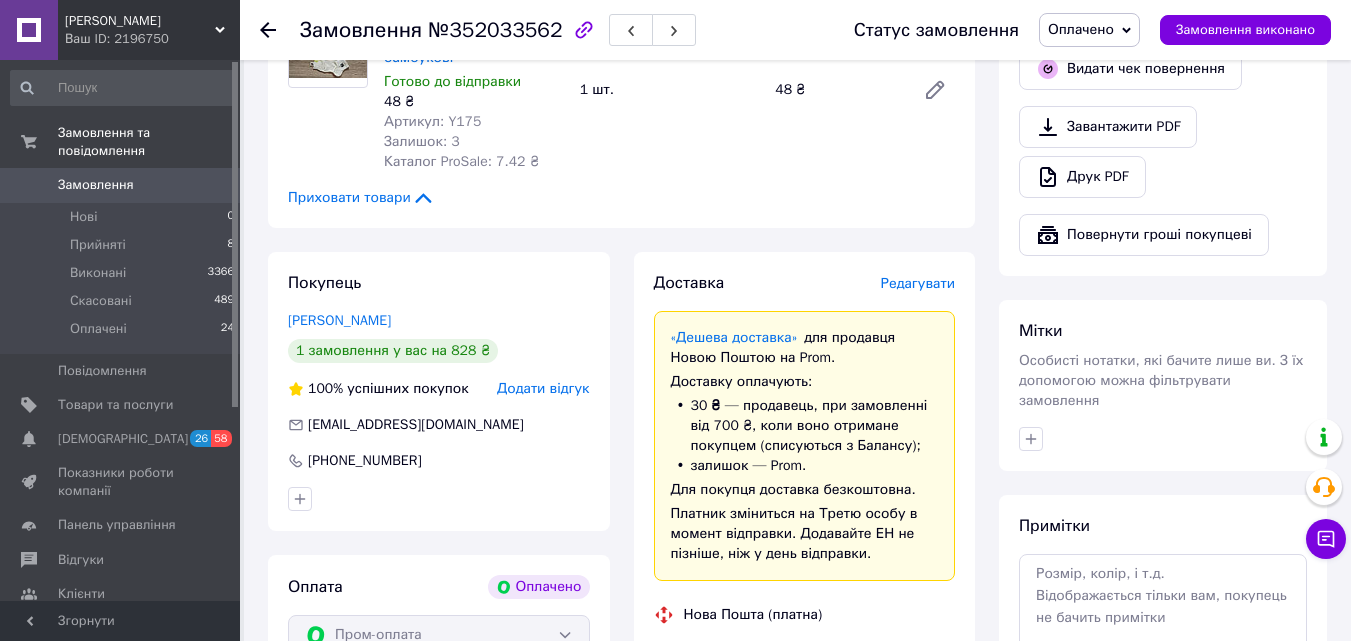 scroll, scrollTop: 1205, scrollLeft: 0, axis: vertical 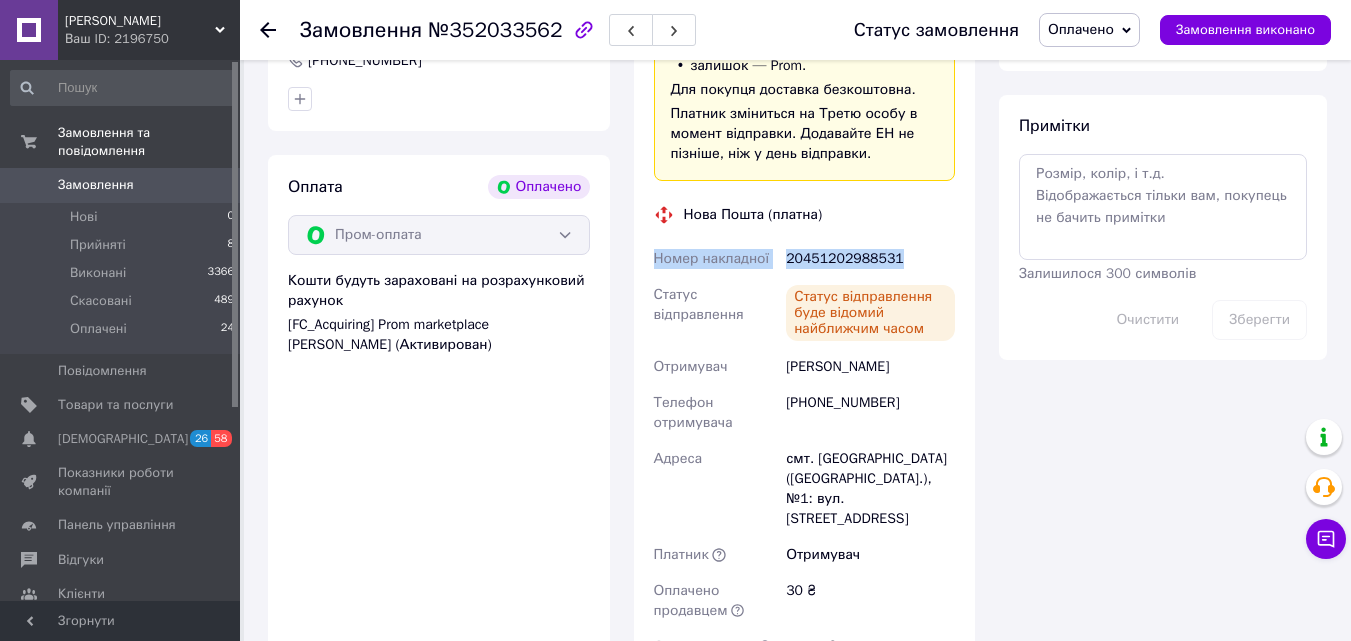 drag, startPoint x: 653, startPoint y: 248, endPoint x: 896, endPoint y: 249, distance: 243.00206 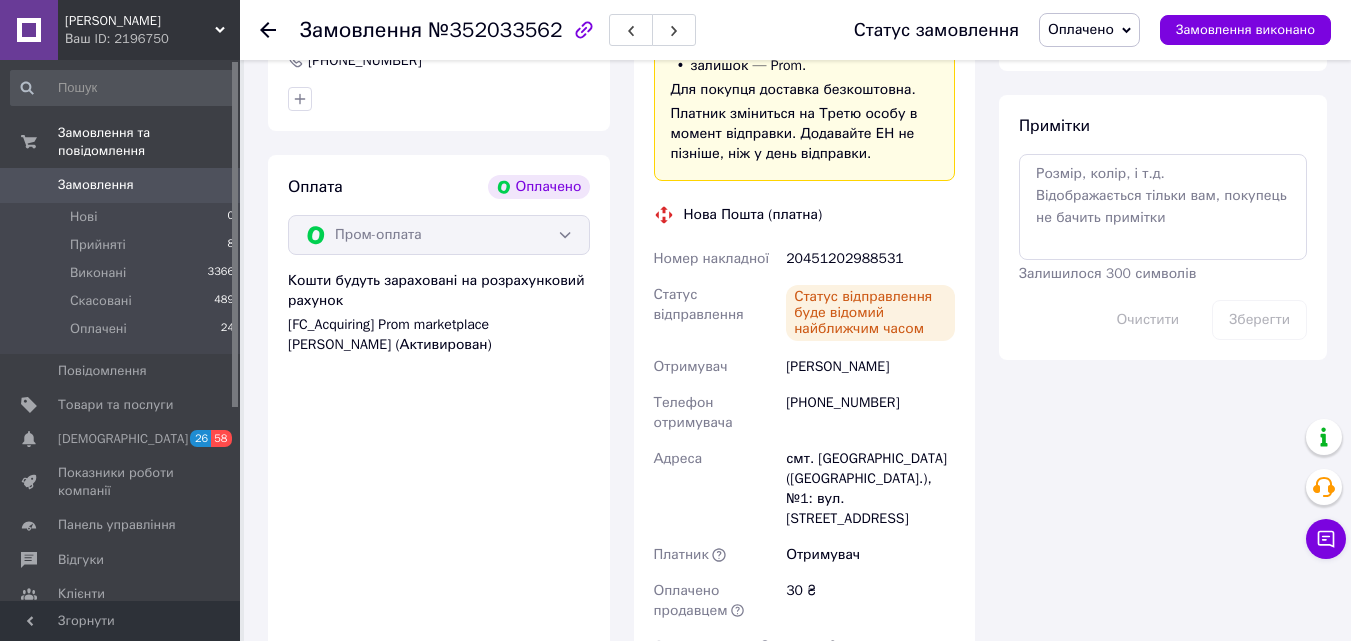 click 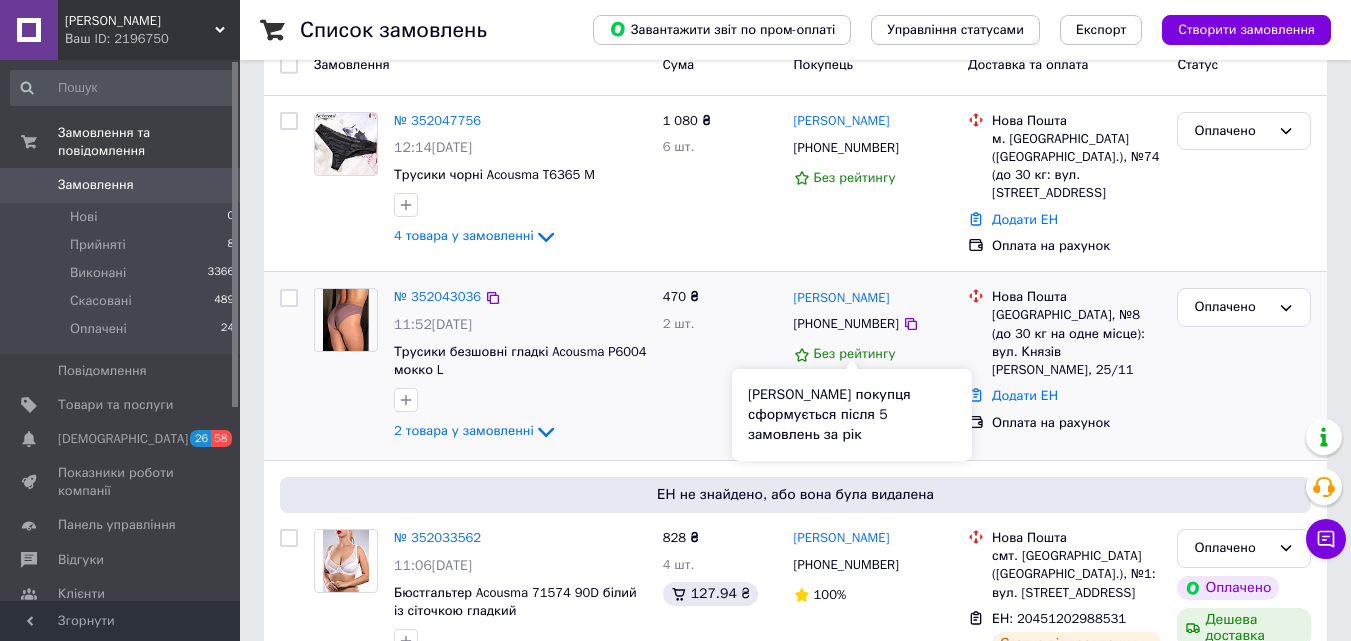 scroll, scrollTop: 100, scrollLeft: 0, axis: vertical 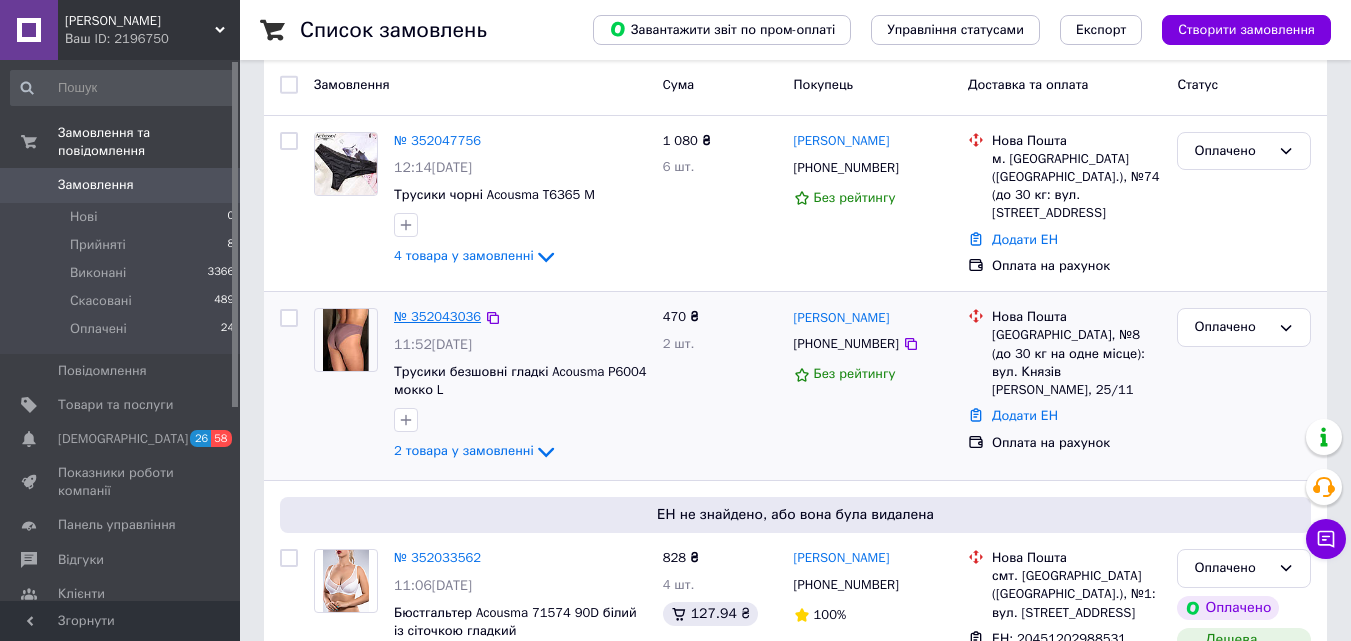 click on "№ 352043036" at bounding box center (437, 316) 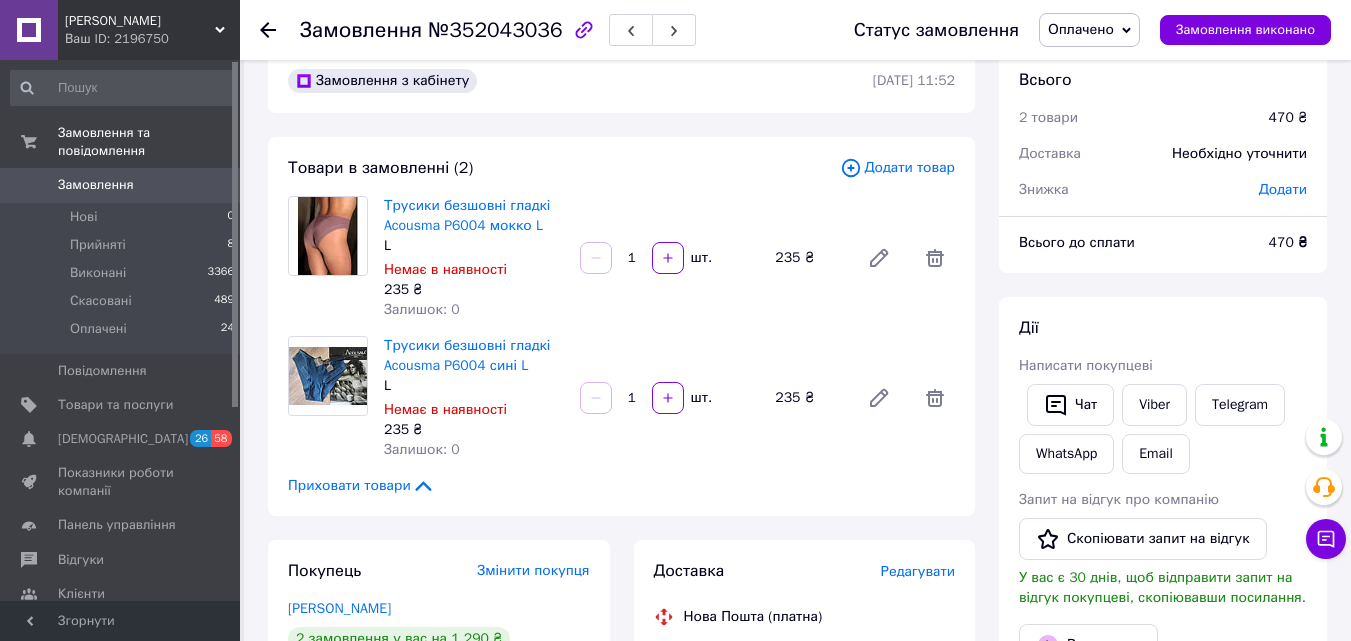 scroll, scrollTop: 0, scrollLeft: 0, axis: both 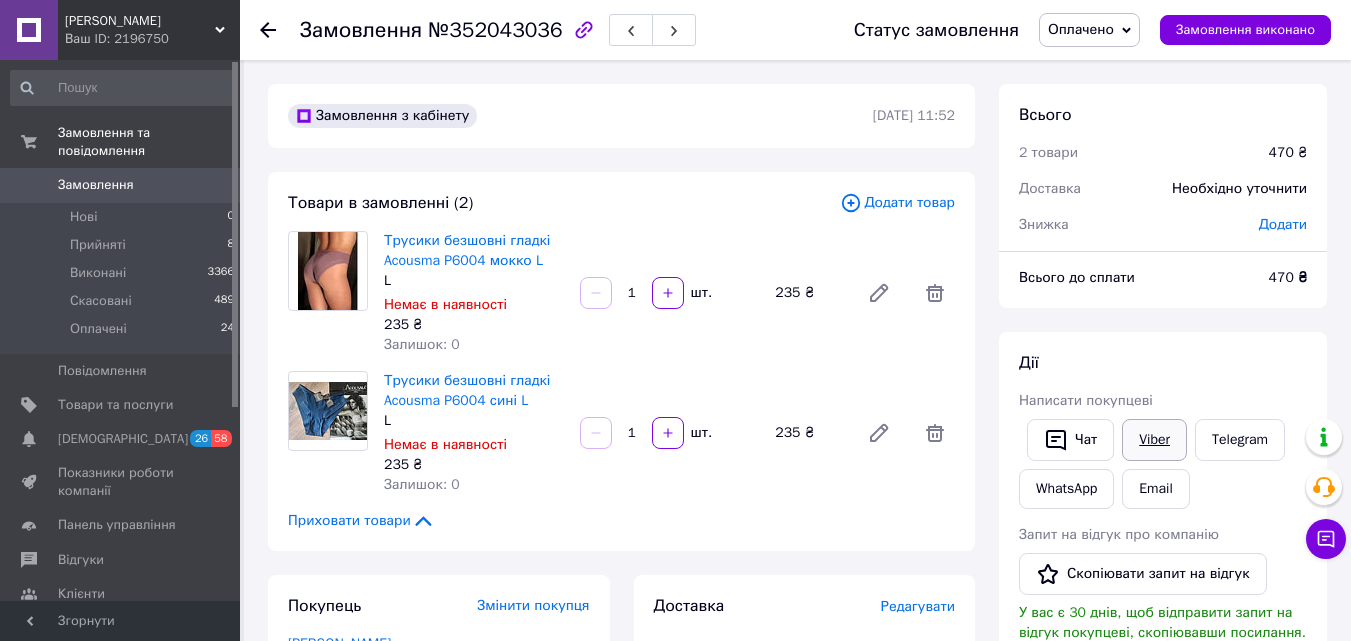 click on "Viber" at bounding box center (1154, 440) 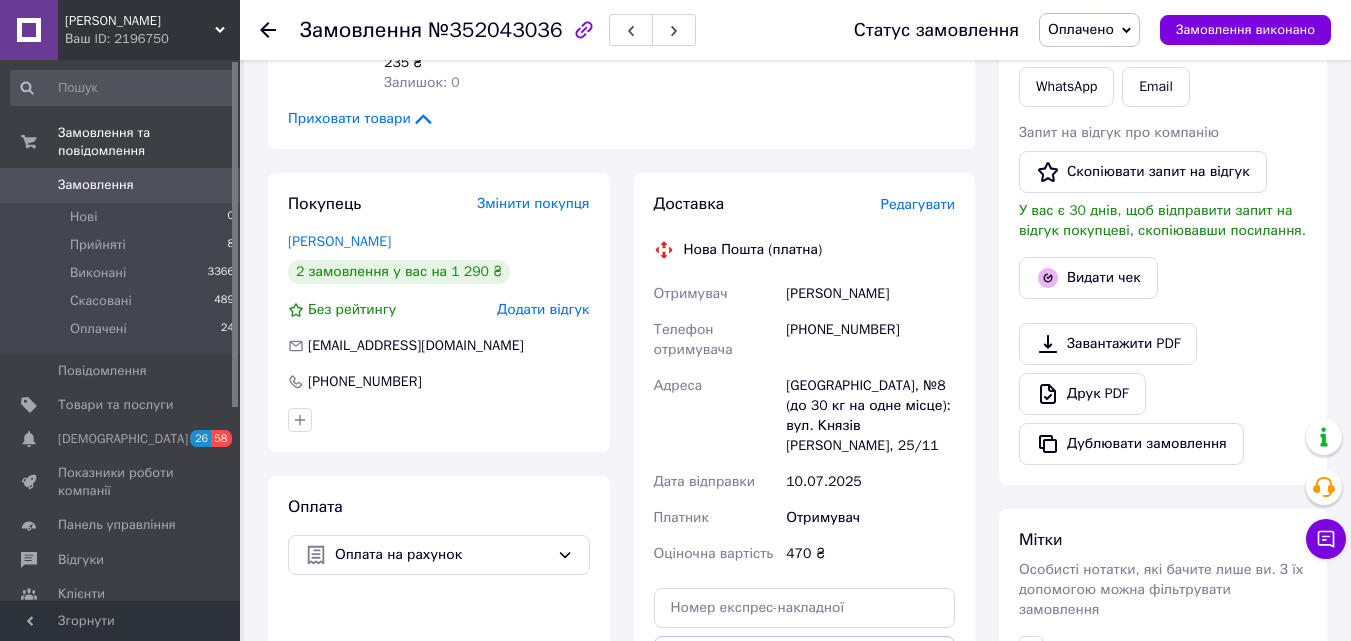 scroll, scrollTop: 500, scrollLeft: 0, axis: vertical 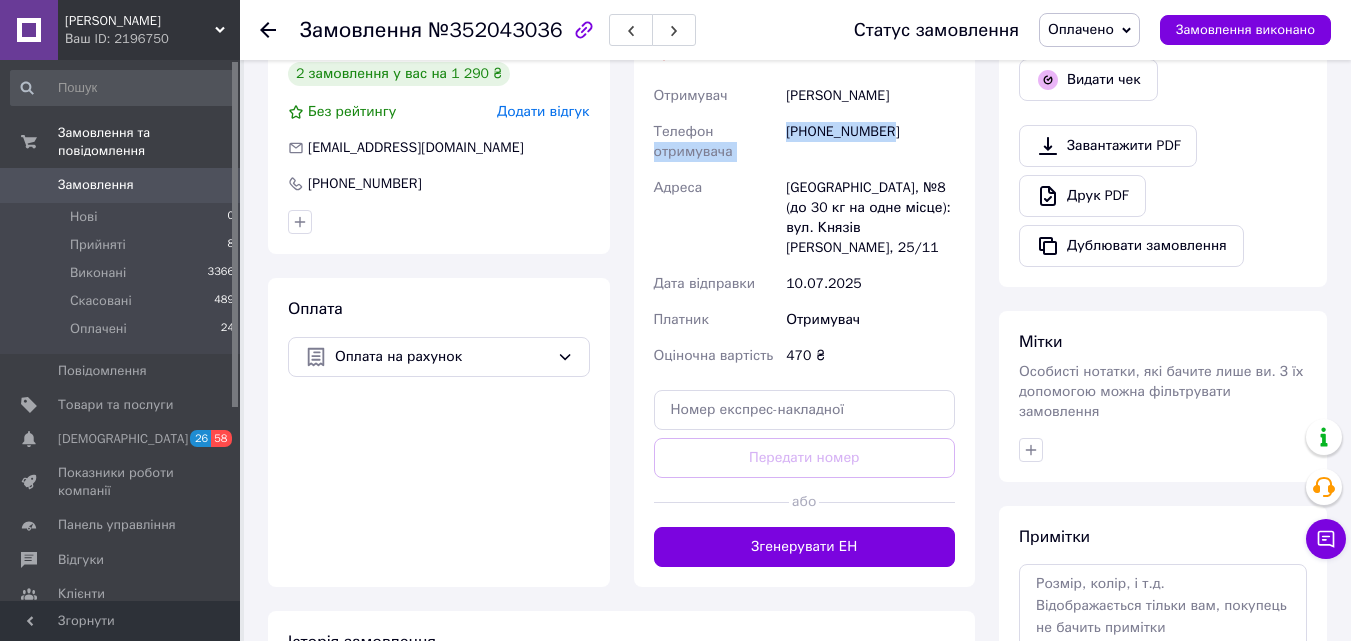 drag, startPoint x: 802, startPoint y: 127, endPoint x: 910, endPoint y: 123, distance: 108.07405 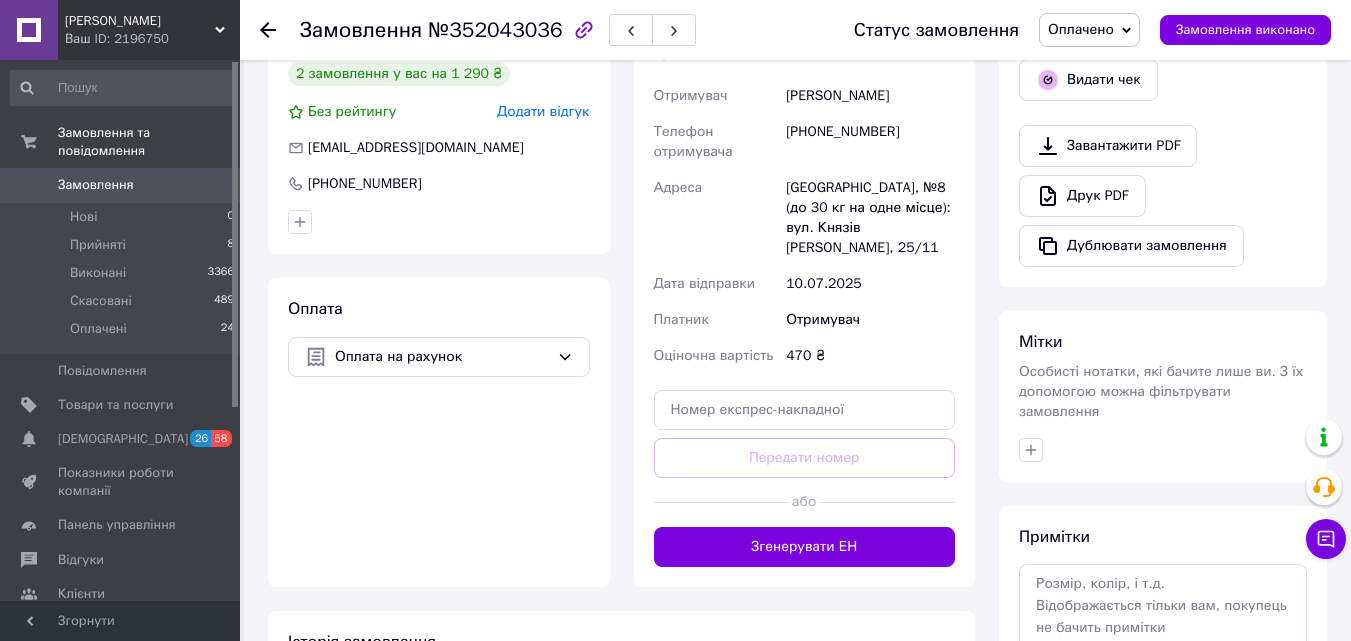 click on "Дата відправки" at bounding box center [716, 284] 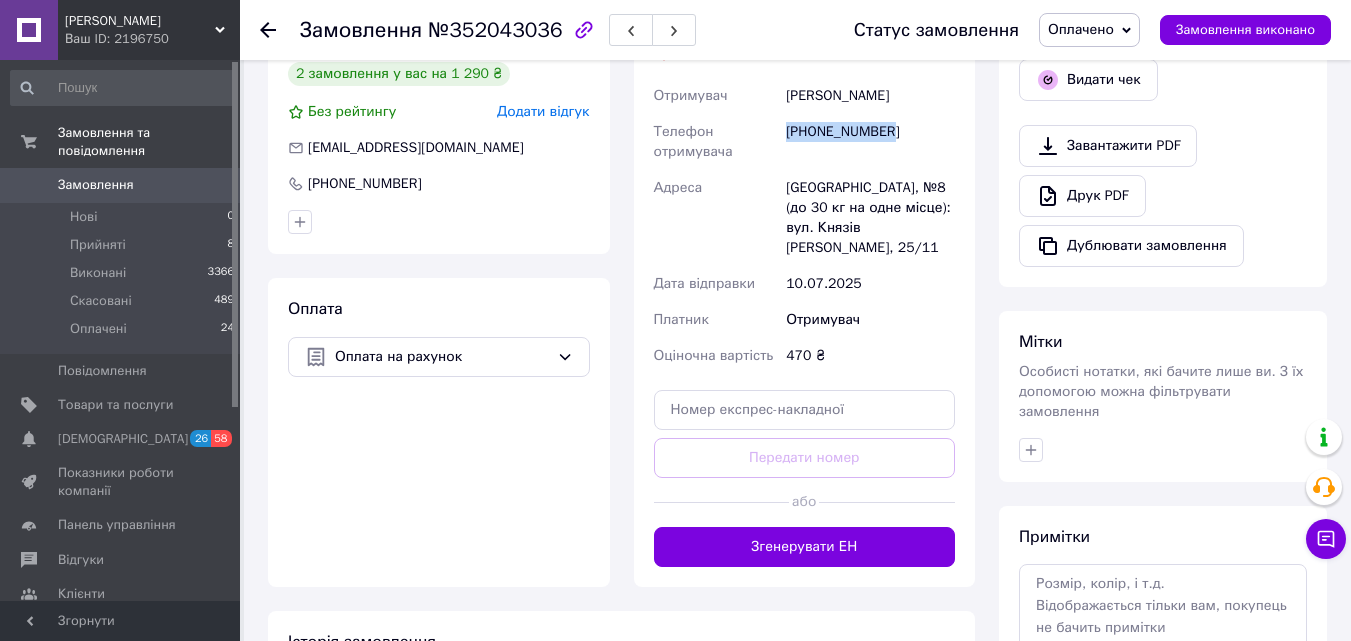 drag, startPoint x: 786, startPoint y: 133, endPoint x: 884, endPoint y: 145, distance: 98.731964 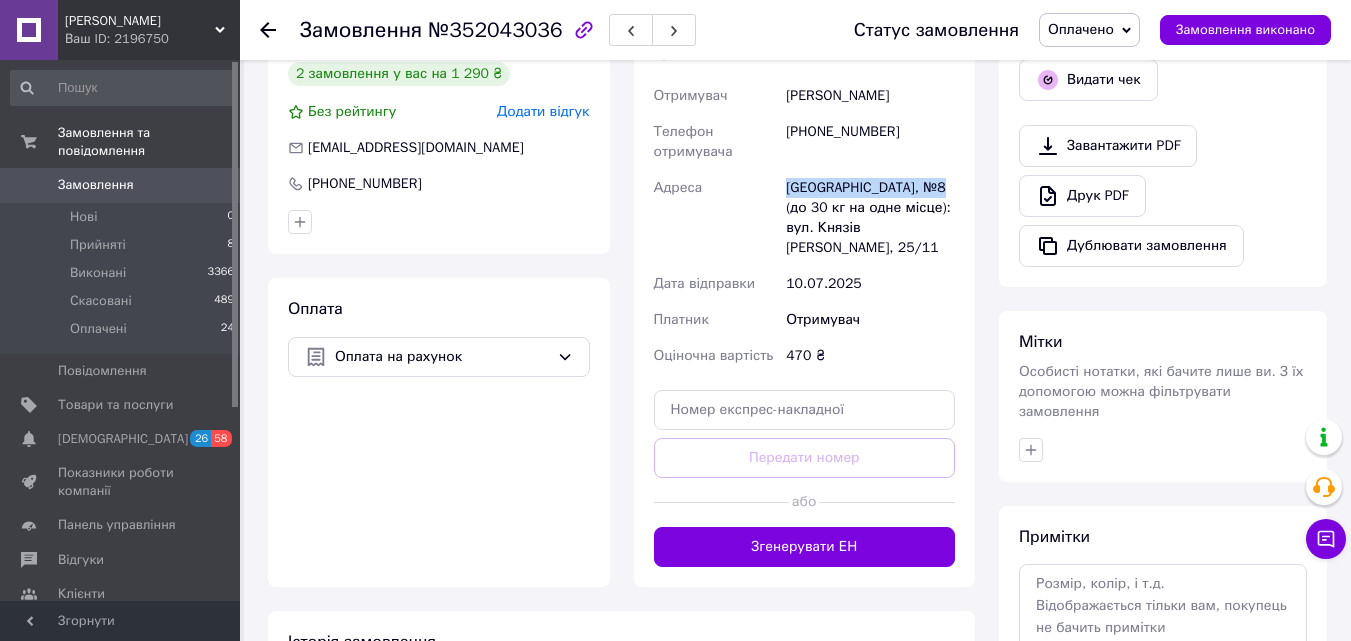 drag, startPoint x: 802, startPoint y: 183, endPoint x: 939, endPoint y: 180, distance: 137.03284 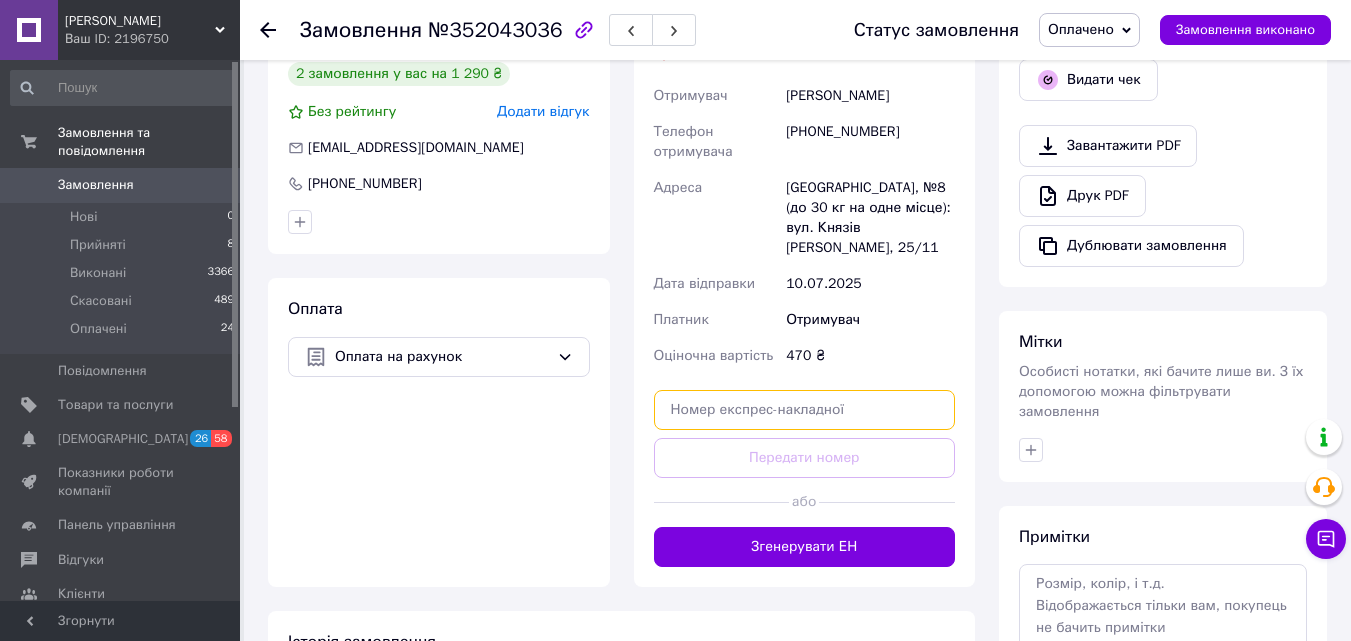 click at bounding box center (805, 410) 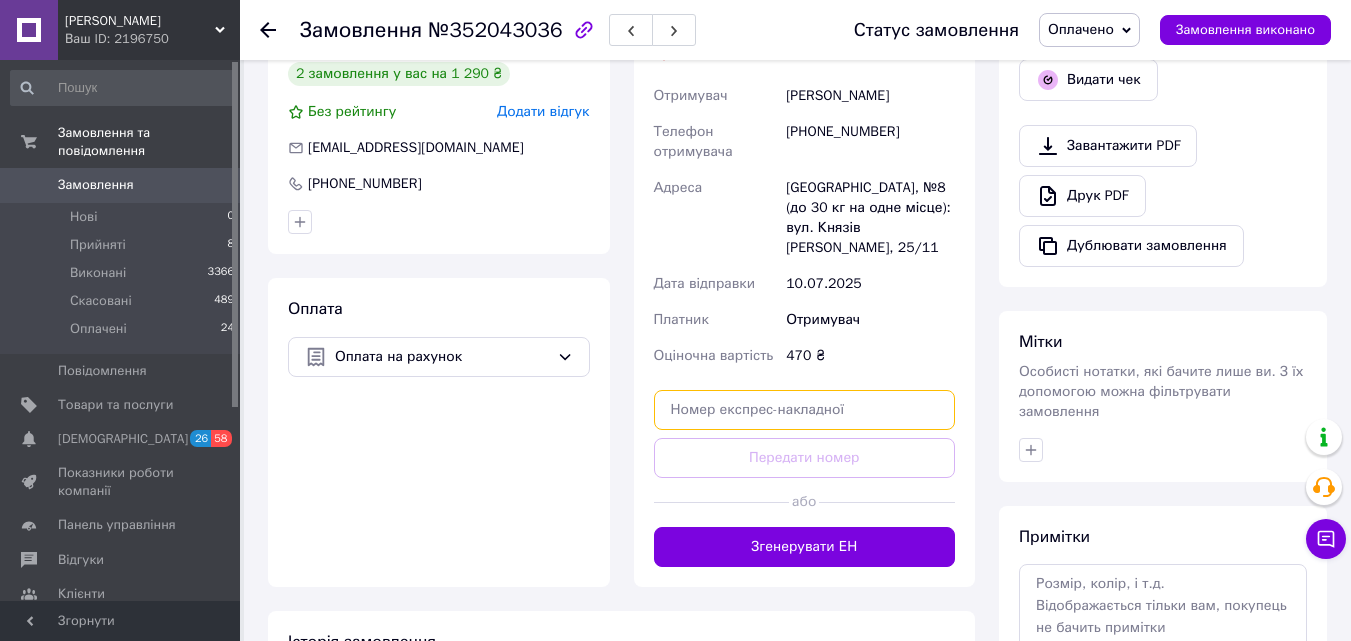 paste on "20451202992559" 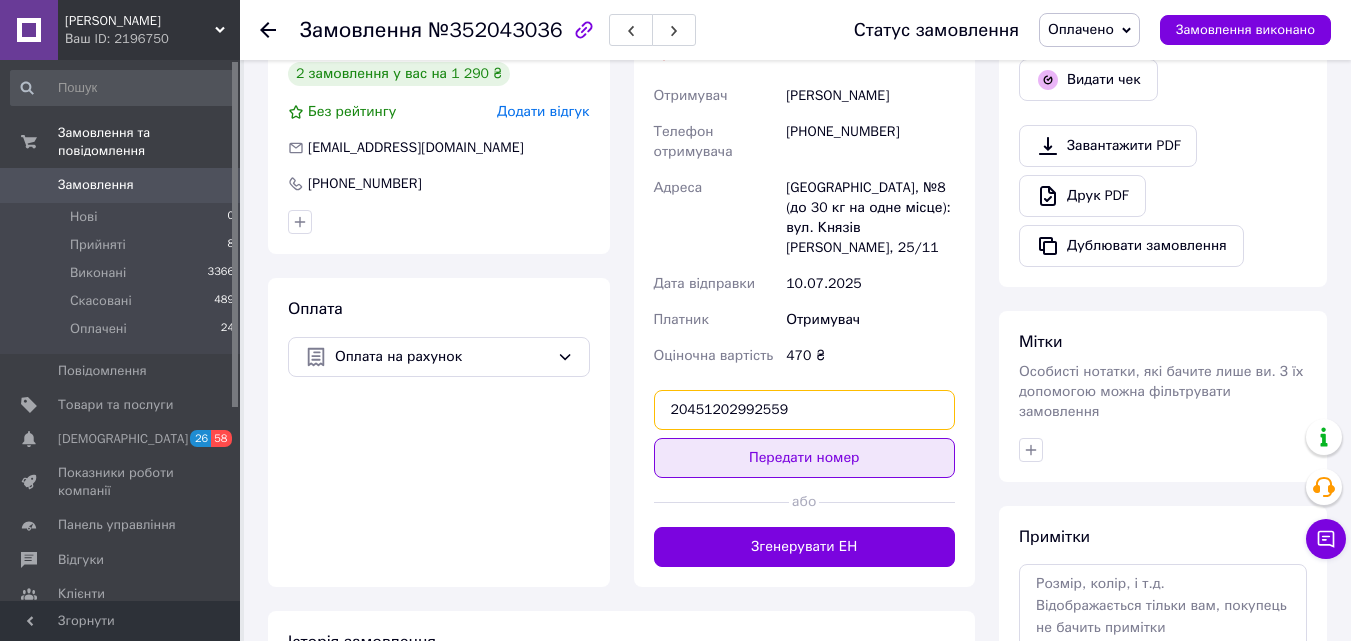 type on "20451202992559" 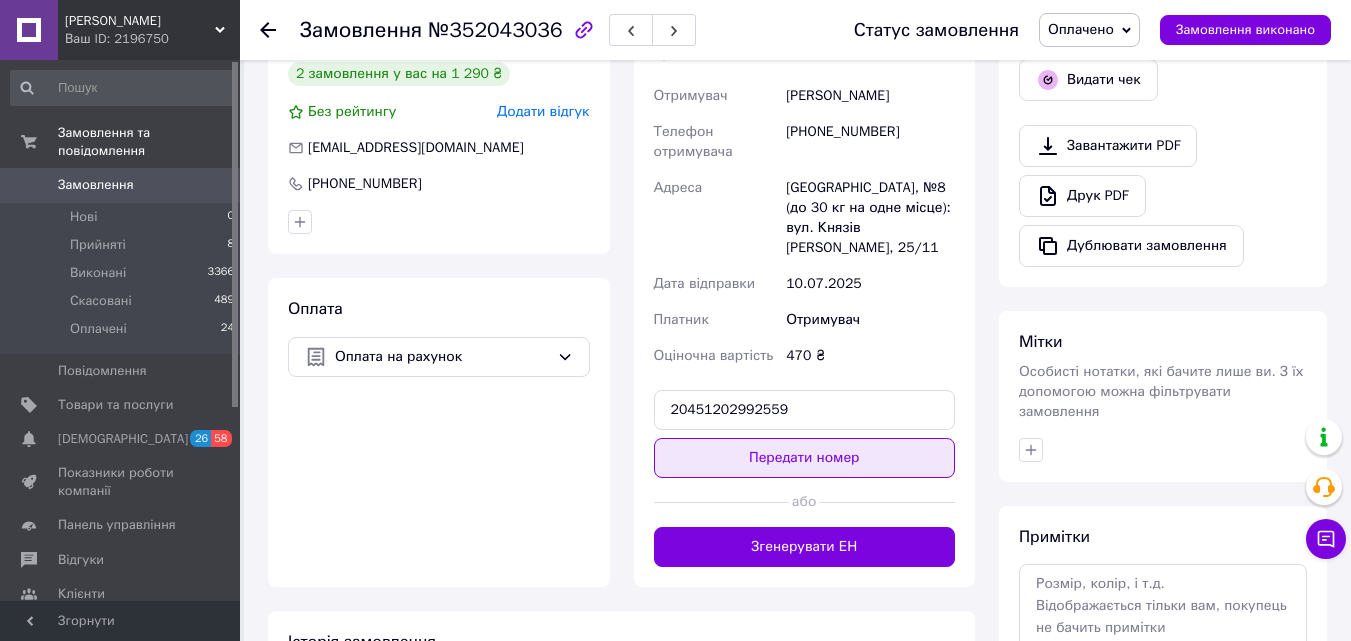 click on "Передати номер" at bounding box center (805, 458) 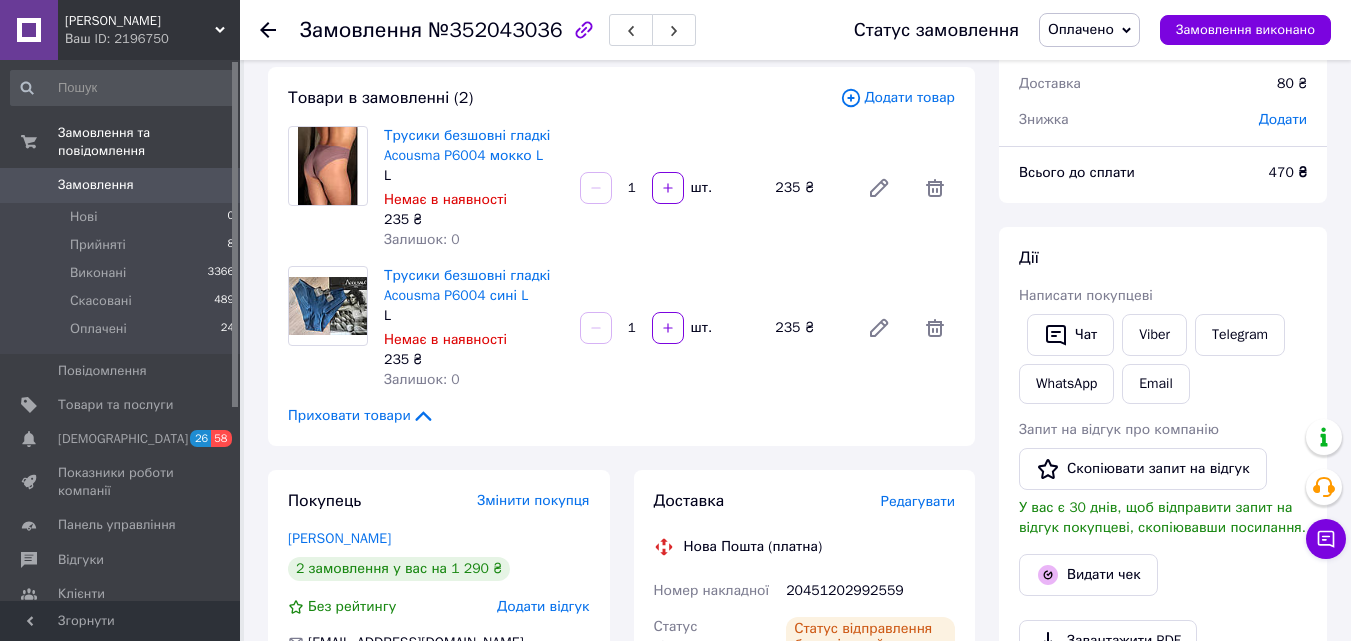 scroll, scrollTop: 300, scrollLeft: 0, axis: vertical 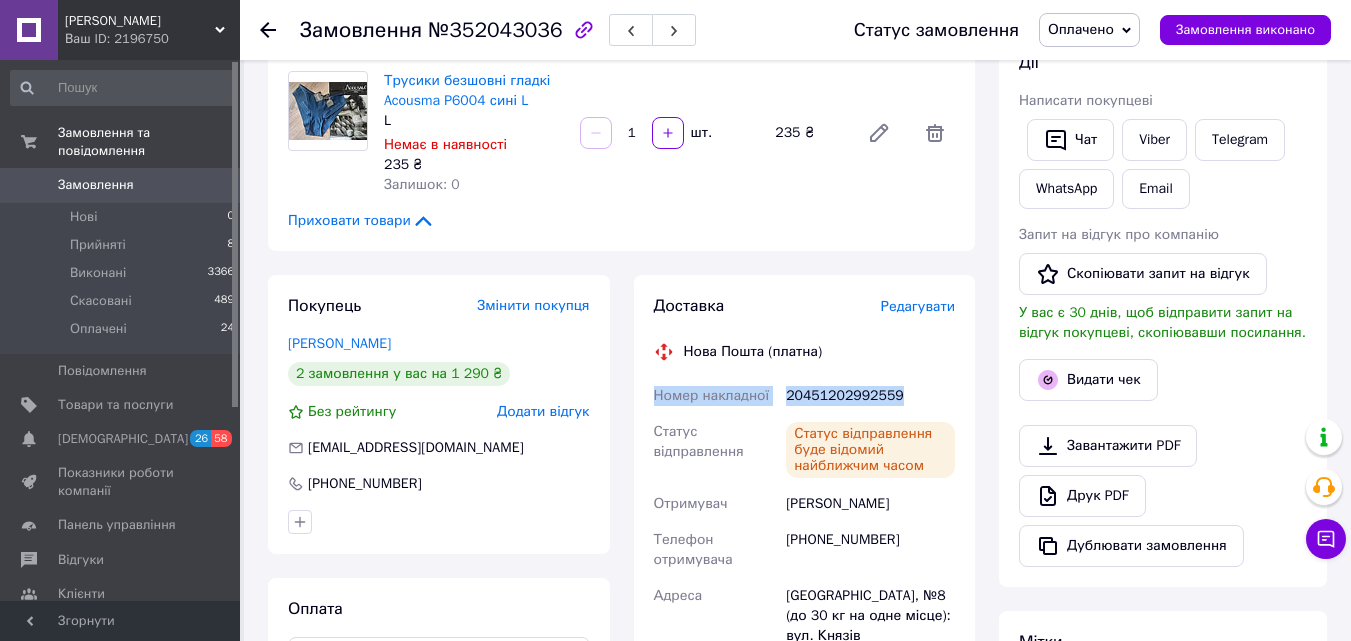 drag, startPoint x: 655, startPoint y: 397, endPoint x: 902, endPoint y: 393, distance: 247.03238 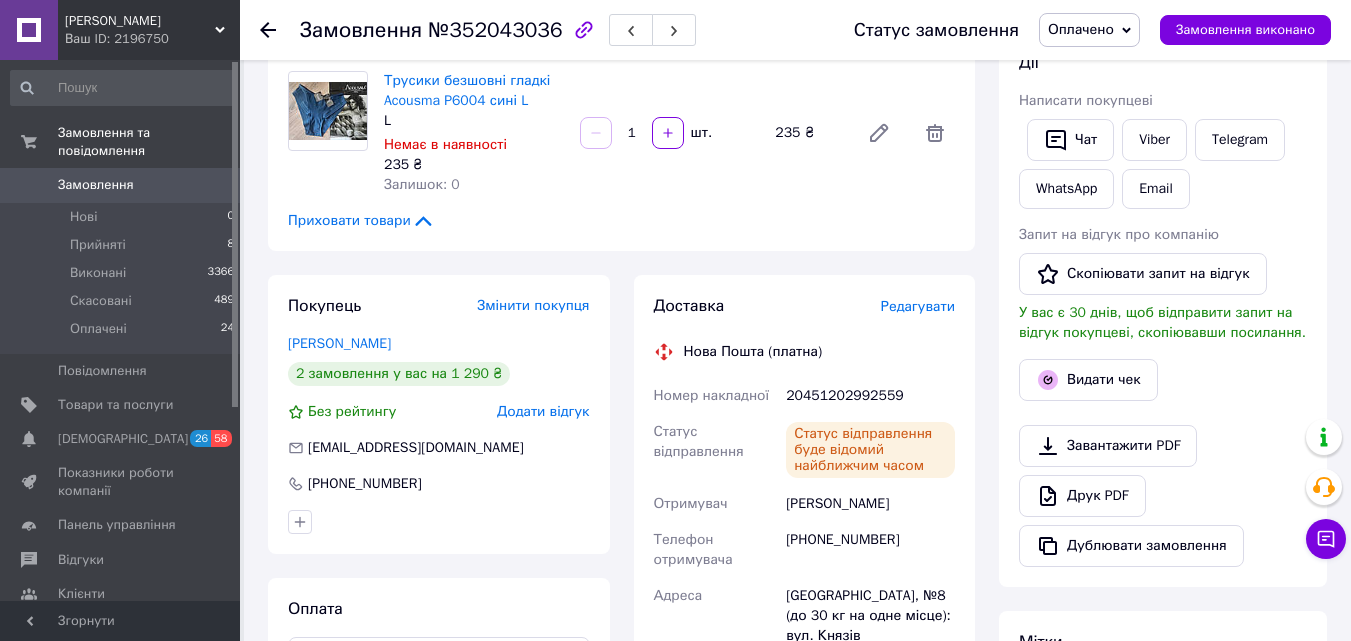 click 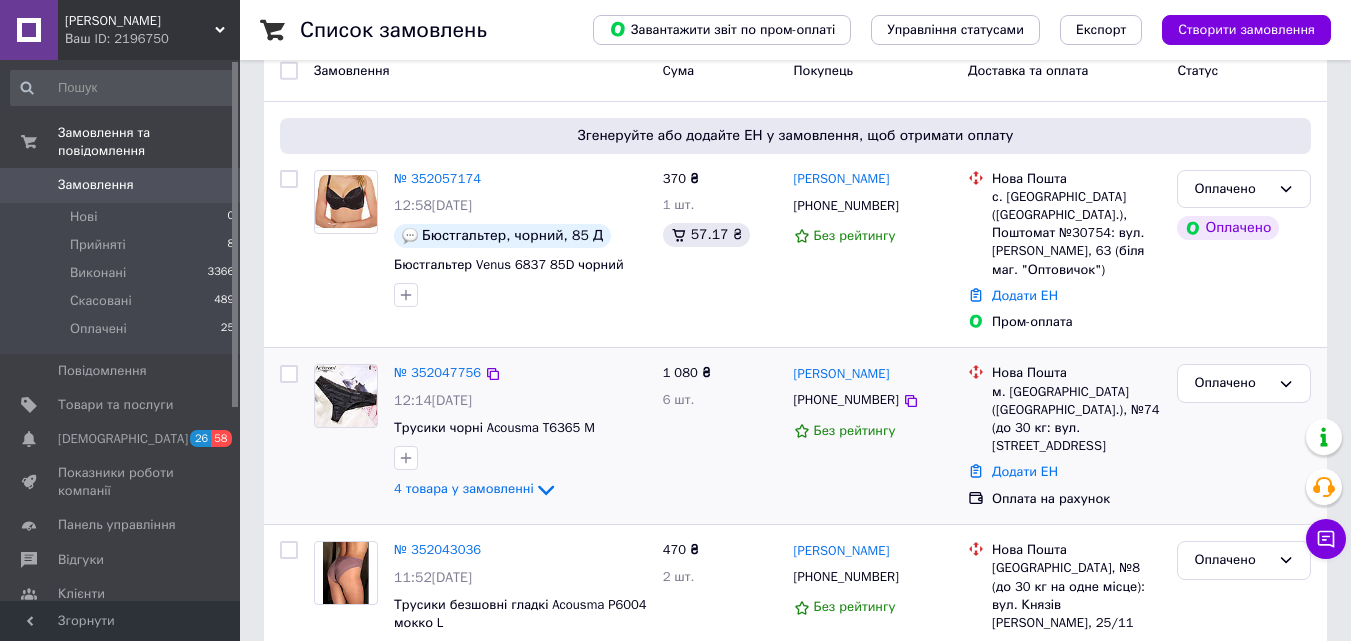 scroll, scrollTop: 100, scrollLeft: 0, axis: vertical 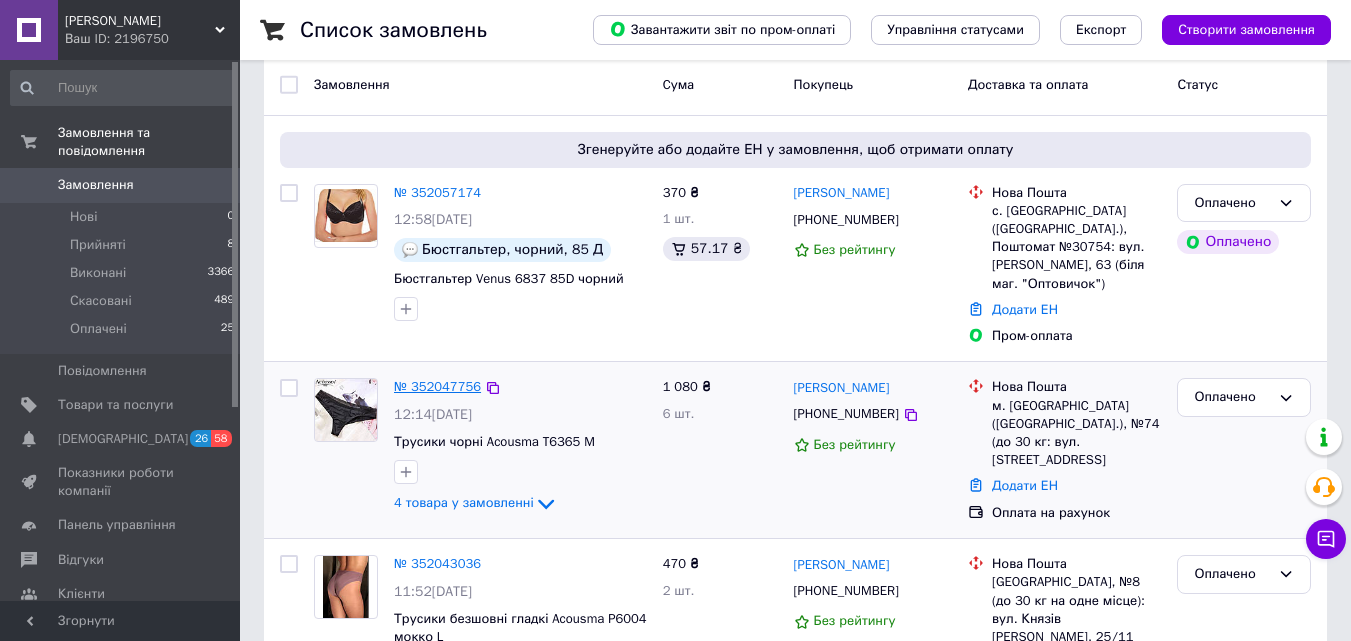 click on "№ 352047756" at bounding box center [437, 386] 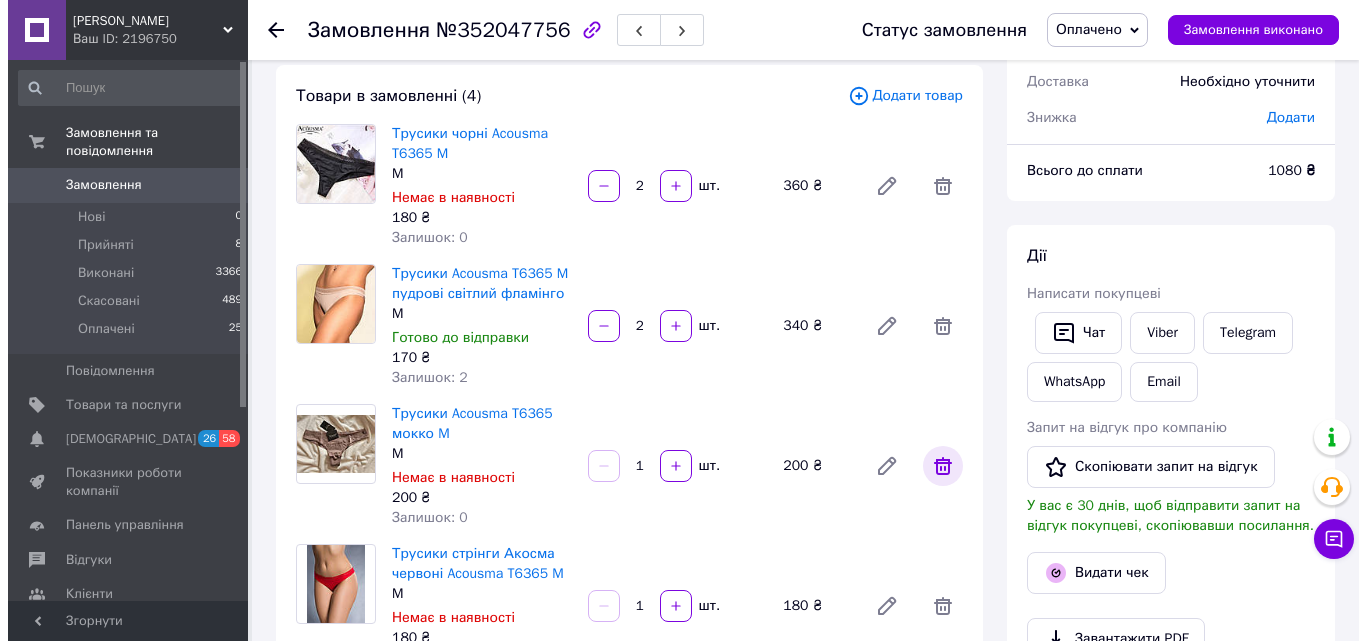 scroll, scrollTop: 100, scrollLeft: 0, axis: vertical 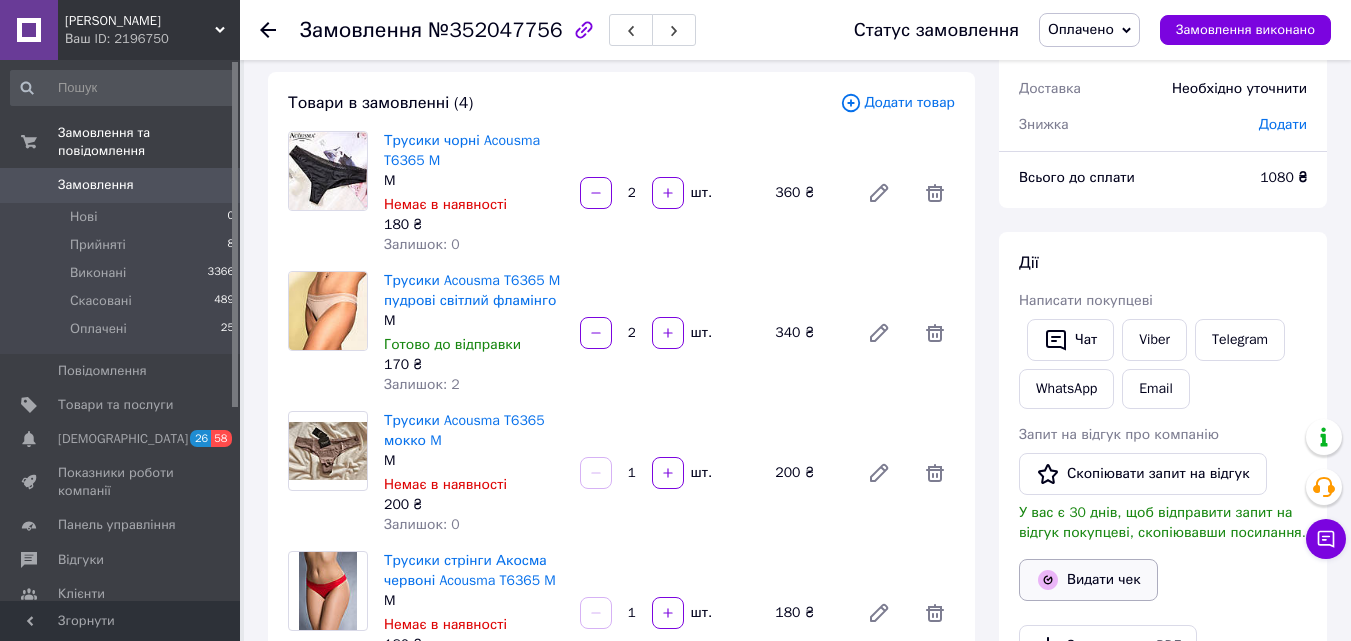 click on "Видати чек" at bounding box center [1088, 580] 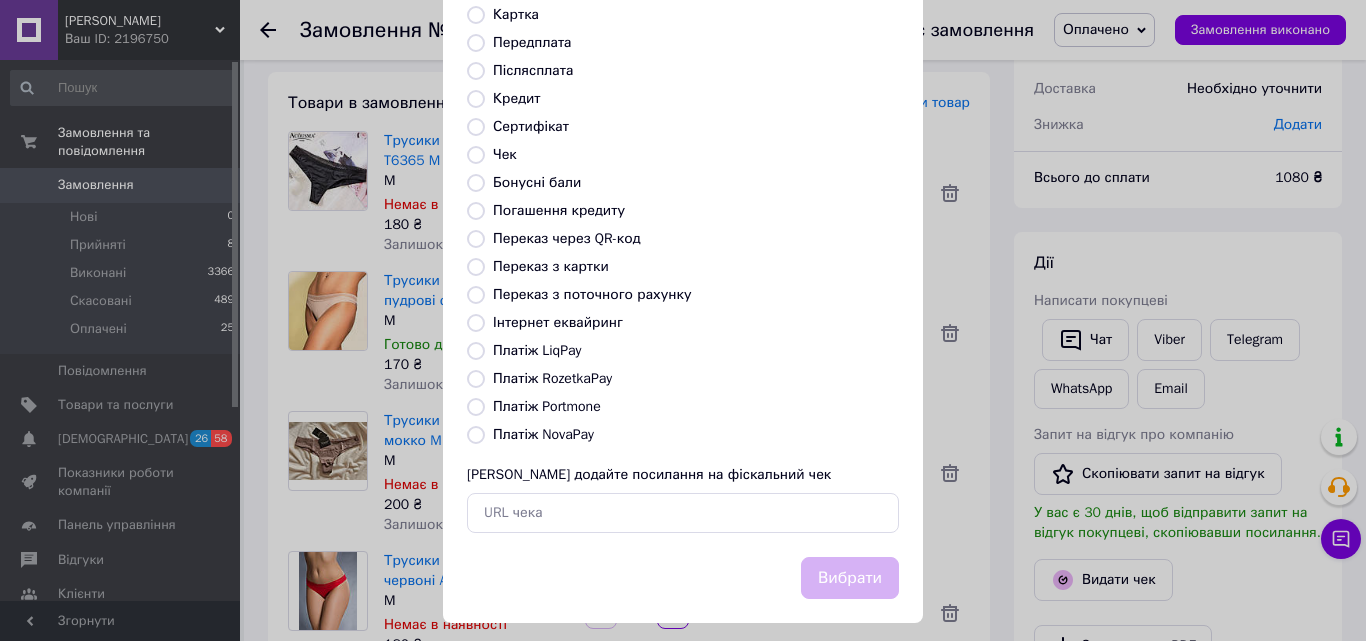 scroll, scrollTop: 100, scrollLeft: 0, axis: vertical 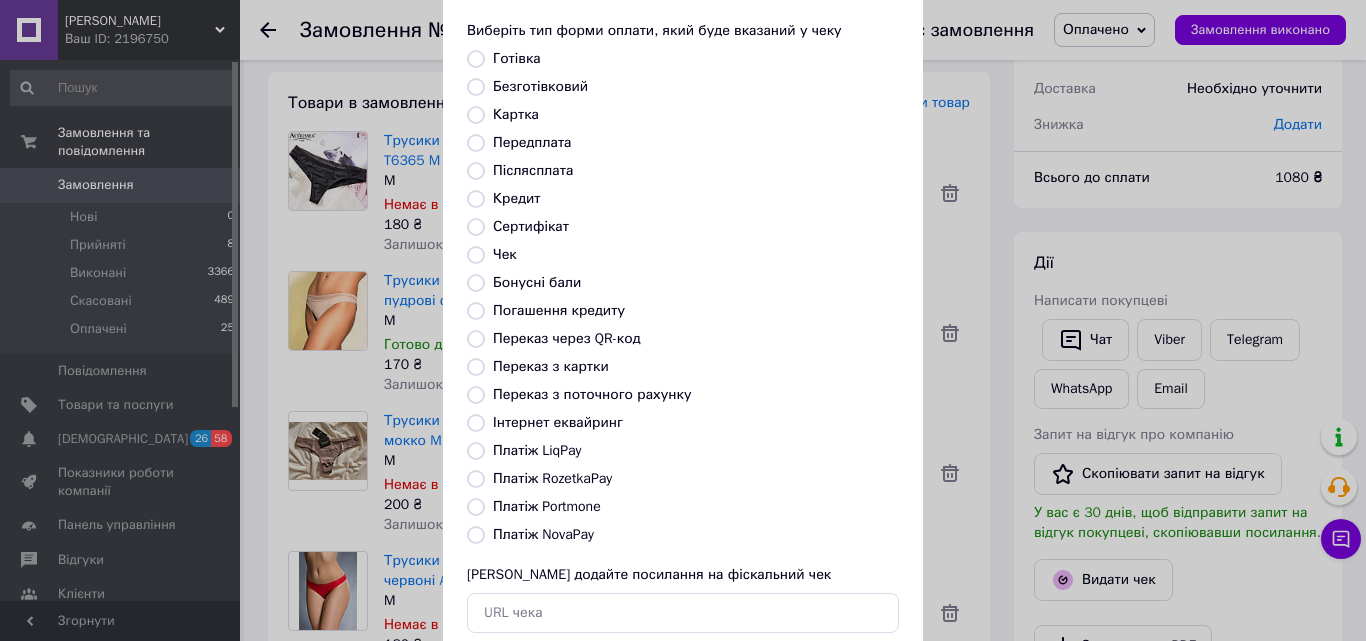 click on "Безготівковий" at bounding box center [476, 87] 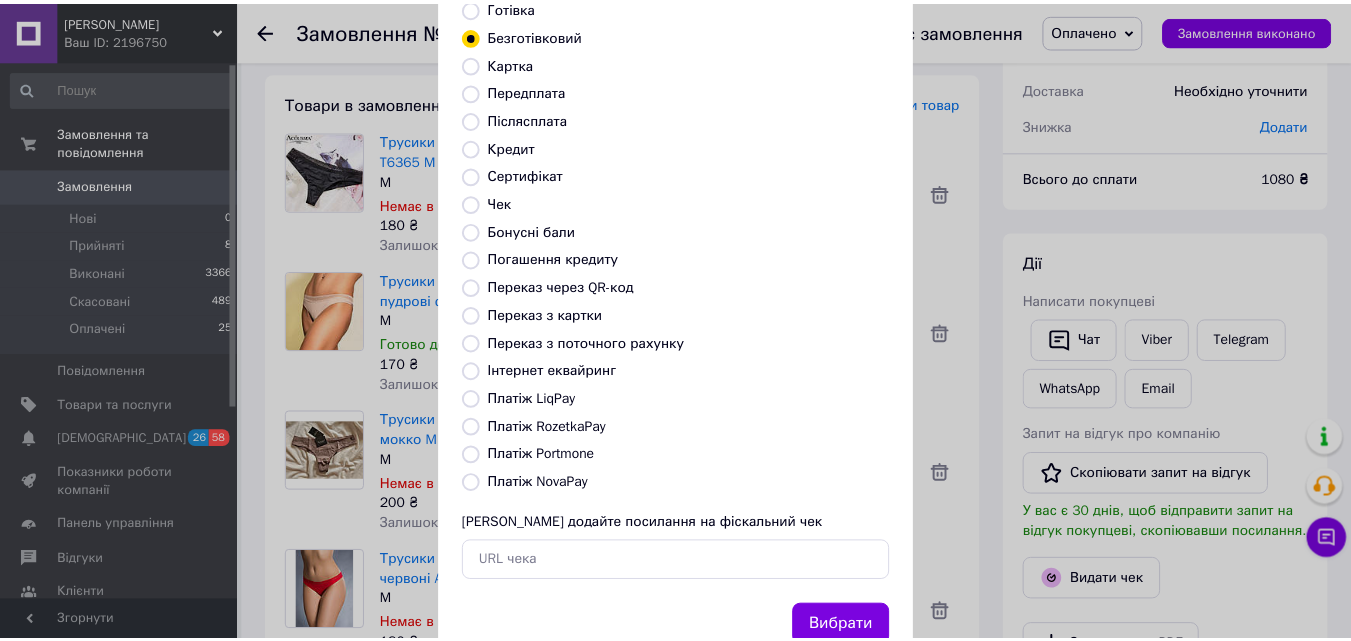 scroll, scrollTop: 200, scrollLeft: 0, axis: vertical 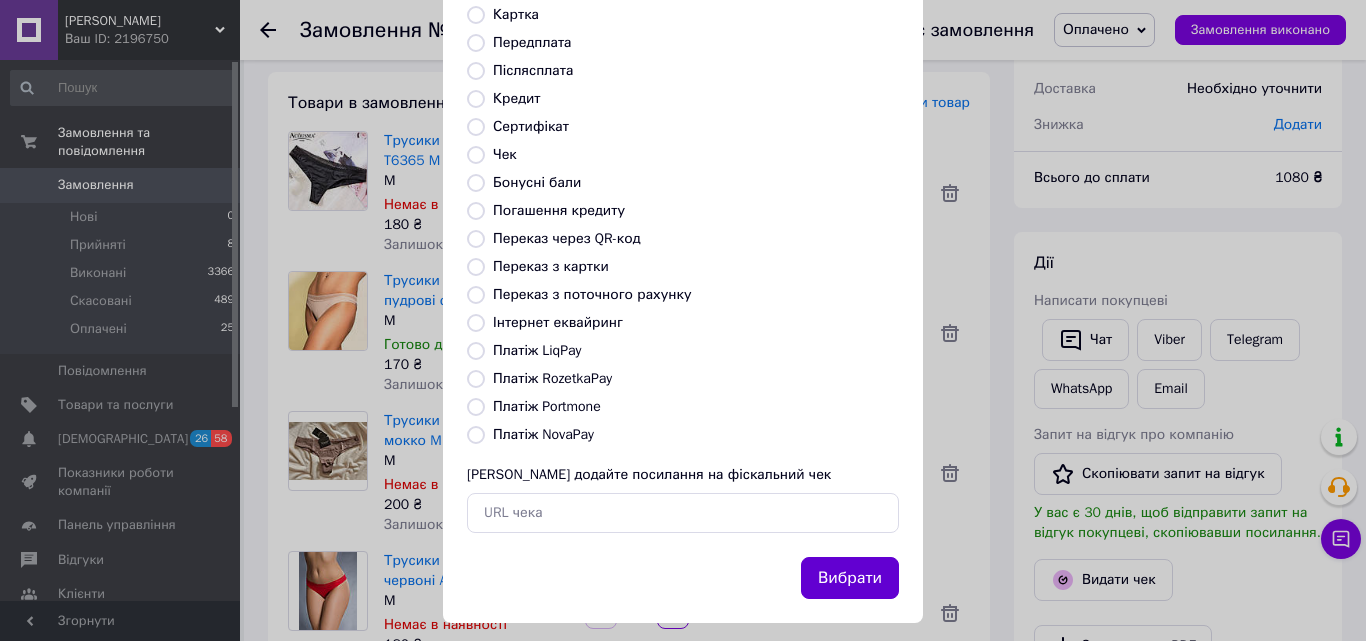 click on "Вибрати" at bounding box center [850, 578] 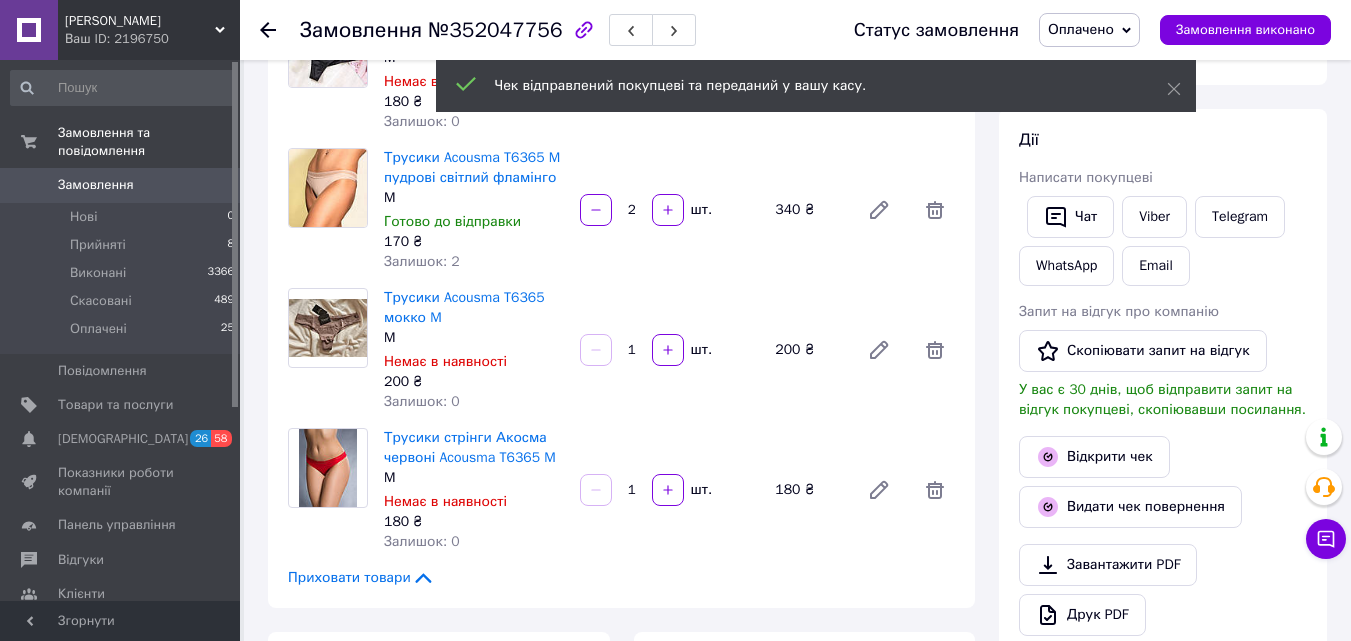 scroll, scrollTop: 400, scrollLeft: 0, axis: vertical 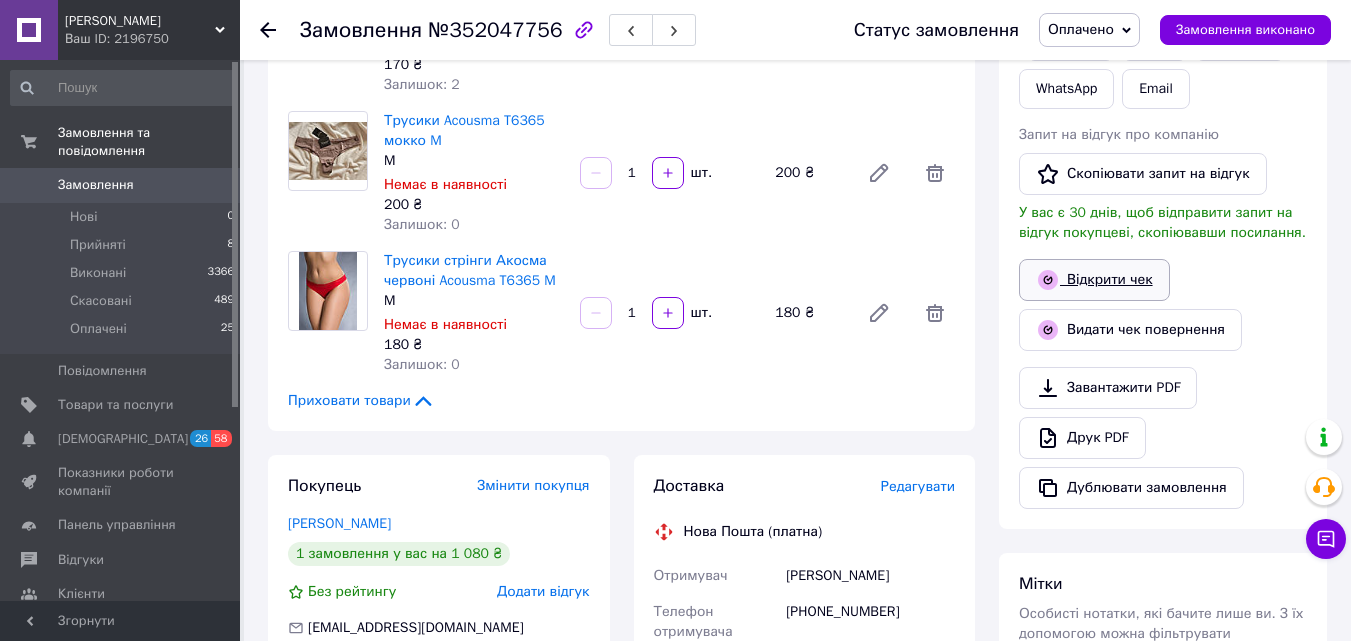 click 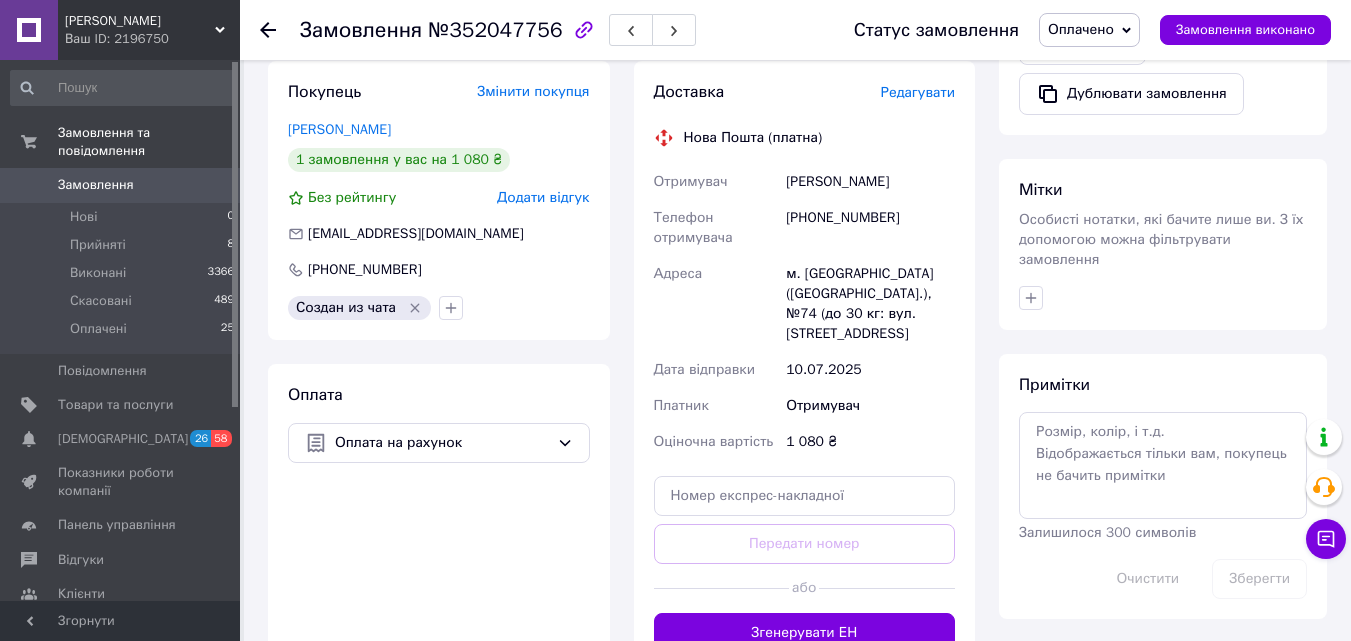 scroll, scrollTop: 700, scrollLeft: 0, axis: vertical 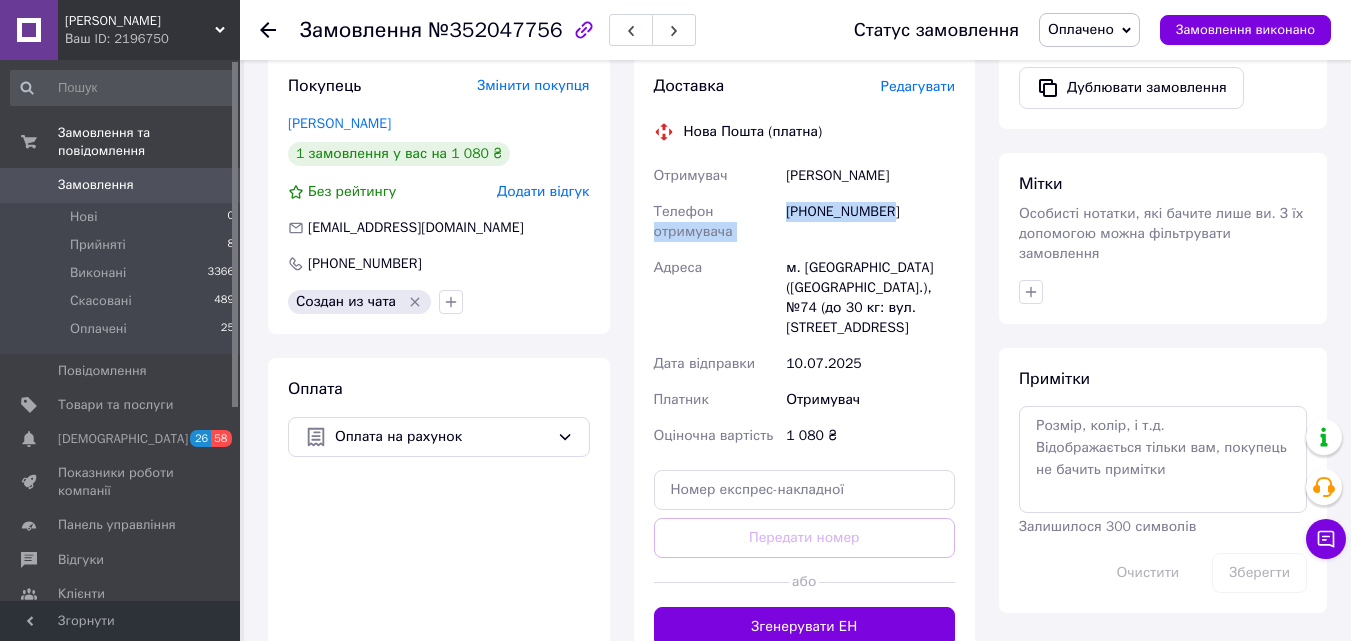 drag, startPoint x: 781, startPoint y: 206, endPoint x: 903, endPoint y: 218, distance: 122.588745 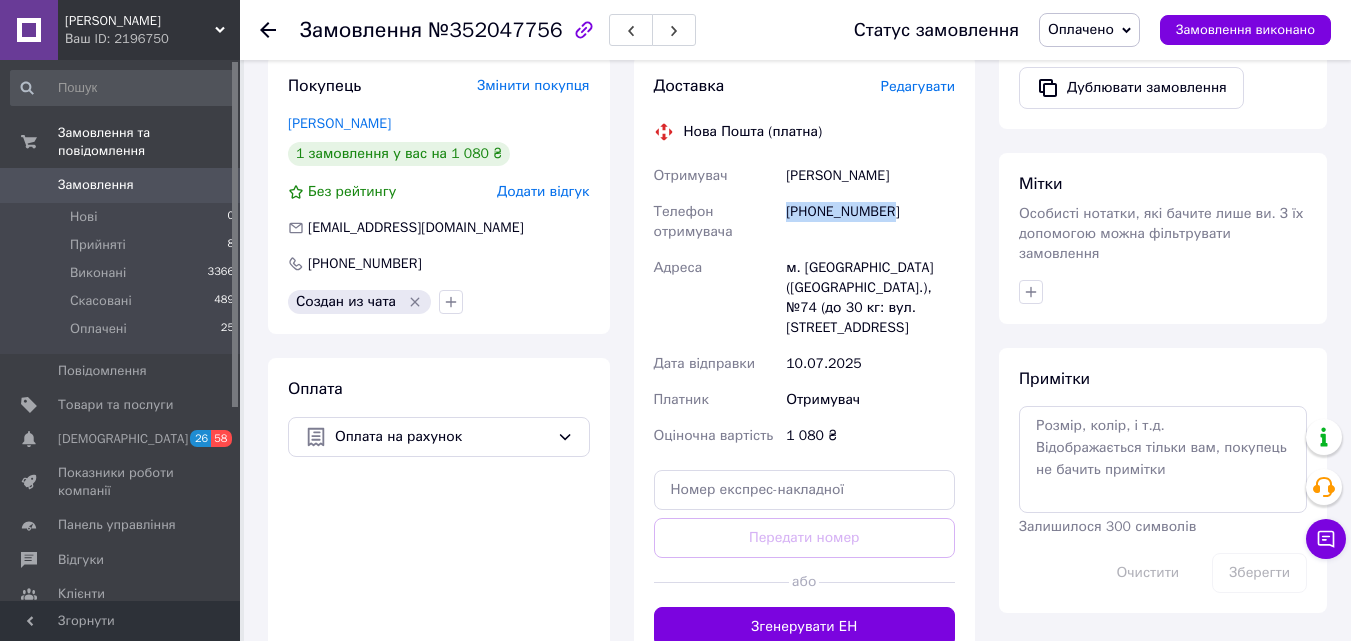 drag, startPoint x: 788, startPoint y: 213, endPoint x: 901, endPoint y: 216, distance: 113.03982 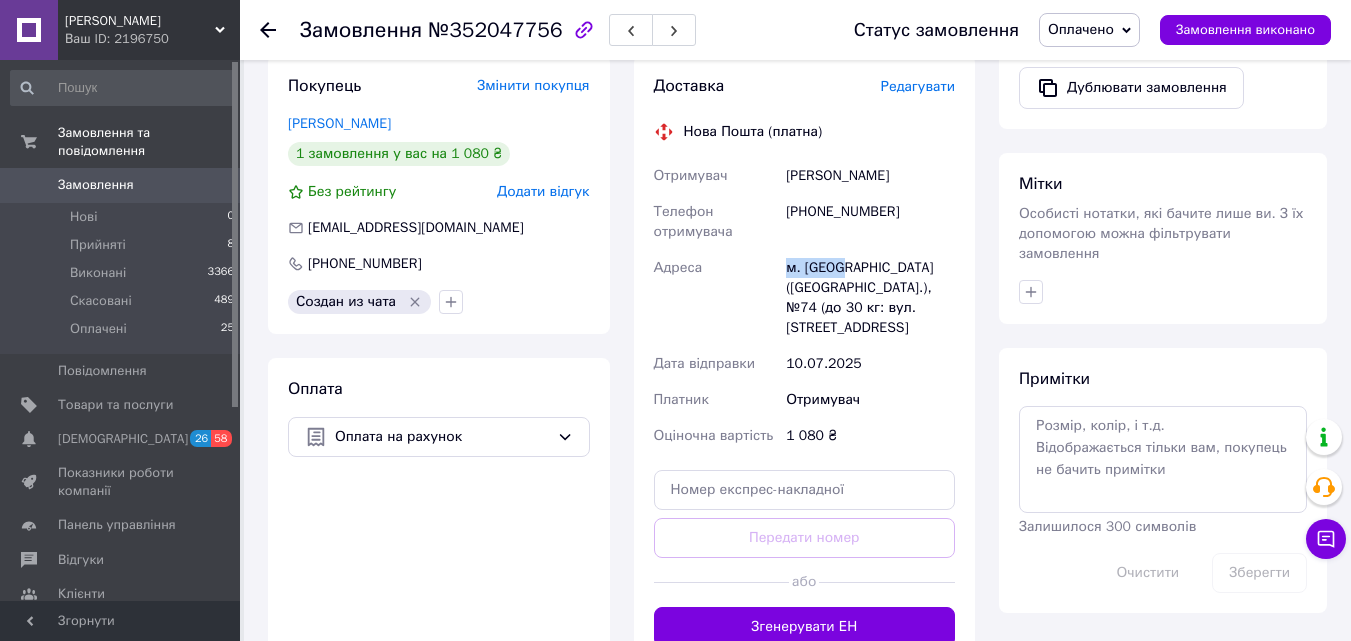 drag, startPoint x: 789, startPoint y: 264, endPoint x: 834, endPoint y: 265, distance: 45.01111 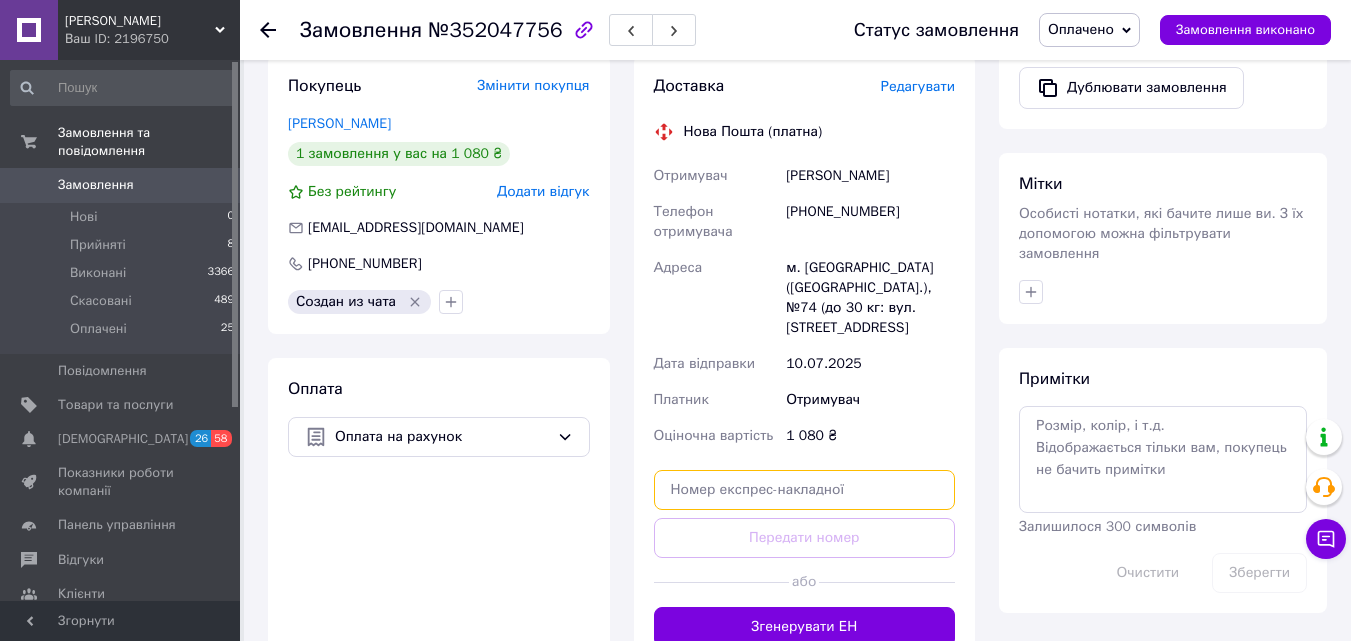click at bounding box center (805, 490) 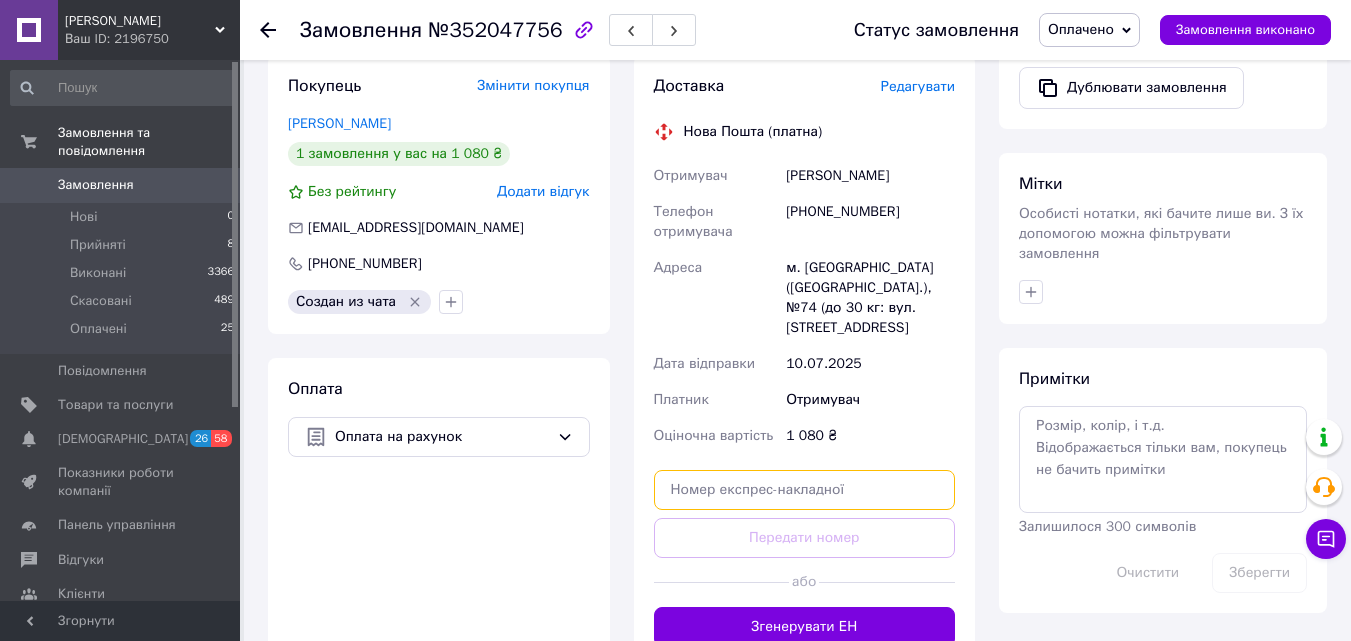 paste on "20451203000728" 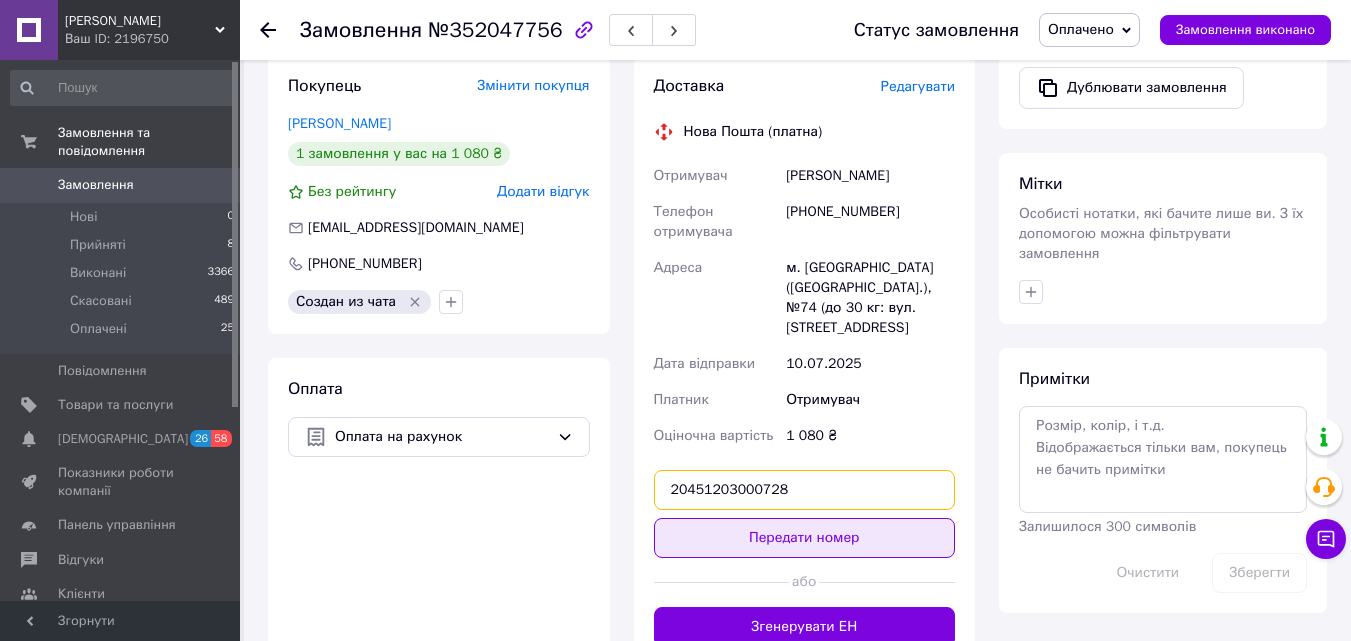 type on "20451203000728" 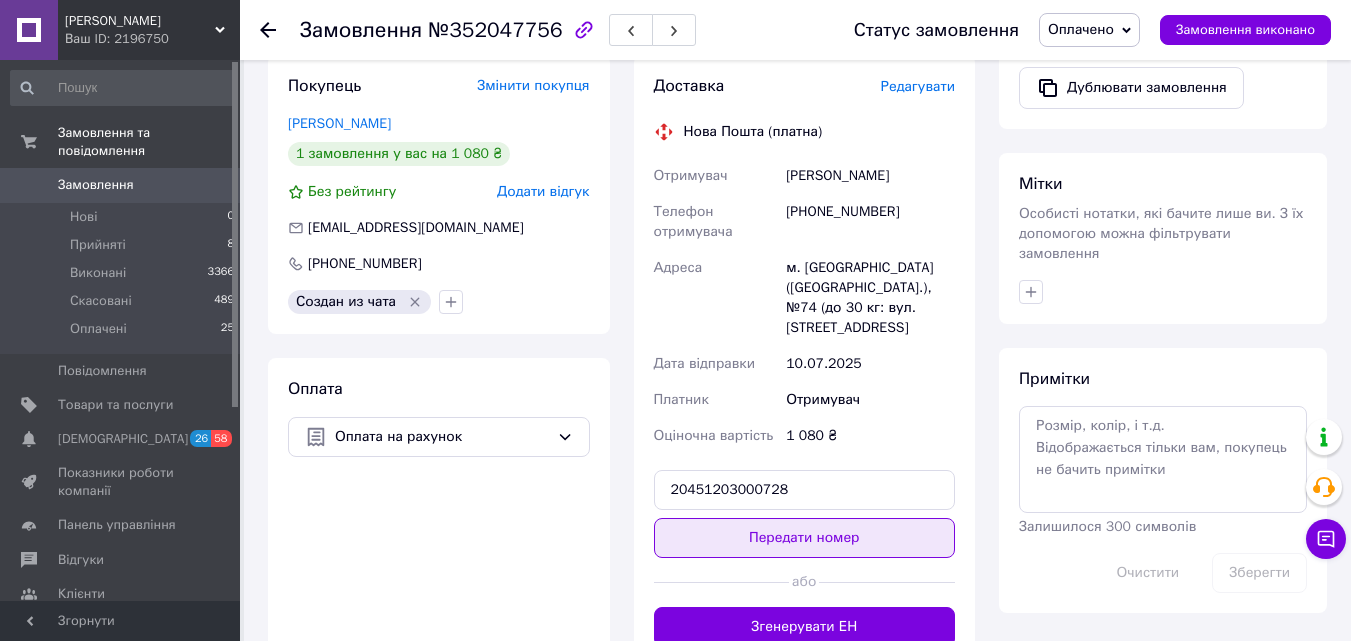 click on "Передати номер" at bounding box center [805, 538] 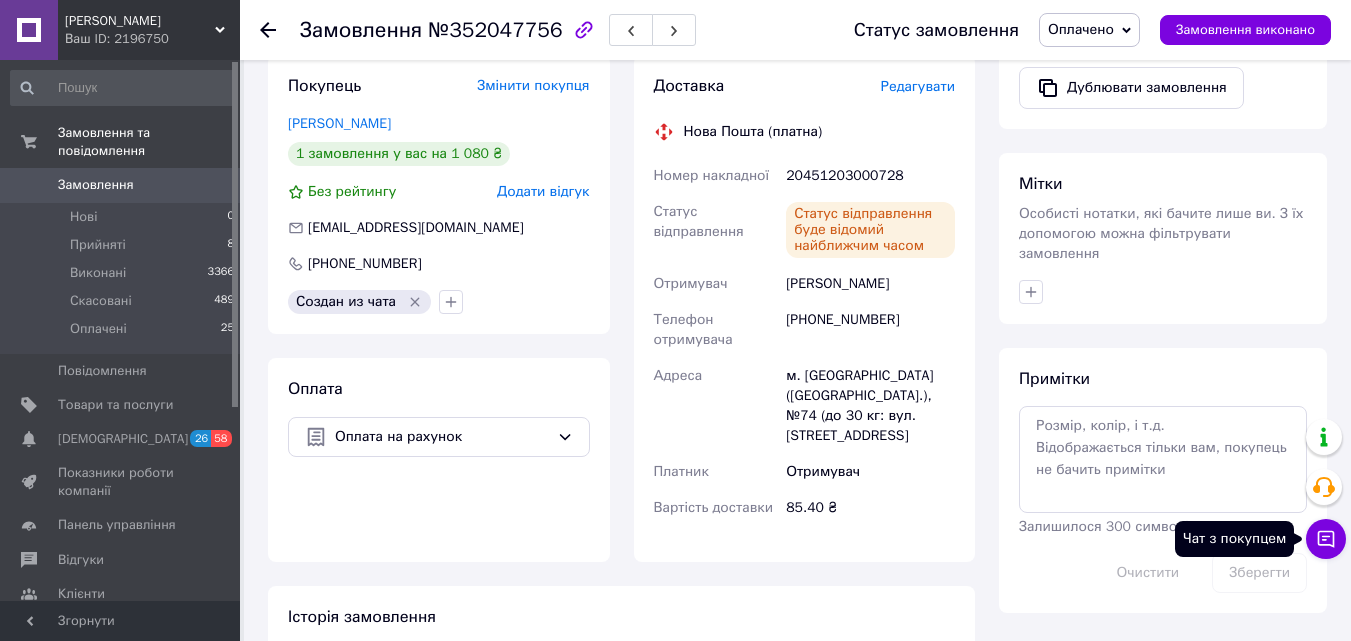 click on "Чат з покупцем" at bounding box center (1326, 539) 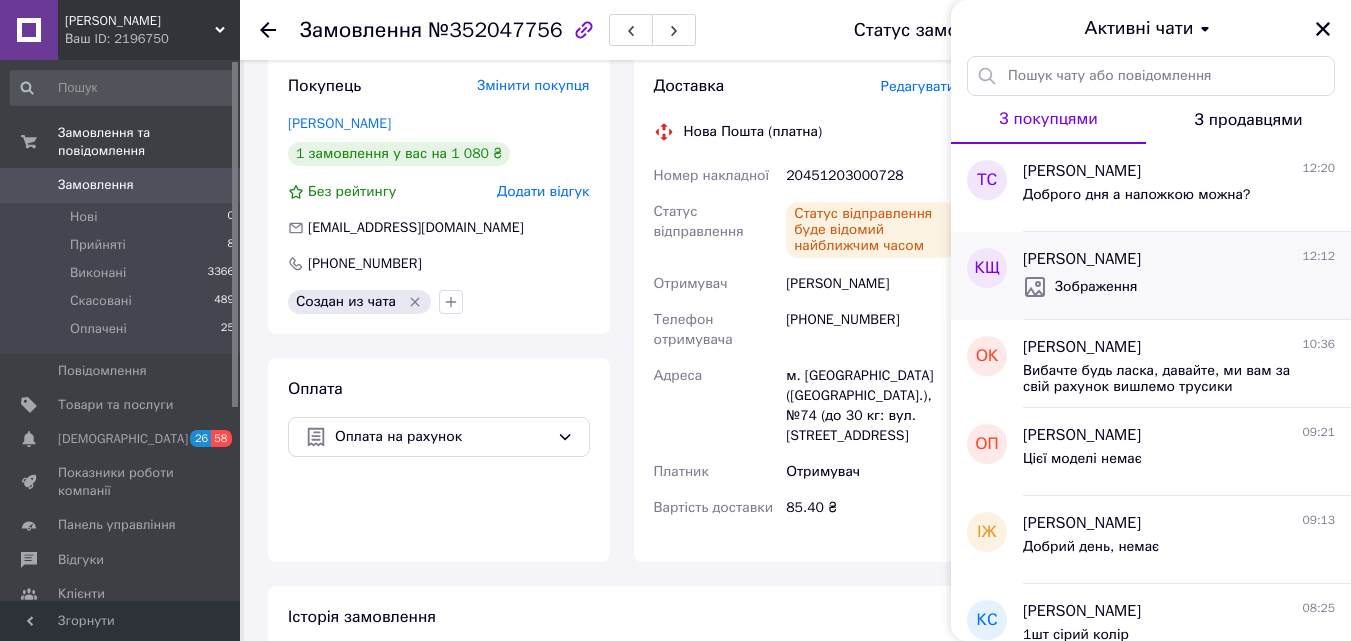 click on "Зображення" at bounding box center [1179, 287] 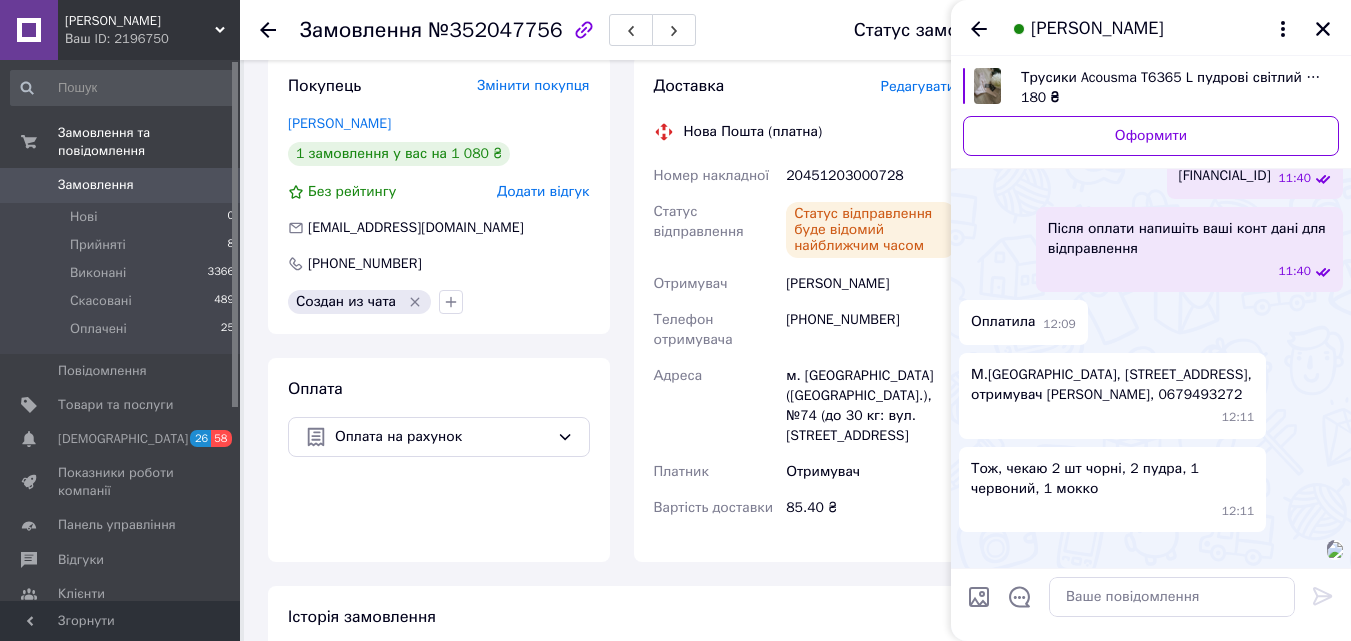 scroll, scrollTop: 1560, scrollLeft: 0, axis: vertical 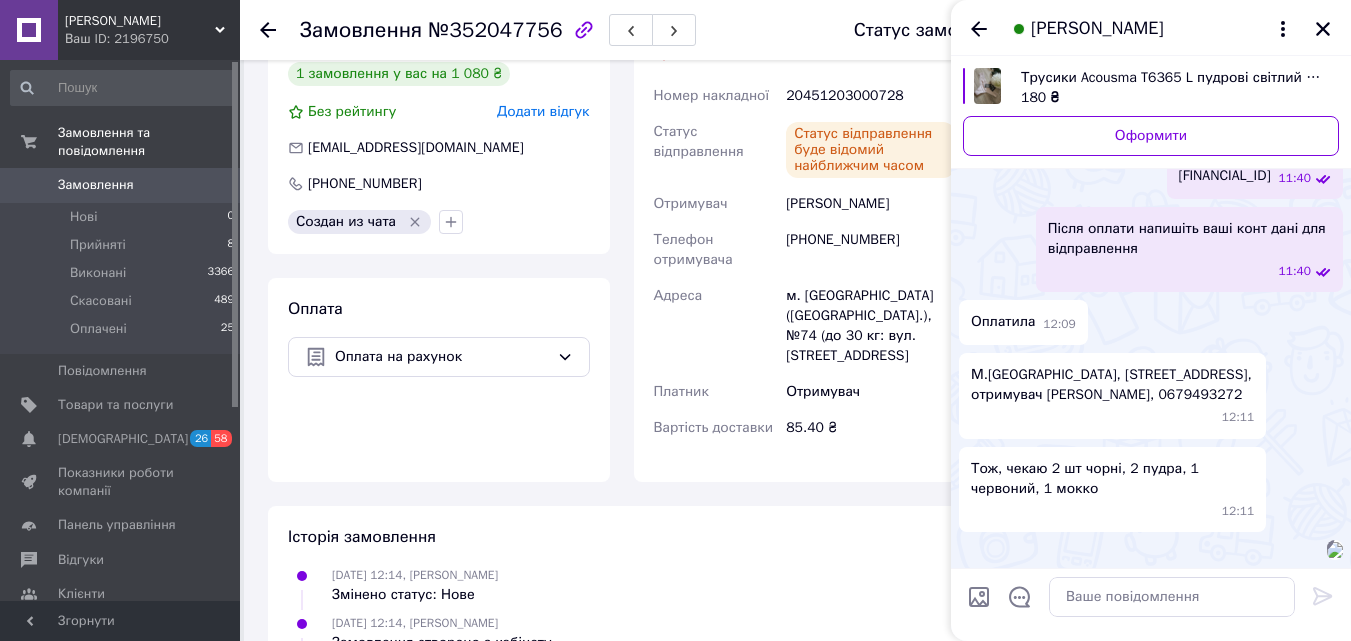 click on "М.Львів, вул.Зубрівська, 7 НП #74, отримувач Щербакова Ксенія, 0679493272 12:11" at bounding box center (1151, 395) 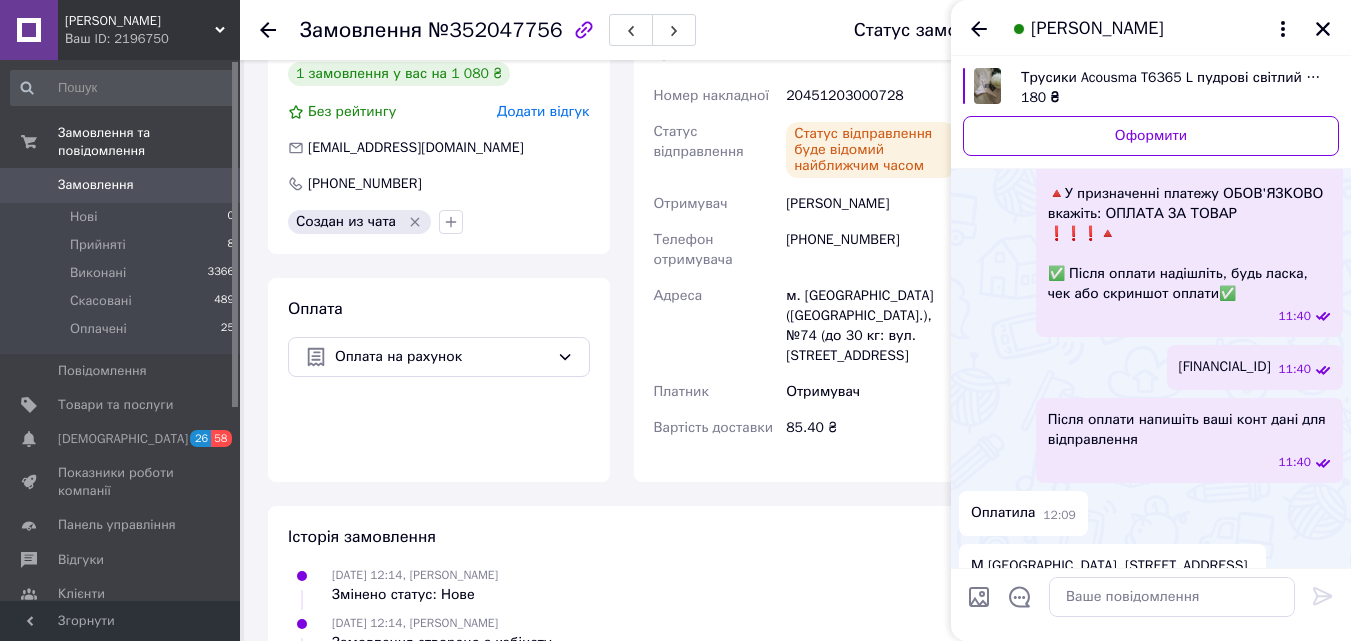 scroll, scrollTop: 1560, scrollLeft: 0, axis: vertical 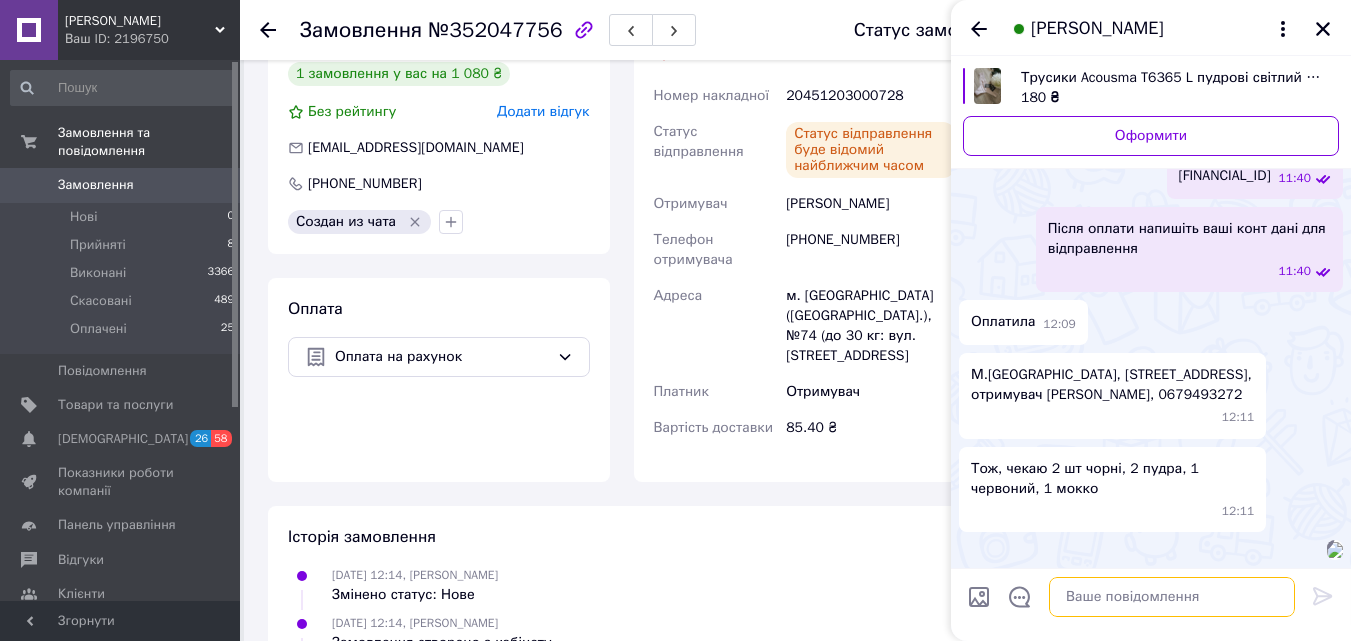 click at bounding box center [1172, 597] 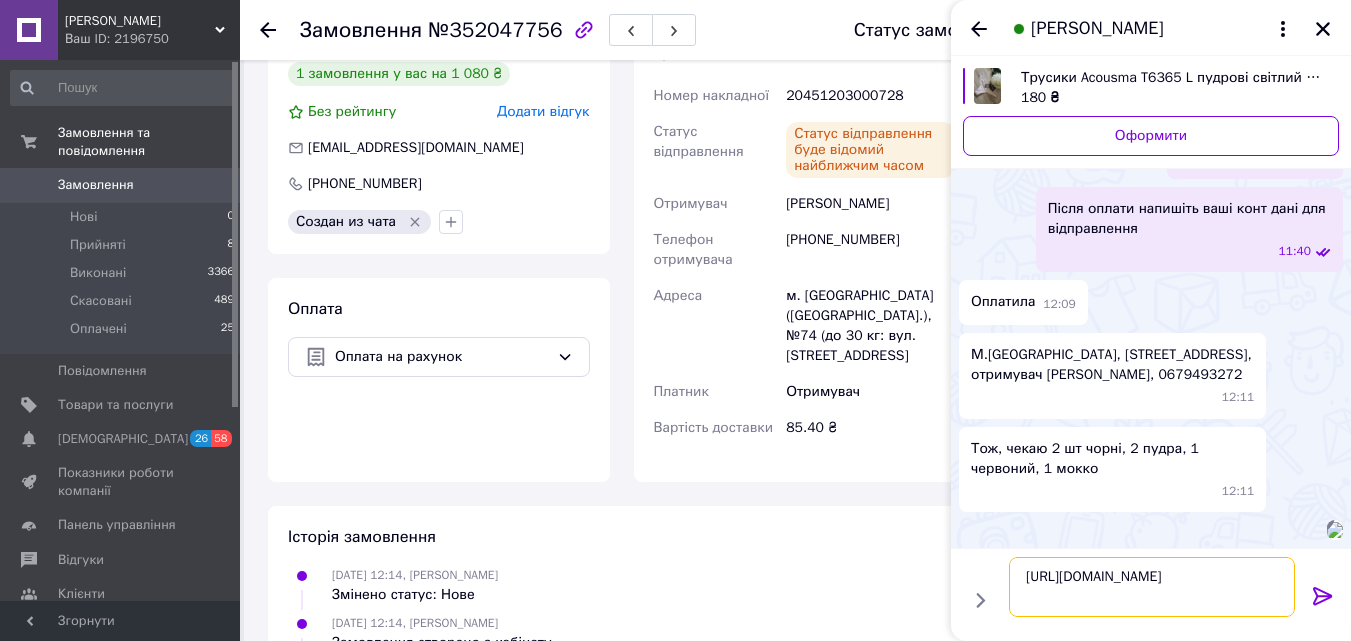 type on "https://kasa.vchasno.ua/check-viewer/msj8sYc1tso" 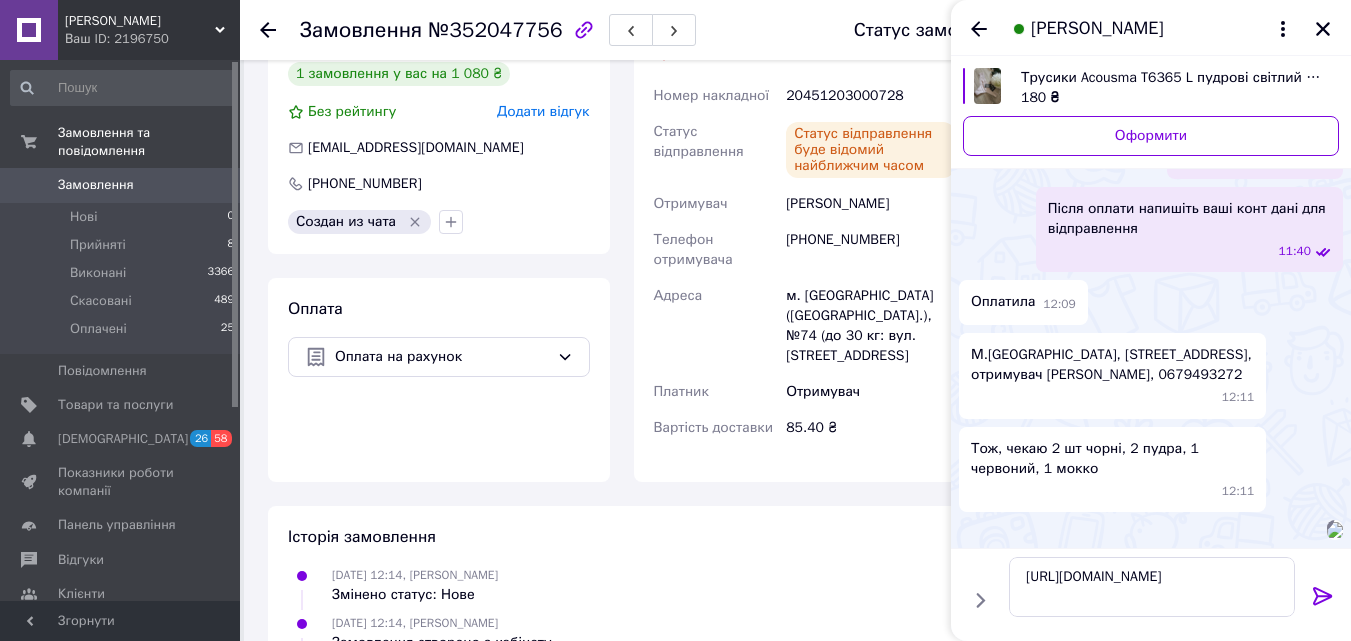 click 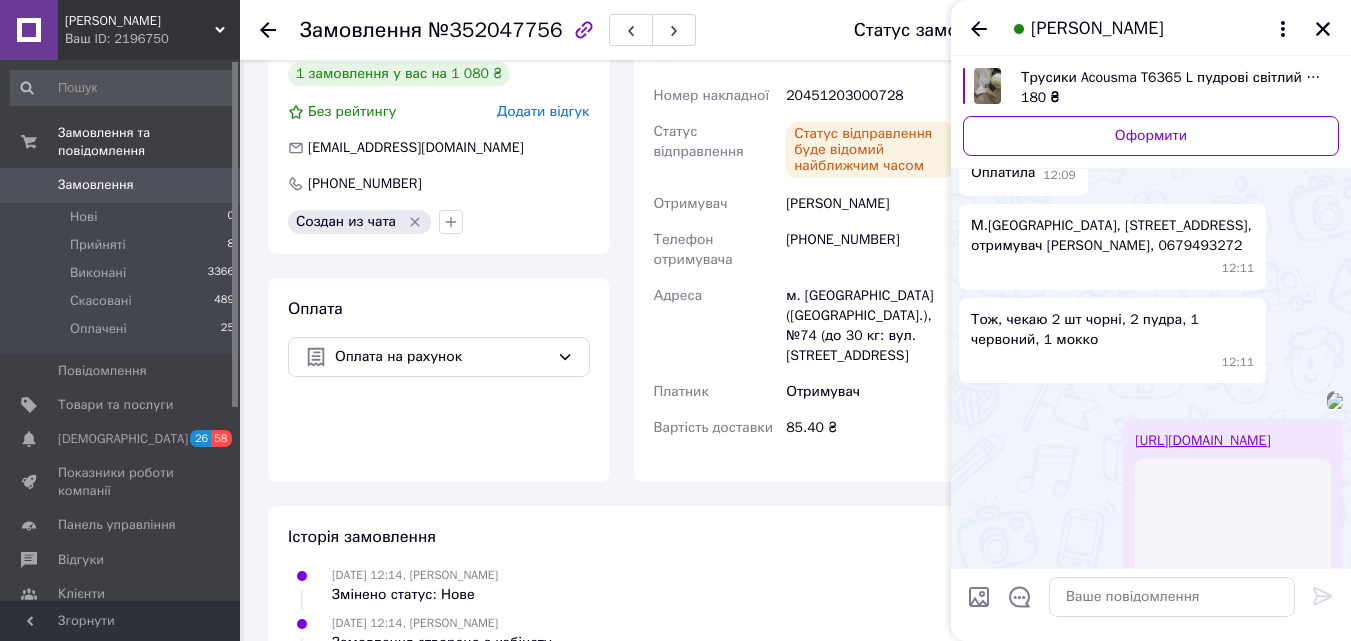 scroll, scrollTop: 1901, scrollLeft: 0, axis: vertical 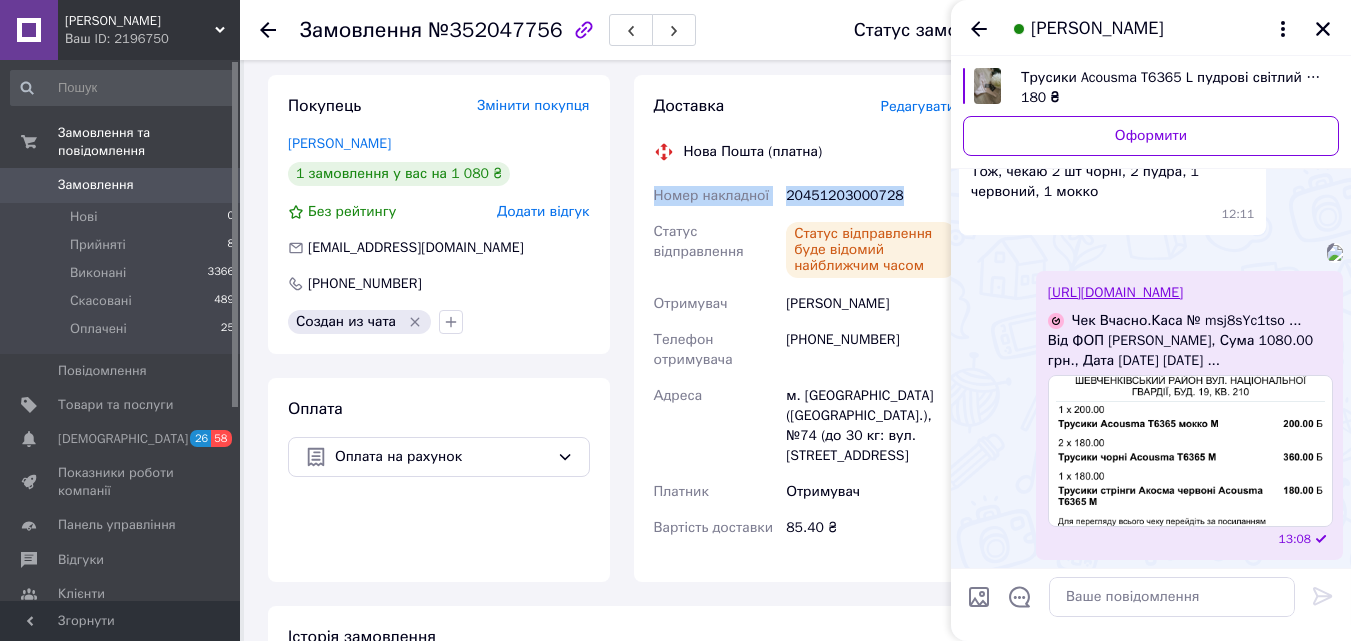drag, startPoint x: 650, startPoint y: 196, endPoint x: 899, endPoint y: 199, distance: 249.01807 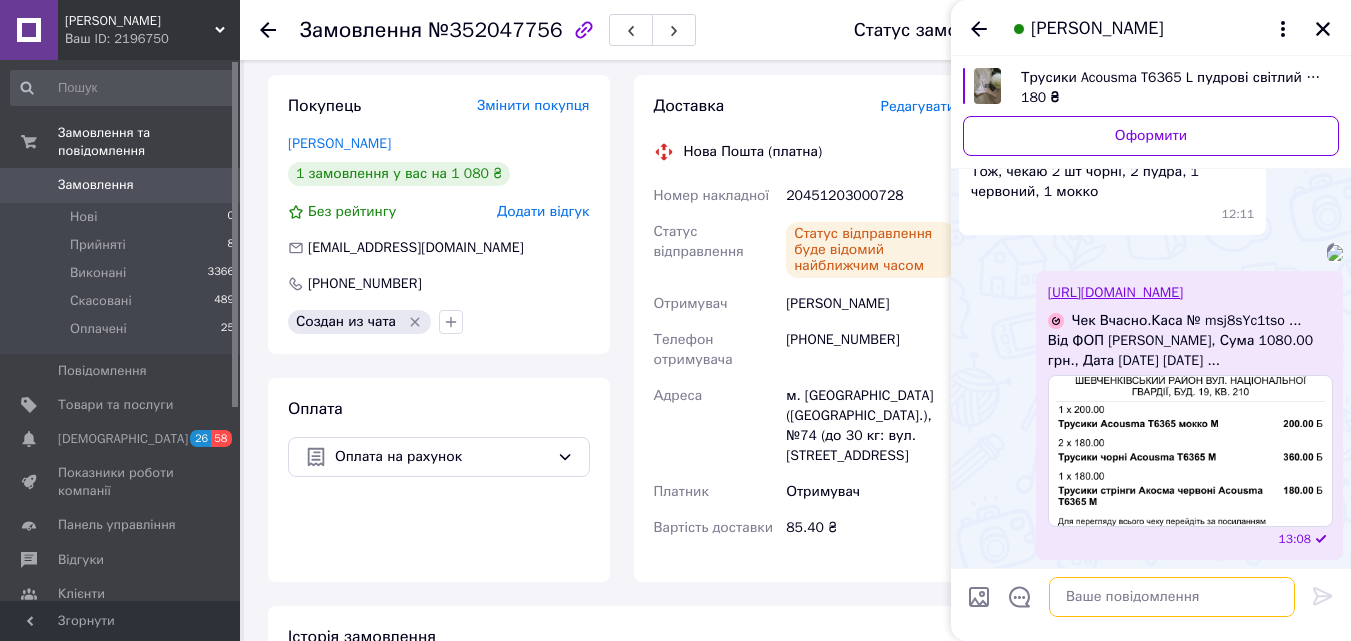 click at bounding box center (1172, 597) 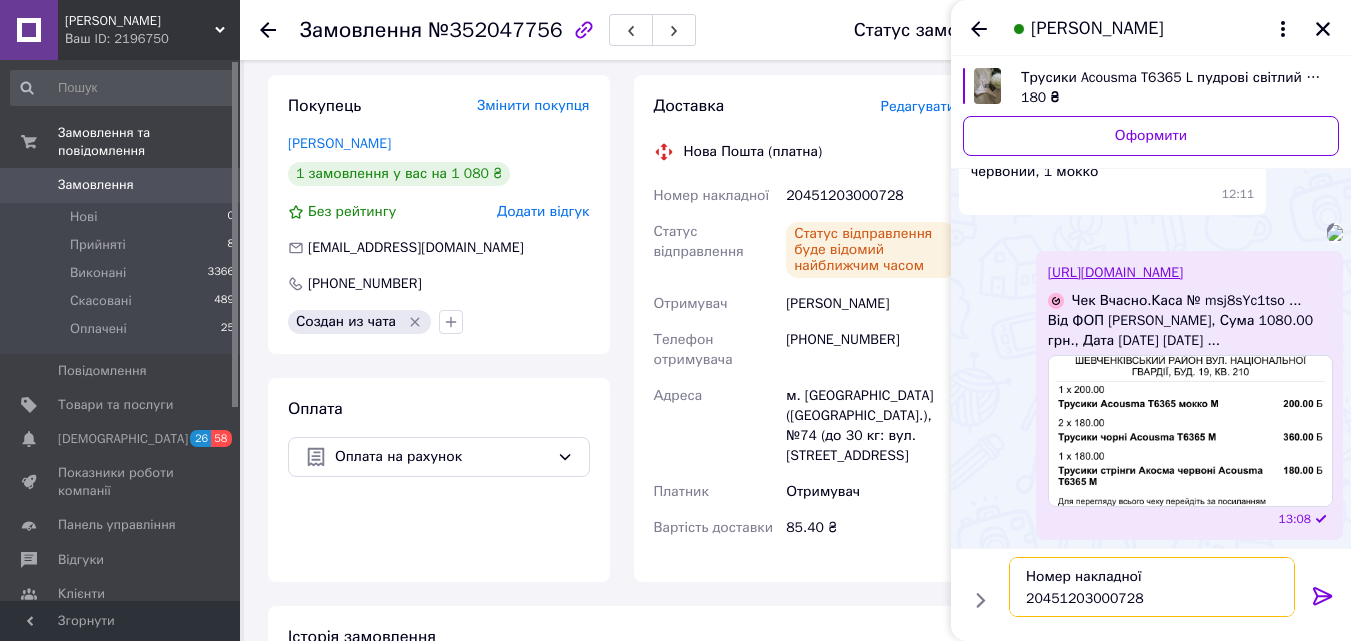 type on "Номер накладної
20451203000728" 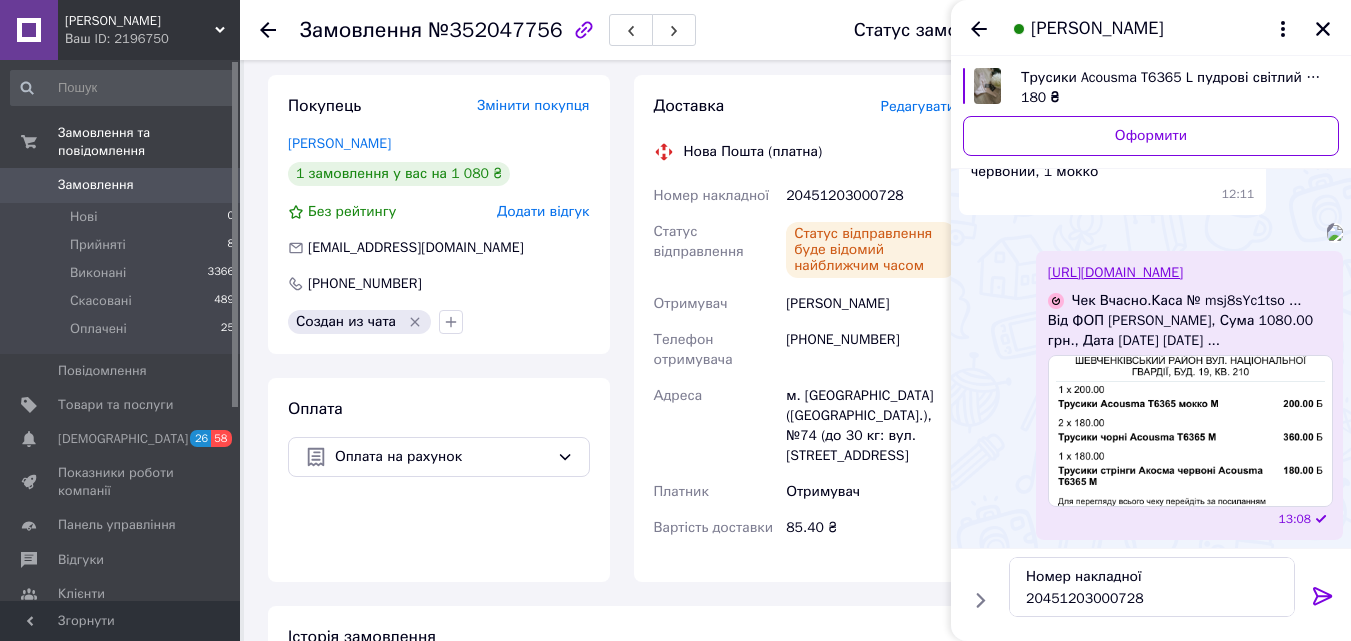 click 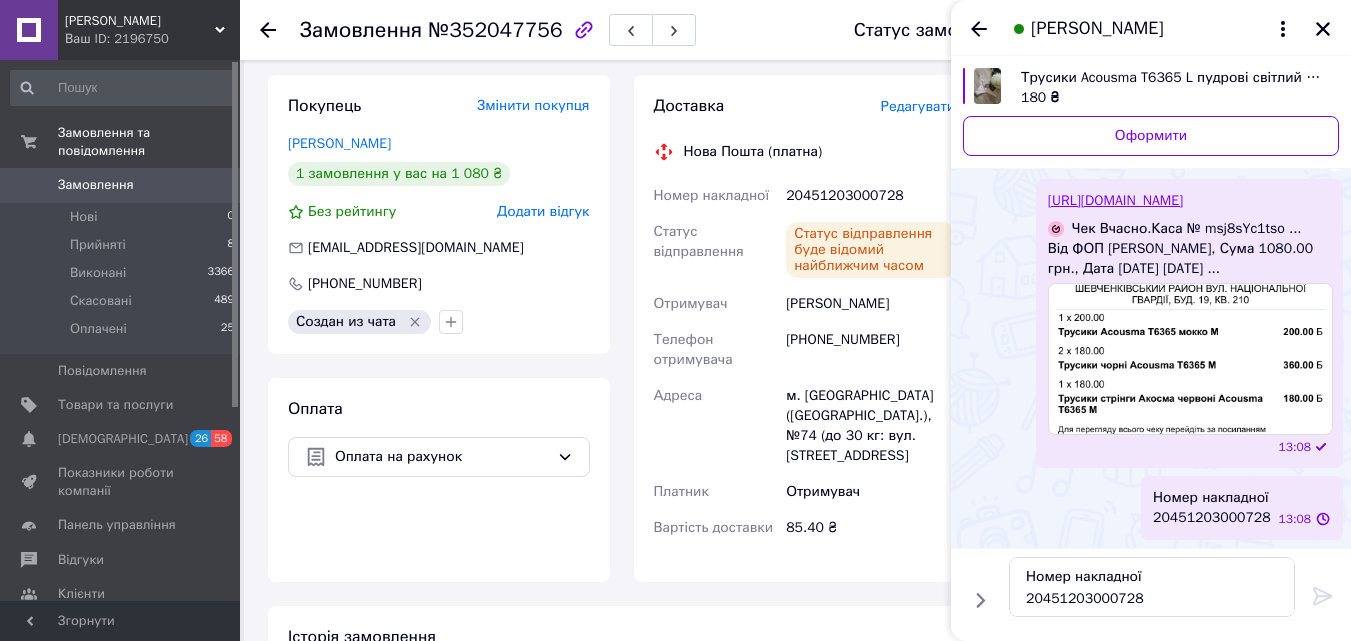 type 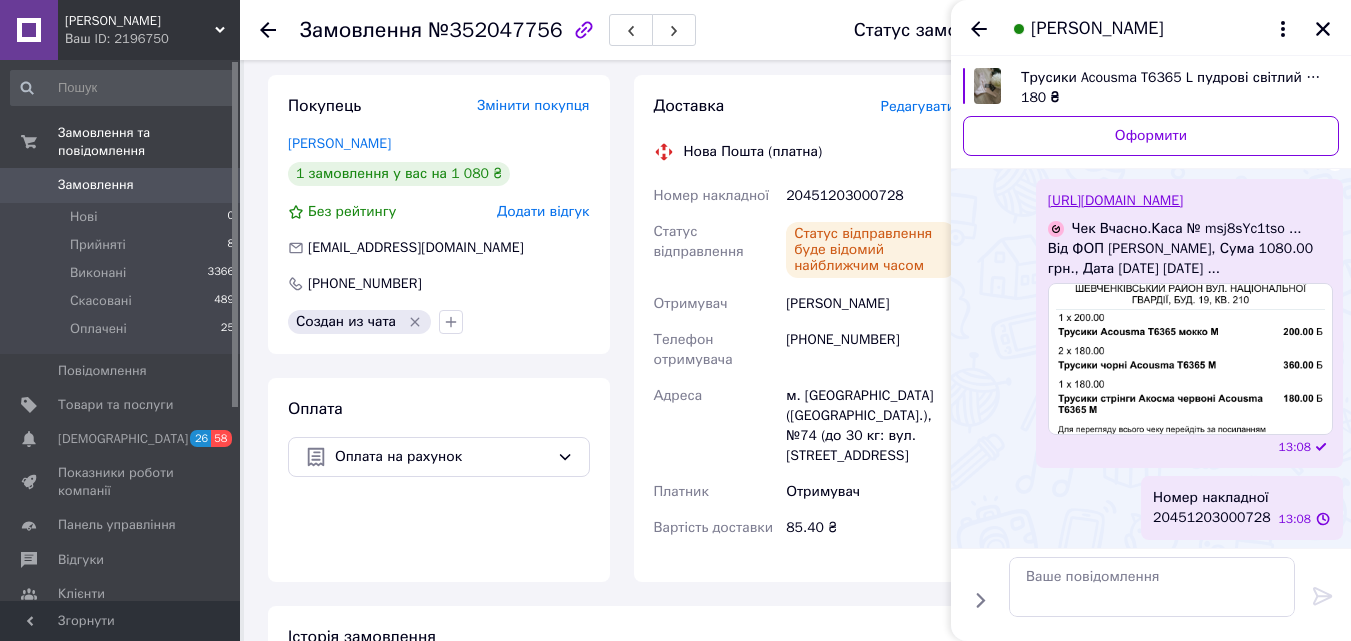 scroll, scrollTop: 1969, scrollLeft: 0, axis: vertical 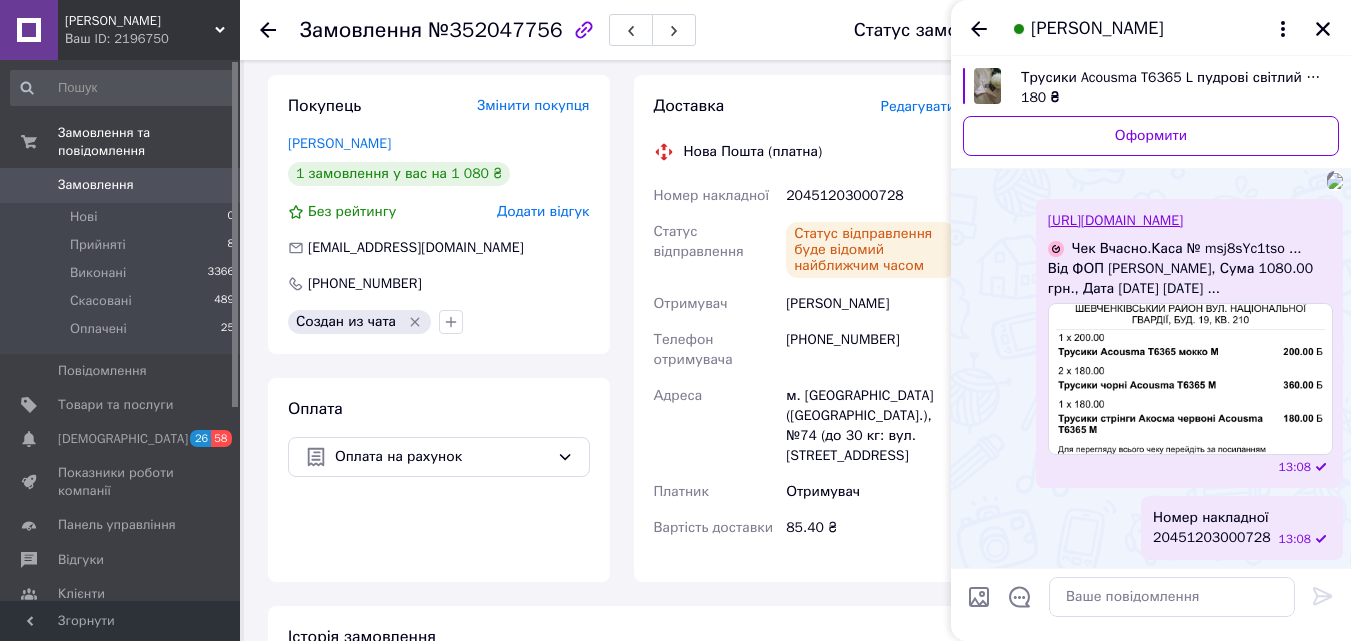 drag, startPoint x: 975, startPoint y: 19, endPoint x: 951, endPoint y: 46, distance: 36.124783 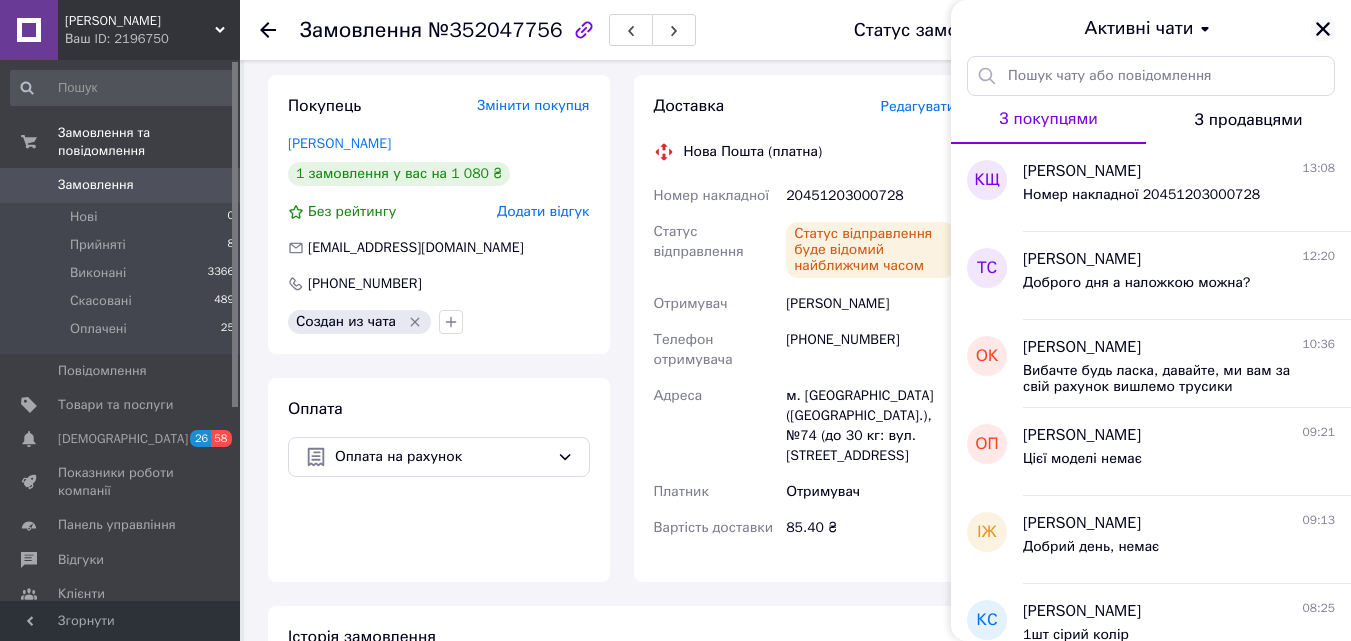 click 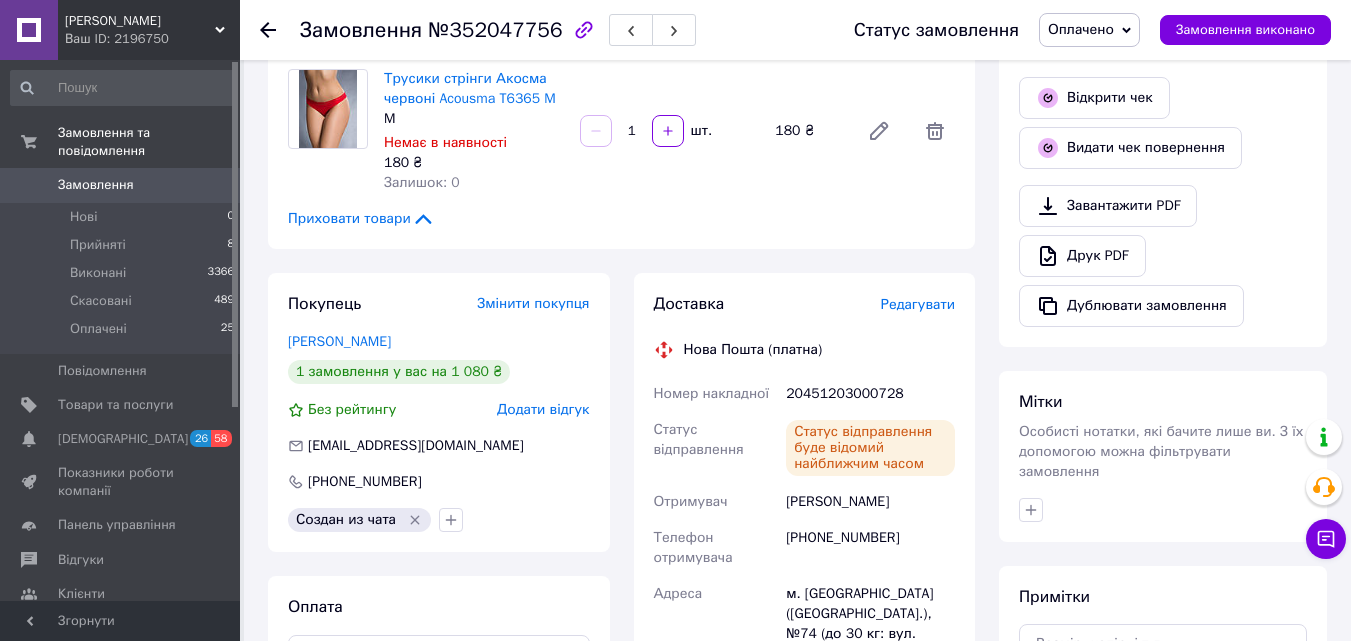 scroll, scrollTop: 580, scrollLeft: 0, axis: vertical 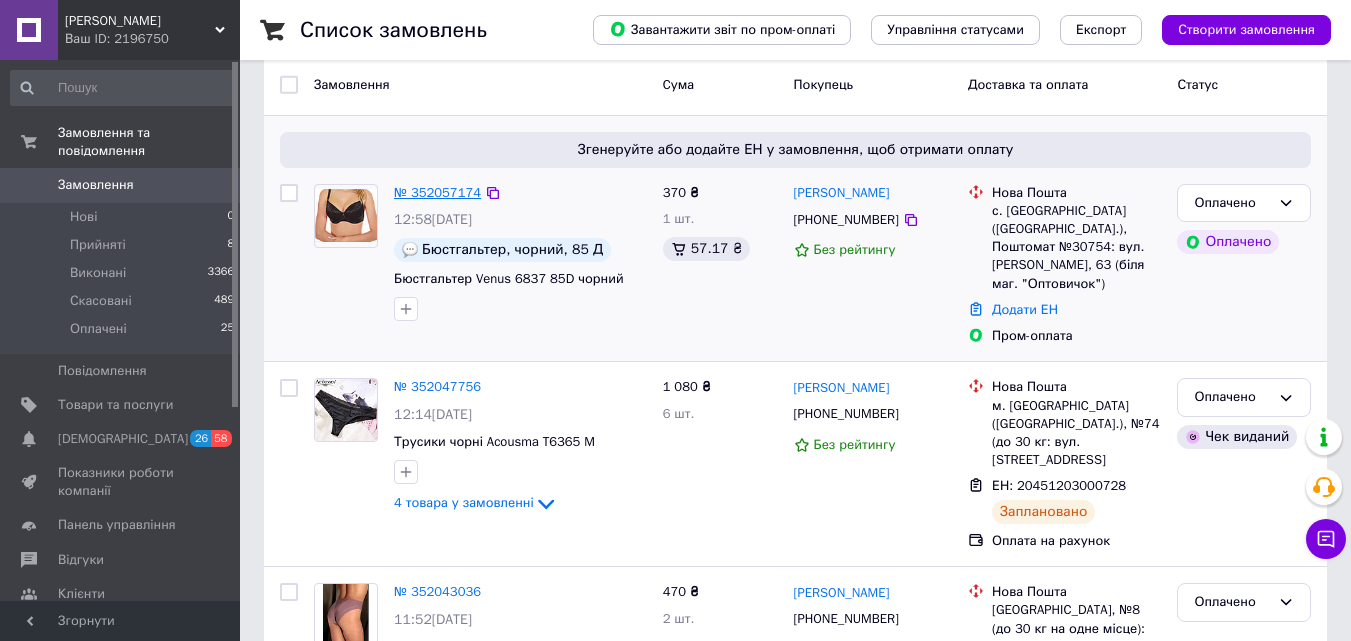 click on "№ 352057174" at bounding box center [437, 192] 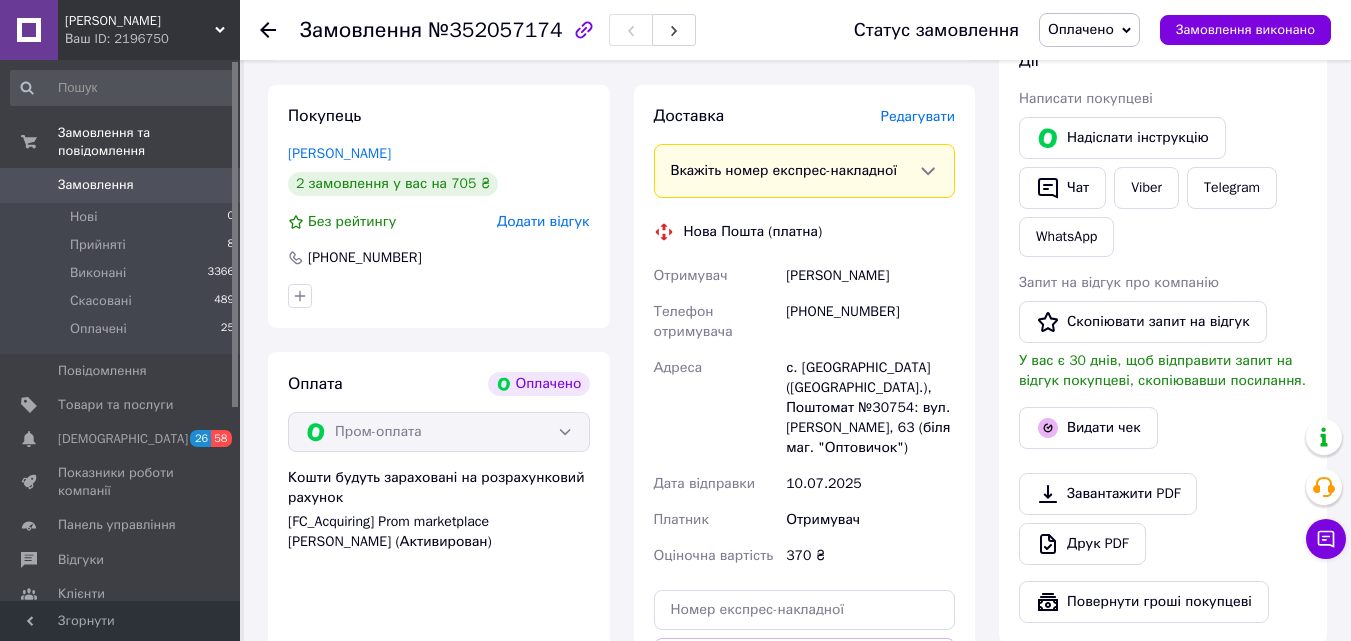 scroll, scrollTop: 300, scrollLeft: 0, axis: vertical 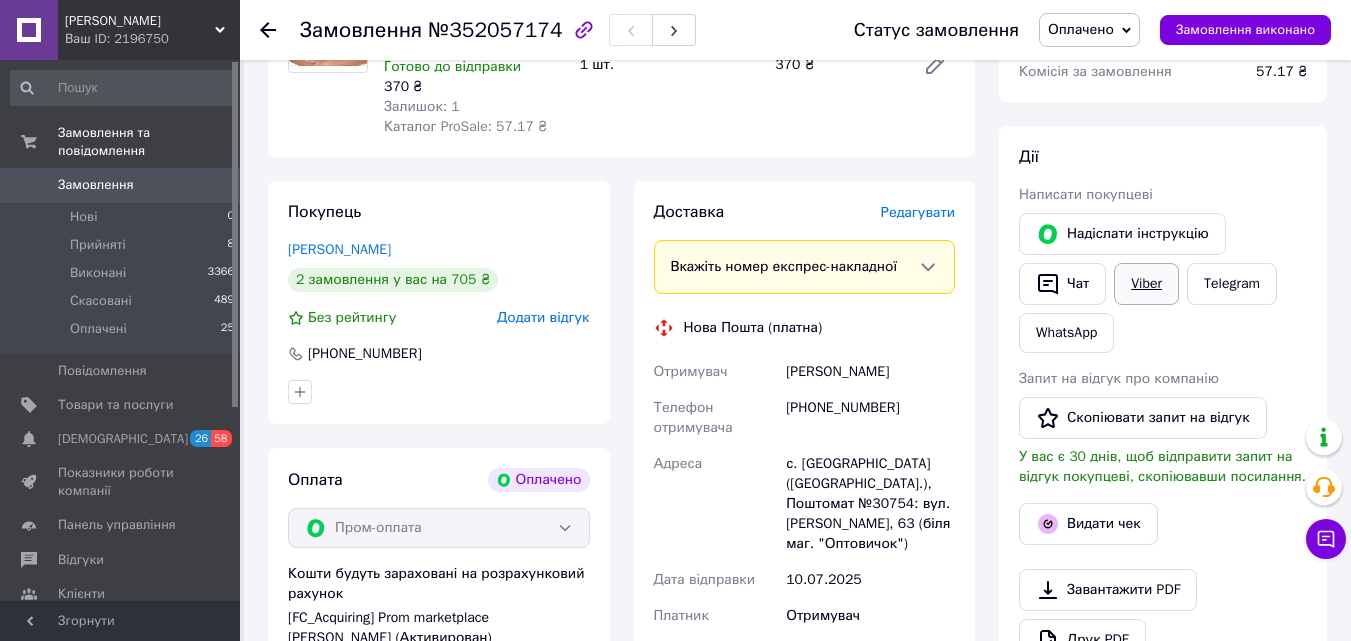 click on "Viber" at bounding box center [1146, 284] 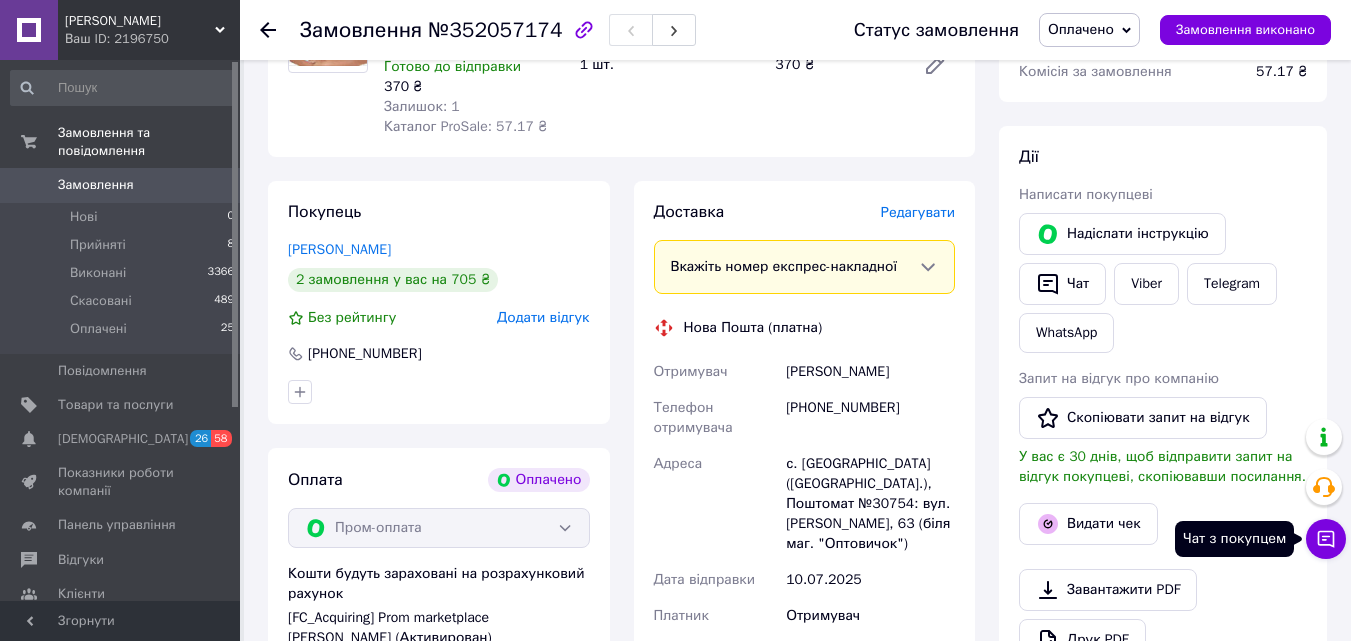 drag, startPoint x: 1325, startPoint y: 545, endPoint x: 1208, endPoint y: 455, distance: 147.61098 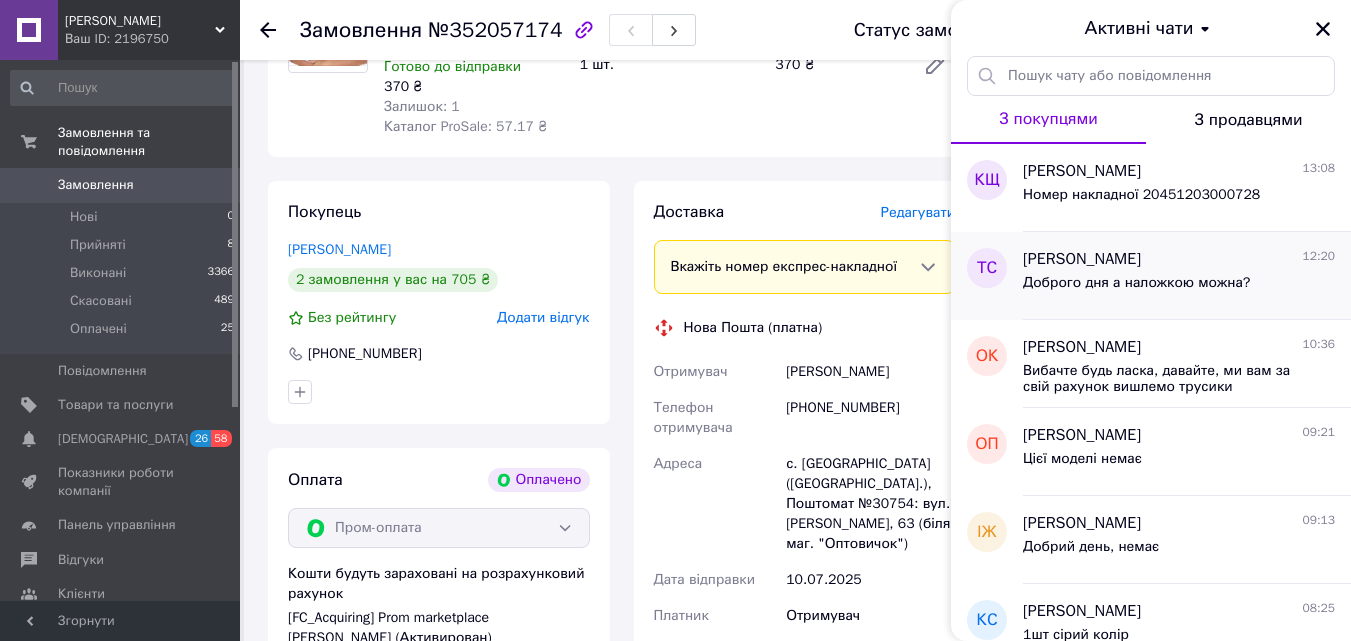 click on "[PERSON_NAME]" at bounding box center [1082, 259] 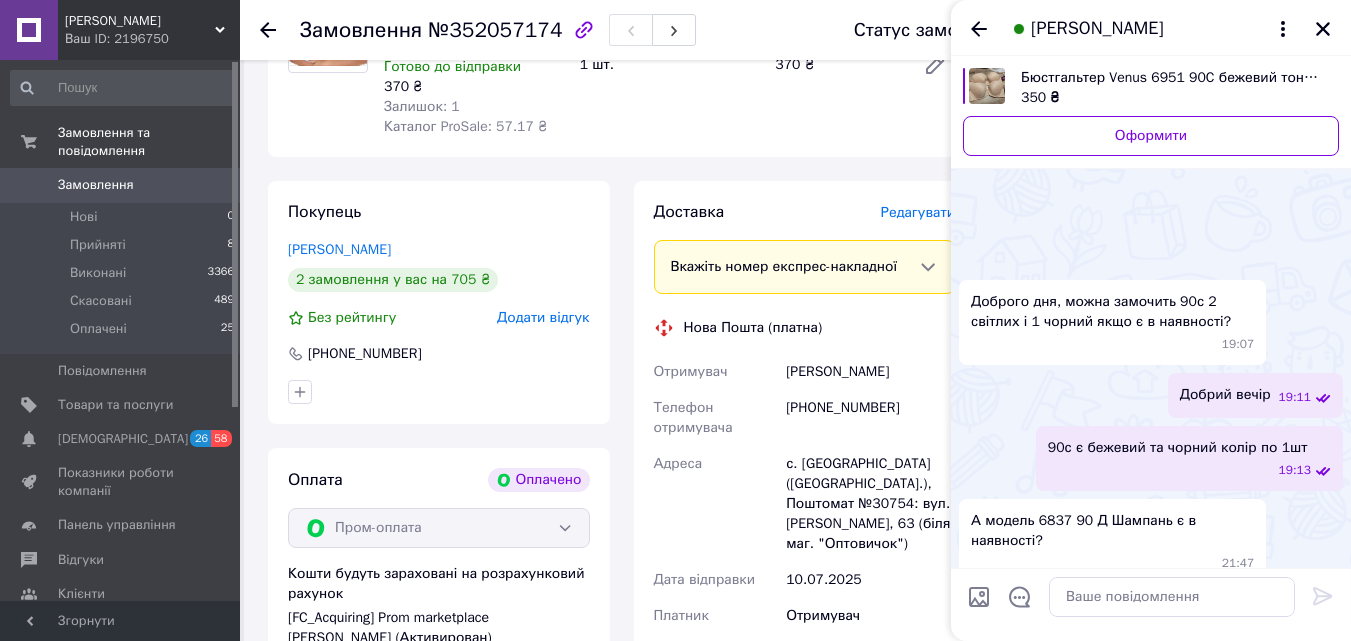 scroll, scrollTop: 706, scrollLeft: 0, axis: vertical 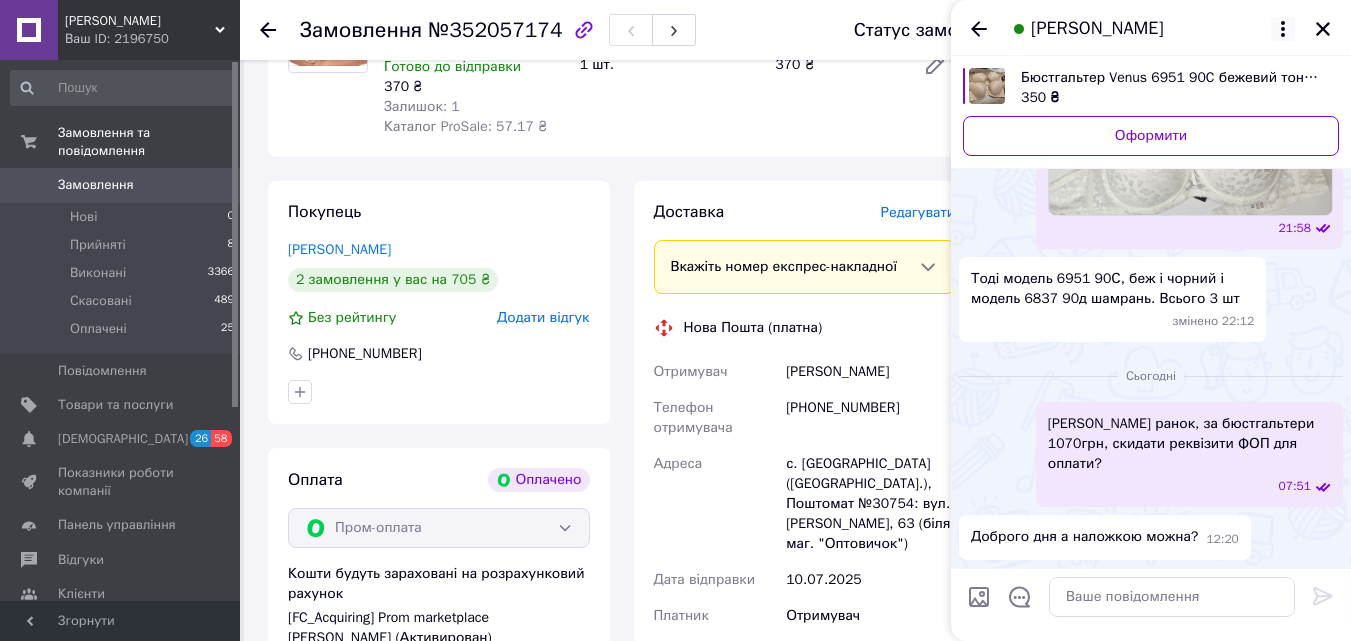 click 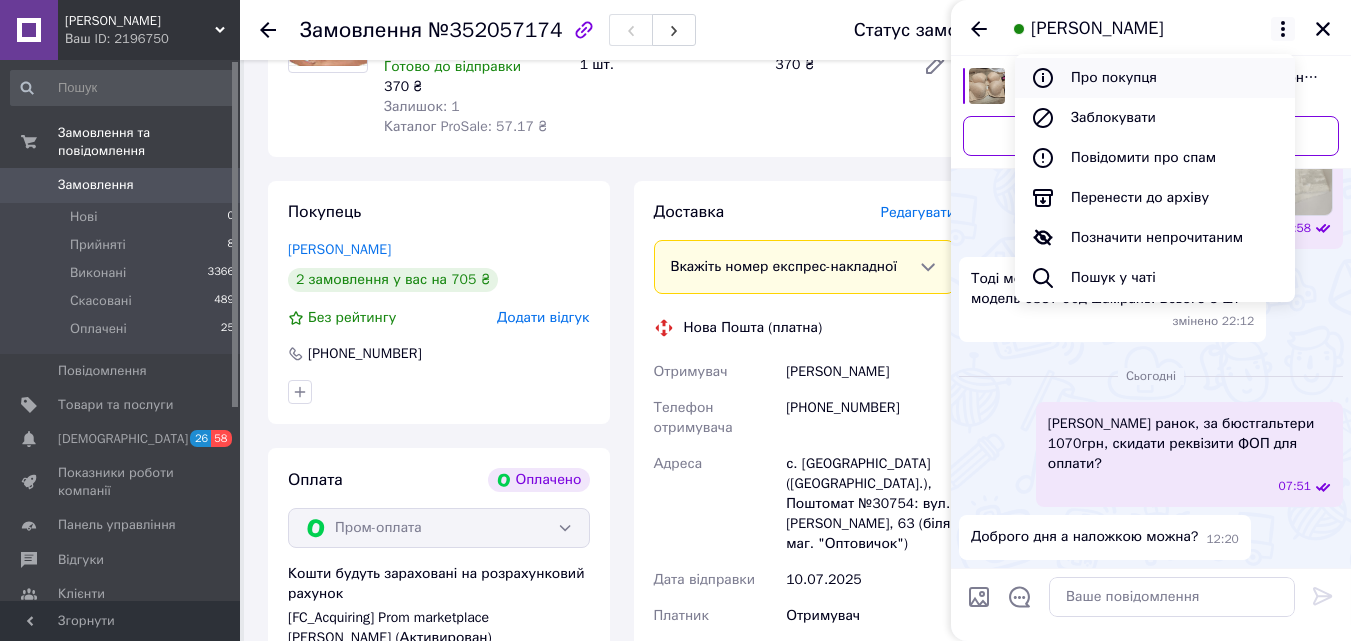 click on "Про покупця" at bounding box center (1155, 78) 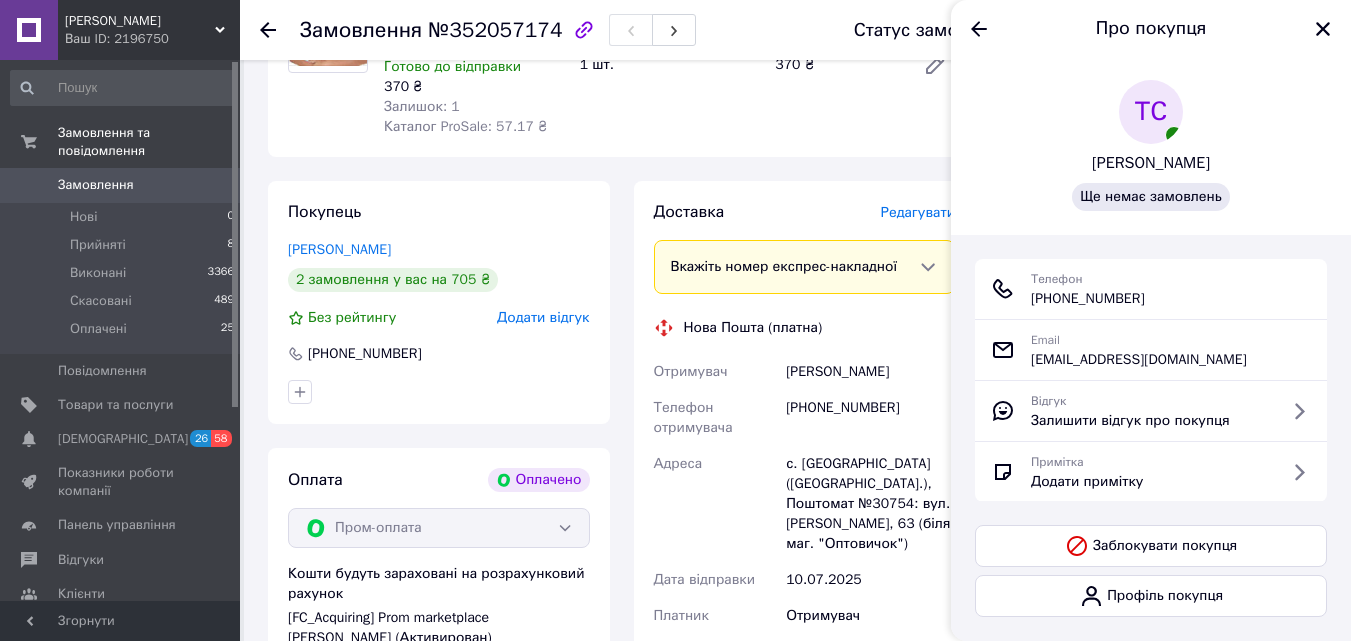 click on "[PERSON_NAME]" at bounding box center [1151, 163] 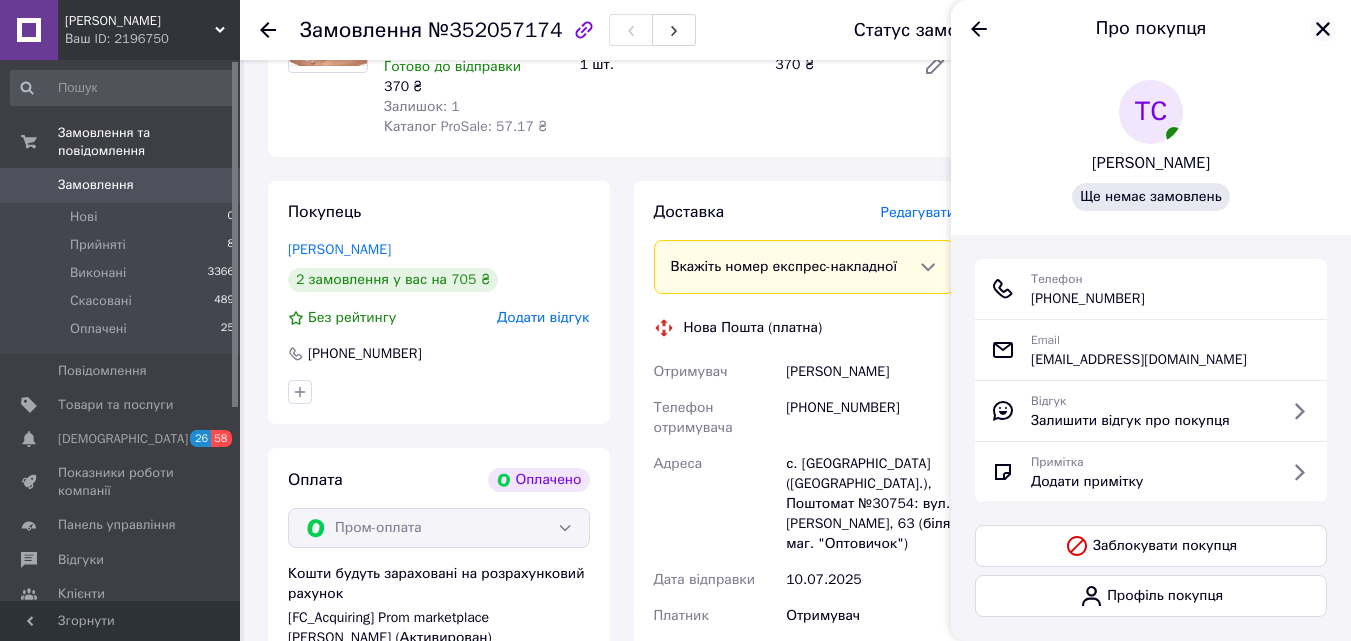 click at bounding box center [1323, 29] 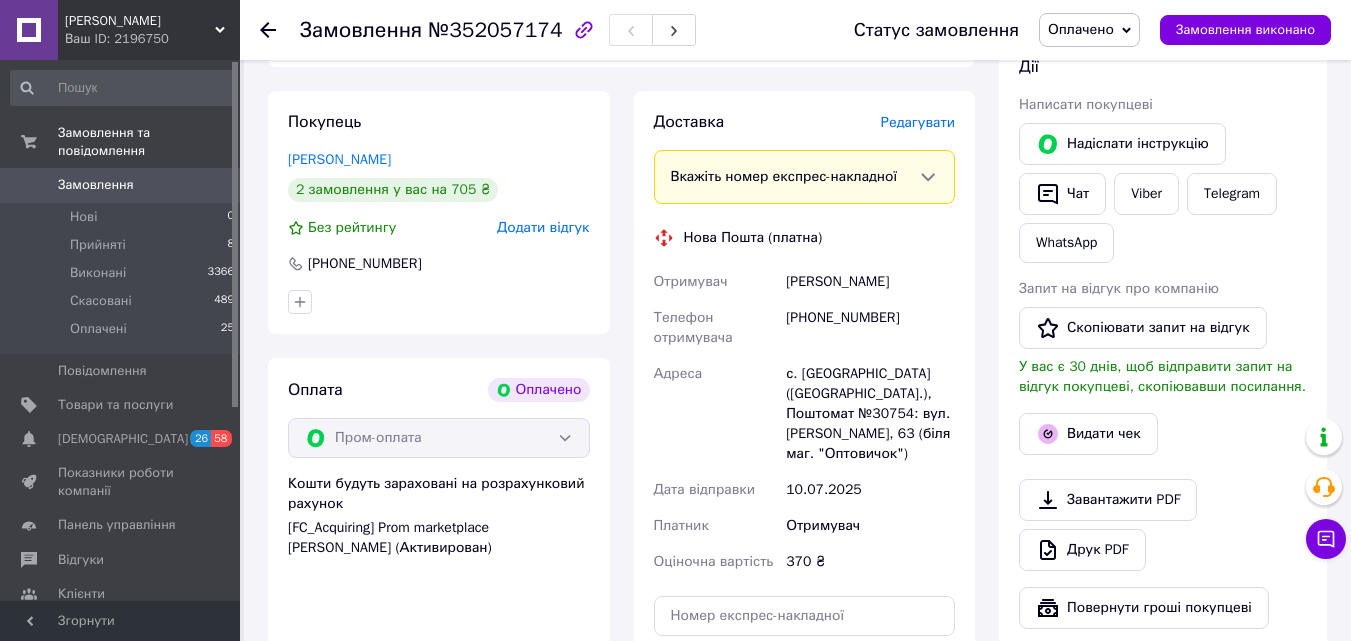 scroll, scrollTop: 400, scrollLeft: 0, axis: vertical 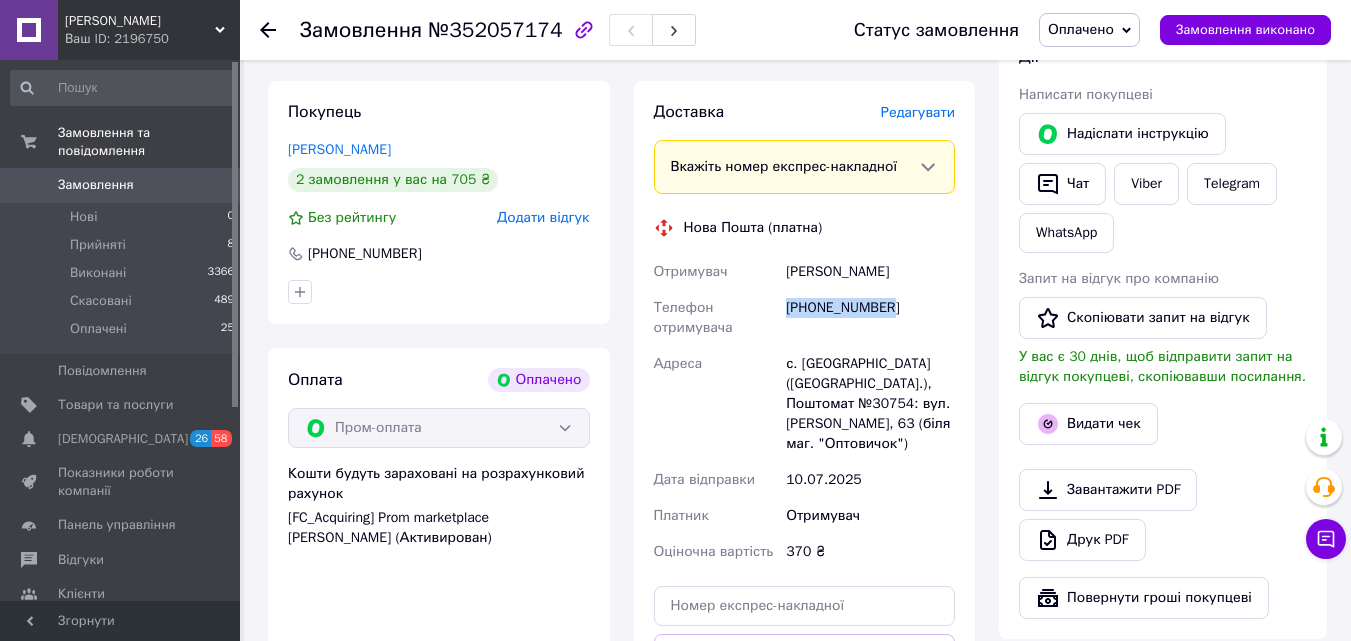 drag, startPoint x: 789, startPoint y: 306, endPoint x: 917, endPoint y: 293, distance: 128.65846 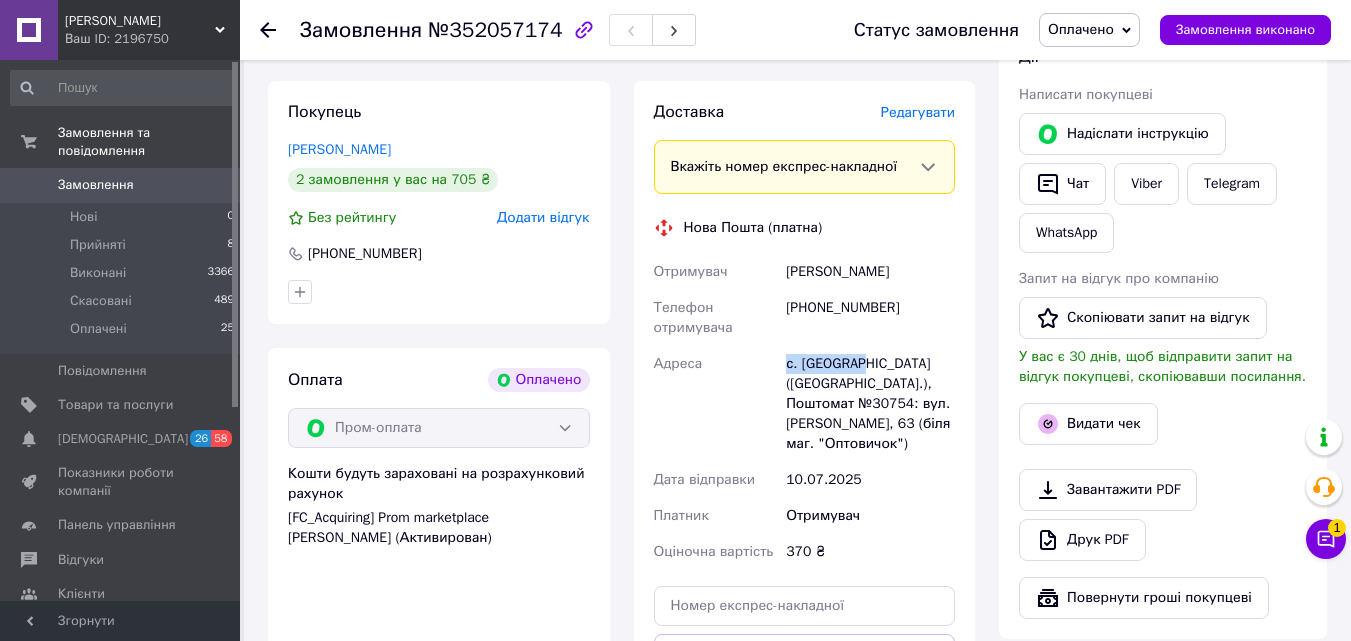drag, startPoint x: 784, startPoint y: 364, endPoint x: 859, endPoint y: 356, distance: 75.42546 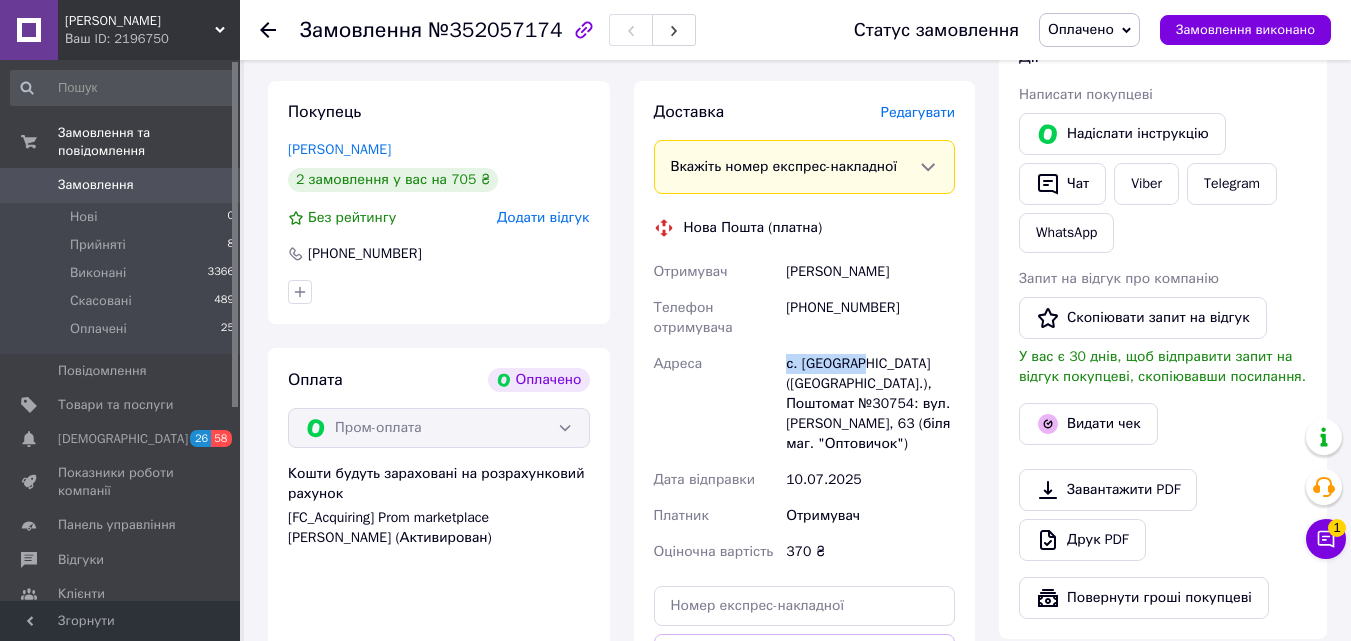 click on "с. [GEOGRAPHIC_DATA] ([GEOGRAPHIC_DATA].), Поштомат №30754: вул. [PERSON_NAME], 63 (біля маг. "Оптовичок")" at bounding box center [870, 404] 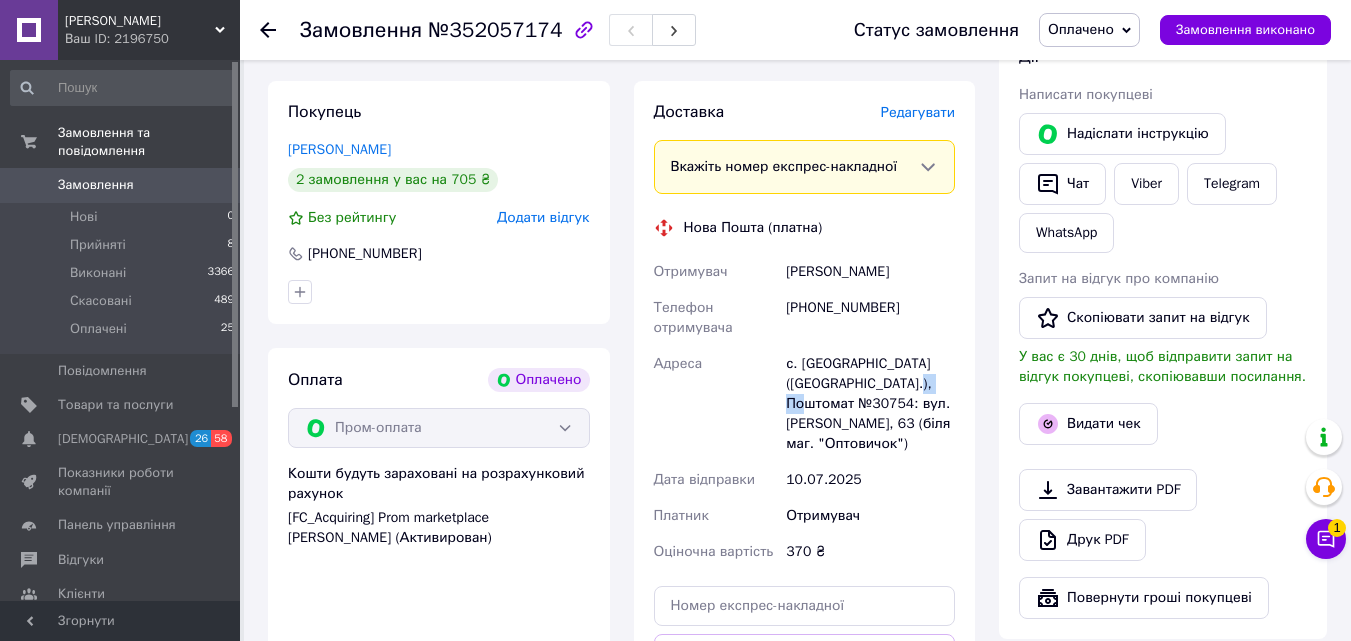 drag, startPoint x: 909, startPoint y: 385, endPoint x: 946, endPoint y: 386, distance: 37.01351 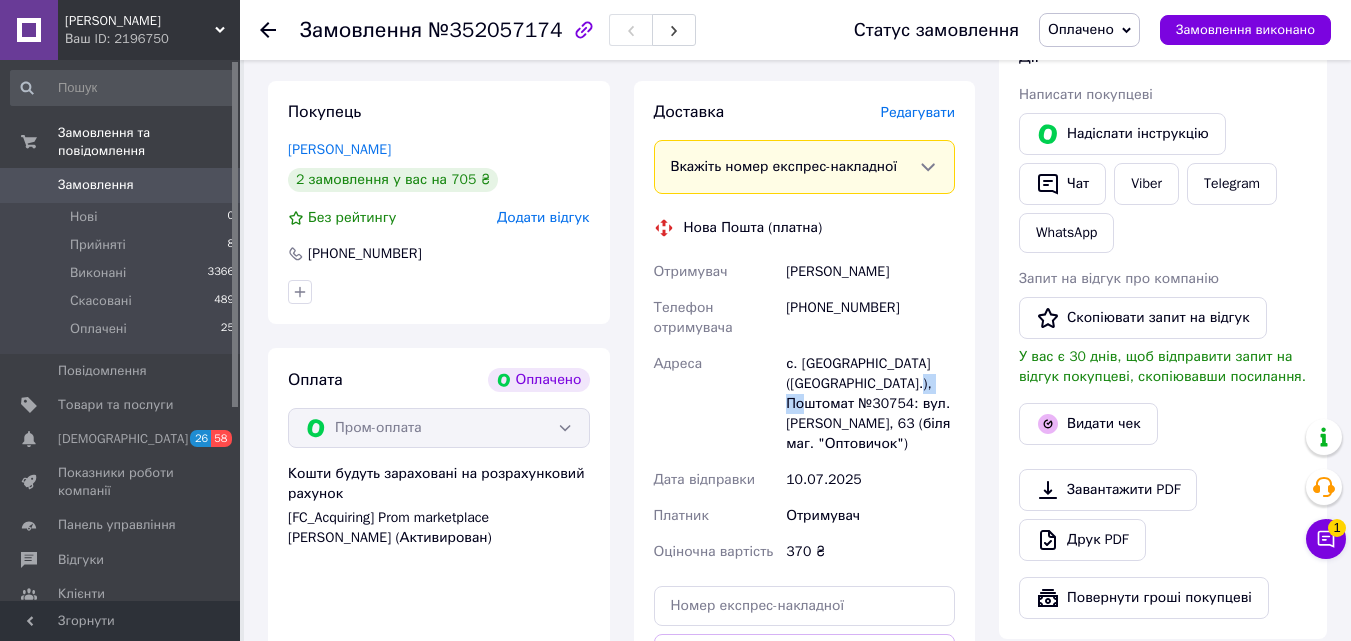 click on "с. [GEOGRAPHIC_DATA] ([GEOGRAPHIC_DATA].), Поштомат №30754: вул. [PERSON_NAME], 63 (біля маг. "Оптовичок")" at bounding box center [870, 404] 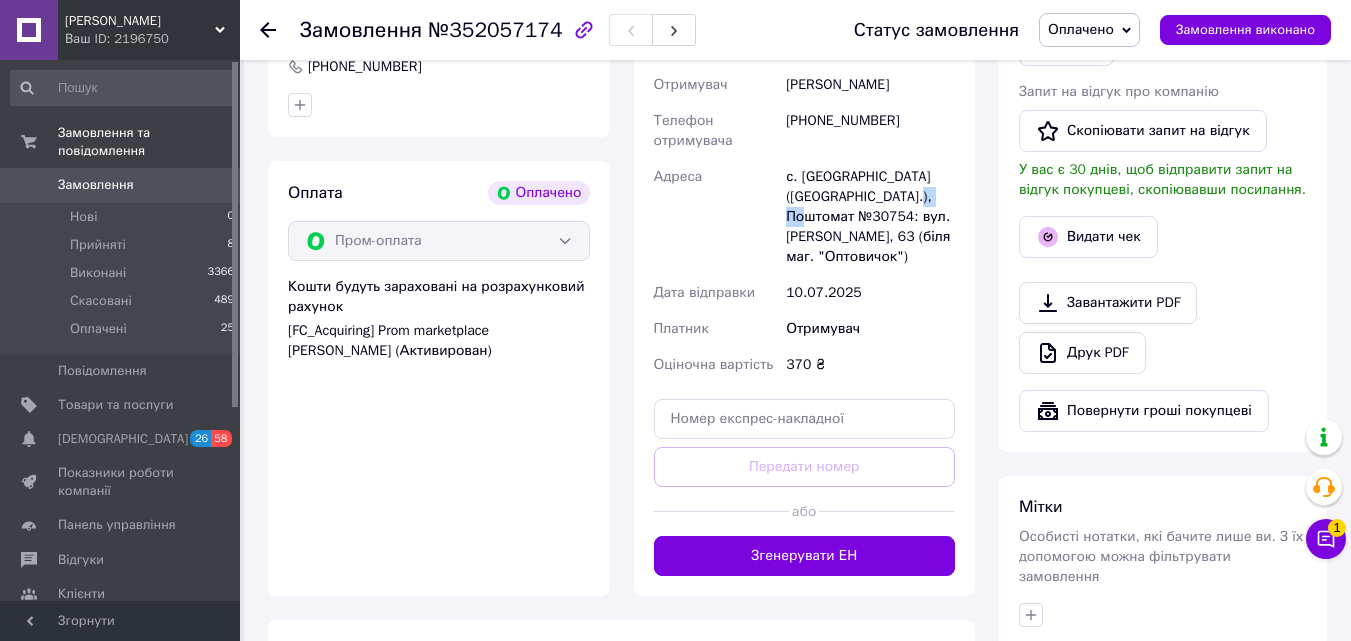scroll, scrollTop: 600, scrollLeft: 0, axis: vertical 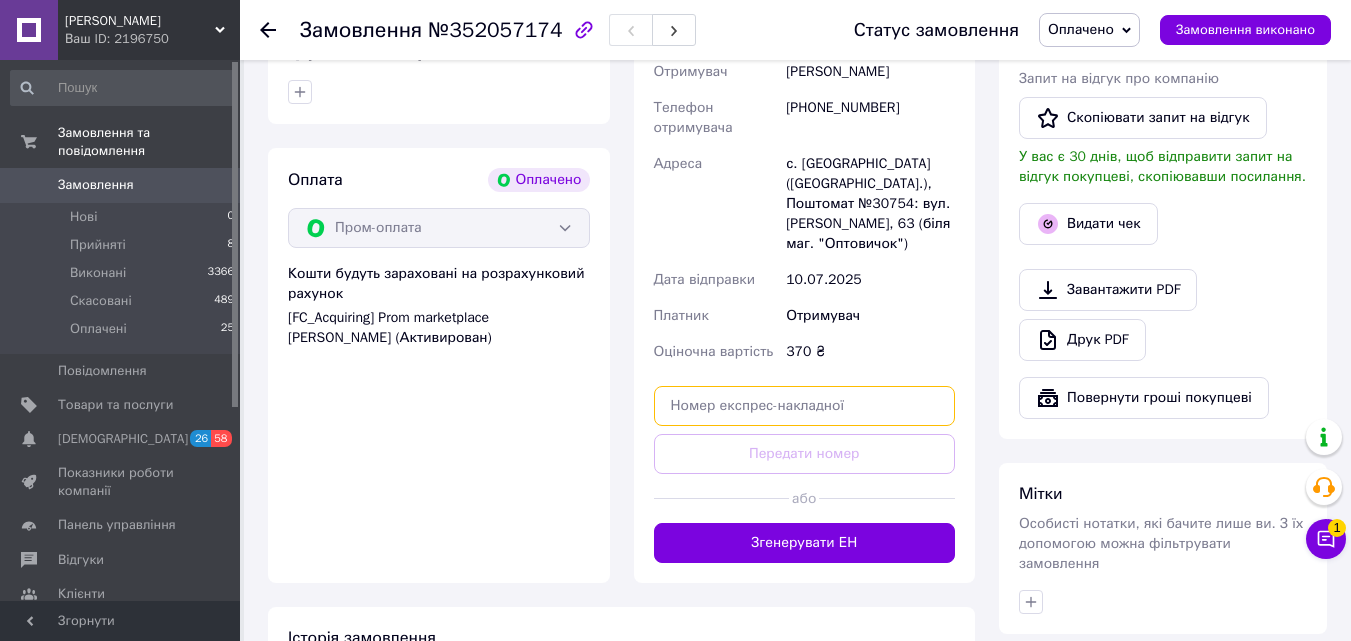 click at bounding box center [805, 406] 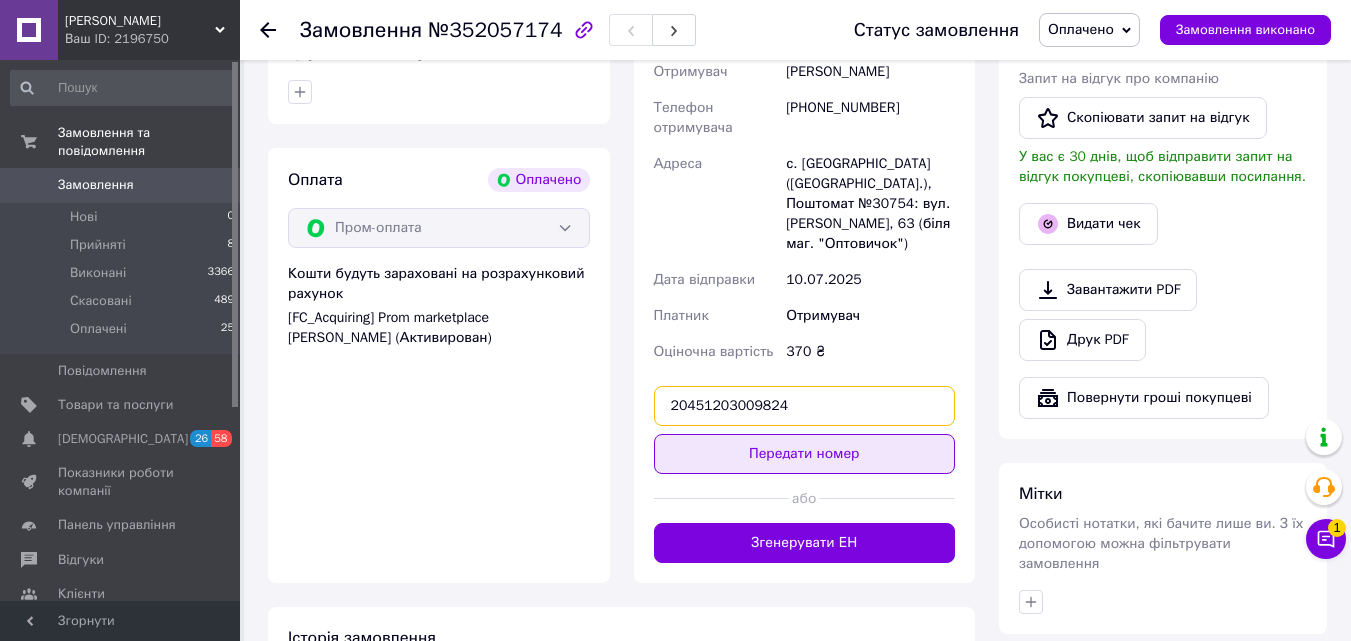 type on "20451203009824" 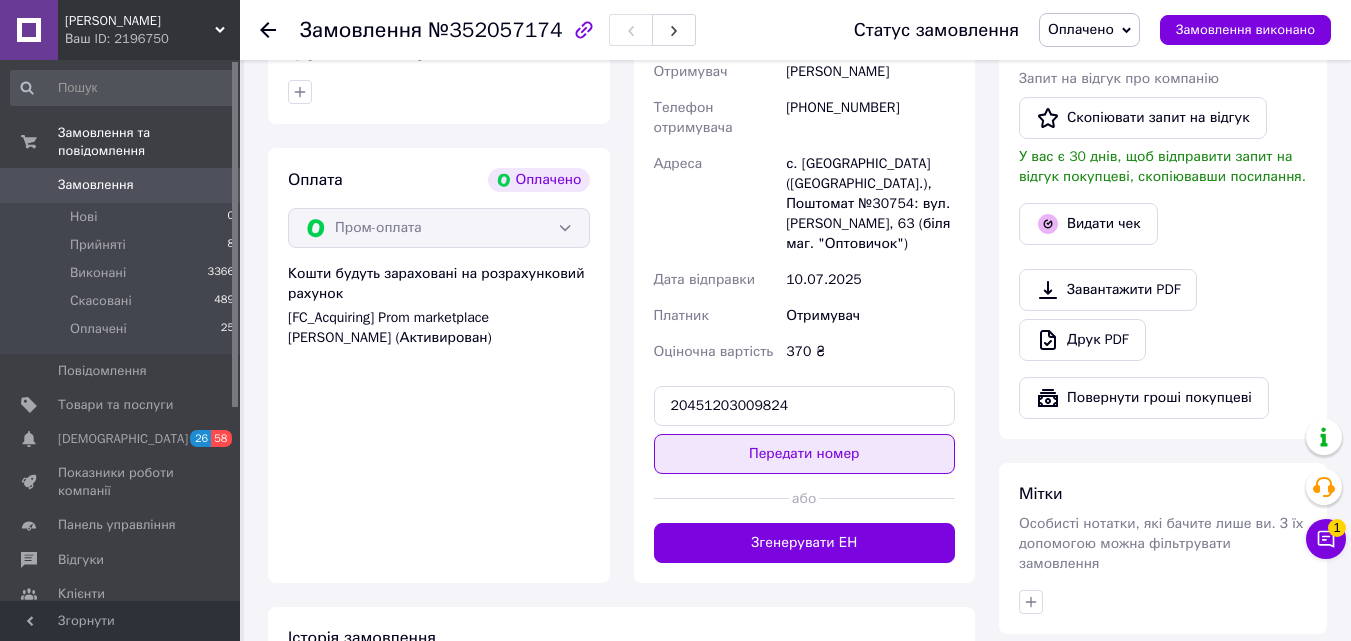 click on "Передати номер" at bounding box center [805, 454] 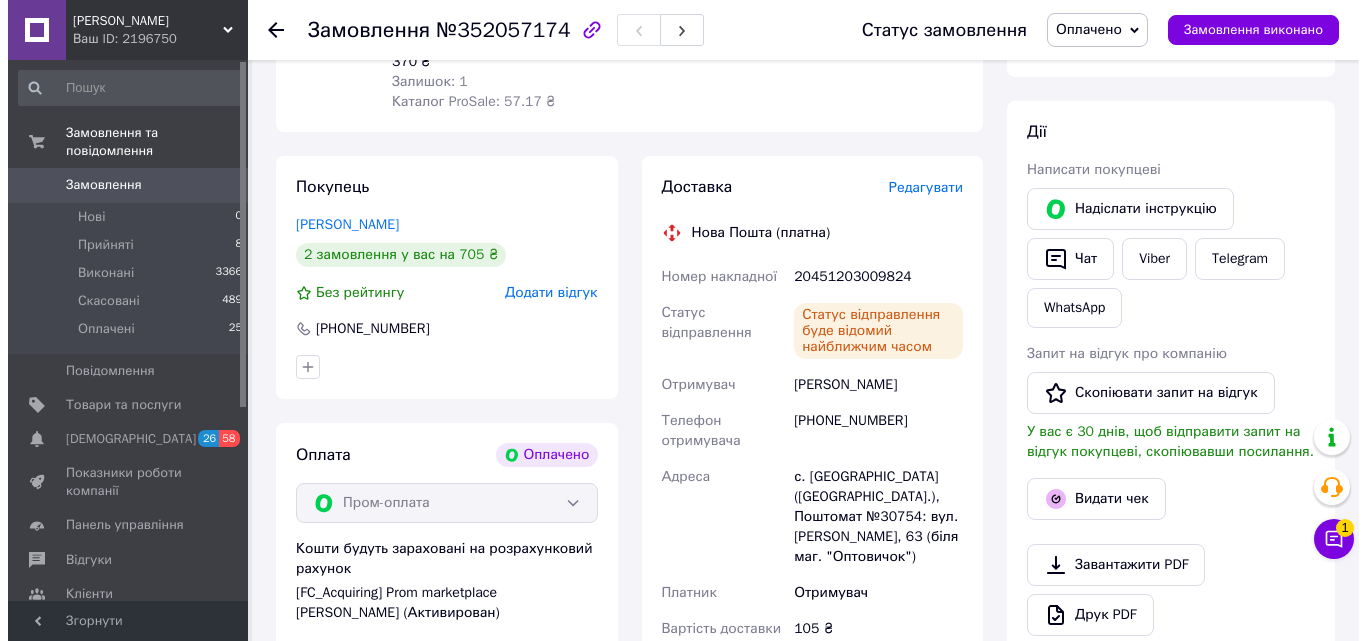 scroll, scrollTop: 300, scrollLeft: 0, axis: vertical 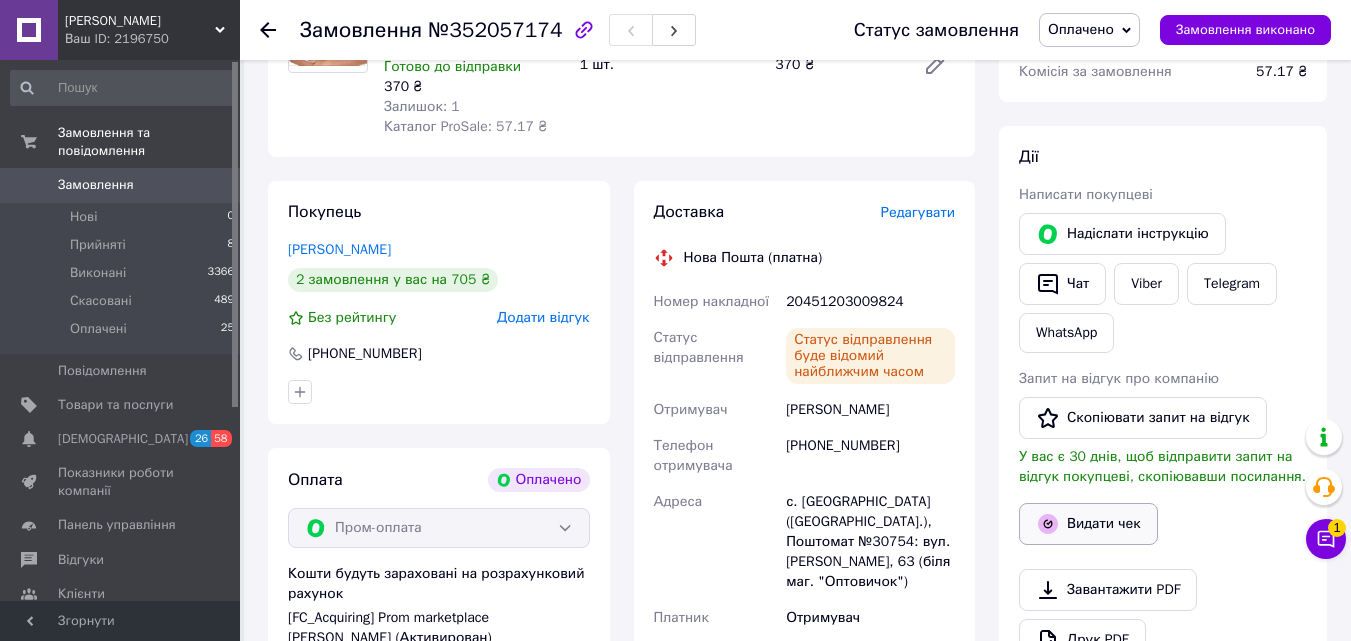 click on "Видати чек" at bounding box center (1088, 524) 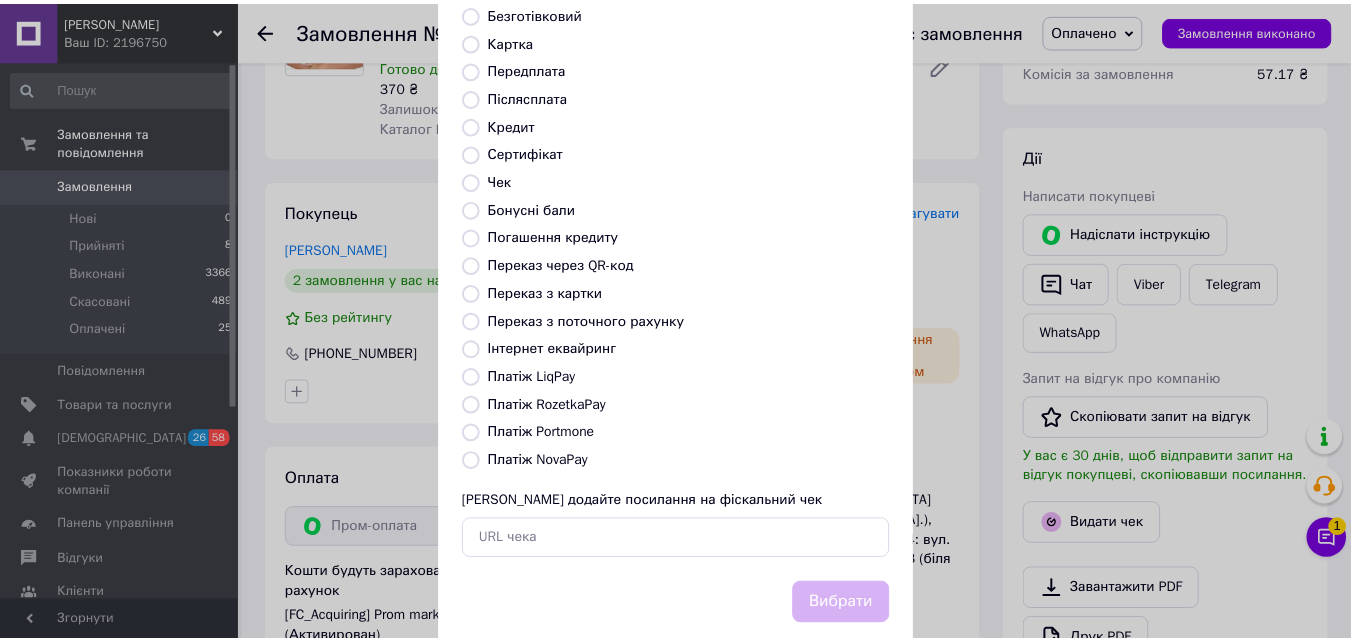 scroll, scrollTop: 200, scrollLeft: 0, axis: vertical 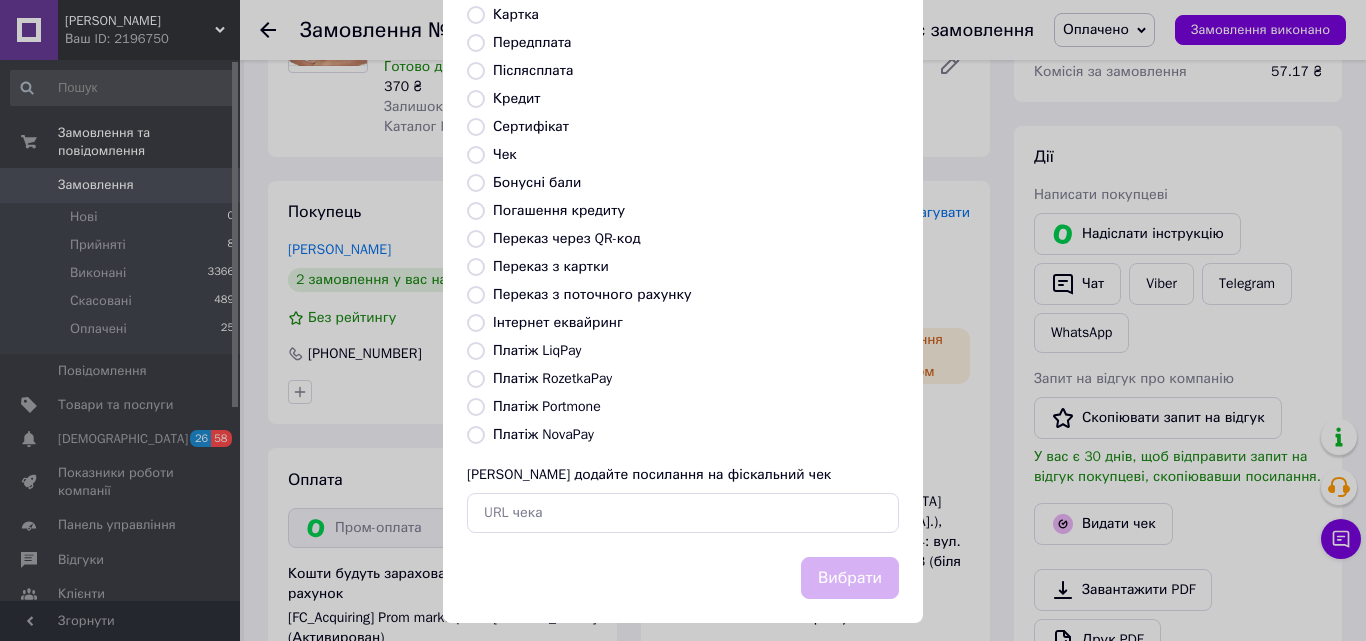 click on "Платіж RozetkaPay" at bounding box center (552, 378) 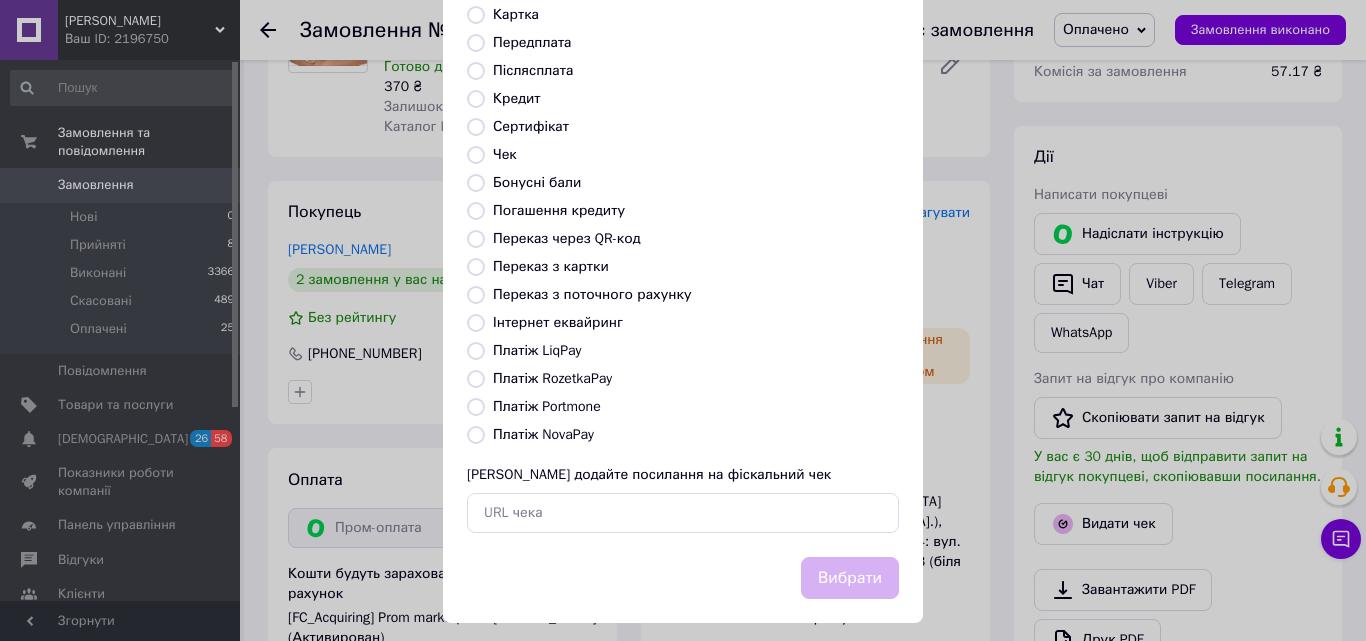 radio on "true" 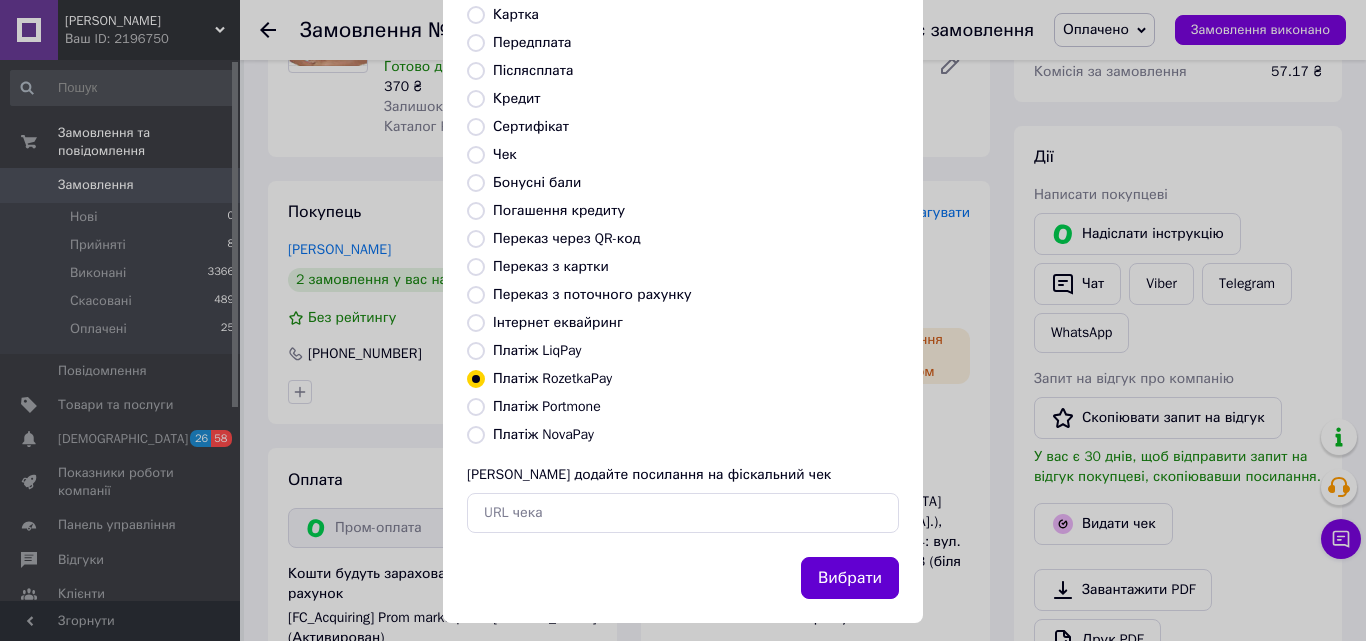 click on "Вибрати" at bounding box center [850, 578] 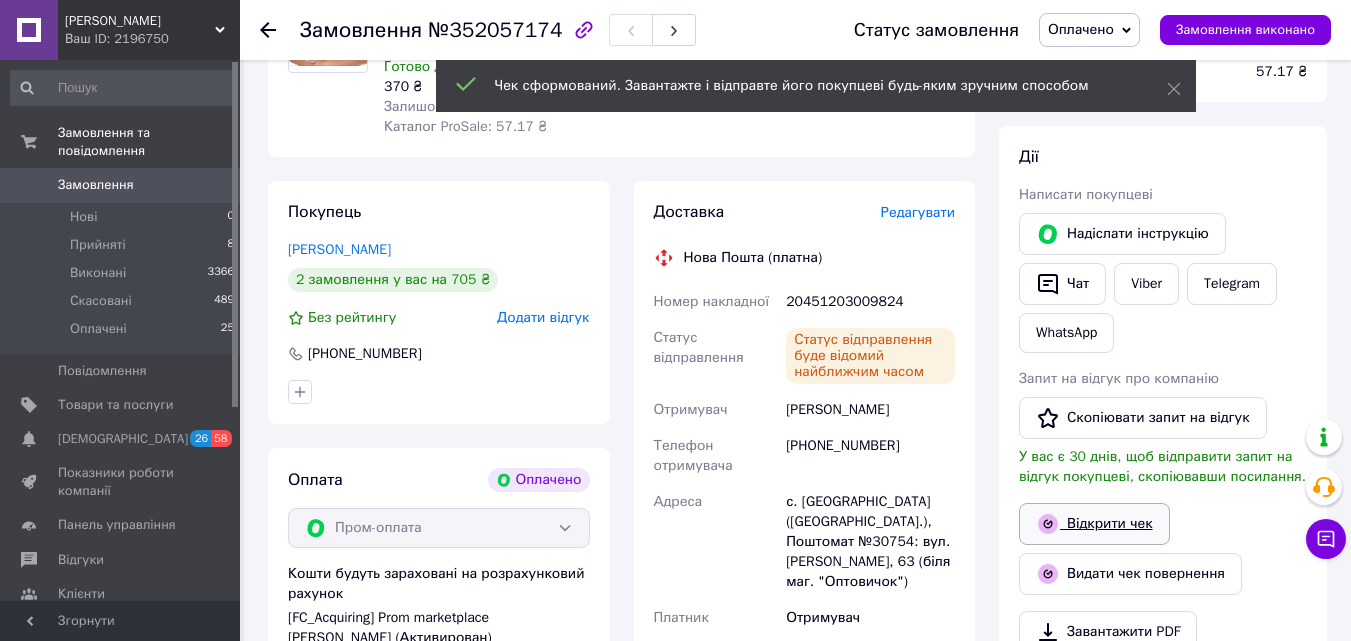click on "Відкрити чек" at bounding box center (1094, 524) 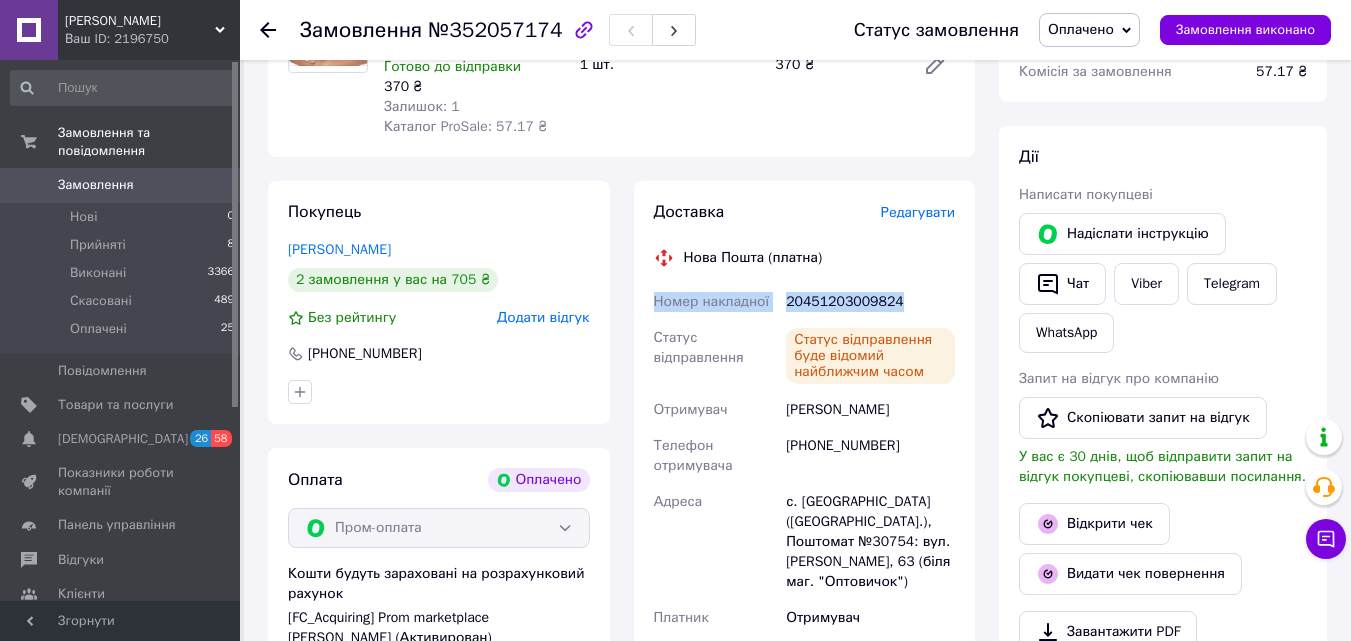 drag, startPoint x: 656, startPoint y: 298, endPoint x: 896, endPoint y: 270, distance: 241.6278 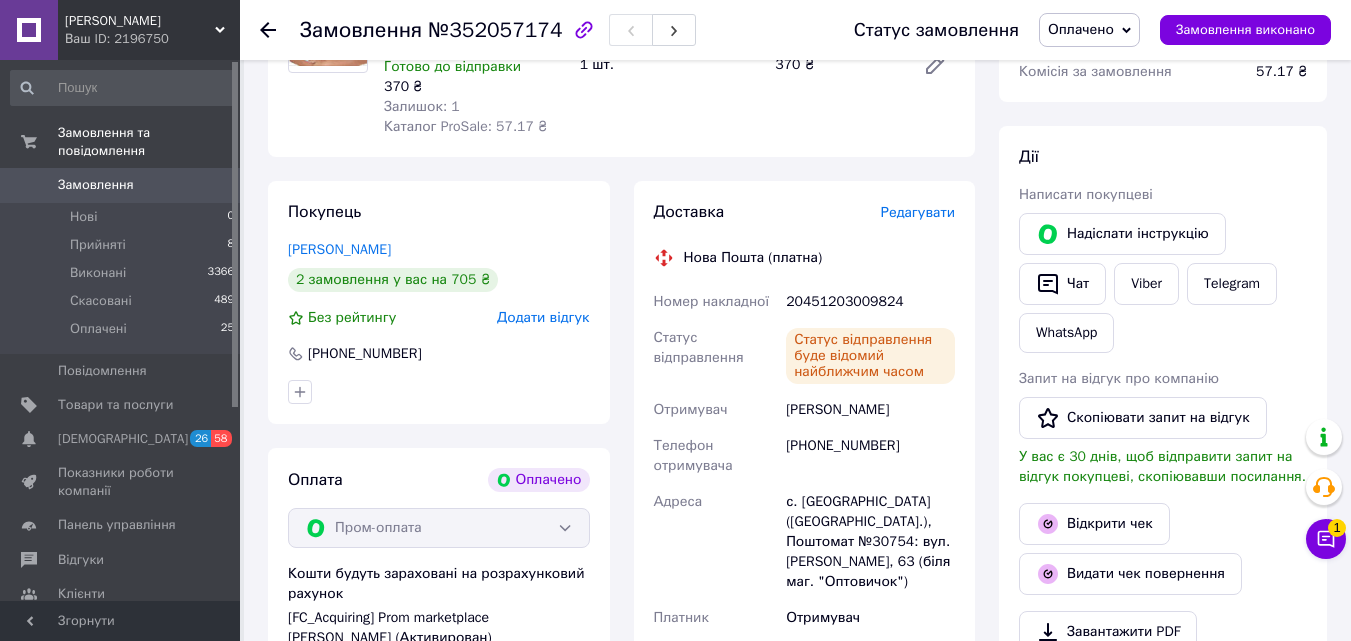 click 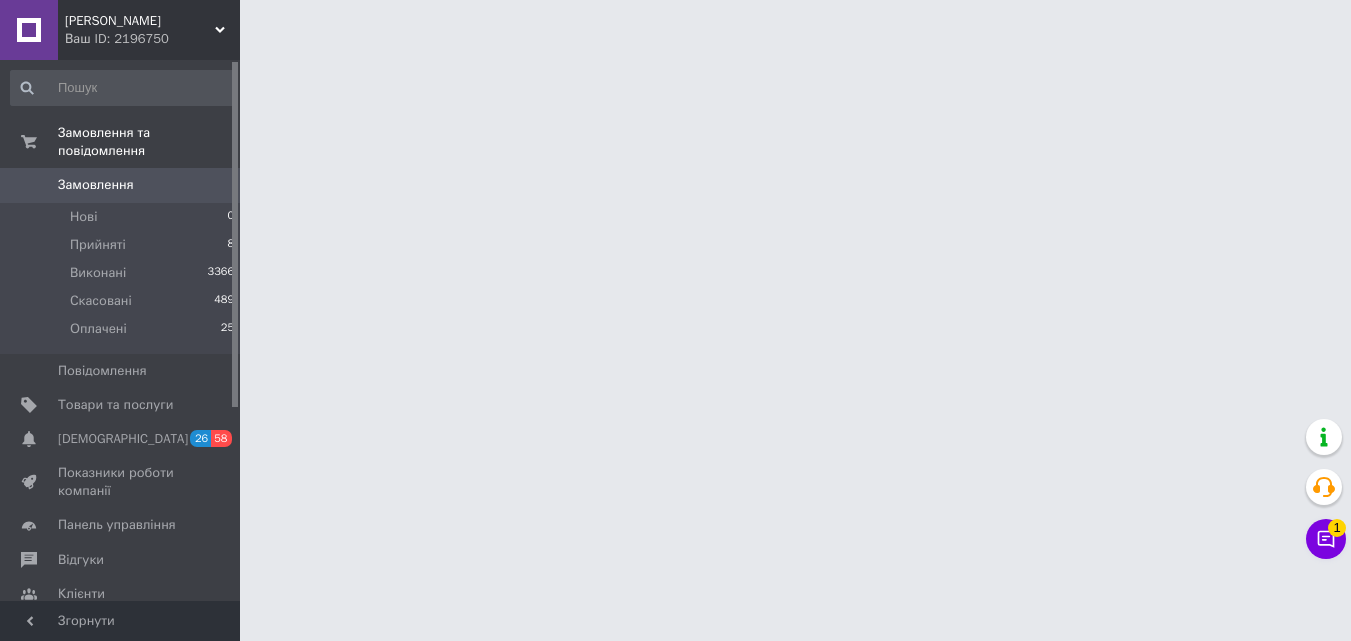scroll, scrollTop: 0, scrollLeft: 0, axis: both 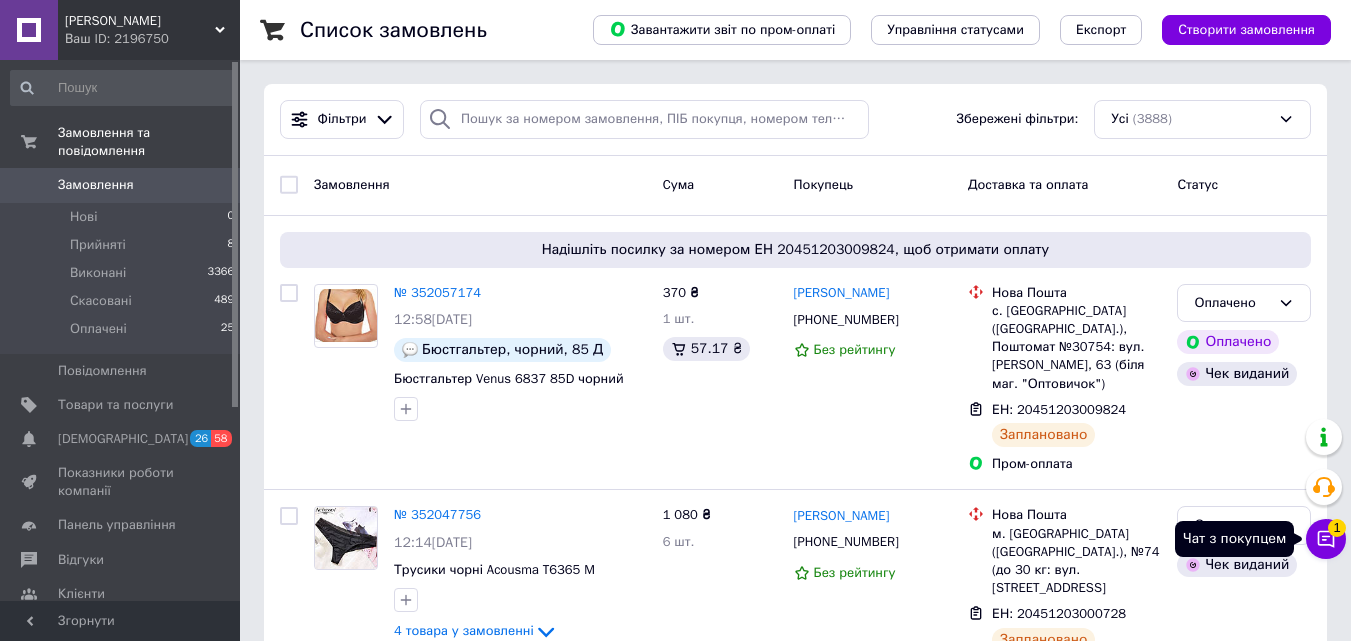 click on "Чат з покупцем 1" at bounding box center [1326, 539] 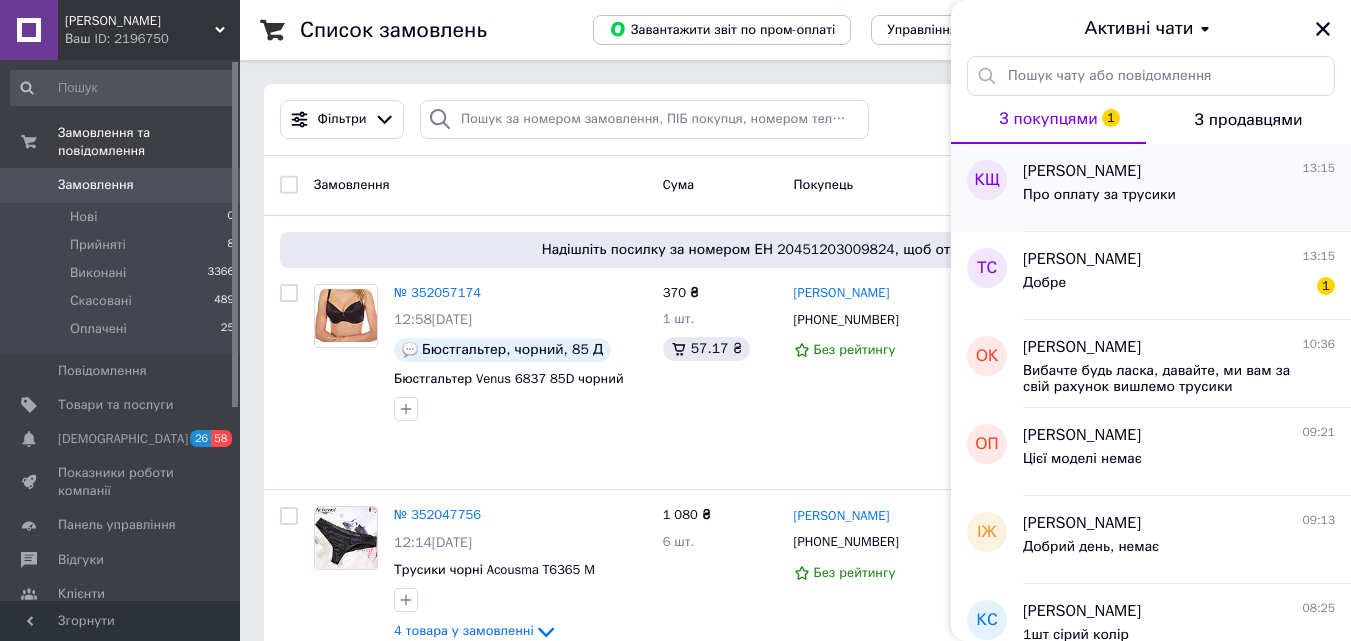 click on "Ксенія Щербакова 13:15" at bounding box center (1179, 171) 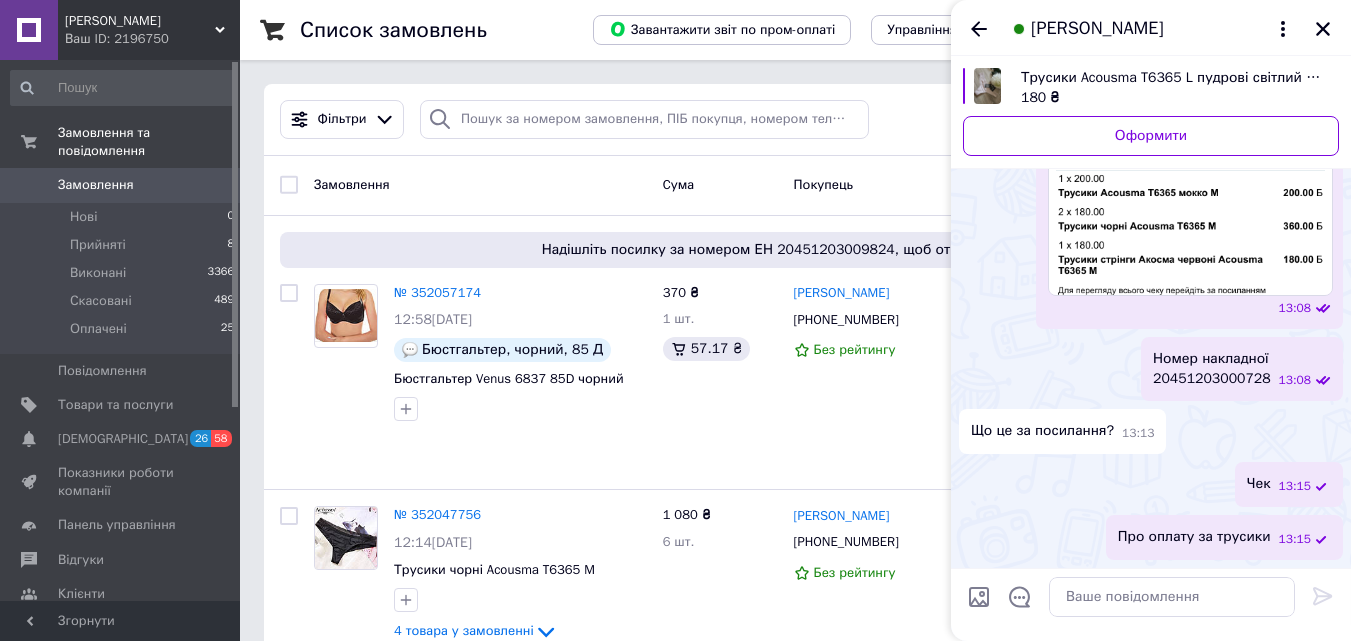scroll, scrollTop: 2129, scrollLeft: 0, axis: vertical 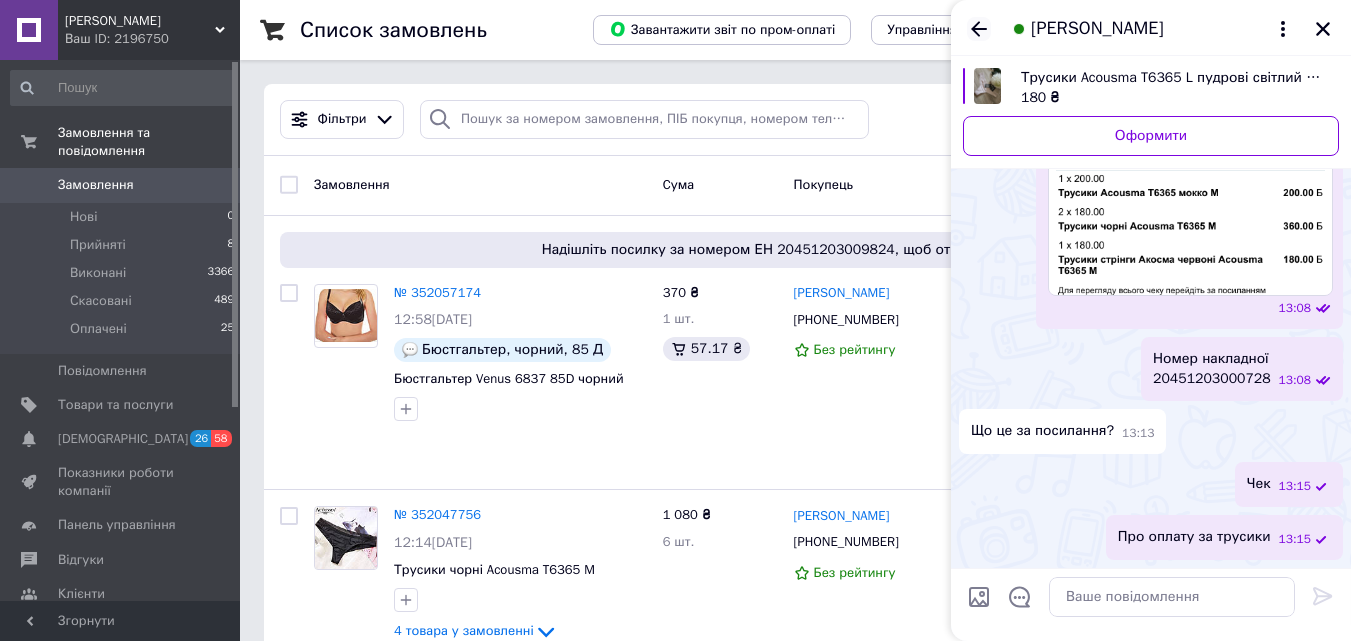 click 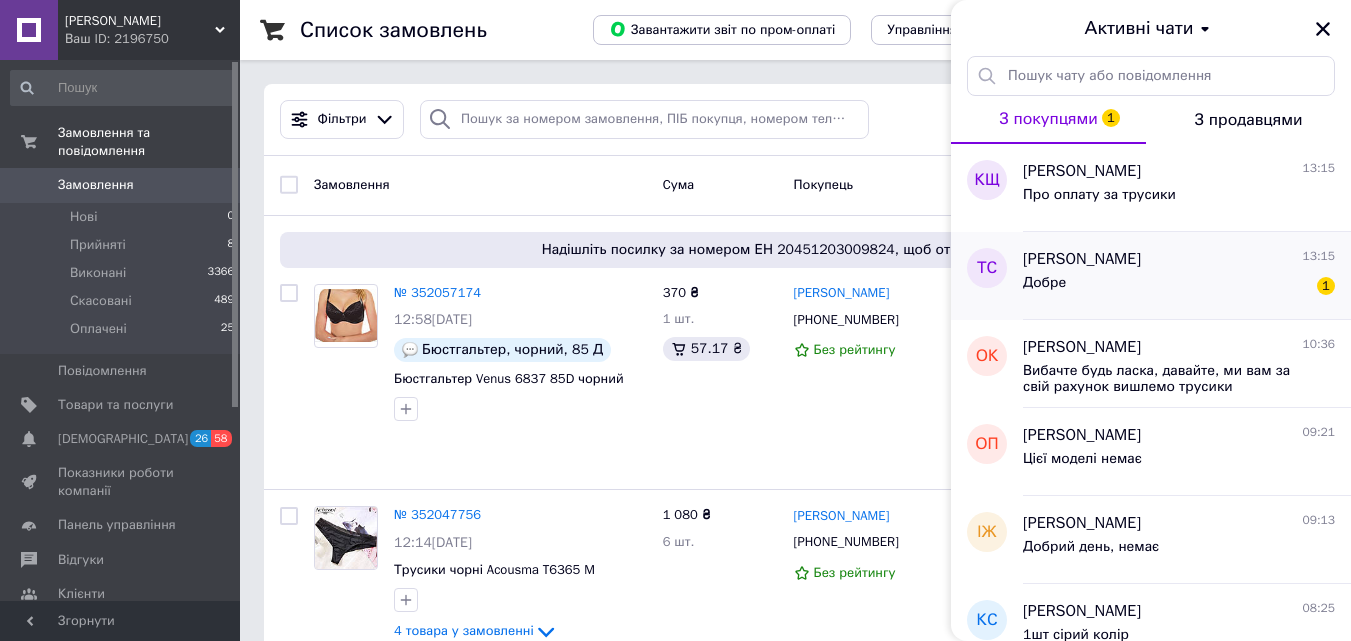click on "Добре 1" at bounding box center [1179, 287] 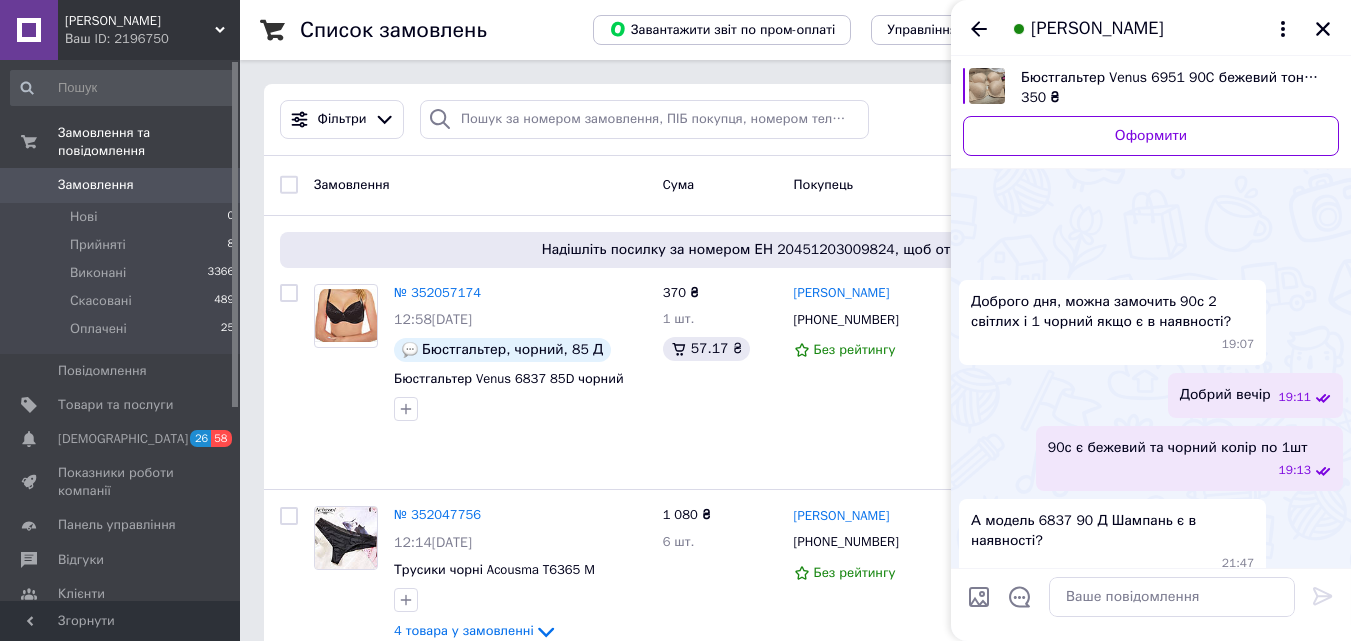 scroll, scrollTop: 962, scrollLeft: 0, axis: vertical 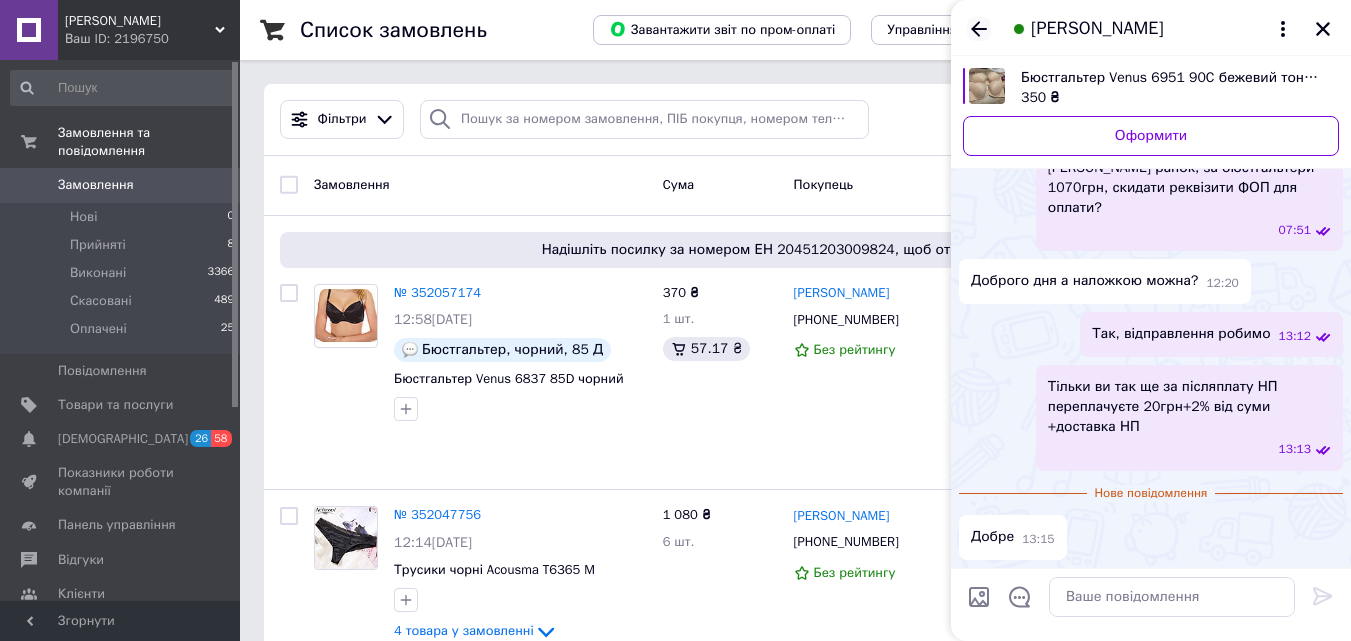 click 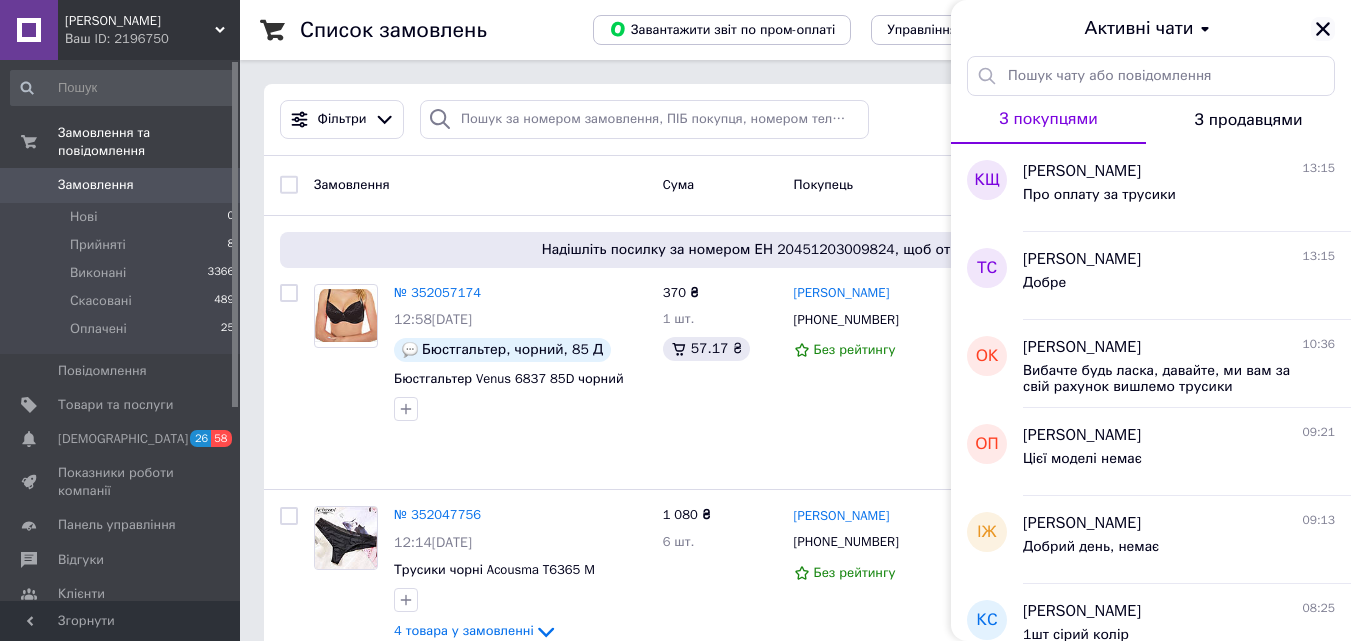 click 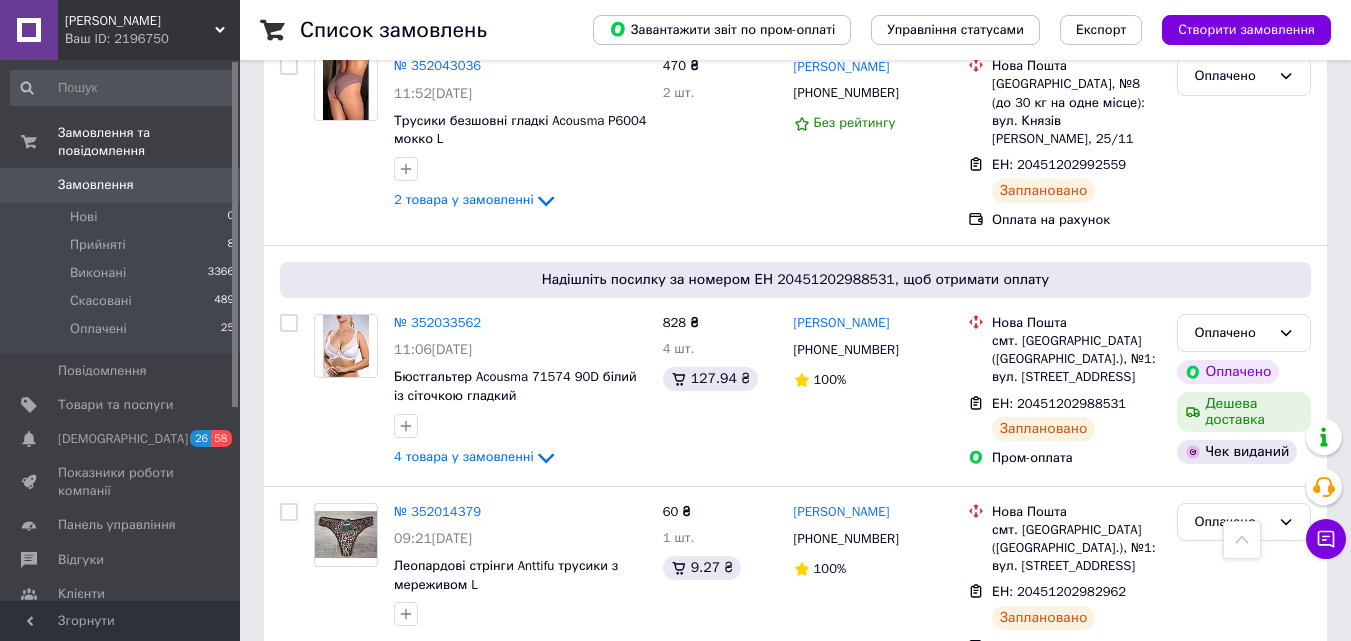 scroll, scrollTop: 0, scrollLeft: 0, axis: both 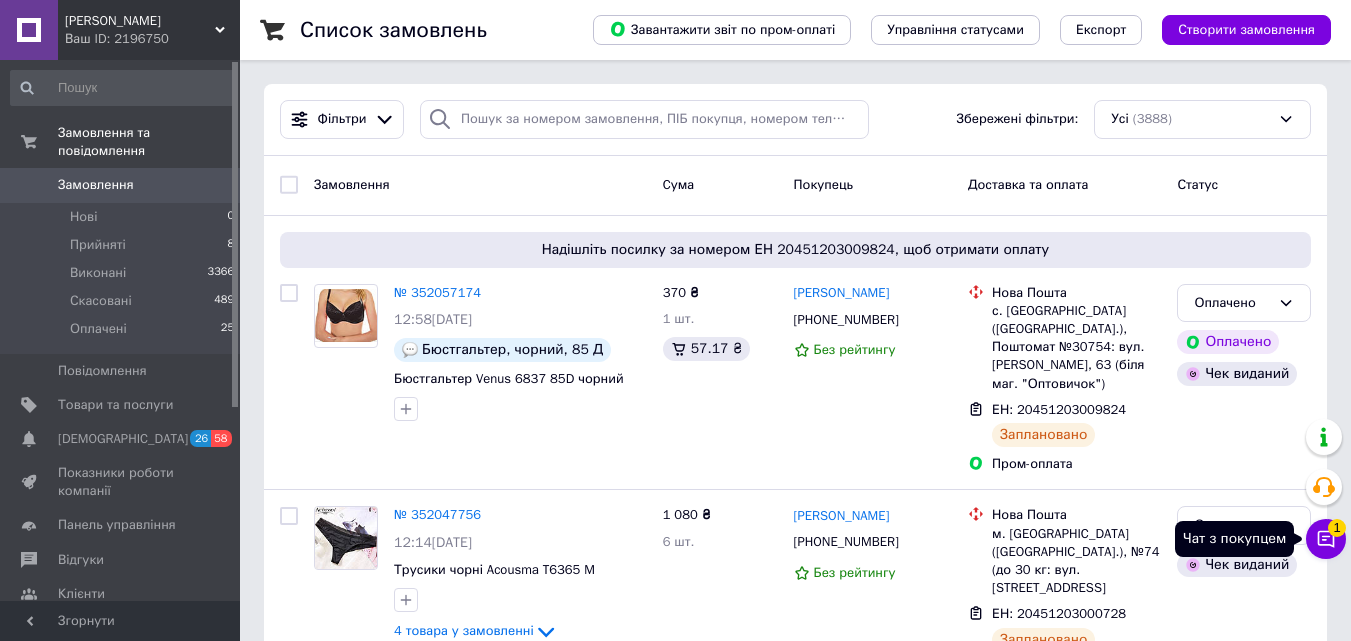 click 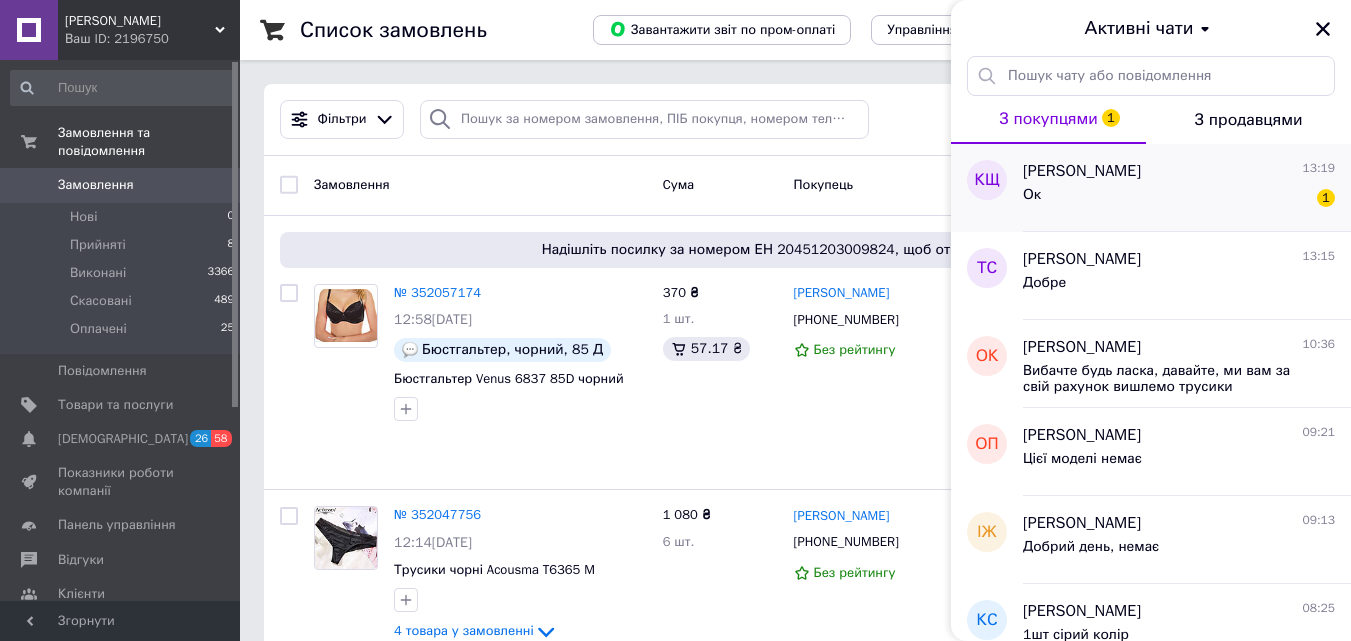 click on "Ок 1" at bounding box center [1179, 199] 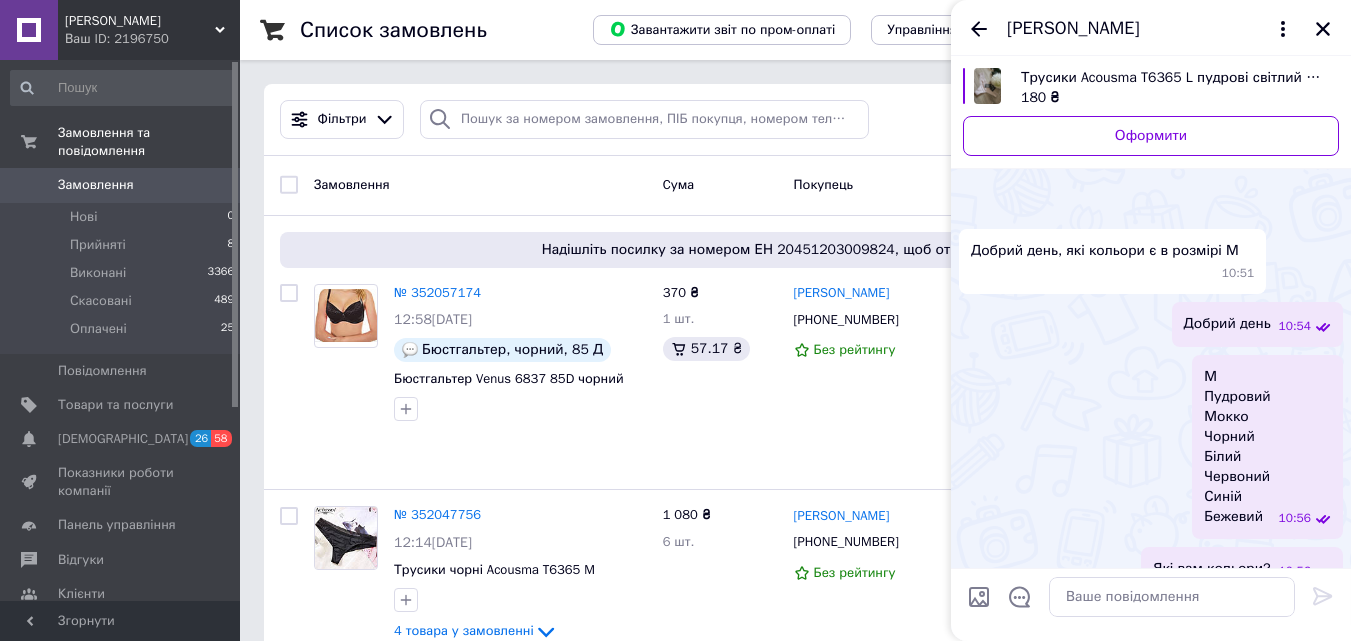 scroll, scrollTop: 2217, scrollLeft: 0, axis: vertical 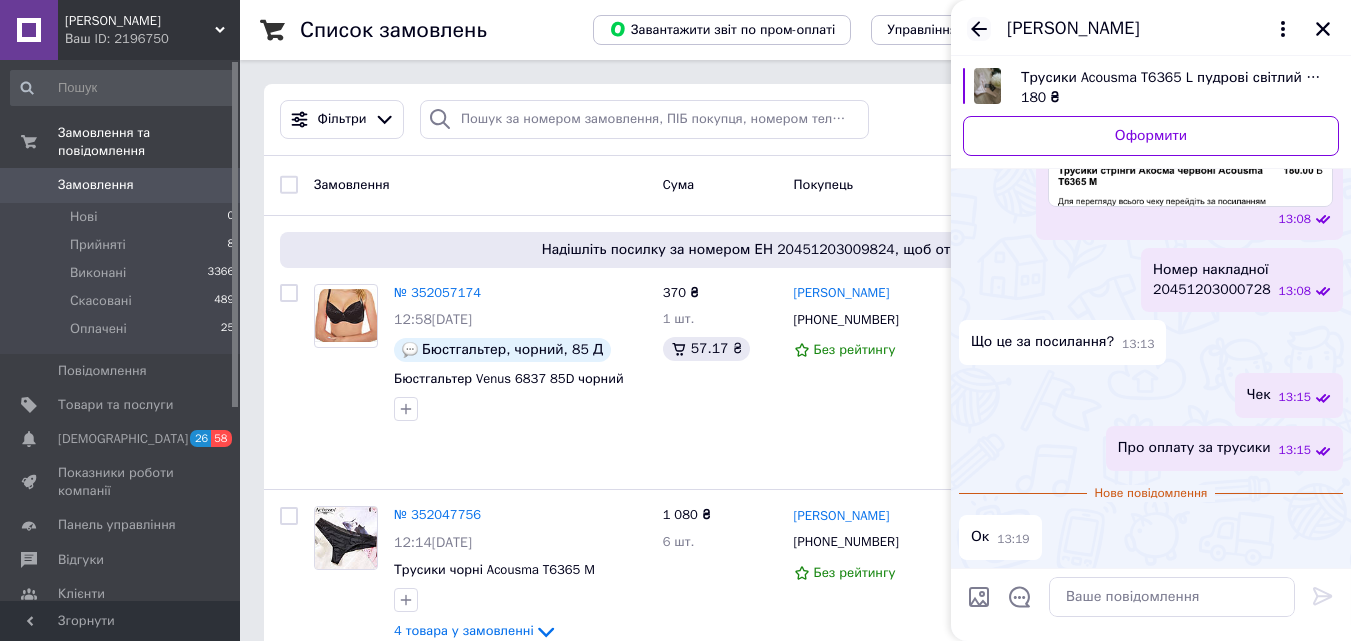 click 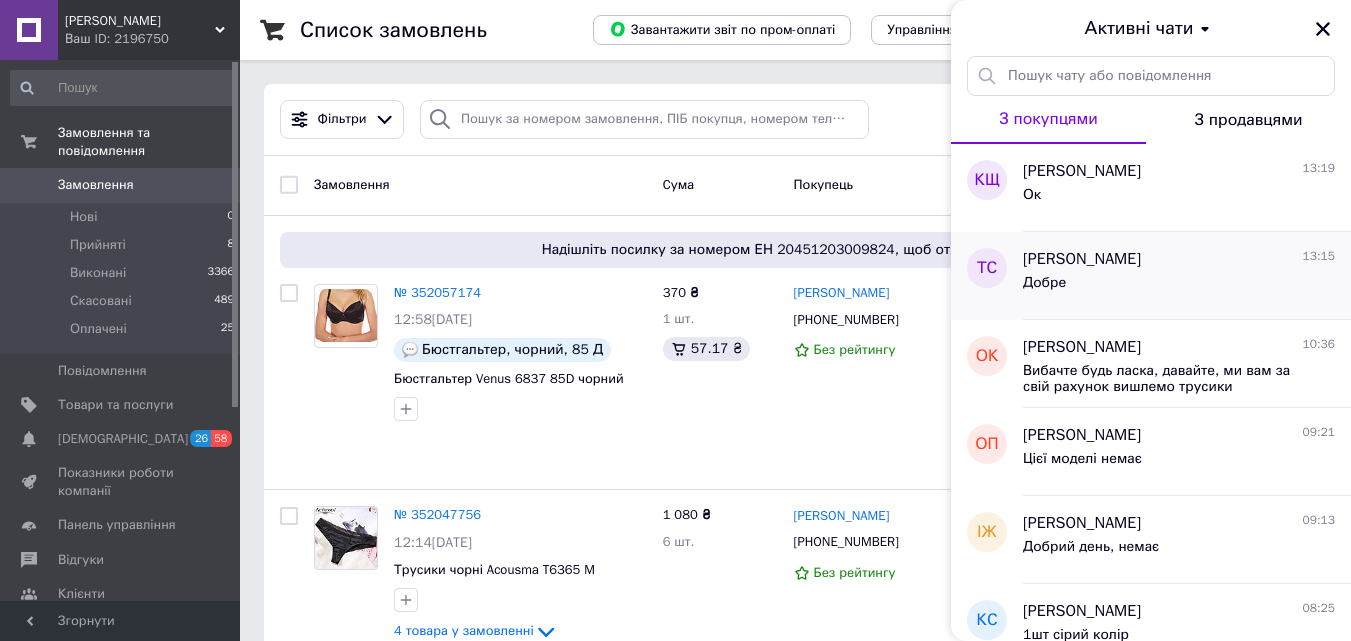 click on "Добре" at bounding box center [1179, 287] 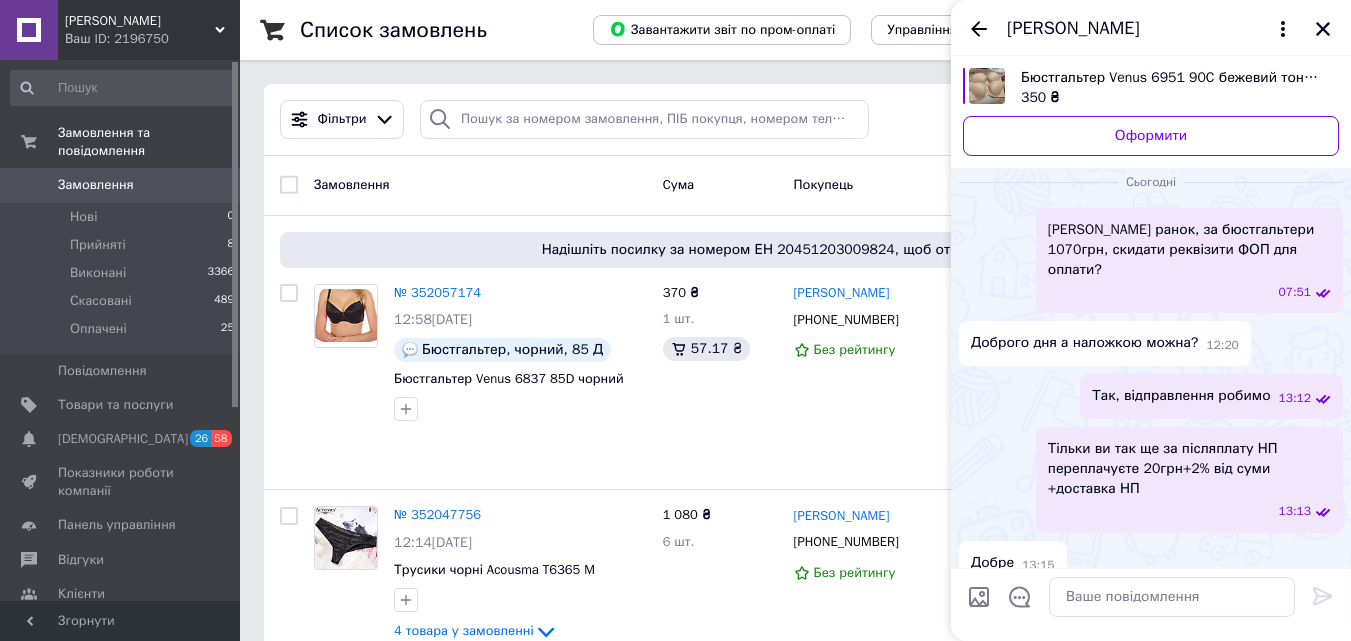 scroll, scrollTop: 875, scrollLeft: 0, axis: vertical 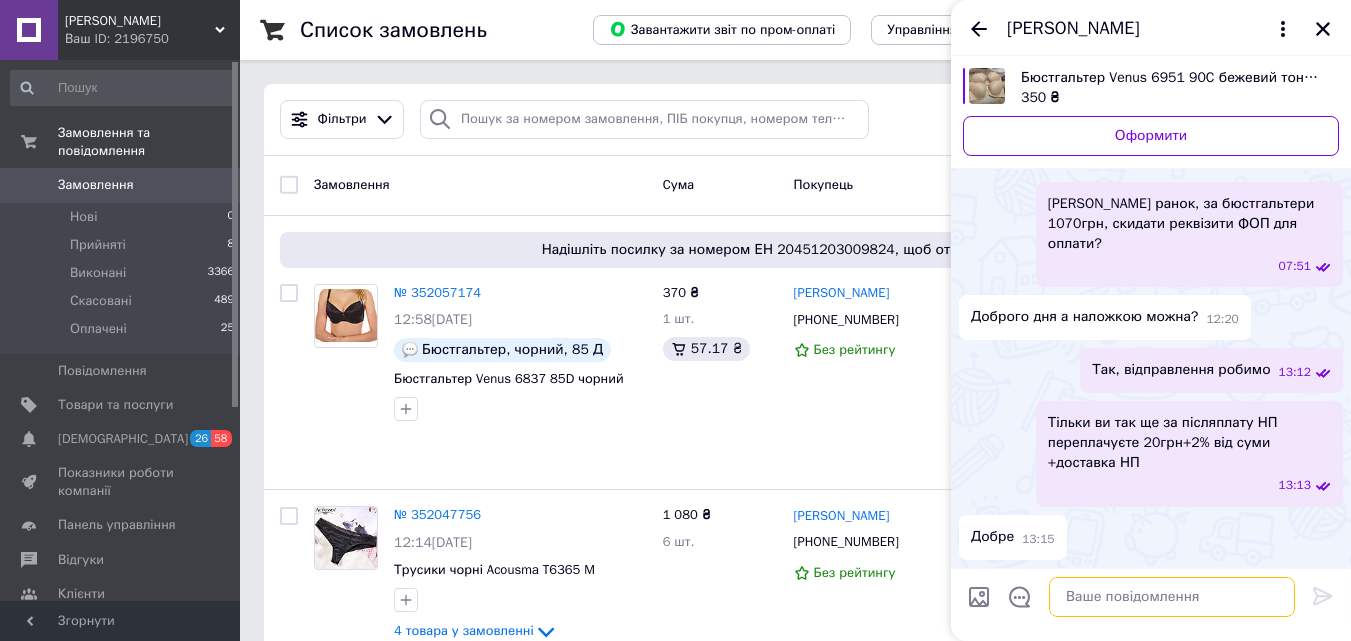click at bounding box center [1172, 597] 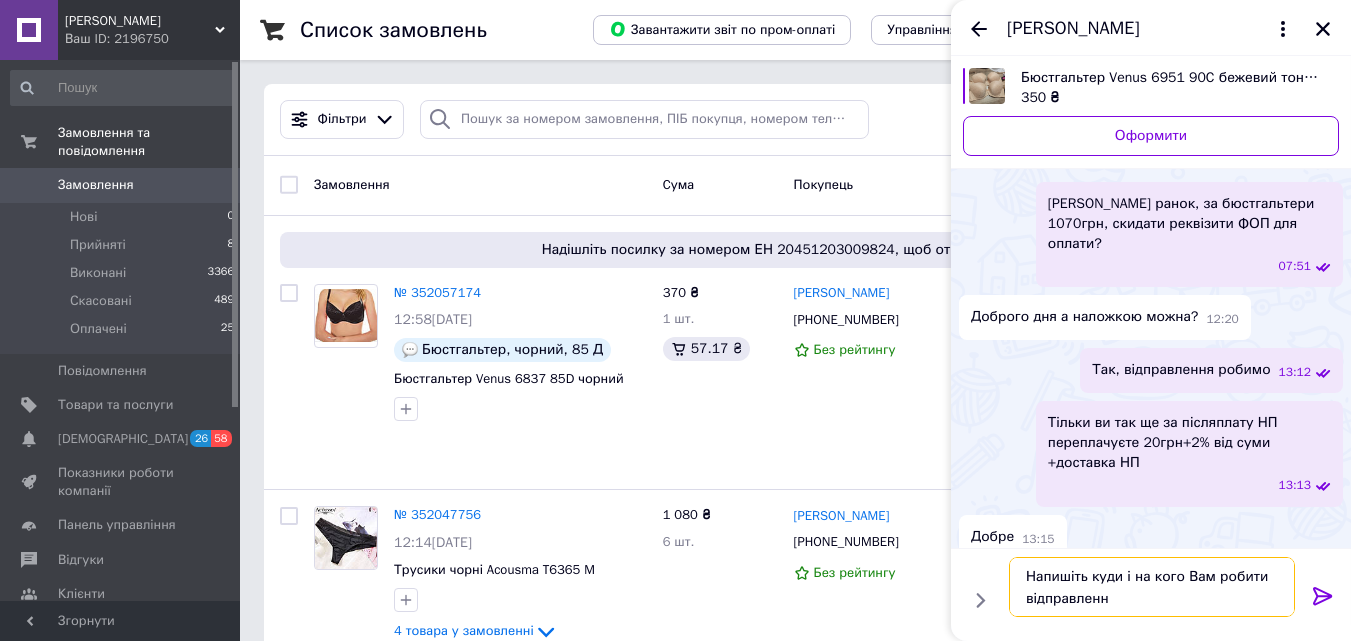 type on "Напишіть куди і на кого Вам робити відправлення" 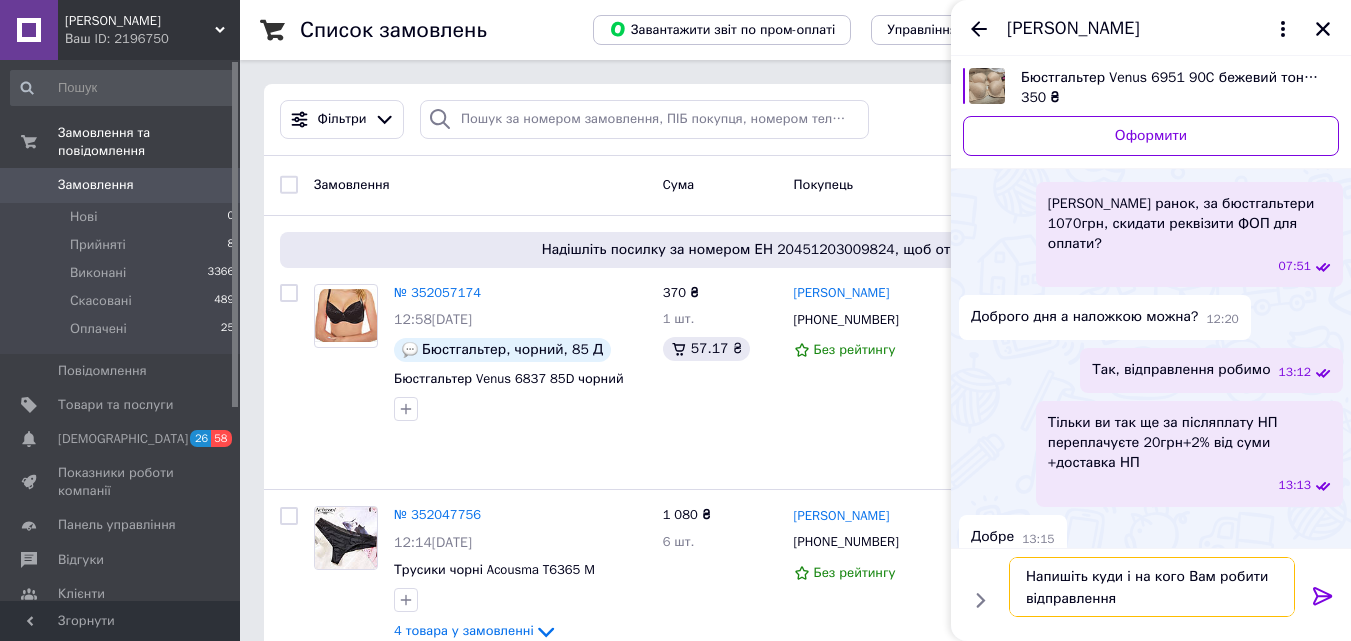 type 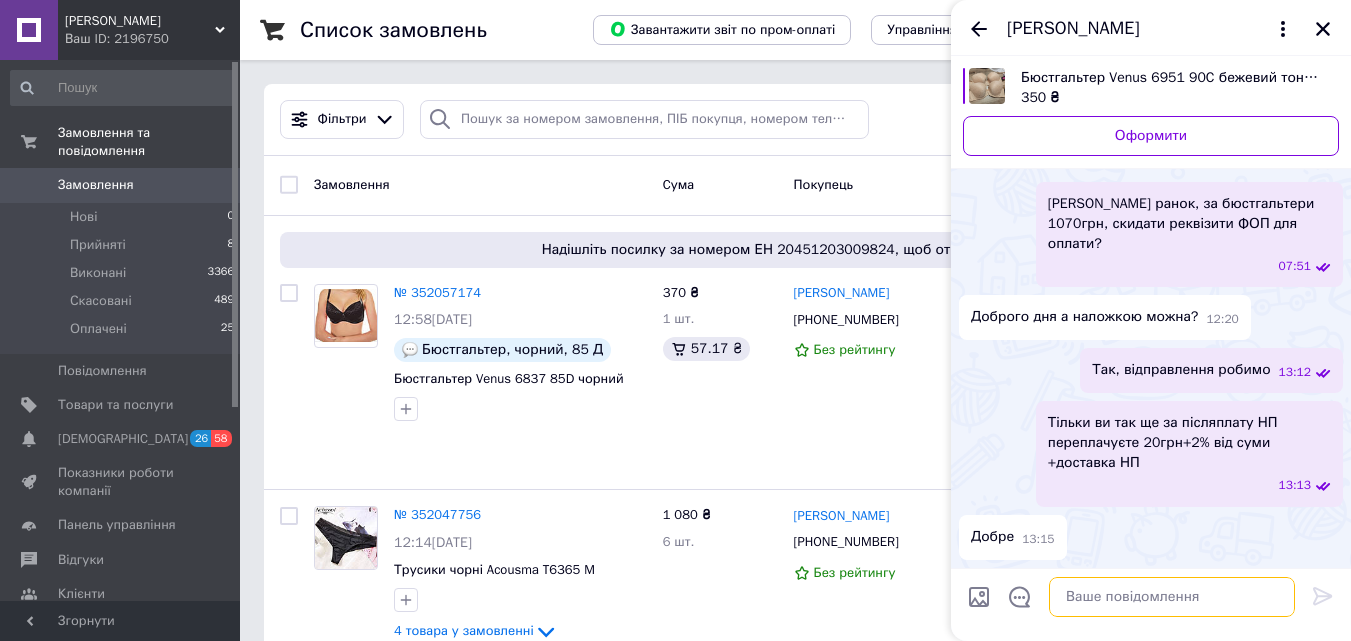 scroll, scrollTop: 968, scrollLeft: 0, axis: vertical 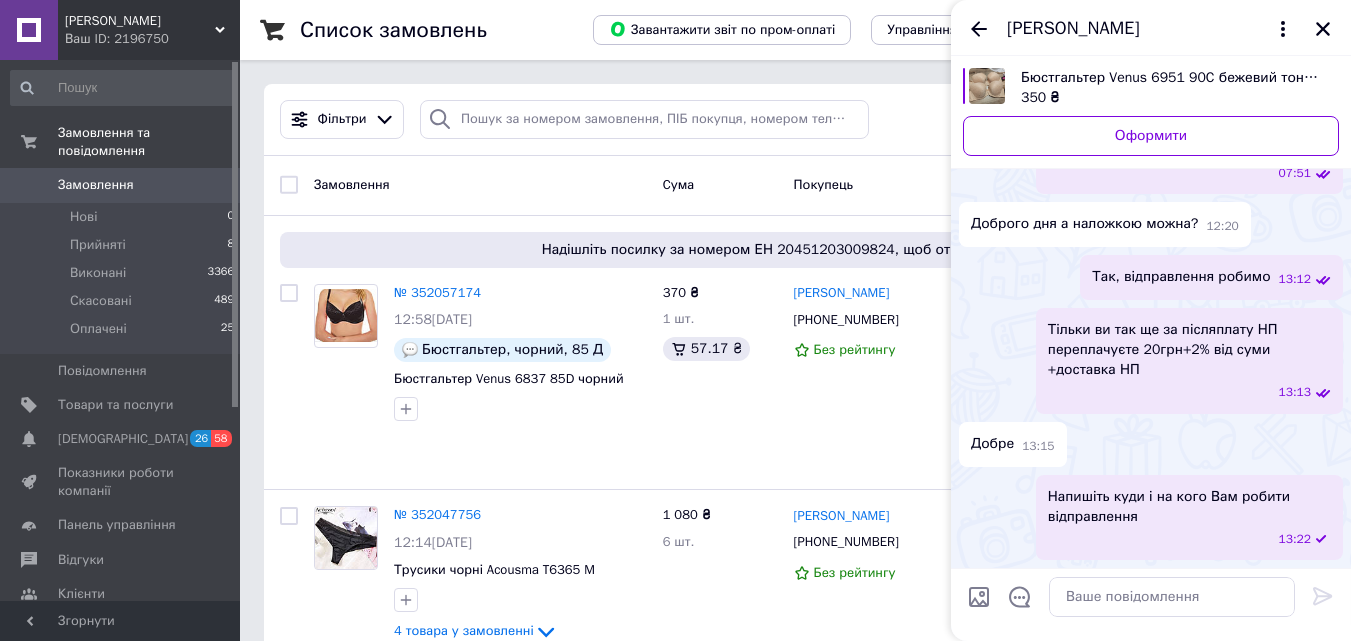 click on "[PERSON_NAME]" at bounding box center [1073, 29] 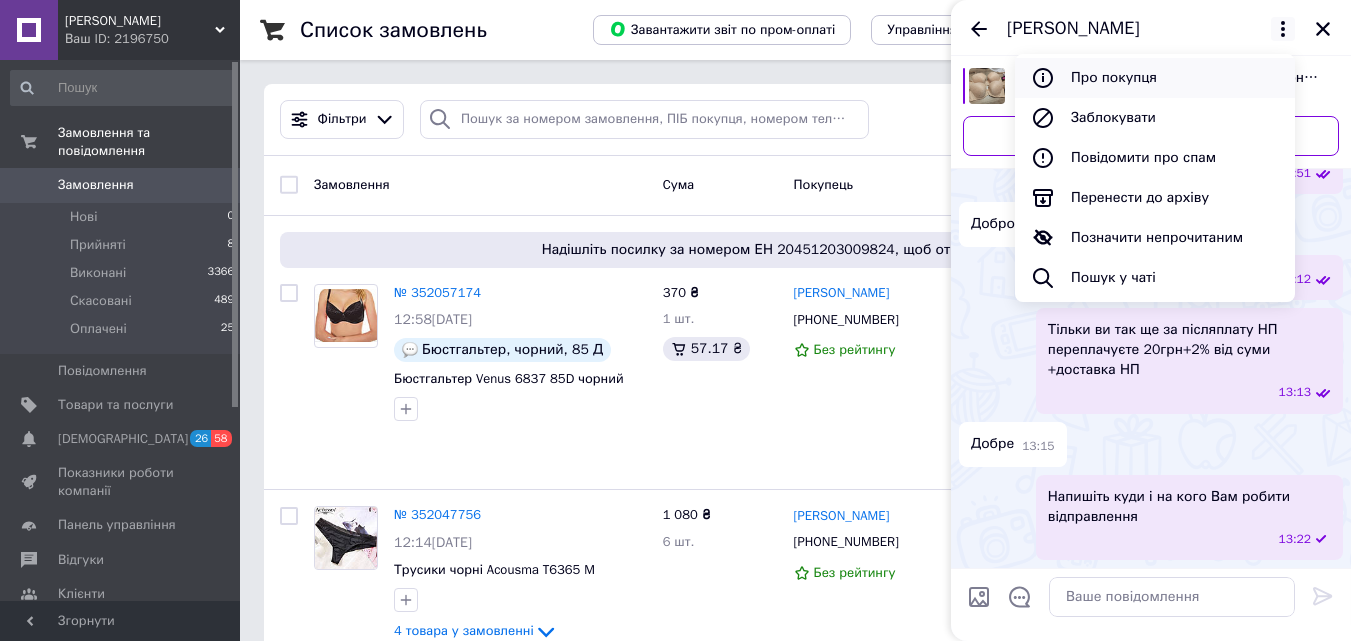 click on "Про покупця" at bounding box center (1155, 78) 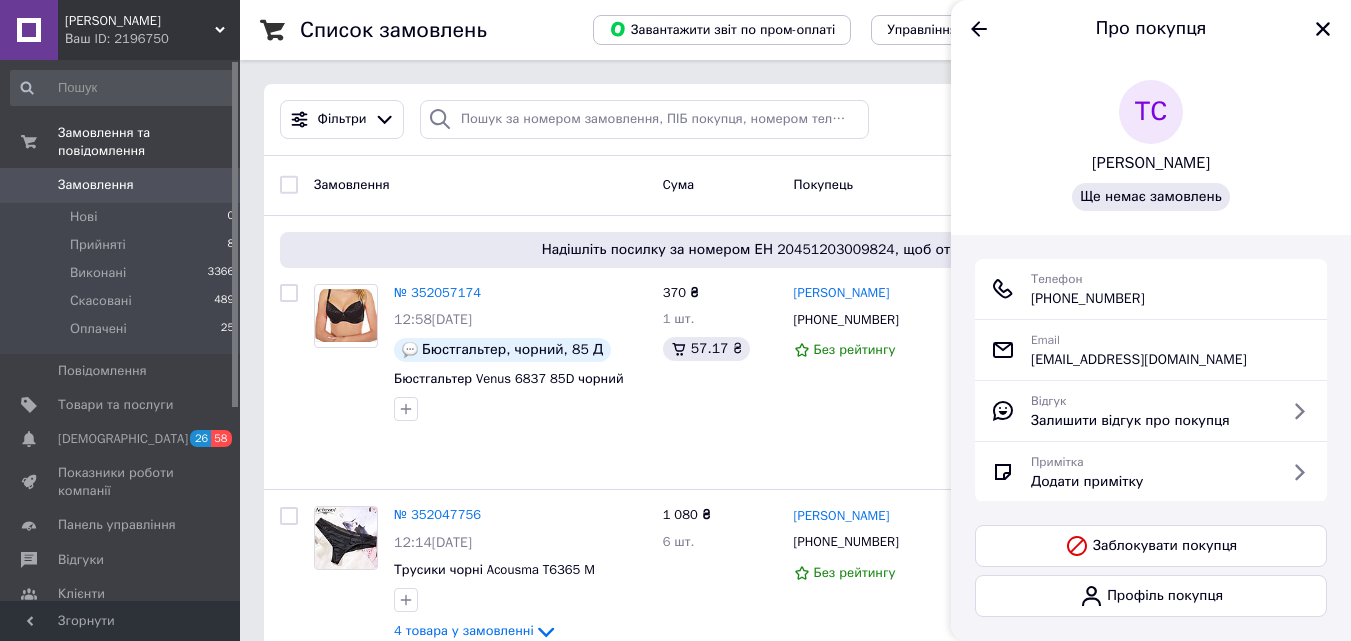 scroll, scrollTop: 97, scrollLeft: 0, axis: vertical 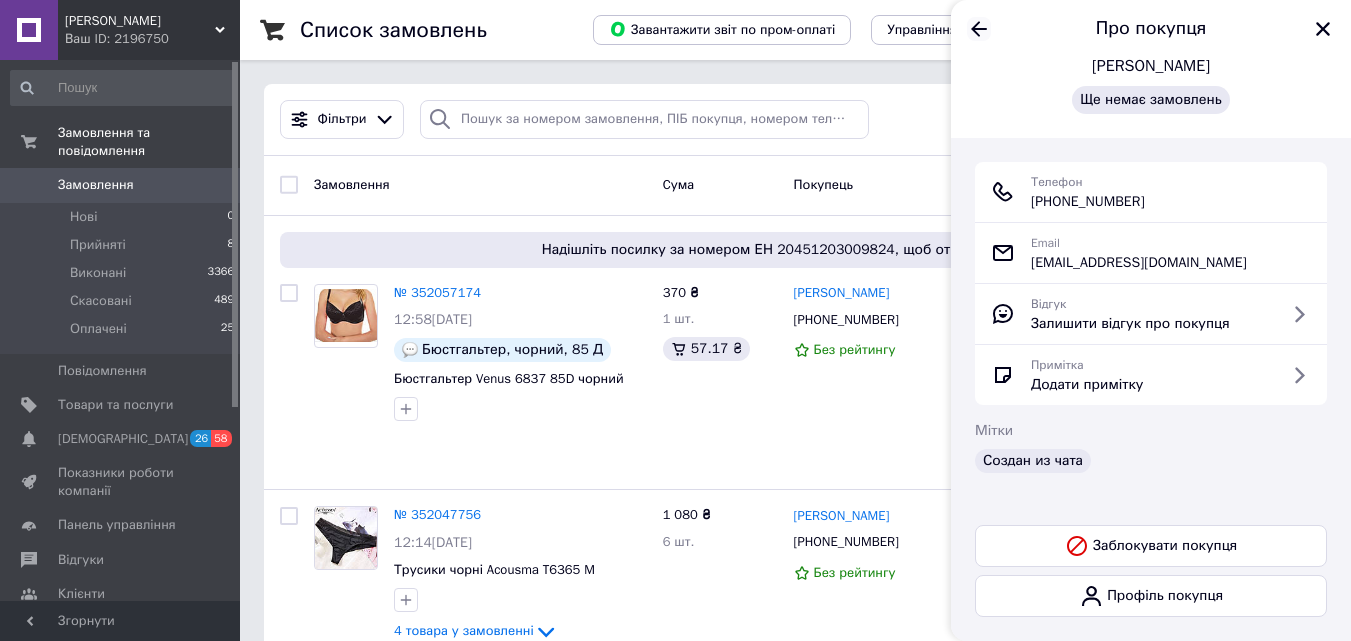 click 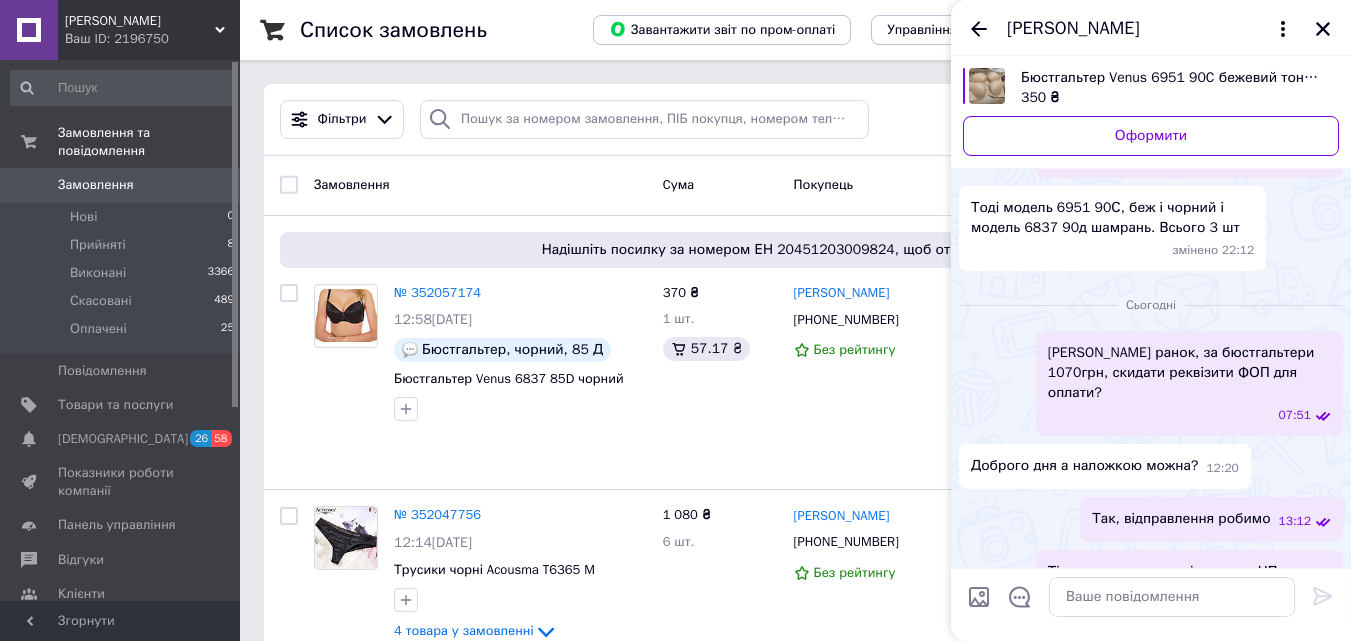 scroll, scrollTop: 968, scrollLeft: 0, axis: vertical 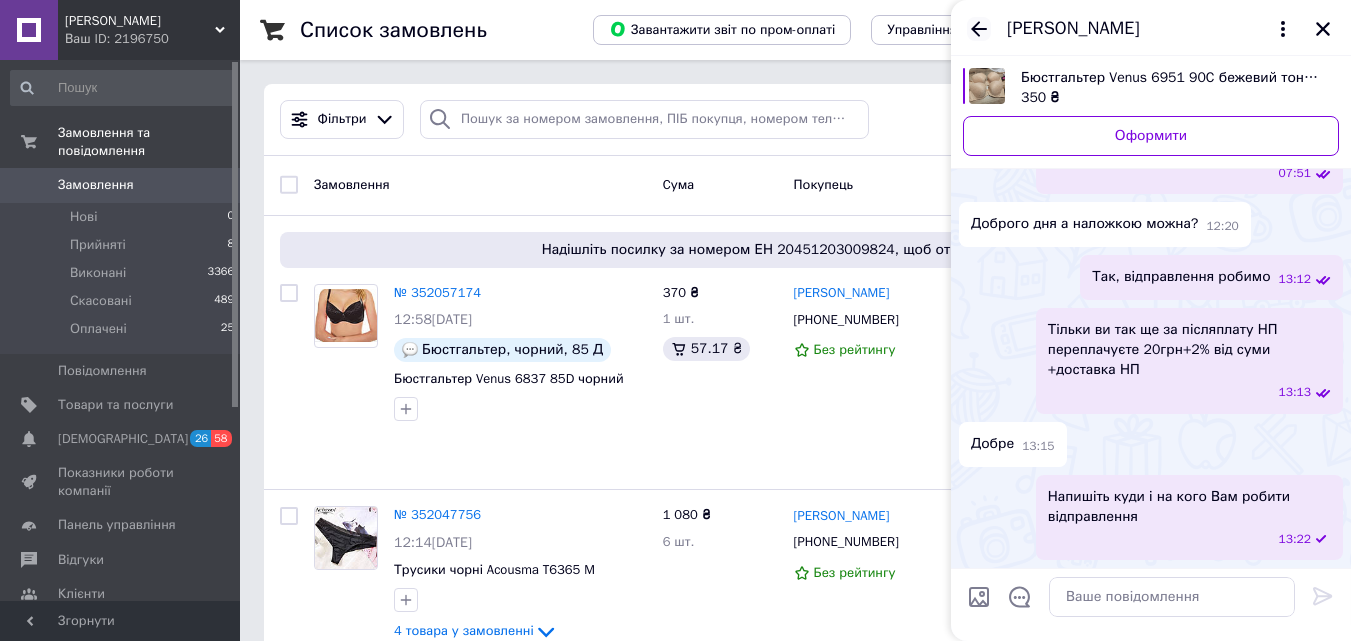 click 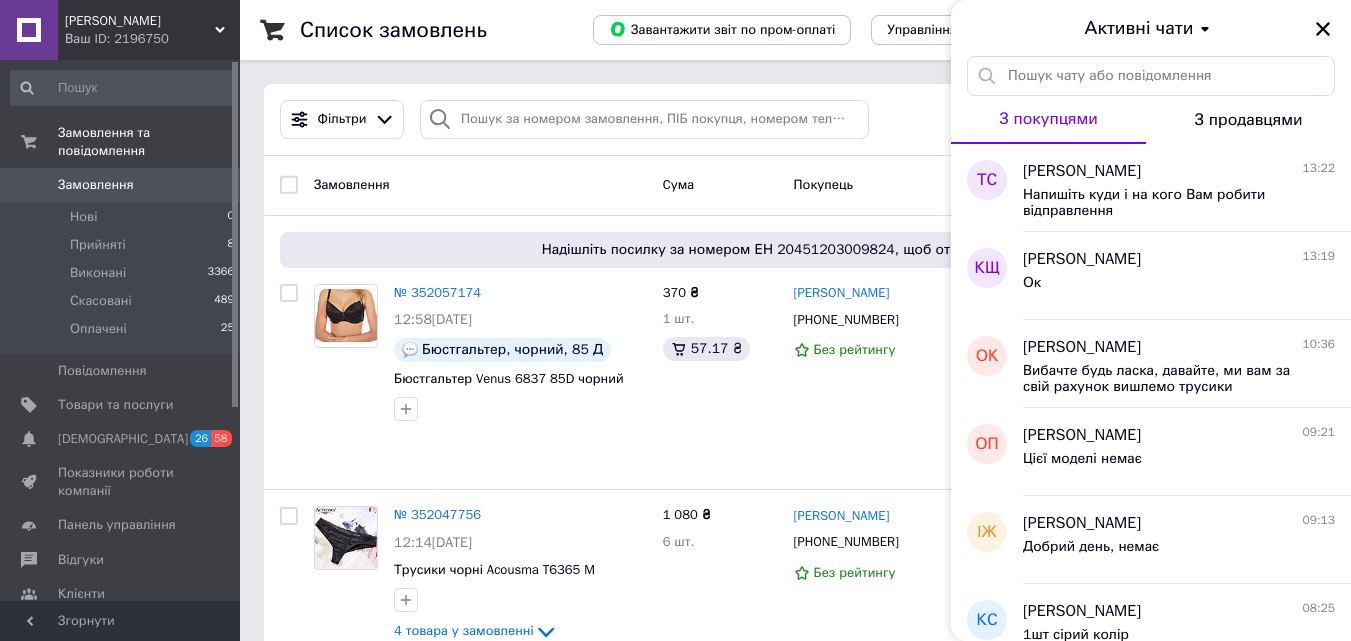click 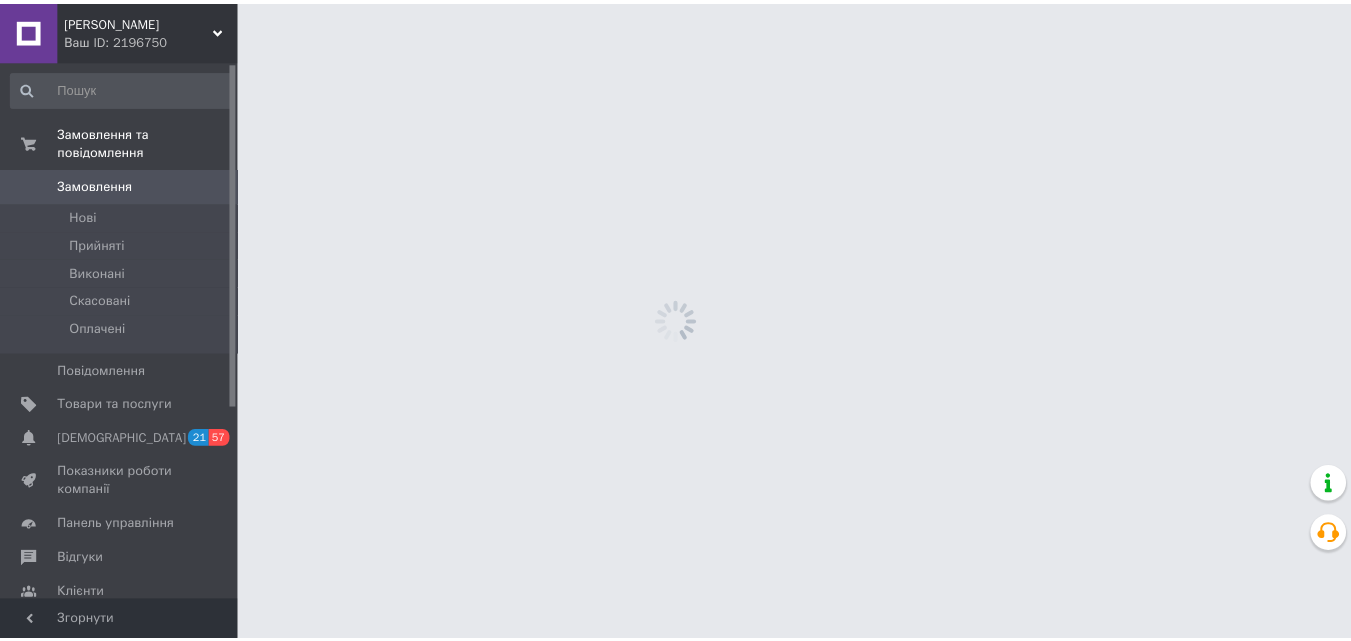 scroll, scrollTop: 0, scrollLeft: 0, axis: both 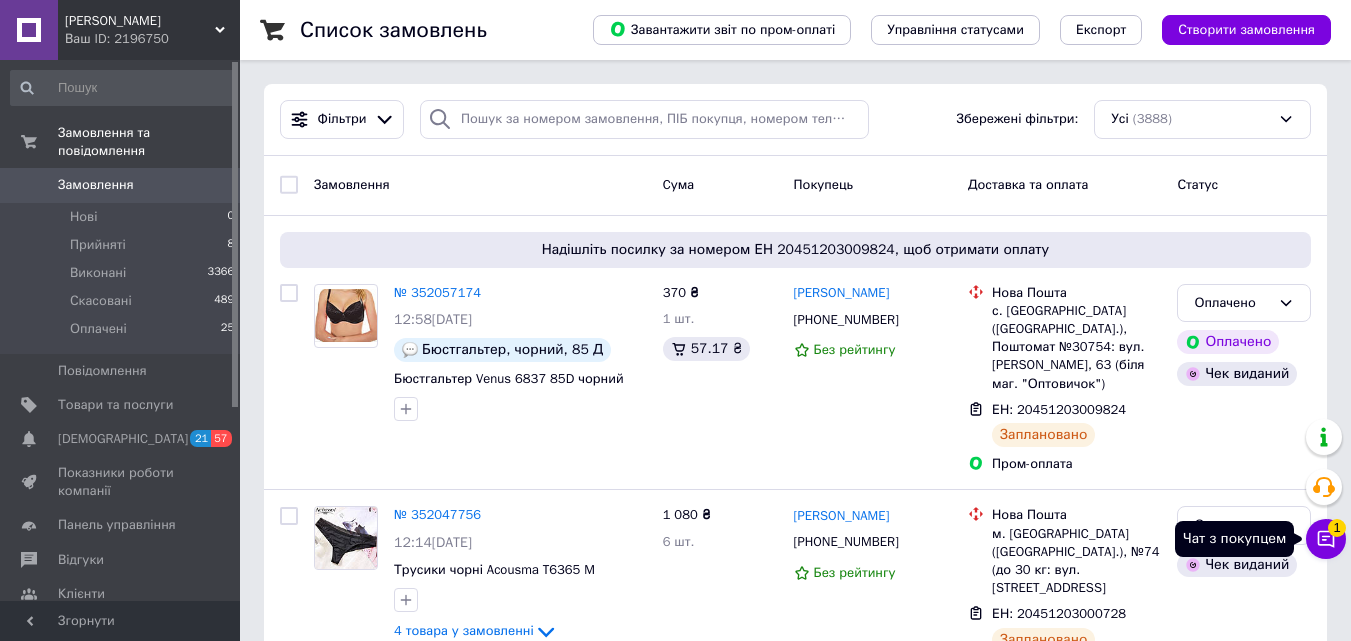 click on "Чат з покупцем 1" at bounding box center (1326, 539) 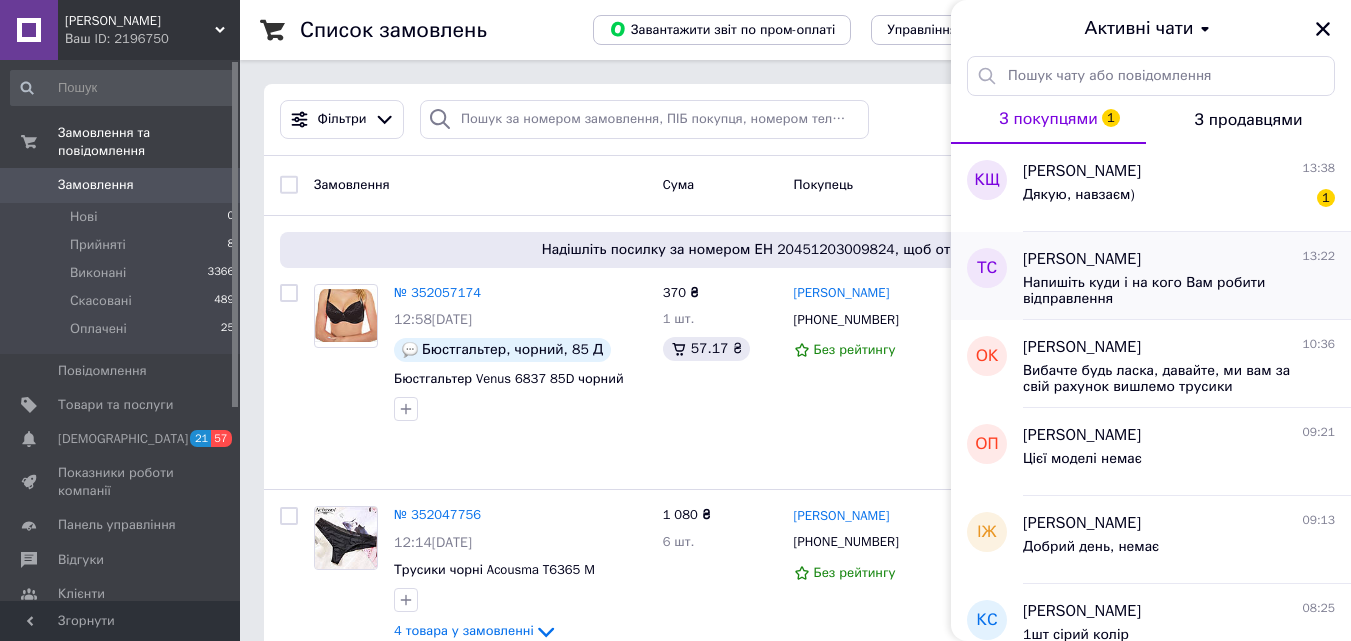 click on "Напишіть куди і на кого Вам робити відправлення" at bounding box center (1165, 291) 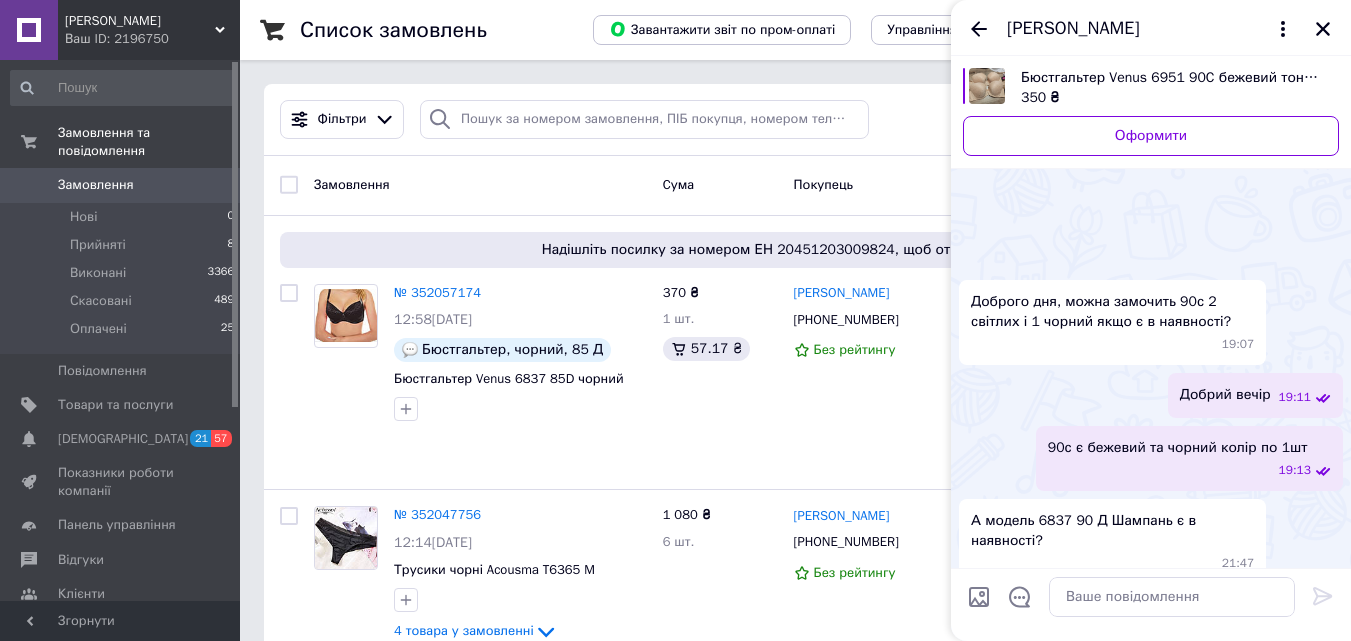 scroll, scrollTop: 1023, scrollLeft: 0, axis: vertical 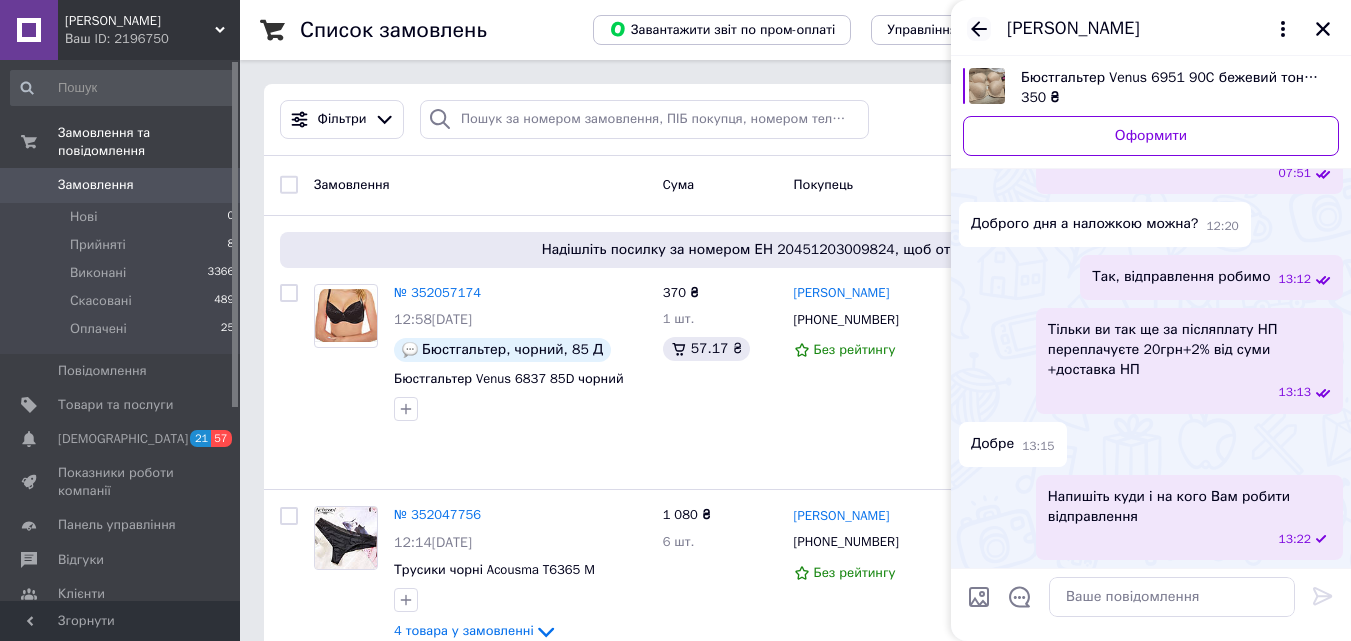 click 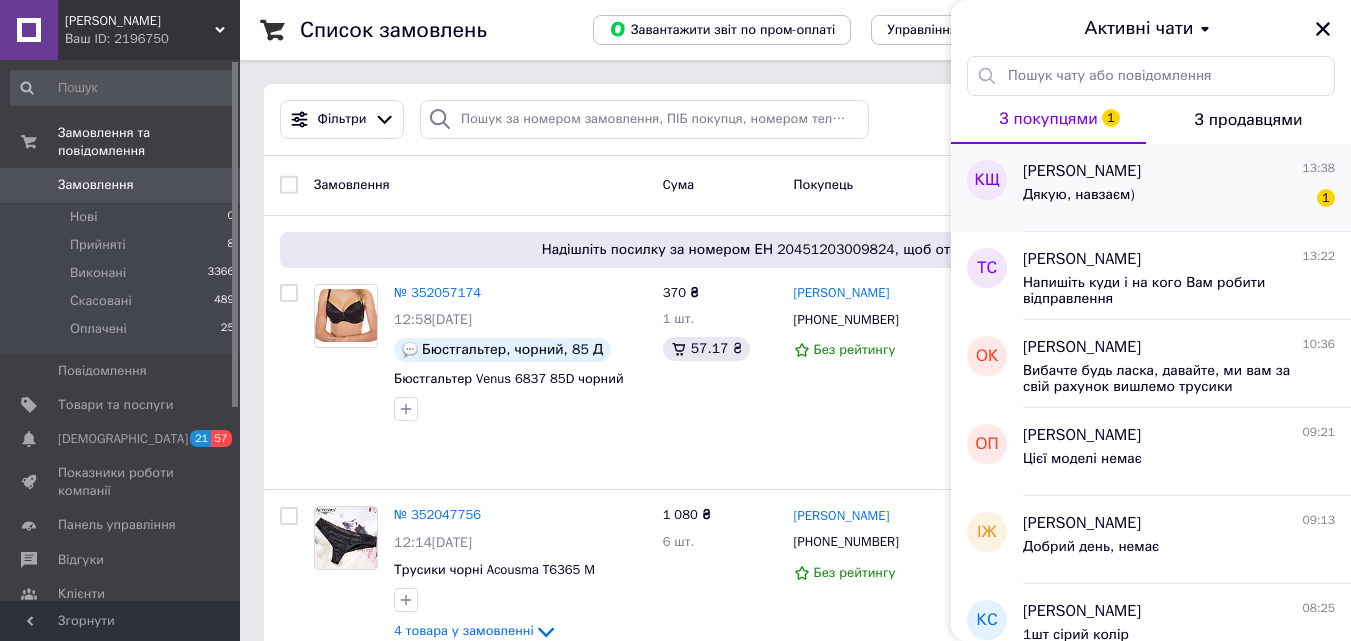 click on "[PERSON_NAME]" at bounding box center [1082, 171] 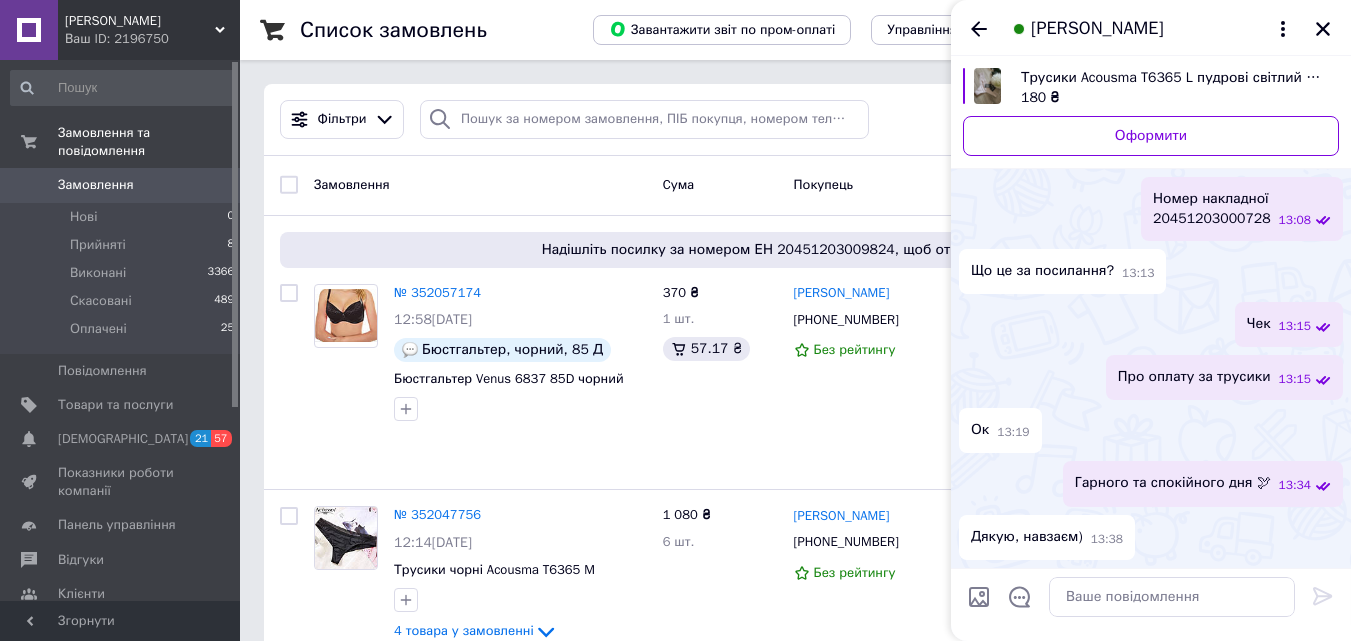 scroll, scrollTop: 2292, scrollLeft: 0, axis: vertical 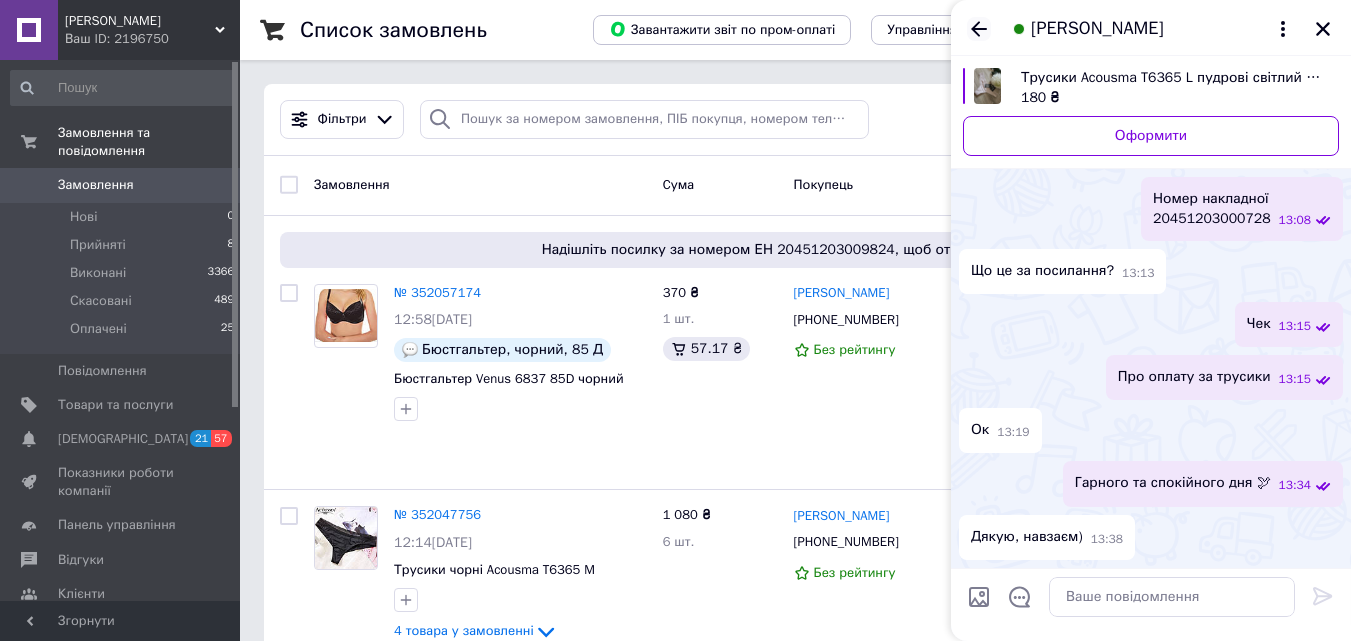click 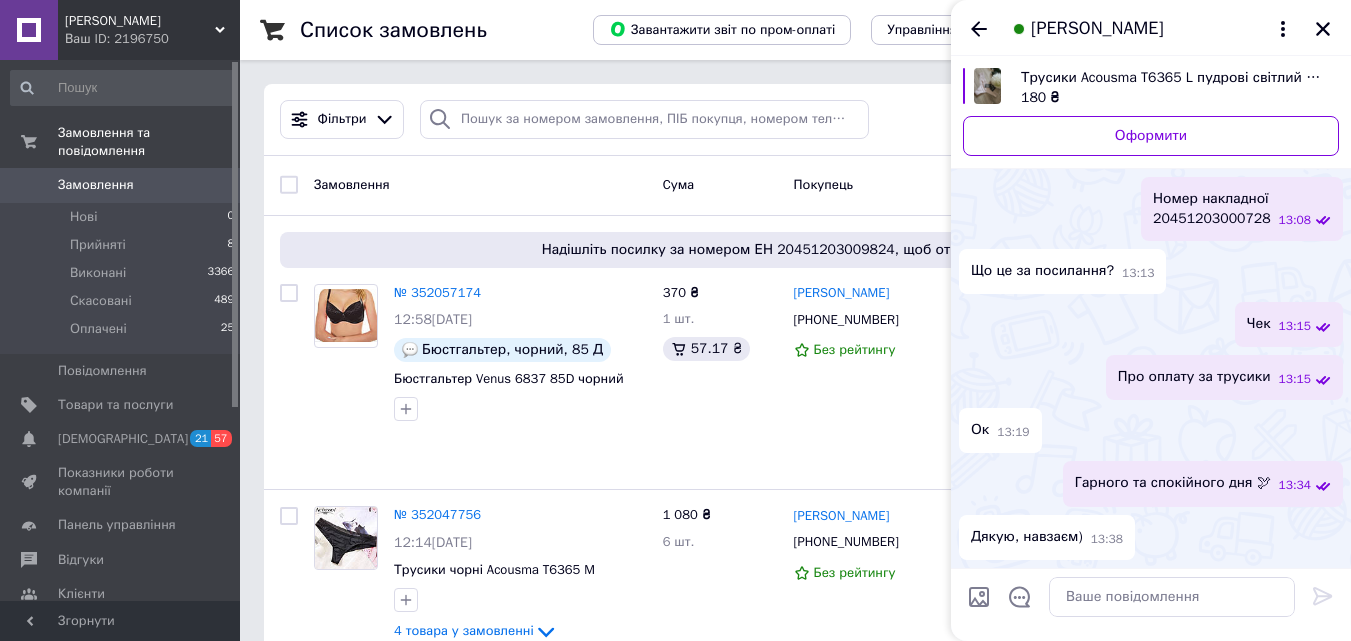 click on "[PERSON_NAME]" at bounding box center [1151, 28] 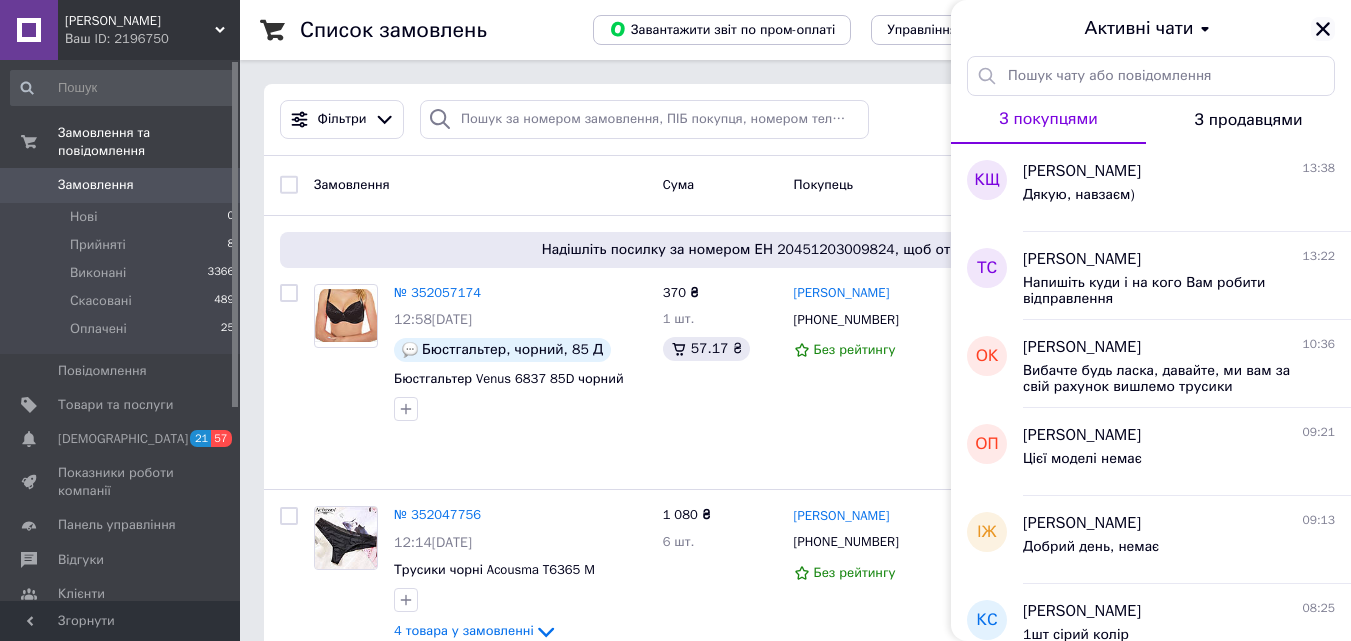 click 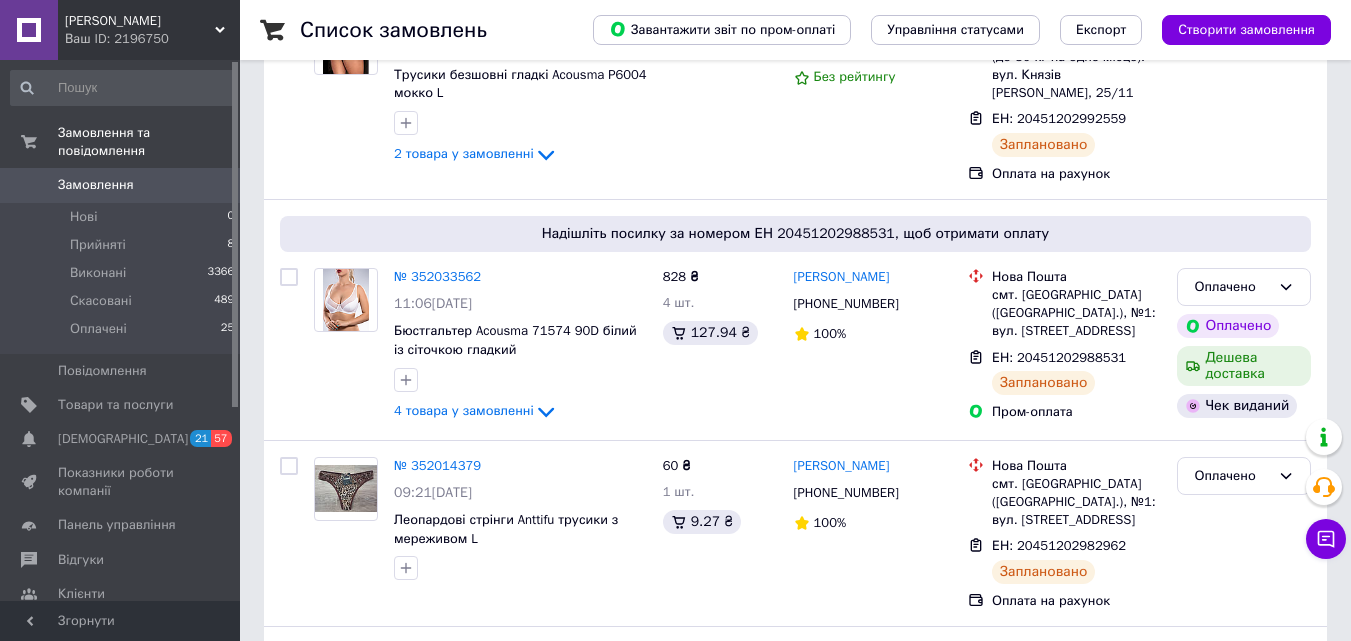 scroll, scrollTop: 0, scrollLeft: 0, axis: both 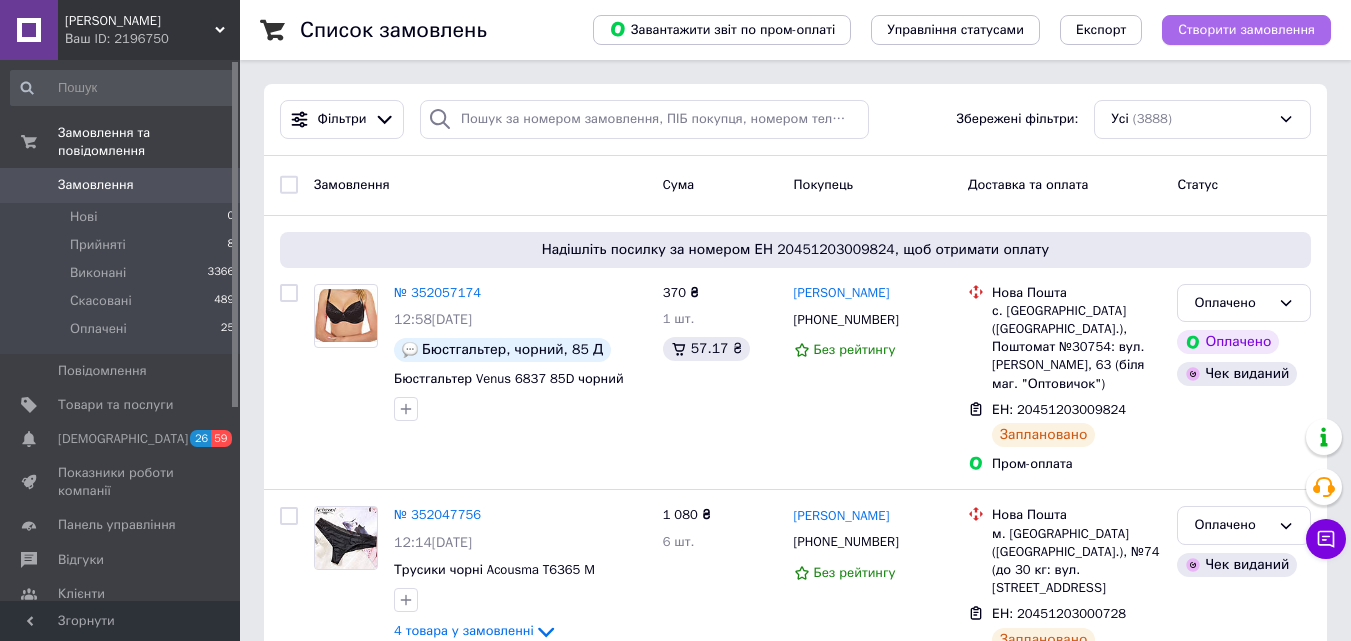 click on "Створити замовлення" at bounding box center [1246, 30] 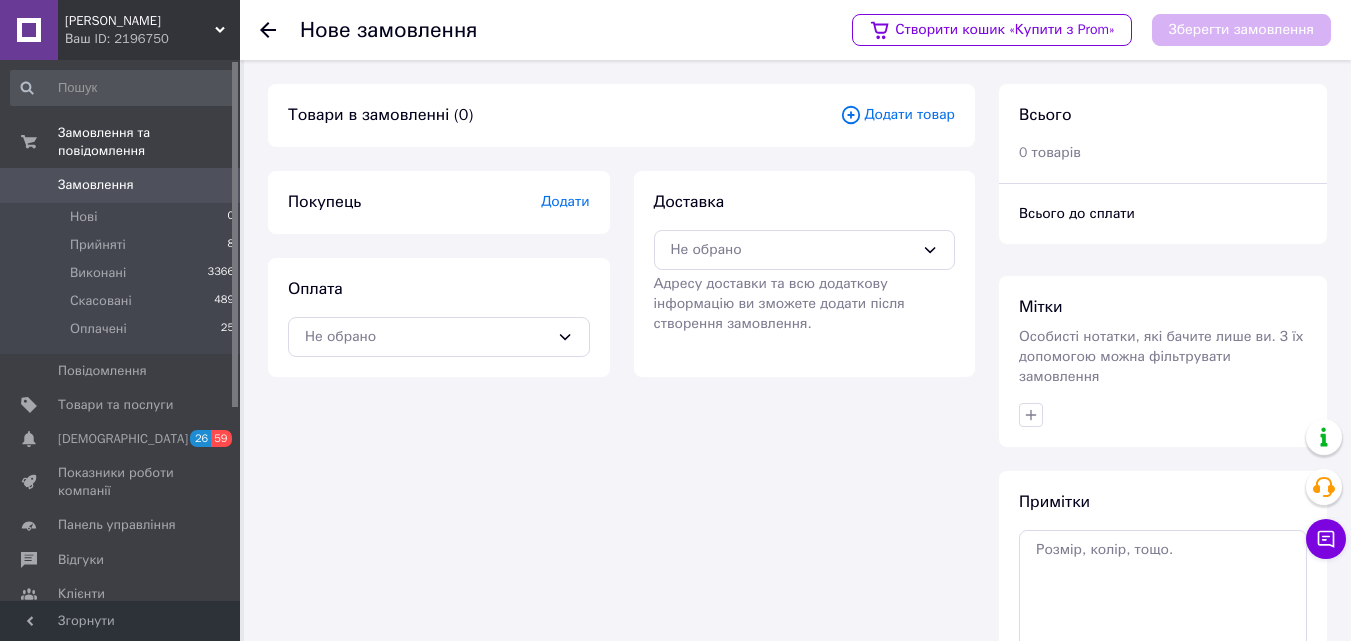click on "Додати товар" at bounding box center (897, 115) 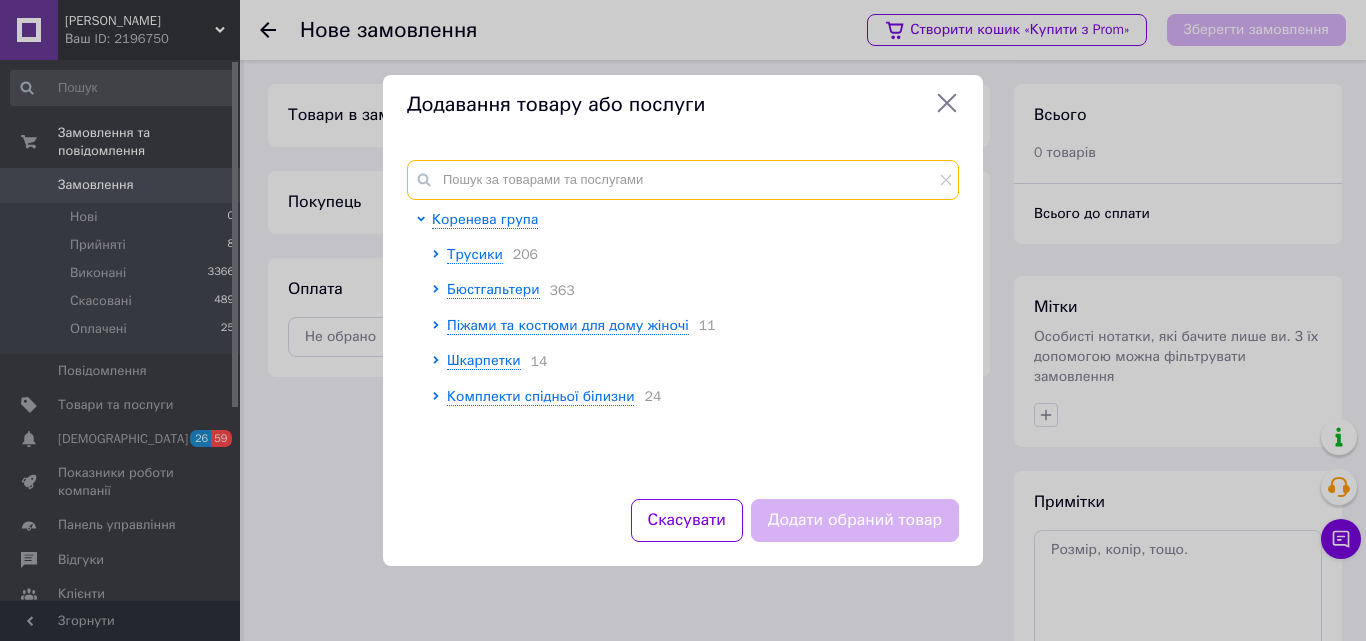 click at bounding box center [683, 180] 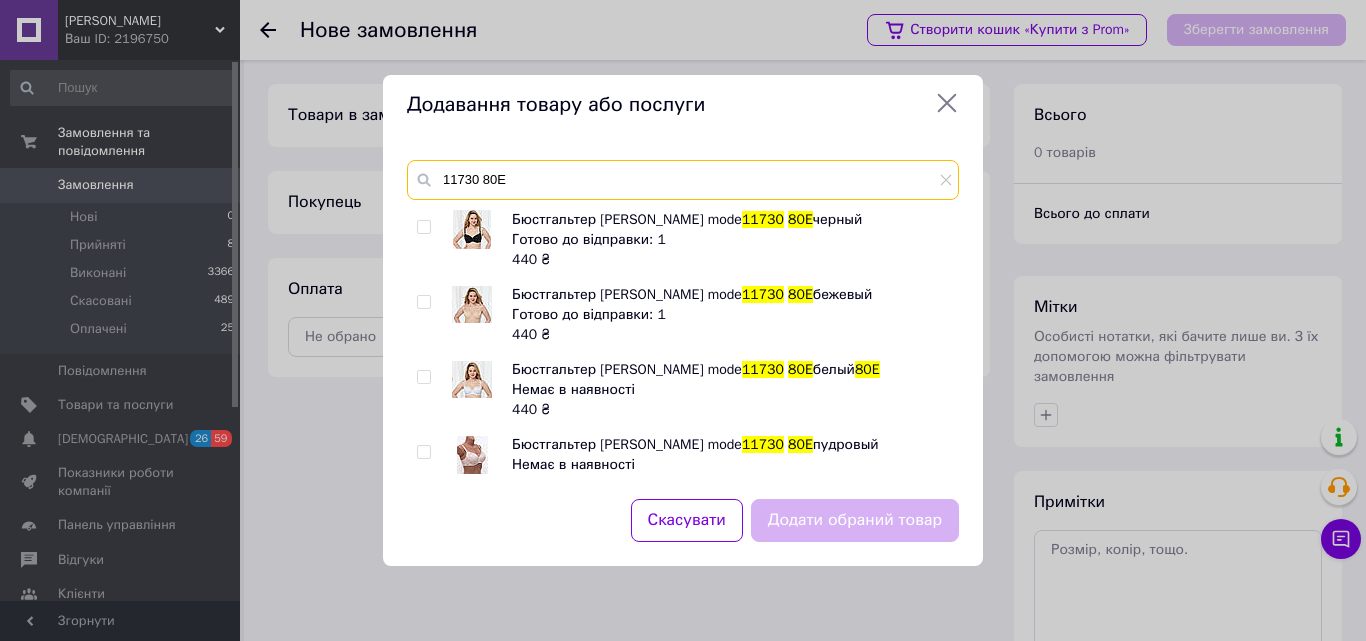 type on "11730 80E" 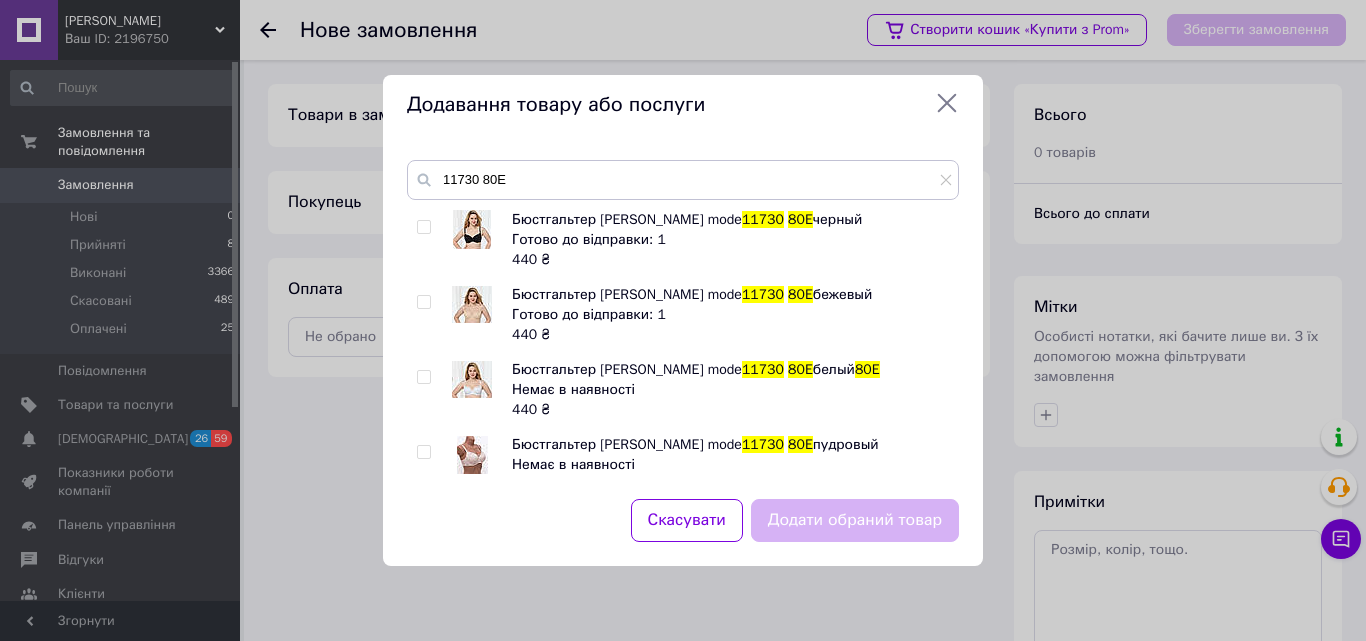 click at bounding box center (423, 302) 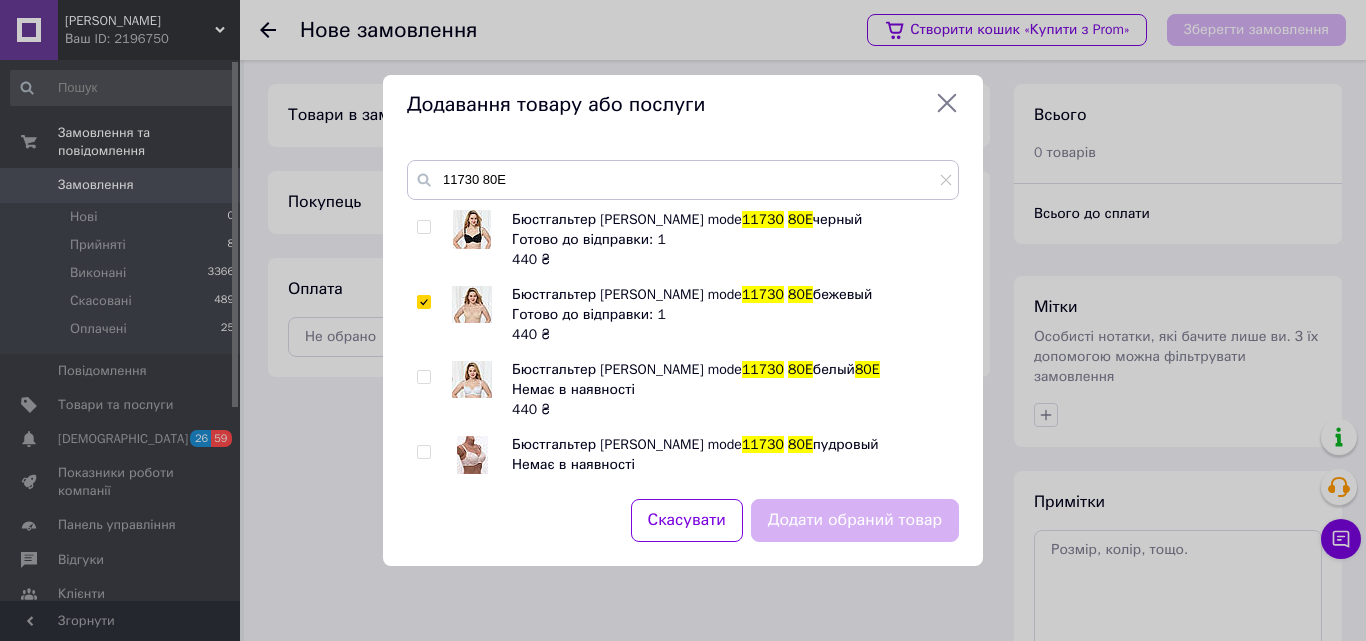checkbox on "true" 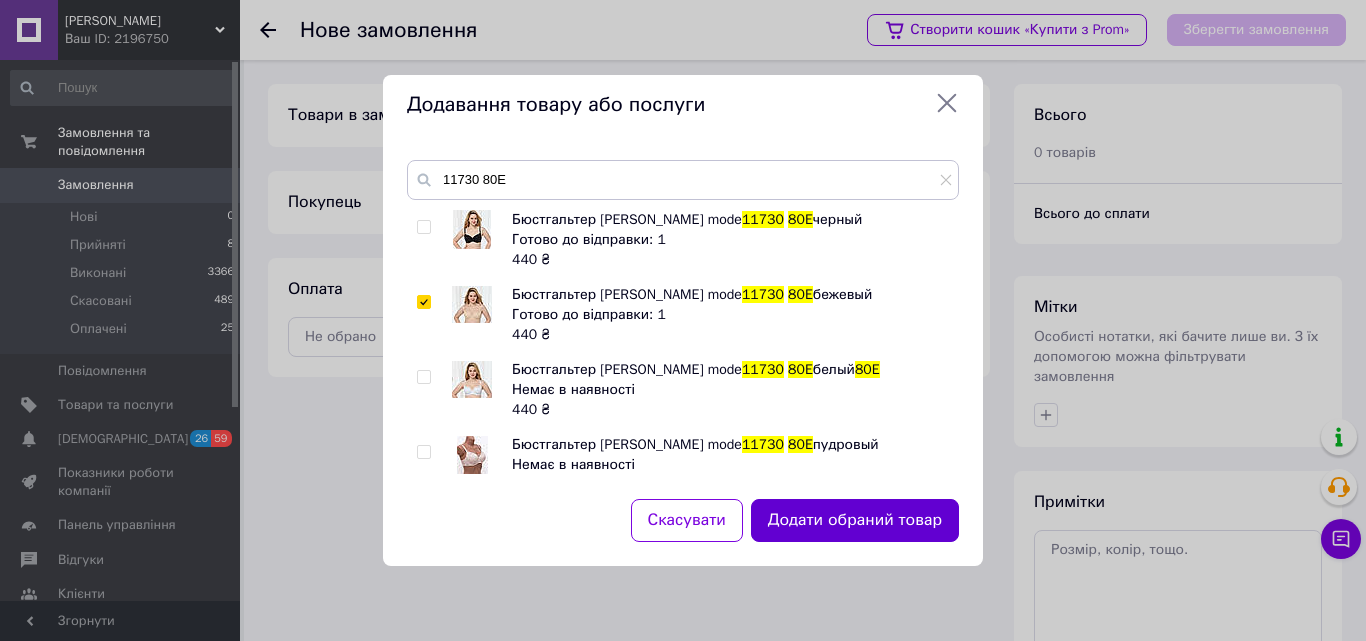 click on "Додати обраний товар" at bounding box center (855, 520) 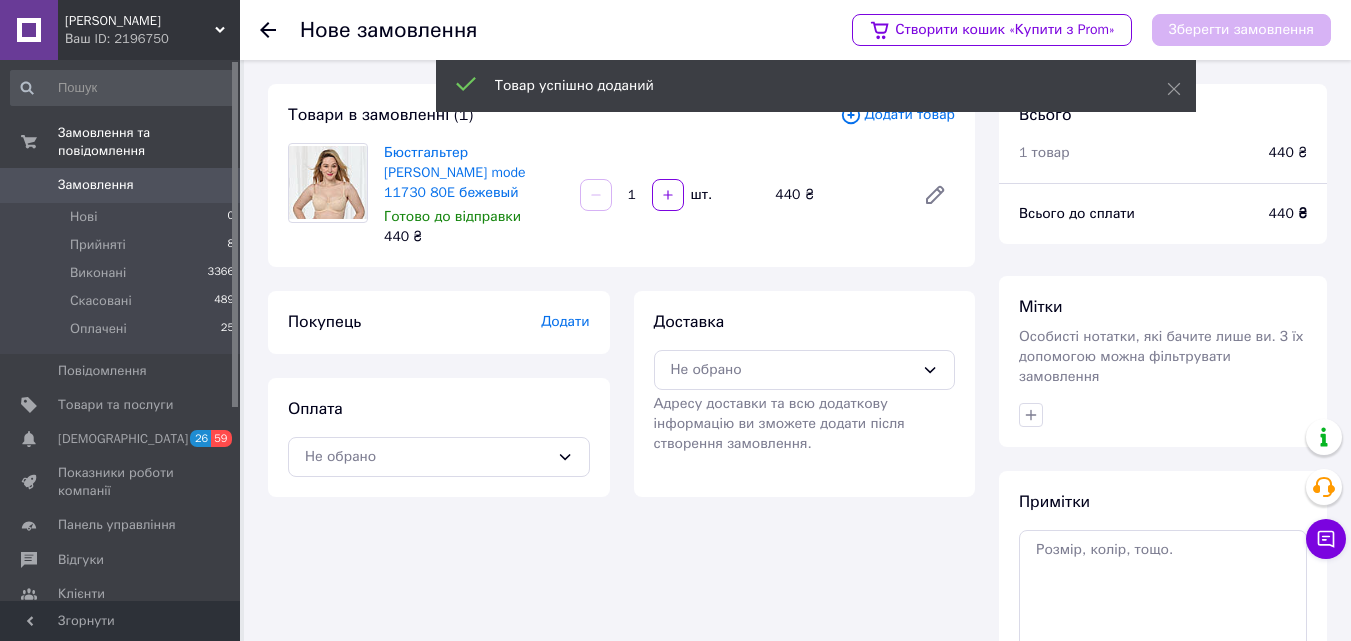click on "Товар успішно доданий" at bounding box center [816, 88] 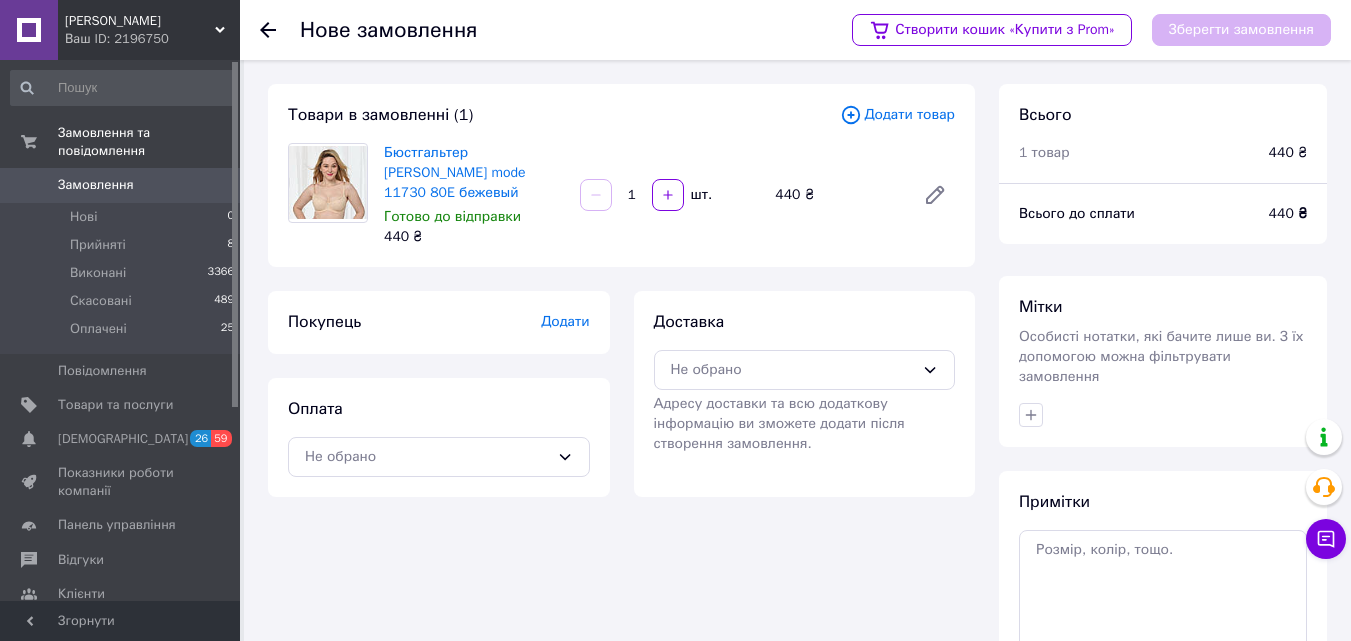click 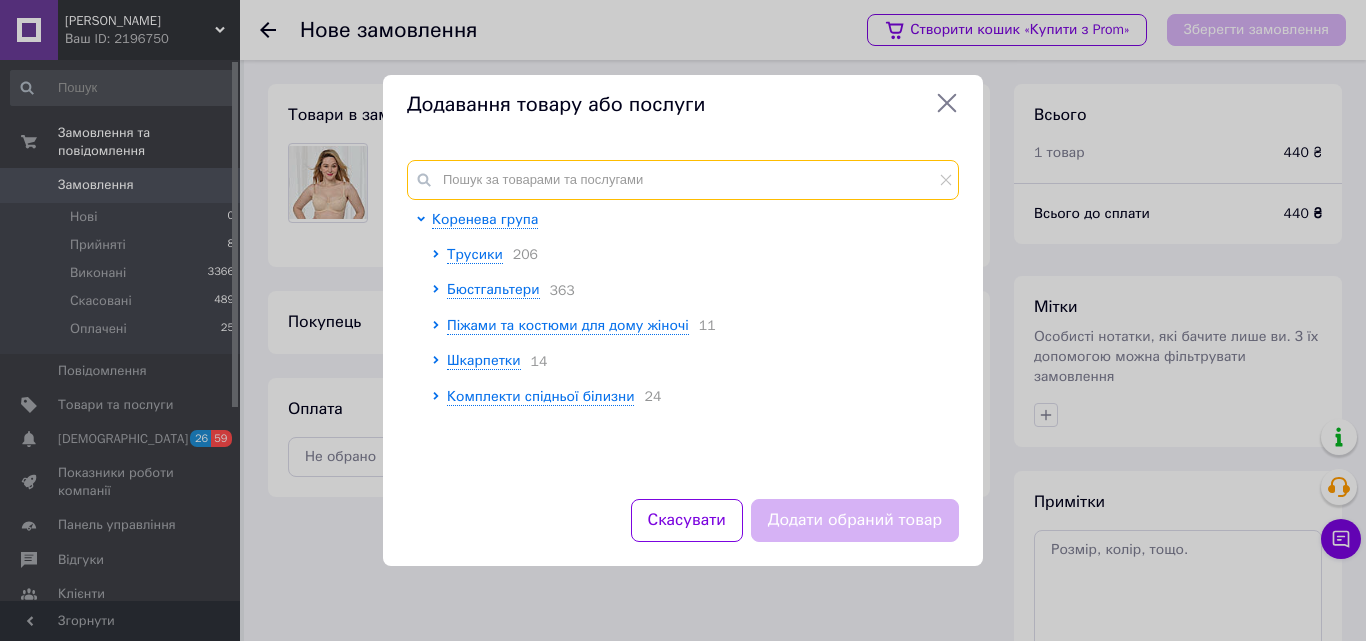 click at bounding box center (683, 180) 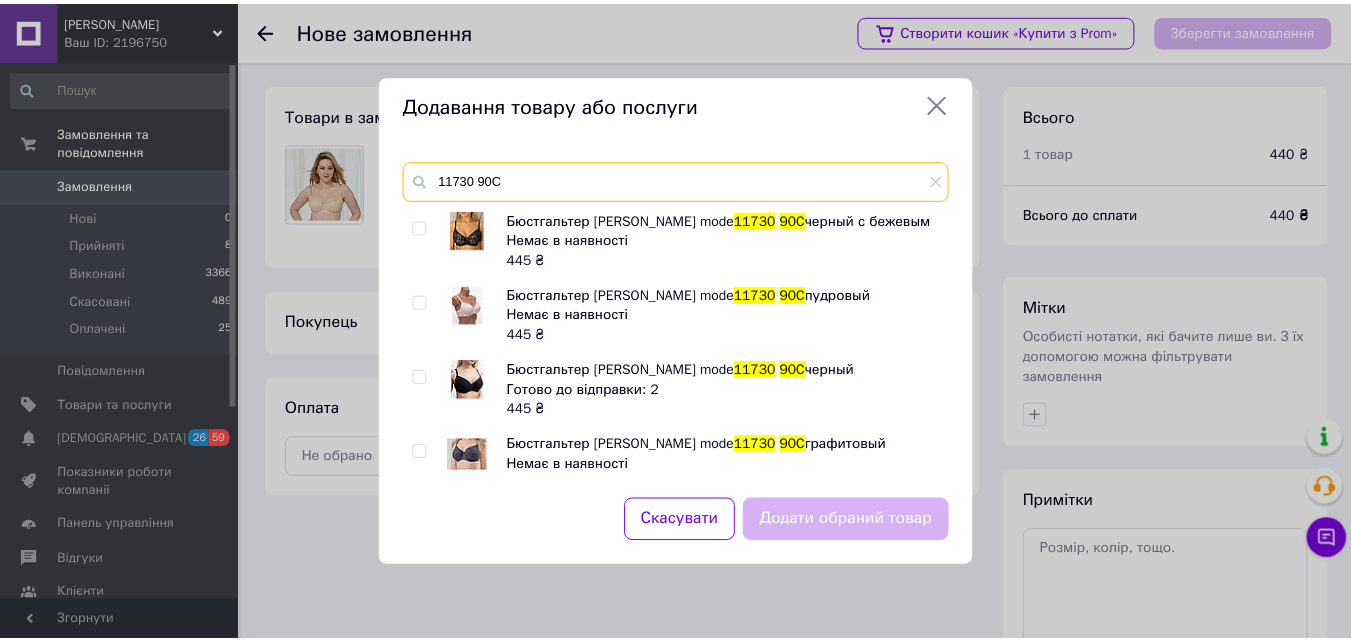 scroll, scrollTop: 95, scrollLeft: 0, axis: vertical 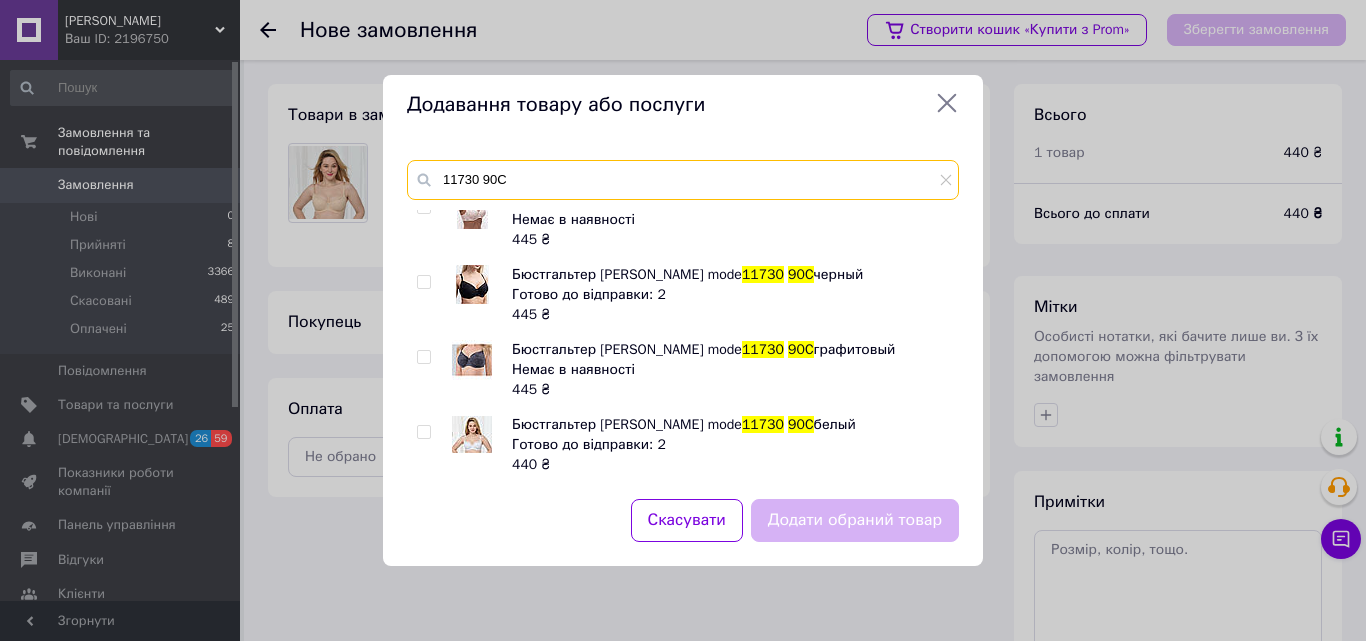 type on "11730 90C" 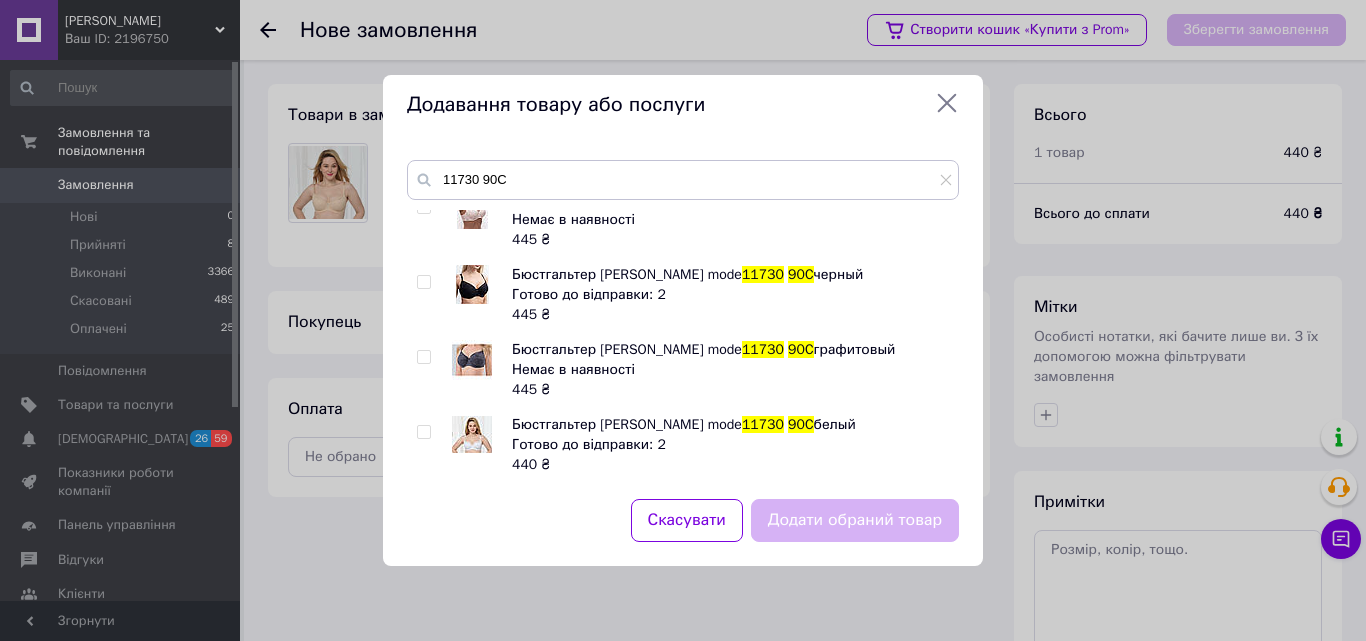 click at bounding box center (423, 432) 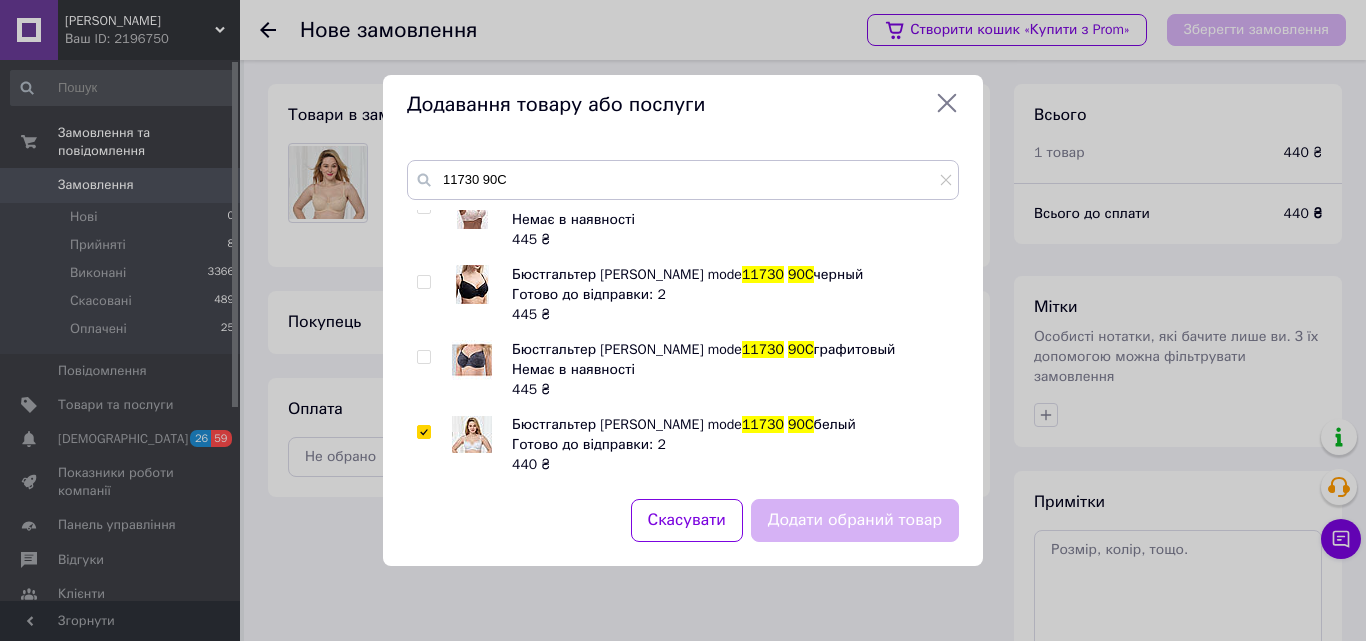 checkbox on "true" 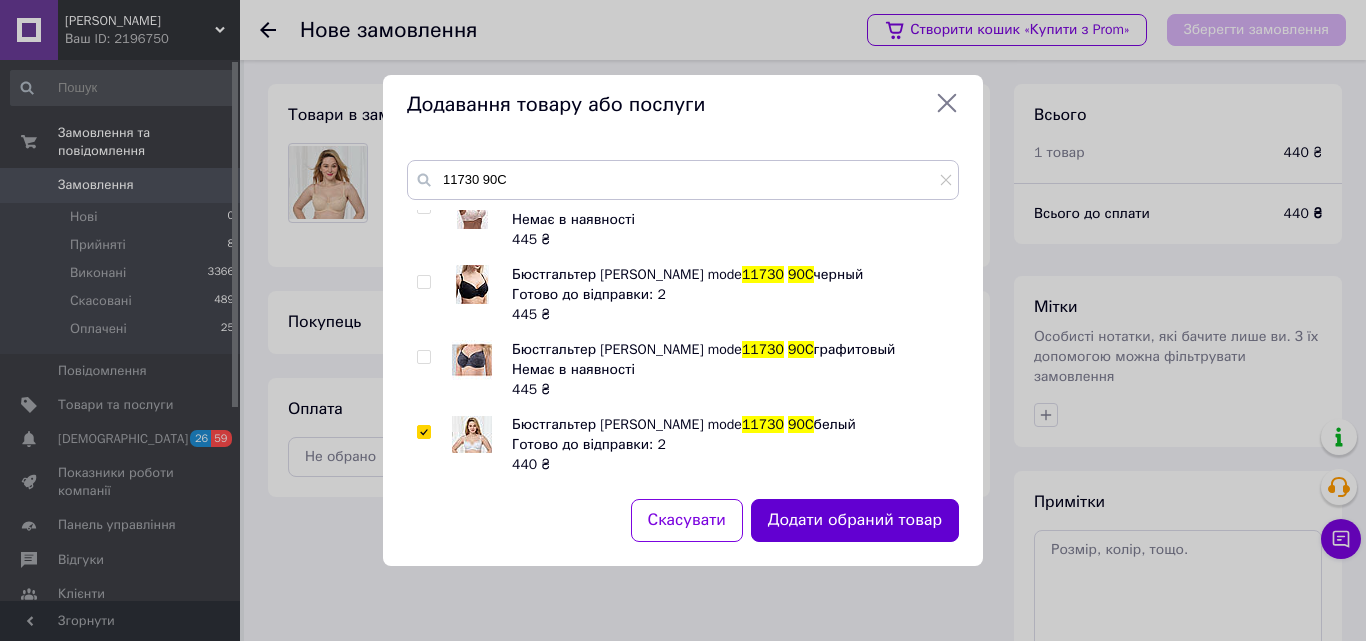 click on "Додати обраний товар" at bounding box center [855, 520] 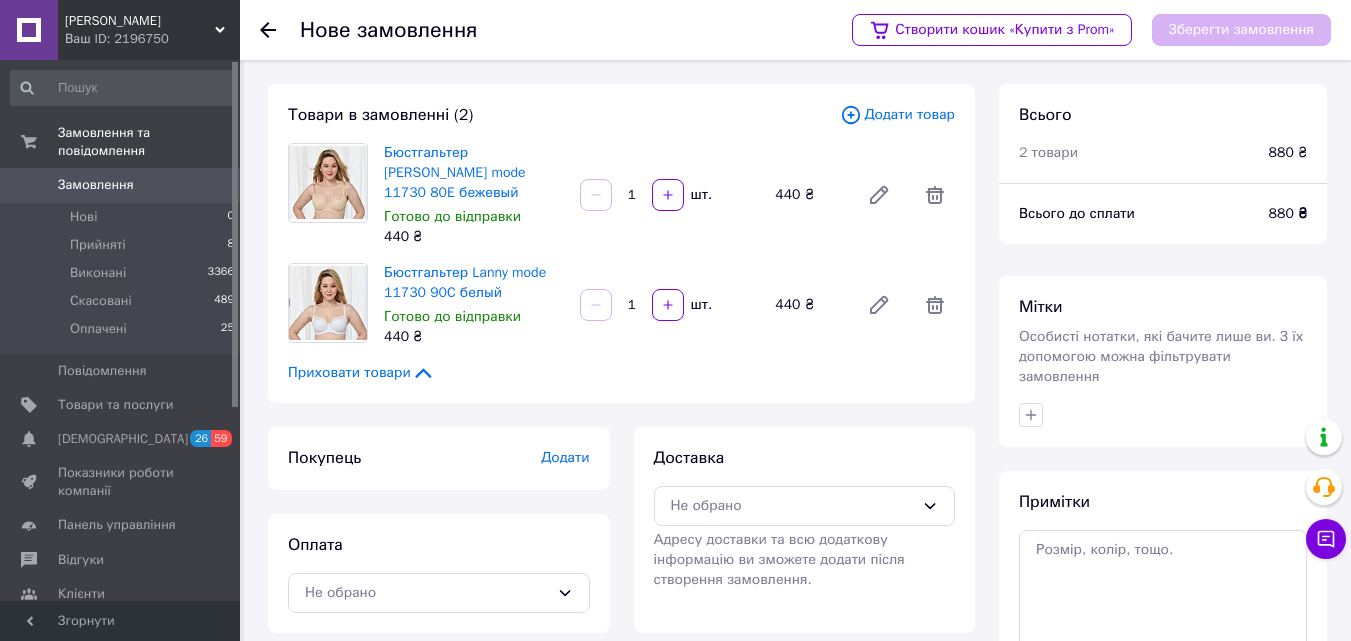 scroll, scrollTop: 100, scrollLeft: 0, axis: vertical 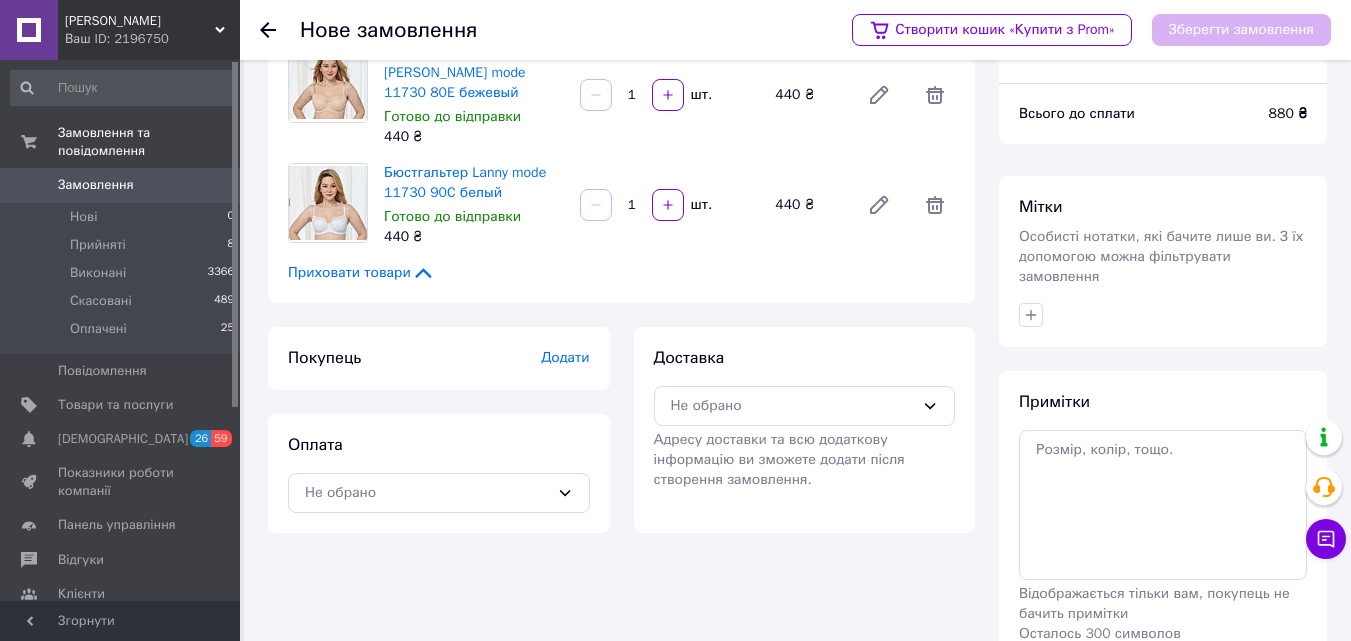 click on "Додати" at bounding box center [565, 357] 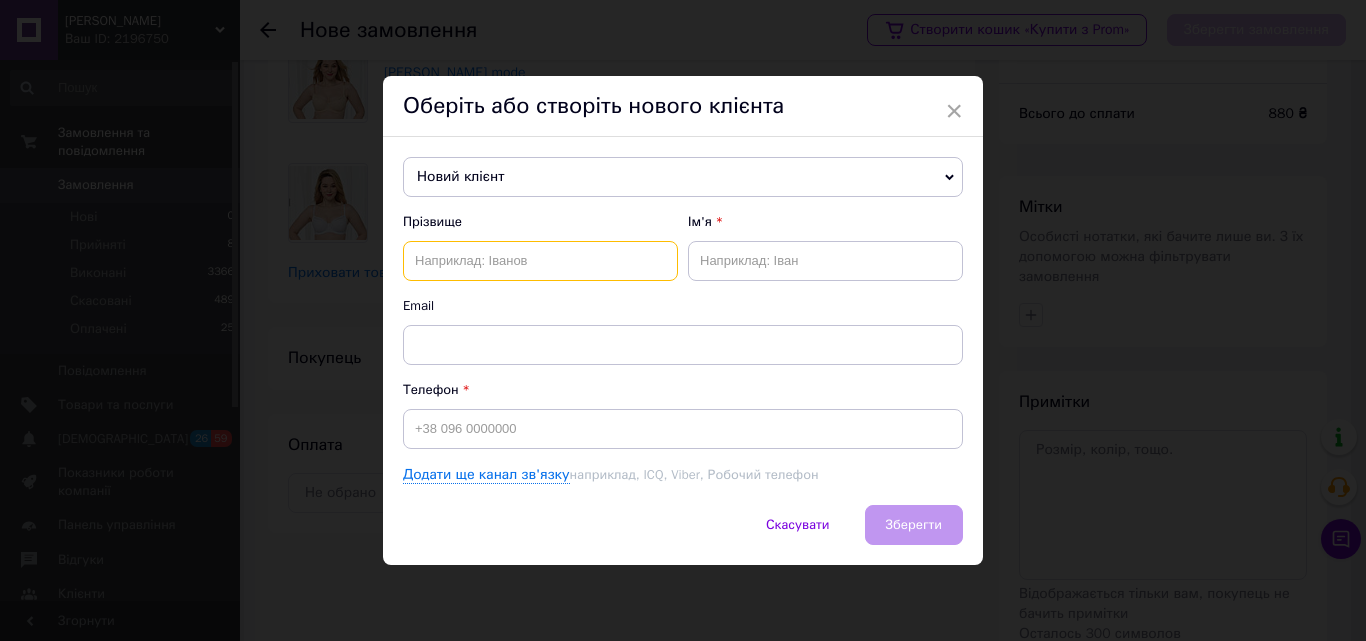 click at bounding box center (540, 261) 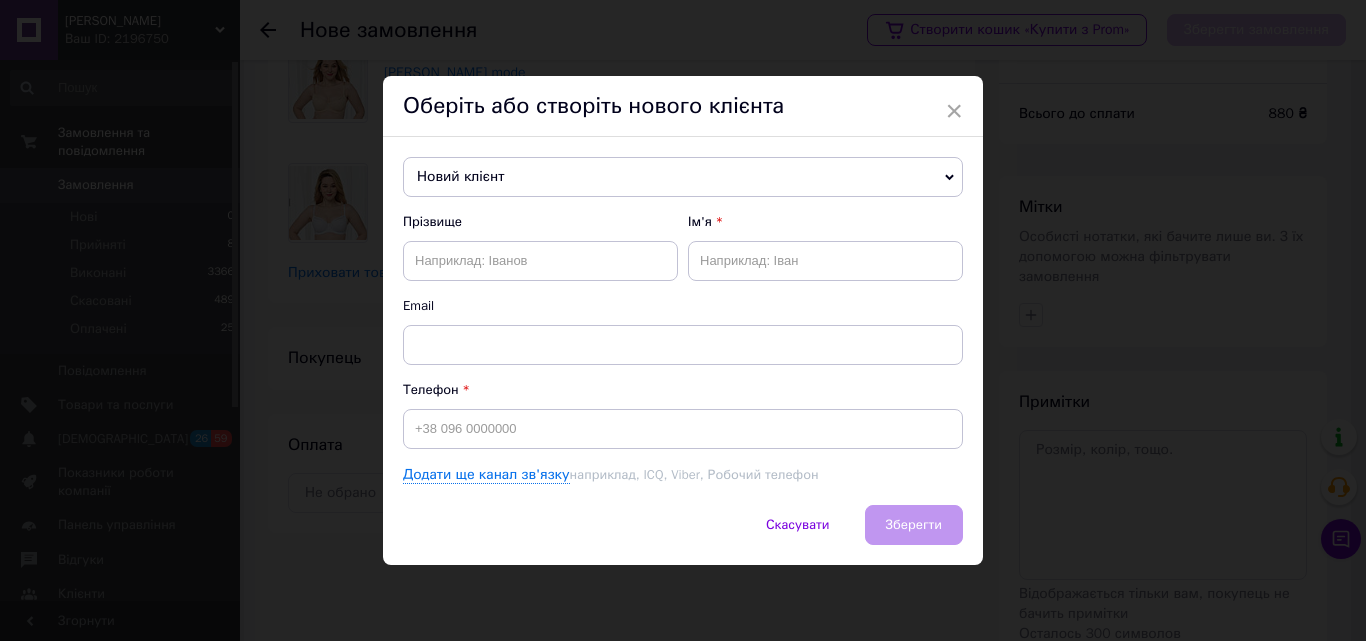drag, startPoint x: 587, startPoint y: 158, endPoint x: 582, endPoint y: 175, distance: 17.720045 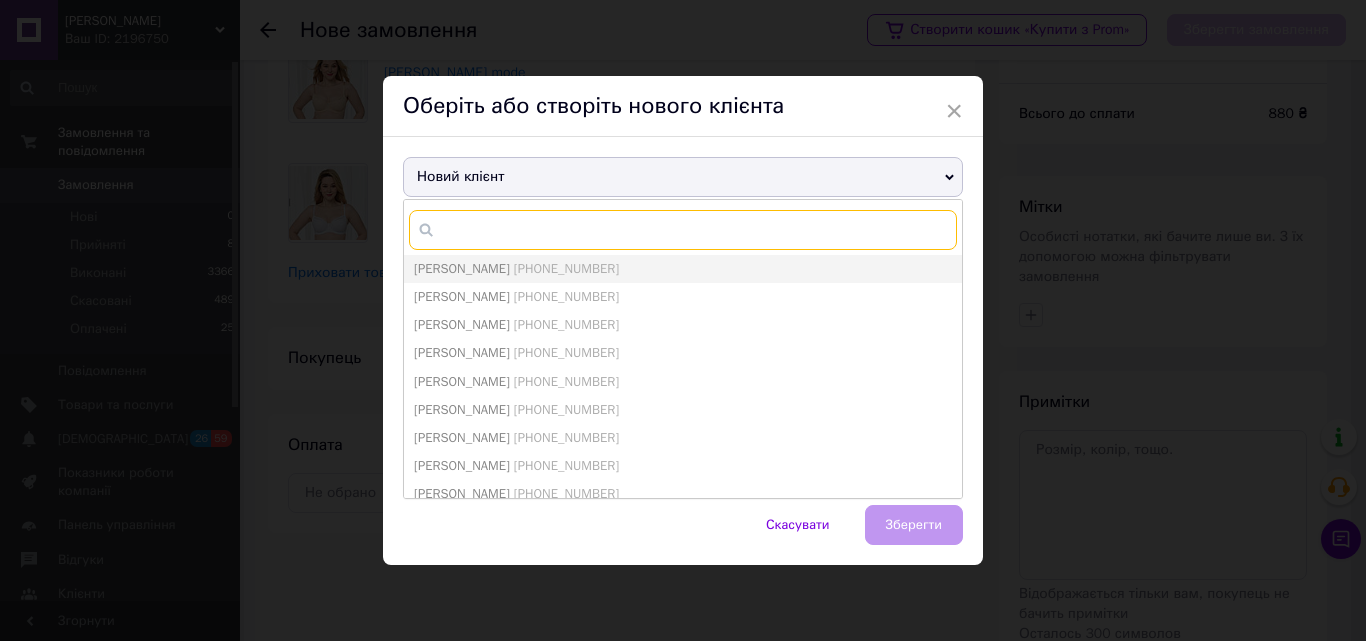 paste on "[PERSON_NAME]" 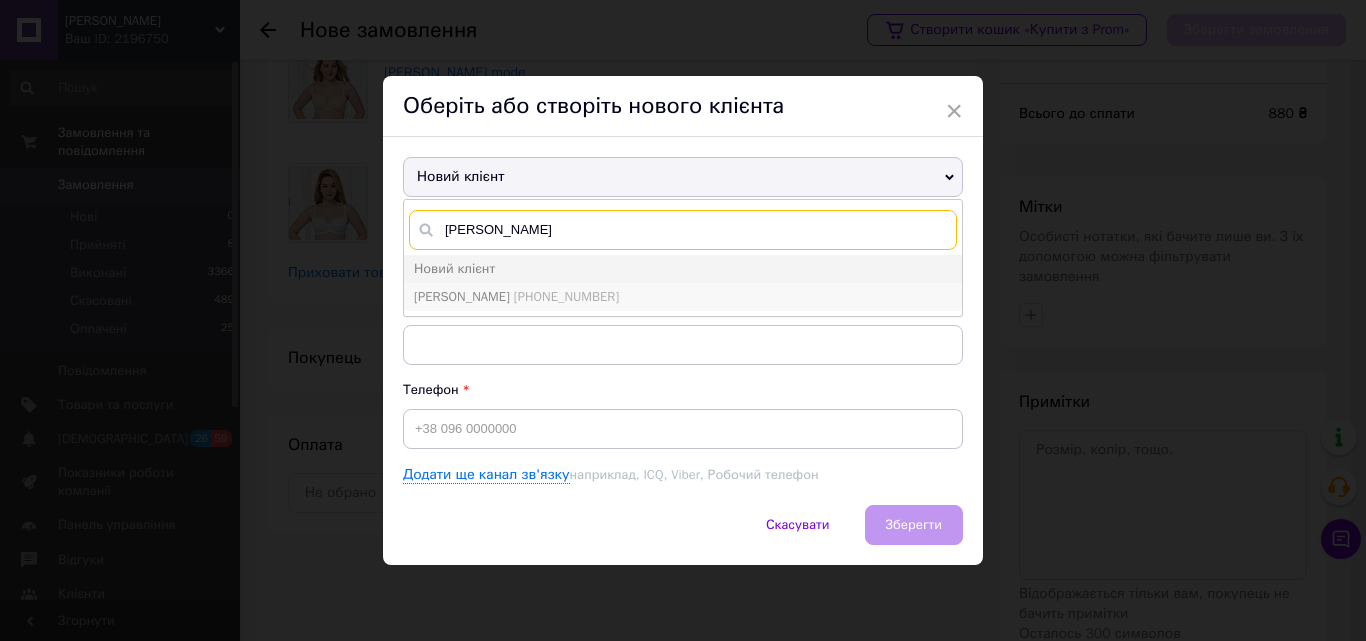 type on "[PERSON_NAME]" 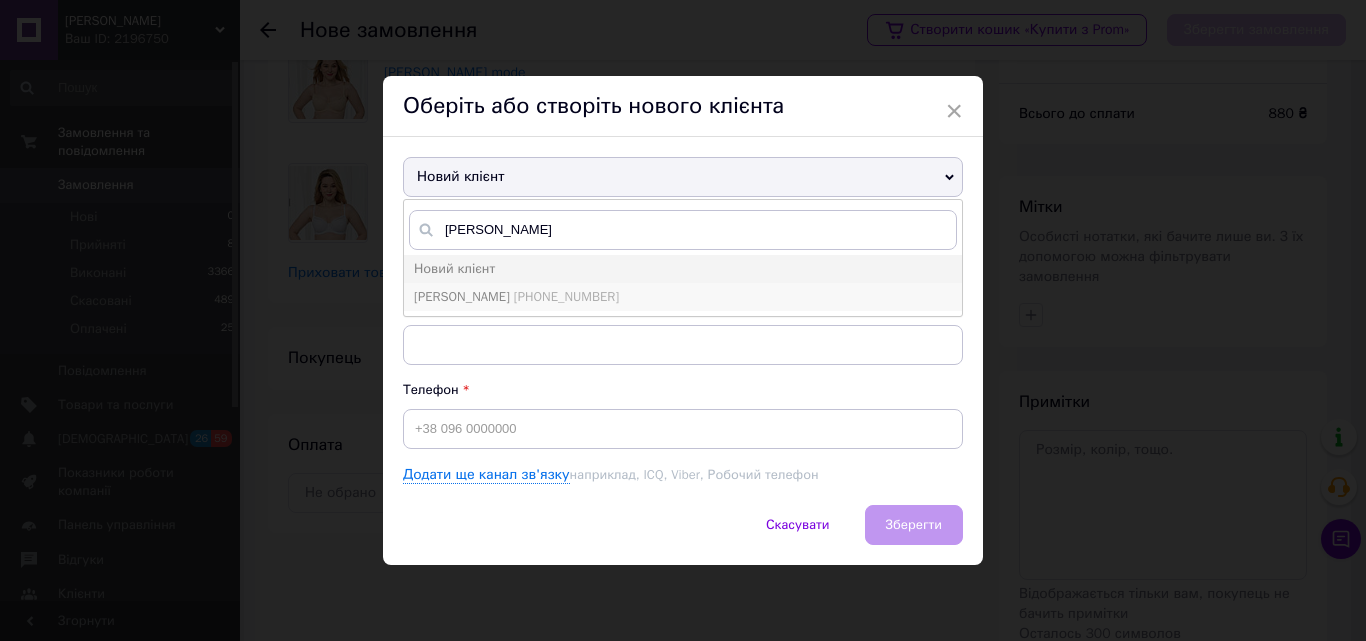 click on "[PHONE_NUMBER]" at bounding box center (566, 296) 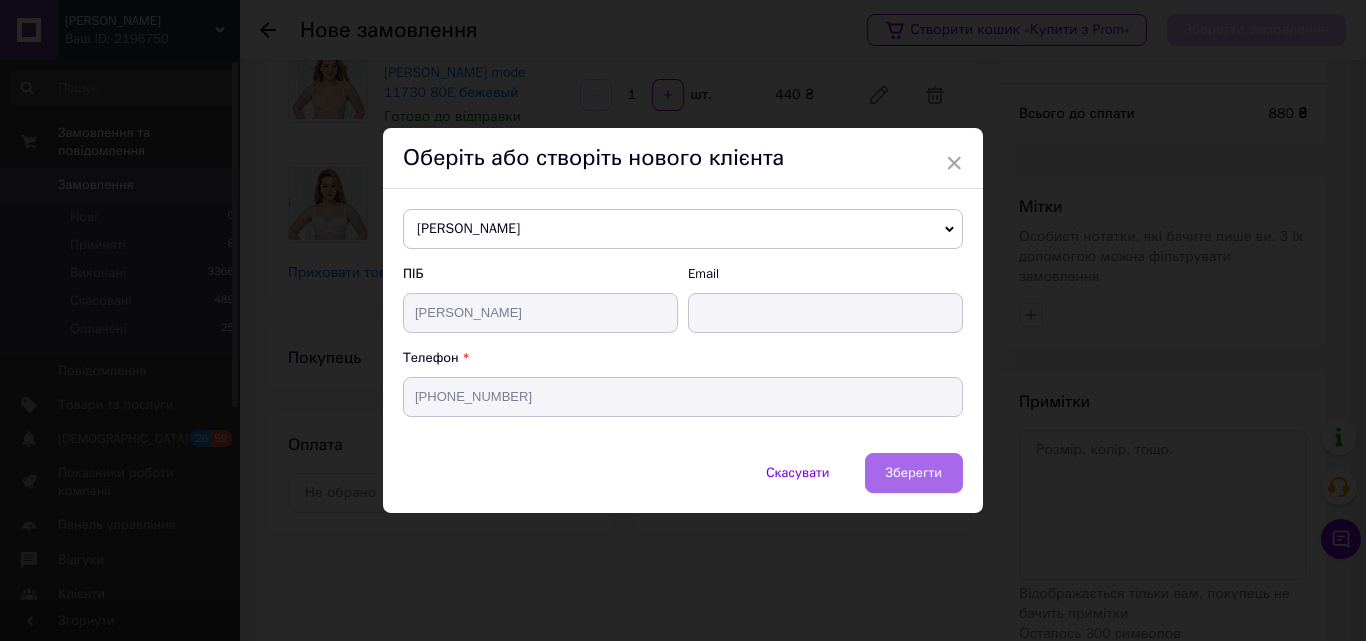 click on "Зберегти" at bounding box center [914, 472] 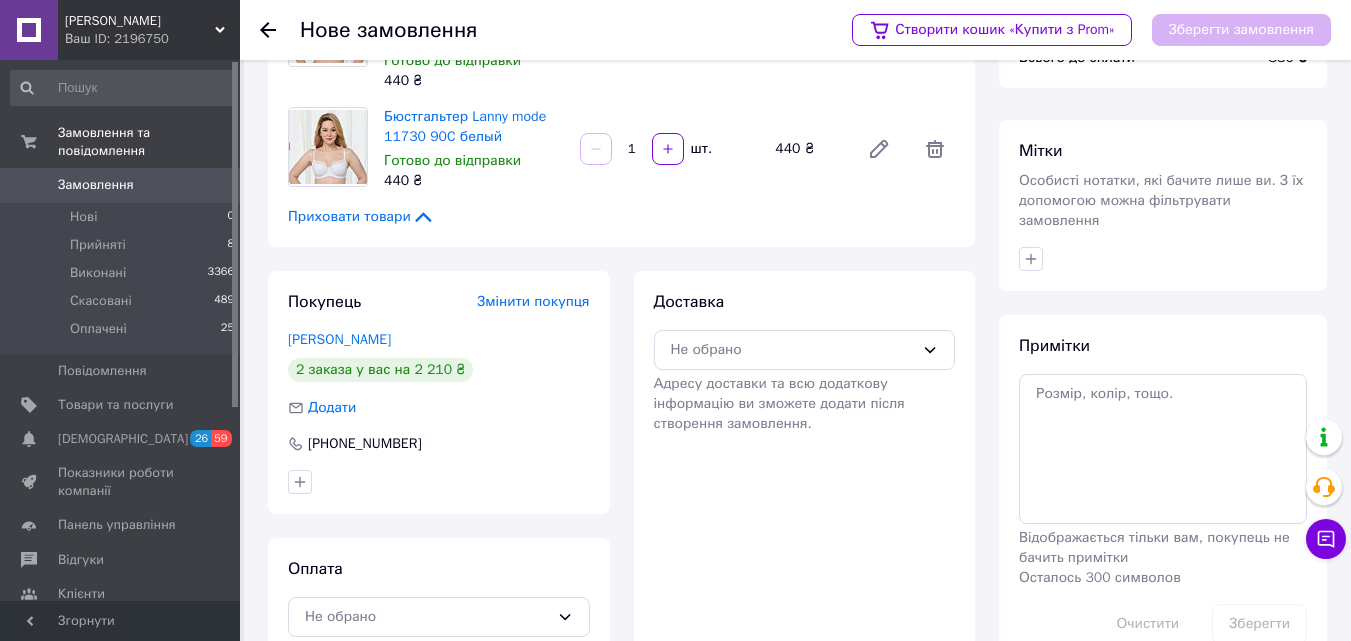 scroll, scrollTop: 183, scrollLeft: 0, axis: vertical 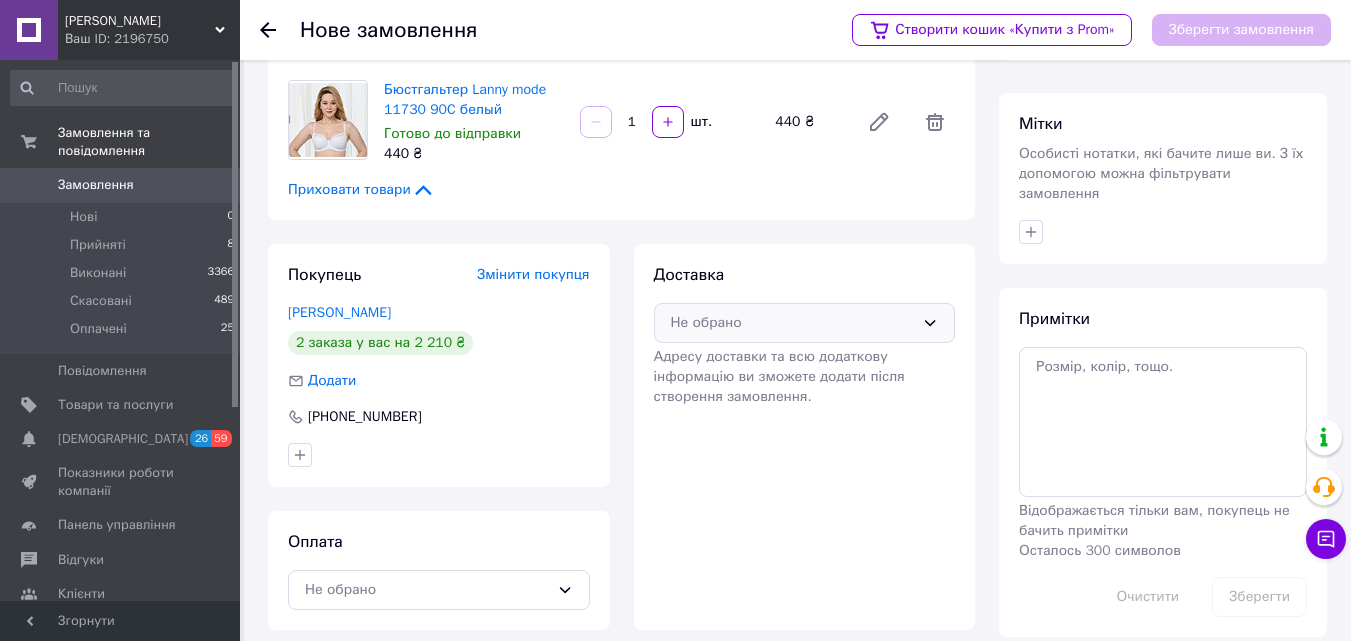 click on "Не обрано" at bounding box center (793, 323) 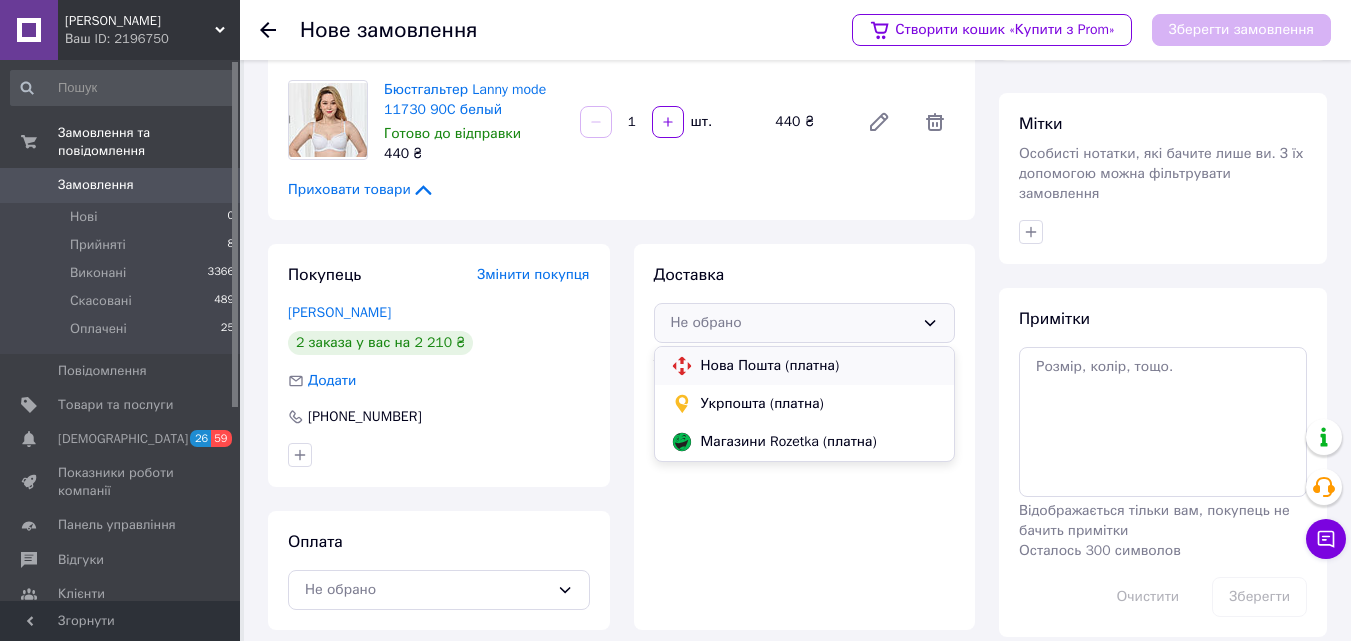 click on "Нова Пошта (платна)" at bounding box center (820, 366) 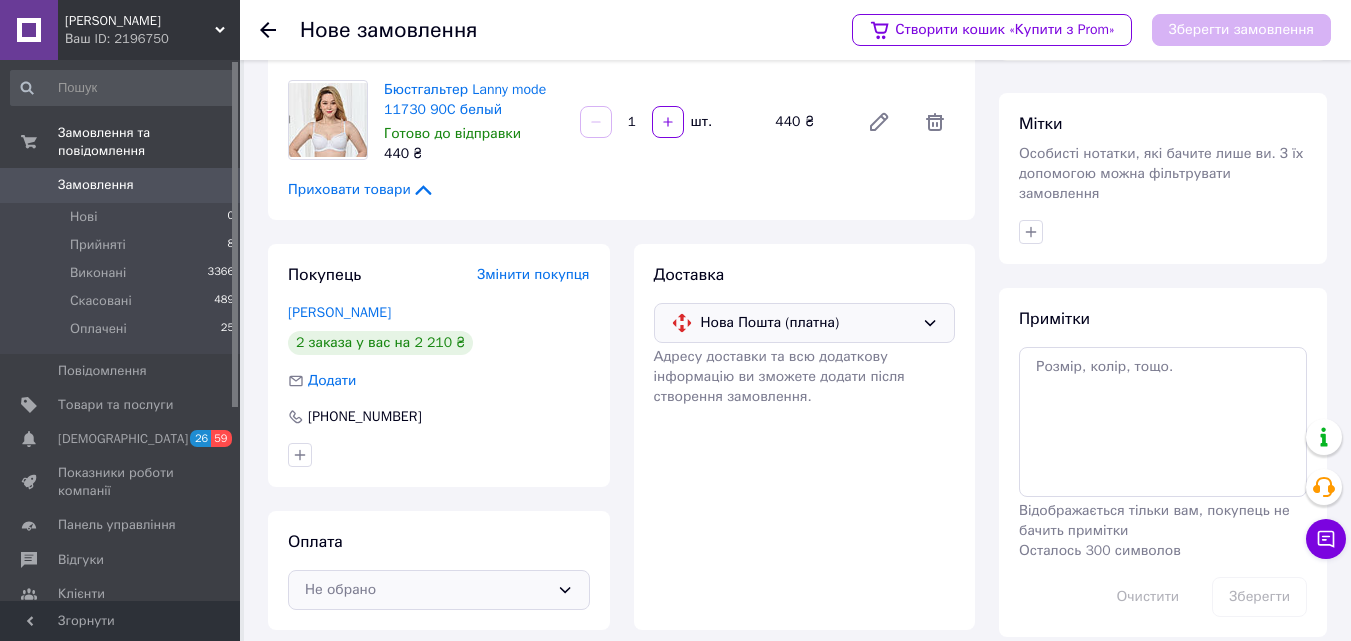 click on "Не обрано" at bounding box center [439, 590] 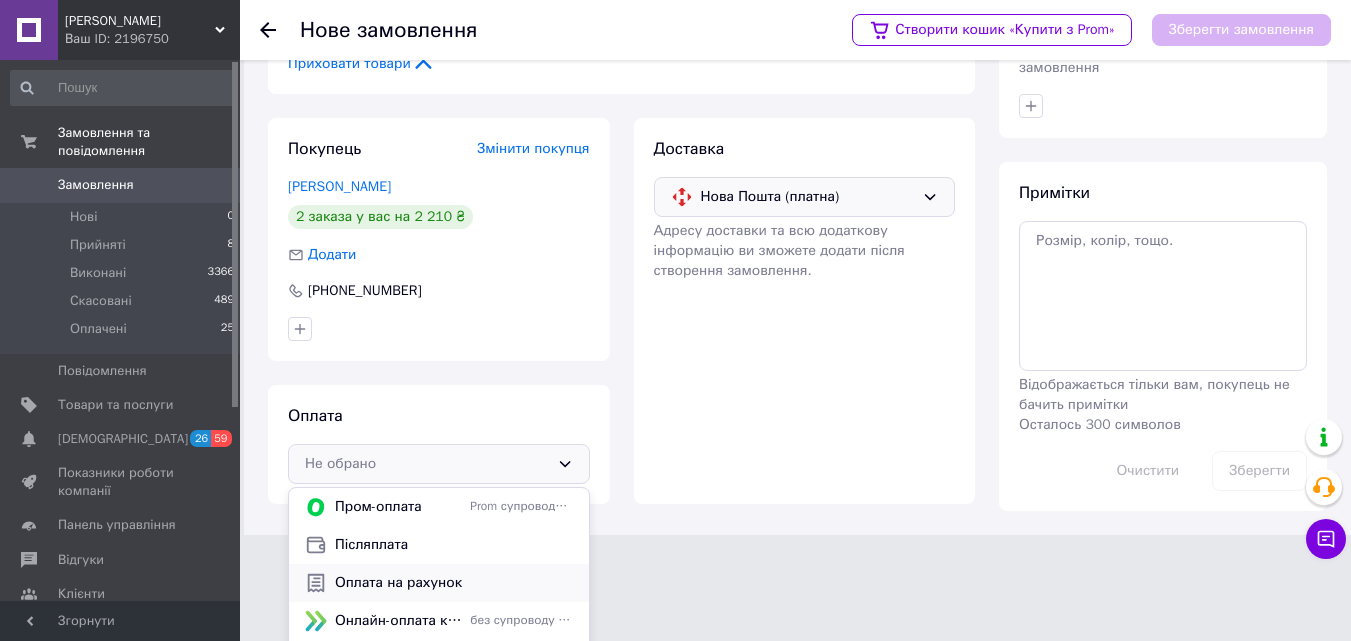 click on "Оплата на рахунок" at bounding box center (454, 583) 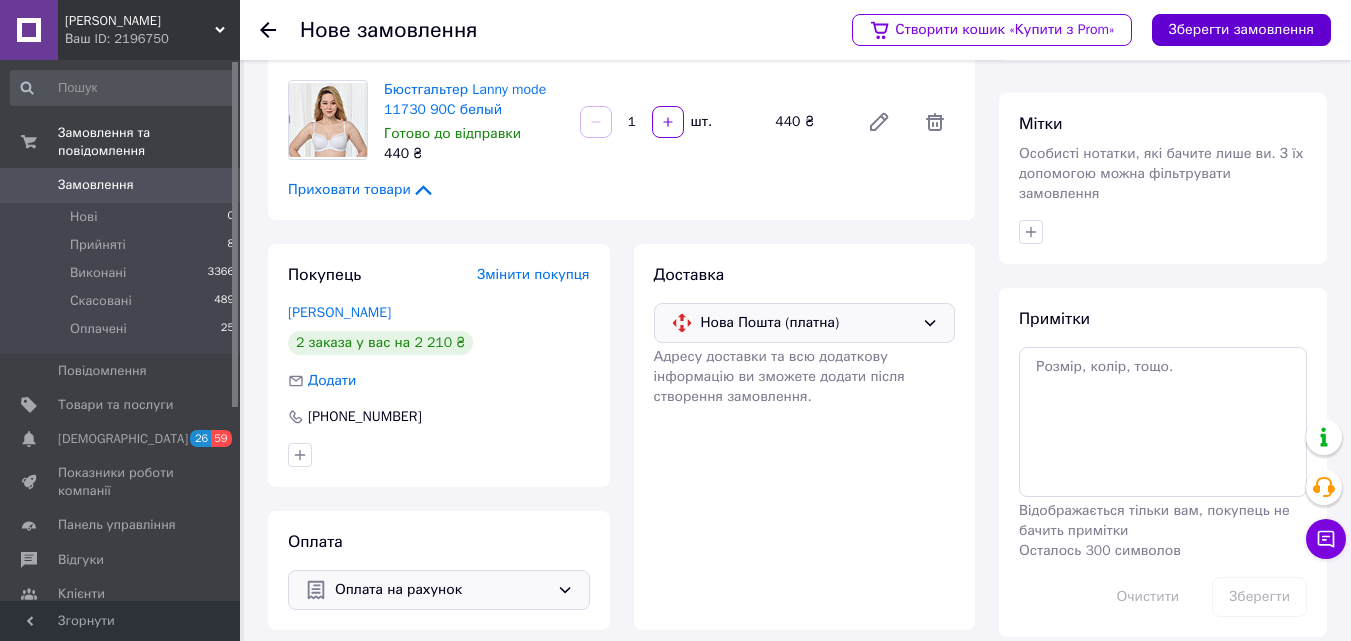 click on "Зберегти замовлення" at bounding box center [1241, 30] 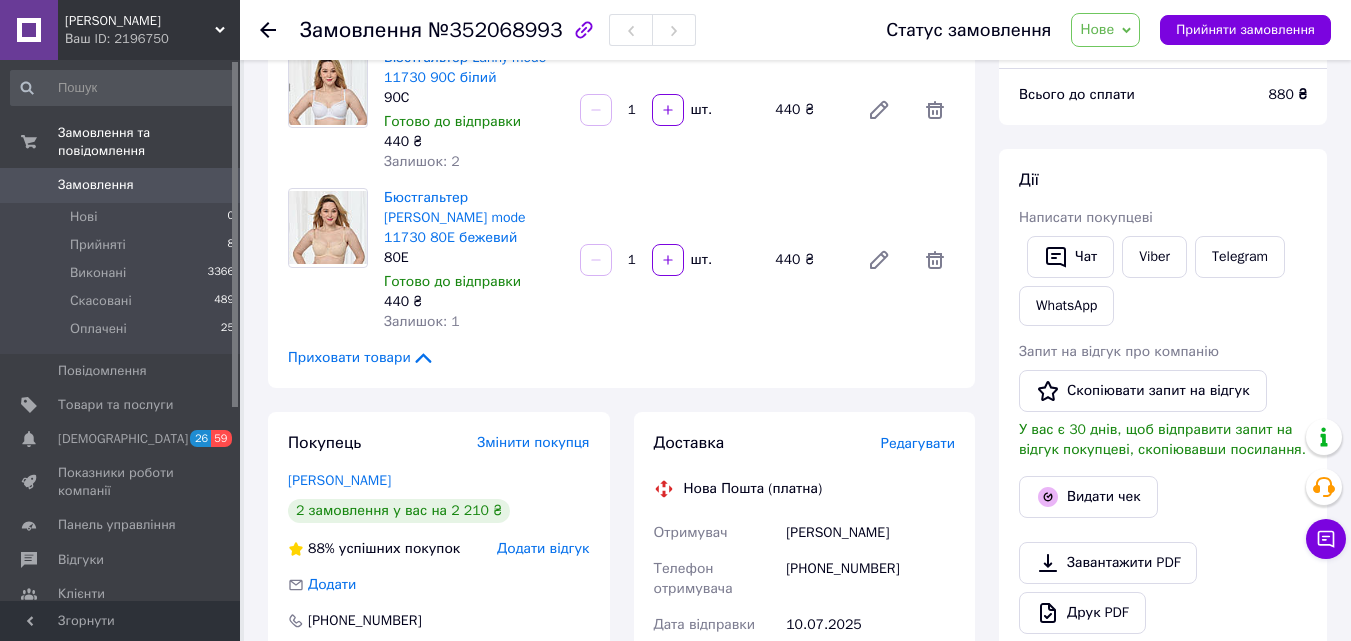 click on "Нове" at bounding box center [1105, 30] 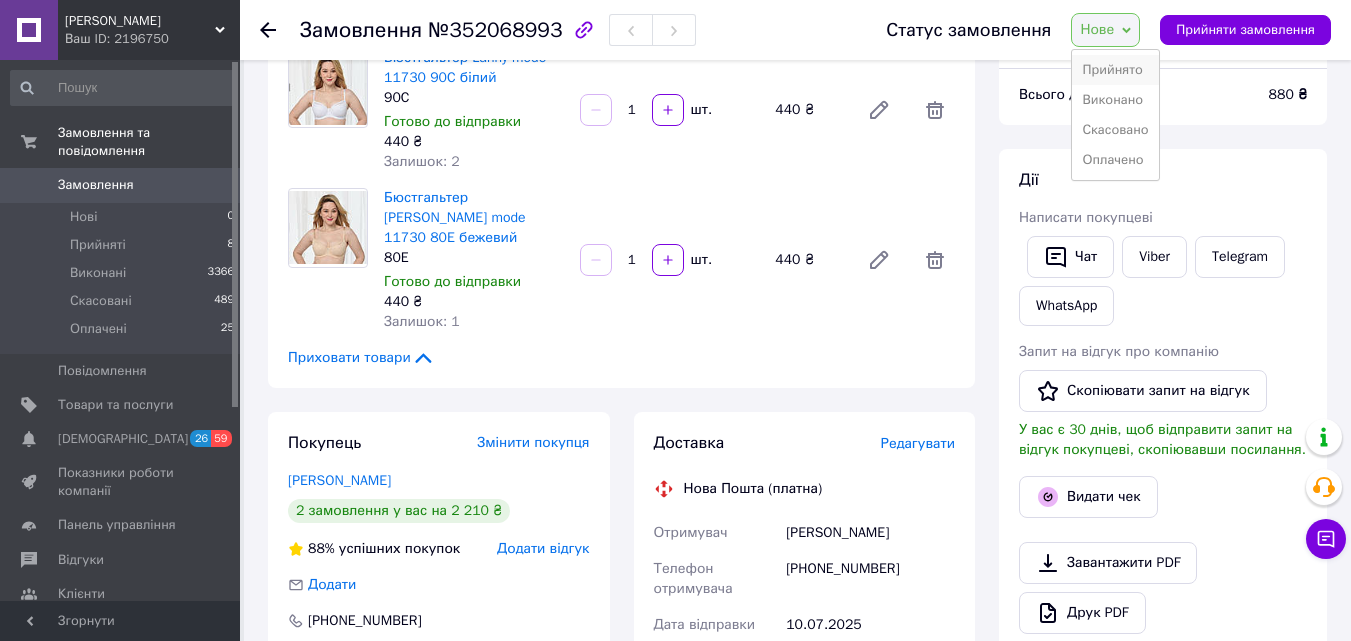 click on "Прийнято" at bounding box center [1115, 70] 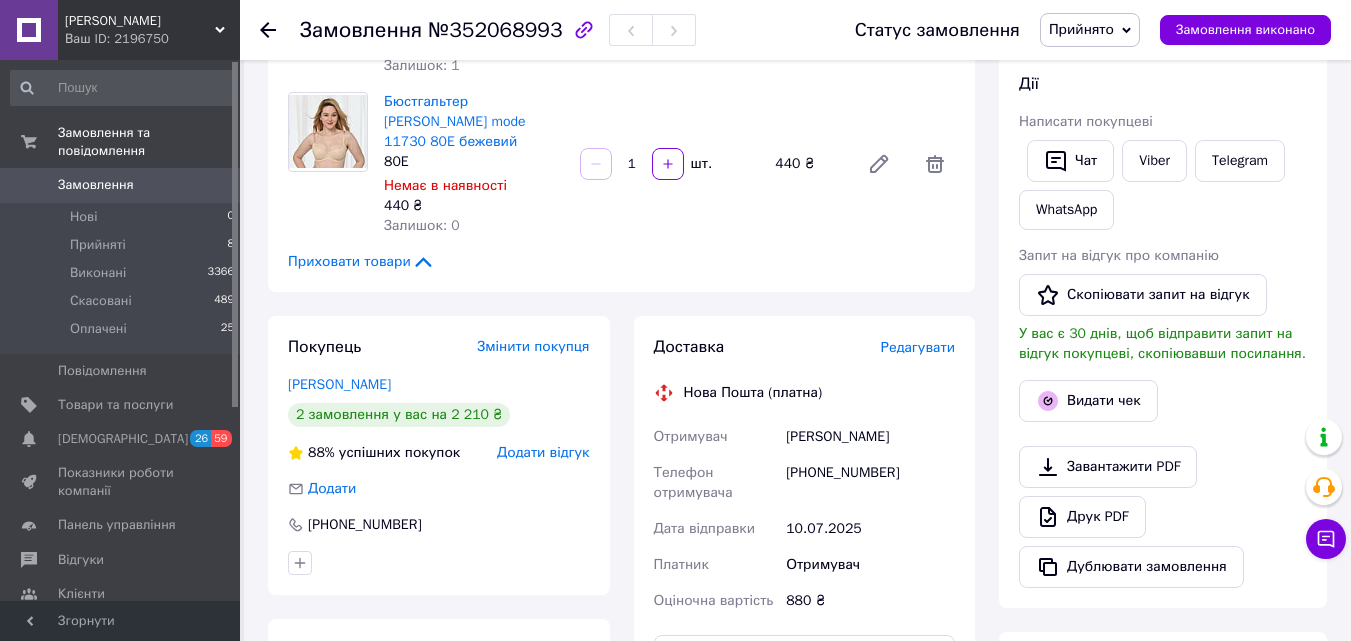 scroll, scrollTop: 300, scrollLeft: 0, axis: vertical 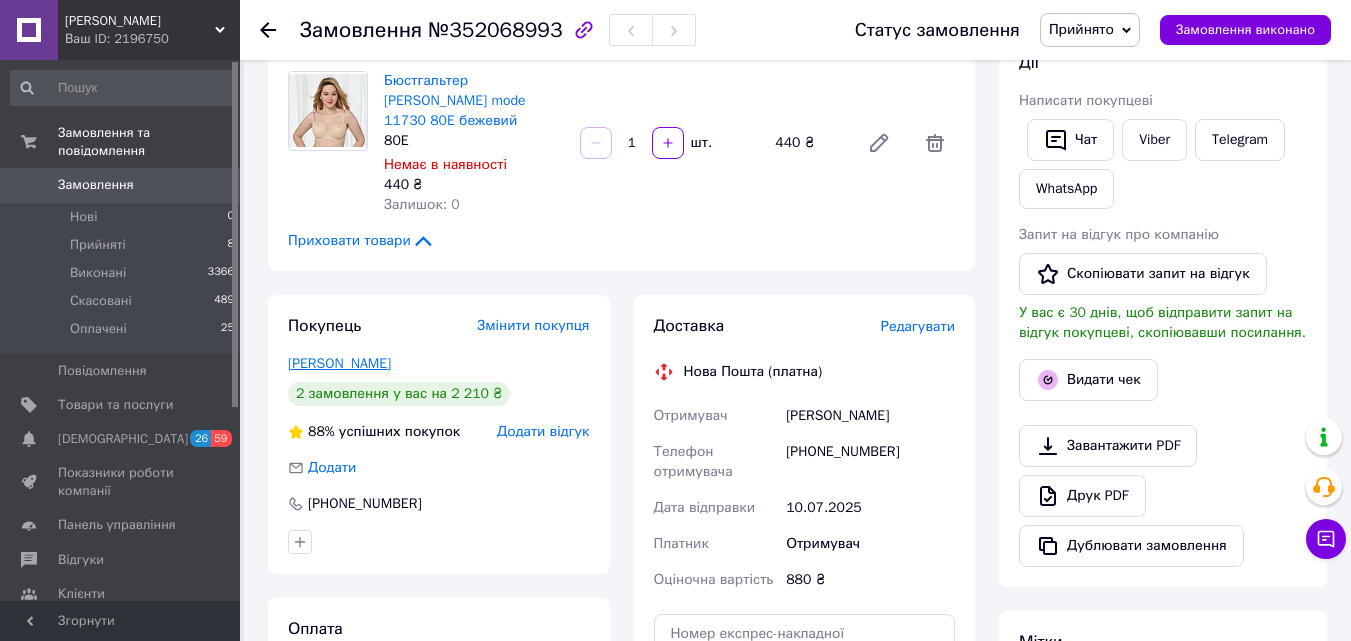 click on "[PERSON_NAME]" at bounding box center (339, 363) 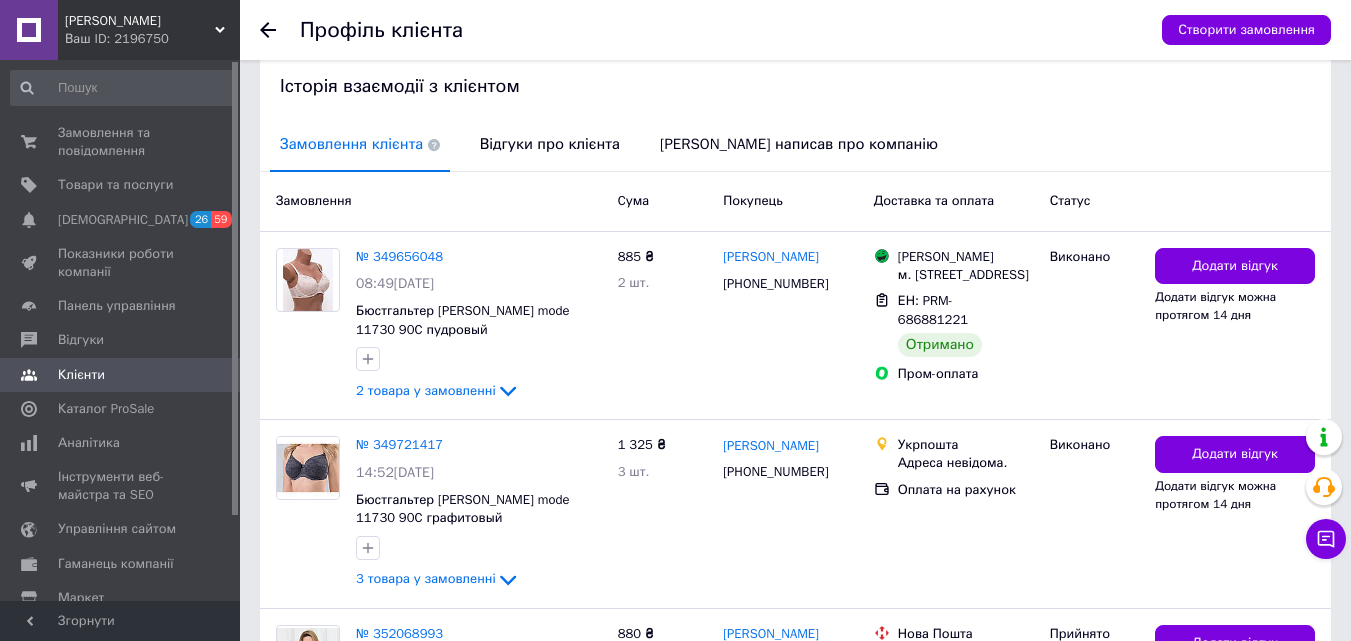 scroll, scrollTop: 400, scrollLeft: 0, axis: vertical 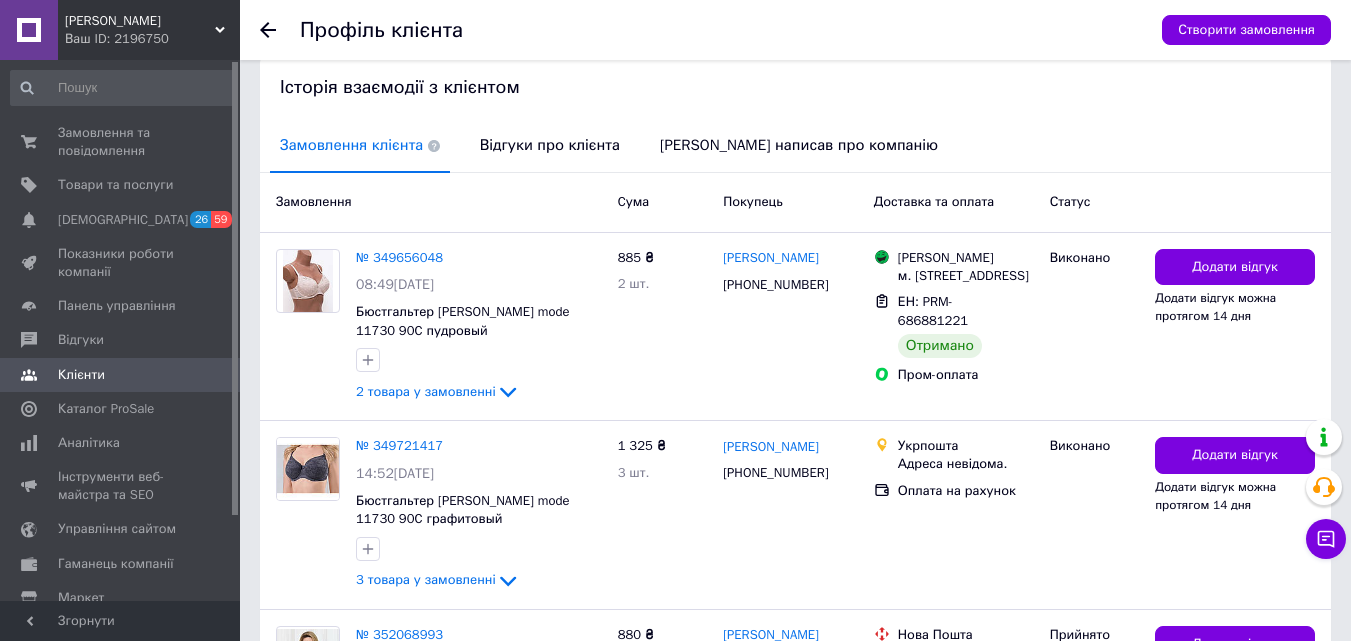 click 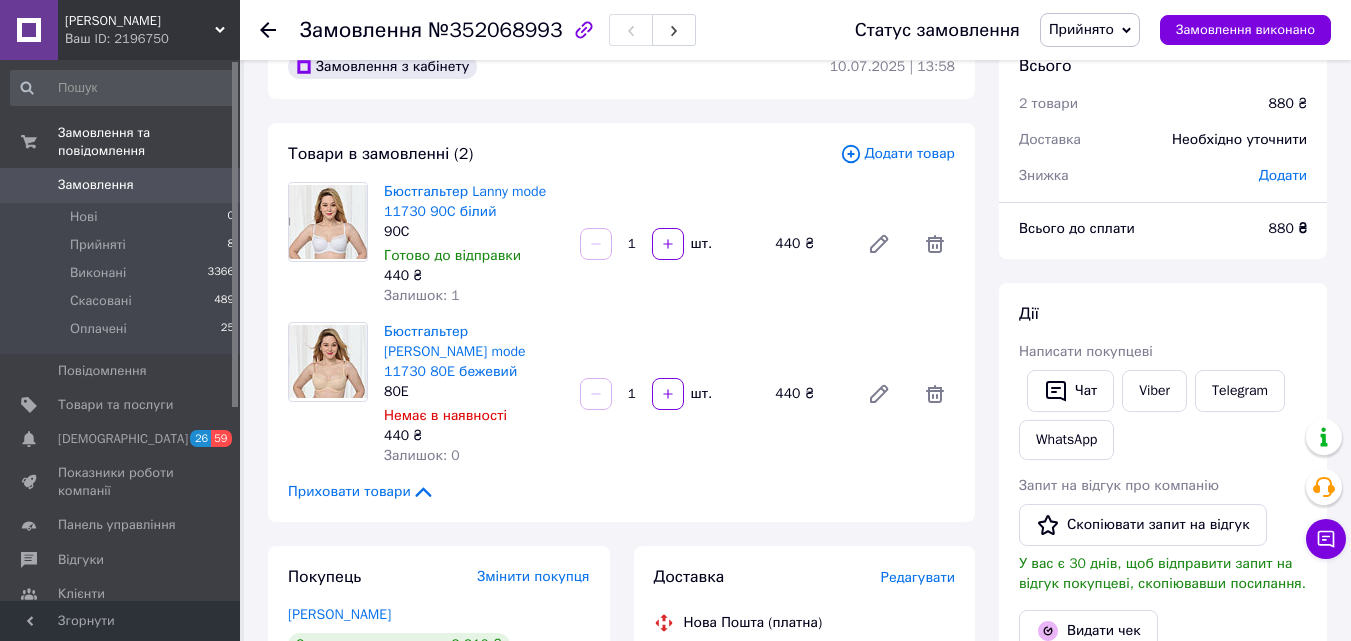 scroll, scrollTop: 0, scrollLeft: 0, axis: both 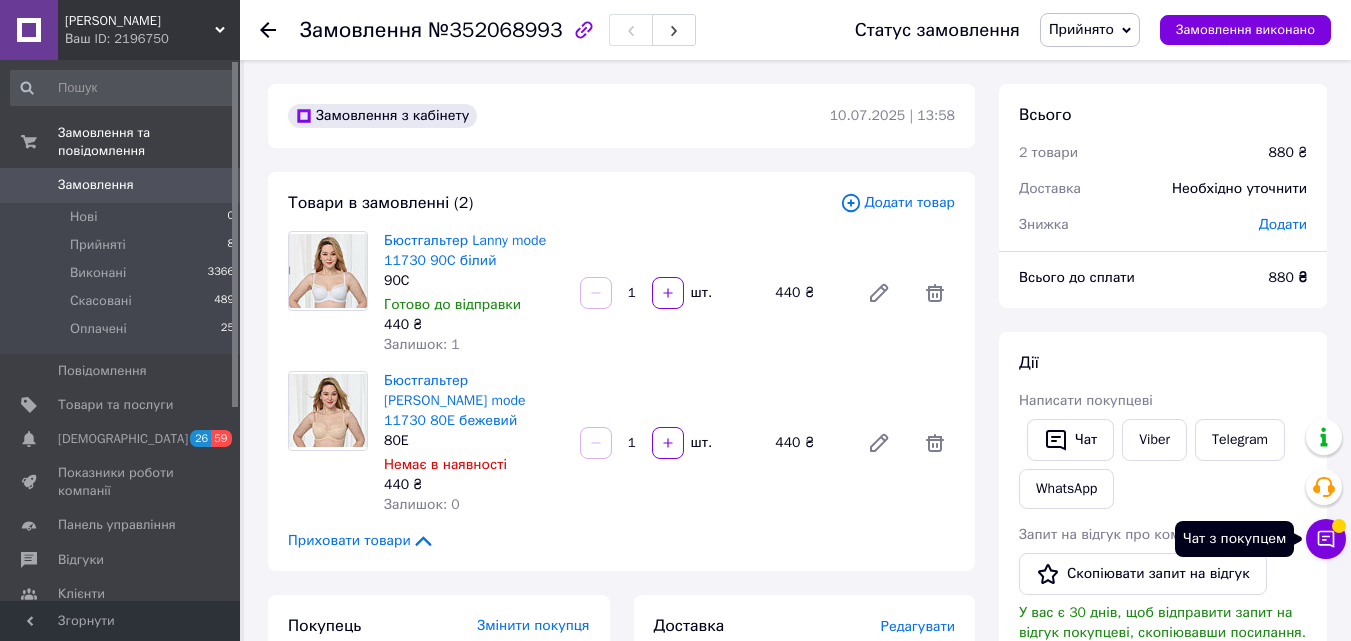 click 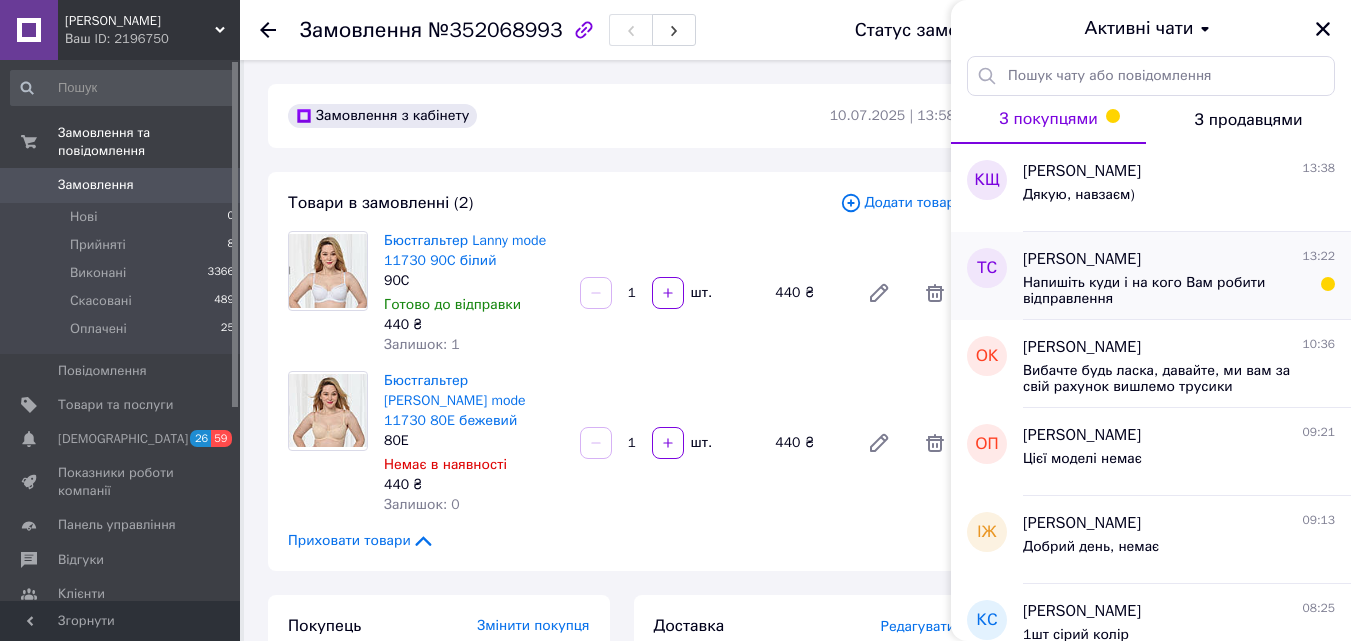 click on "Напишіть куди і на кого Вам робити відправлення" at bounding box center [1165, 291] 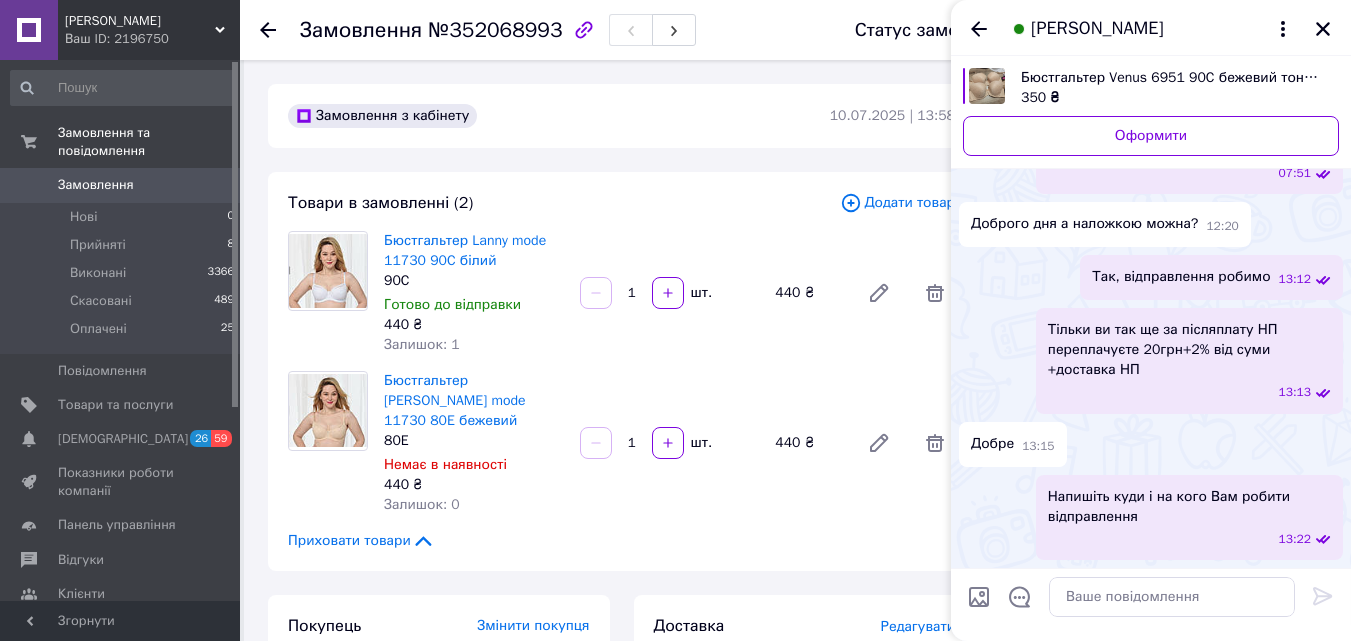 scroll, scrollTop: 304, scrollLeft: 0, axis: vertical 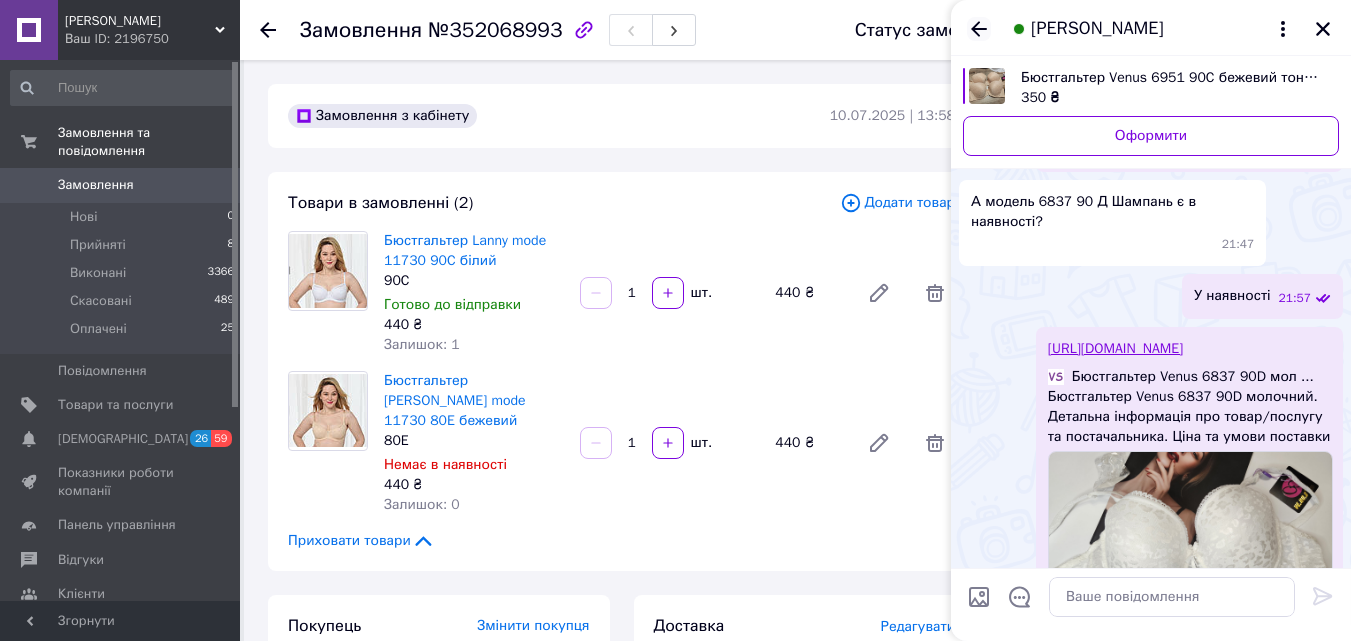 click 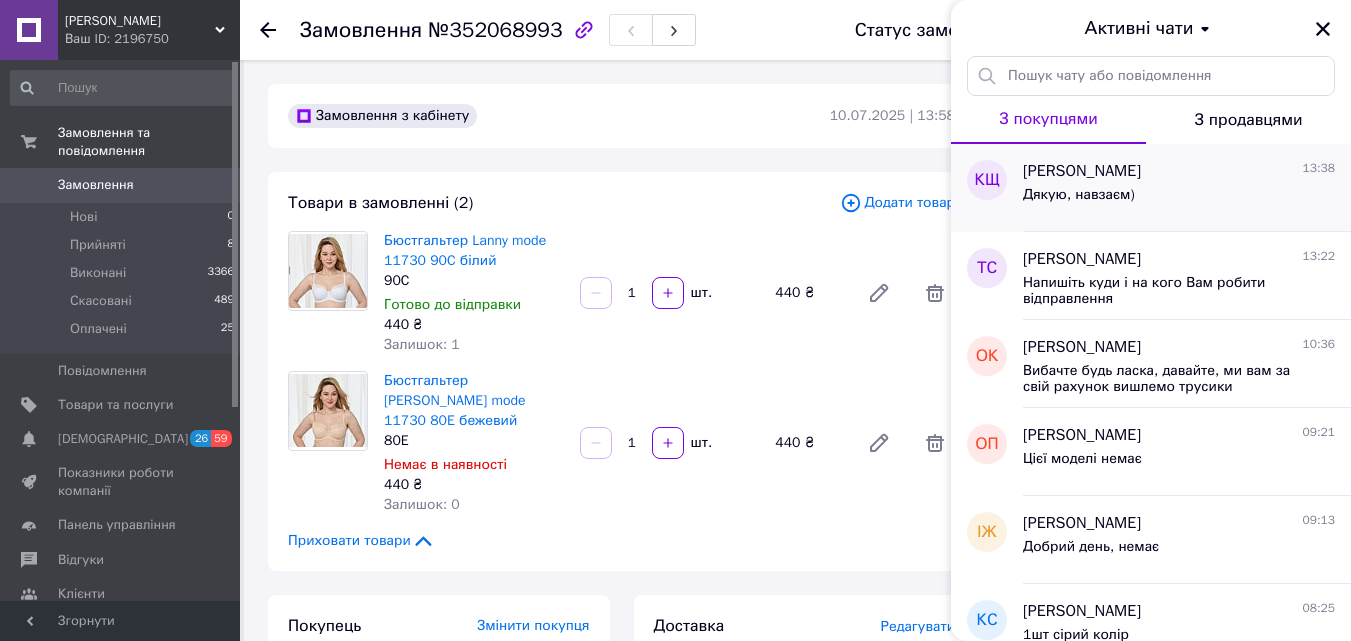 drag, startPoint x: 1319, startPoint y: 24, endPoint x: 1316, endPoint y: 200, distance: 176.02557 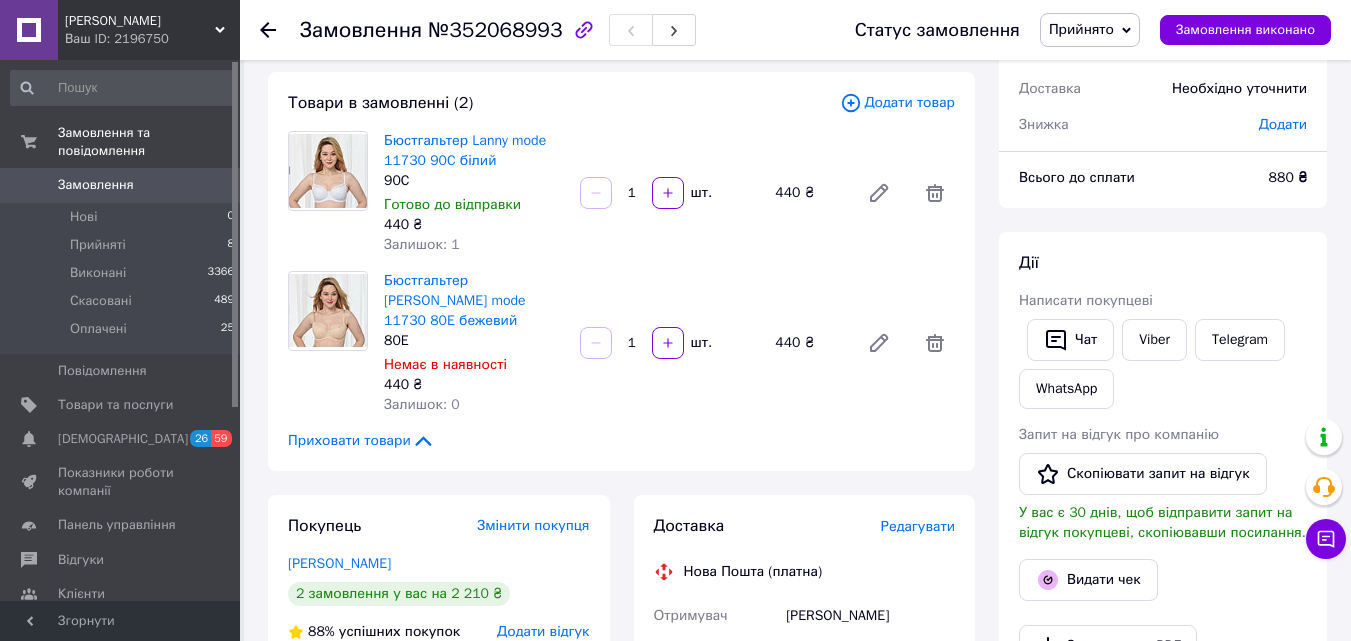 scroll, scrollTop: 0, scrollLeft: 0, axis: both 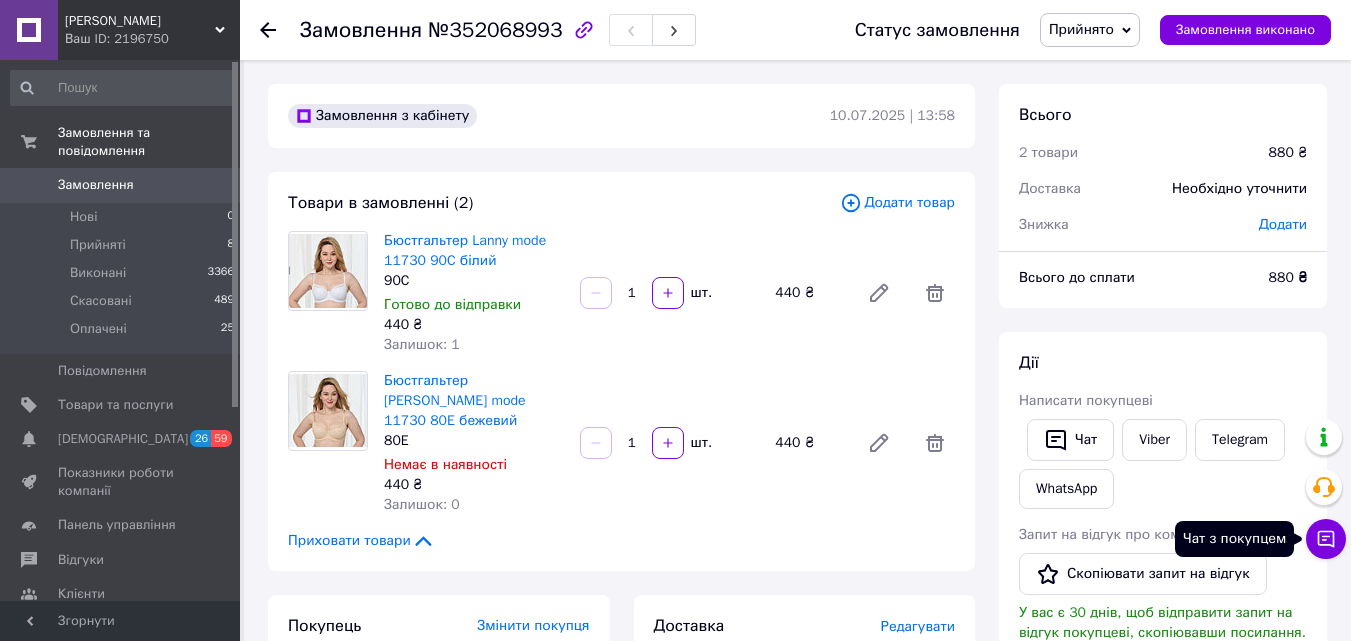 click 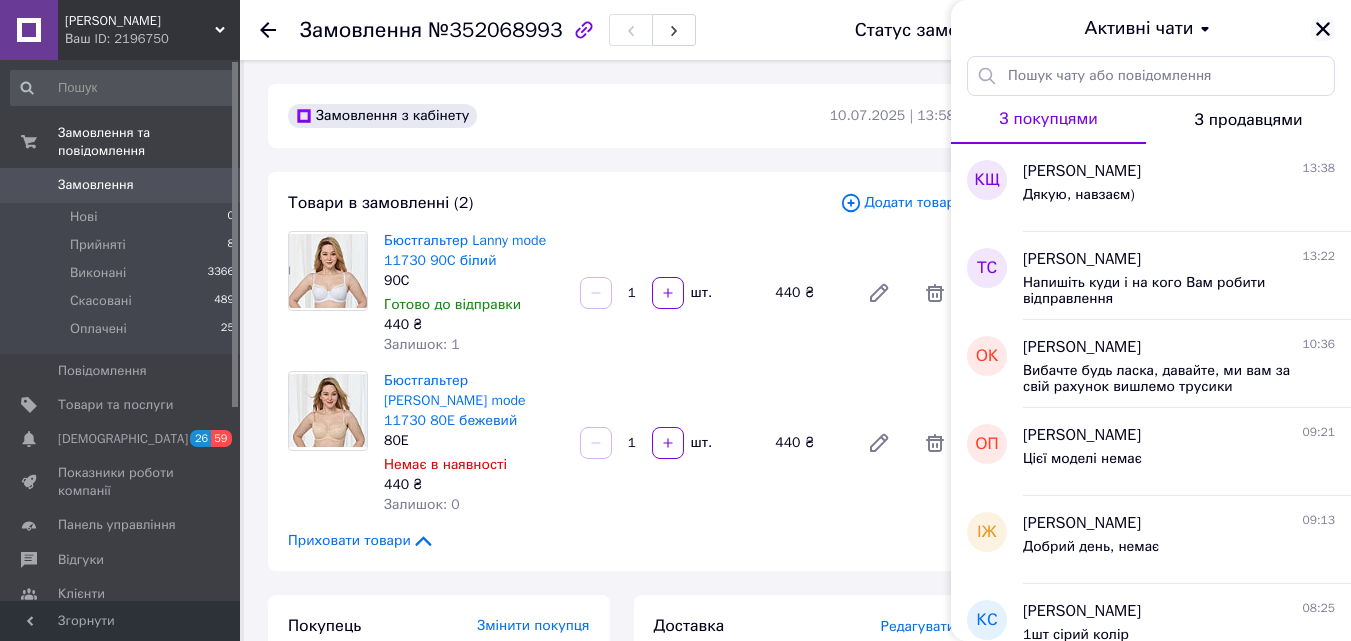 click 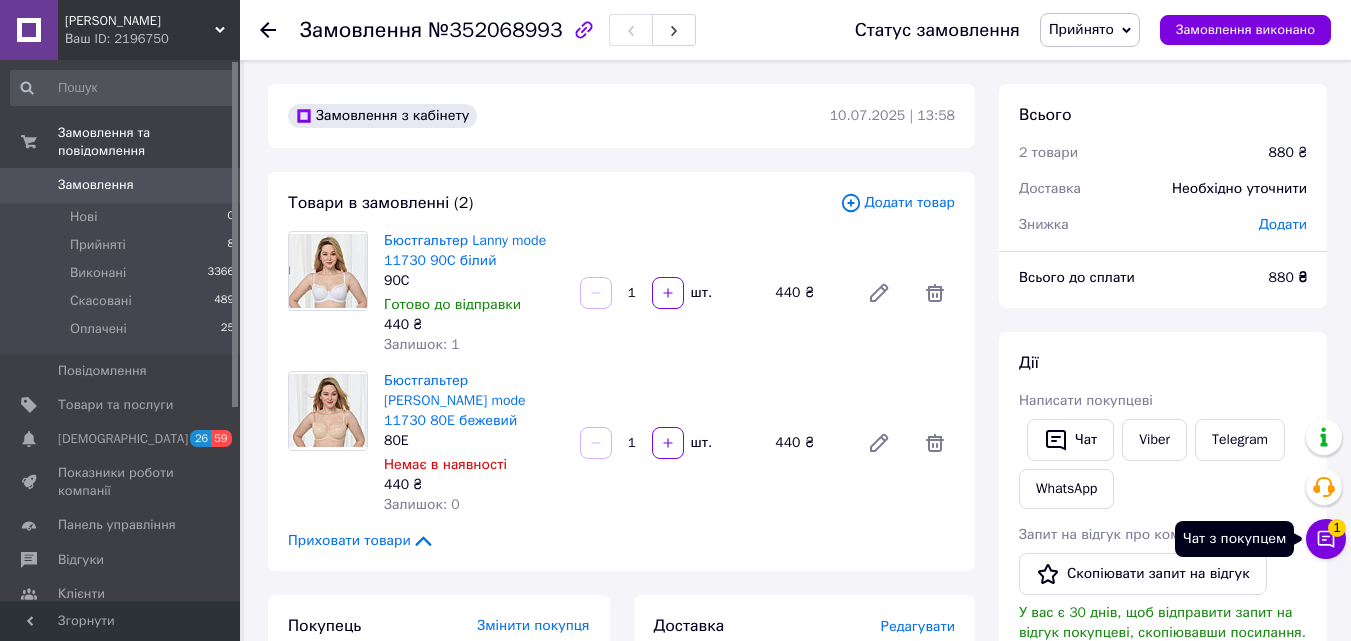 click 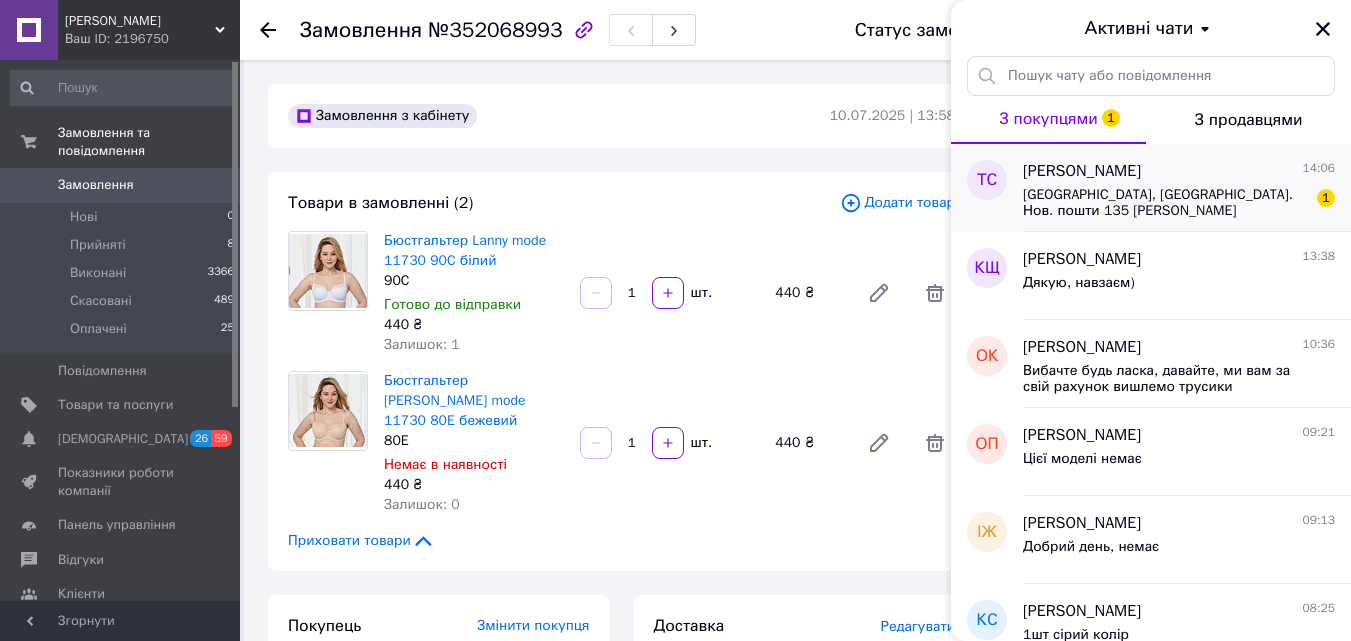 click on "[GEOGRAPHIC_DATA], [GEOGRAPHIC_DATA]. Нов. пошти 135 [PERSON_NAME] 0732234420" at bounding box center [1165, 203] 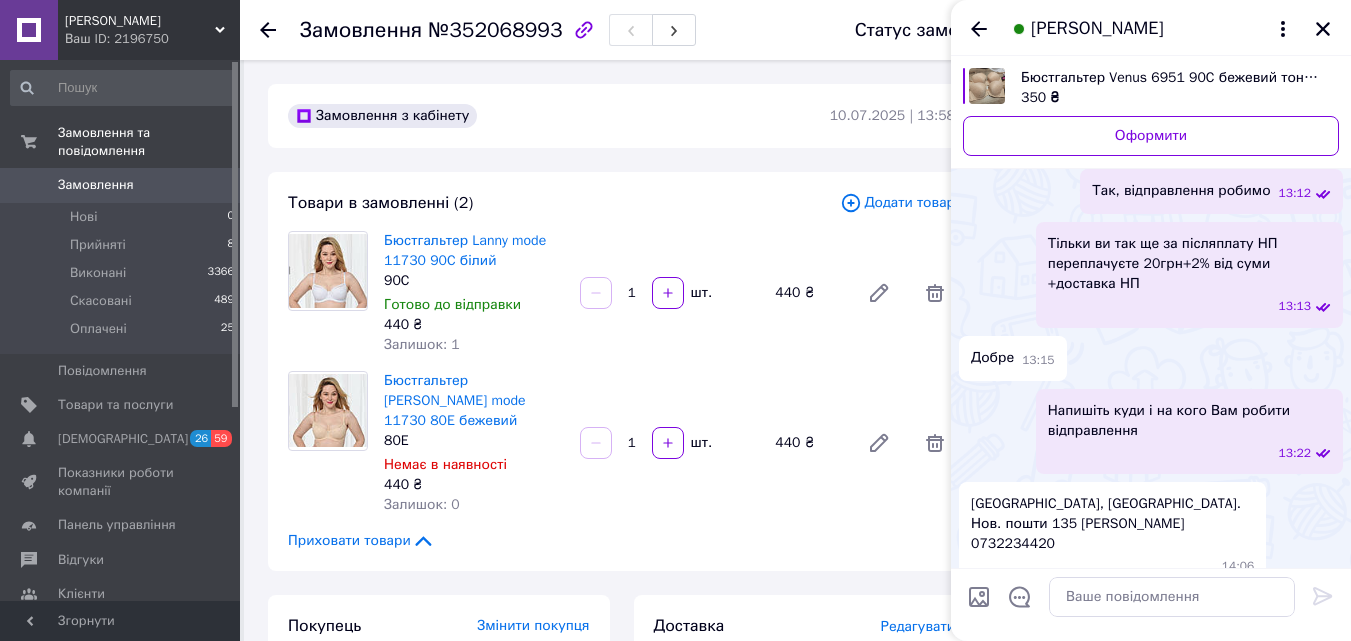scroll, scrollTop: 1097, scrollLeft: 0, axis: vertical 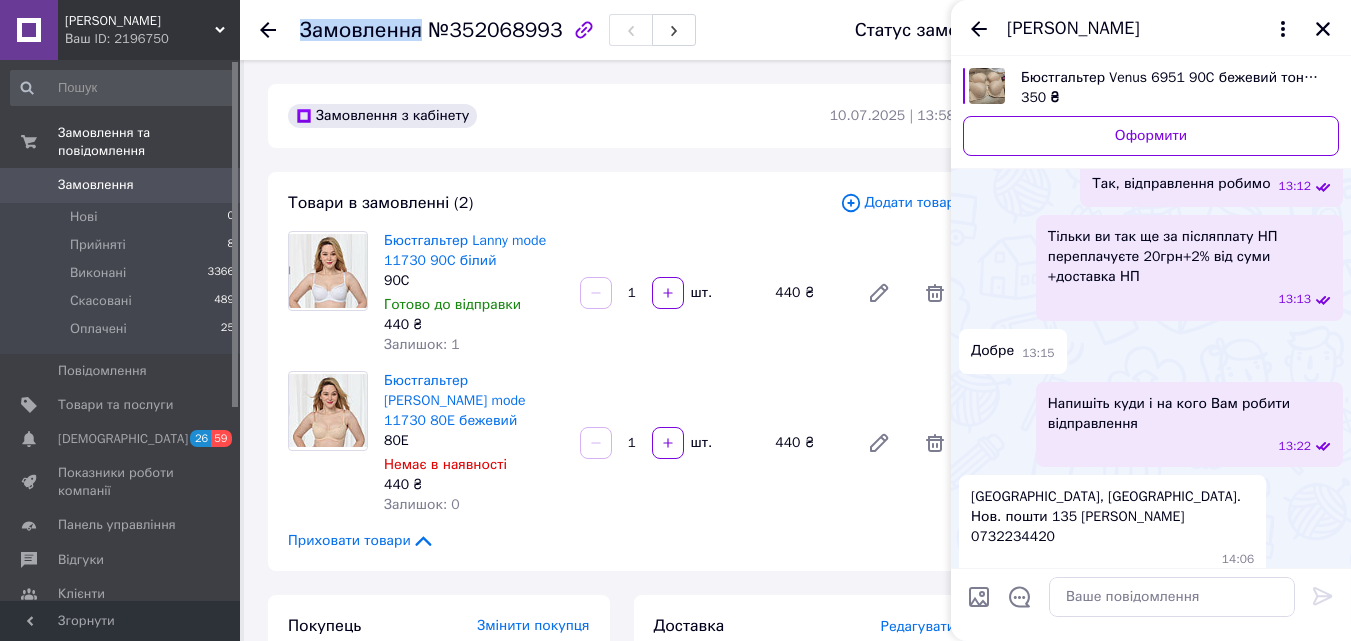 click 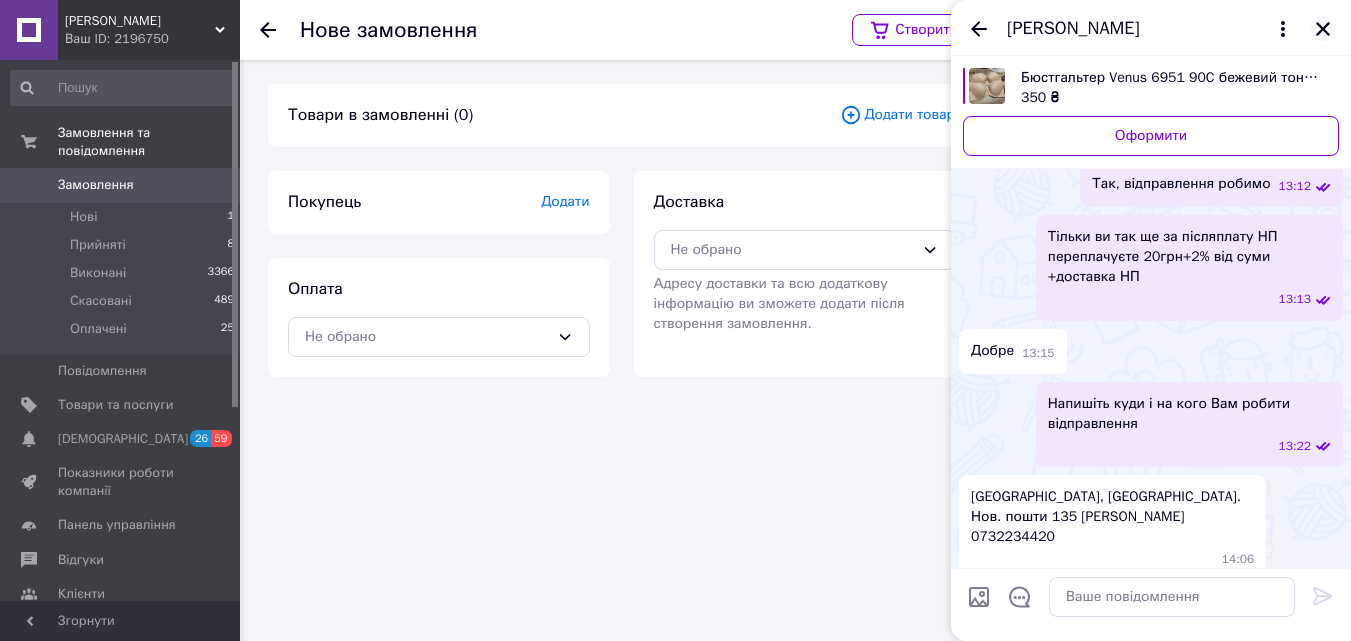 click 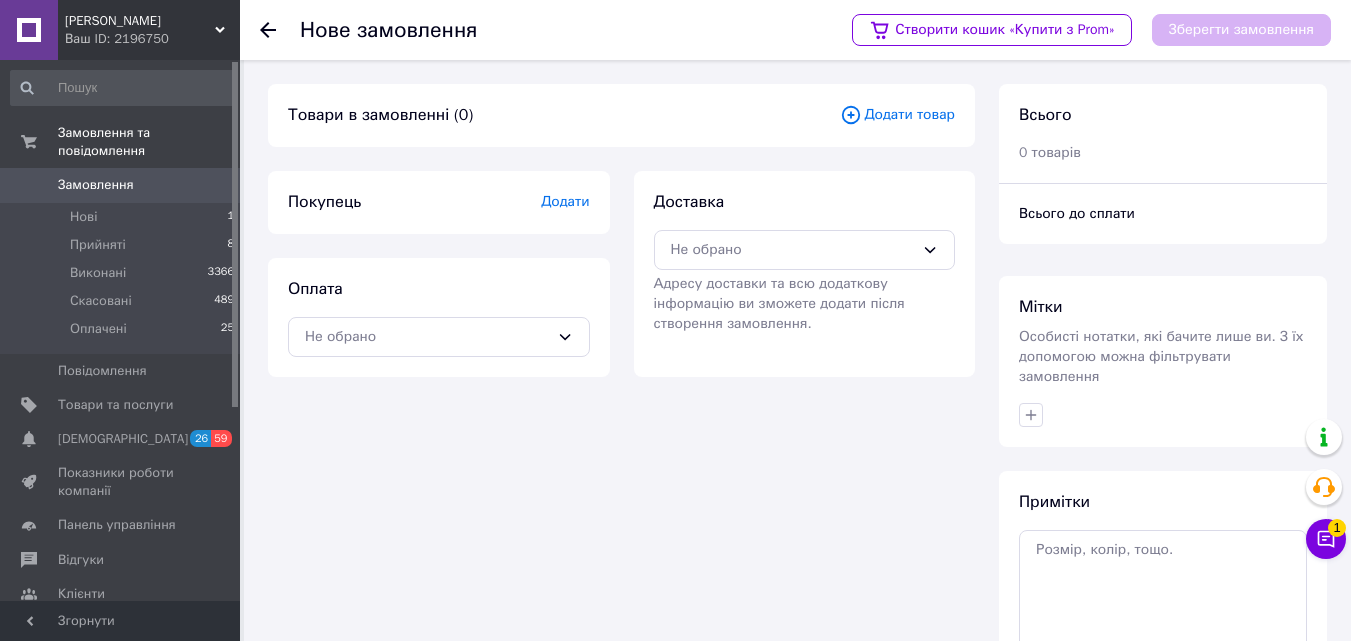 click on "Додати товар" at bounding box center (897, 115) 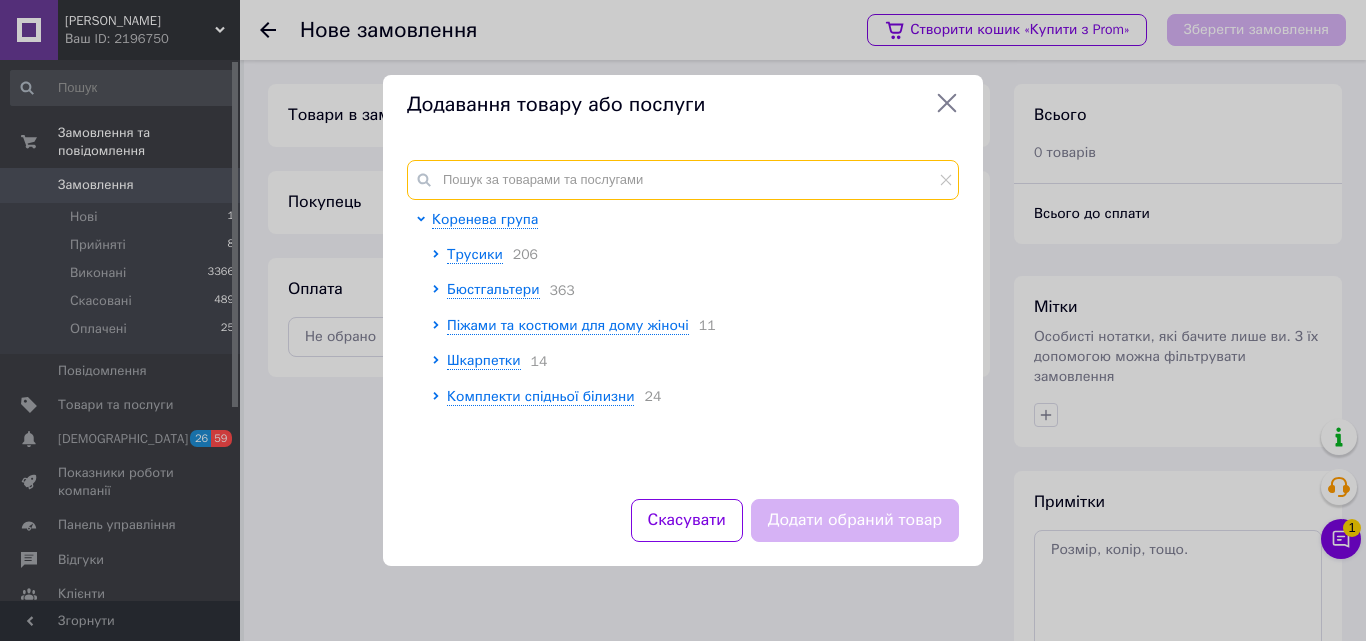 click at bounding box center [683, 180] 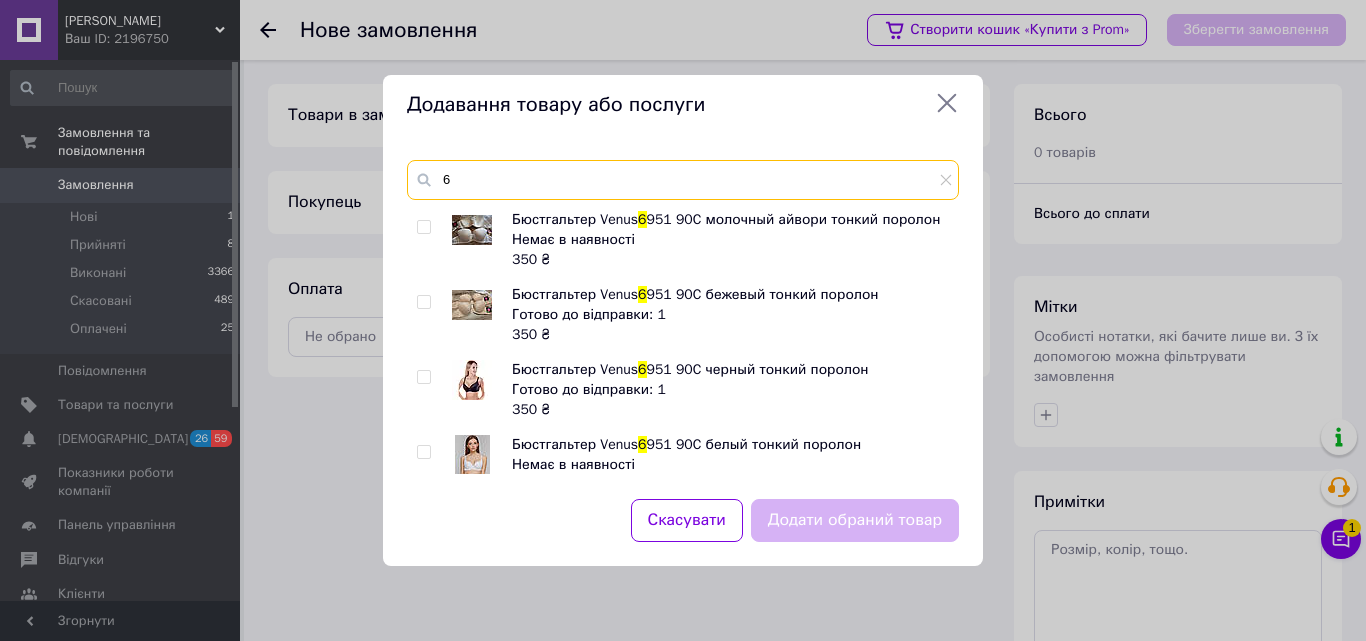 type on "6" 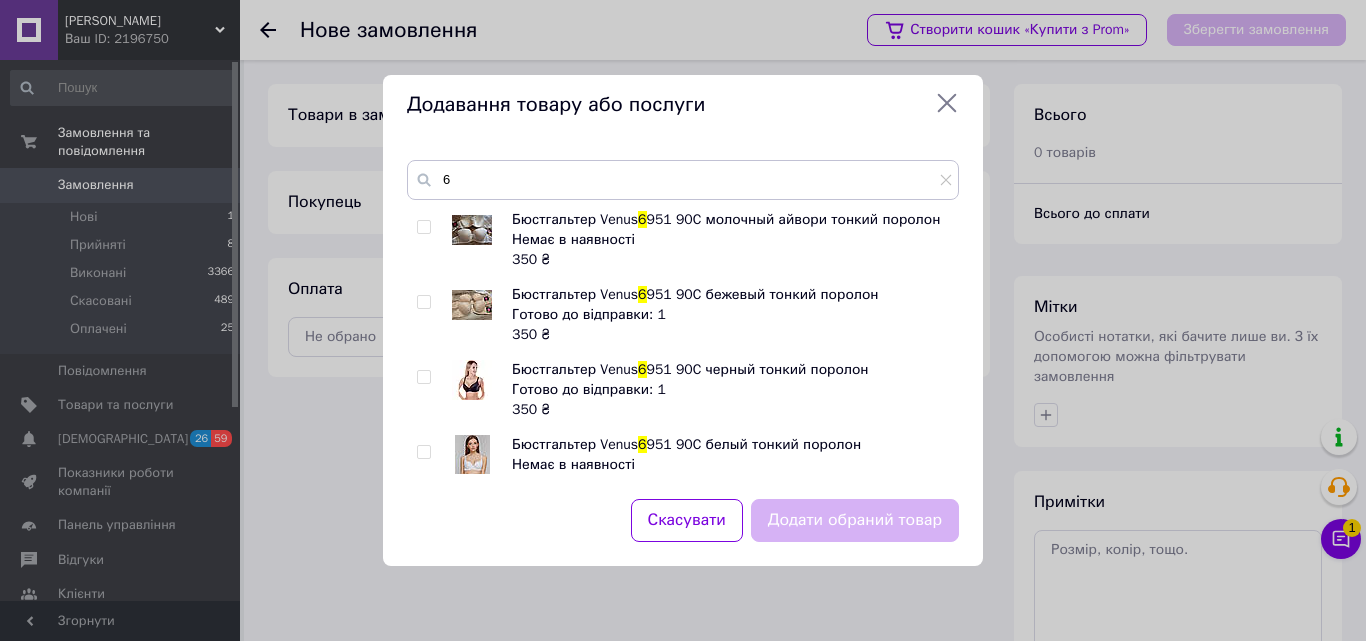 click 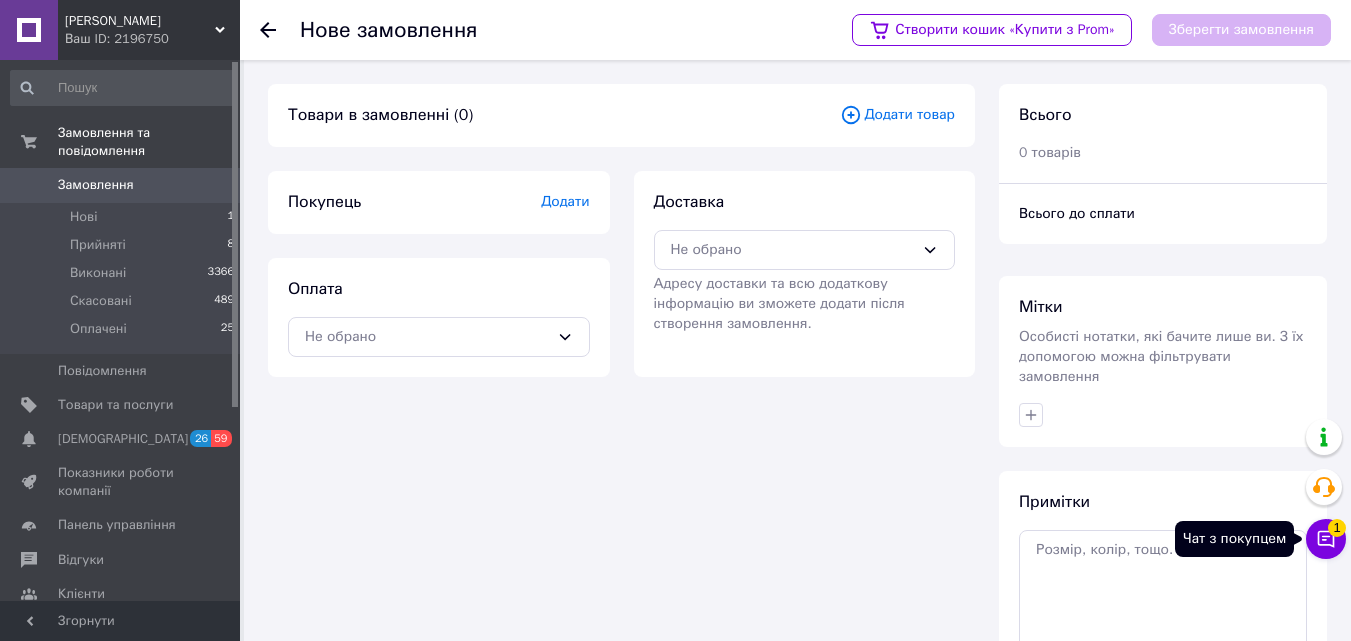 click 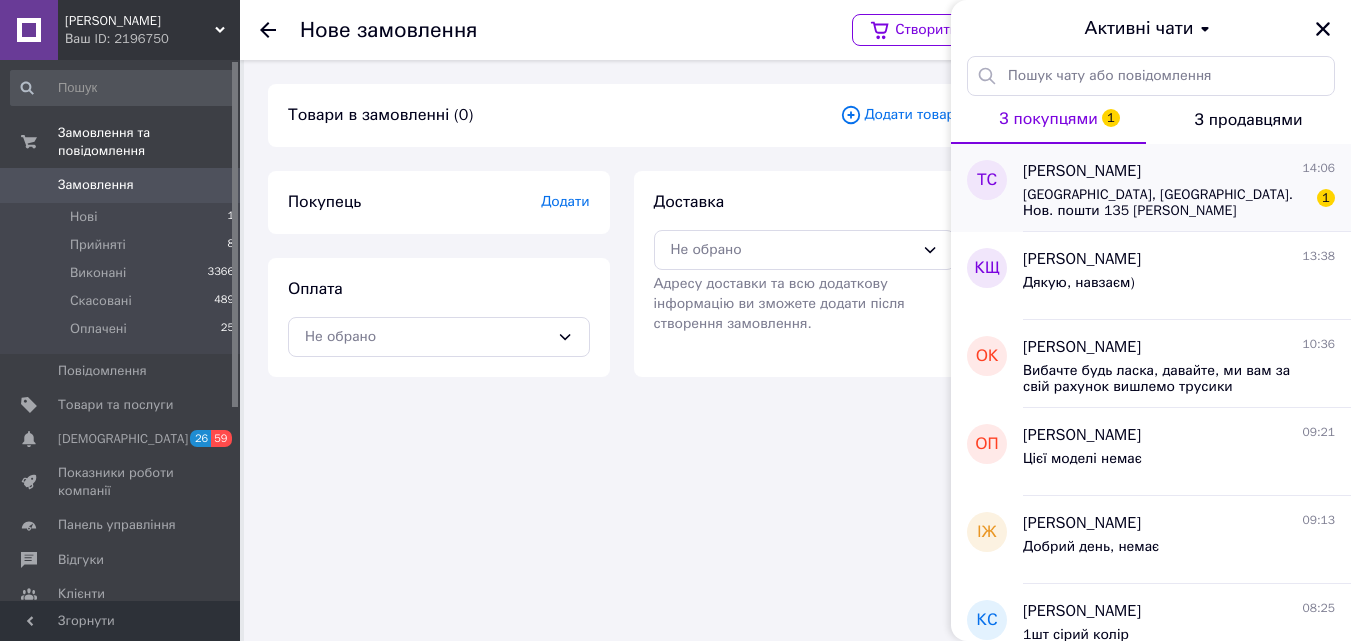 click on "[GEOGRAPHIC_DATA], [GEOGRAPHIC_DATA]. Нов. пошти 135 [PERSON_NAME] 0732234420" at bounding box center [1165, 203] 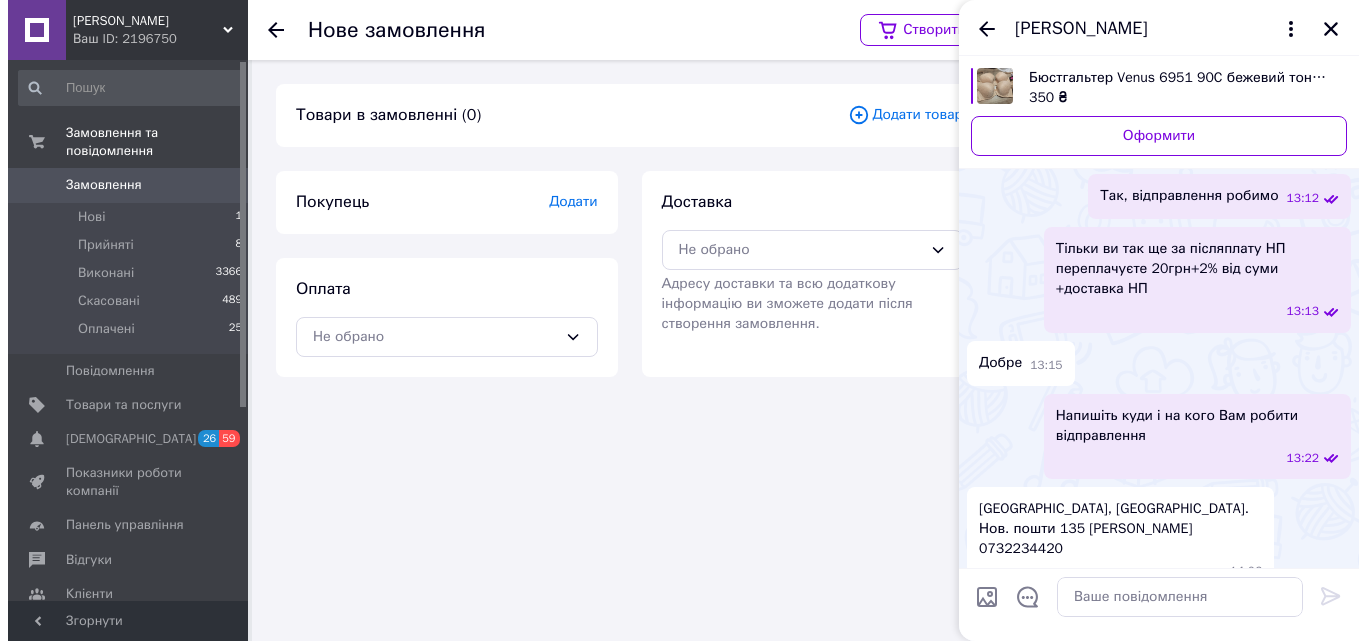 scroll, scrollTop: 1061, scrollLeft: 0, axis: vertical 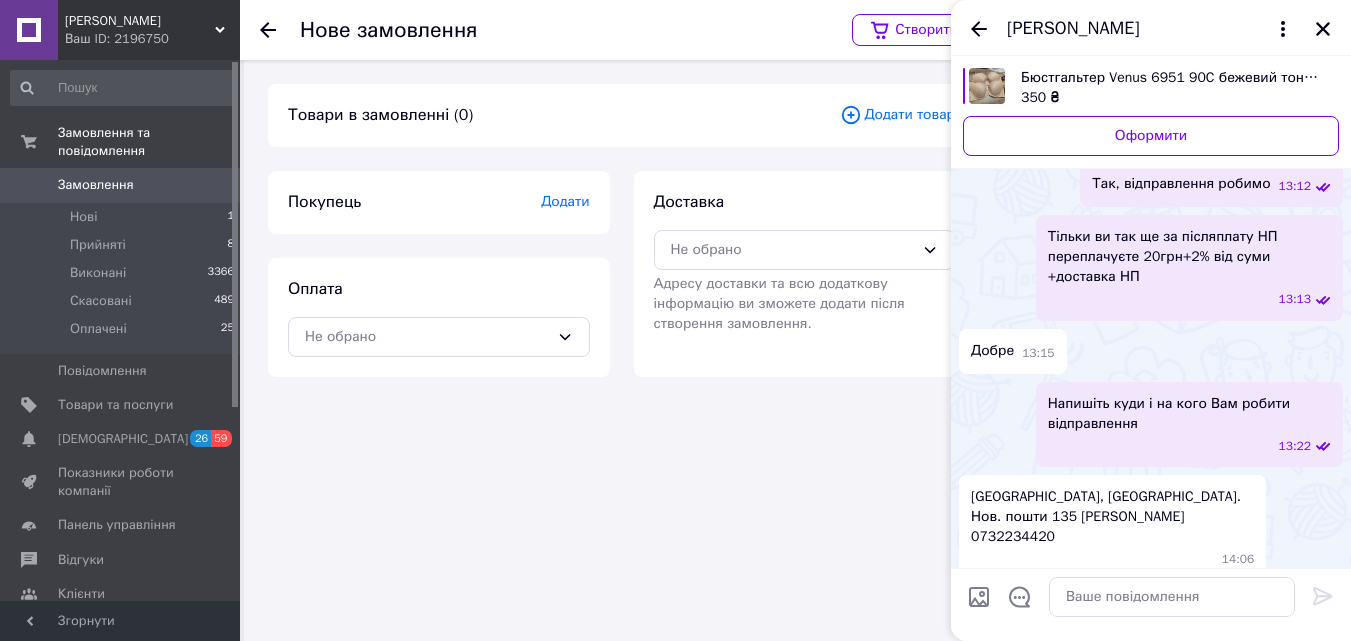 click on "Додати товар" at bounding box center (897, 115) 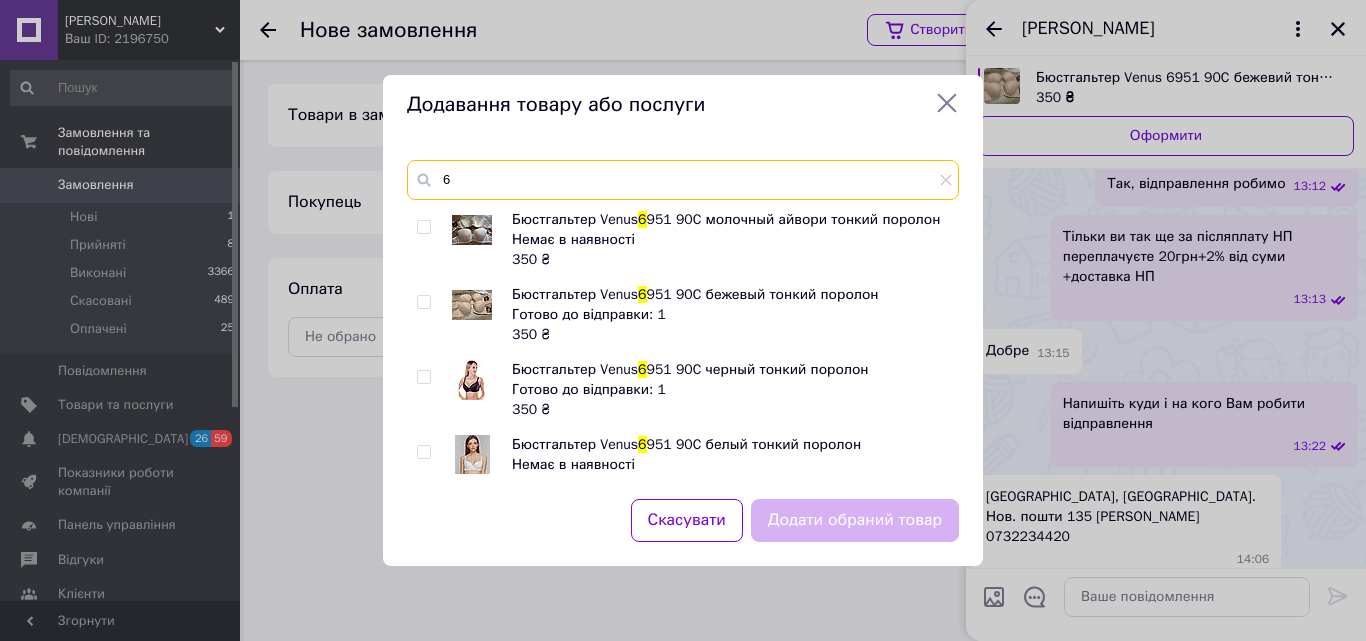 drag, startPoint x: 466, startPoint y: 186, endPoint x: 437, endPoint y: 179, distance: 29.832869 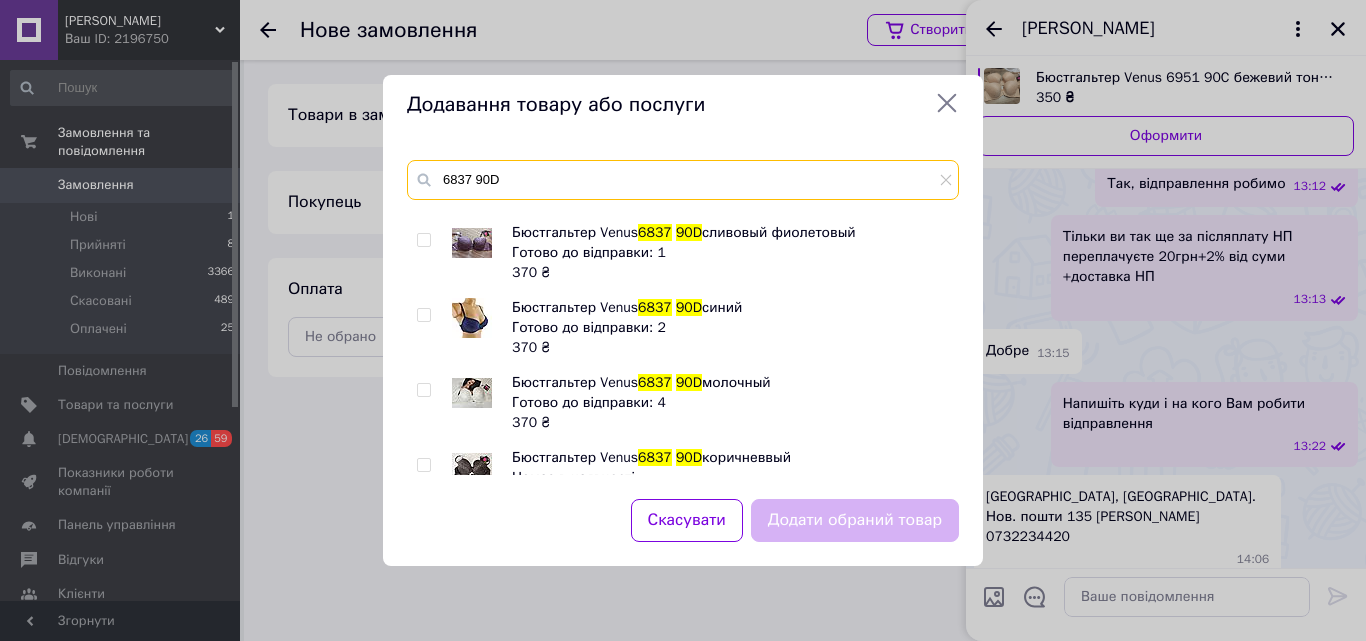 scroll, scrollTop: 395, scrollLeft: 0, axis: vertical 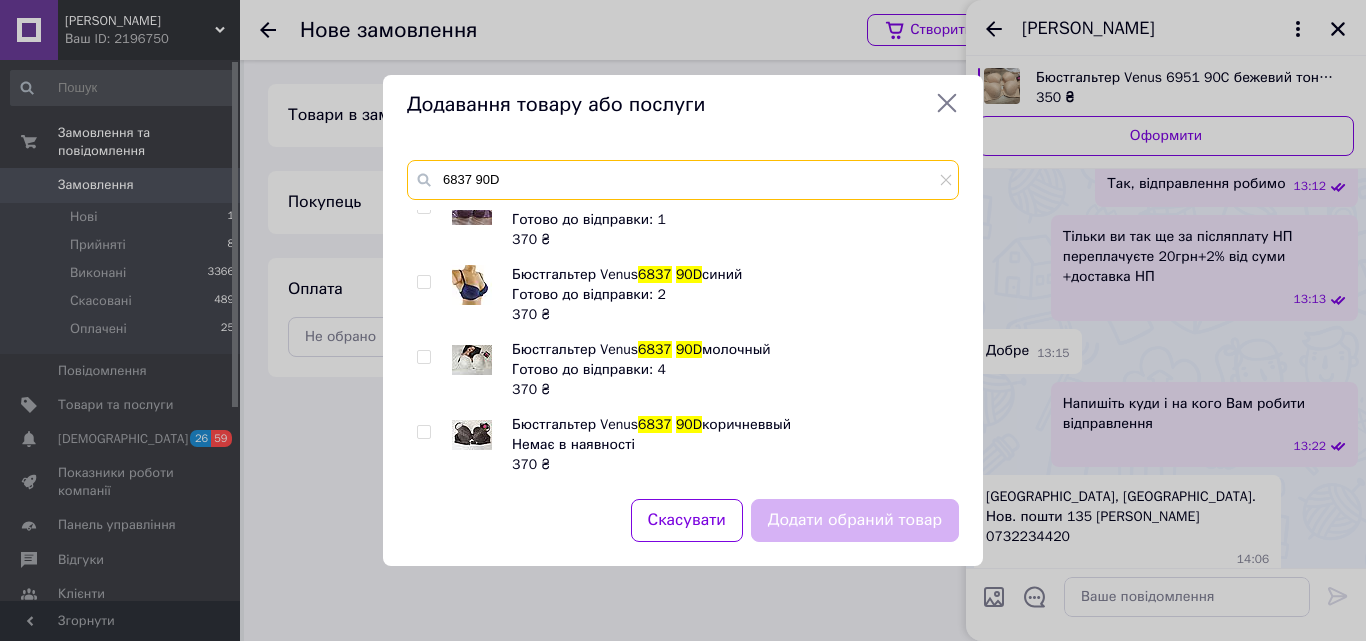 type on "6837 90D" 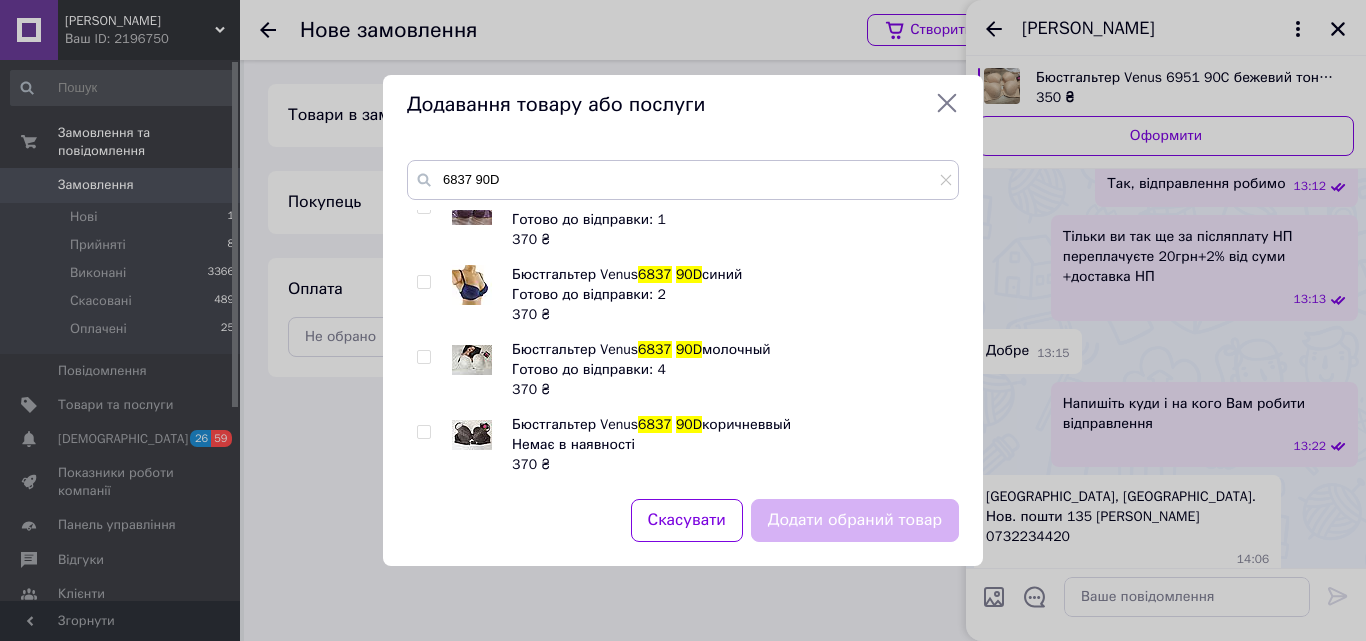 click on "молочный" at bounding box center [736, 349] 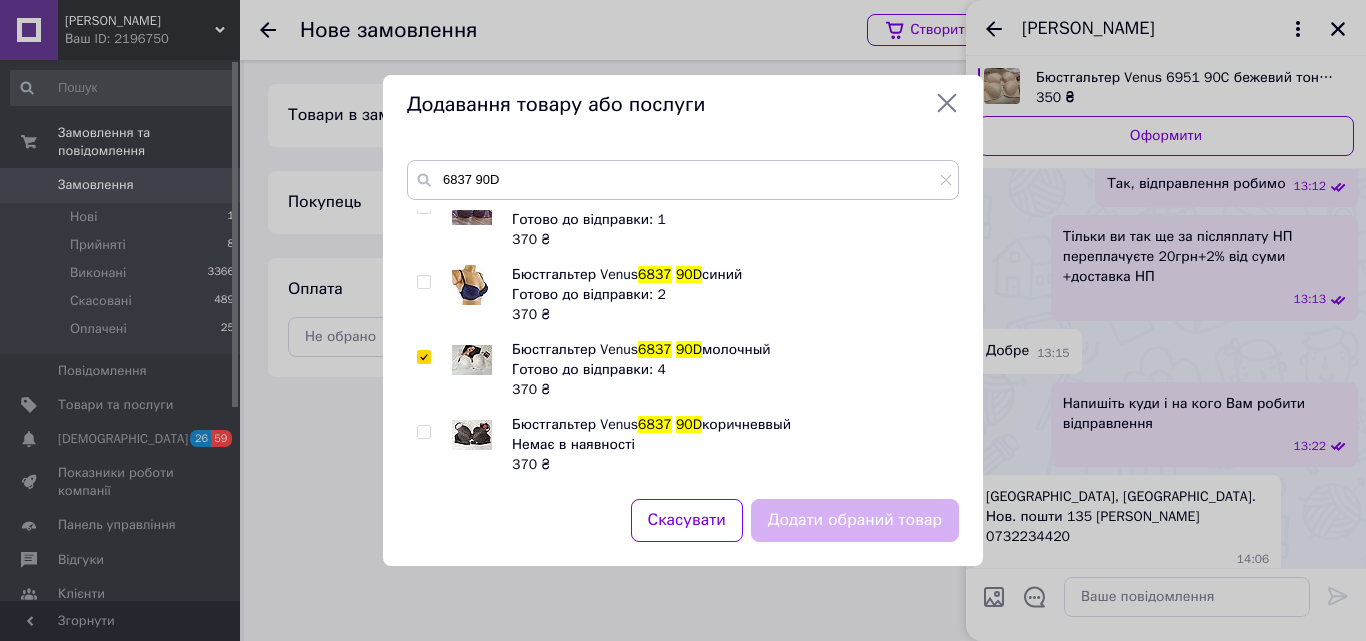 checkbox on "true" 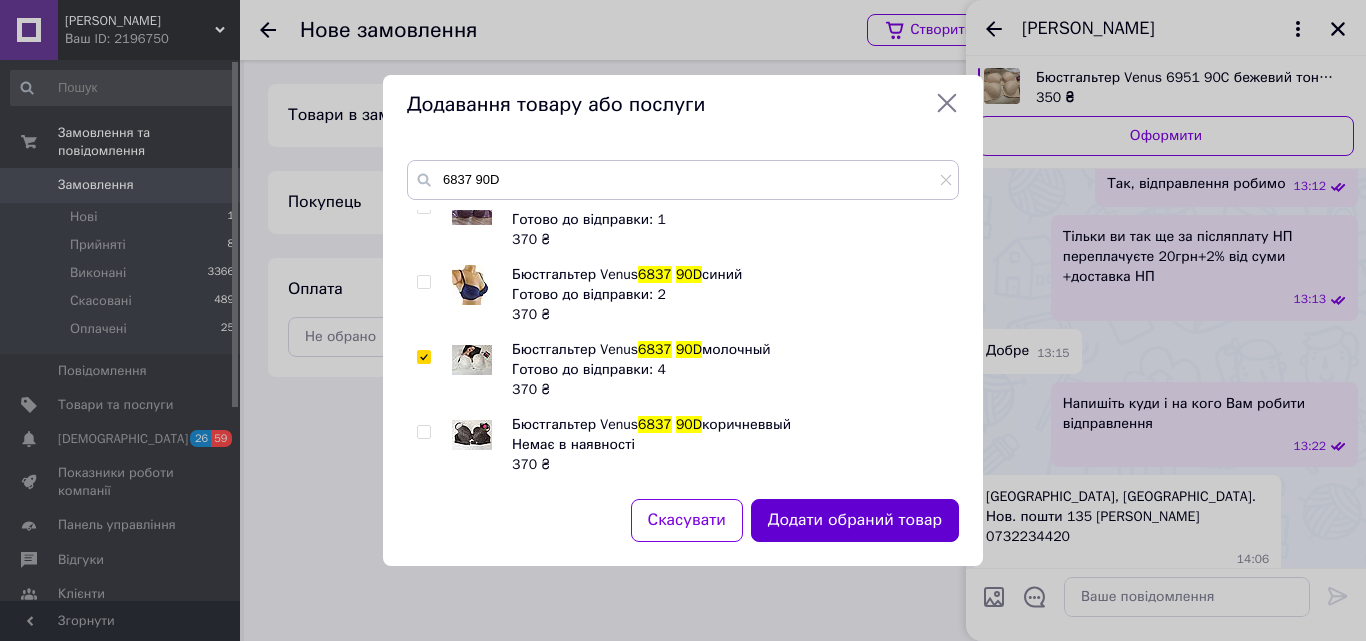 click on "Додати обраний товар" at bounding box center (855, 520) 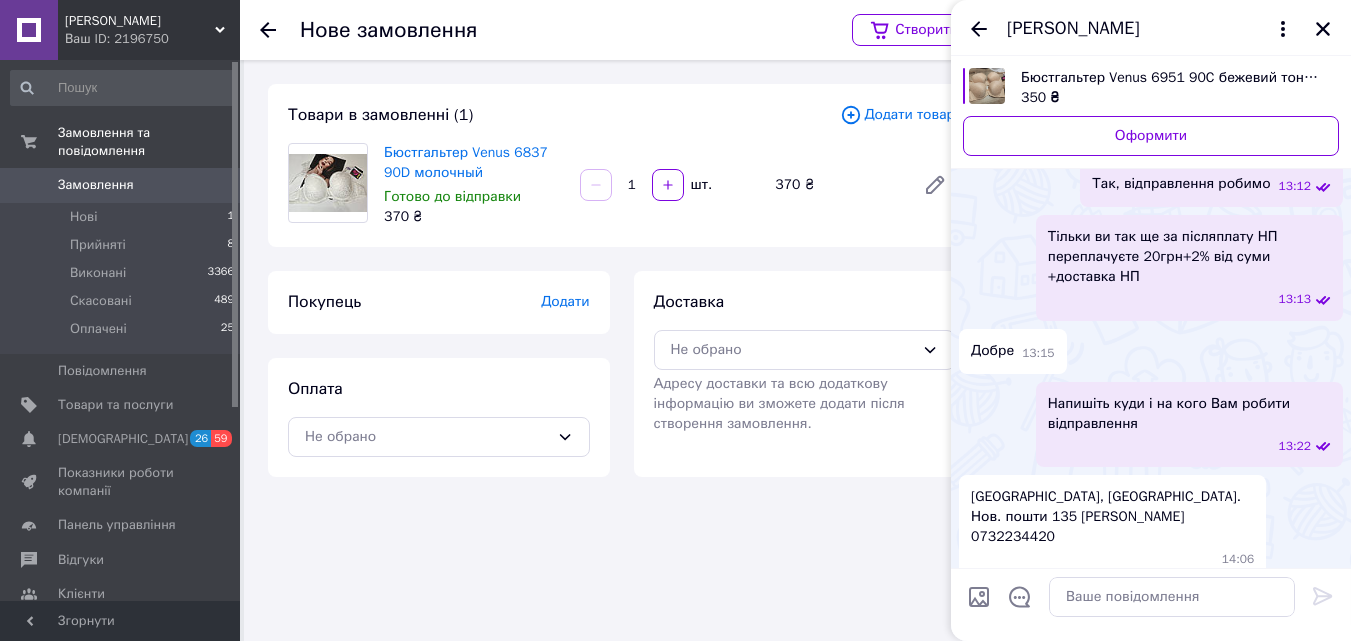 click on "Додати товар" at bounding box center [897, 115] 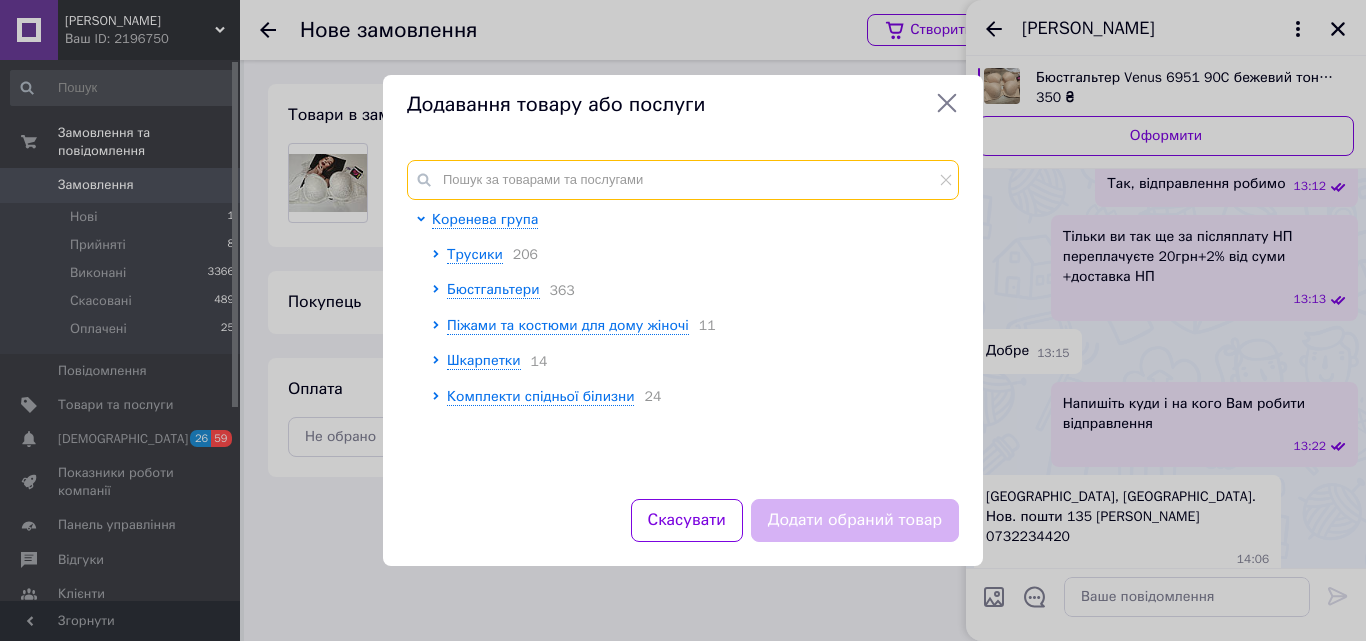 click at bounding box center [683, 180] 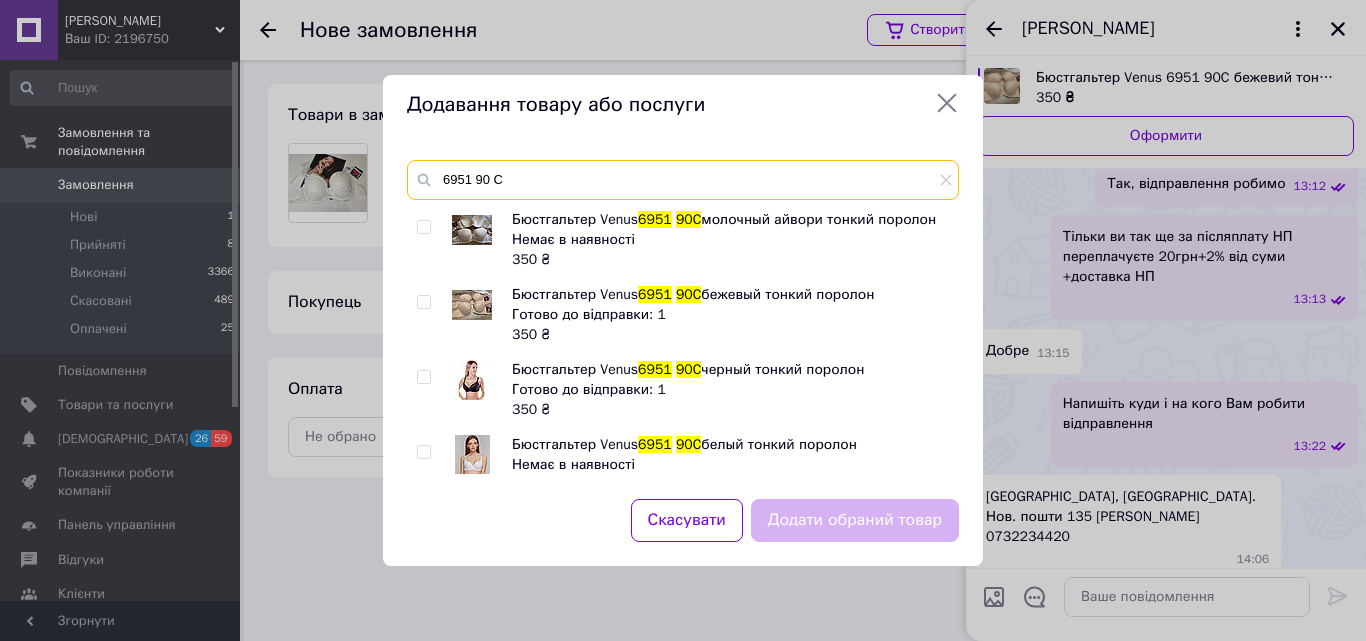 type on "6951 90 C" 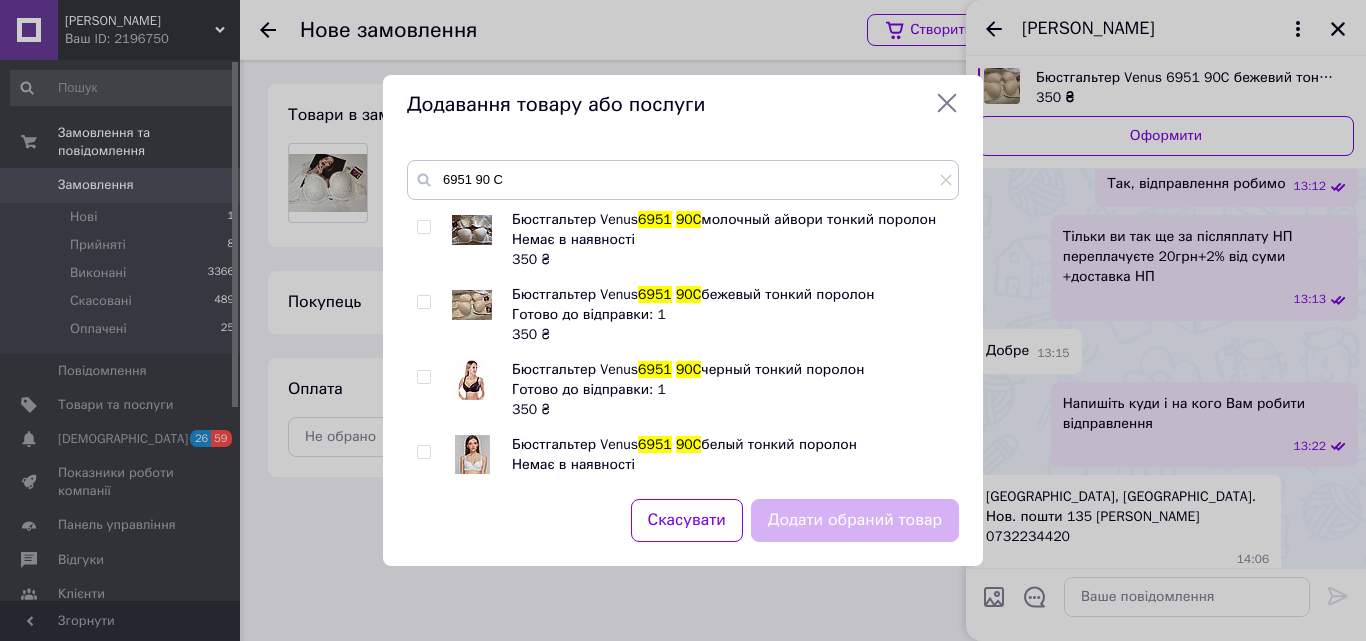 click at bounding box center [423, 302] 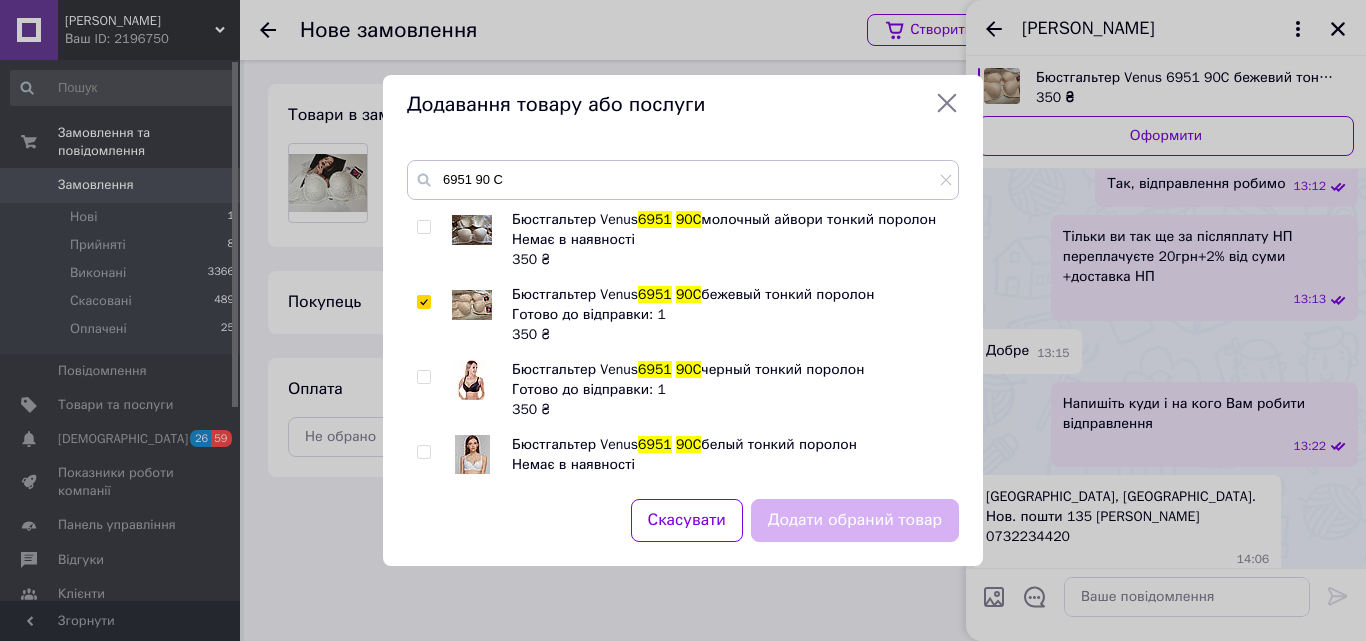 checkbox on "true" 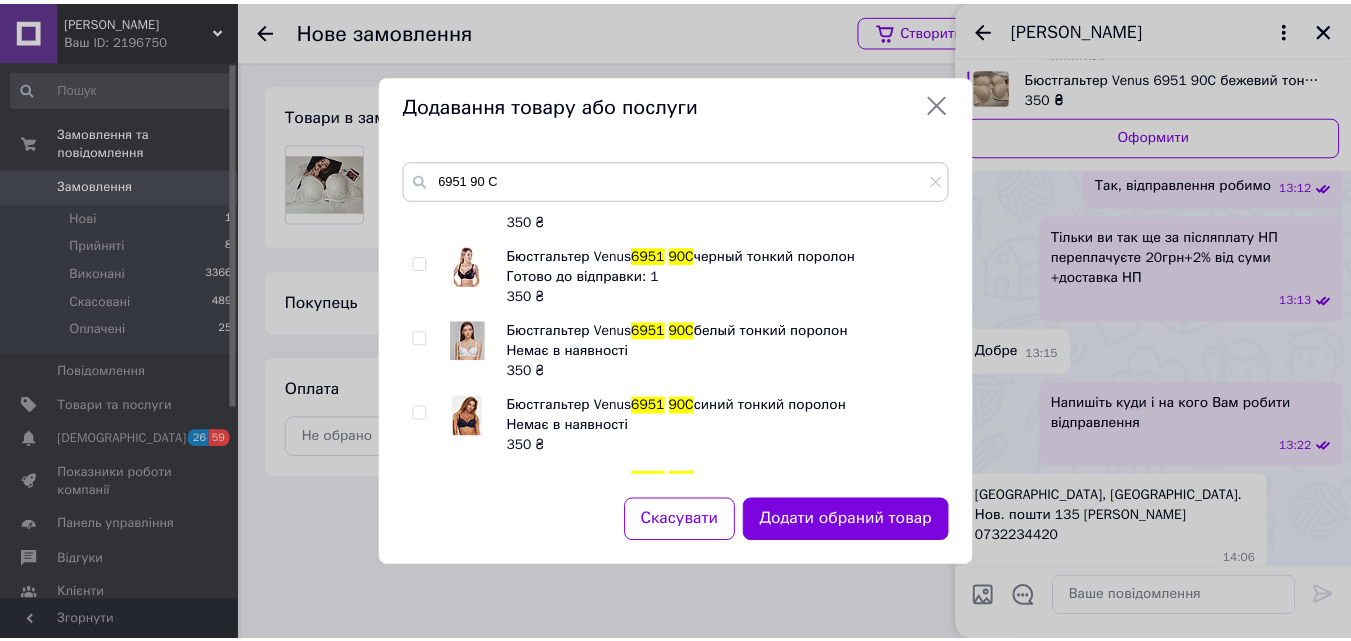 scroll, scrollTop: 70, scrollLeft: 0, axis: vertical 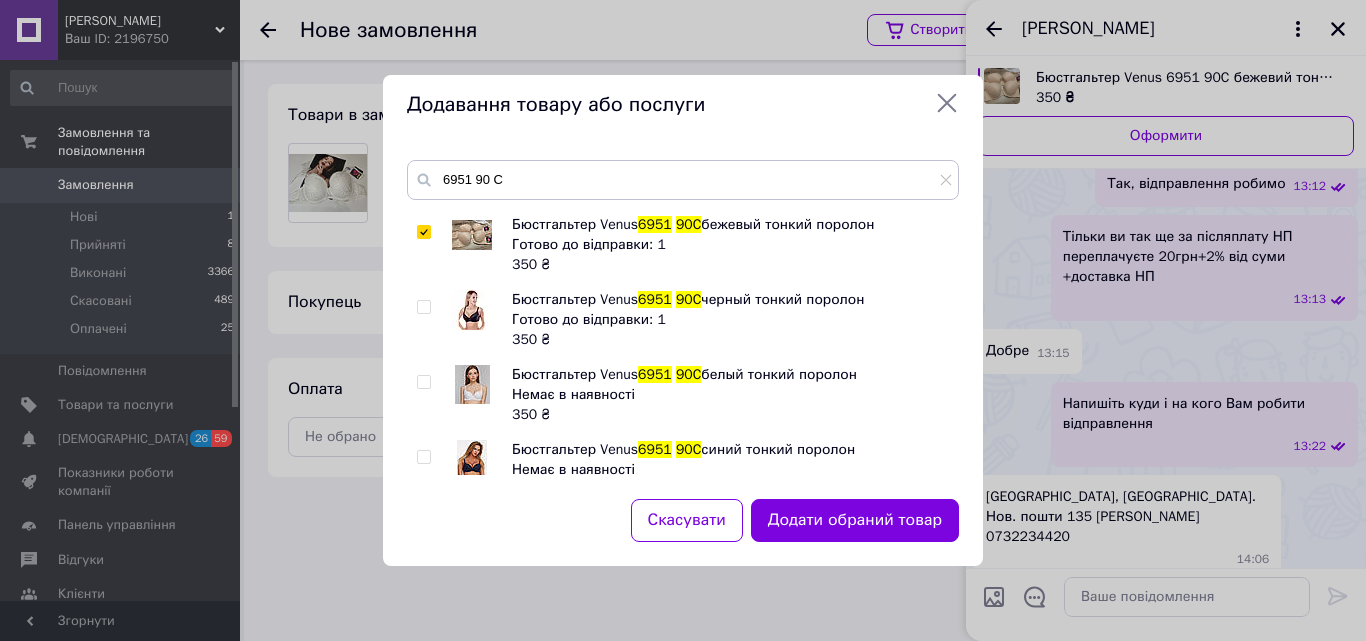 click at bounding box center [423, 307] 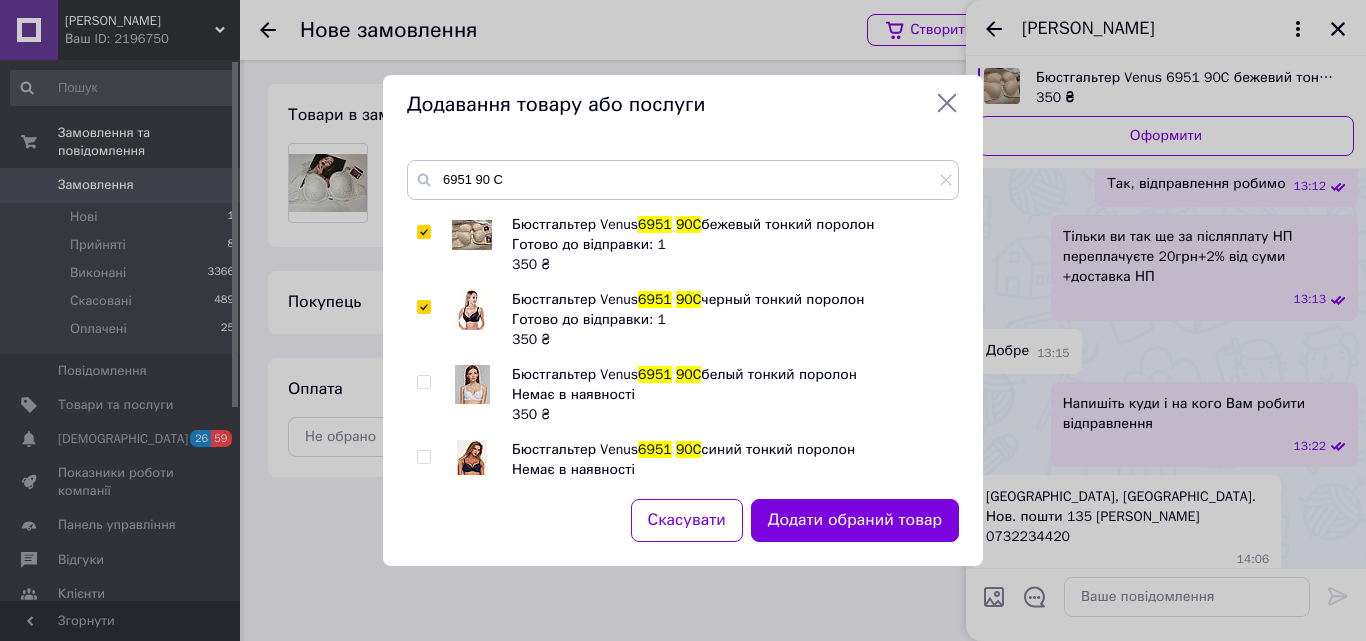 checkbox on "true" 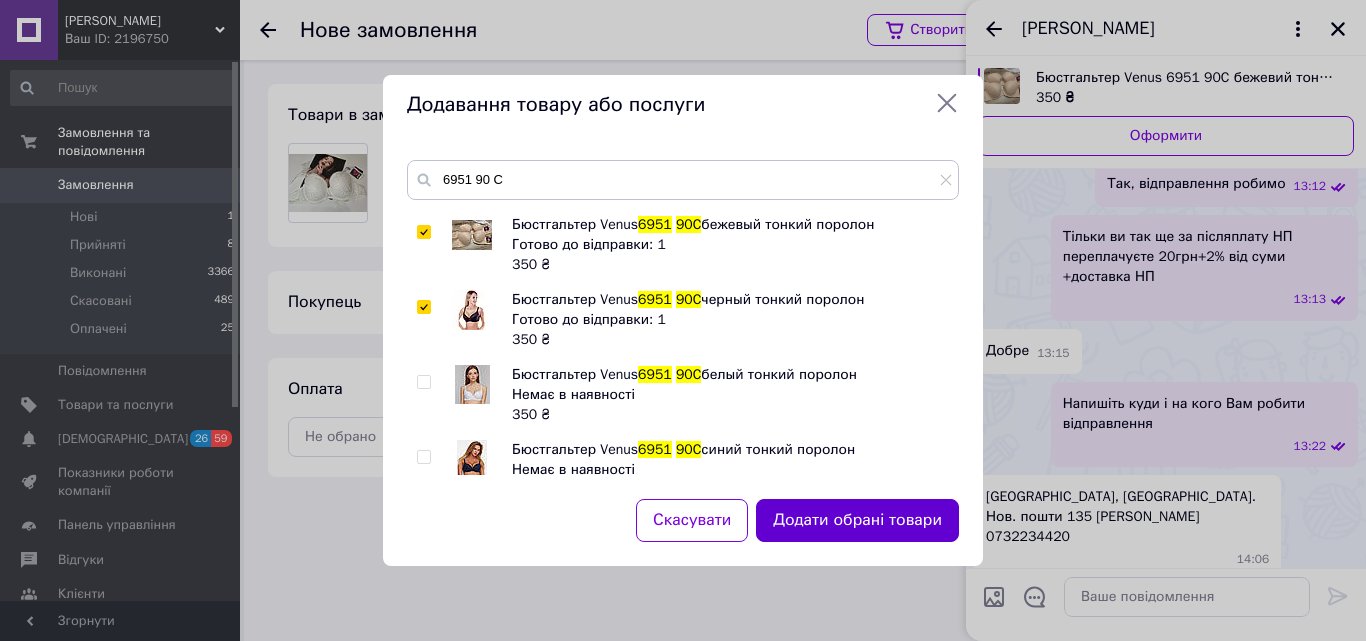 click on "Додати обрані товари" at bounding box center [857, 520] 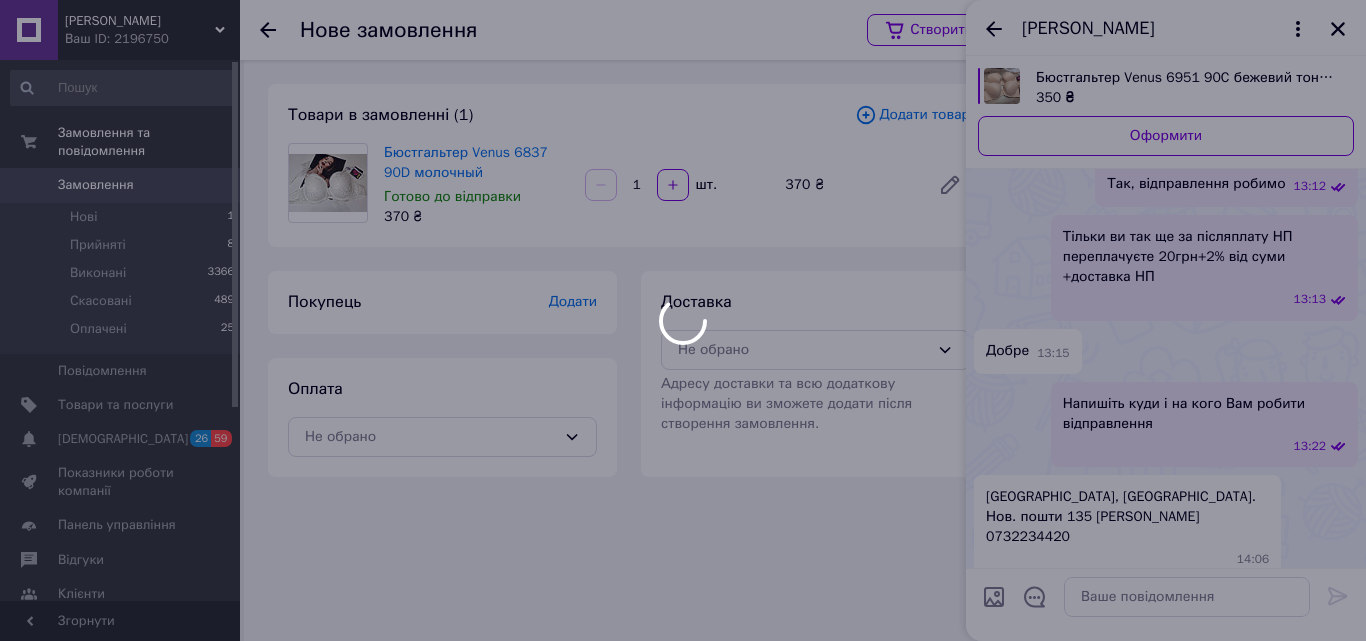 click on "Товари в замовленні (1) Додати товар Бюстгальтер Venus 6837 90D молочный Готово до відправки 370 ₴ 1   шт. 370 ₴ Покупець Додати Оплата Не обрано Доставка Не обрано [PERSON_NAME] доставки та всю додаткову інформацію
ви зможете додати після створення замовлення." at bounding box center (629, 452) 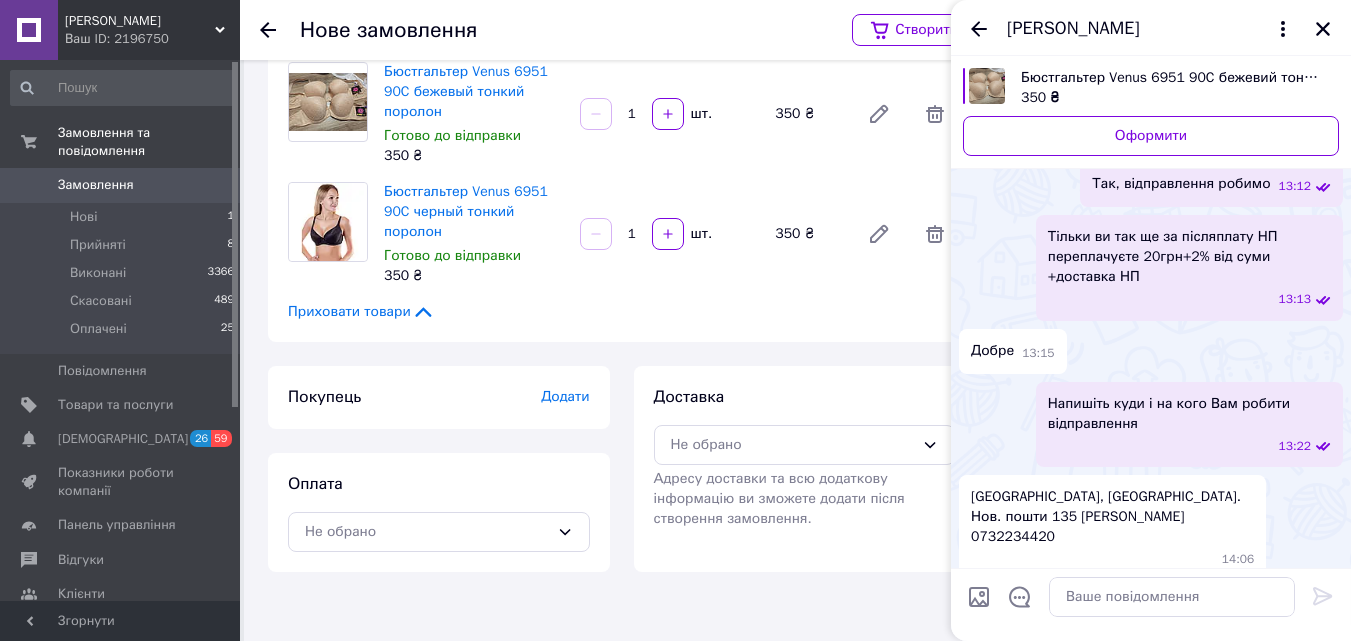scroll, scrollTop: 183, scrollLeft: 0, axis: vertical 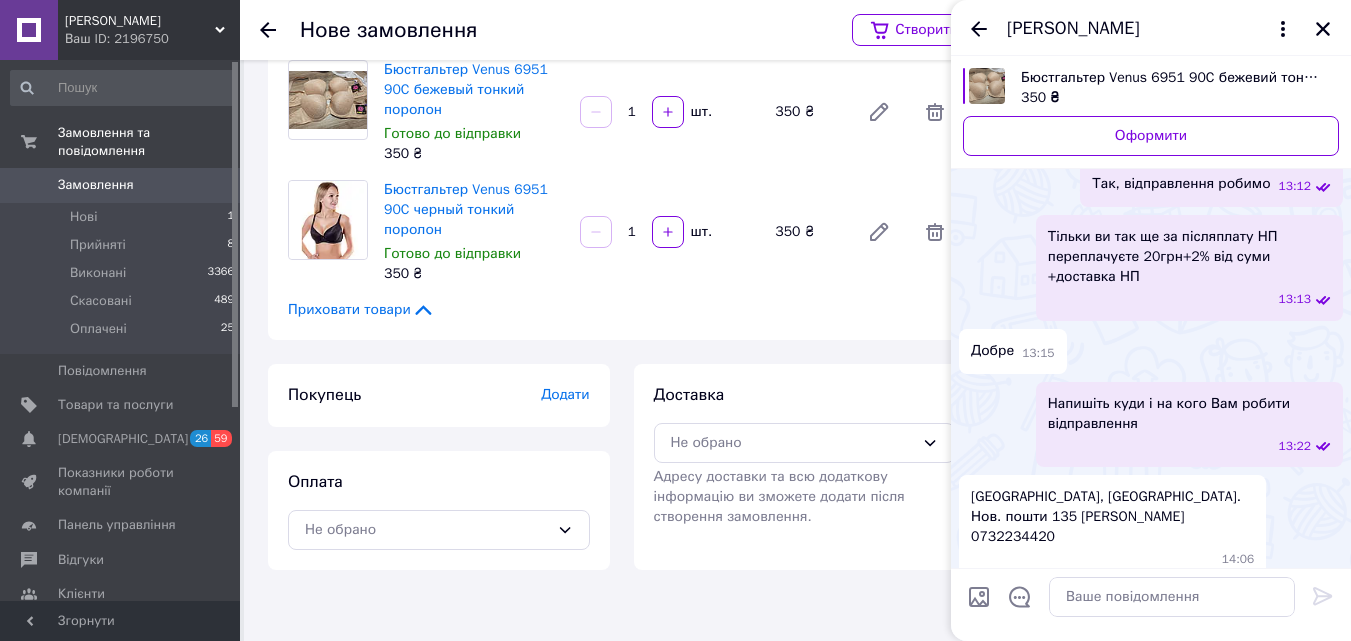 drag, startPoint x: 1005, startPoint y: 23, endPoint x: 1210, endPoint y: 30, distance: 205.11948 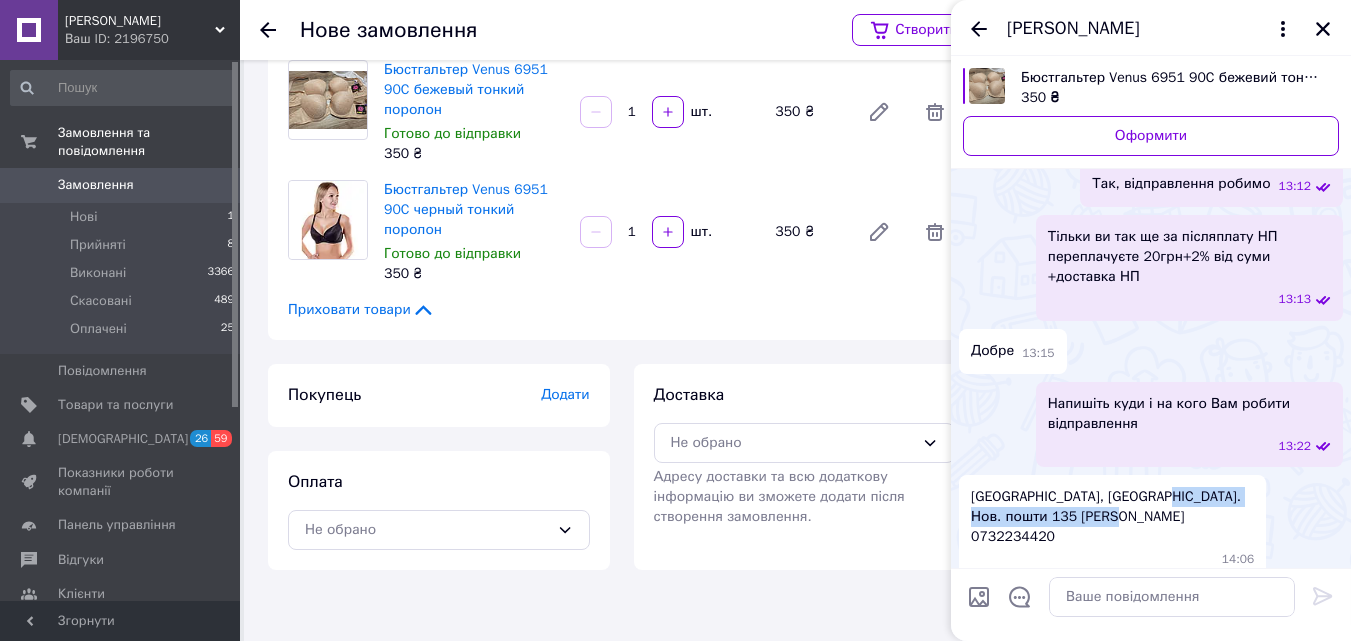 drag, startPoint x: 1148, startPoint y: 494, endPoint x: 1119, endPoint y: 525, distance: 42.44997 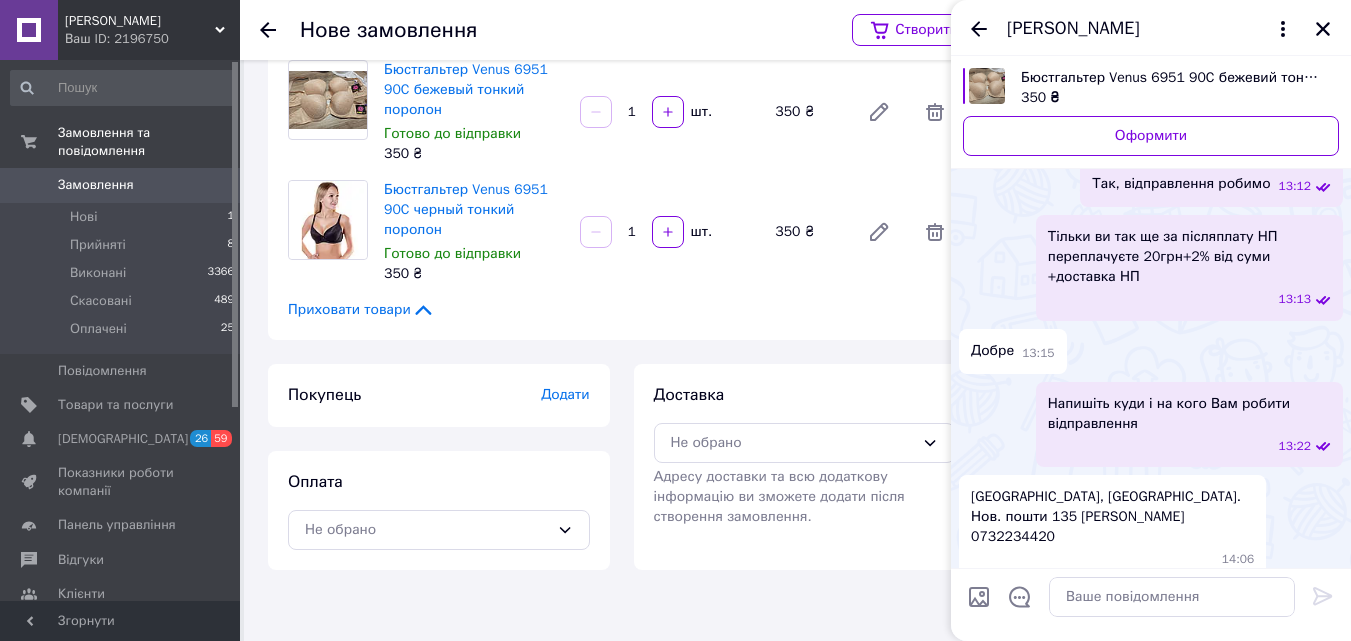 click on "Додати" at bounding box center [565, 394] 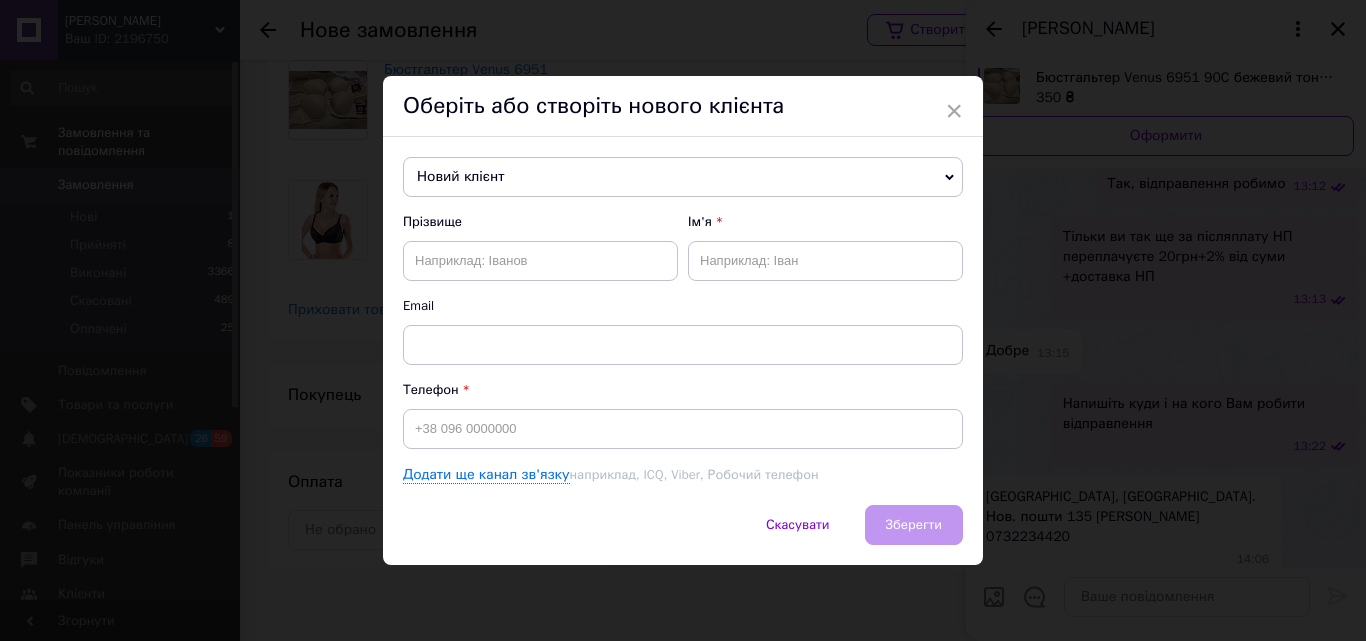 click on "Новий клієнт" at bounding box center (683, 177) 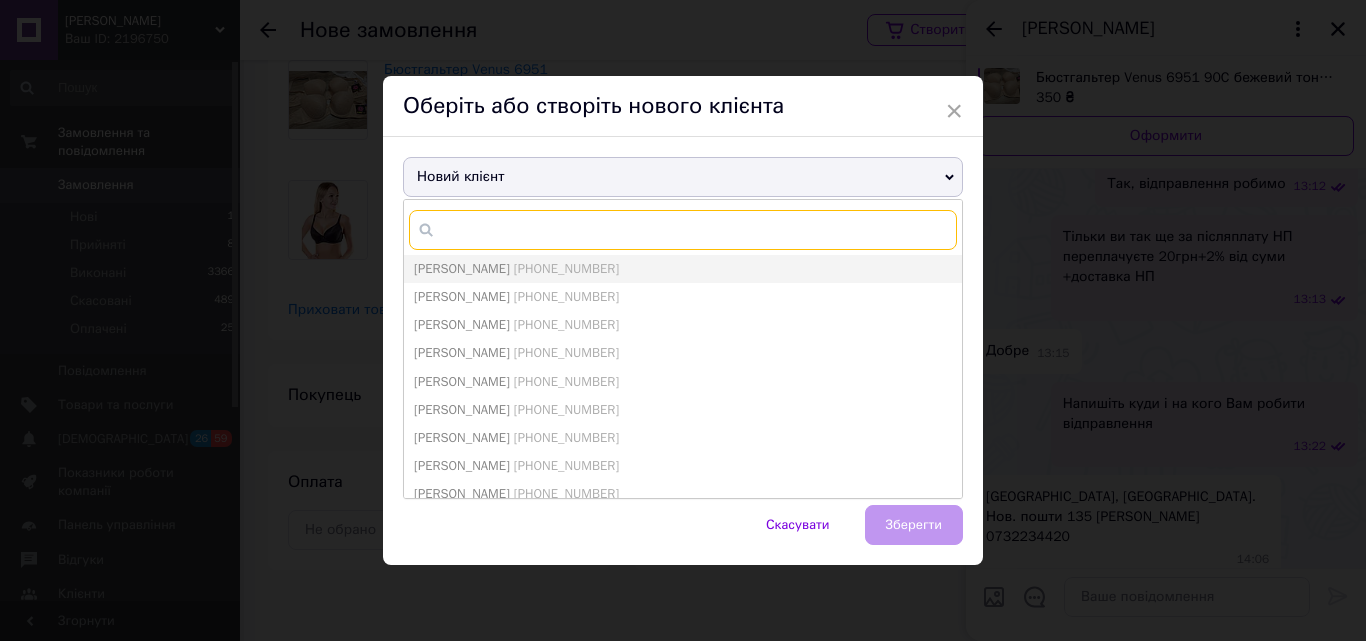 paste on "[PERSON_NAME]" 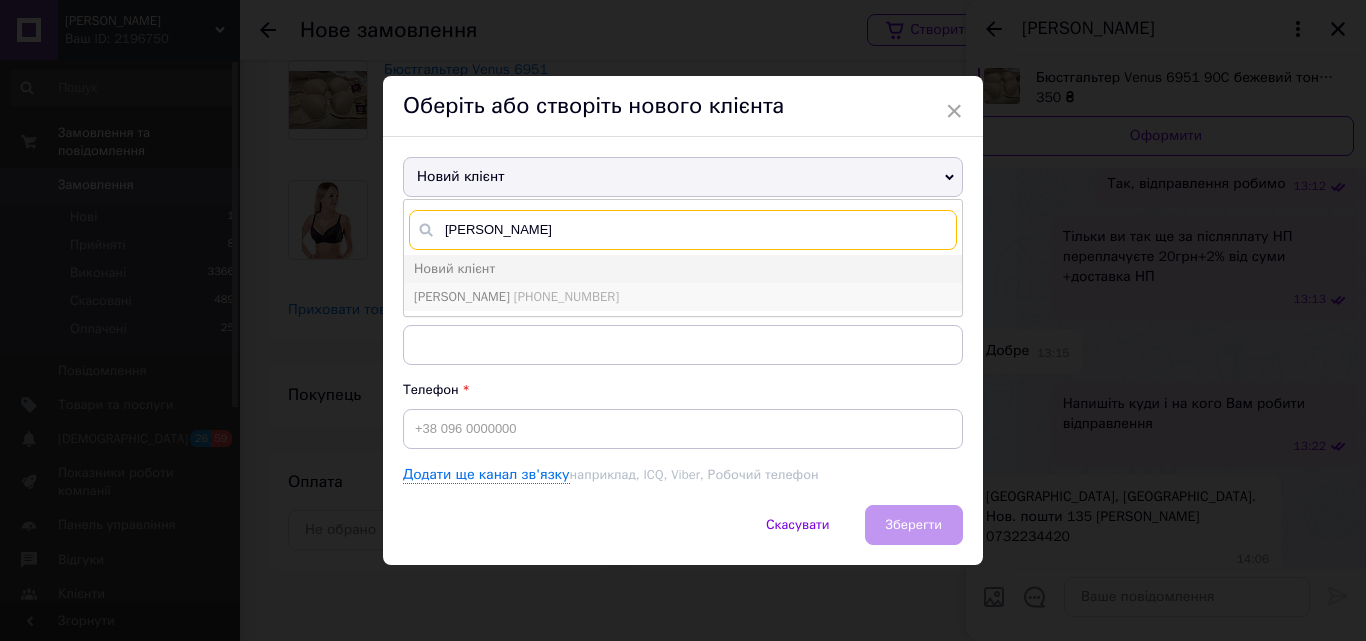 type on "[PERSON_NAME]" 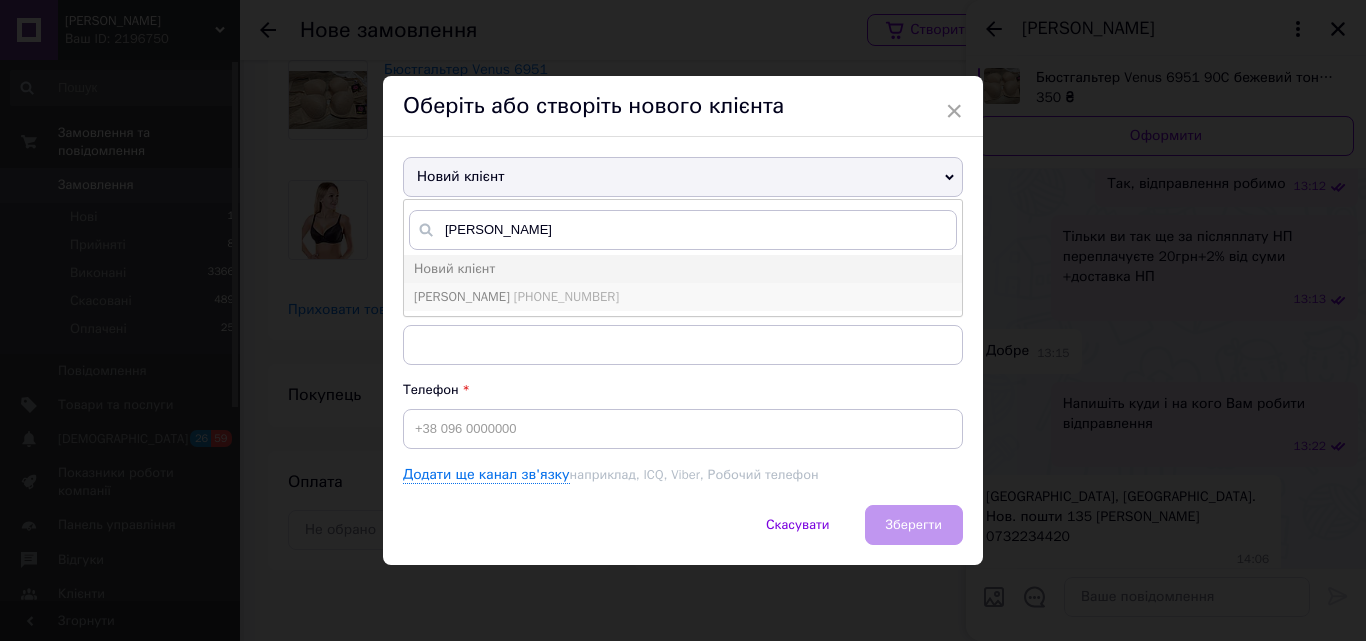 click on "[PHONE_NUMBER]" at bounding box center (566, 296) 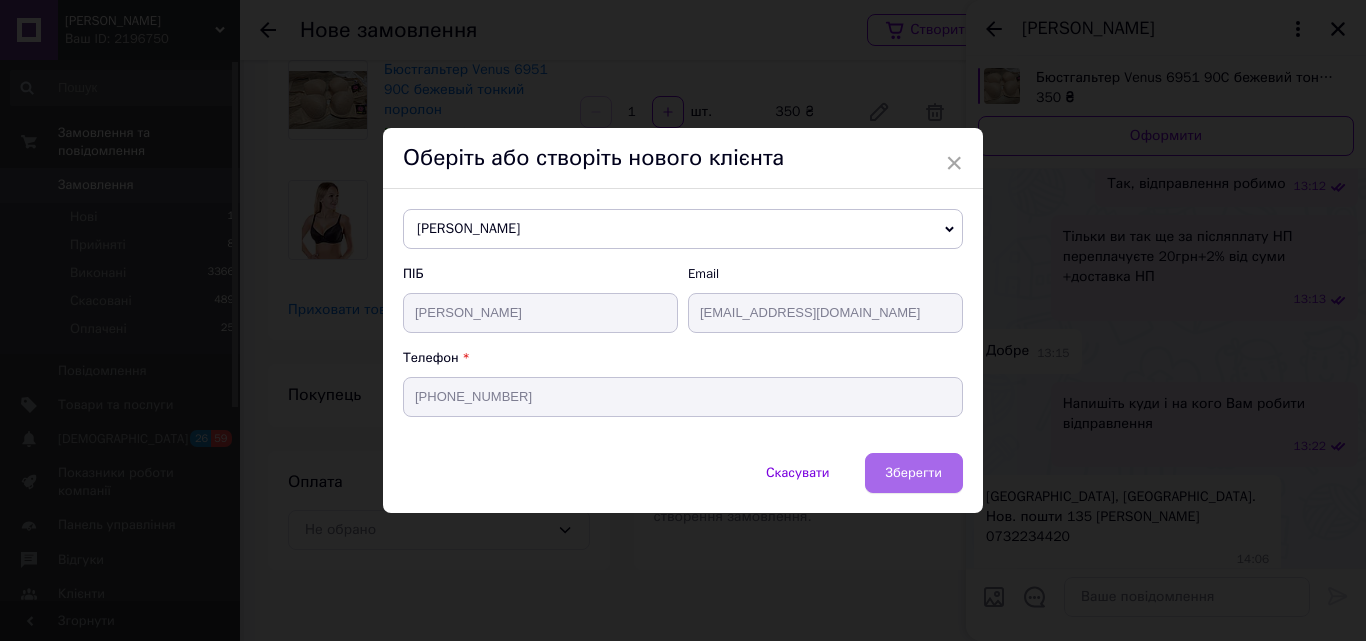 click on "Зберегти" at bounding box center [914, 472] 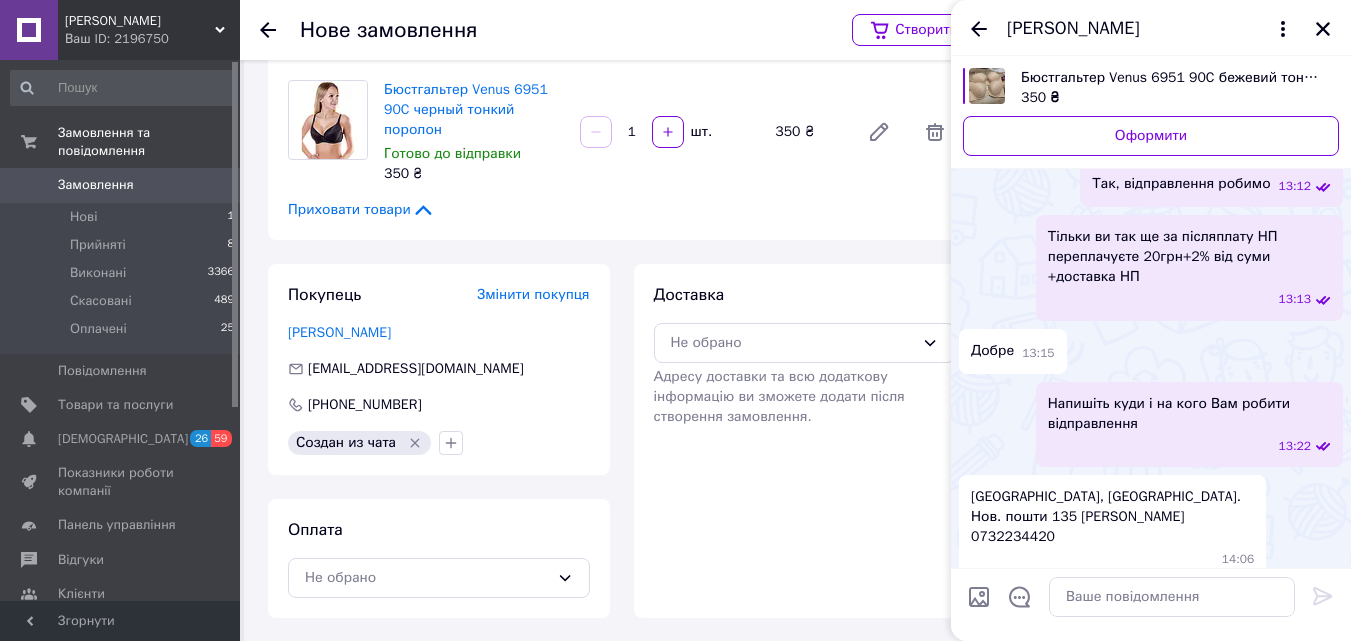 scroll, scrollTop: 284, scrollLeft: 0, axis: vertical 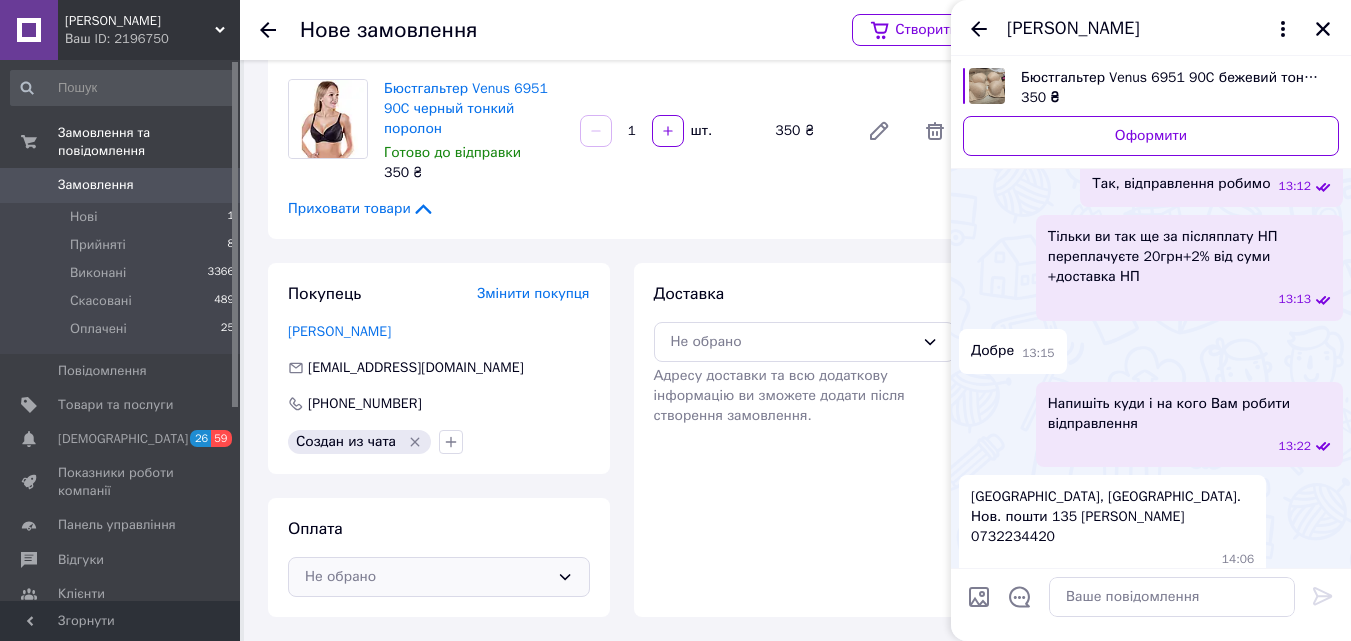 click on "Не обрано" at bounding box center (439, 577) 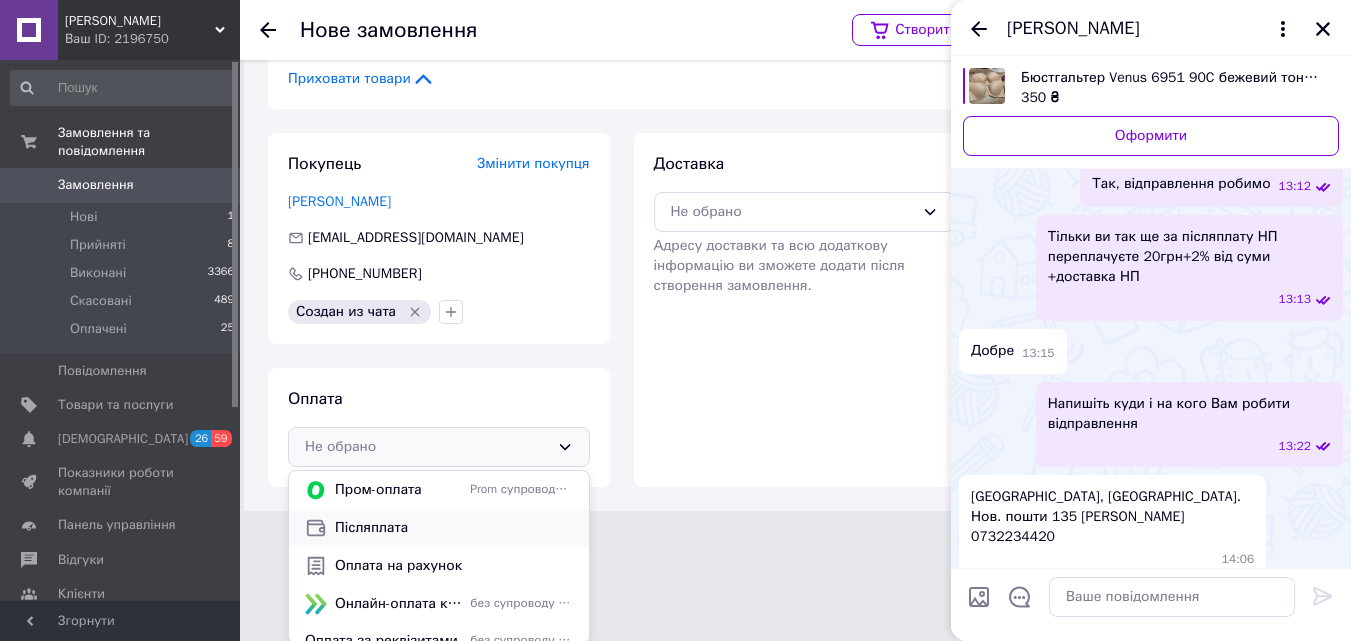 scroll, scrollTop: 417, scrollLeft: 0, axis: vertical 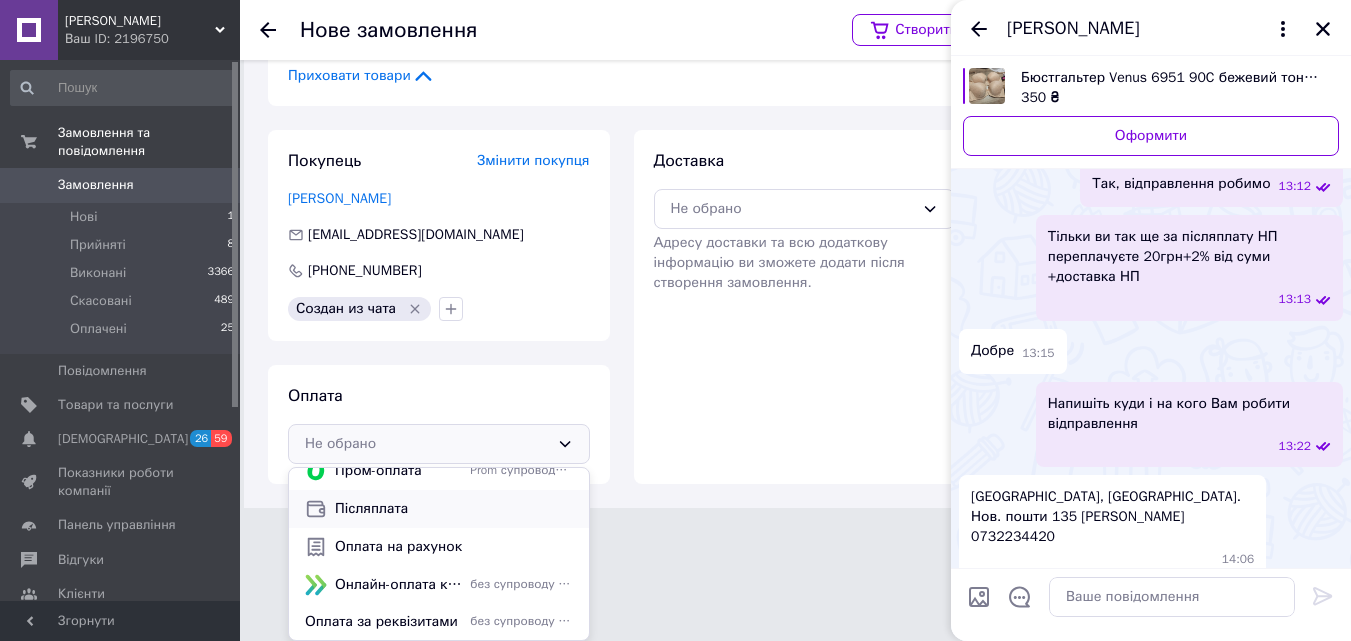 click on "Післяплата" at bounding box center (454, 509) 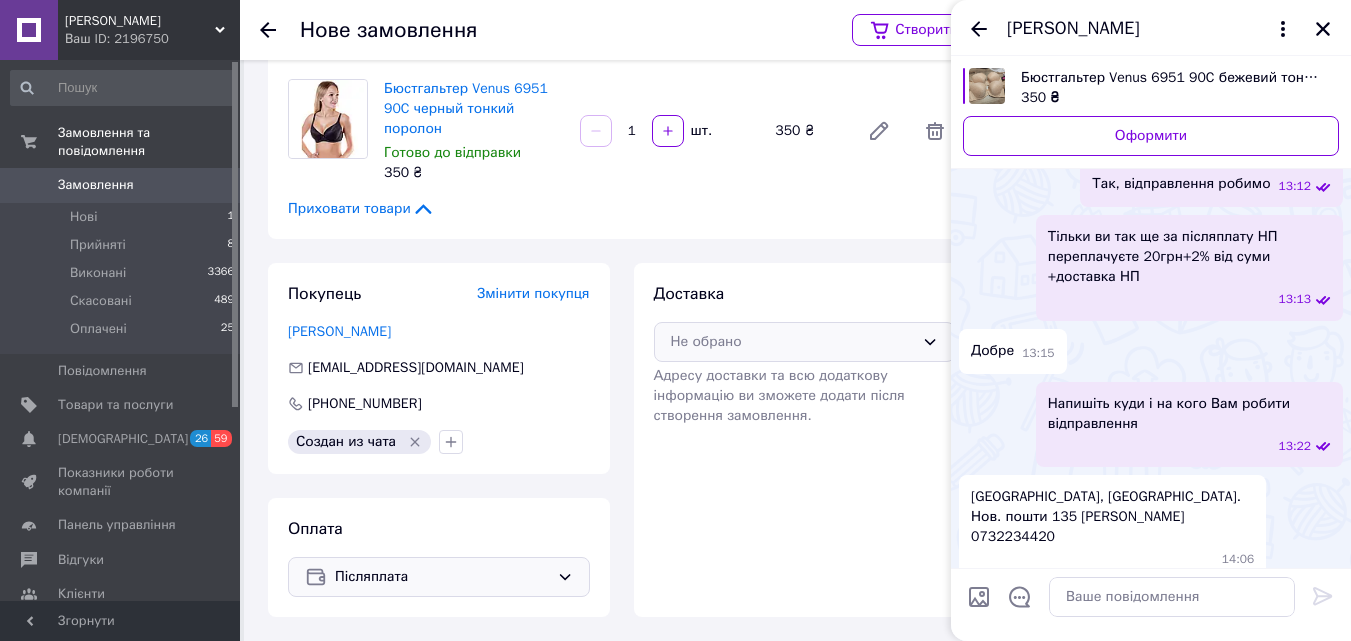 click on "Не обрано" at bounding box center (793, 342) 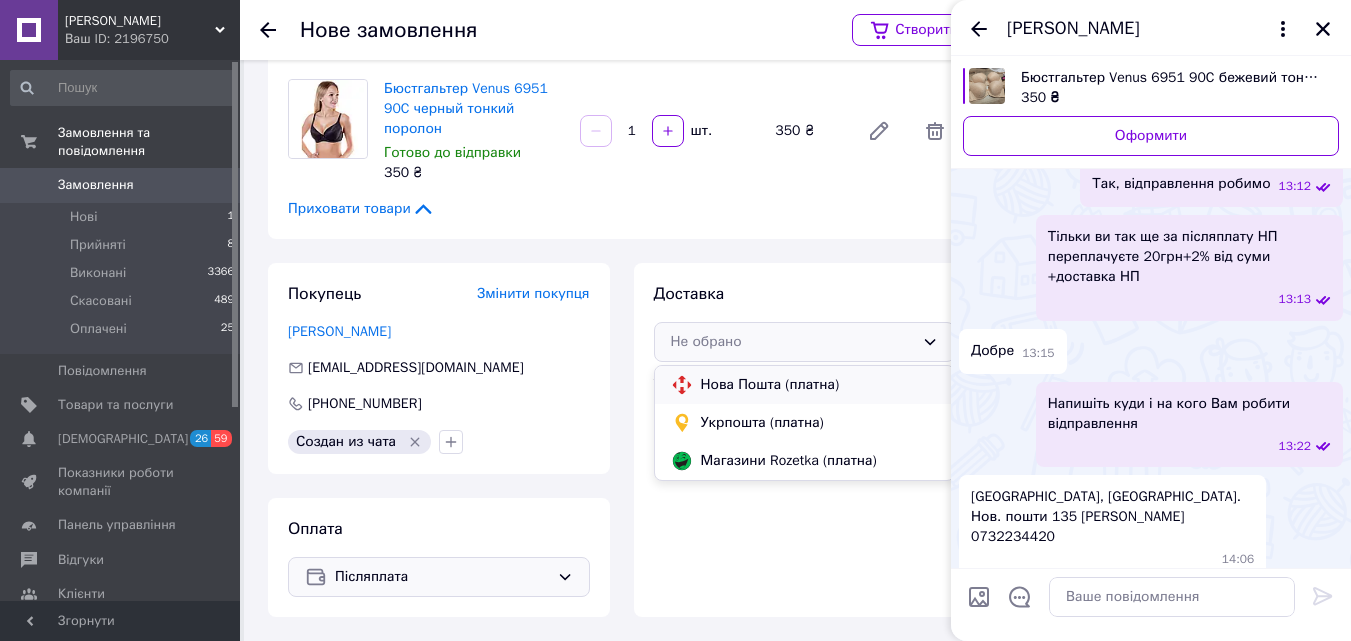 click on "Нова Пошта (платна)" at bounding box center (820, 385) 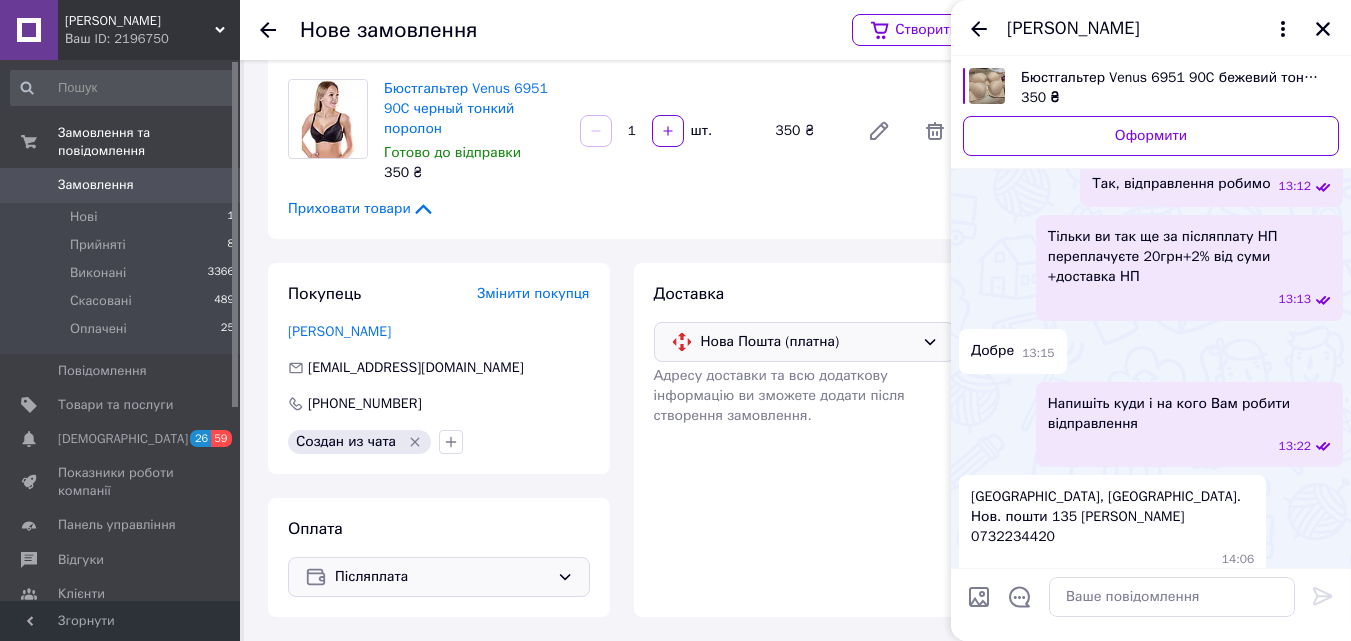 click on "Доставка Нова Пошта (платна) Адресу доставки та всю додаткову інформацію
ви зможете додати після створення замовлення." at bounding box center [805, 440] 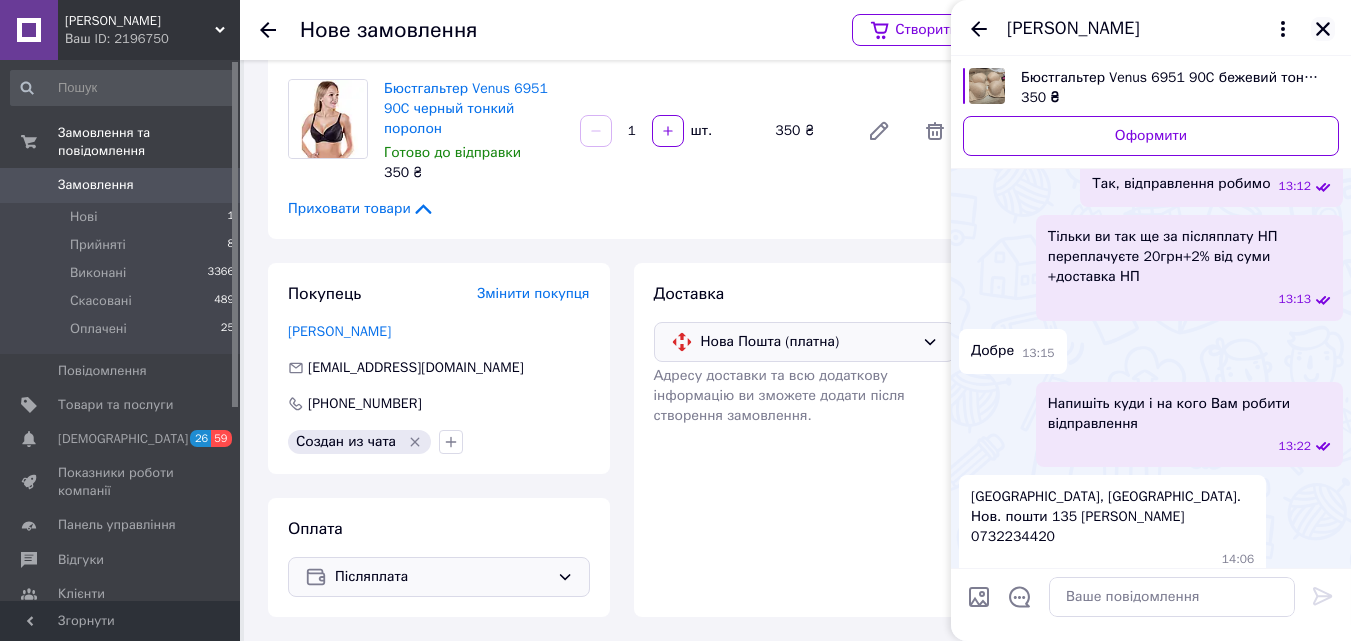 click 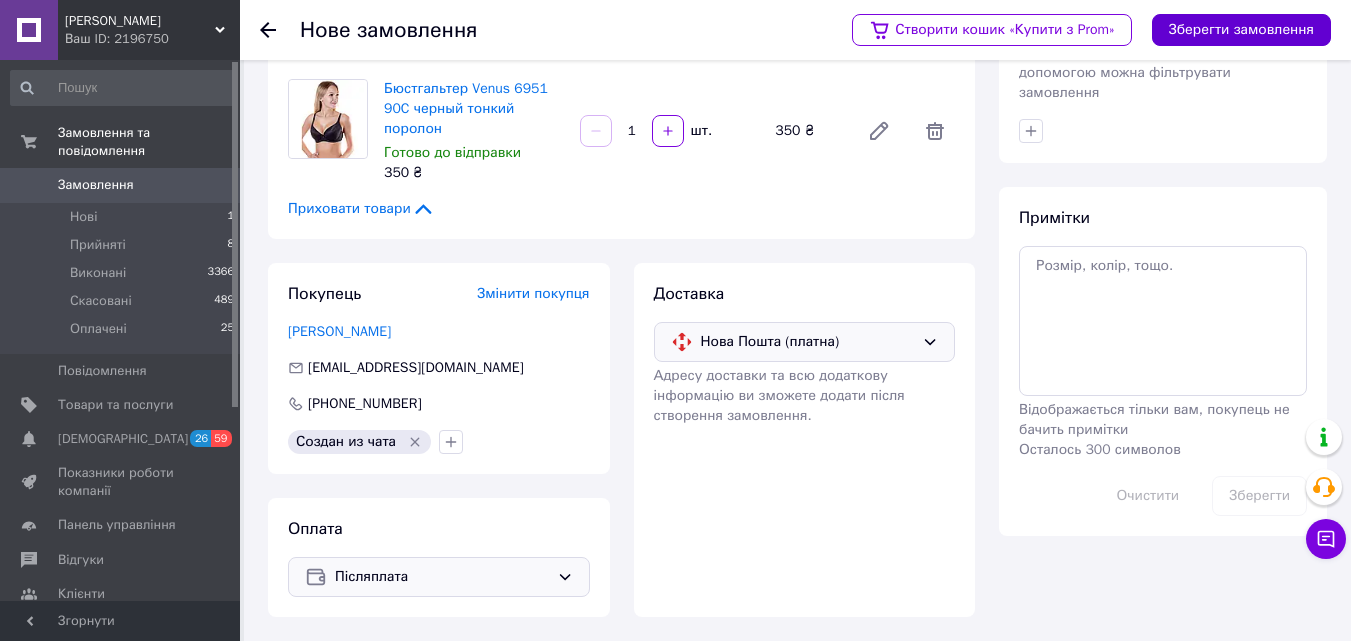 click on "Зберегти замовлення" at bounding box center (1241, 30) 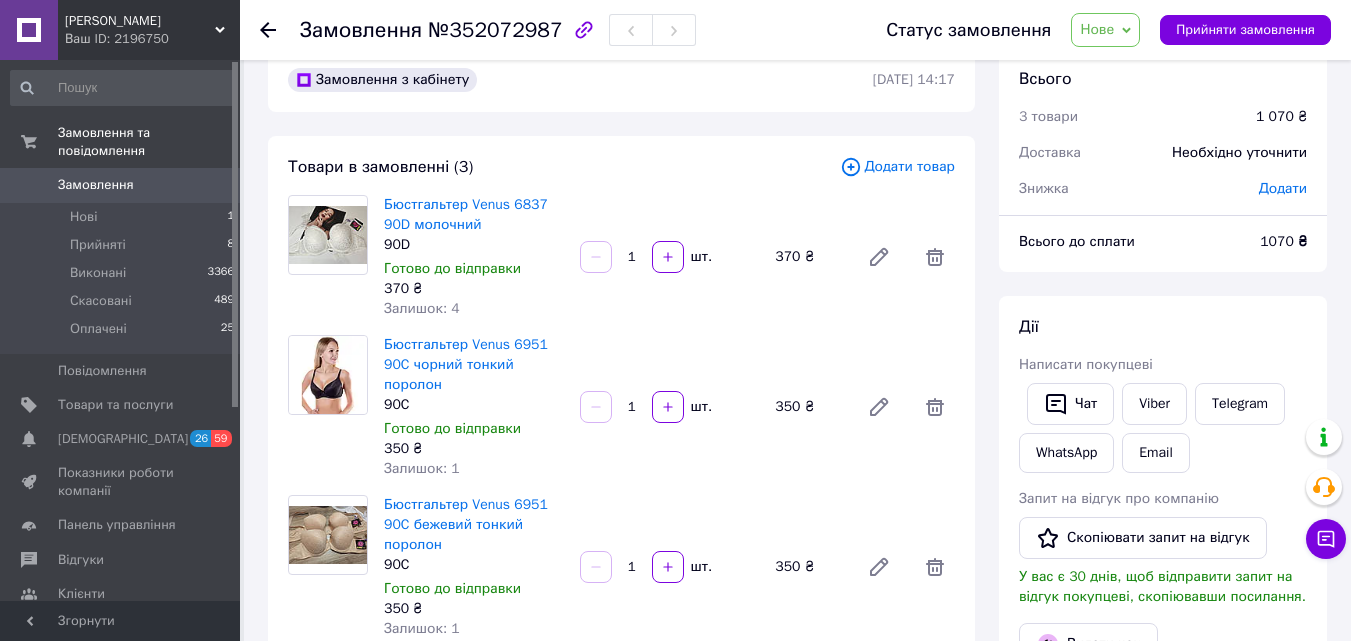 scroll, scrollTop: 0, scrollLeft: 0, axis: both 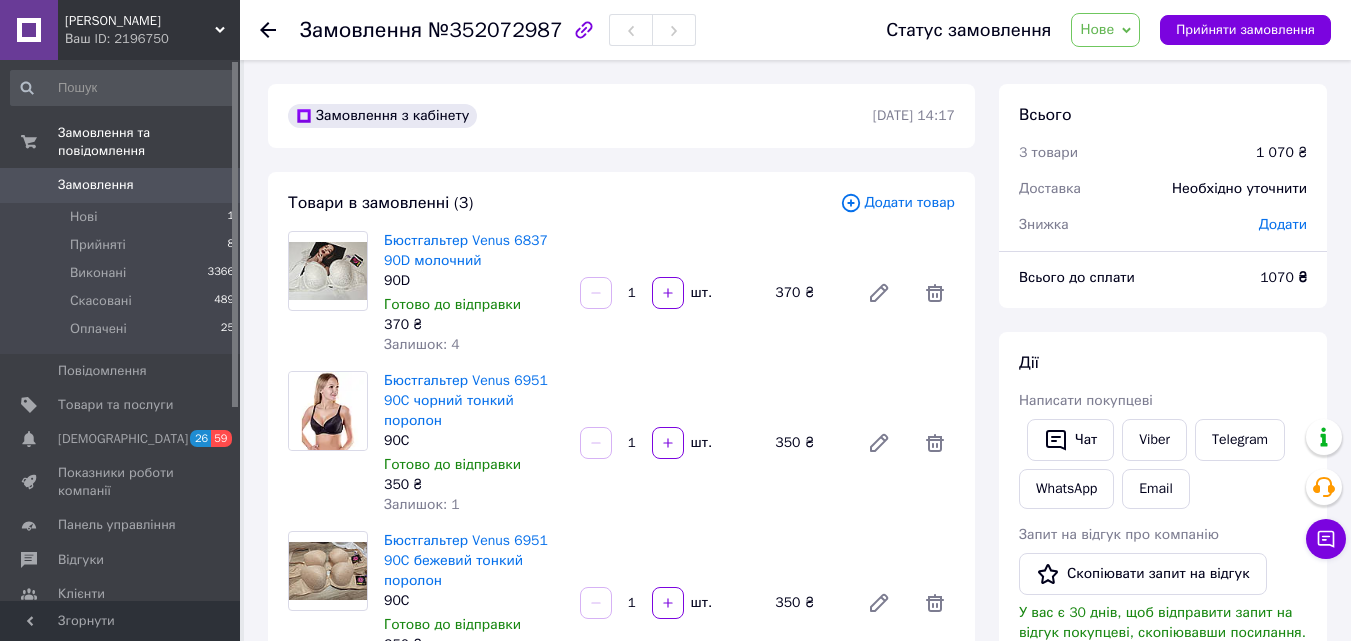 click on "Нове" at bounding box center (1105, 30) 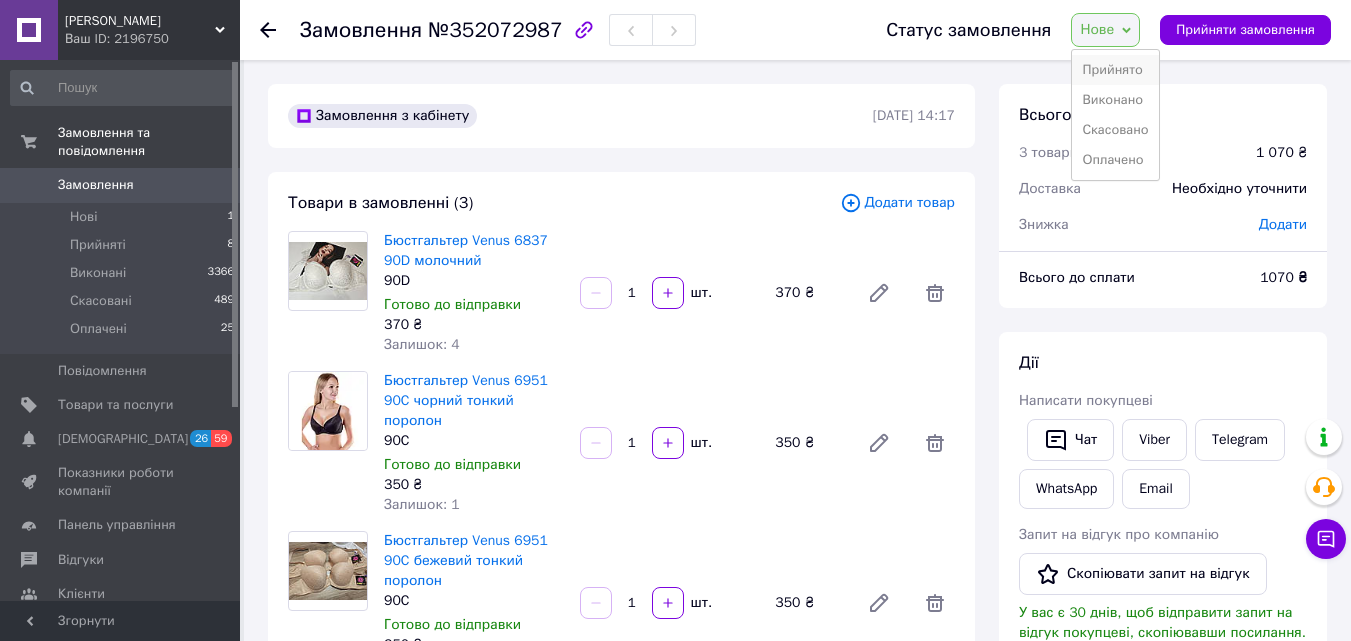 click on "Прийнято" at bounding box center [1115, 70] 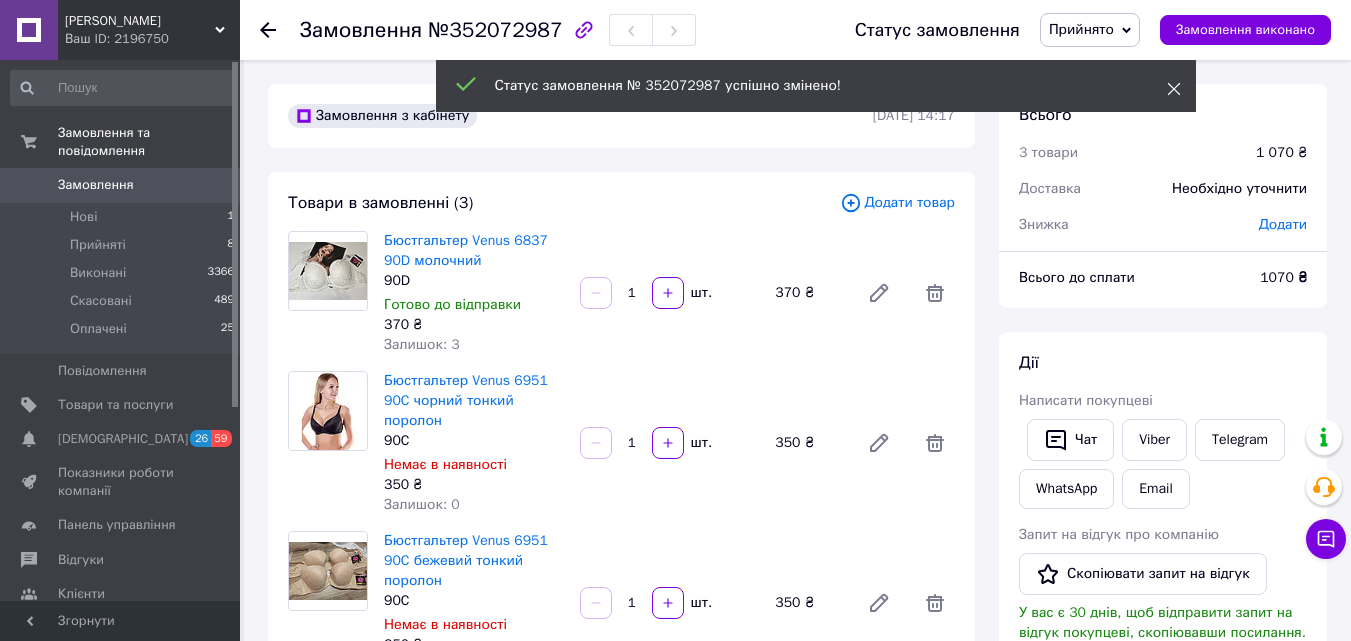 click 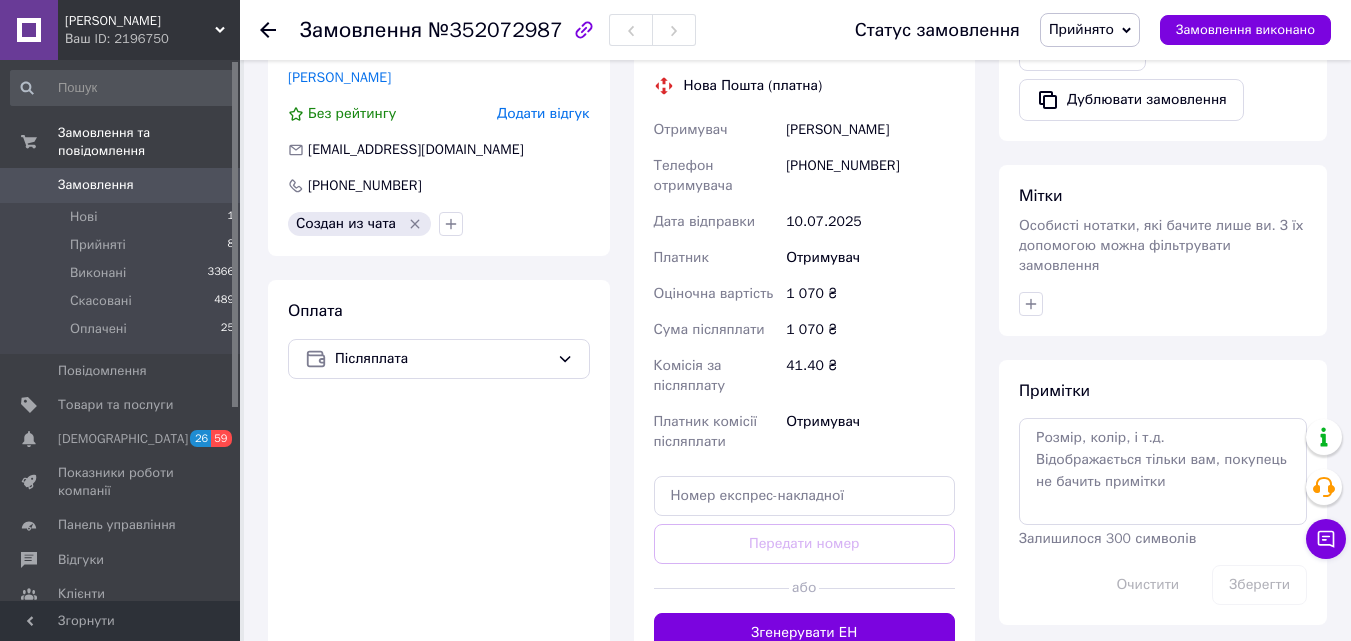 scroll, scrollTop: 700, scrollLeft: 0, axis: vertical 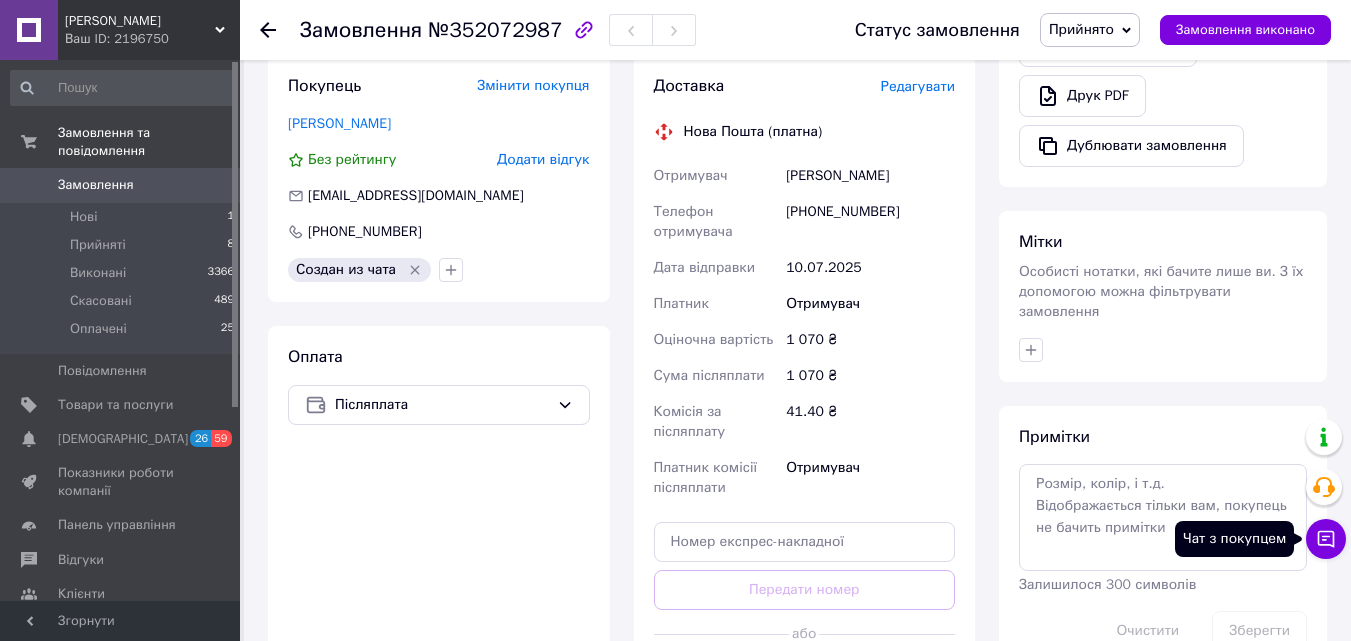click 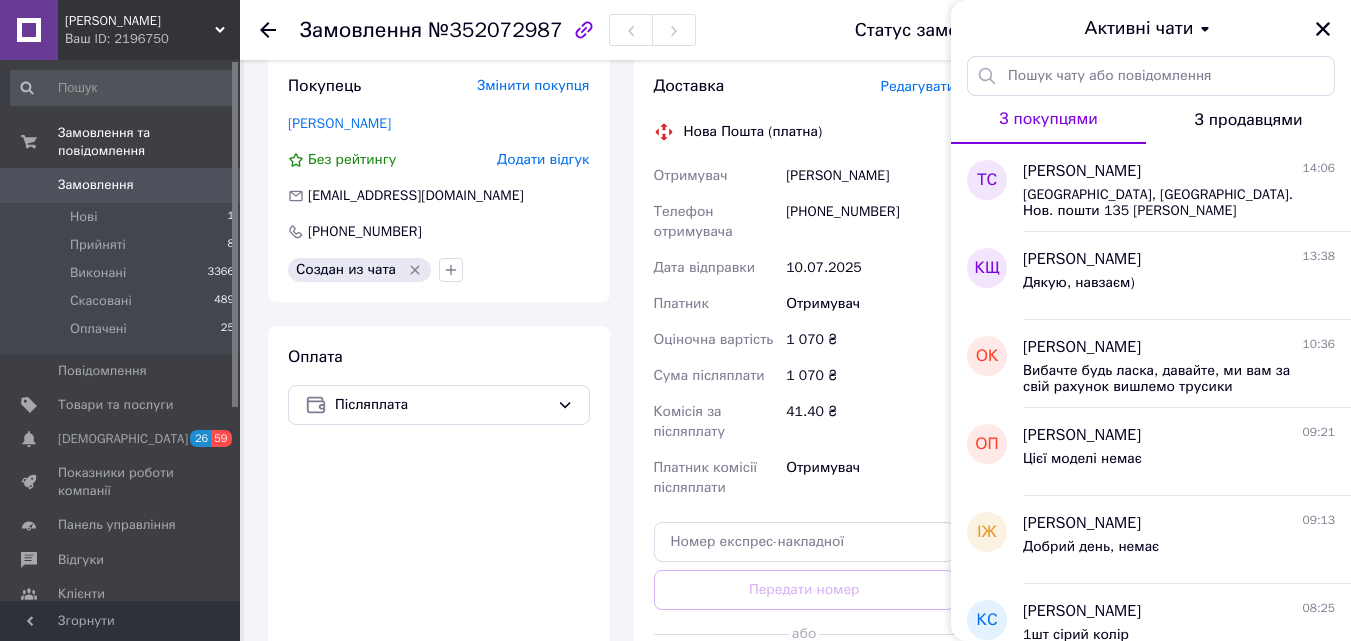 click on "Замовлення №352072987" at bounding box center [557, 30] 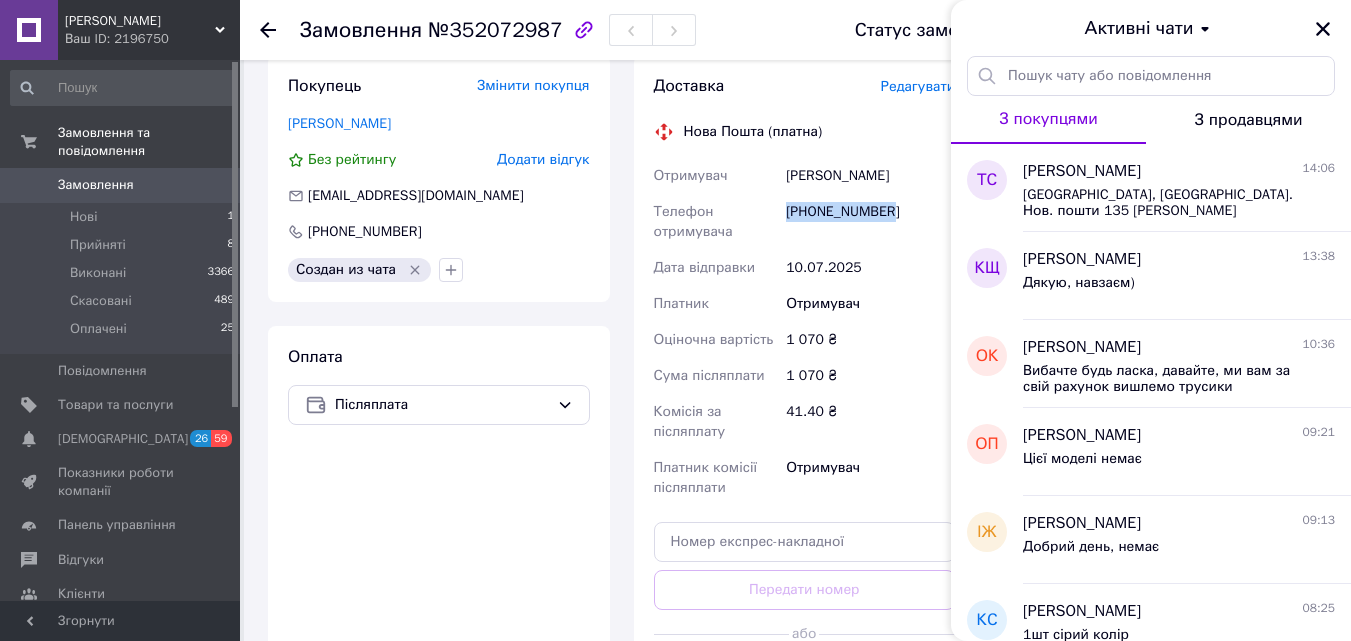 drag, startPoint x: 787, startPoint y: 213, endPoint x: 887, endPoint y: 207, distance: 100.17984 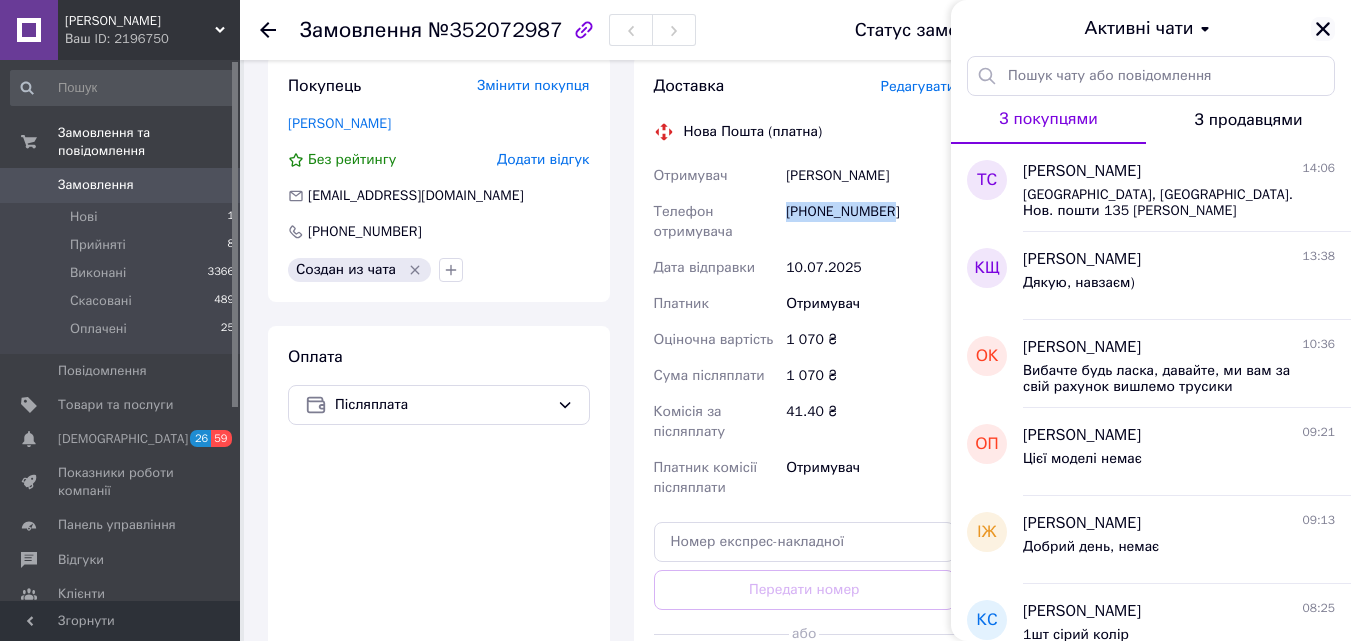click 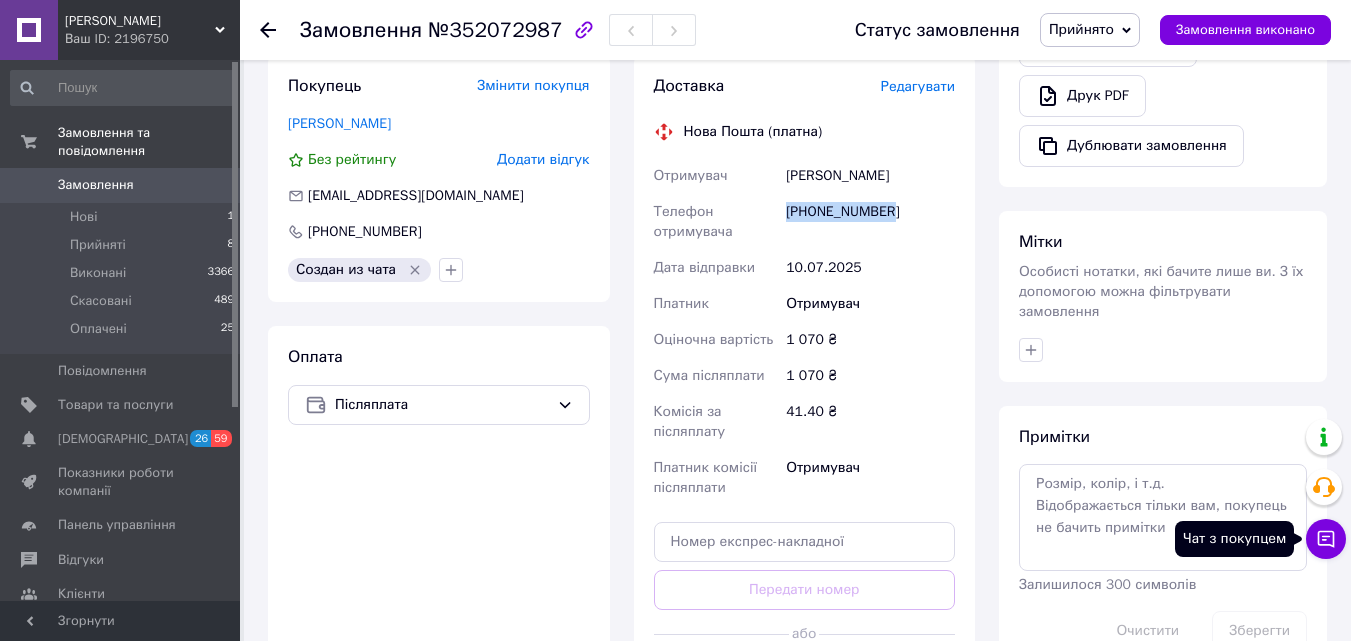 drag, startPoint x: 1308, startPoint y: 534, endPoint x: 1333, endPoint y: 541, distance: 25.96151 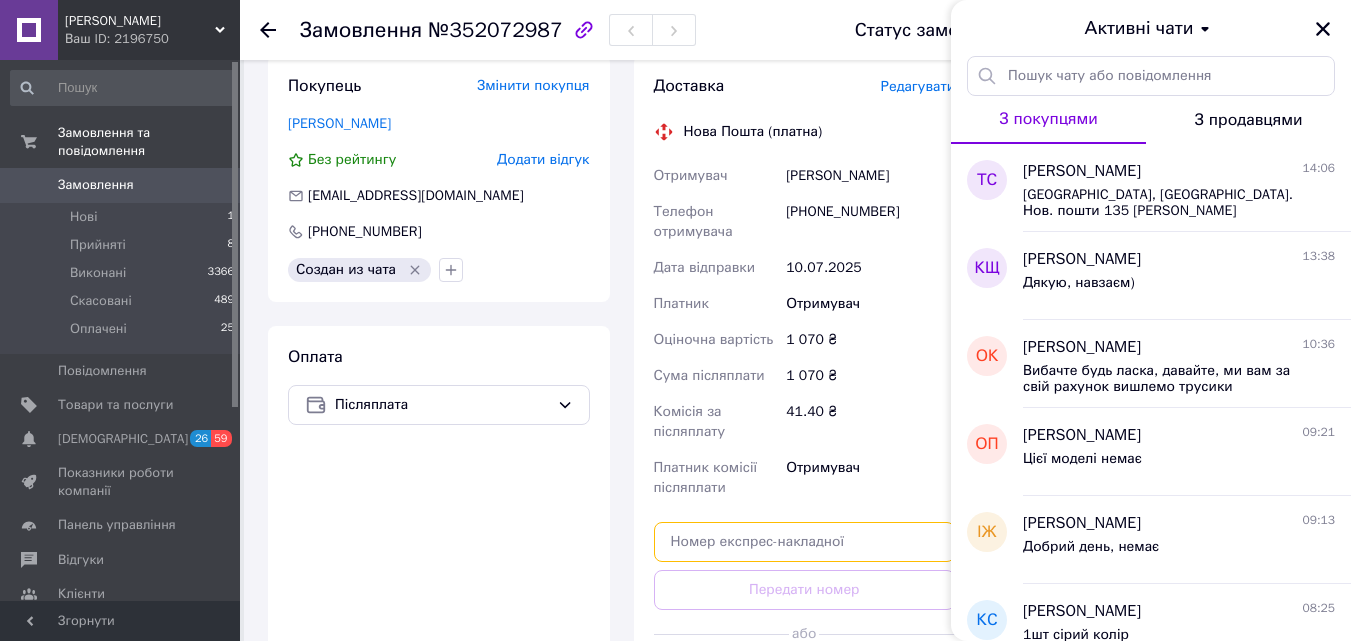 click at bounding box center (805, 542) 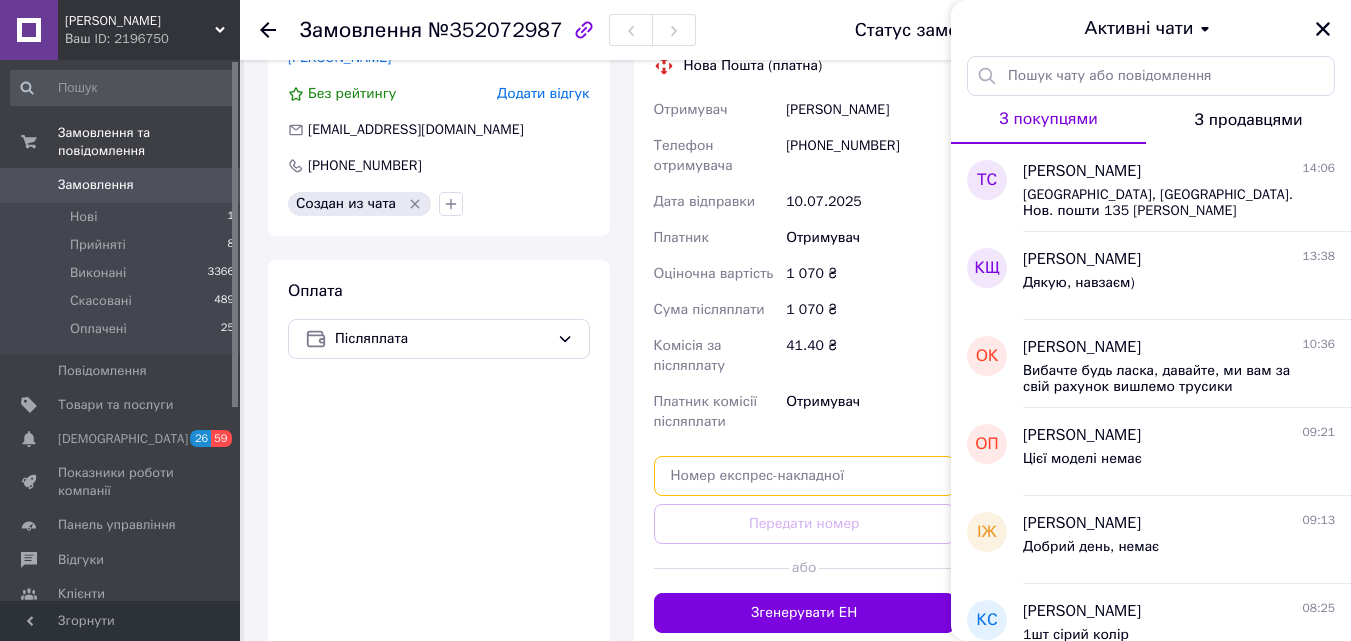 scroll, scrollTop: 800, scrollLeft: 0, axis: vertical 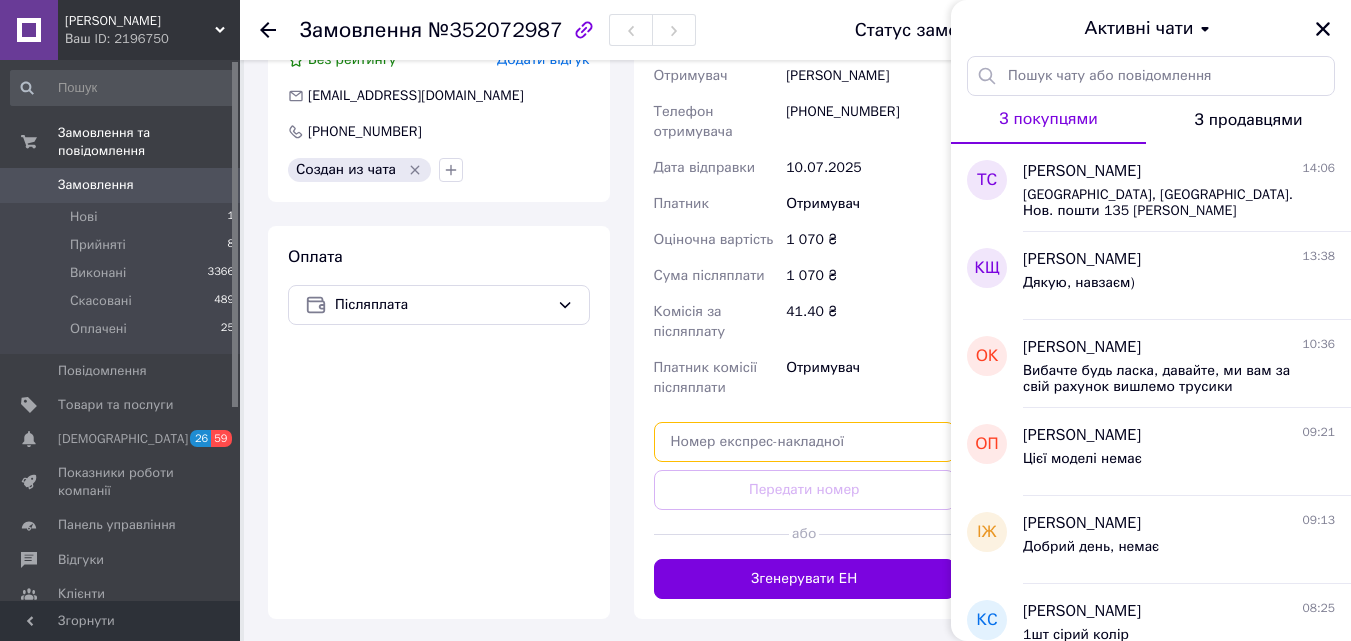 paste on "20451203094782" 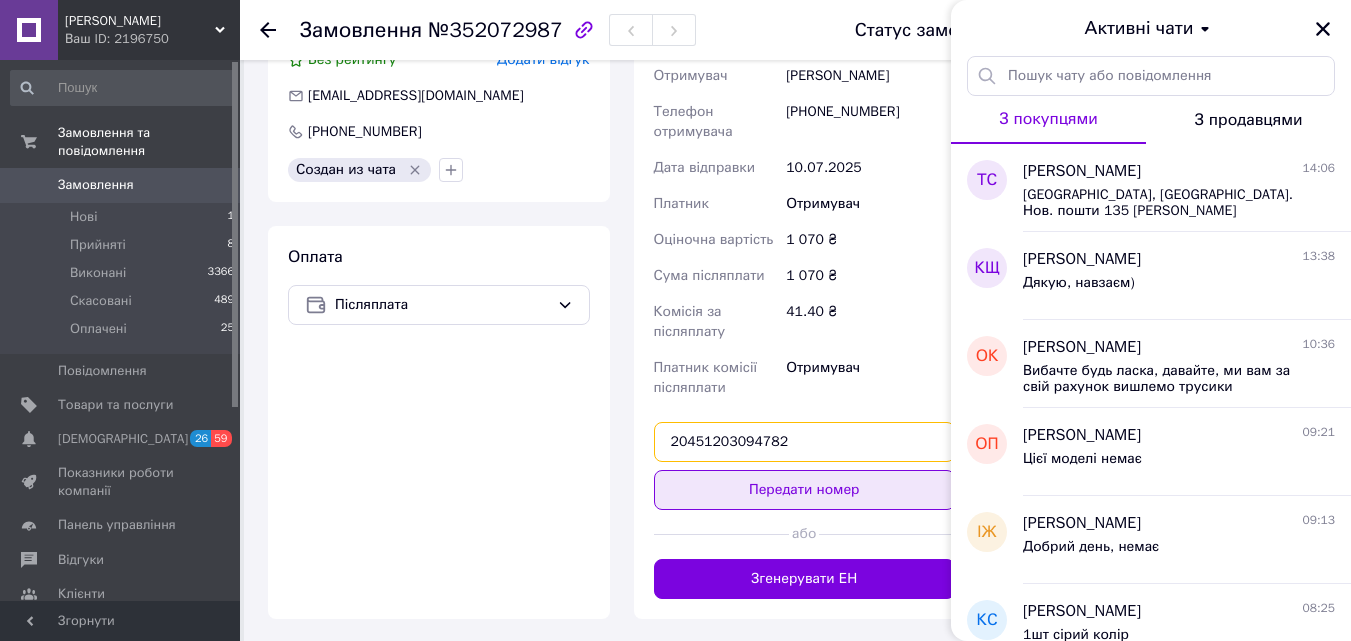 type on "20451203094782" 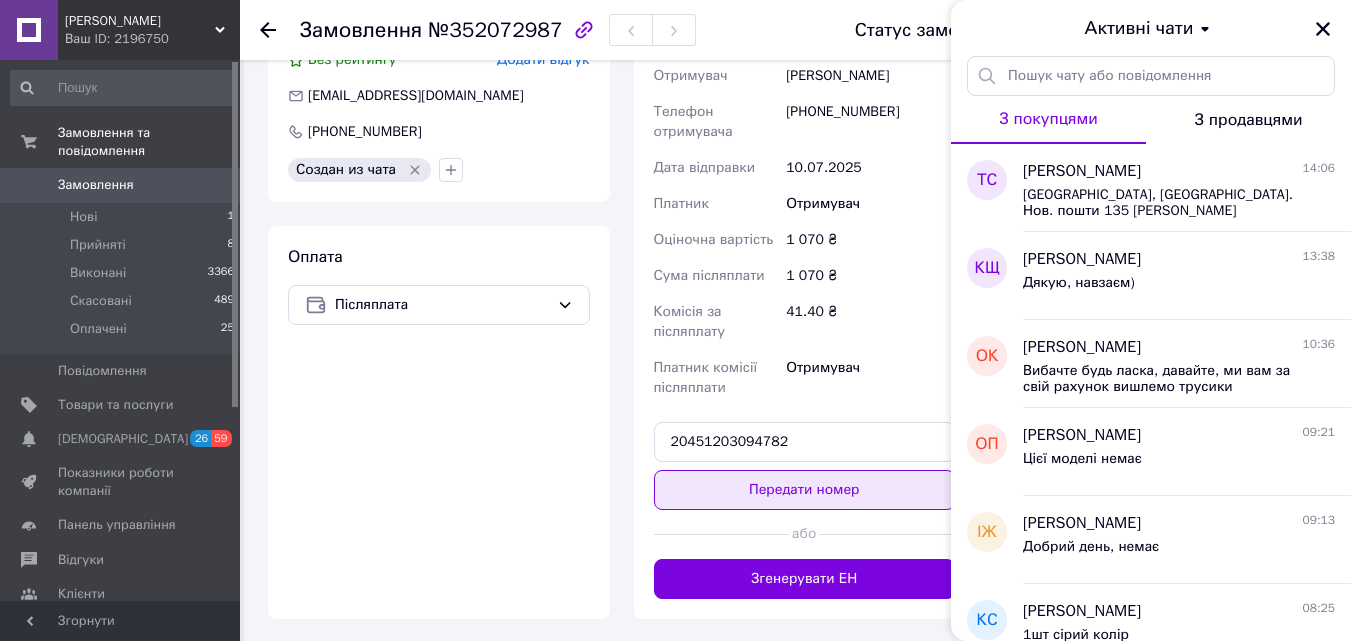click on "Передати номер" at bounding box center [805, 490] 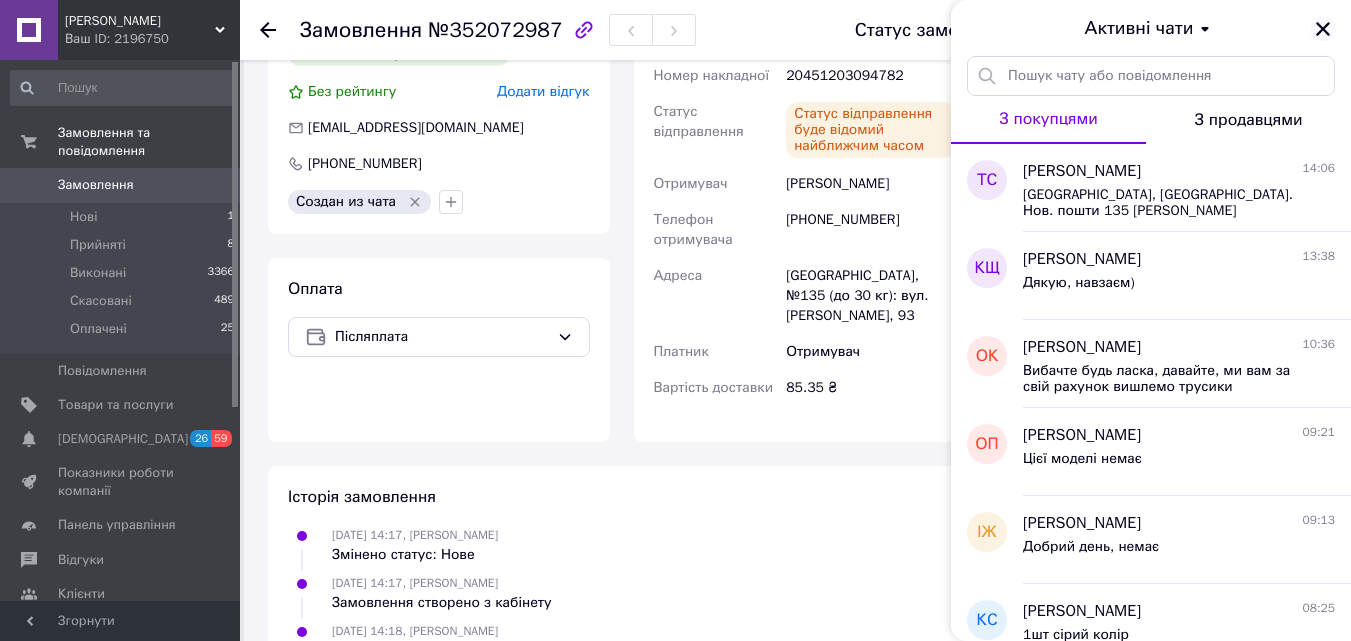 click 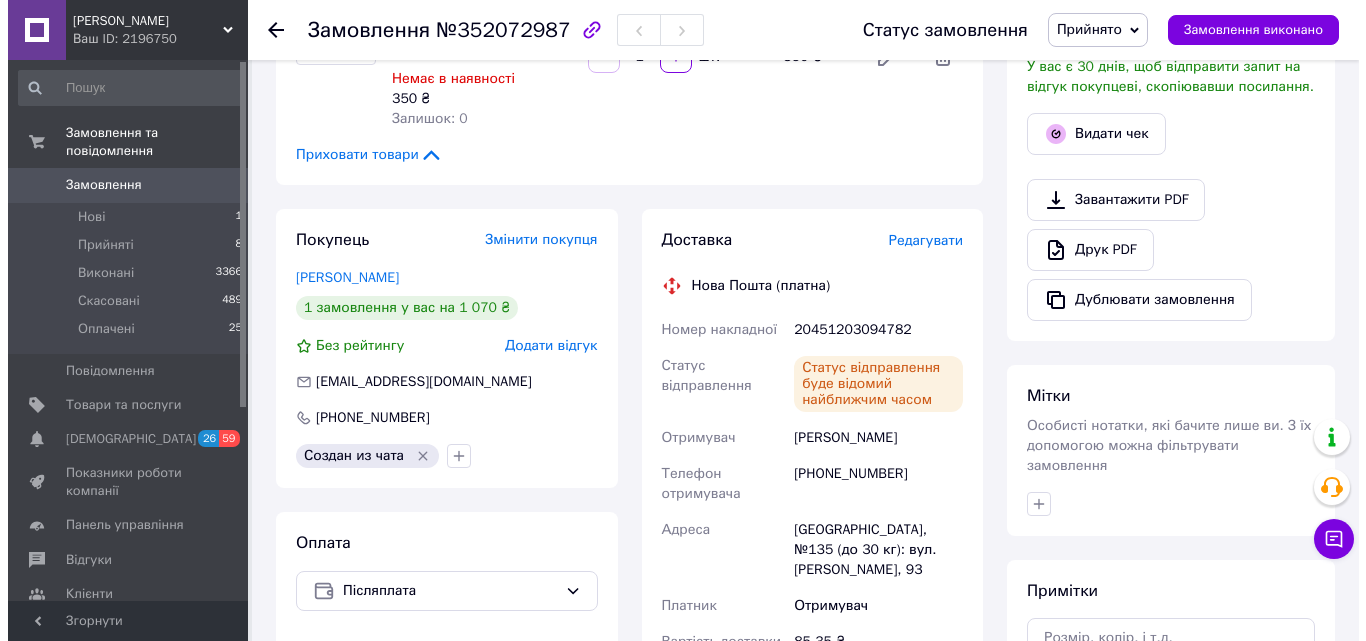 scroll, scrollTop: 500, scrollLeft: 0, axis: vertical 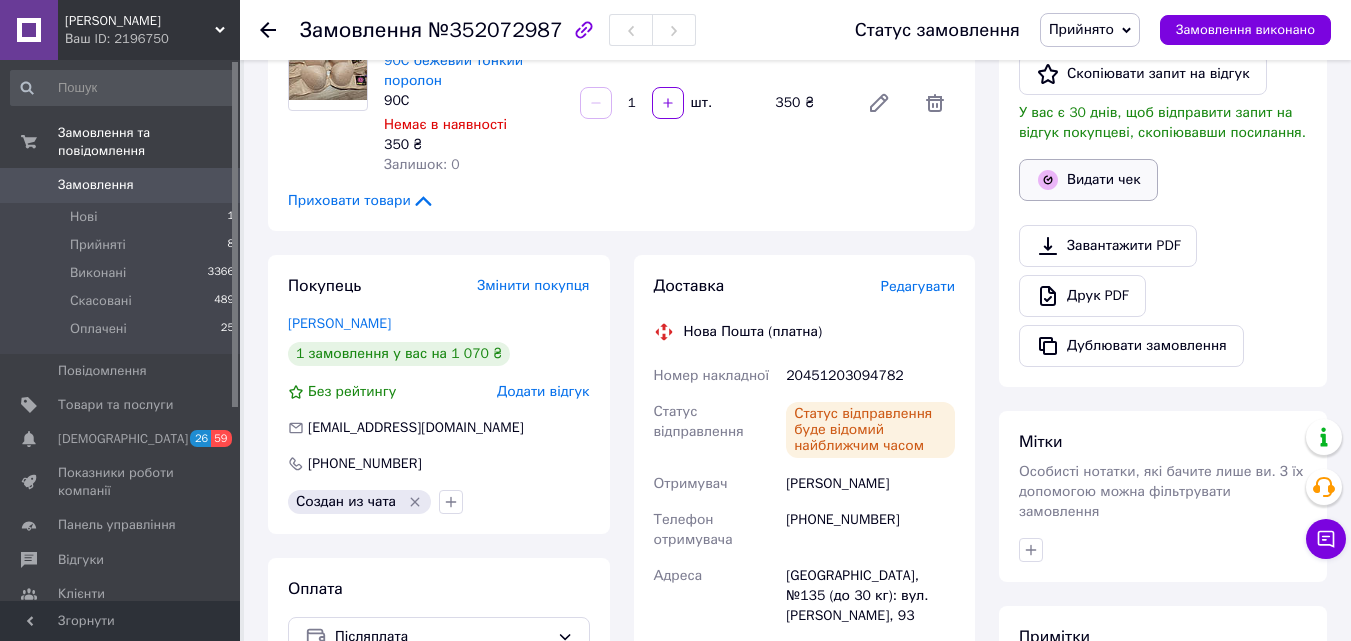 click on "Видати чек" at bounding box center [1088, 180] 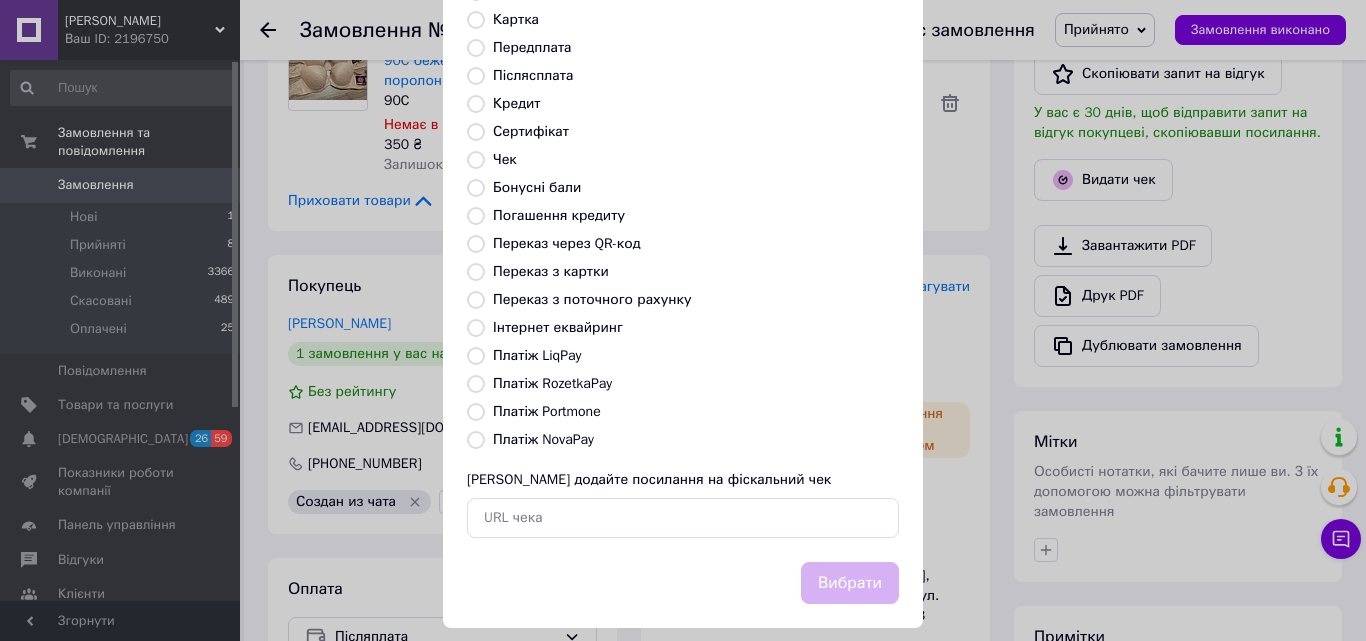 scroll, scrollTop: 200, scrollLeft: 0, axis: vertical 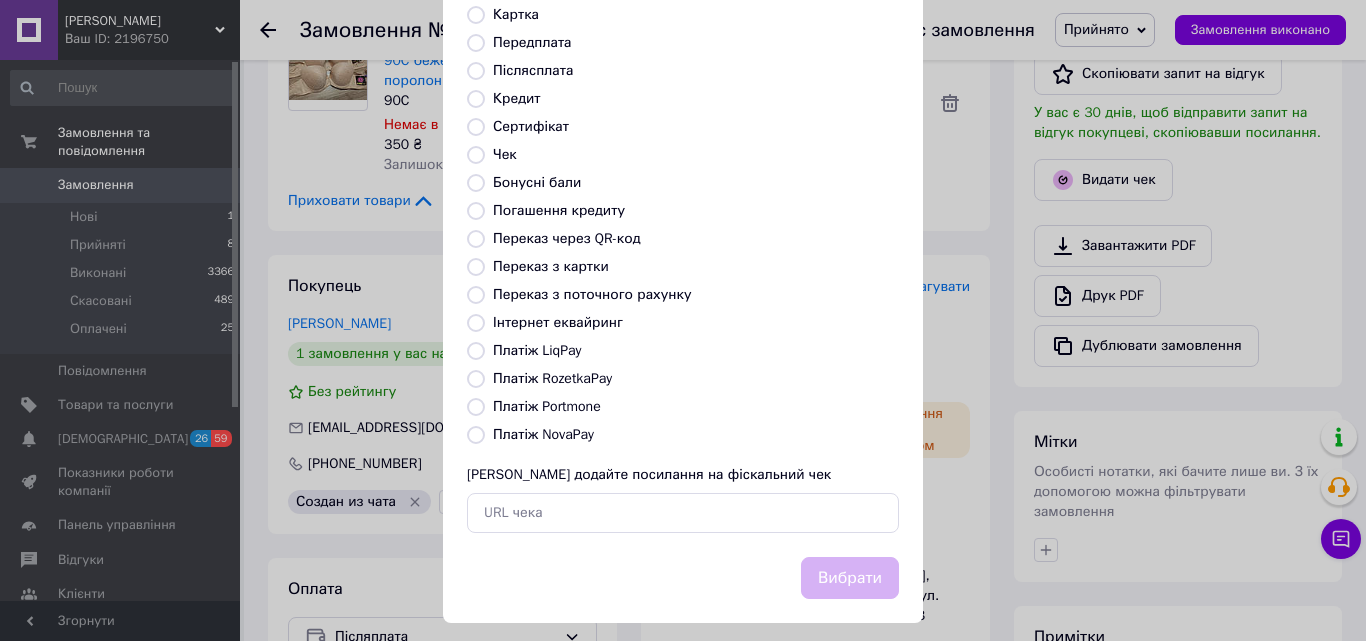 click on "Платіж NovaPay" at bounding box center [543, 434] 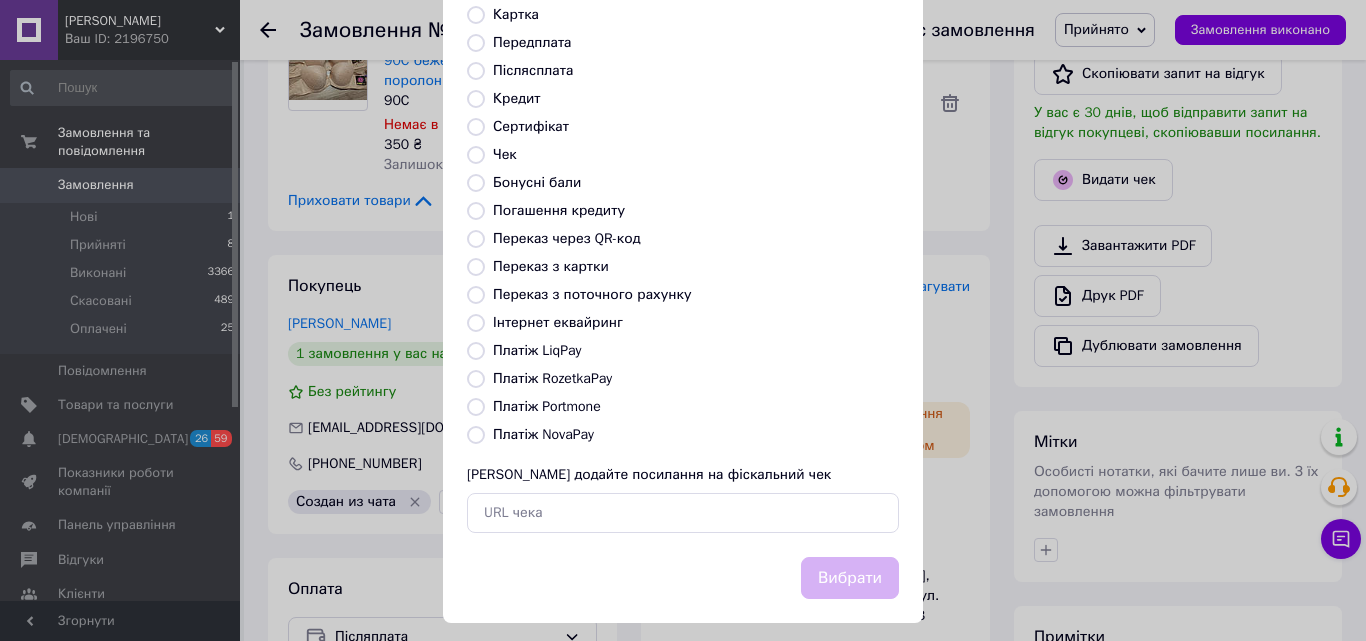 radio on "true" 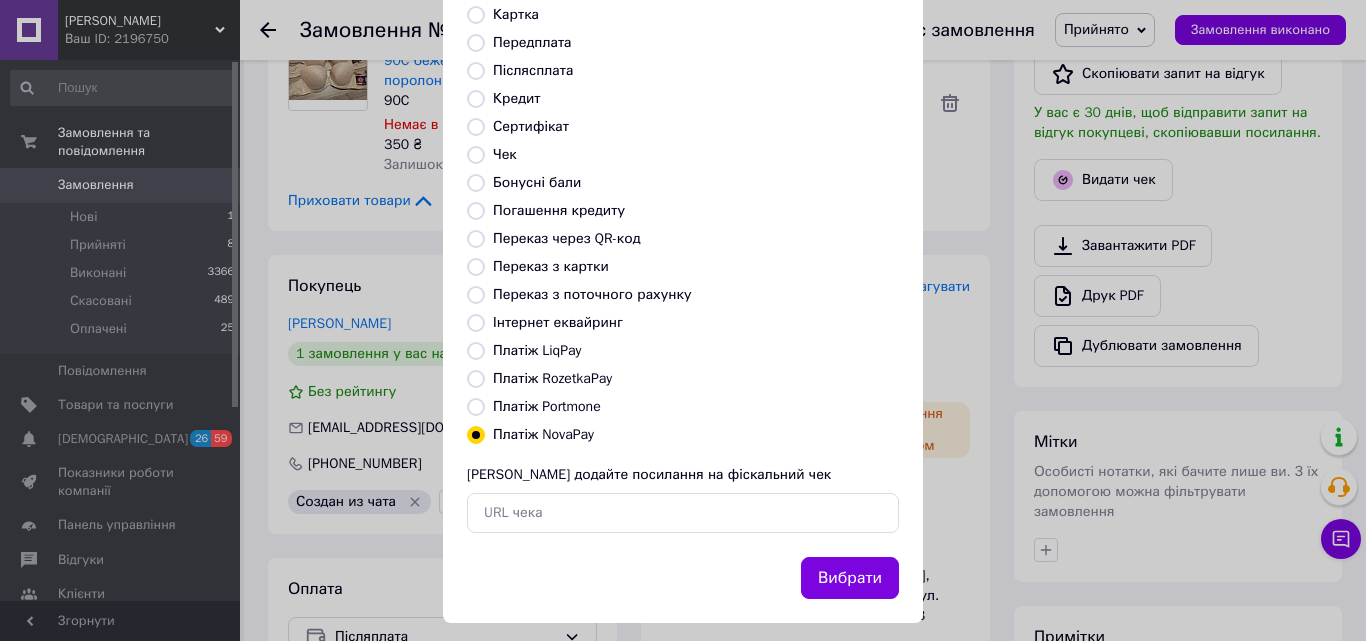 click on "Вибрати" at bounding box center [850, 578] 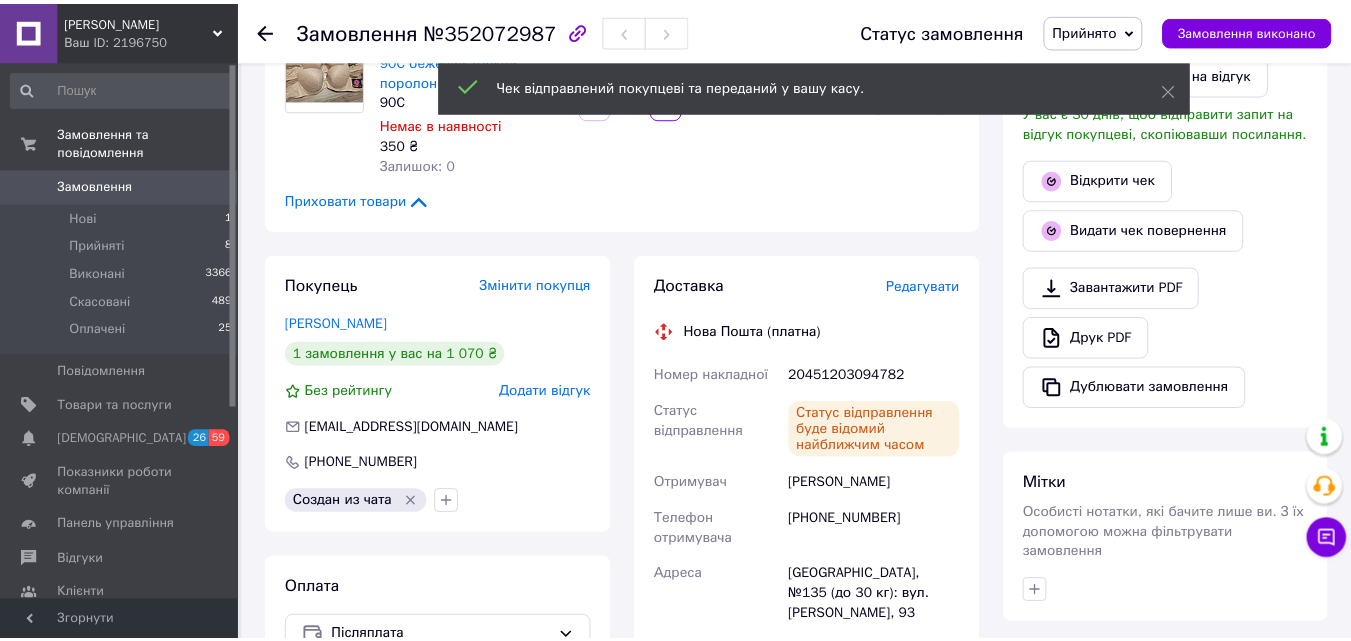 scroll, scrollTop: 520, scrollLeft: 0, axis: vertical 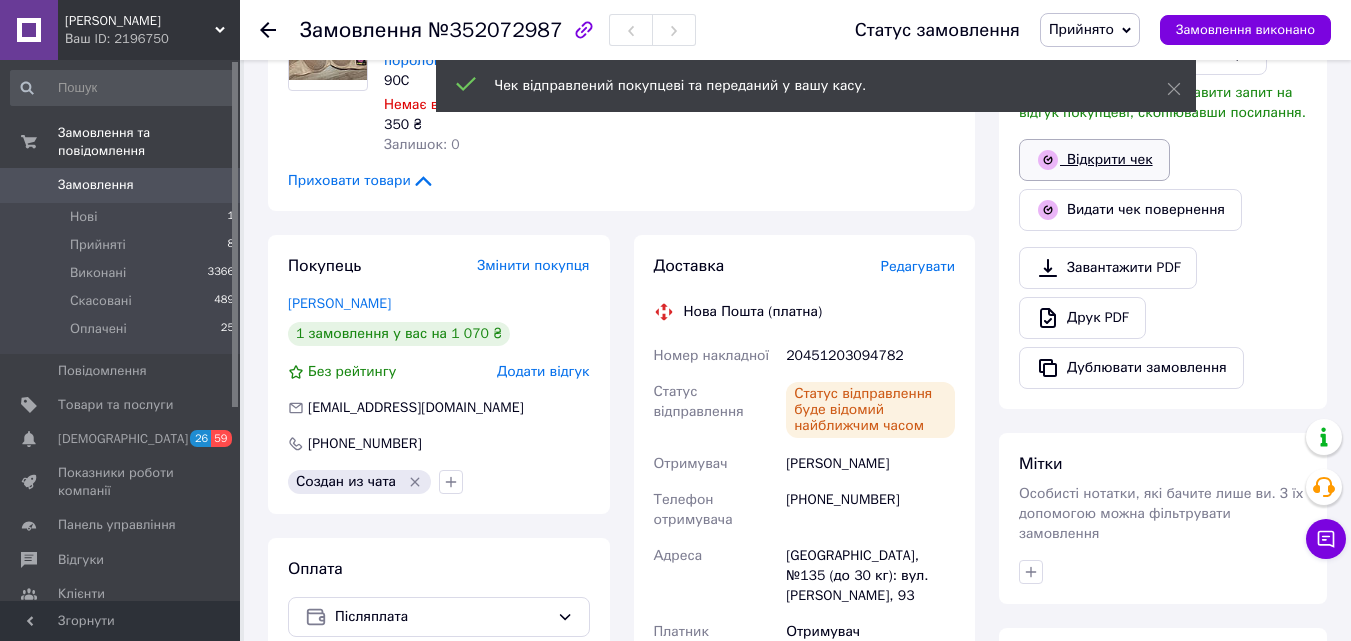 click on "Відкрити чек" at bounding box center [1094, 160] 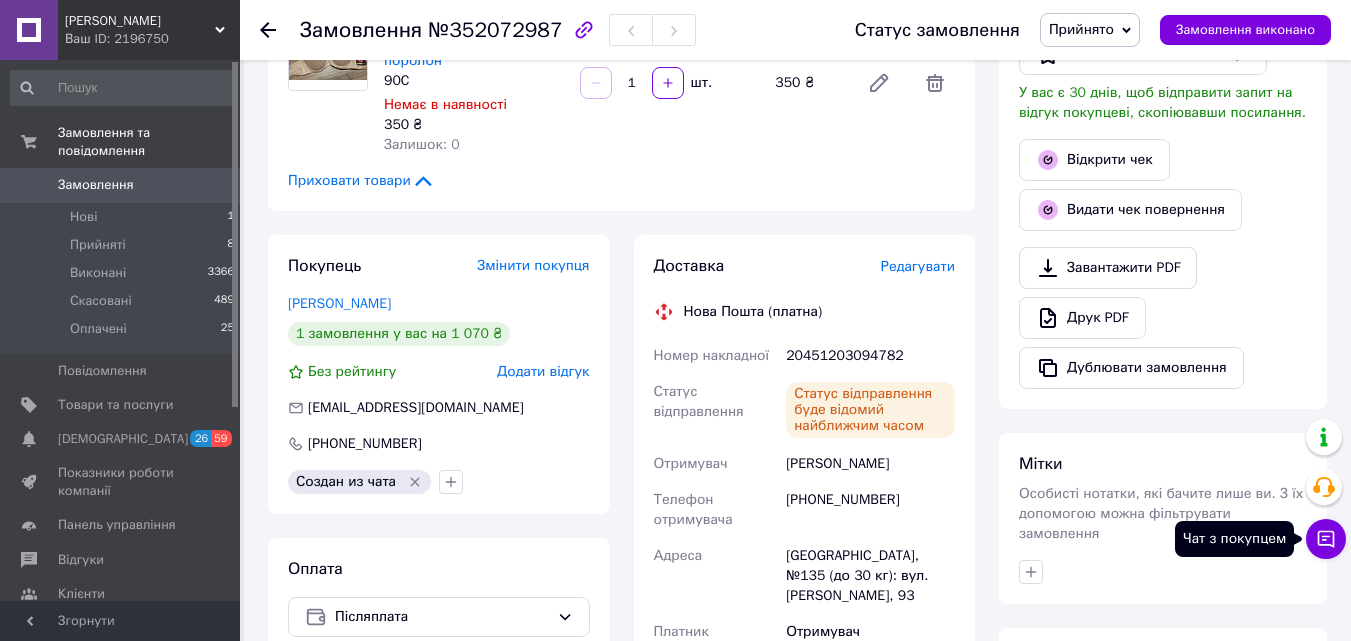 click on "Чат з покупцем" at bounding box center (1326, 539) 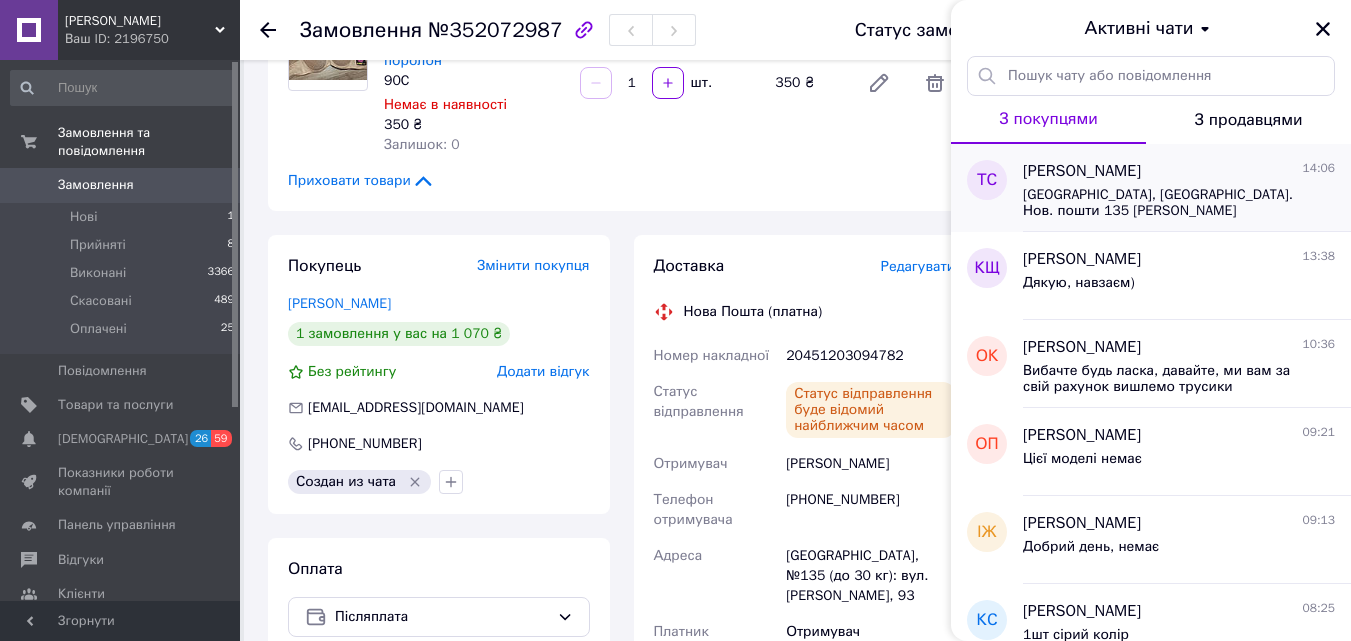 click on "[GEOGRAPHIC_DATA], [GEOGRAPHIC_DATA]. Нов. пошти 135 [PERSON_NAME] 0732234420" at bounding box center [1165, 203] 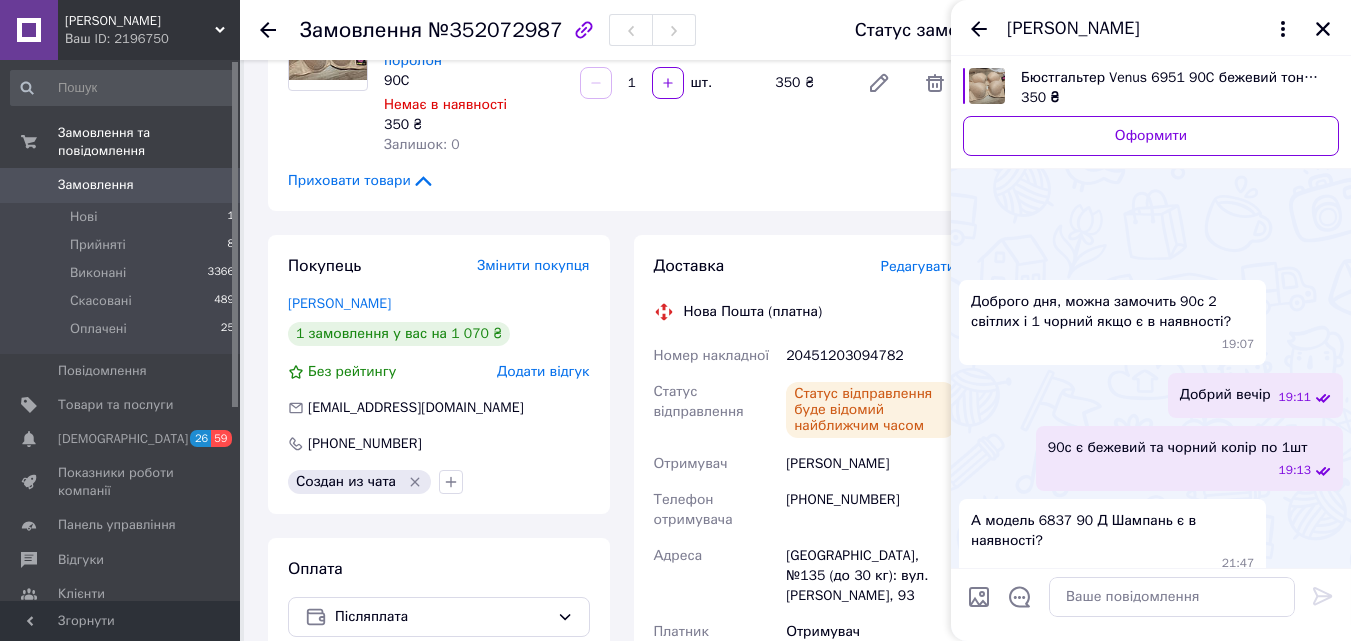 scroll, scrollTop: 1112, scrollLeft: 0, axis: vertical 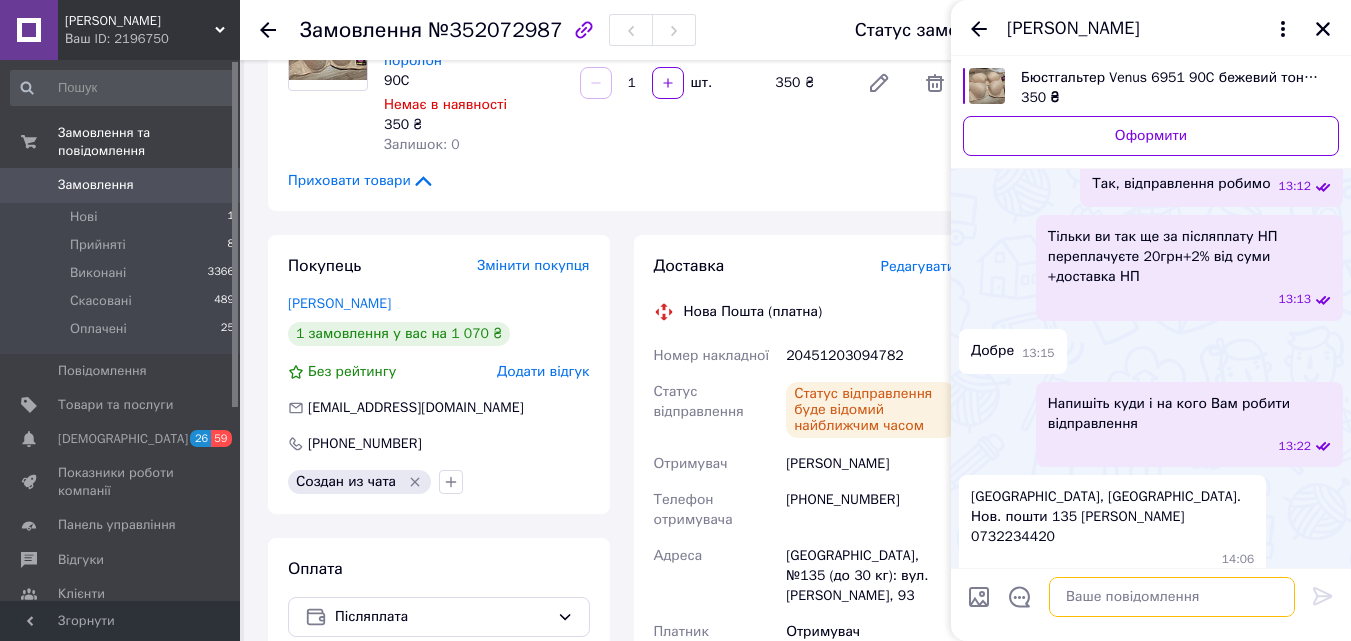 click at bounding box center (1172, 597) 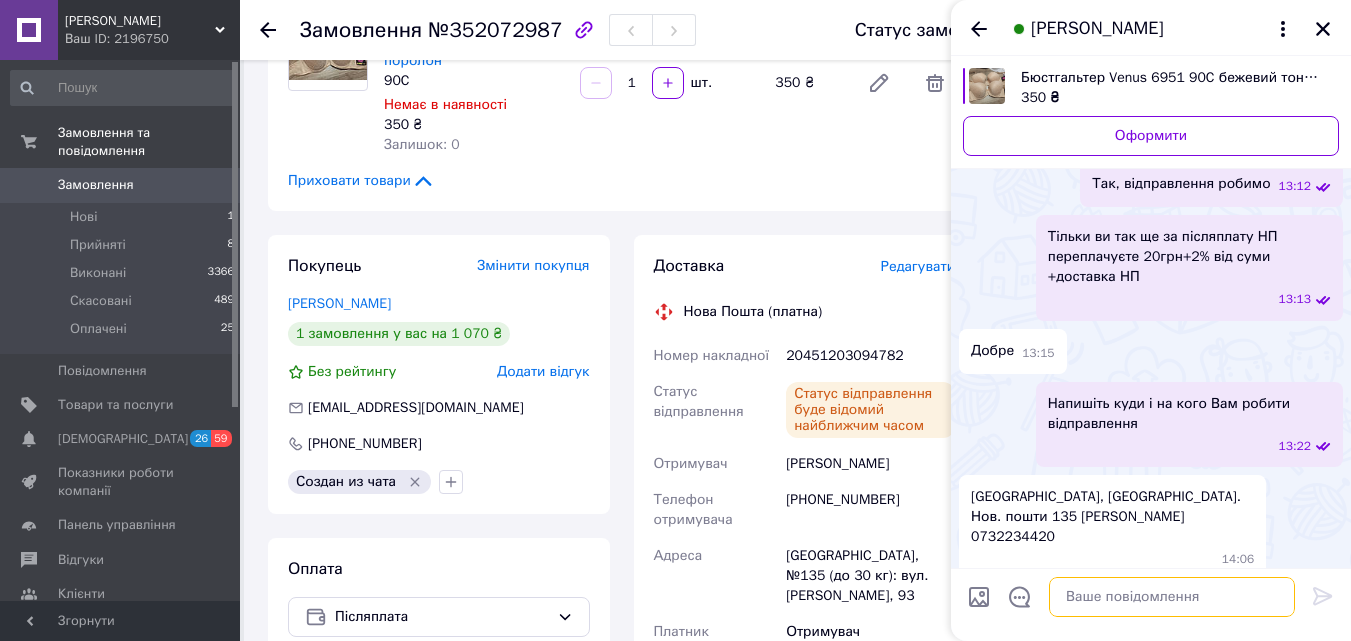scroll, scrollTop: 439, scrollLeft: 0, axis: vertical 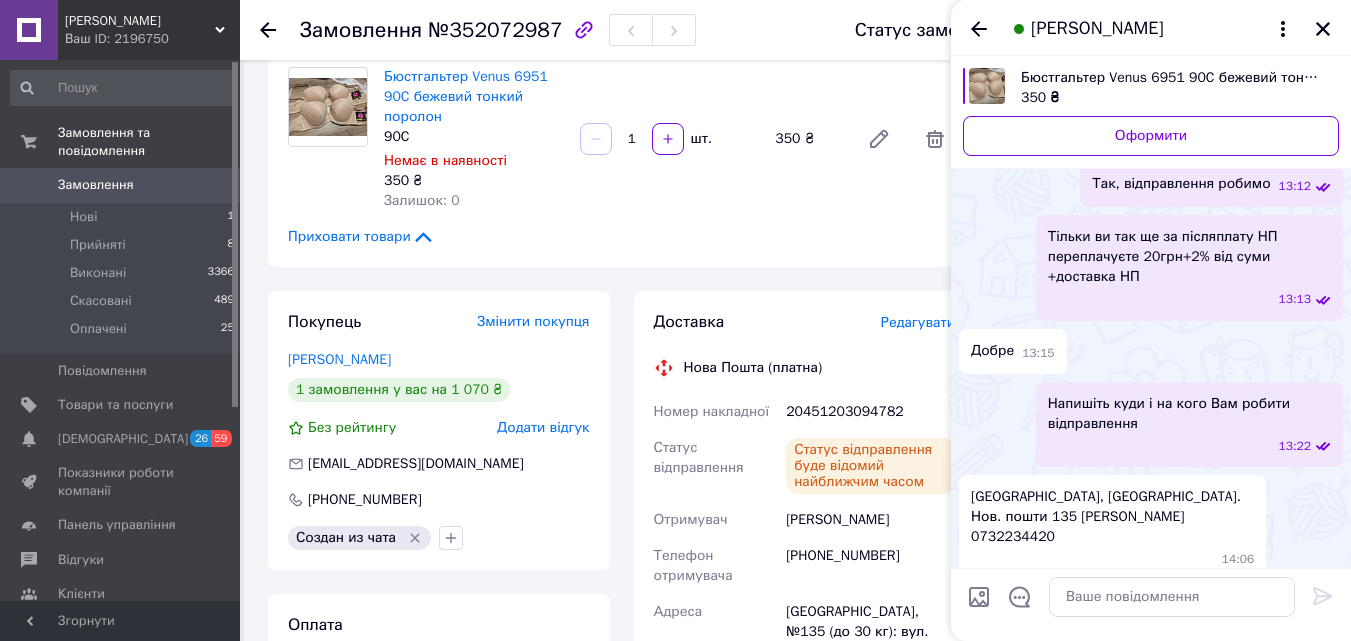 click at bounding box center [979, 597] 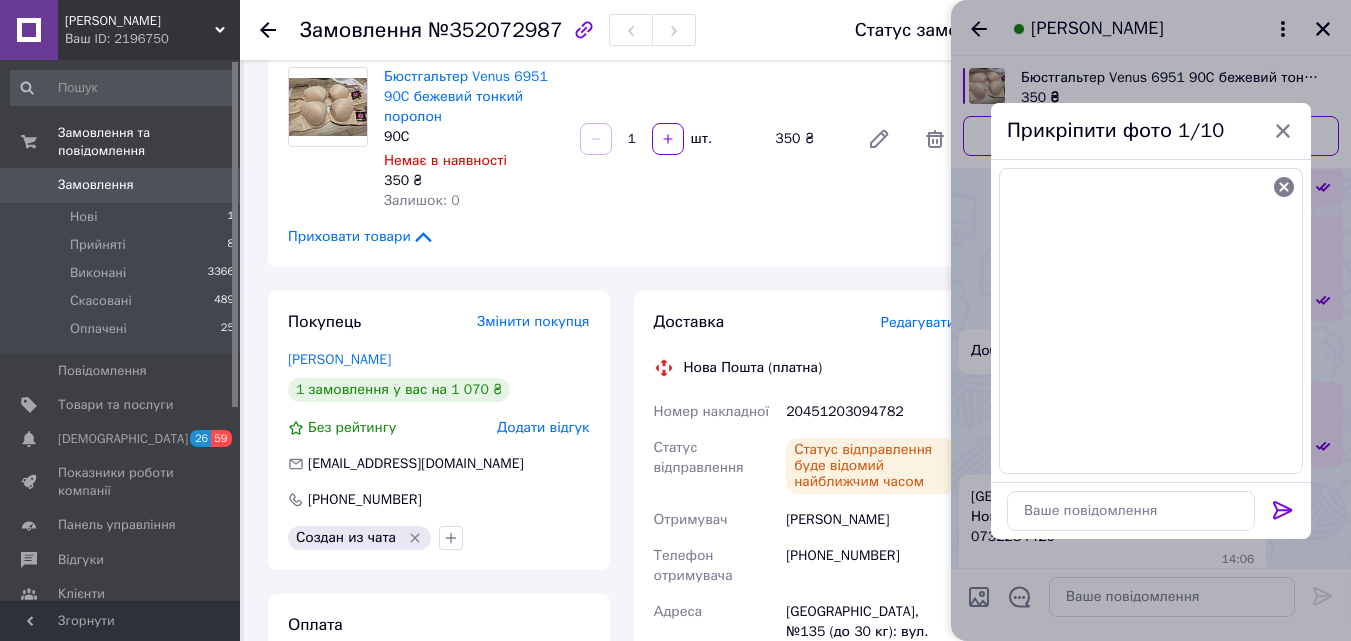 click 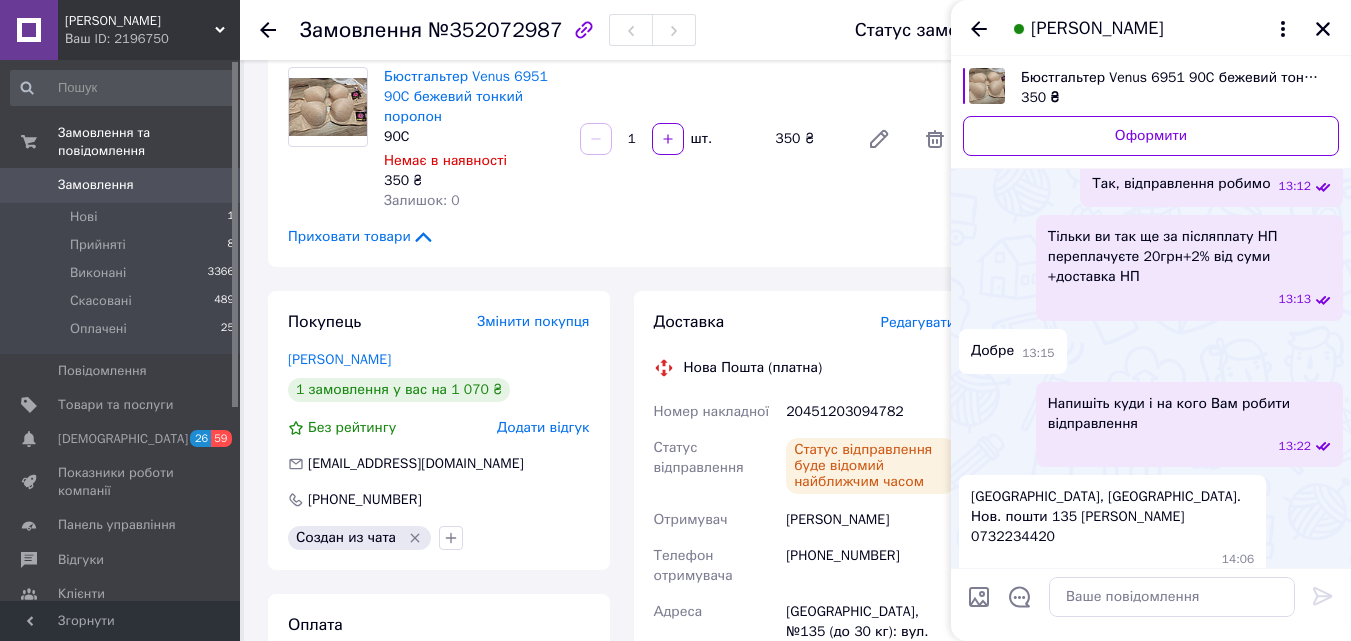 scroll, scrollTop: 1245, scrollLeft: 0, axis: vertical 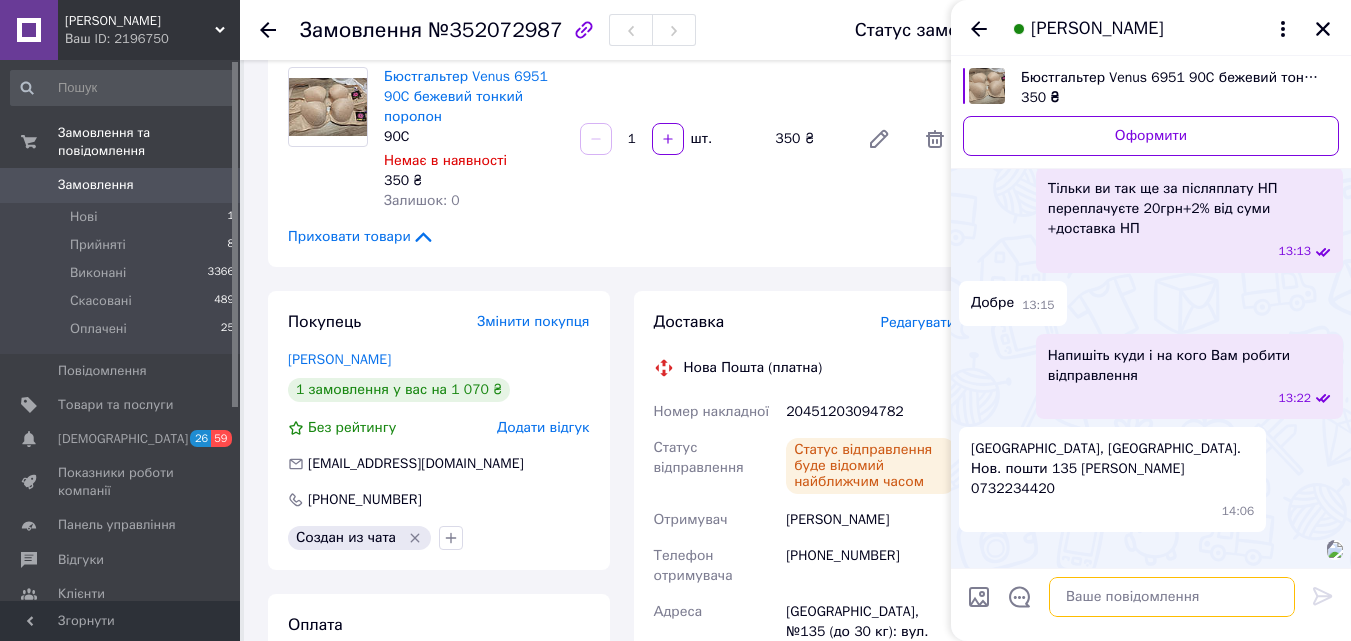 click at bounding box center (1172, 597) 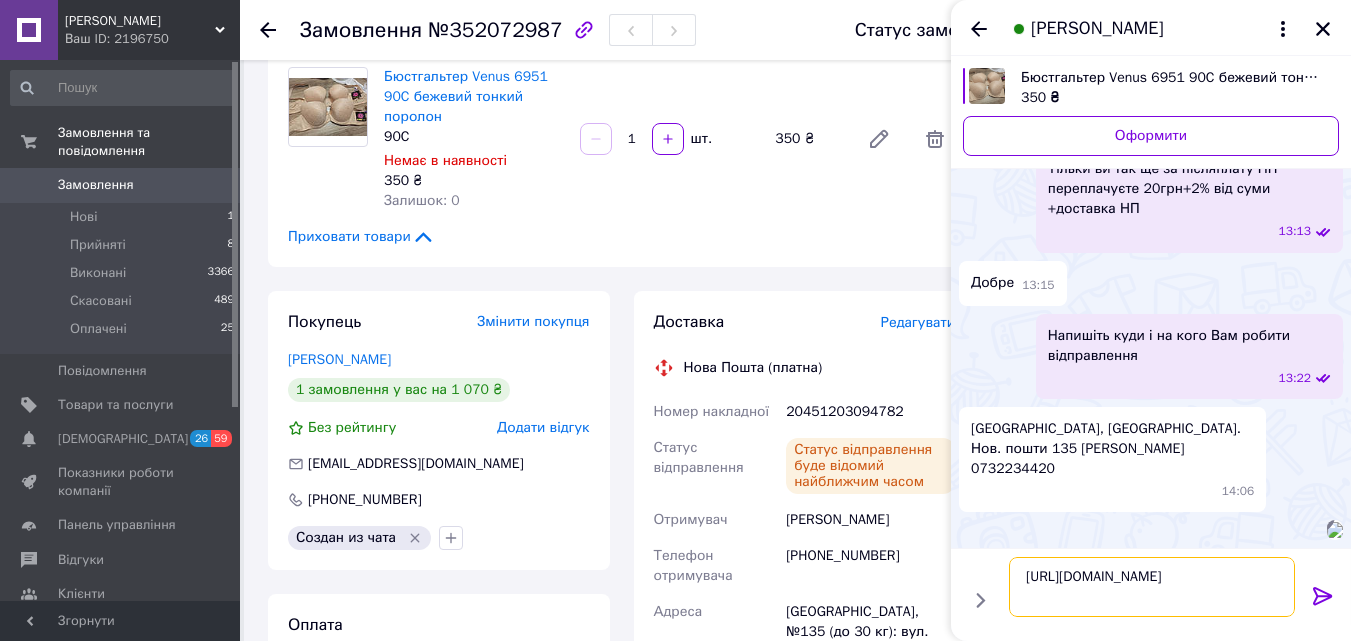 type on "[URL][DOMAIN_NAME]" 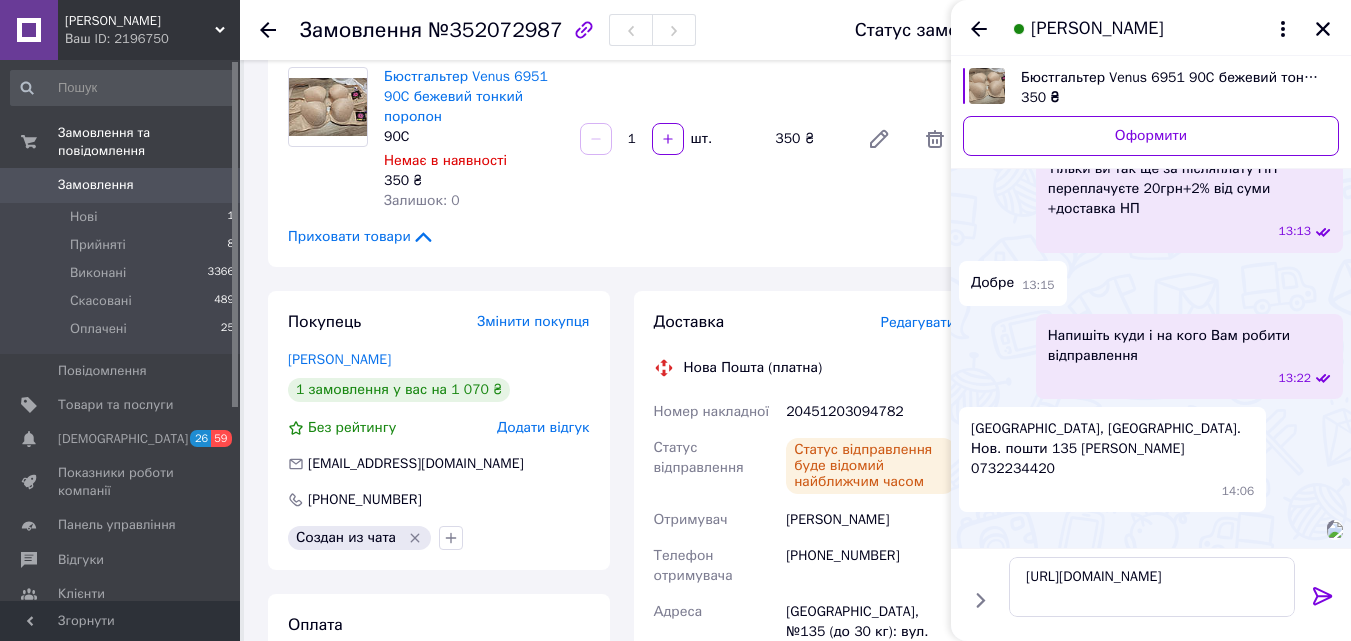 click 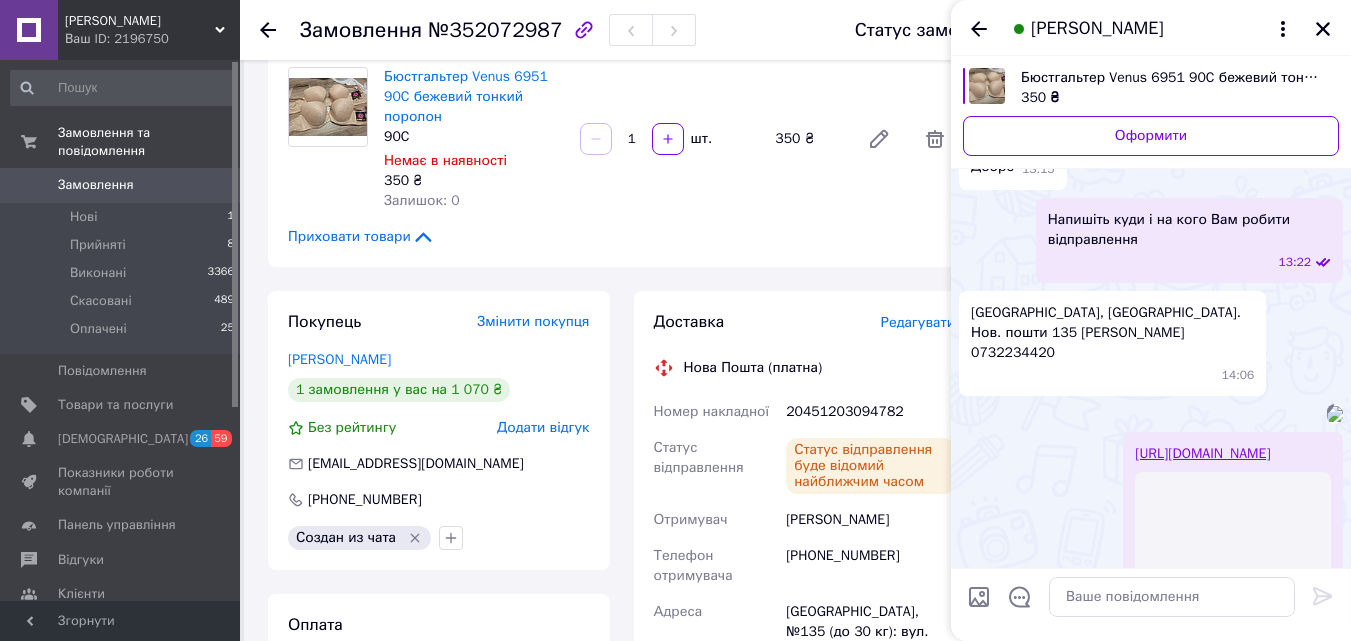 scroll, scrollTop: 1600, scrollLeft: 0, axis: vertical 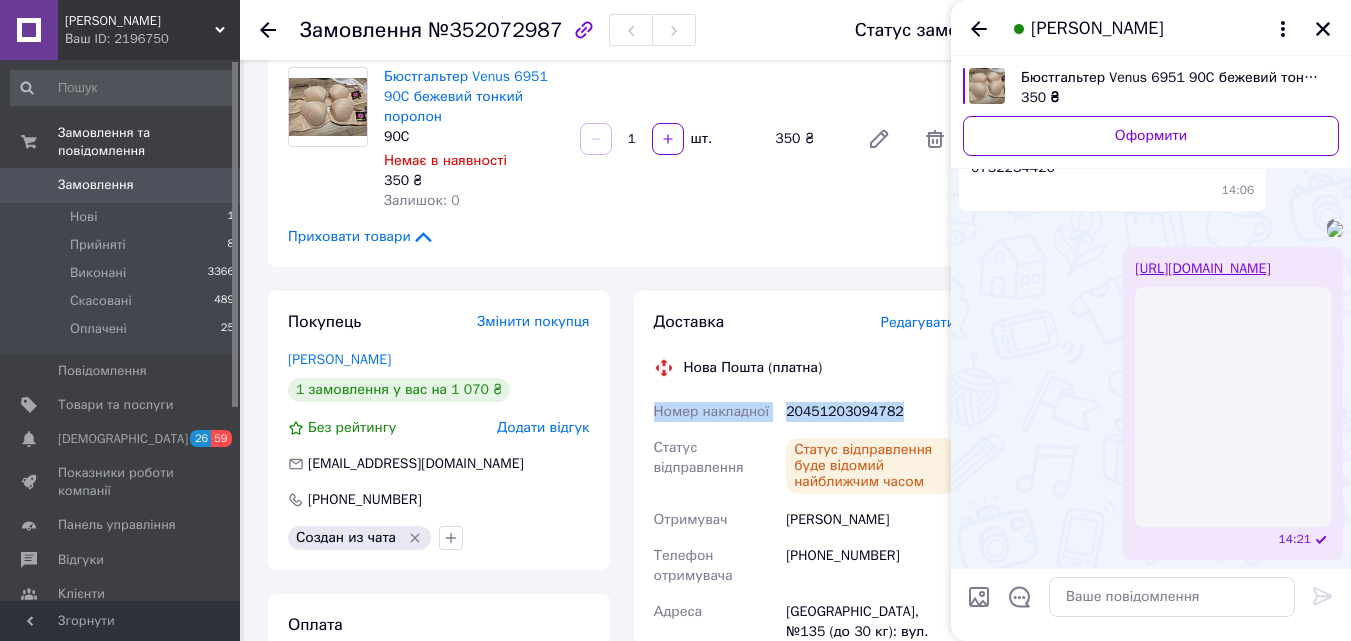 drag, startPoint x: 653, startPoint y: 414, endPoint x: 900, endPoint y: 419, distance: 247.0506 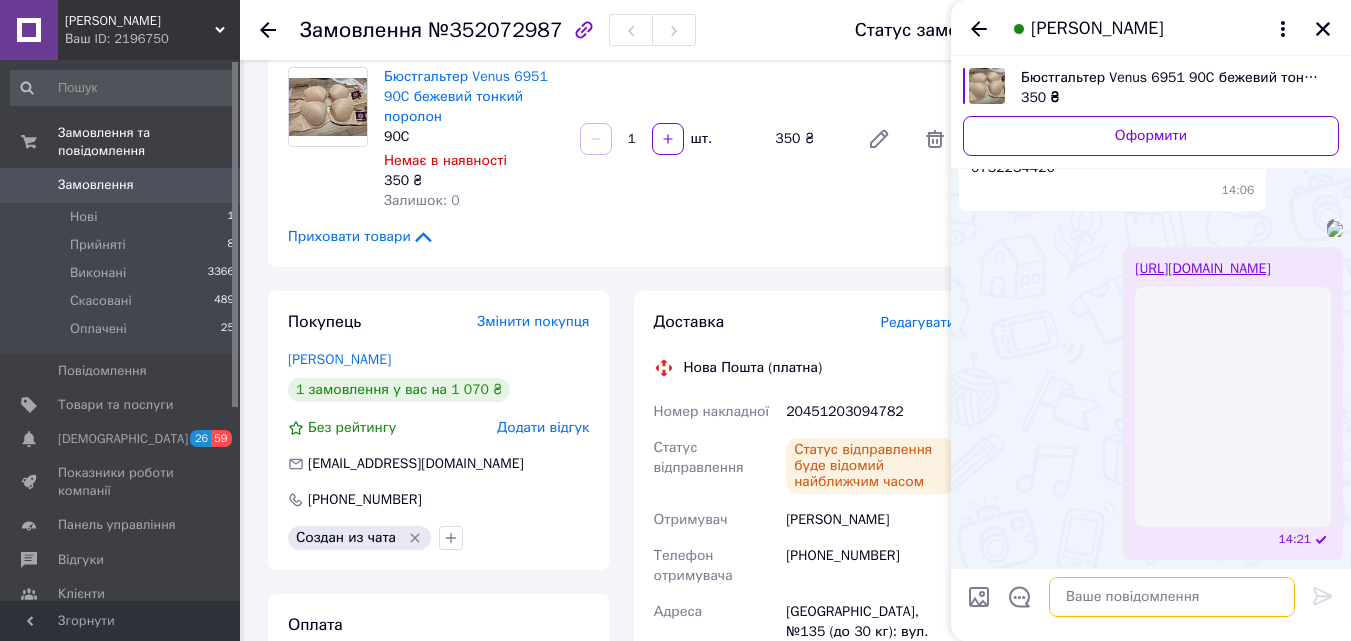 click at bounding box center (1172, 597) 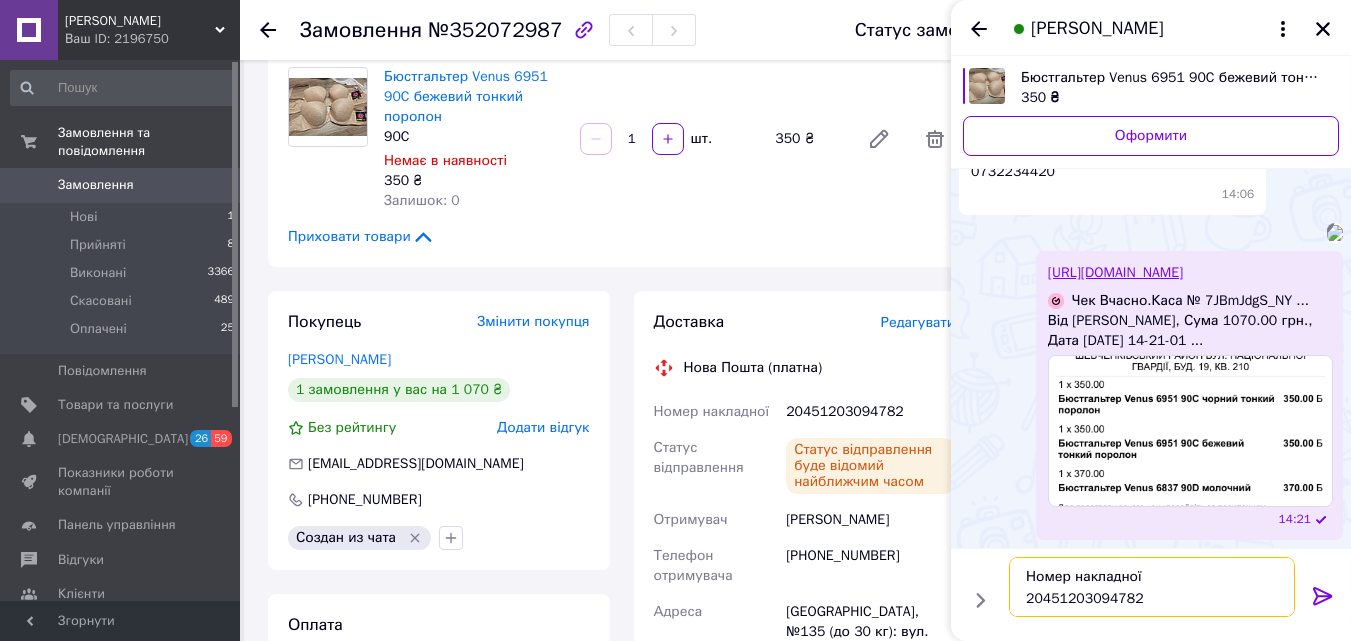 type on "Номер накладної
20451203094782" 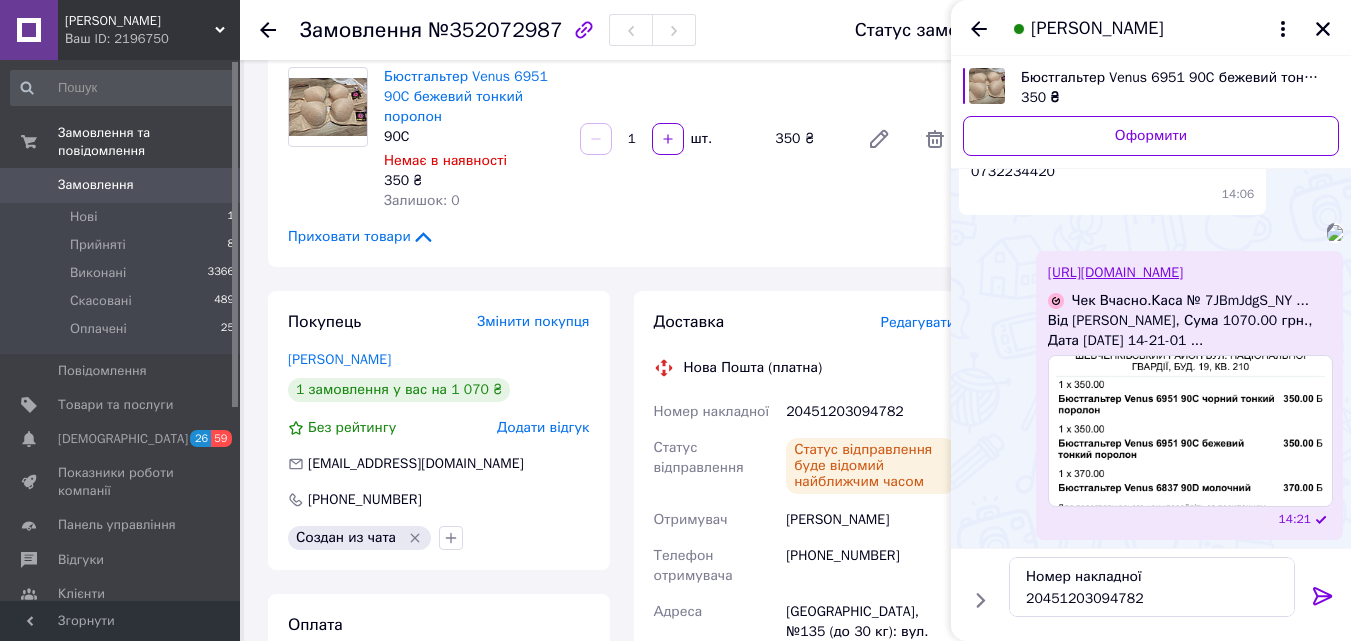 click 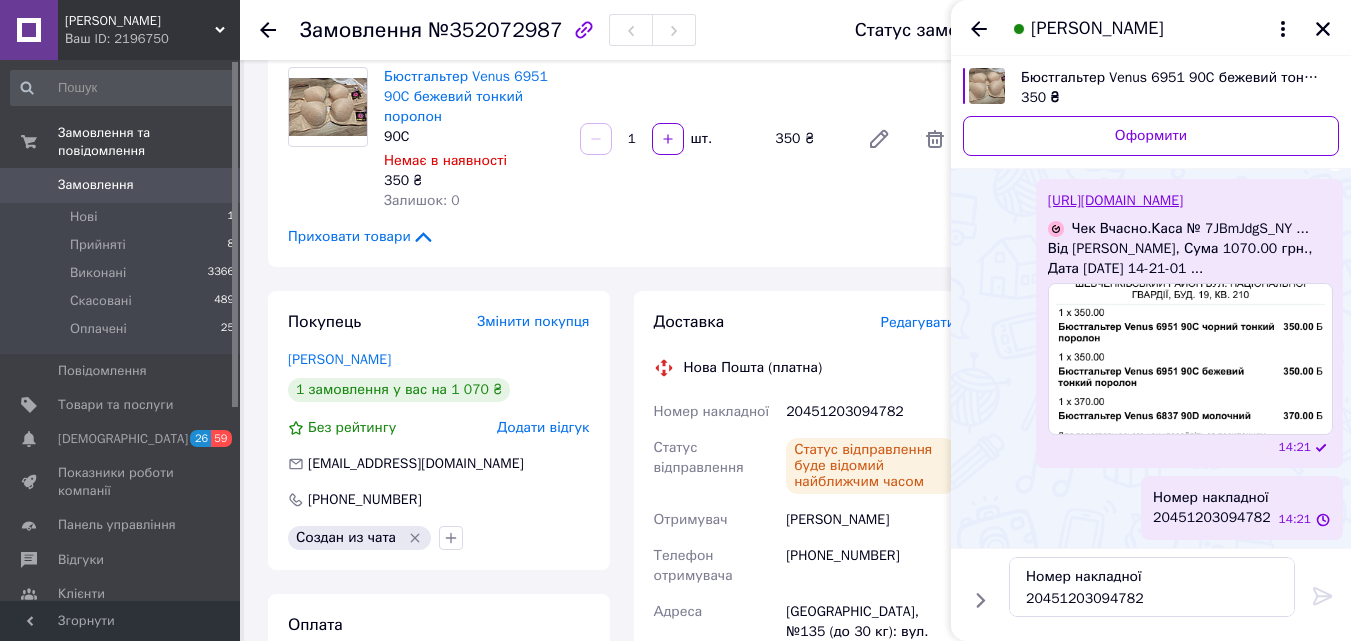 type 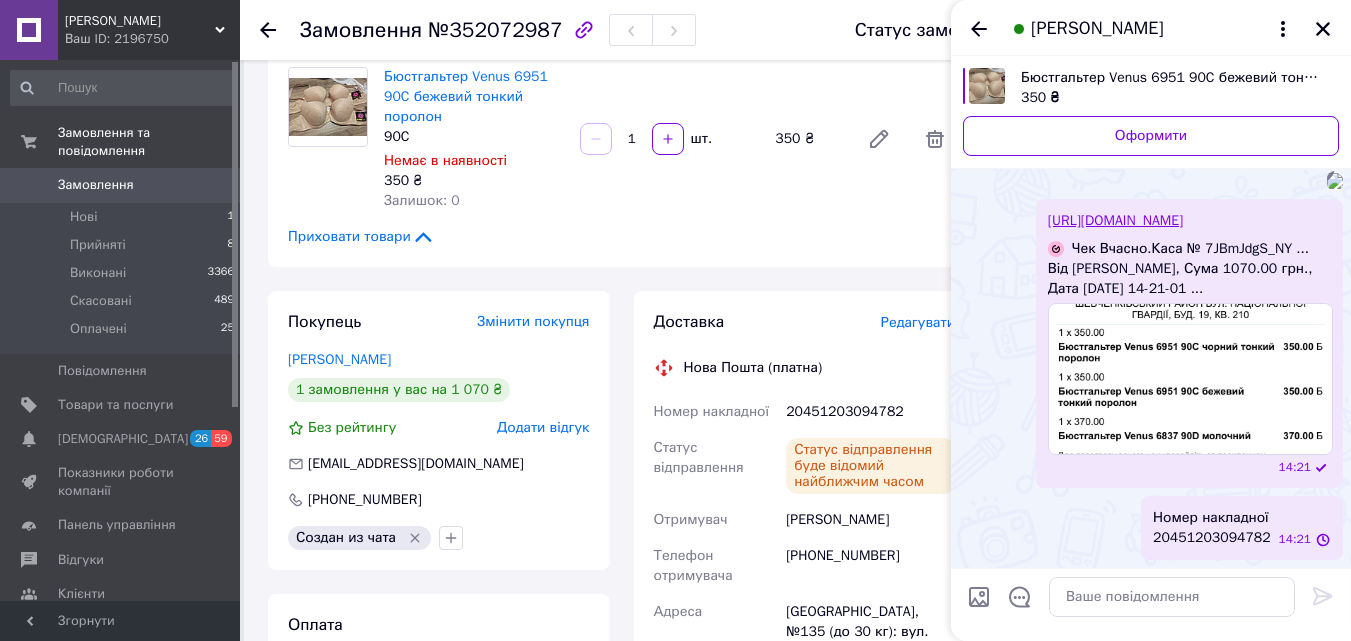 scroll, scrollTop: 1668, scrollLeft: 0, axis: vertical 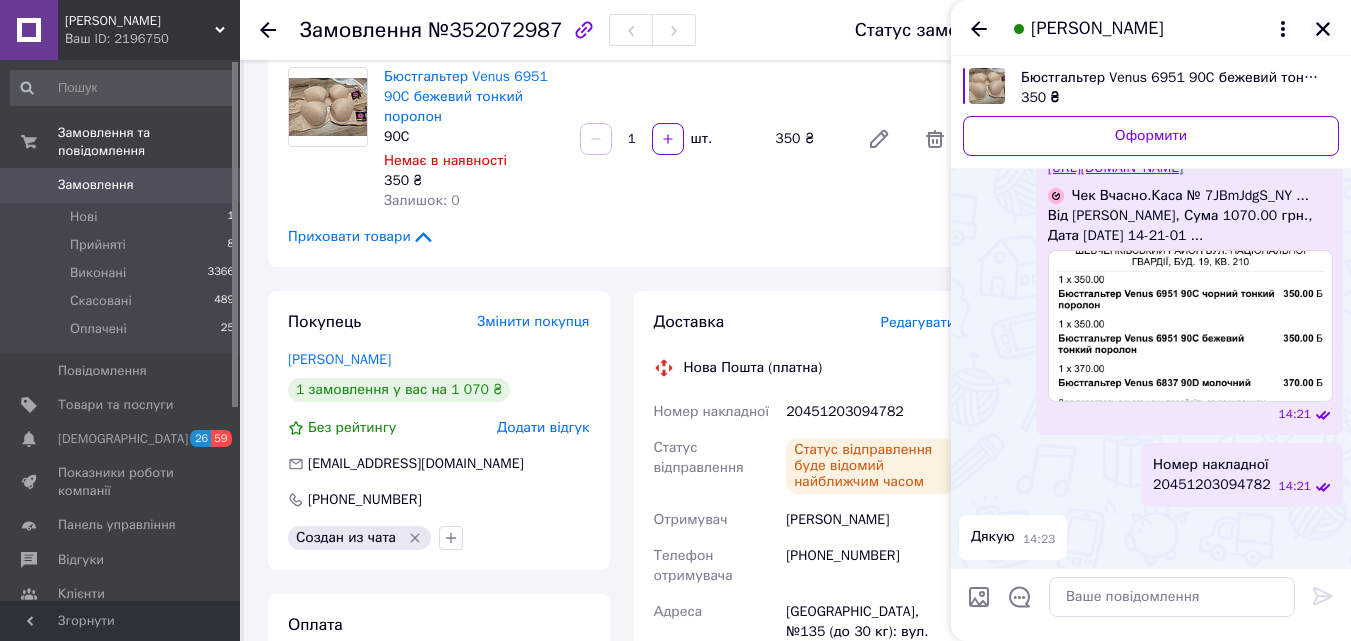 click at bounding box center (1323, 29) 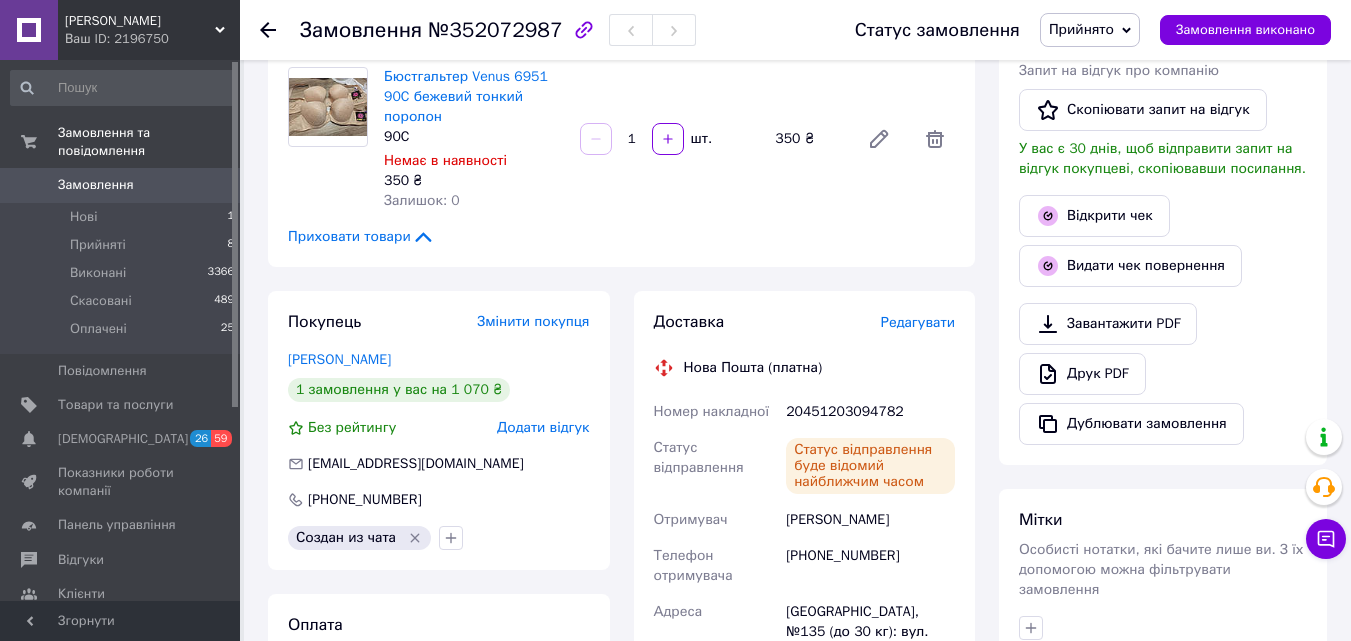 click 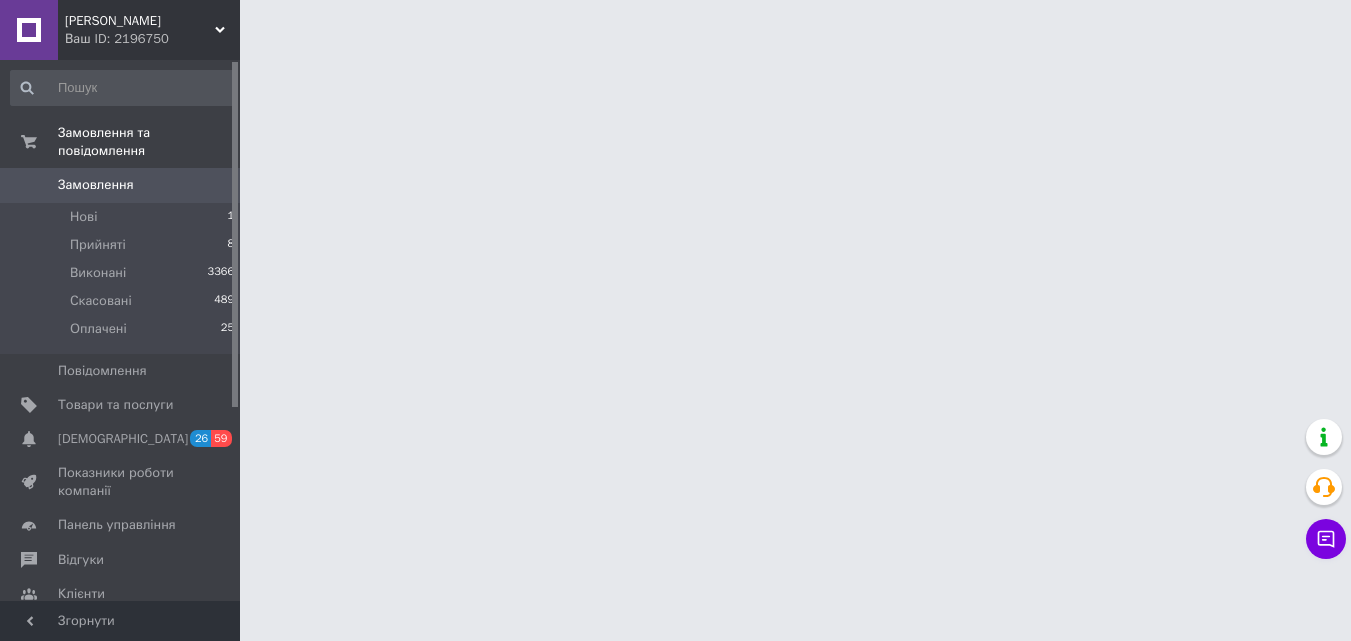 scroll, scrollTop: 0, scrollLeft: 0, axis: both 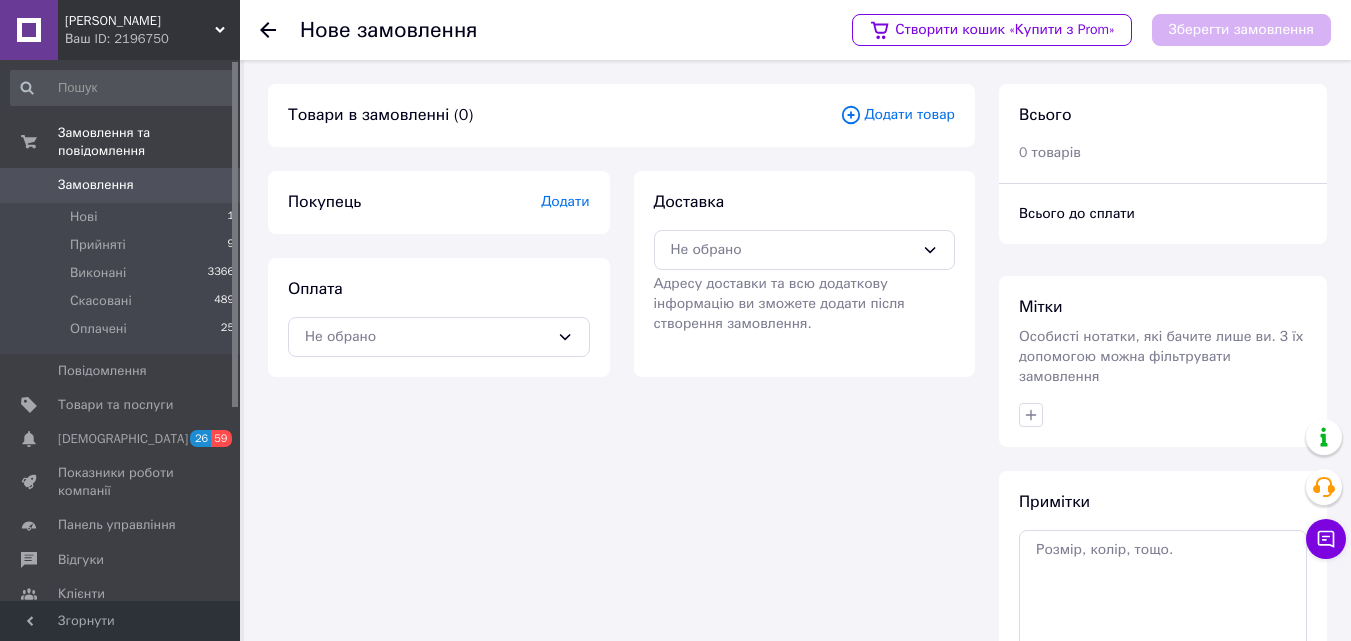 click at bounding box center (268, 30) 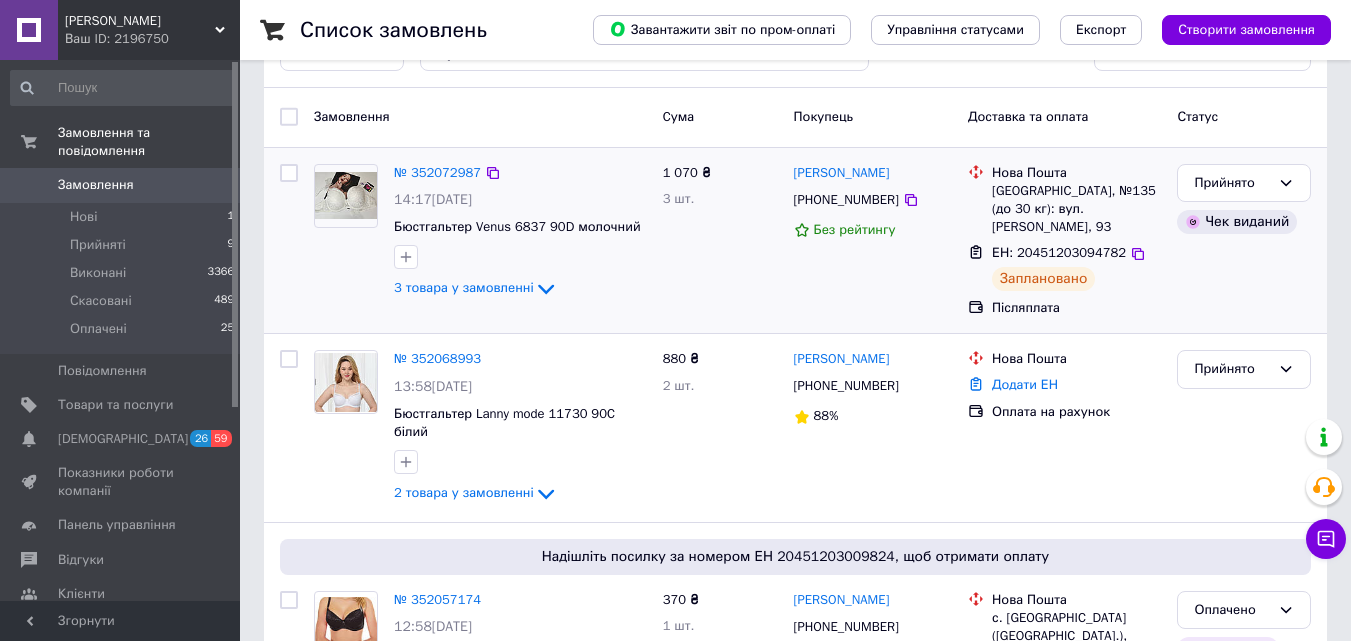 scroll, scrollTop: 100, scrollLeft: 0, axis: vertical 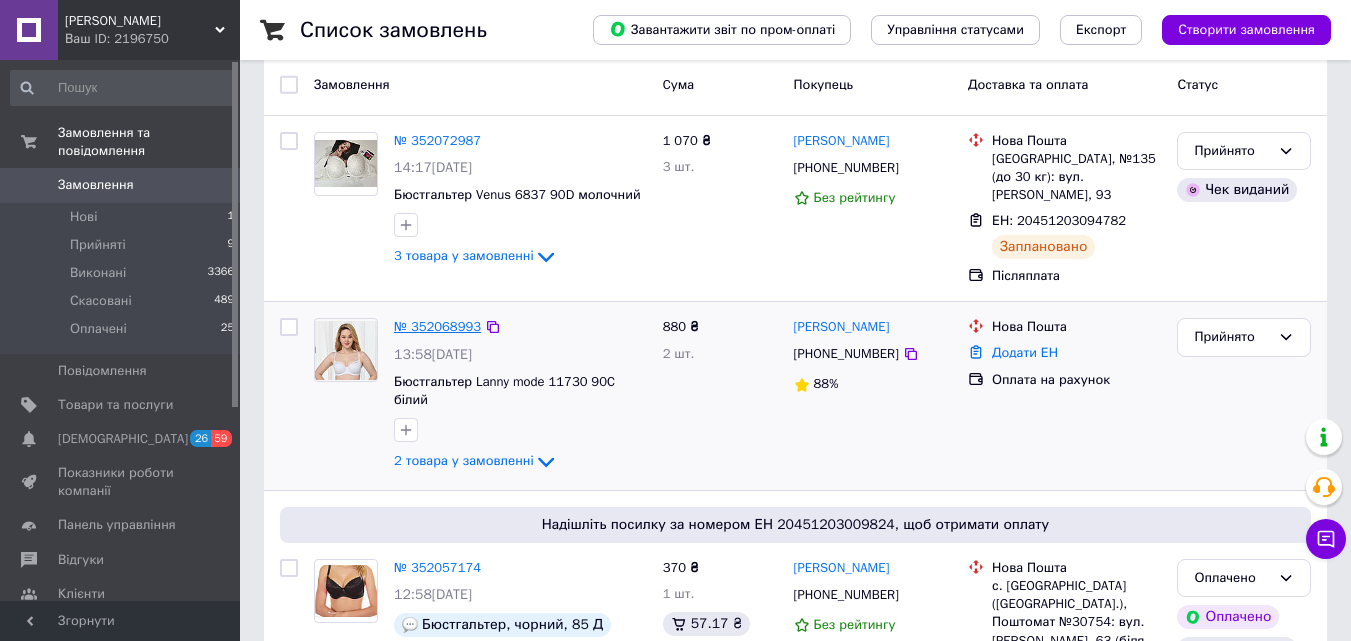 click on "№ 352068993" at bounding box center [437, 326] 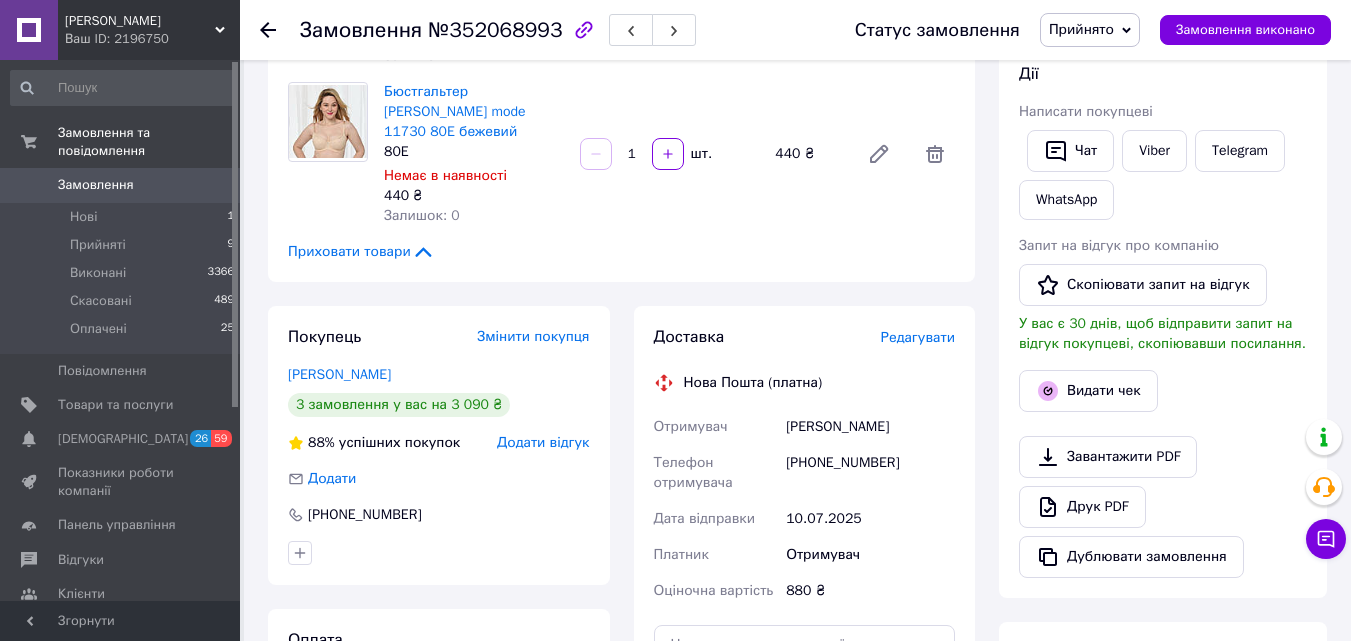 scroll, scrollTop: 100, scrollLeft: 0, axis: vertical 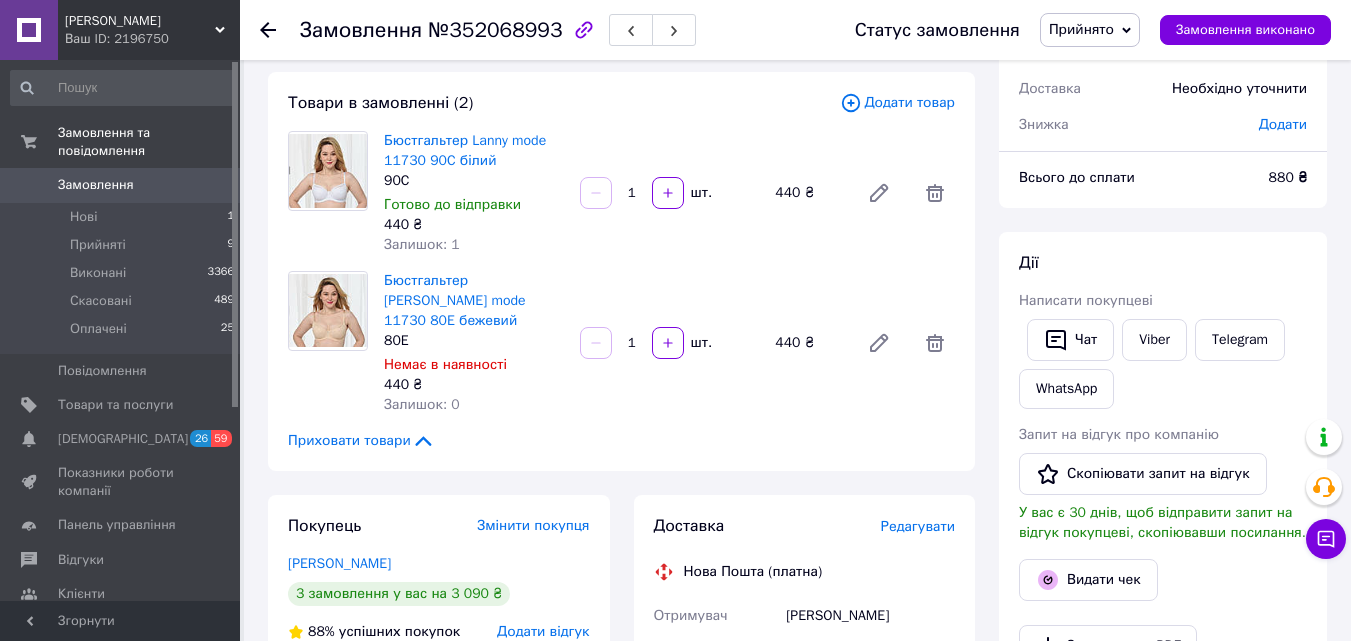 click on "Прийнято" at bounding box center (1081, 29) 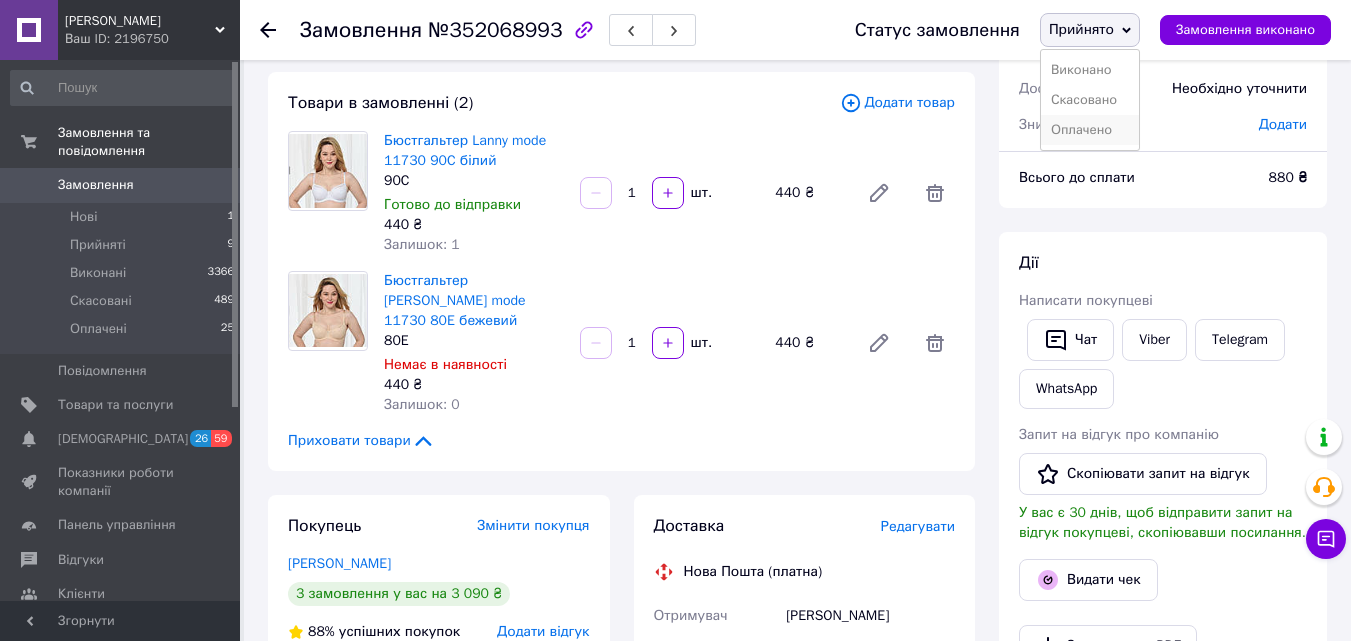 click on "Оплачено" at bounding box center [1090, 130] 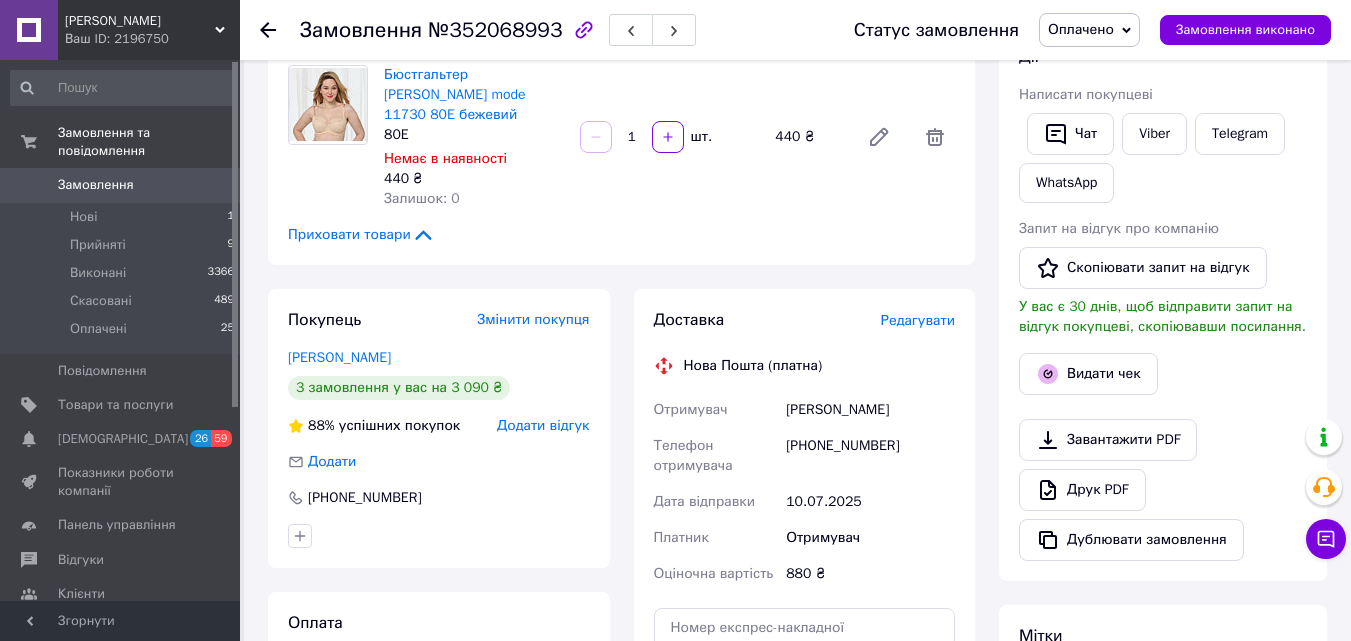 scroll, scrollTop: 300, scrollLeft: 0, axis: vertical 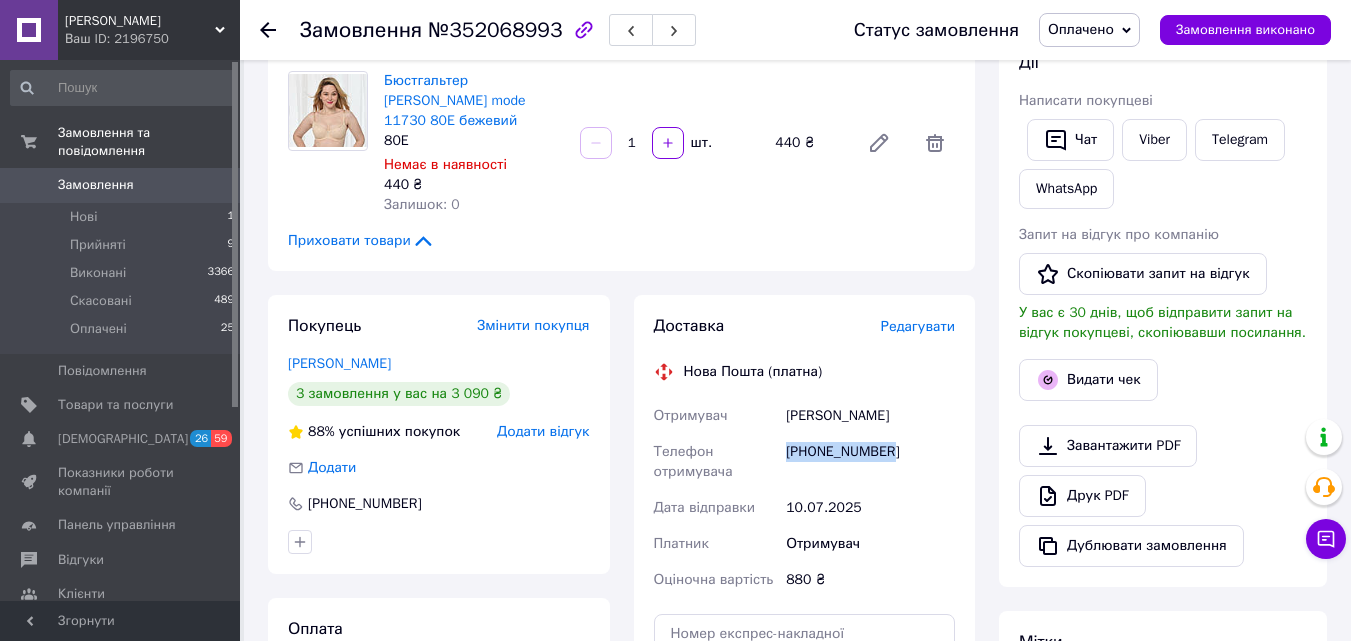 drag, startPoint x: 787, startPoint y: 430, endPoint x: 909, endPoint y: 426, distance: 122.06556 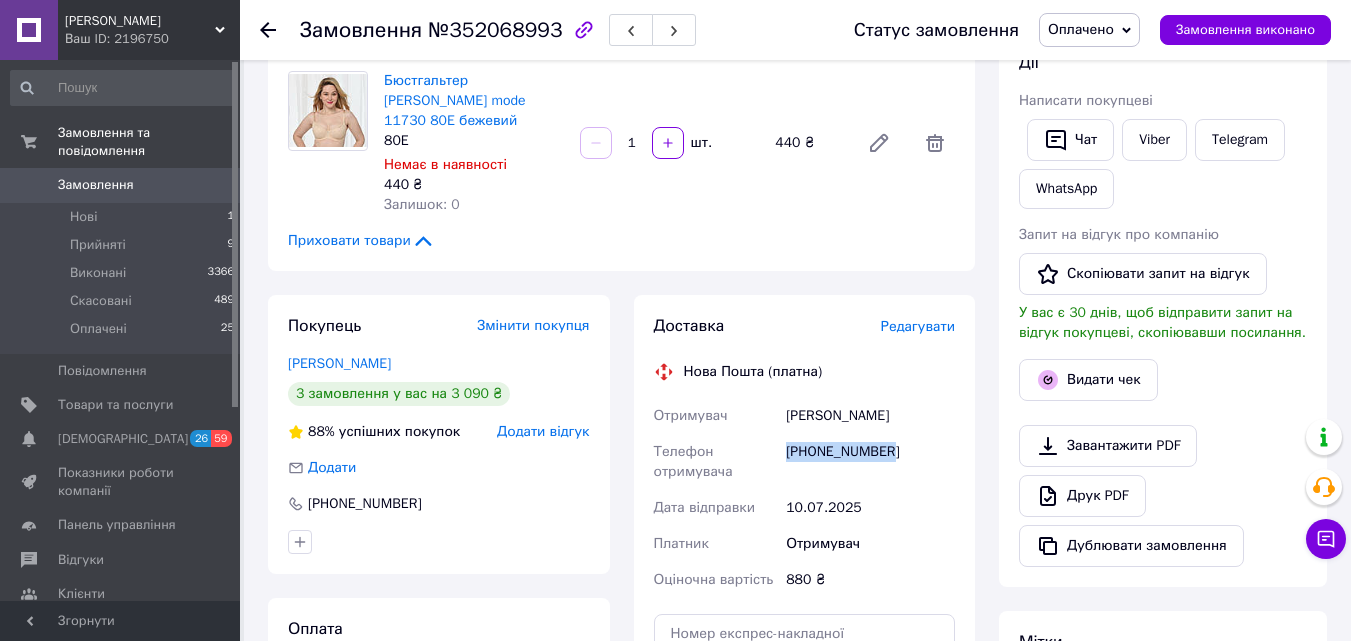 copy on "[PHONE_NUMBER]" 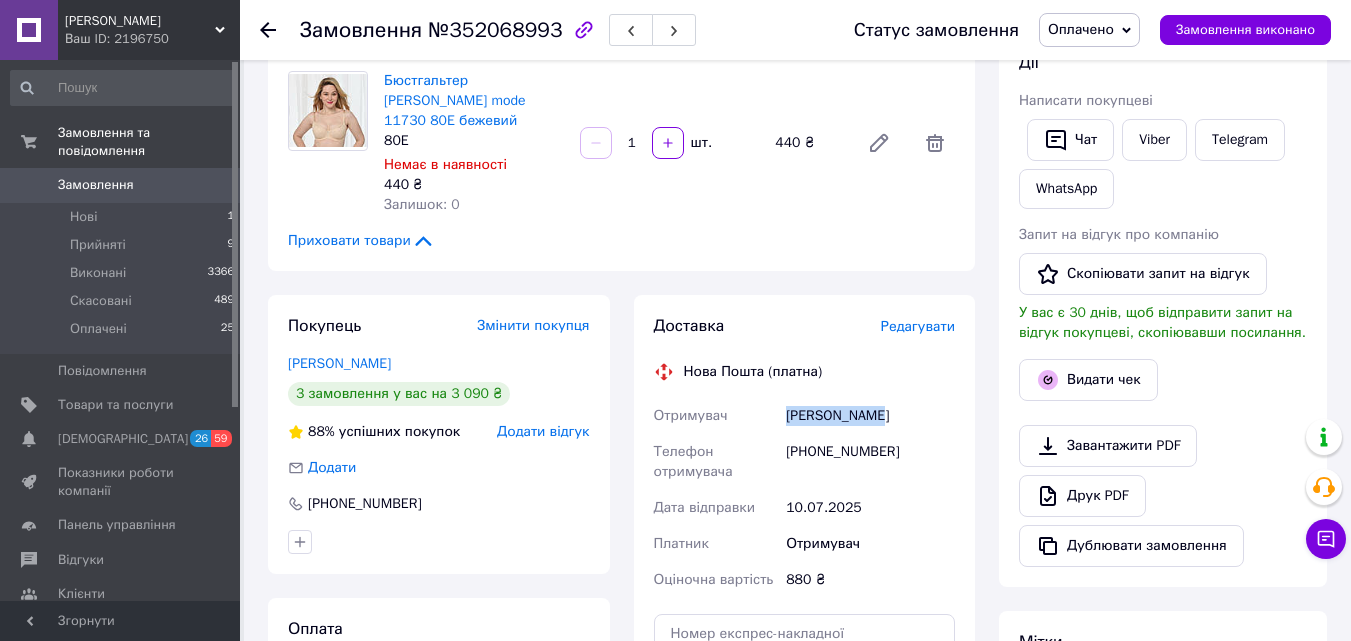 drag, startPoint x: 781, startPoint y: 397, endPoint x: 899, endPoint y: 403, distance: 118.15244 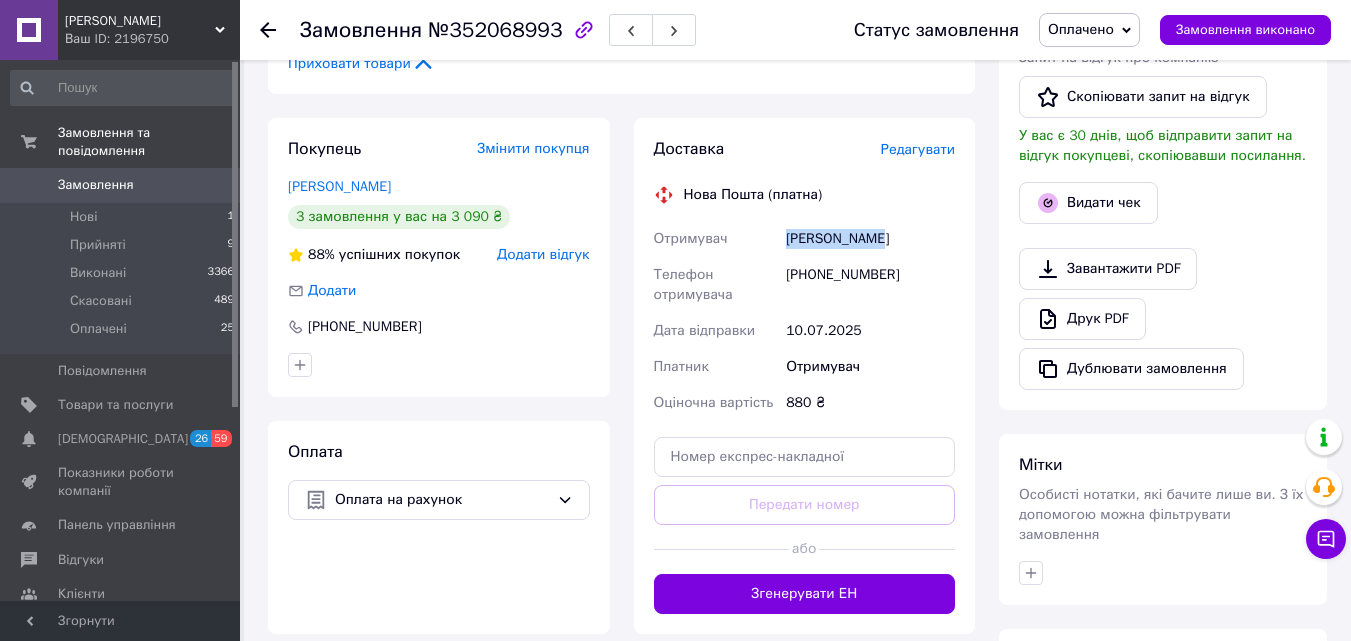 scroll, scrollTop: 500, scrollLeft: 0, axis: vertical 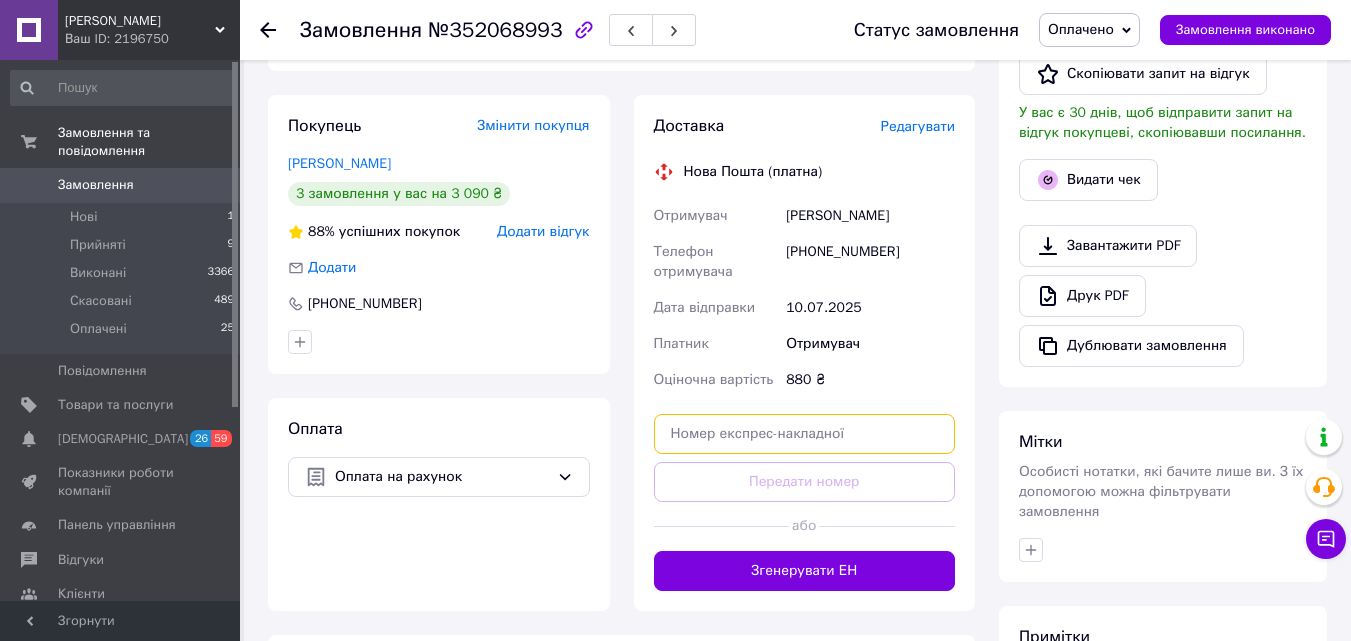 click at bounding box center [805, 434] 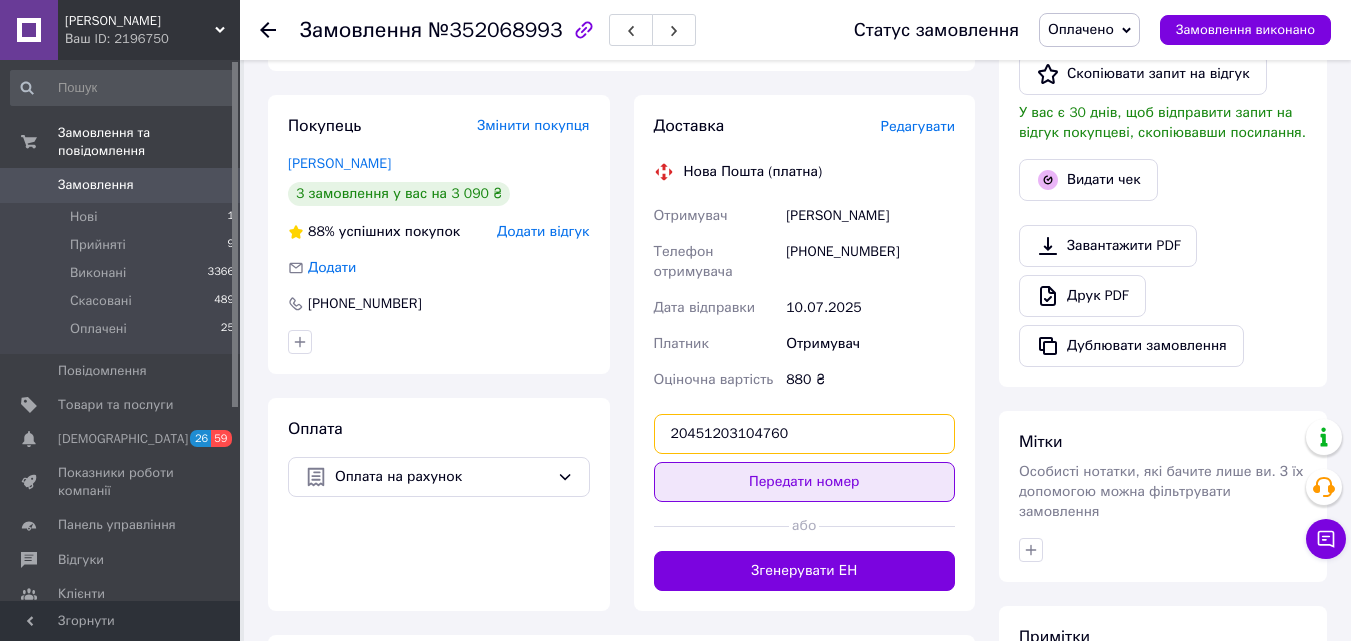 type on "20451203104760" 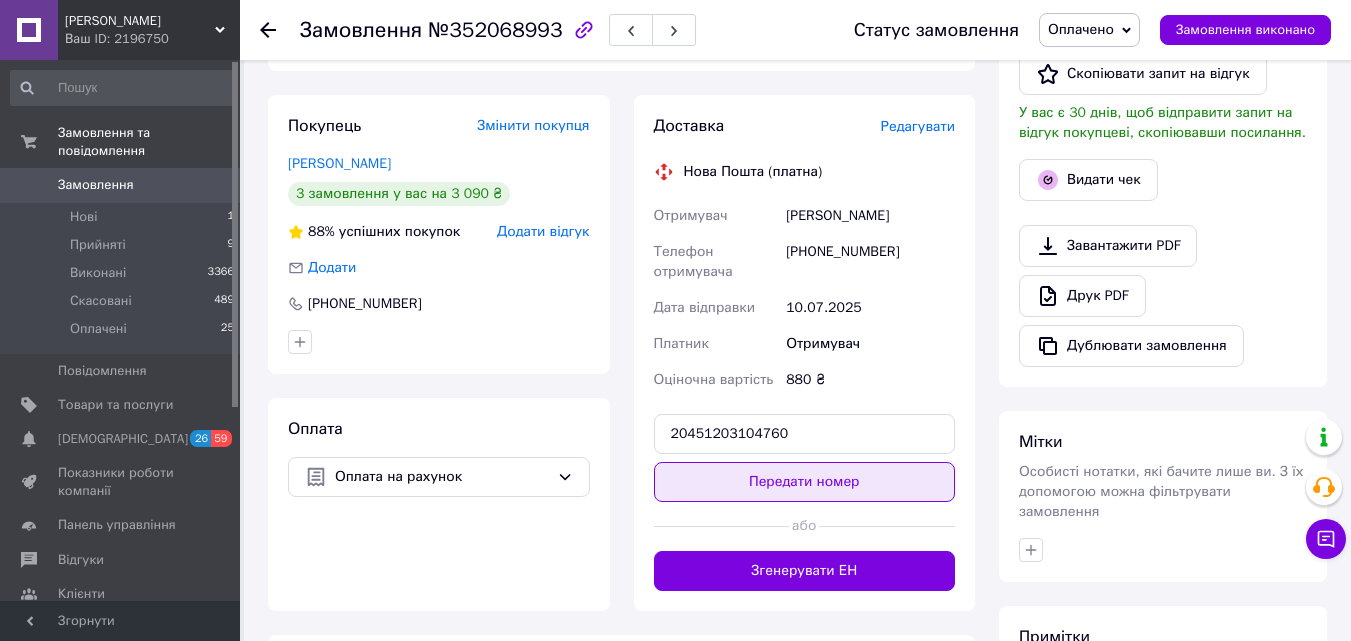 click on "Передати номер" at bounding box center (805, 482) 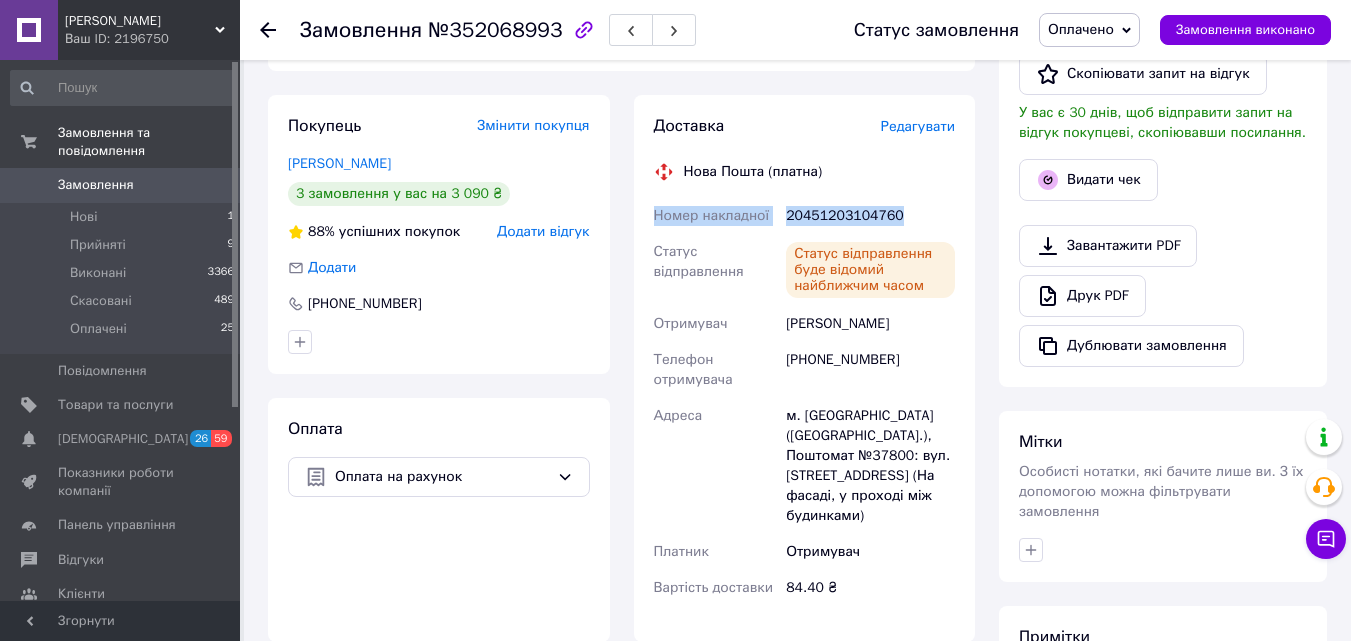 drag, startPoint x: 649, startPoint y: 200, endPoint x: 925, endPoint y: 181, distance: 276.6532 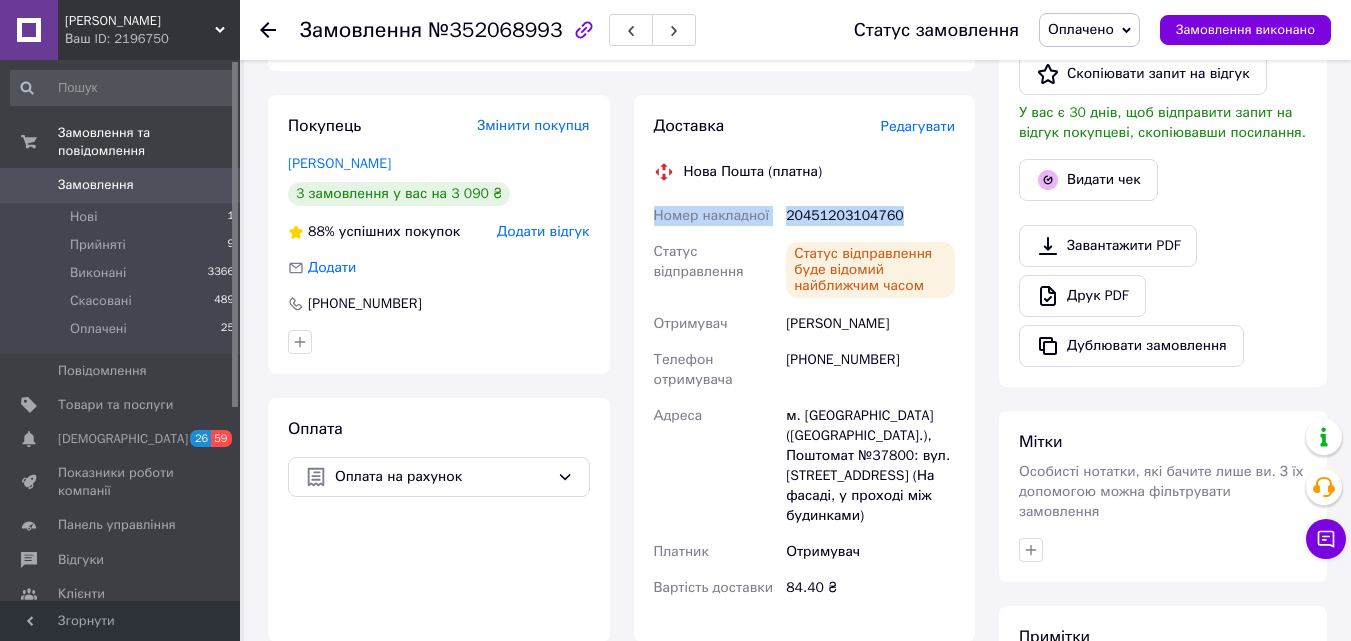 copy on "Номер накладної 20451203104760" 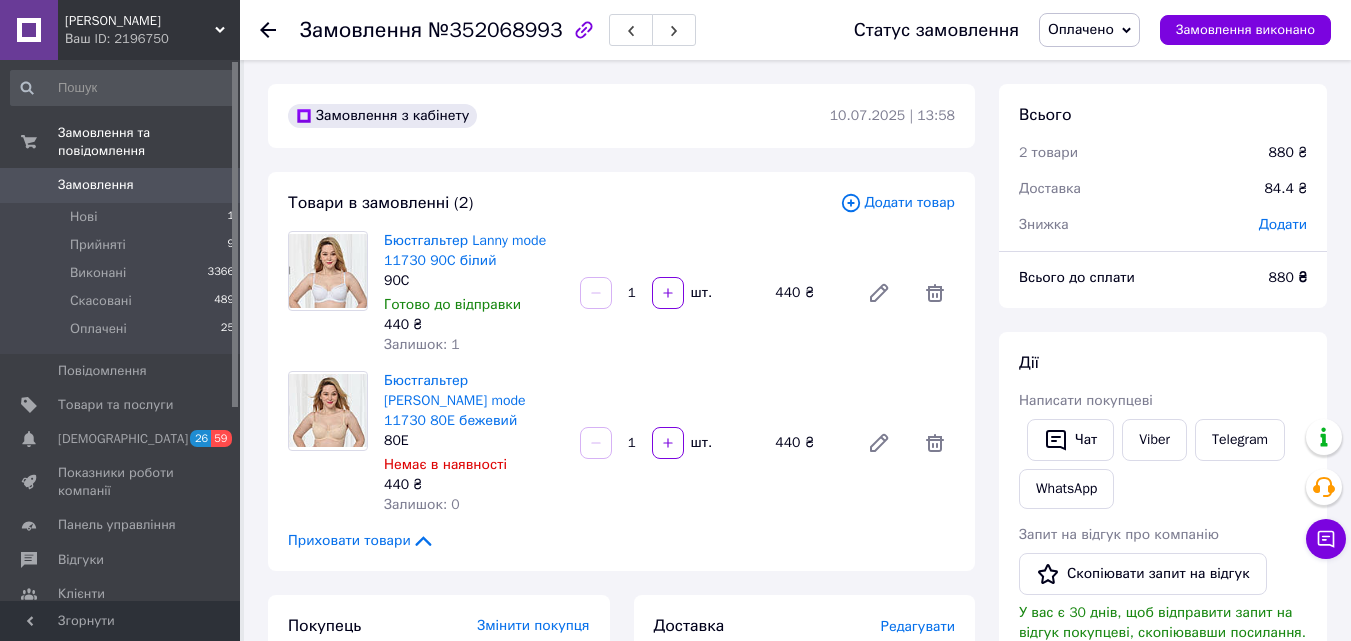 click 